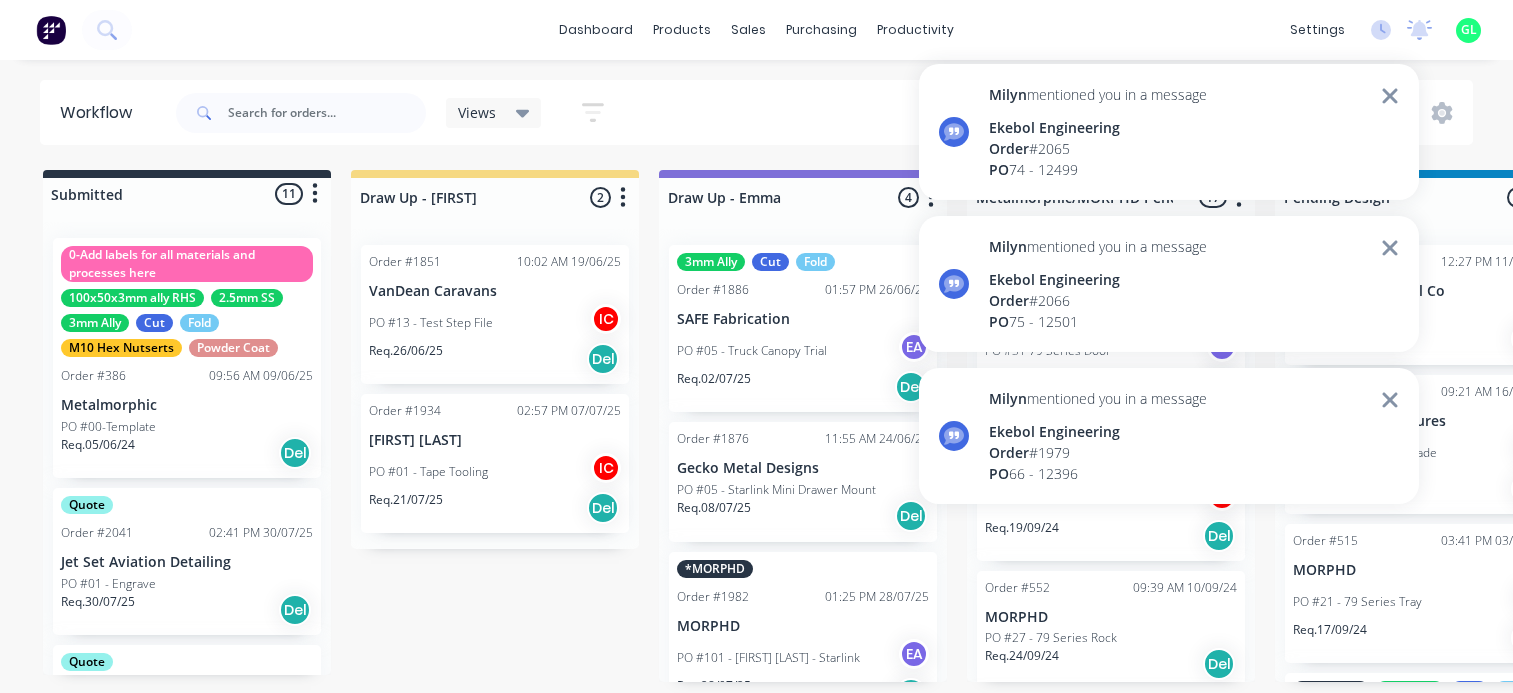 scroll, scrollTop: 0, scrollLeft: 0, axis: both 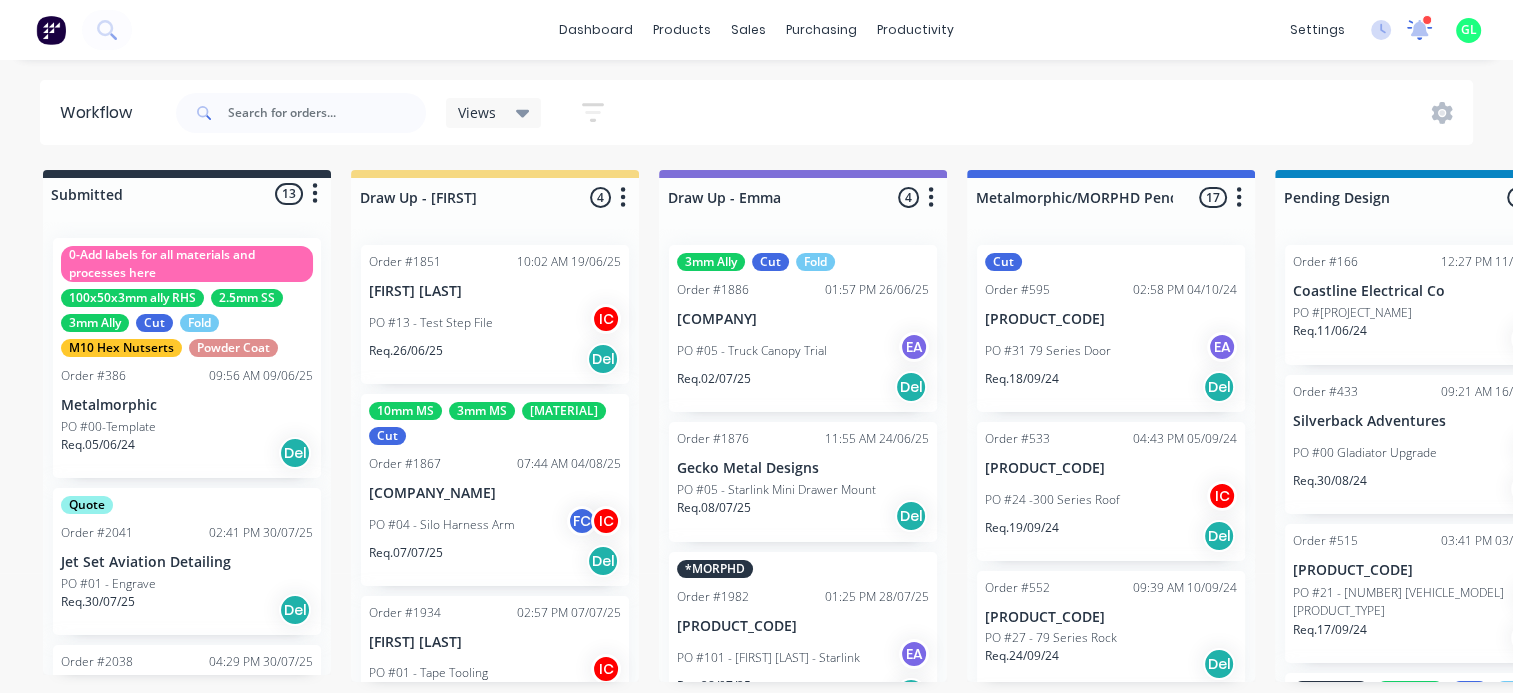 click 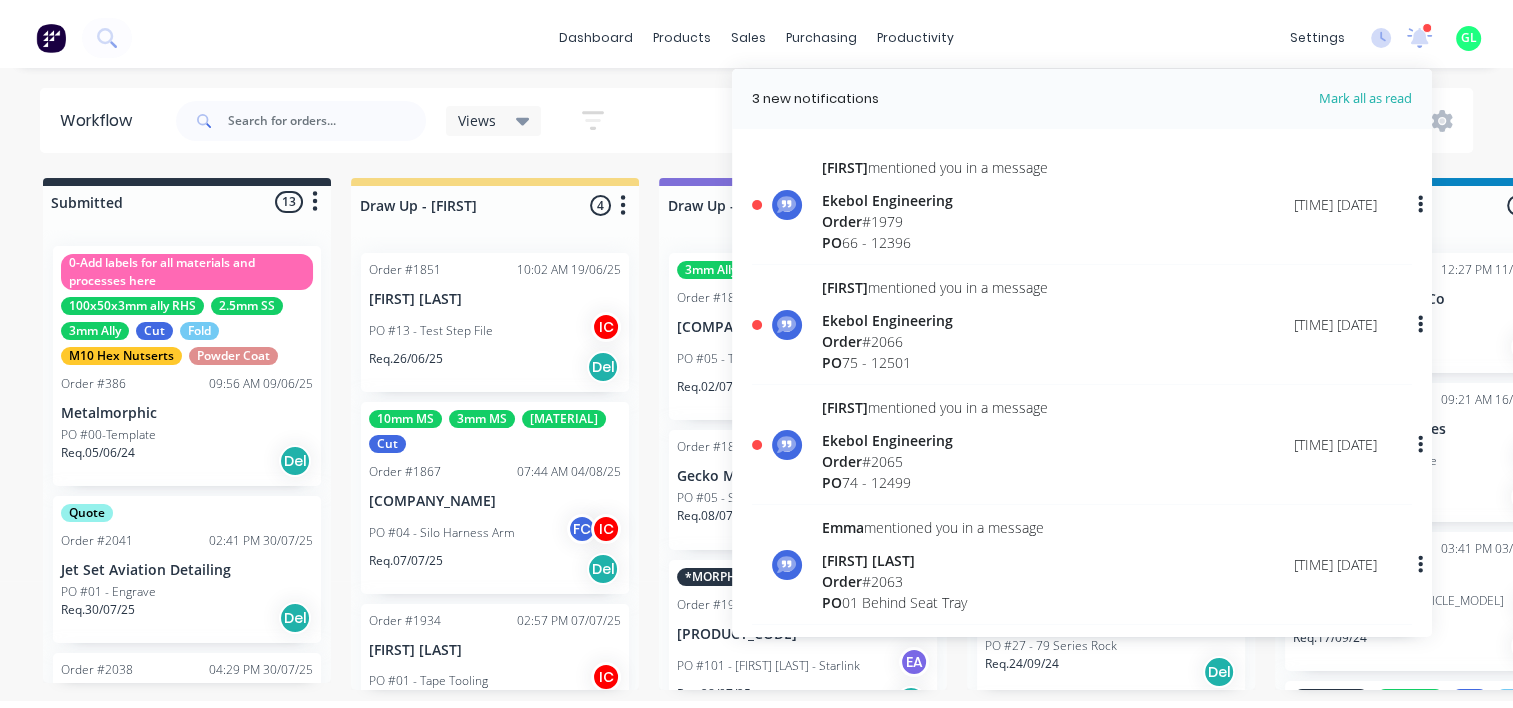 scroll, scrollTop: 100, scrollLeft: 0, axis: vertical 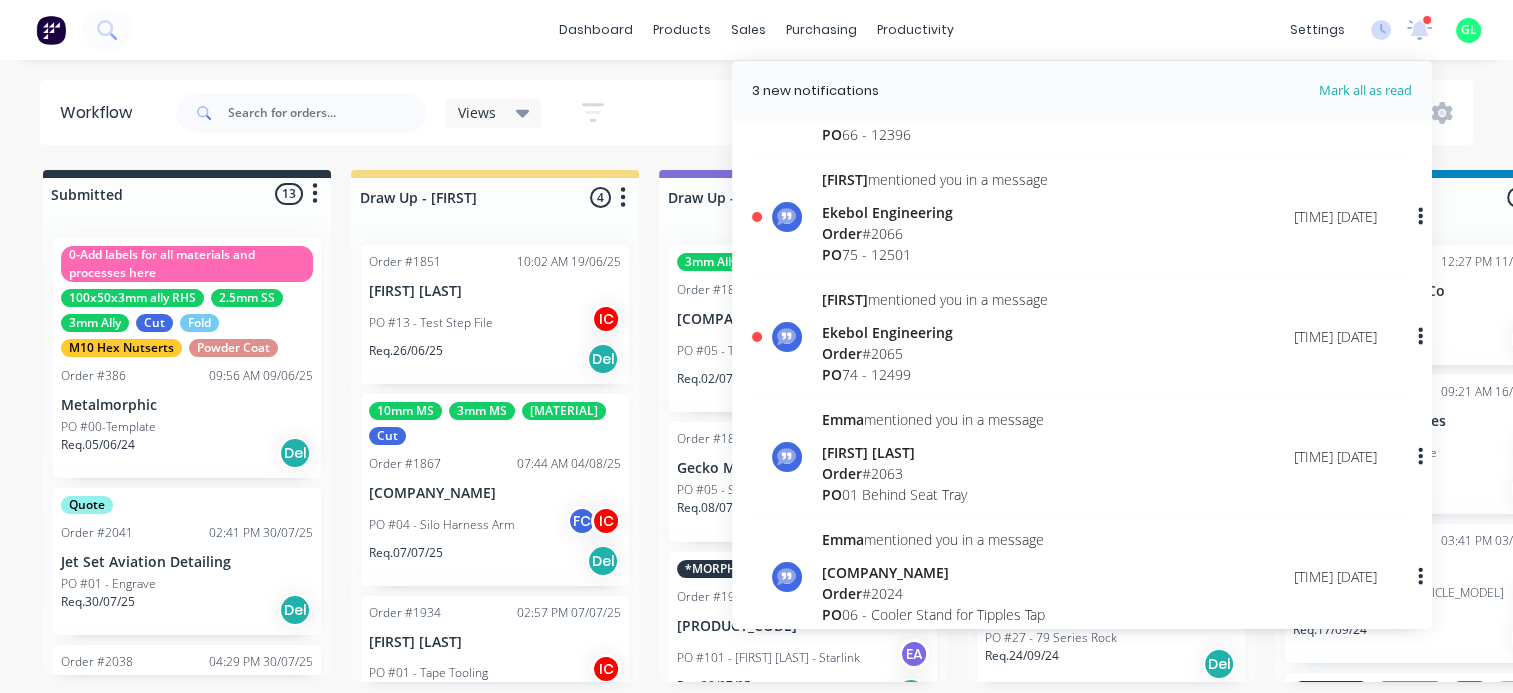 click on "Order  # 2065" at bounding box center (935, 353) 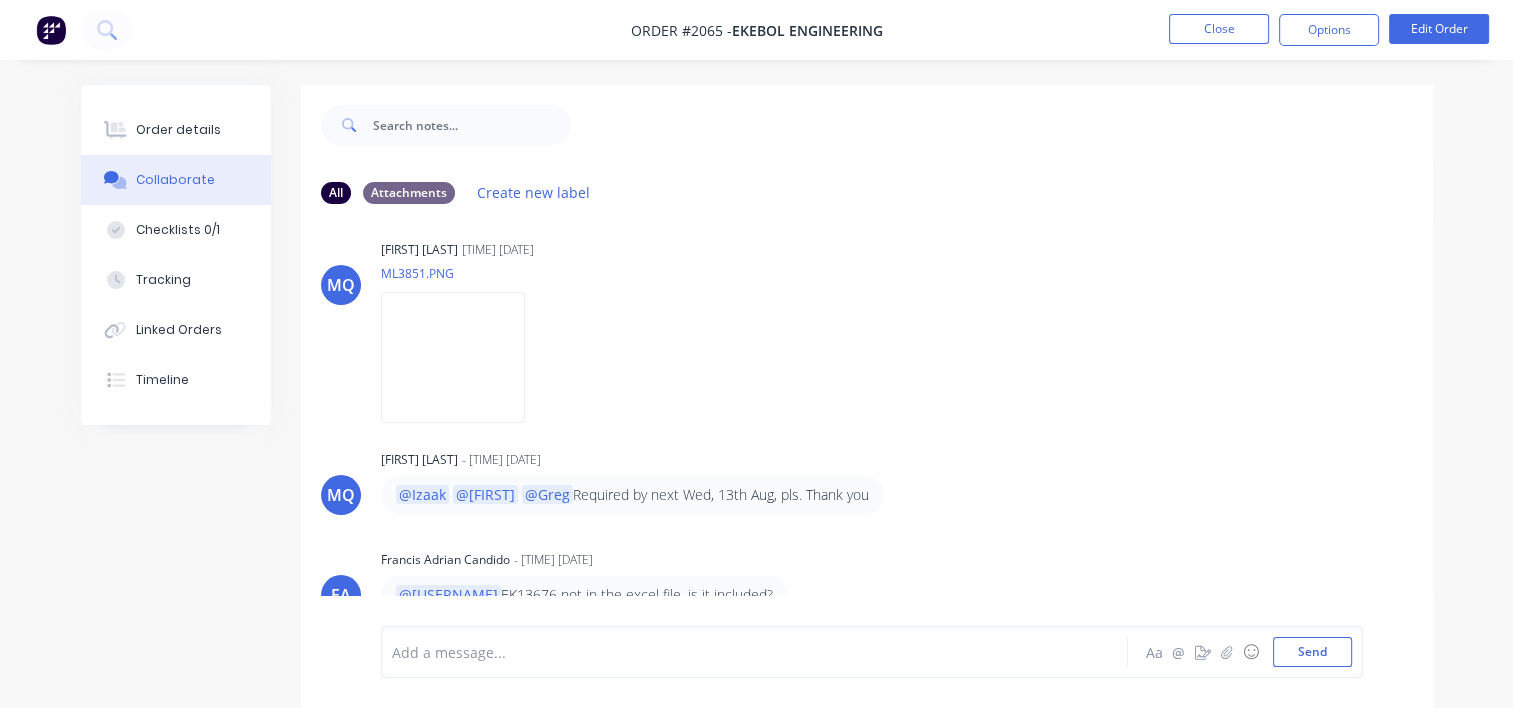 scroll, scrollTop: 204, scrollLeft: 0, axis: vertical 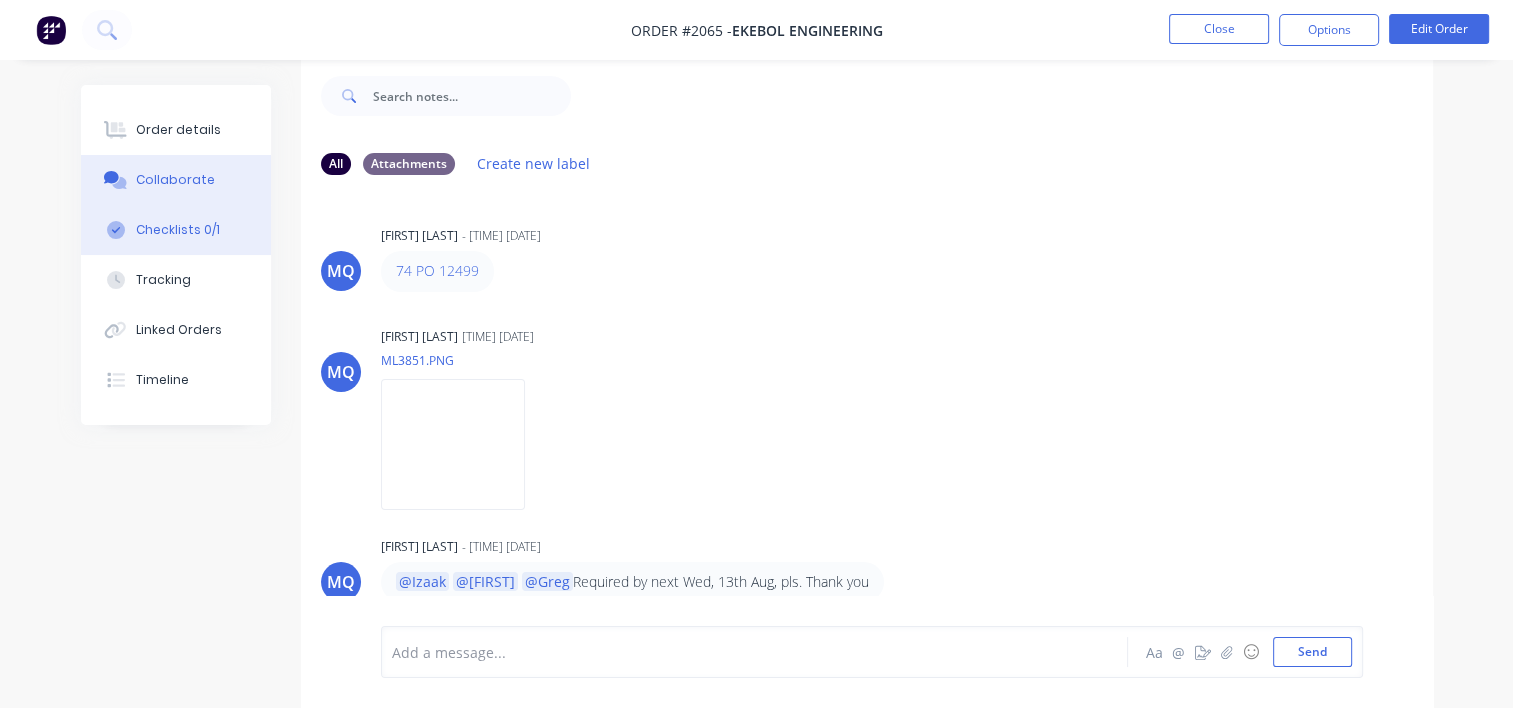 click on "Checklists 0/1" at bounding box center [176, 230] 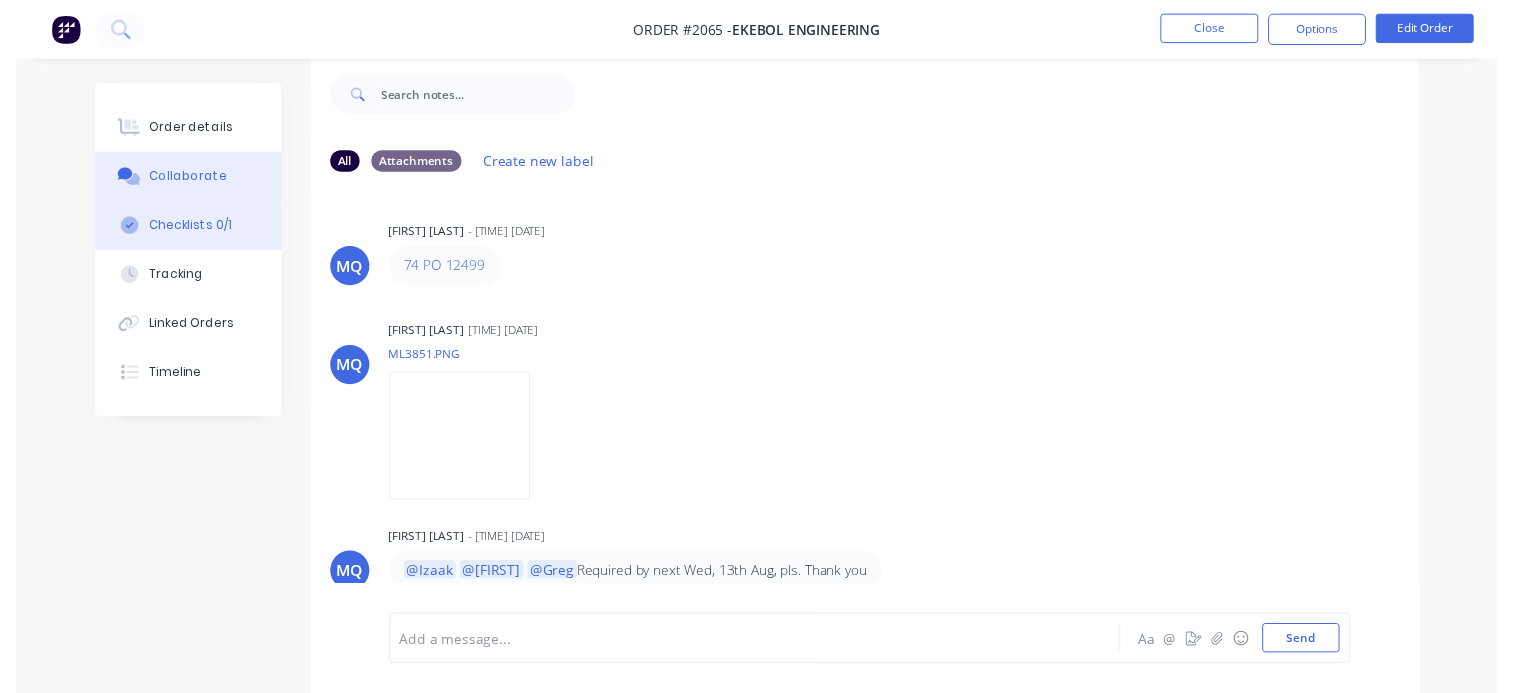 scroll, scrollTop: 0, scrollLeft: 0, axis: both 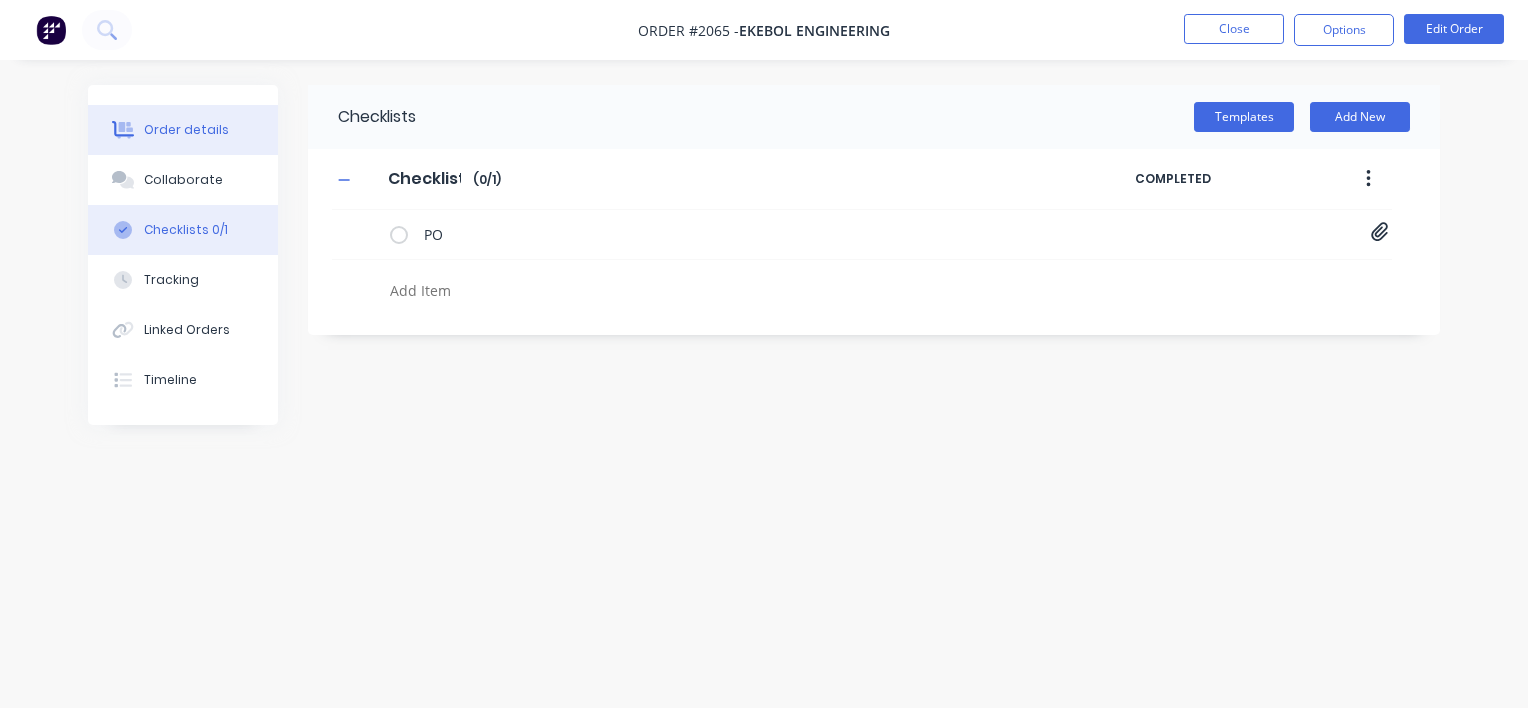 click on "Order details" at bounding box center [186, 130] 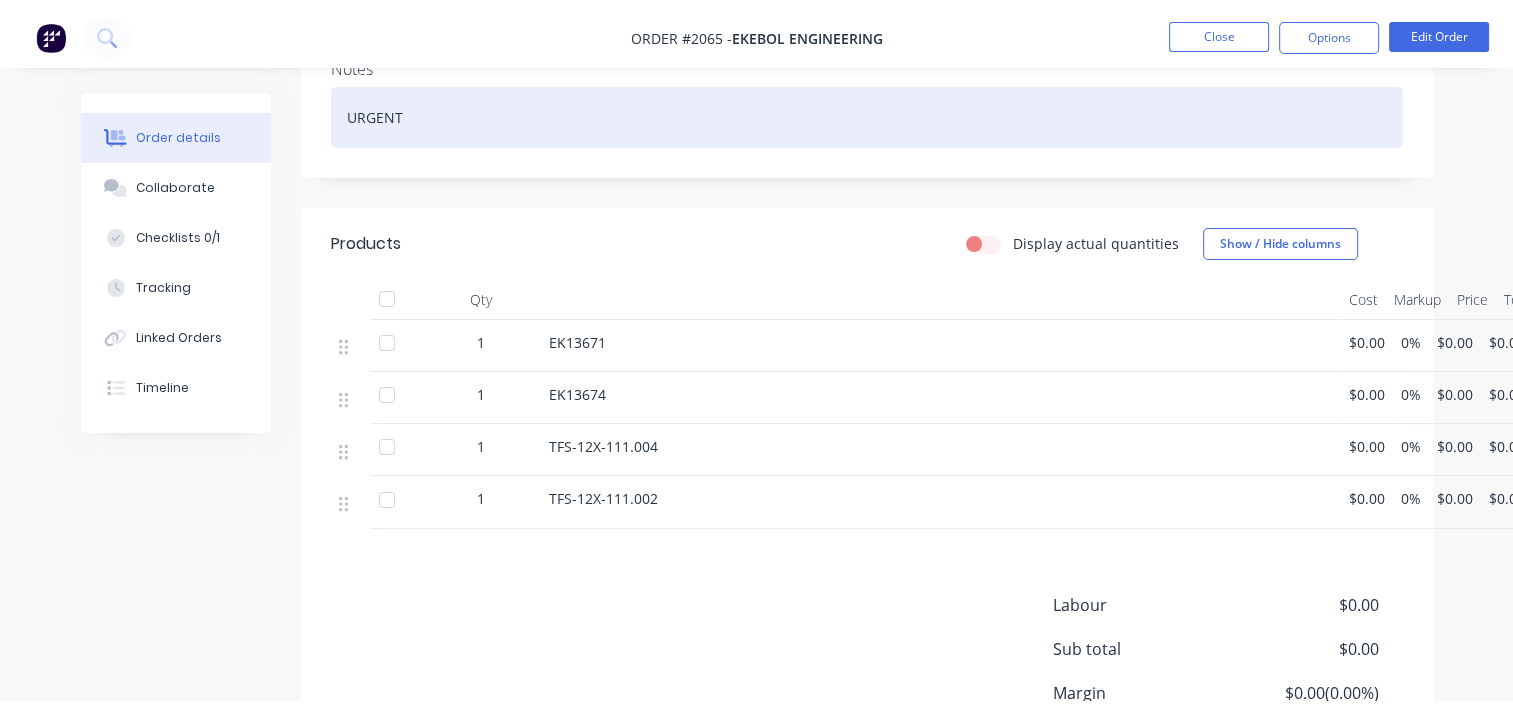 scroll, scrollTop: 0, scrollLeft: 0, axis: both 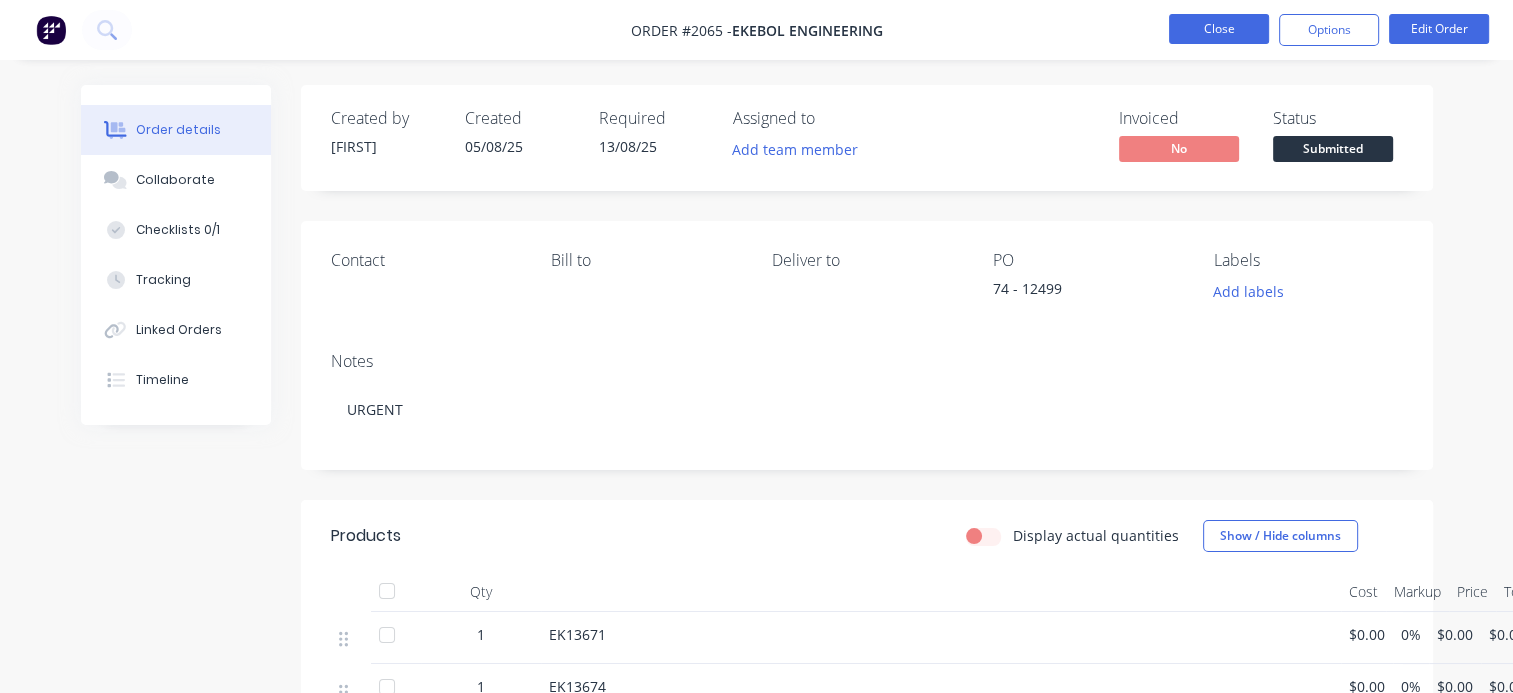 click on "Close" at bounding box center (1219, 29) 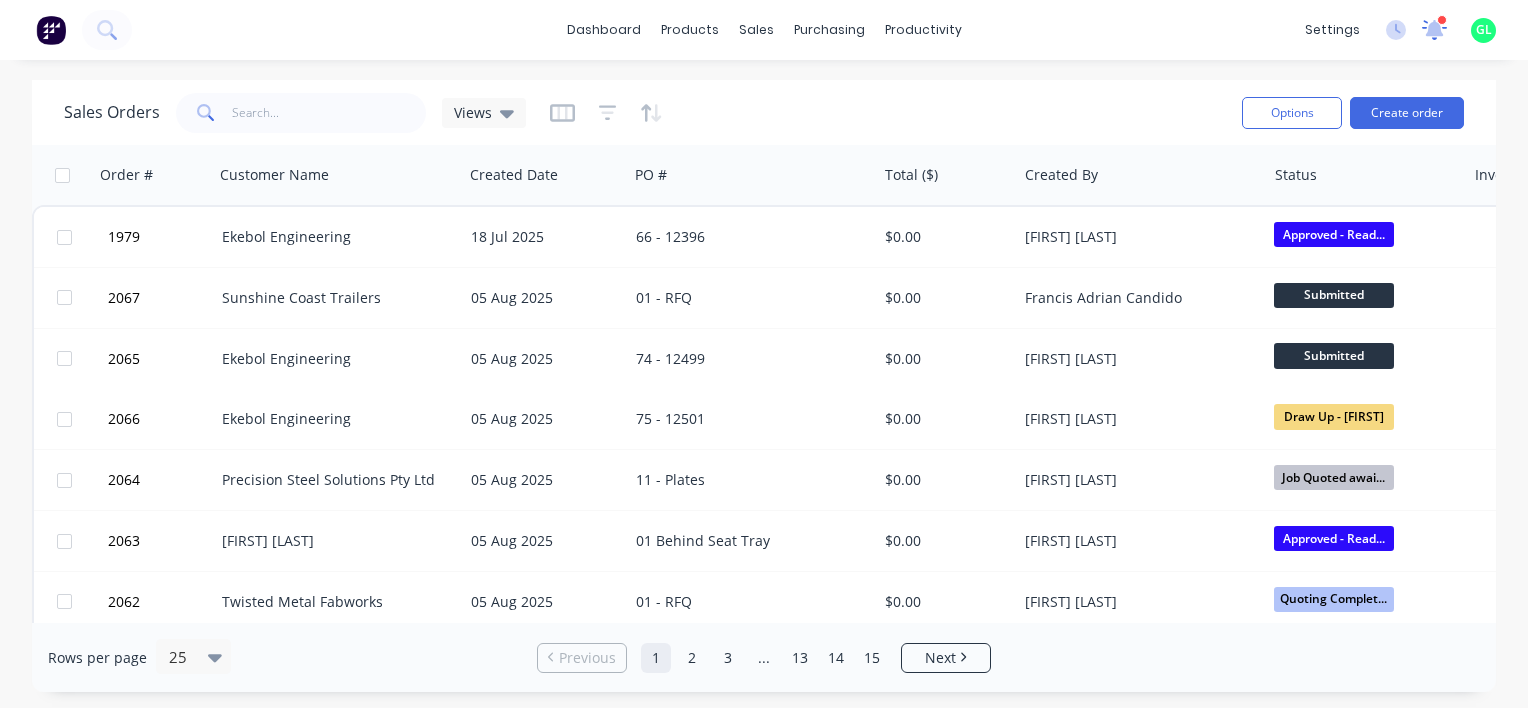 click 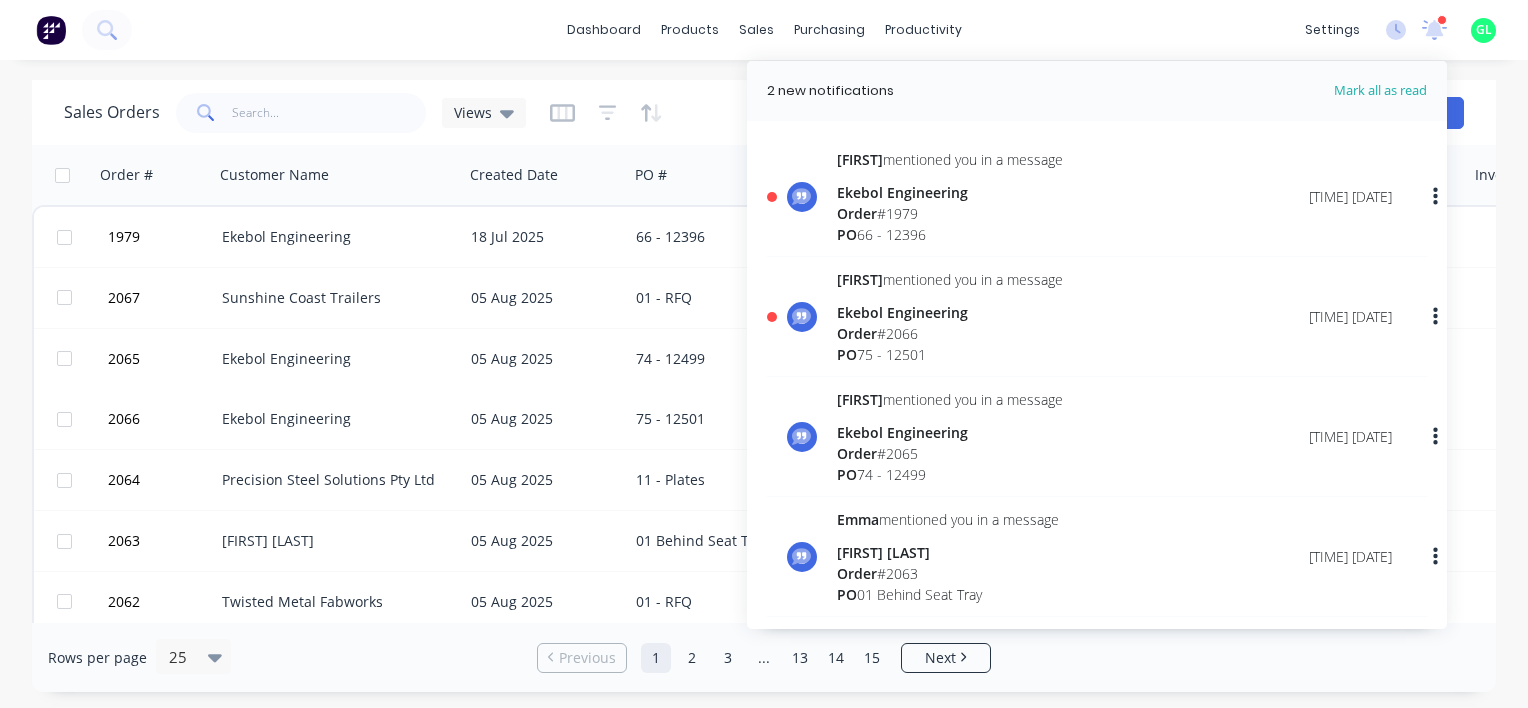 click on "Order  # 2066" at bounding box center (950, 333) 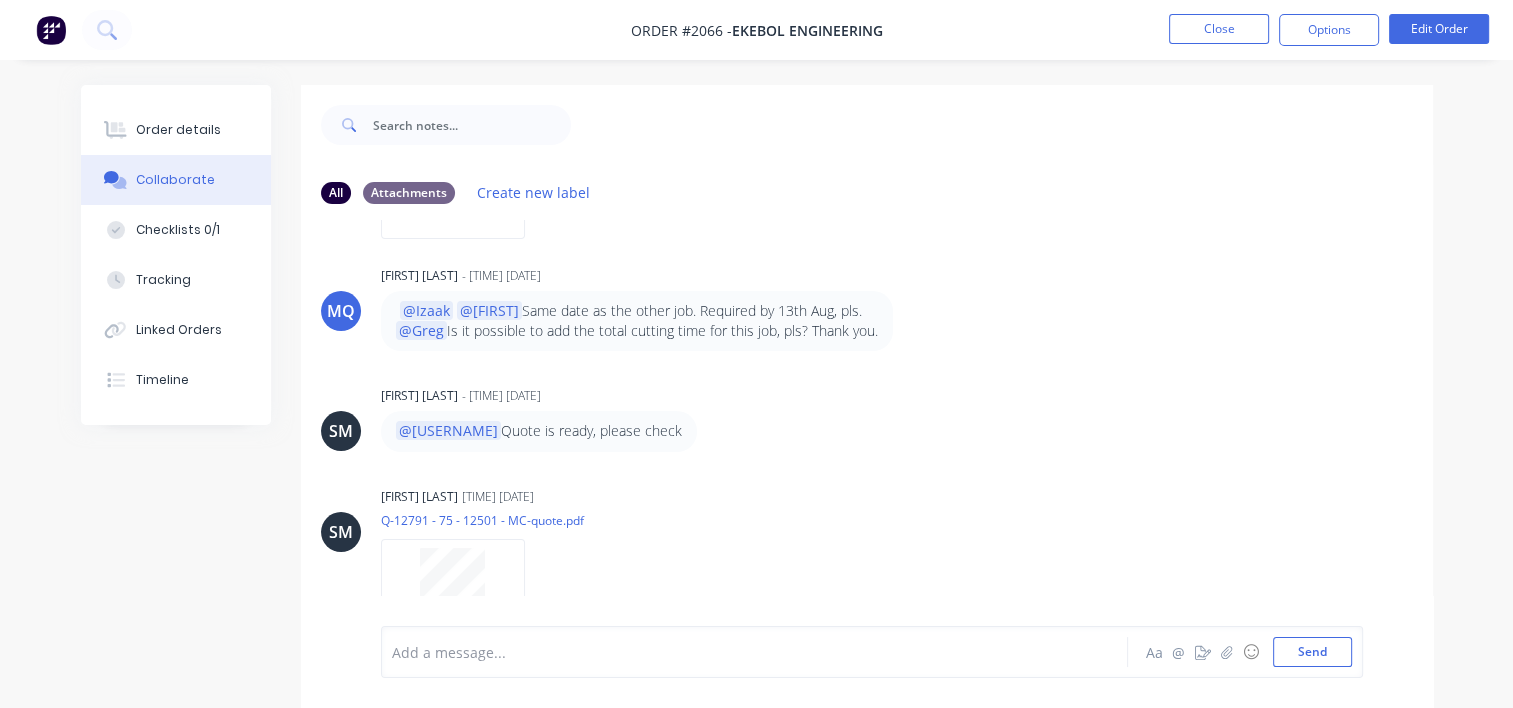 scroll, scrollTop: 352, scrollLeft: 0, axis: vertical 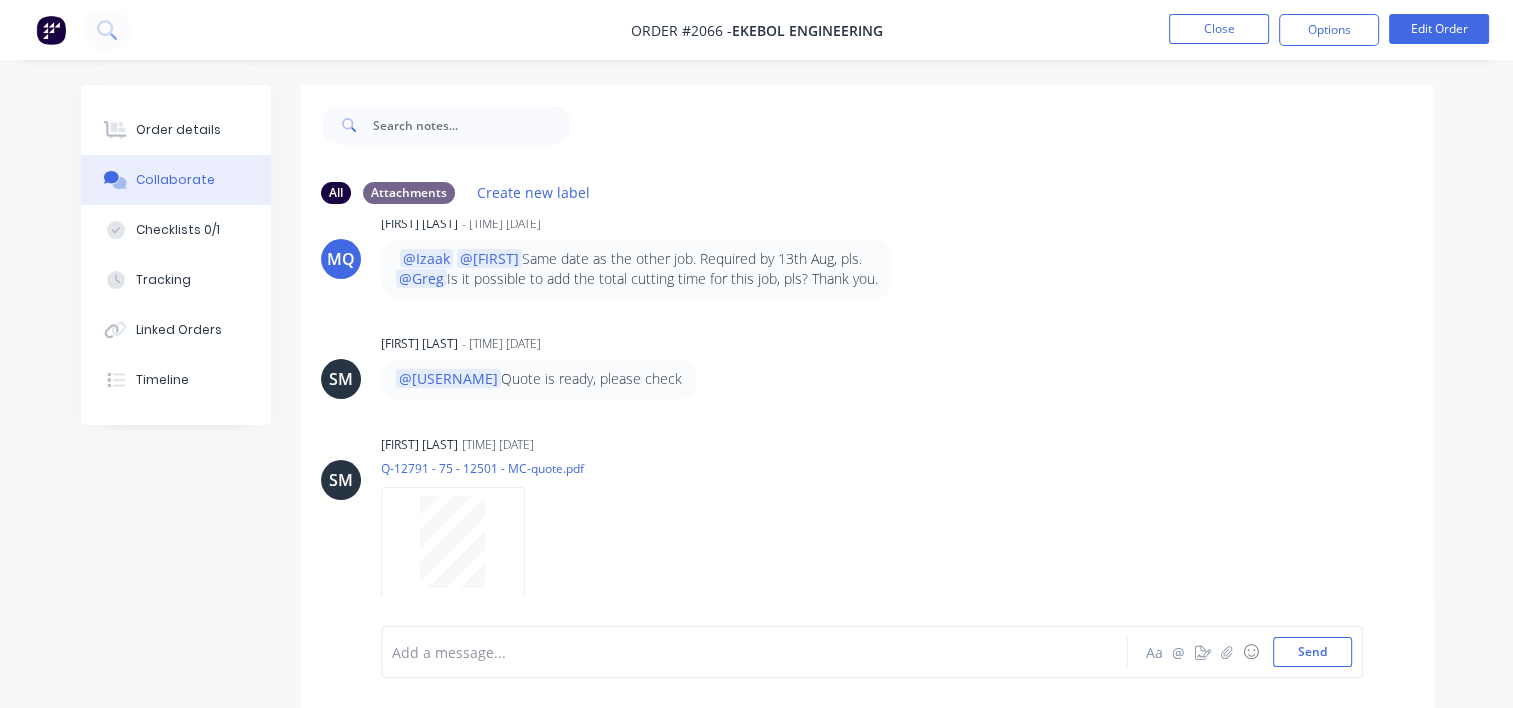 click at bounding box center [752, 652] 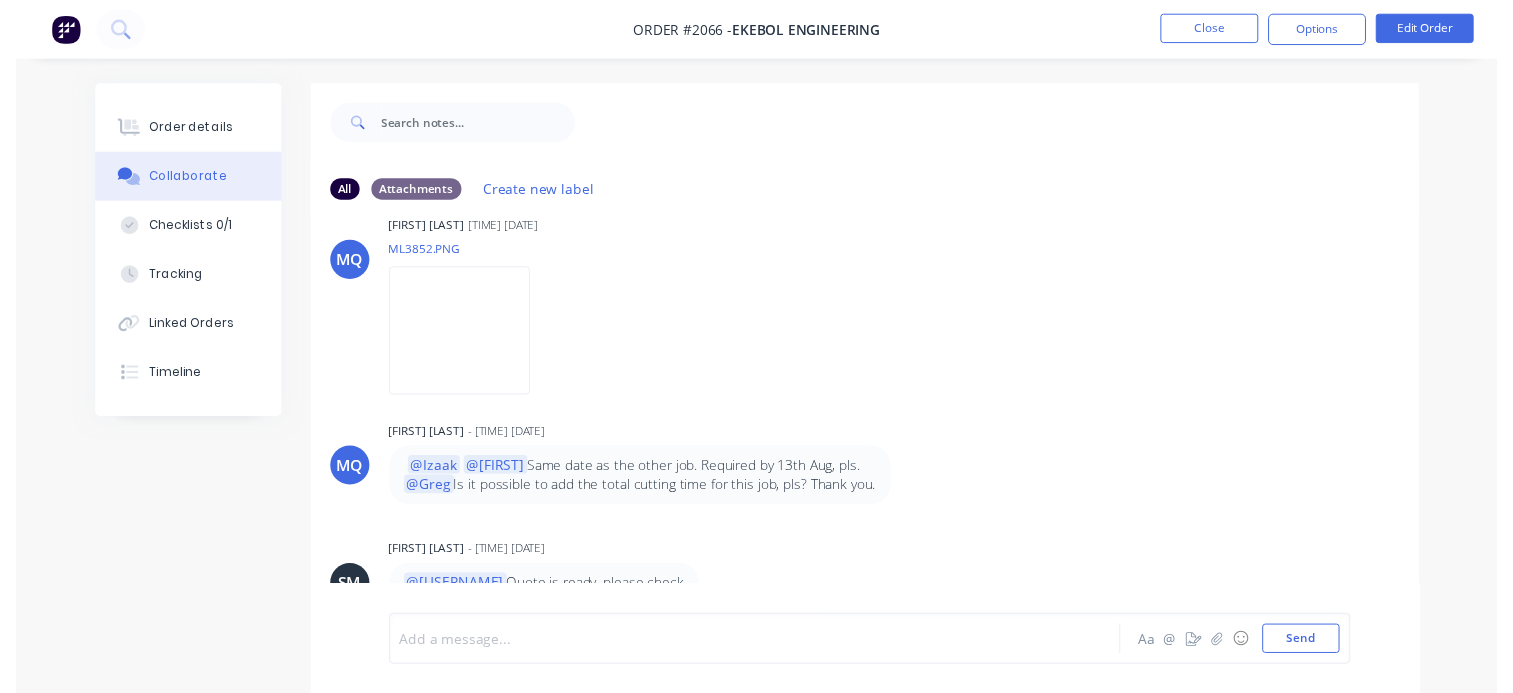 scroll, scrollTop: 0, scrollLeft: 0, axis: both 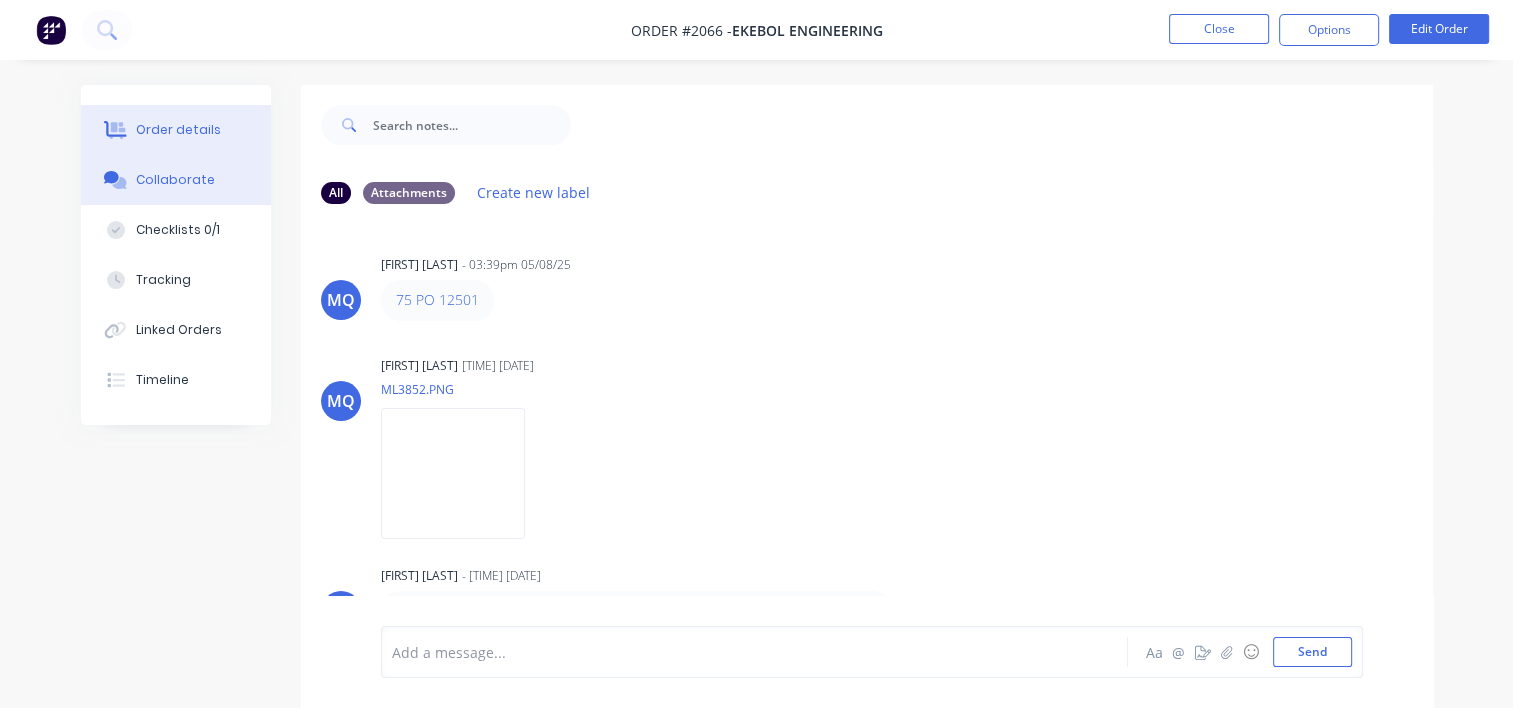 click on "Order details" at bounding box center [178, 130] 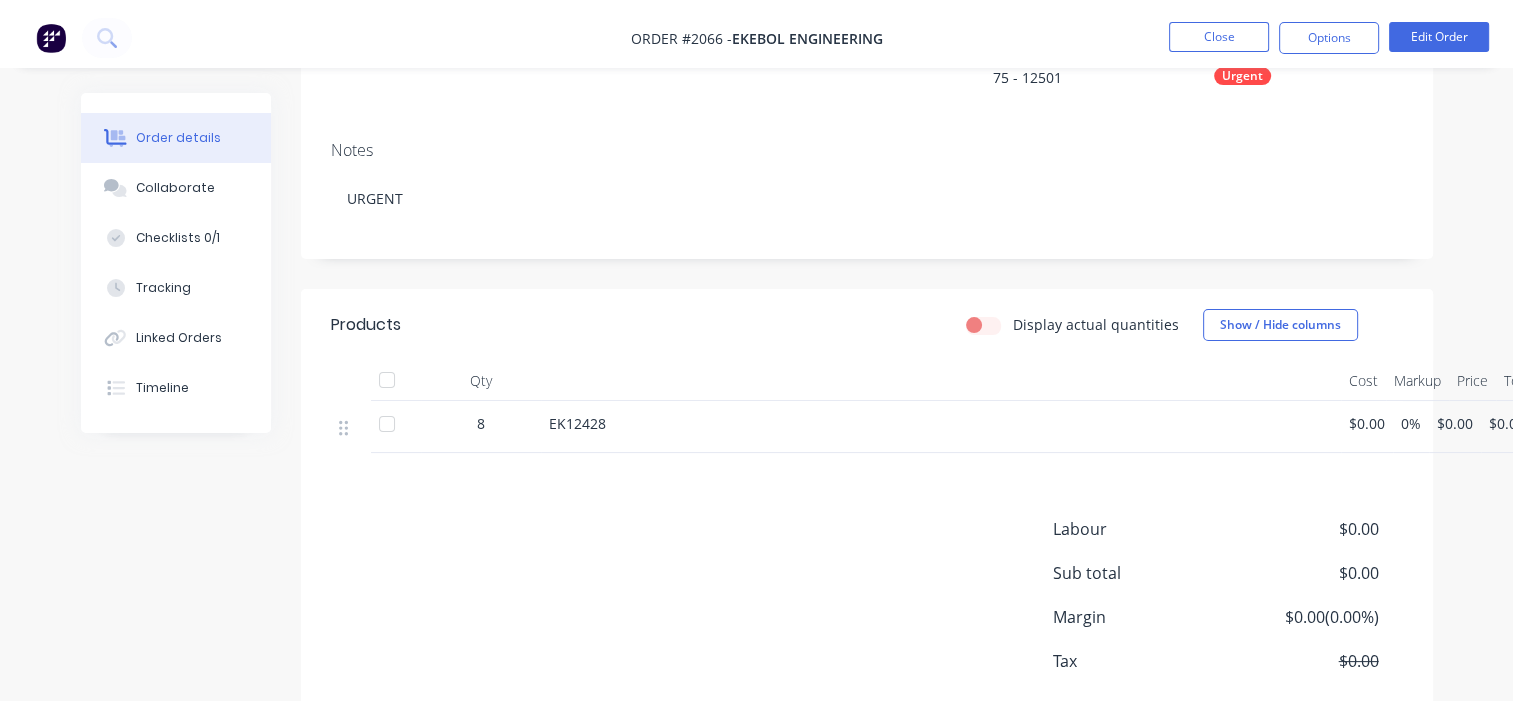 scroll, scrollTop: 0, scrollLeft: 0, axis: both 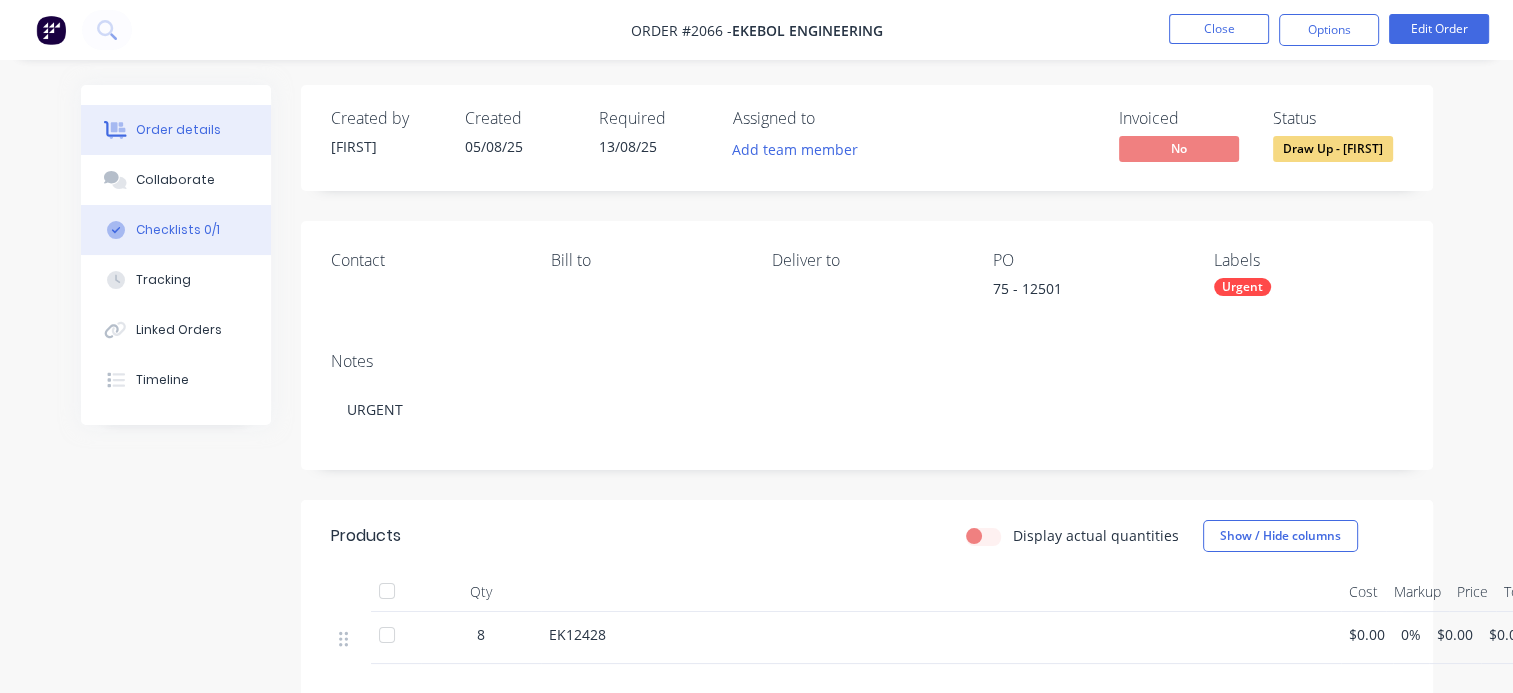 click on "Checklists 0/1" at bounding box center (178, 230) 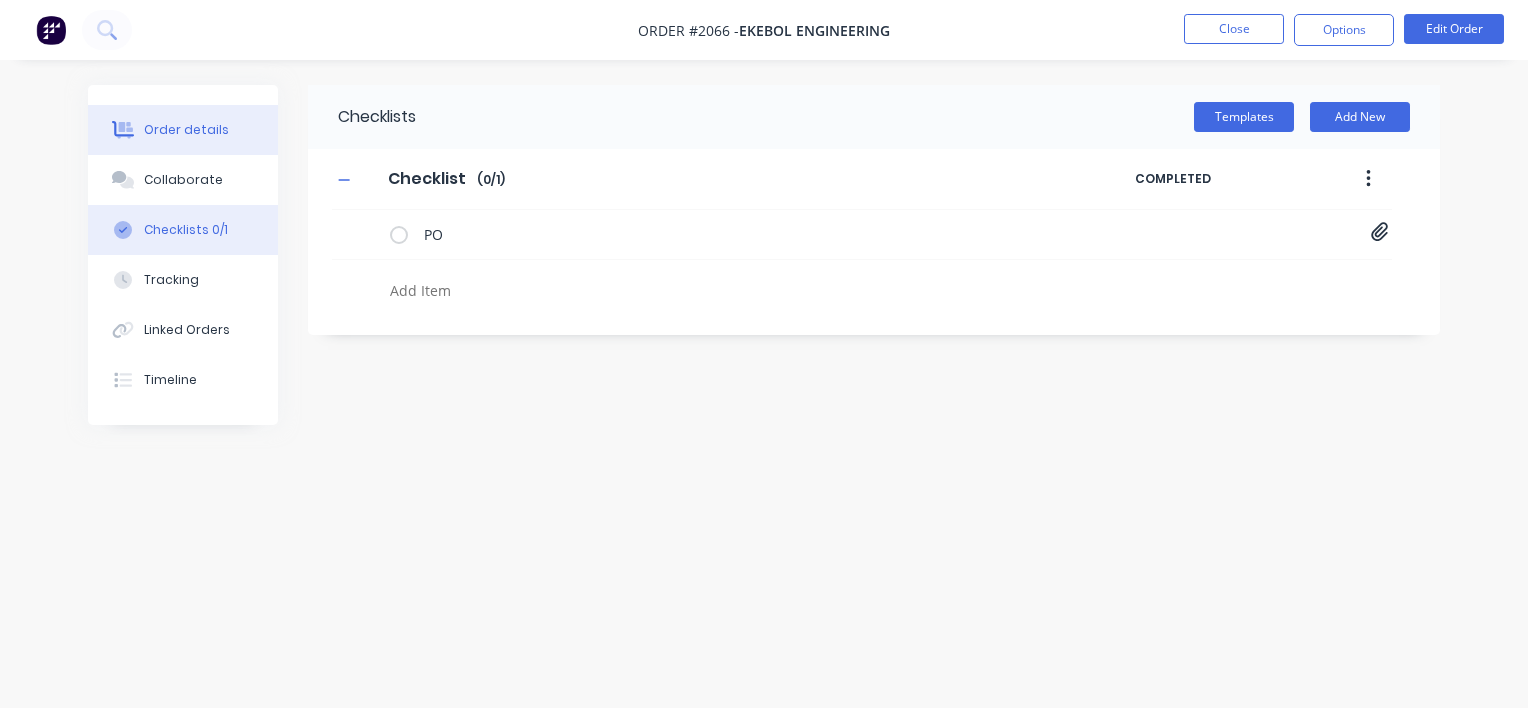 click on "Order details" at bounding box center (186, 130) 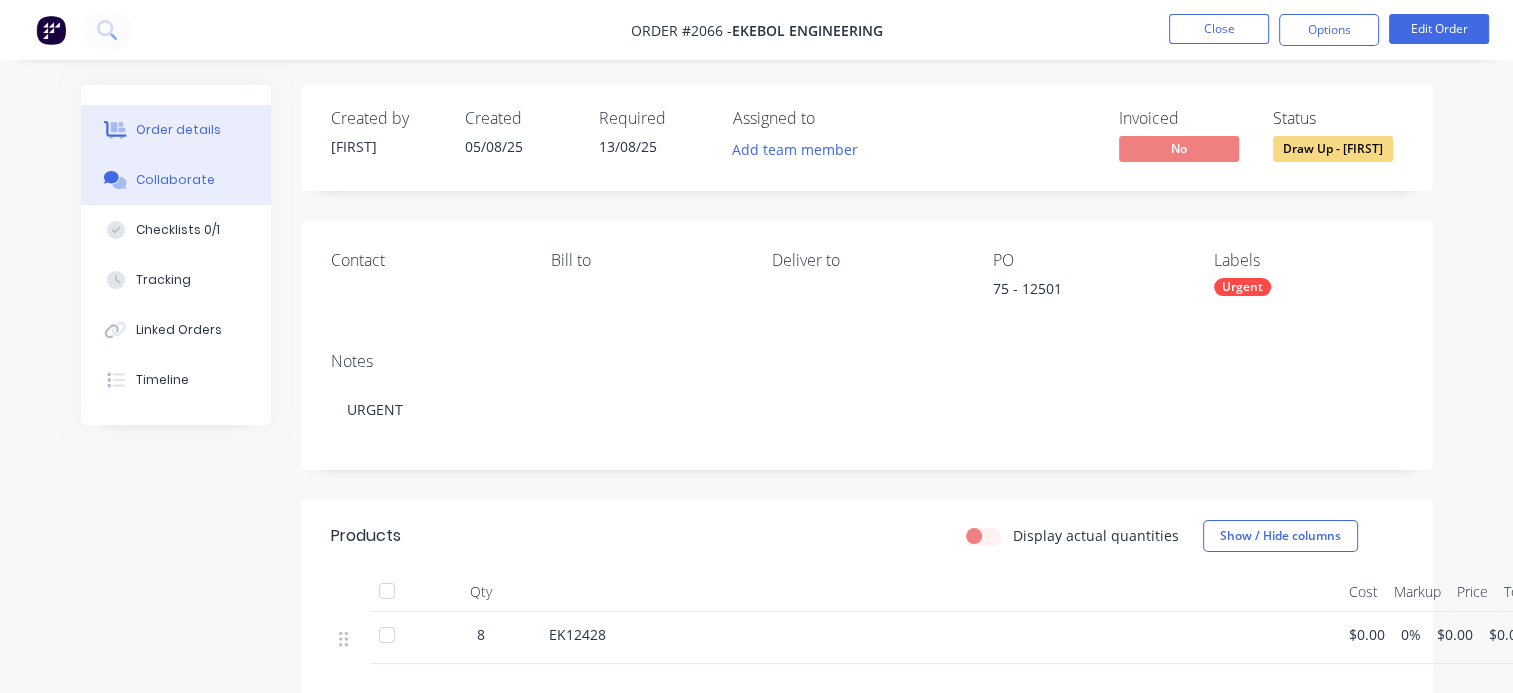 click on "Collaborate" at bounding box center (175, 180) 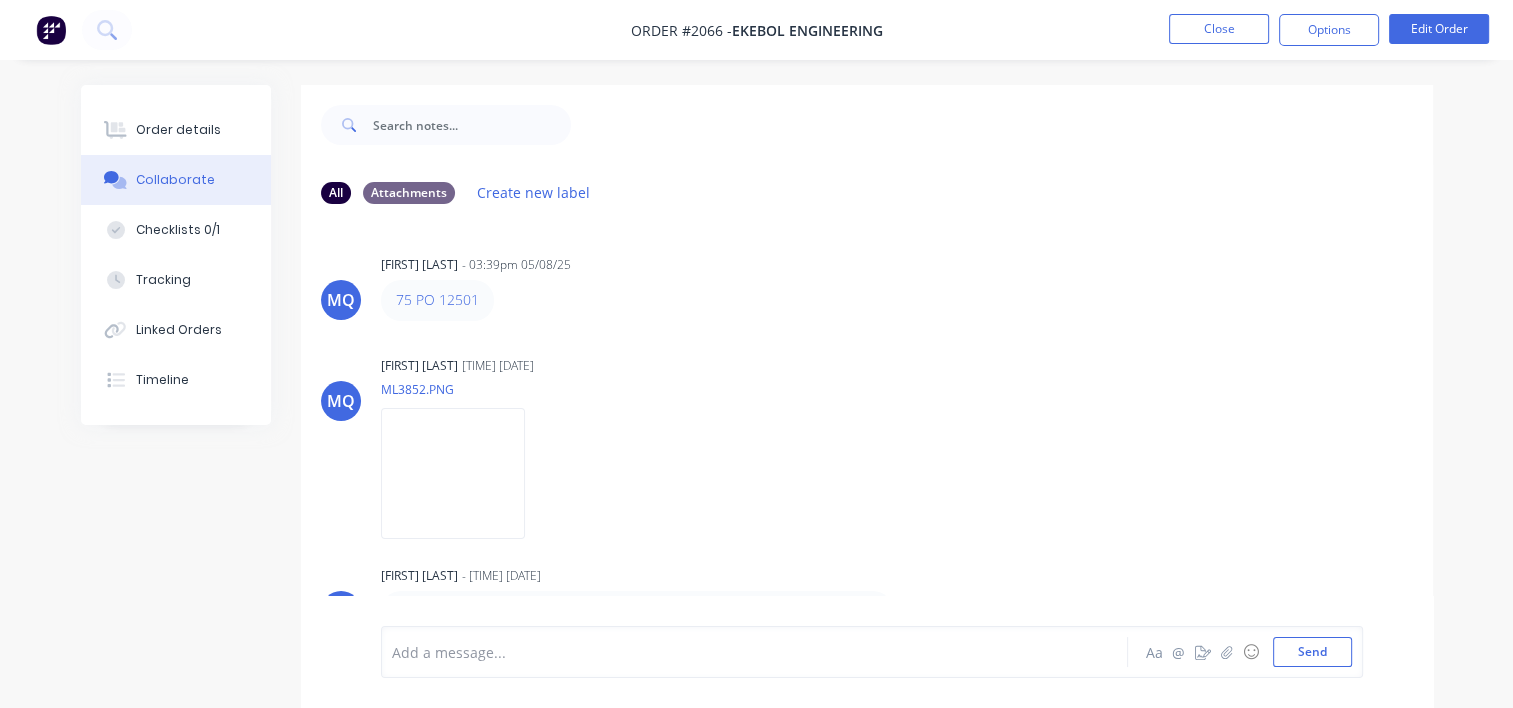 click at bounding box center (752, 652) 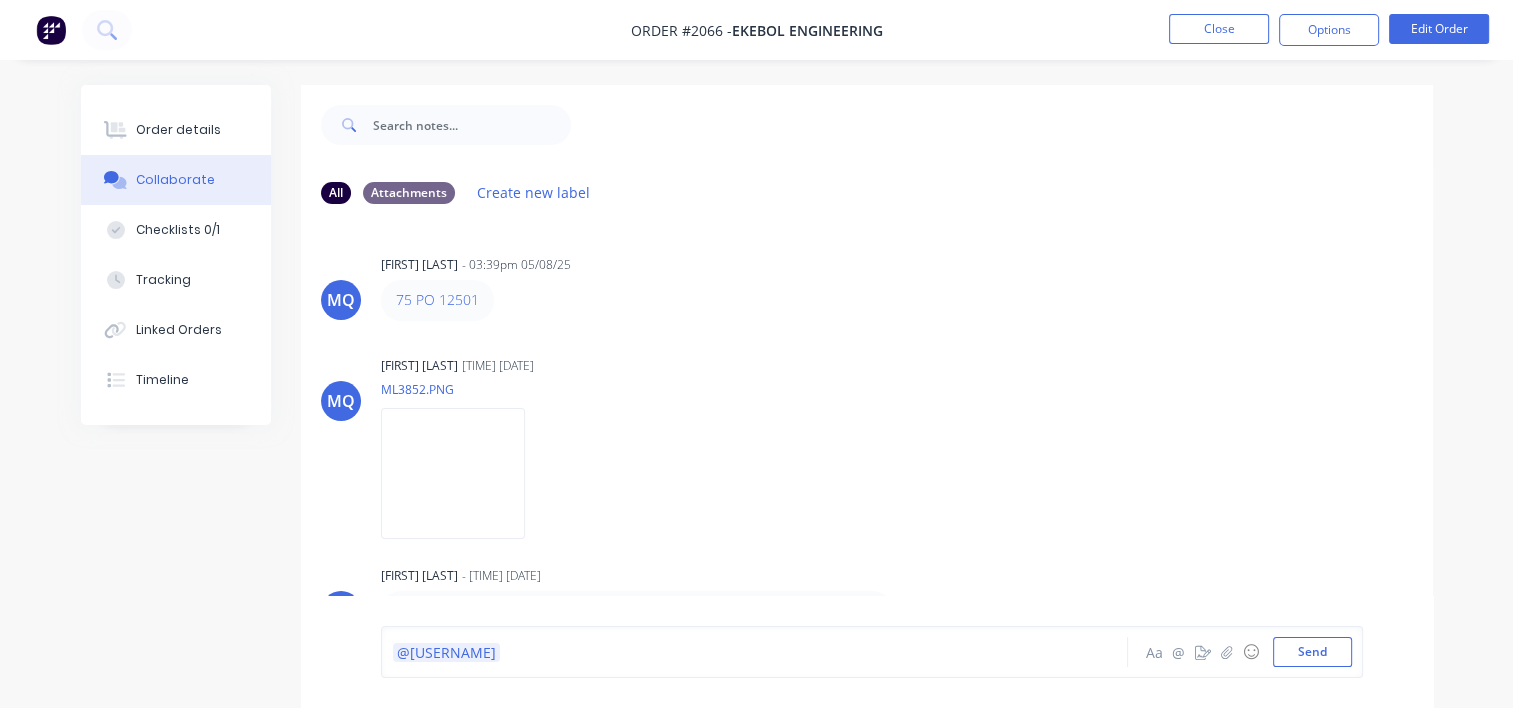type 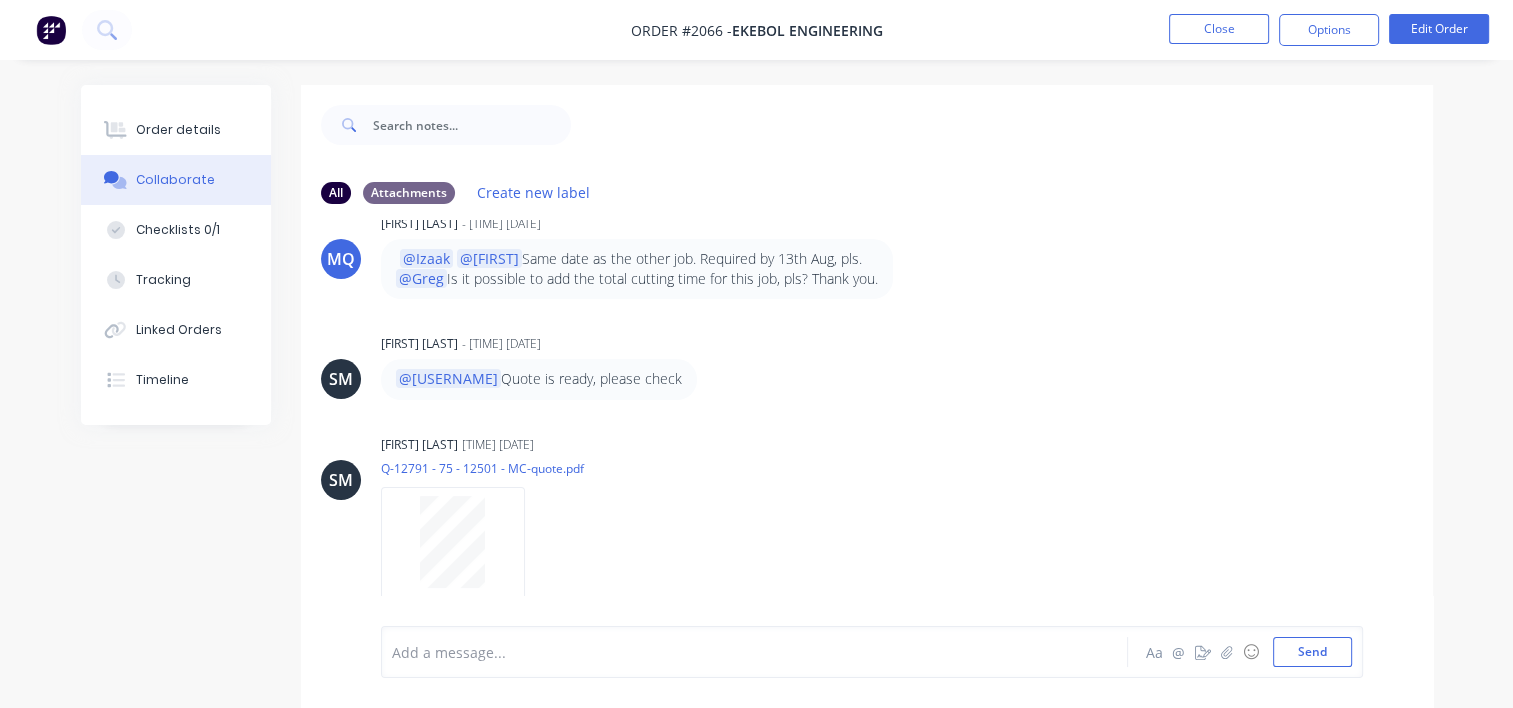 scroll, scrollTop: 0, scrollLeft: 0, axis: both 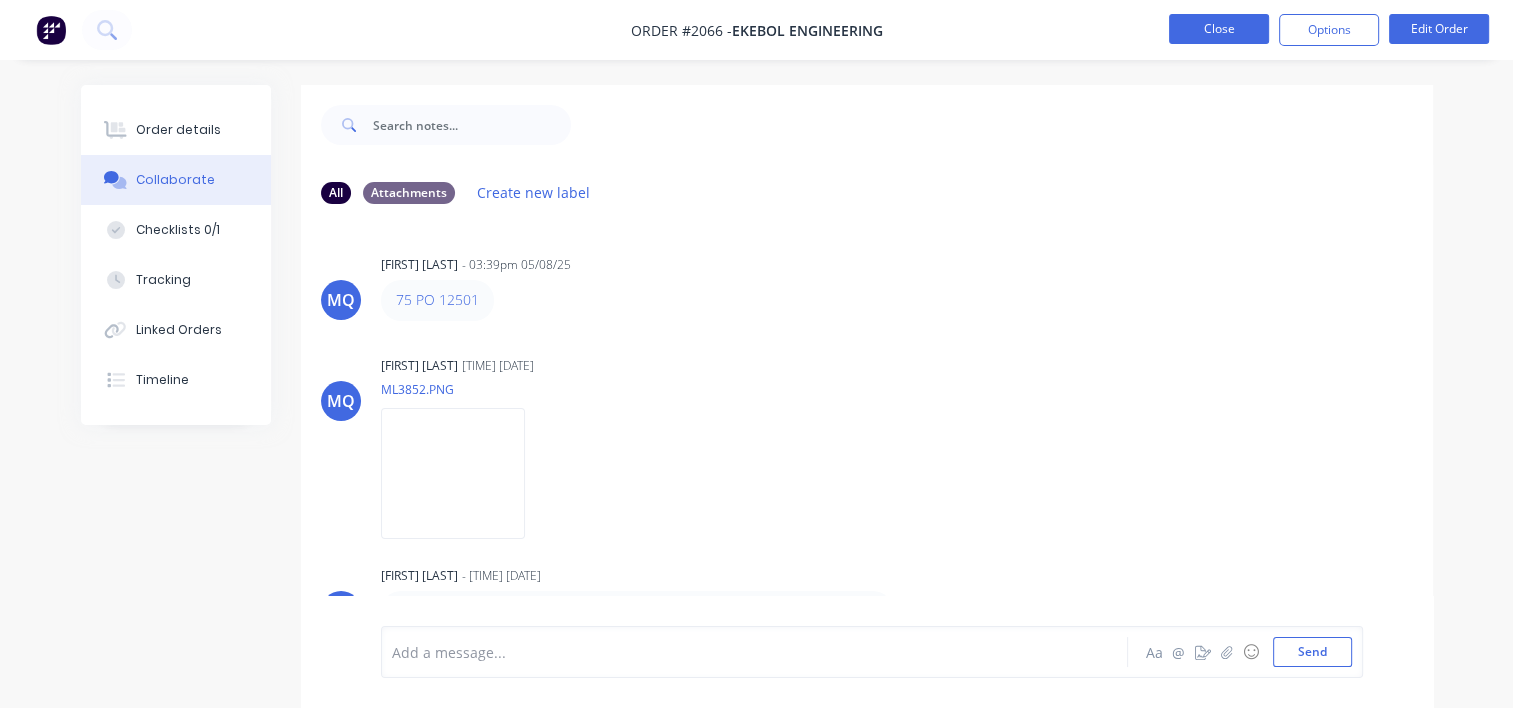 click on "Close" at bounding box center [1219, 29] 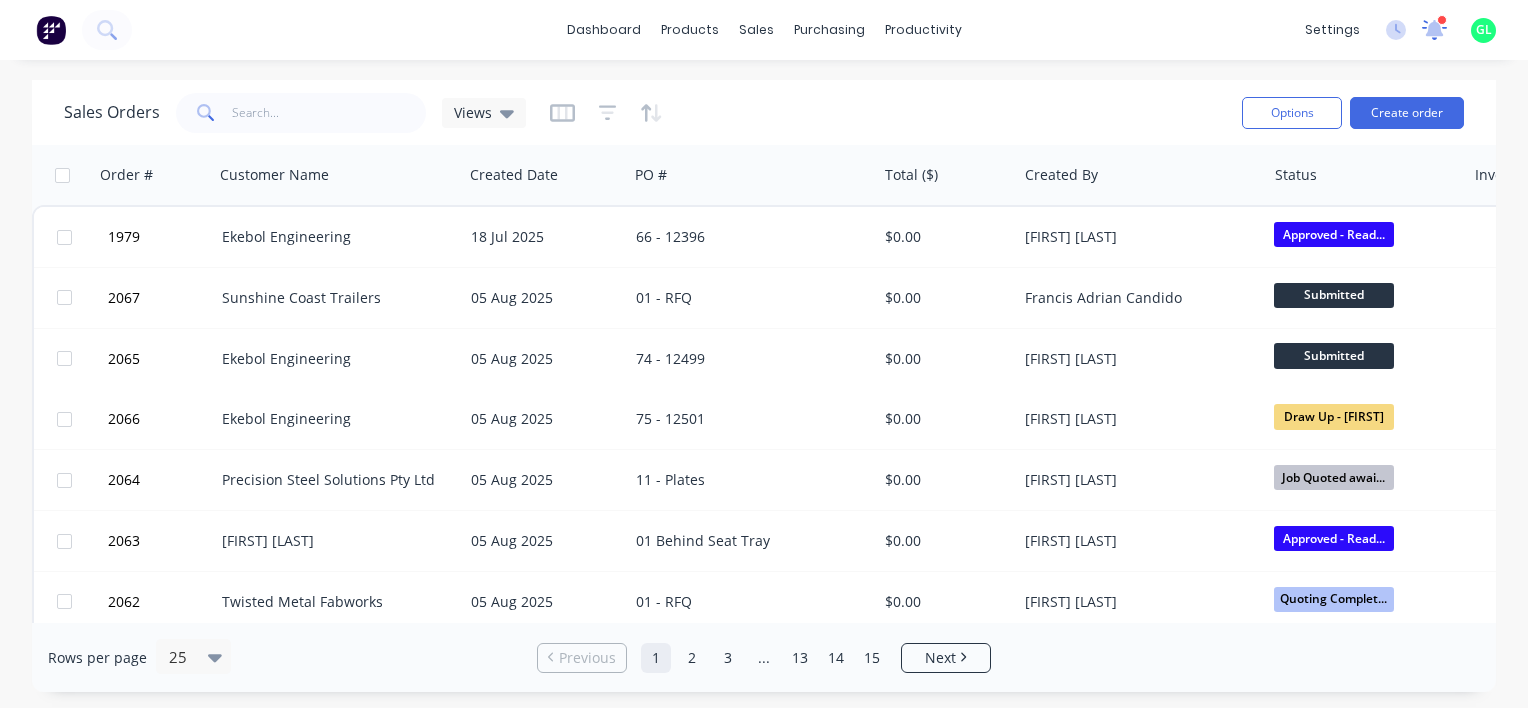 click 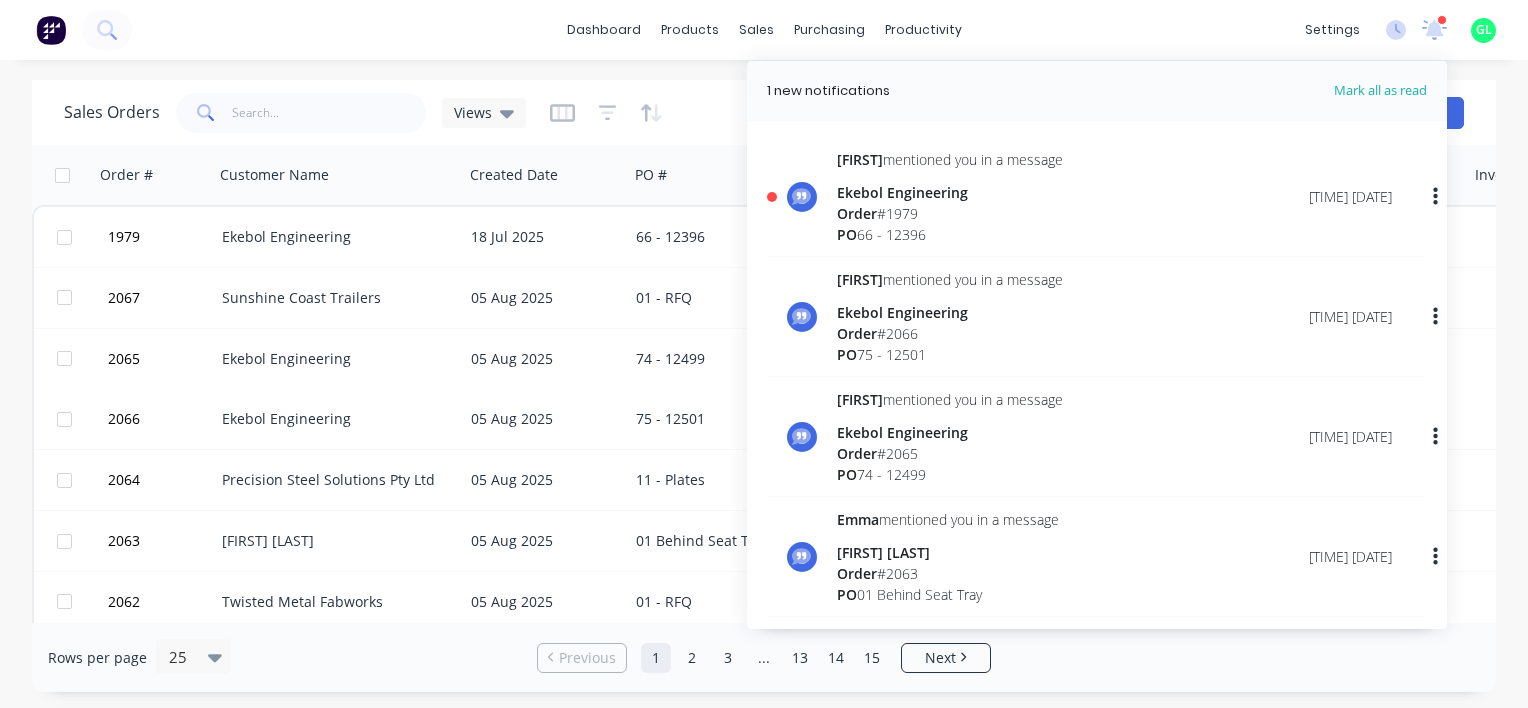 click on "Order  # 1979" at bounding box center (950, 213) 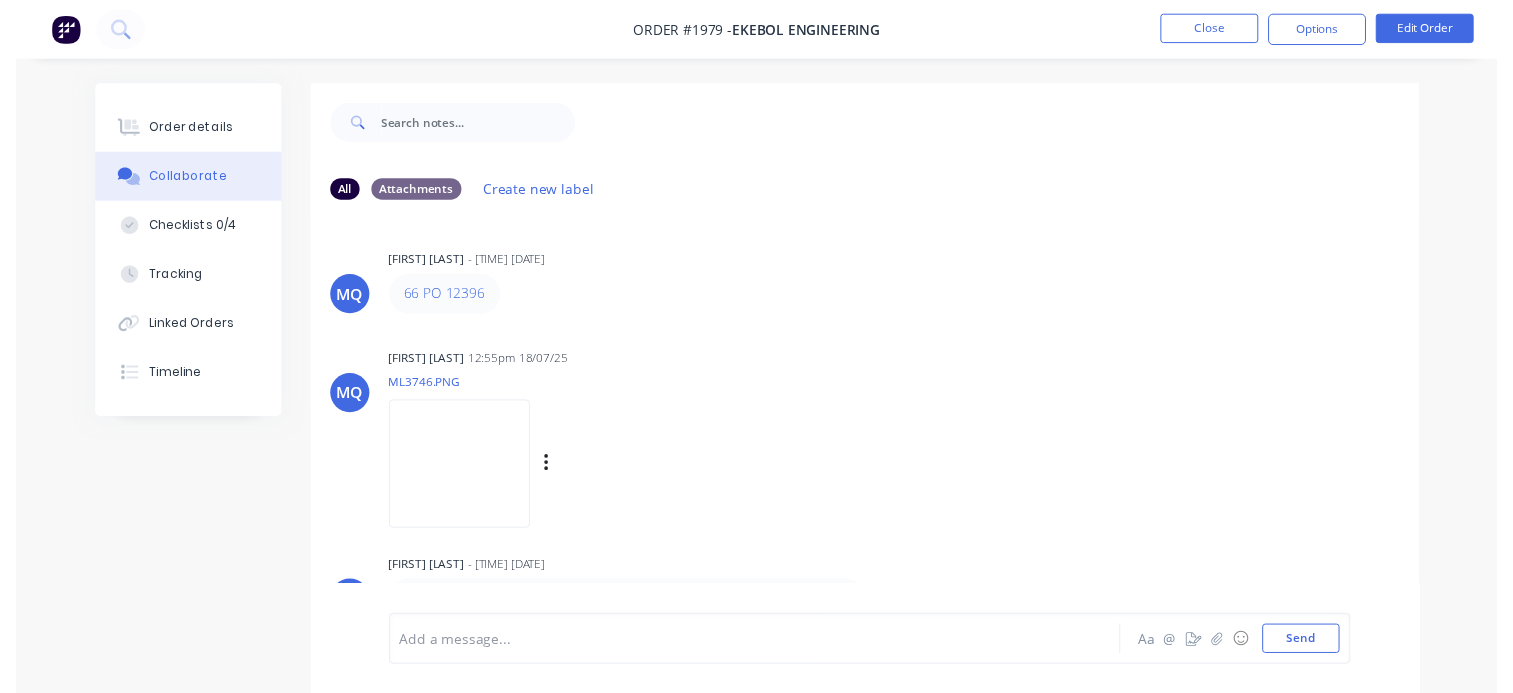 scroll, scrollTop: 500, scrollLeft: 0, axis: vertical 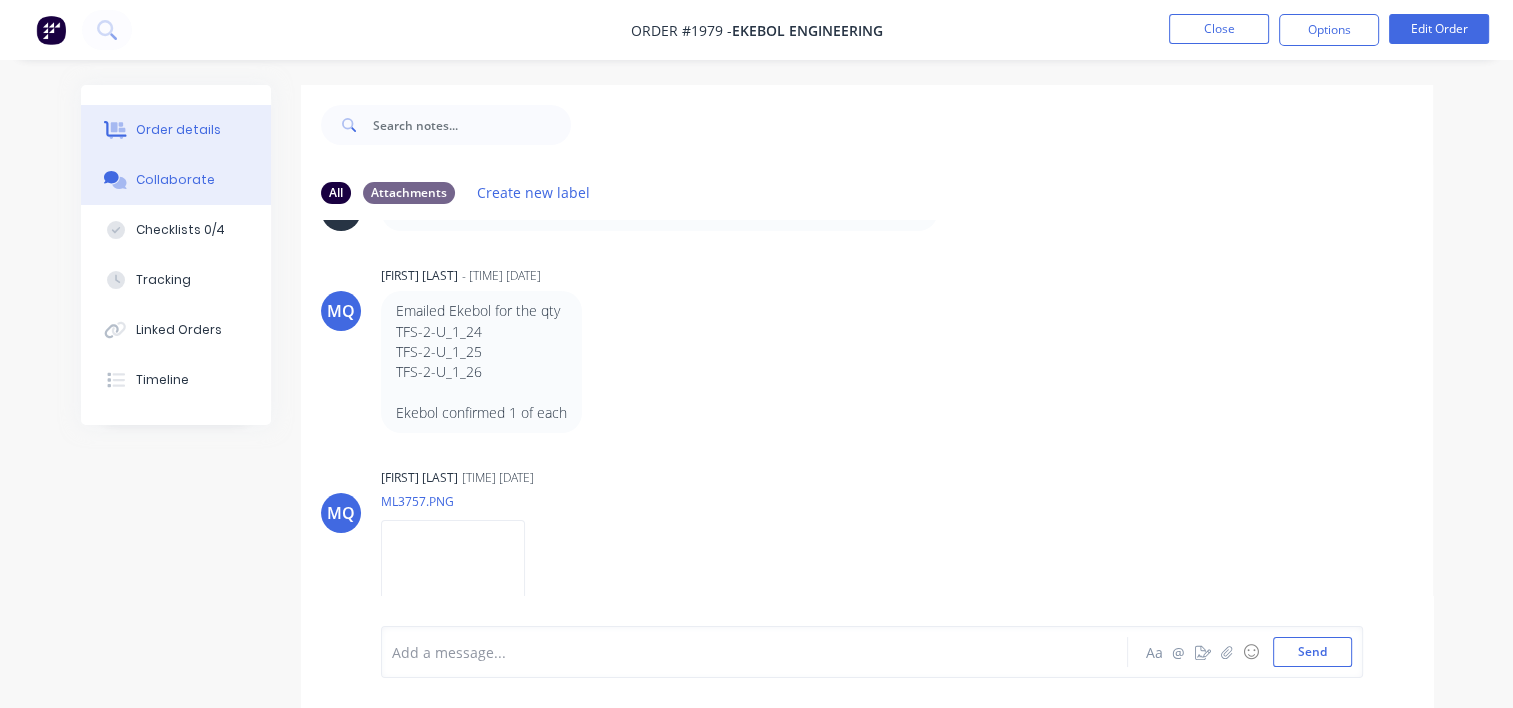 click on "Order details" at bounding box center (178, 130) 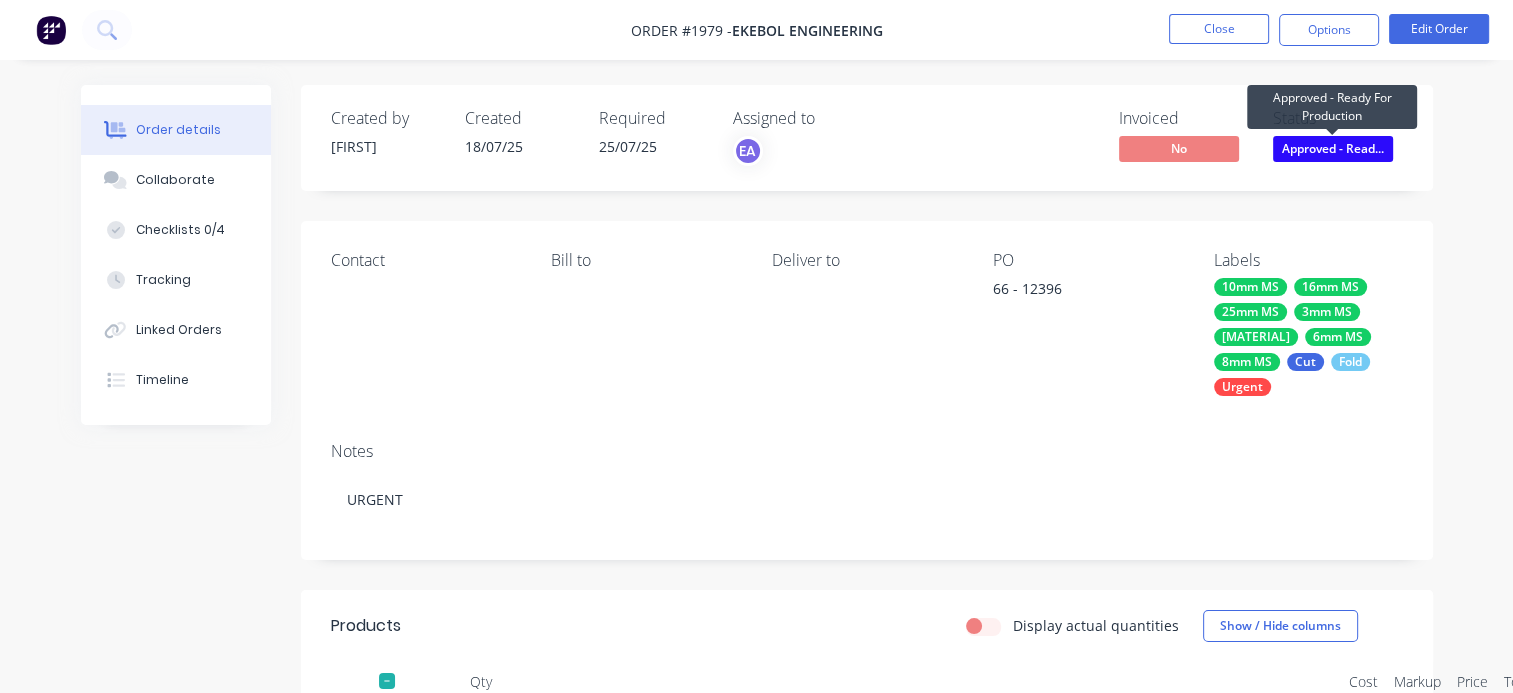 click on "Approved - Read..." at bounding box center [1333, 148] 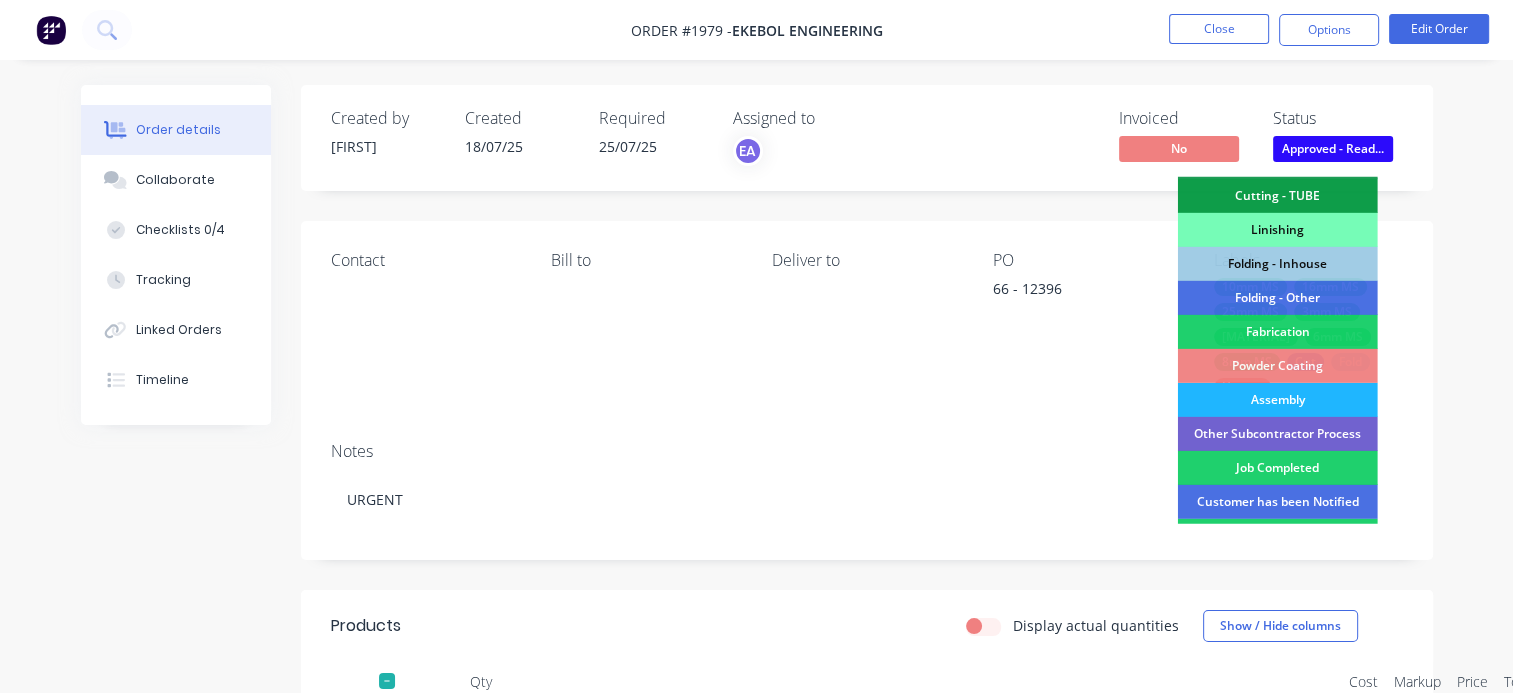 scroll, scrollTop: 500, scrollLeft: 0, axis: vertical 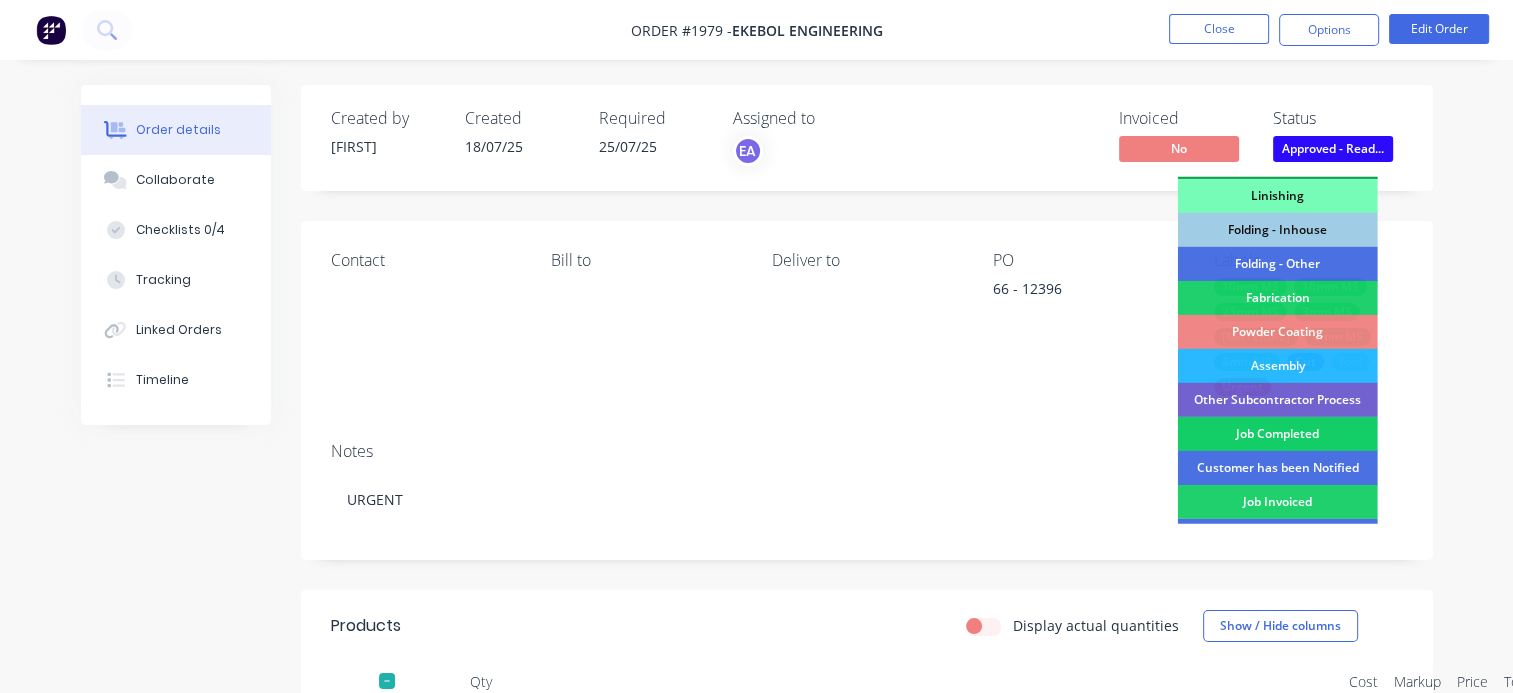 click on "Job Completed" at bounding box center [1278, 434] 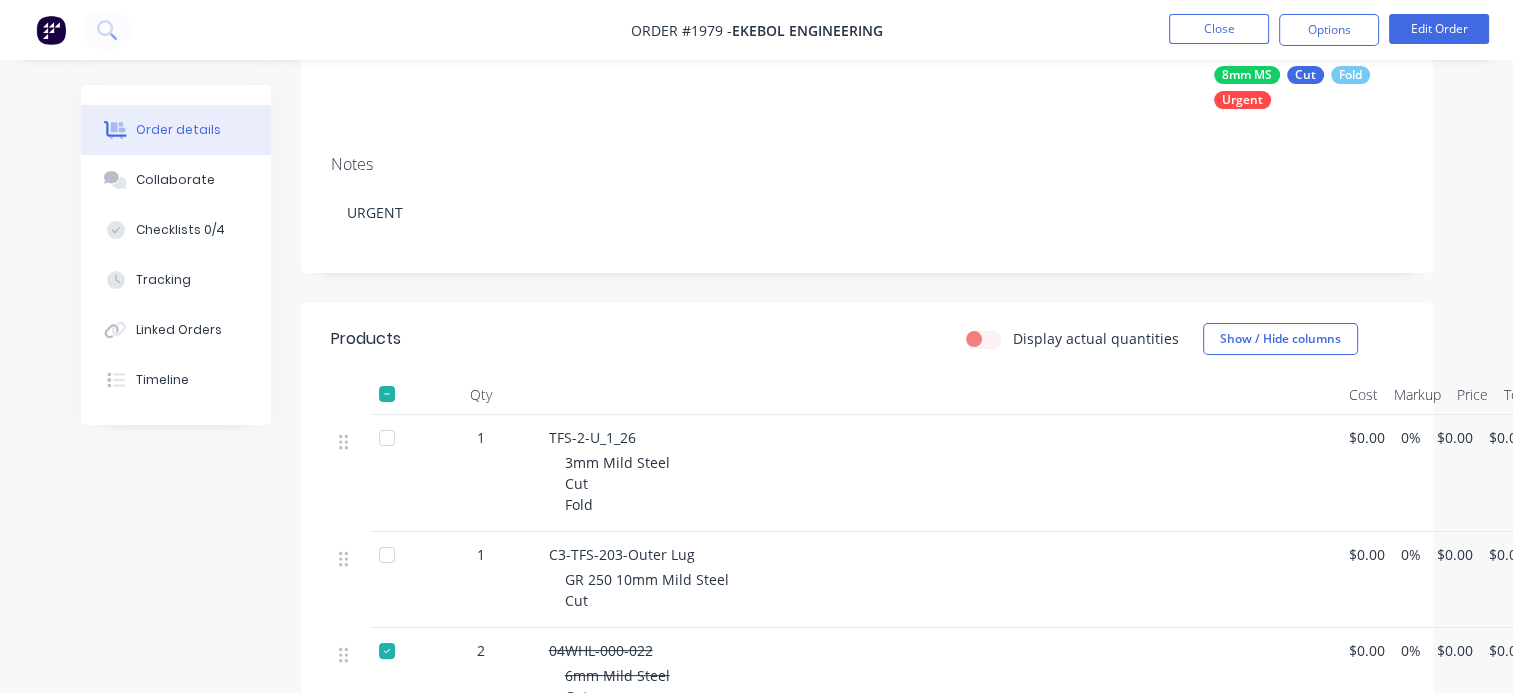 scroll, scrollTop: 400, scrollLeft: 0, axis: vertical 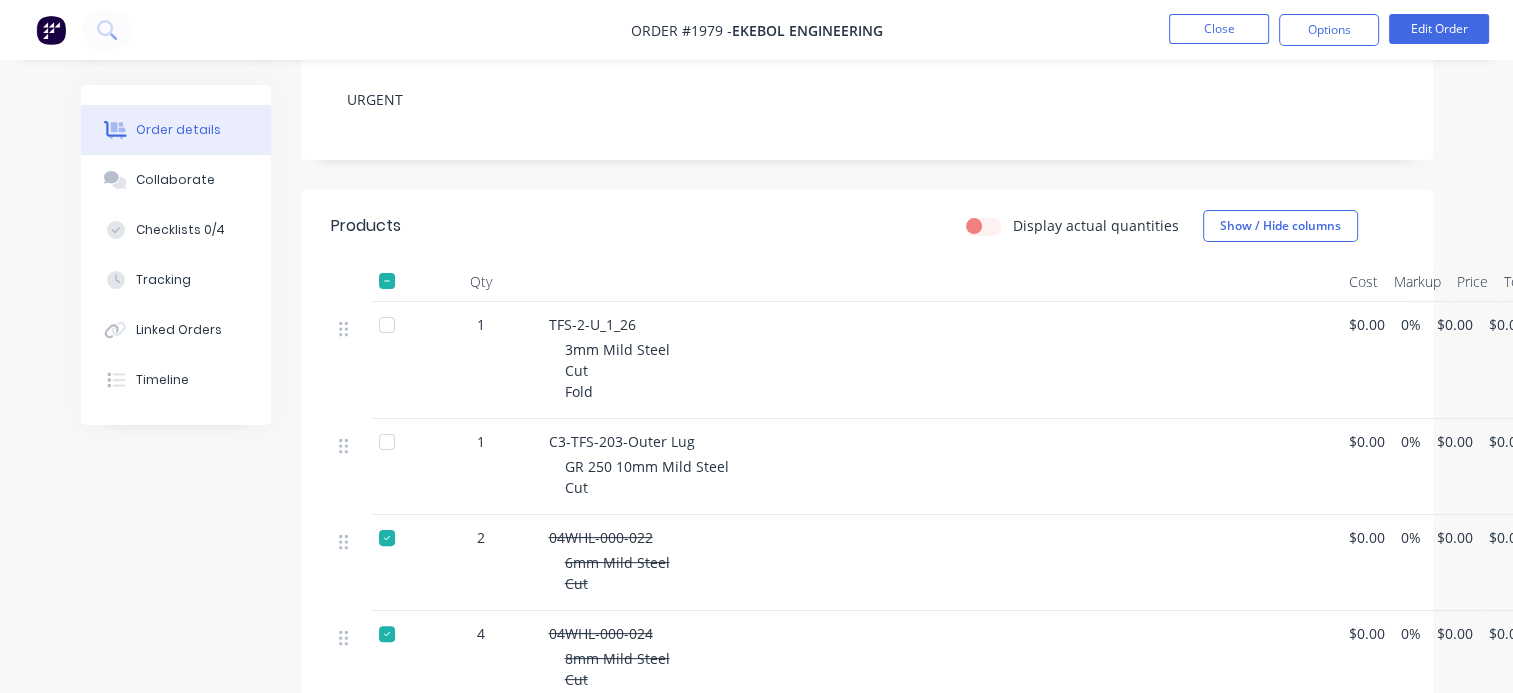 click at bounding box center (387, 442) 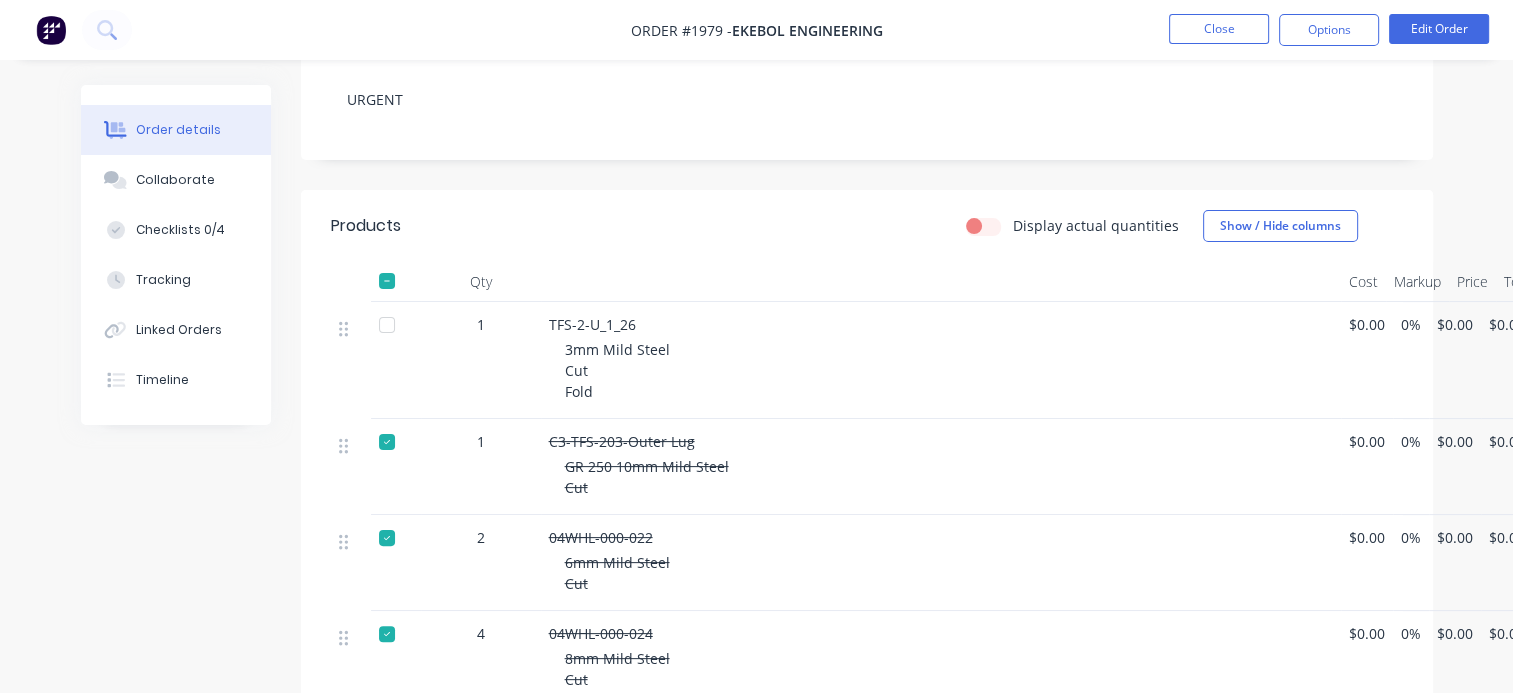 click at bounding box center [387, 325] 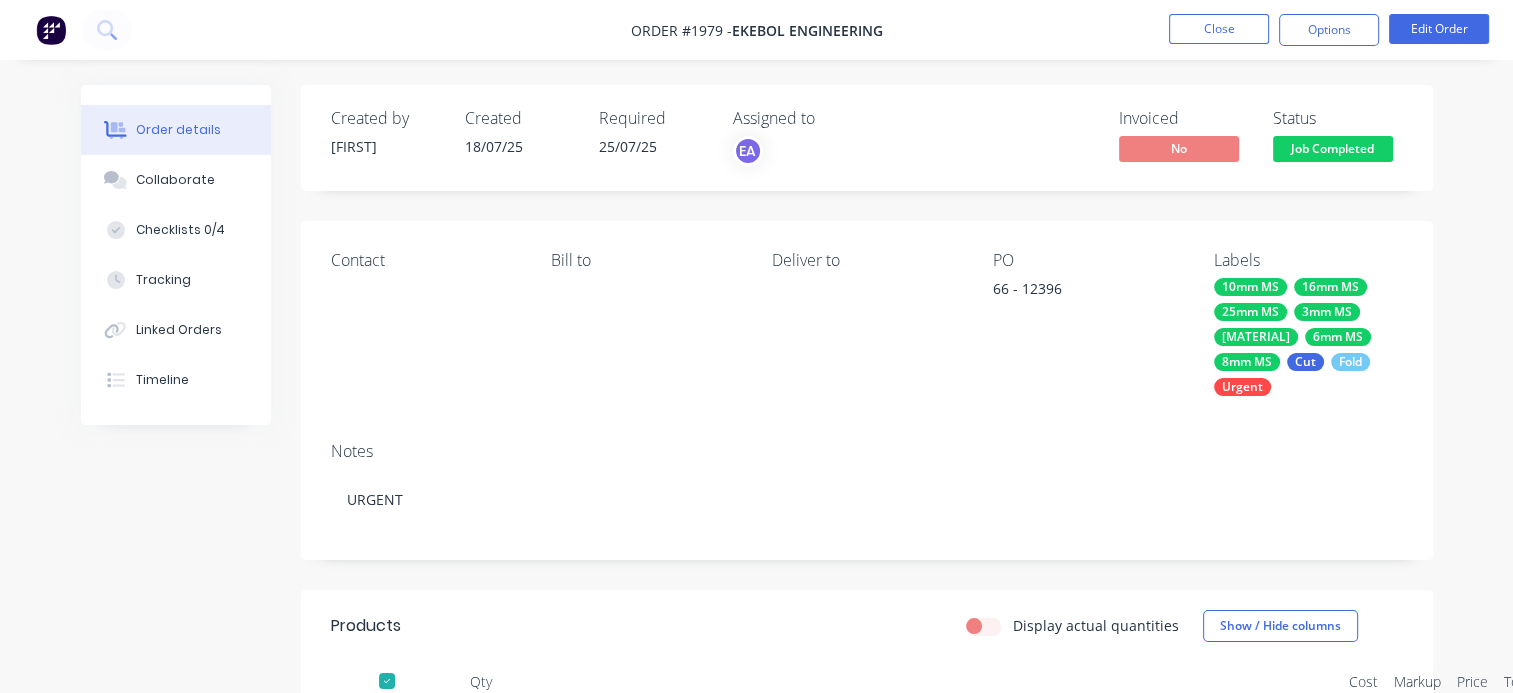 scroll, scrollTop: 300, scrollLeft: 0, axis: vertical 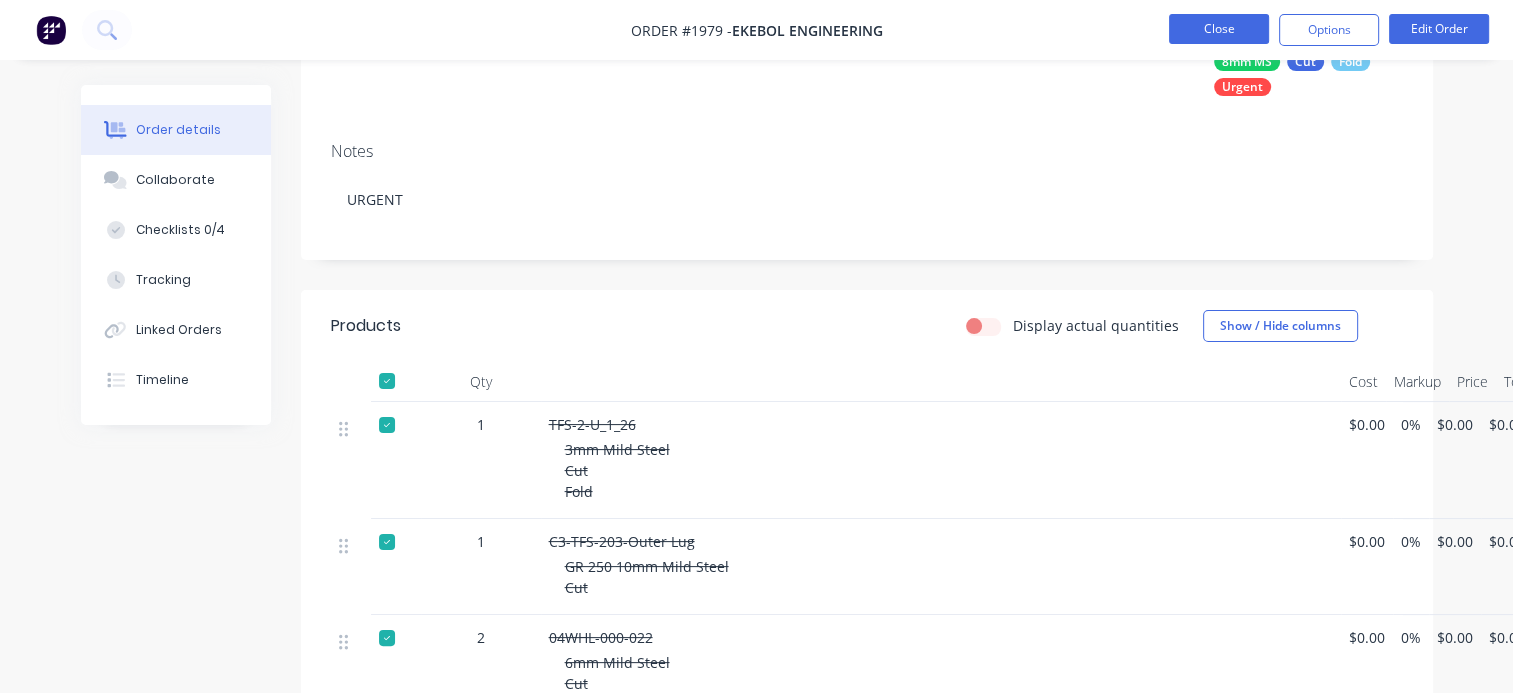 click on "Close" at bounding box center [1219, 29] 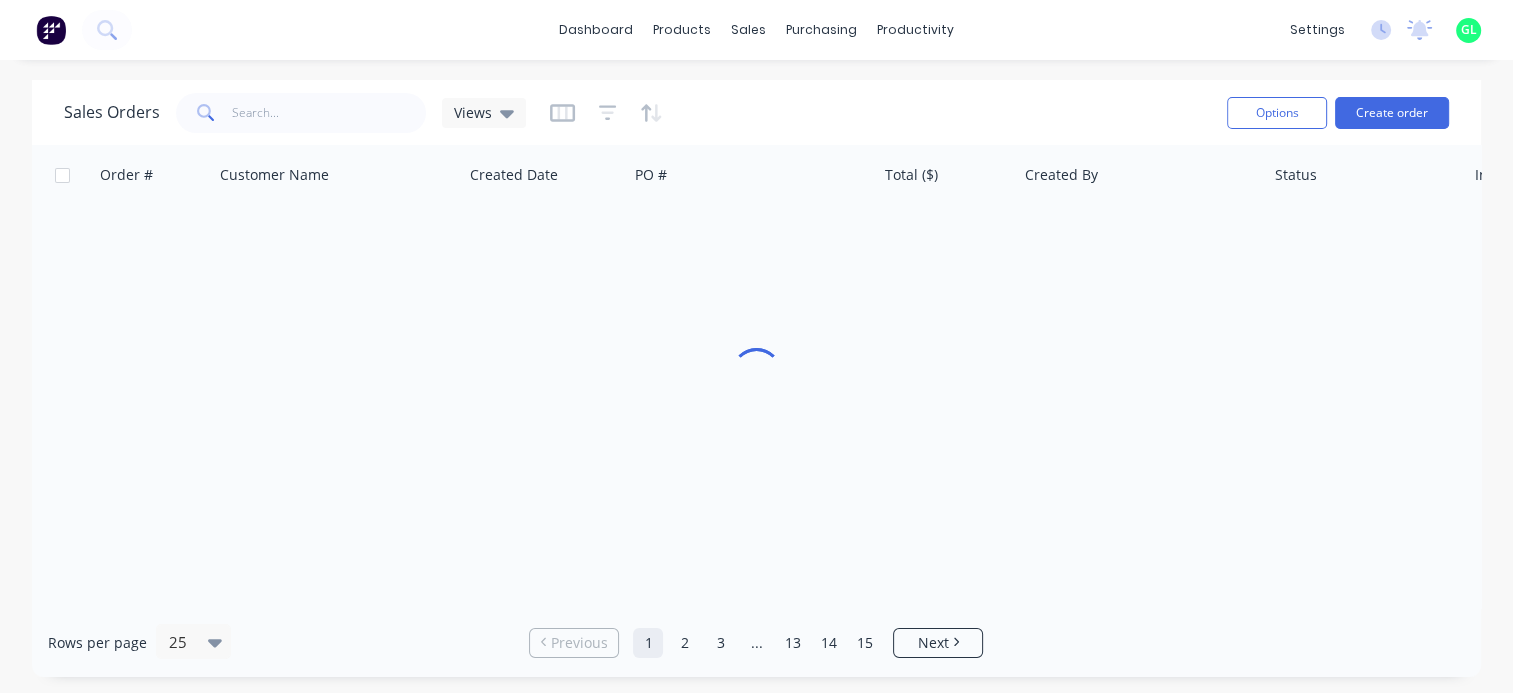 scroll, scrollTop: 0, scrollLeft: 0, axis: both 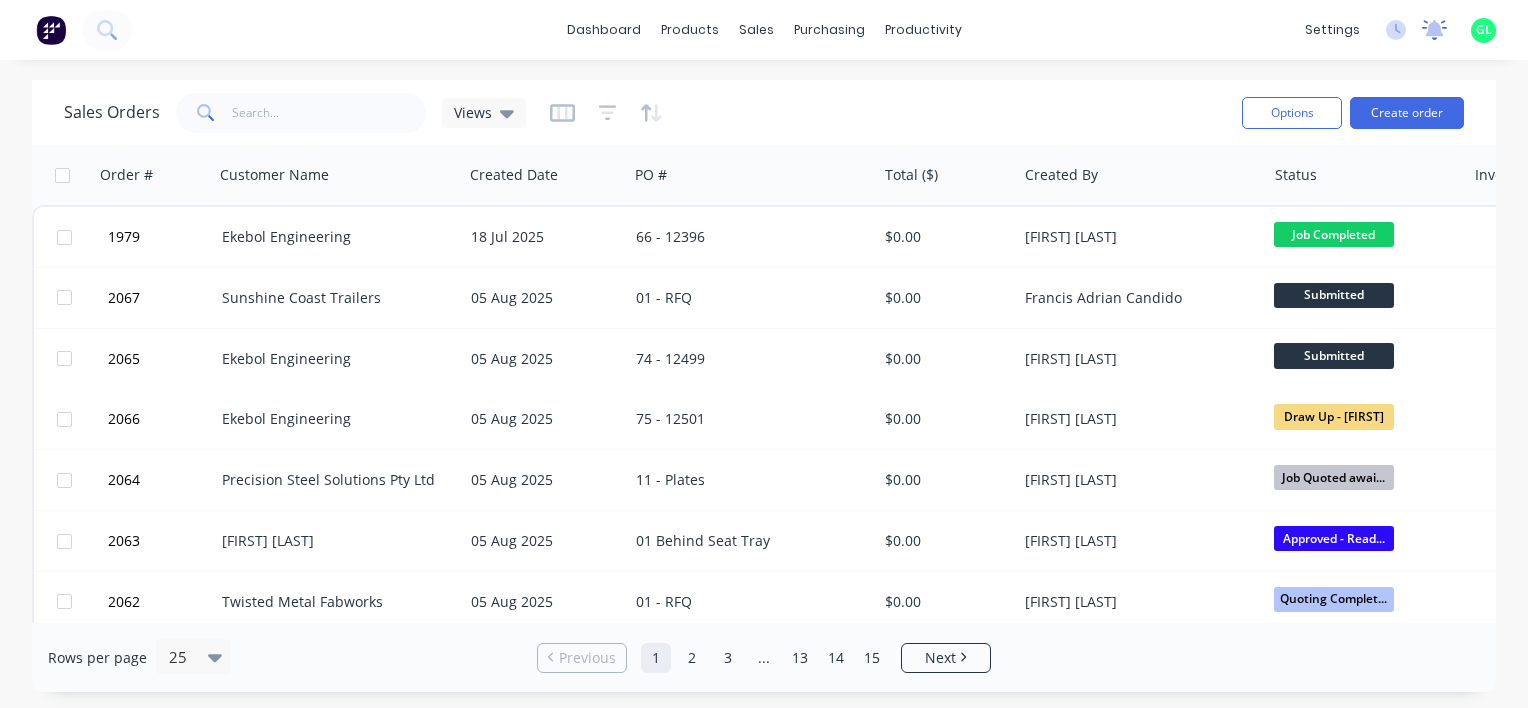 click 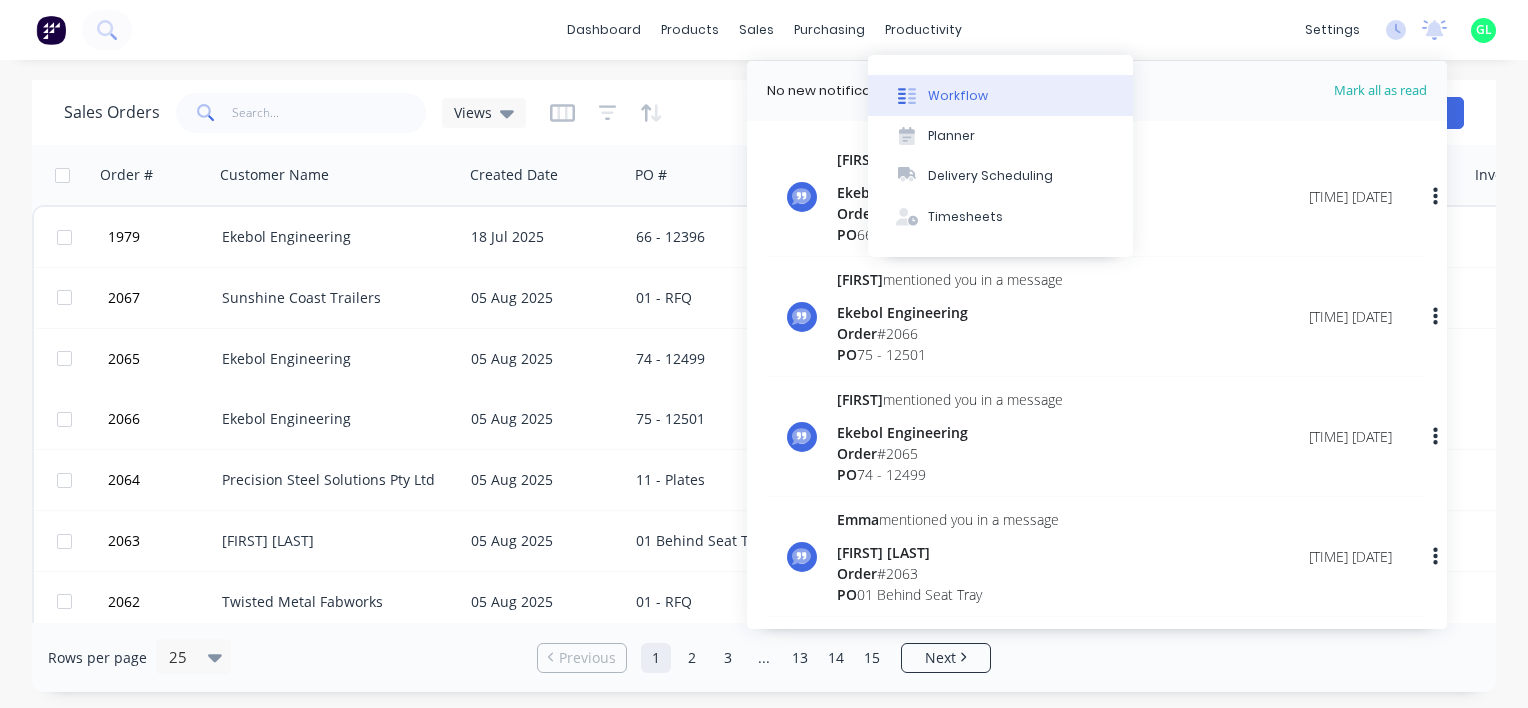 click on "Workflow" at bounding box center (958, 96) 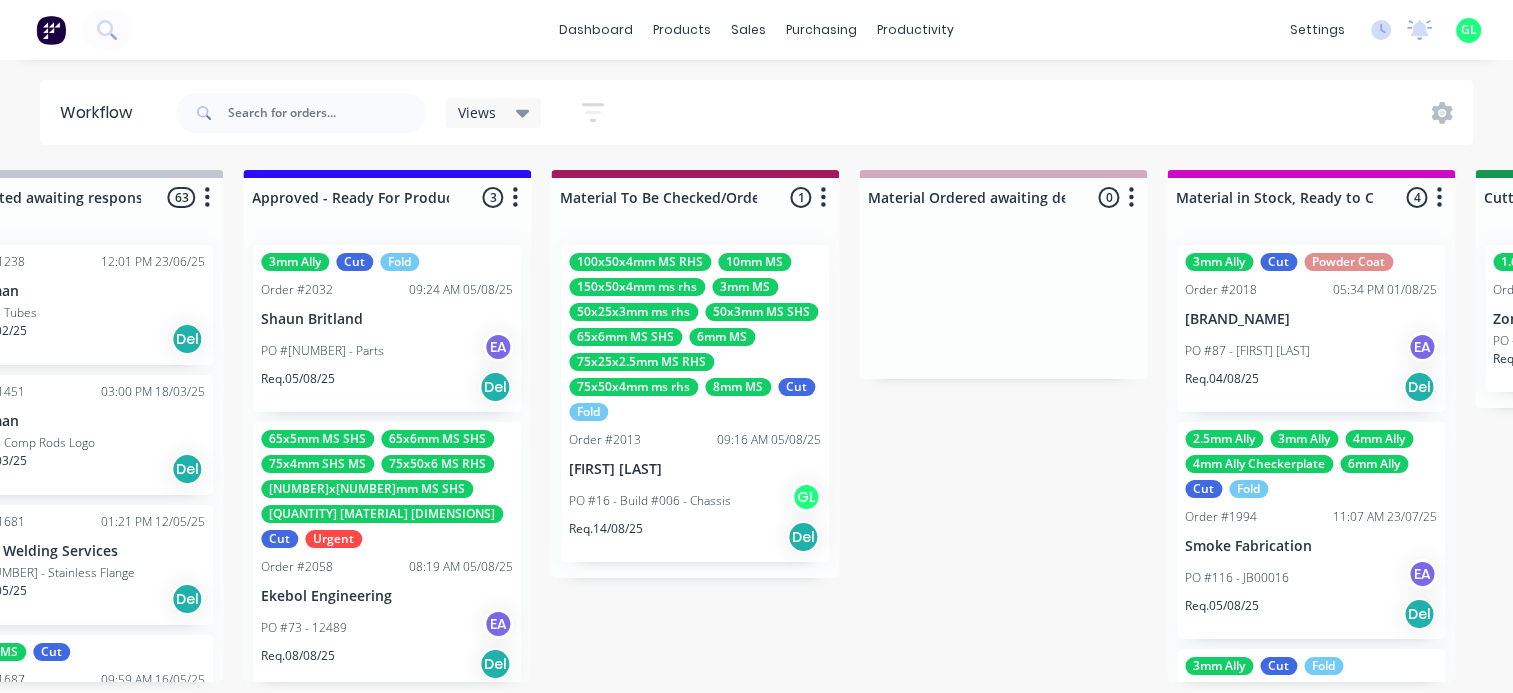 scroll, scrollTop: 0, scrollLeft: 2347, axis: horizontal 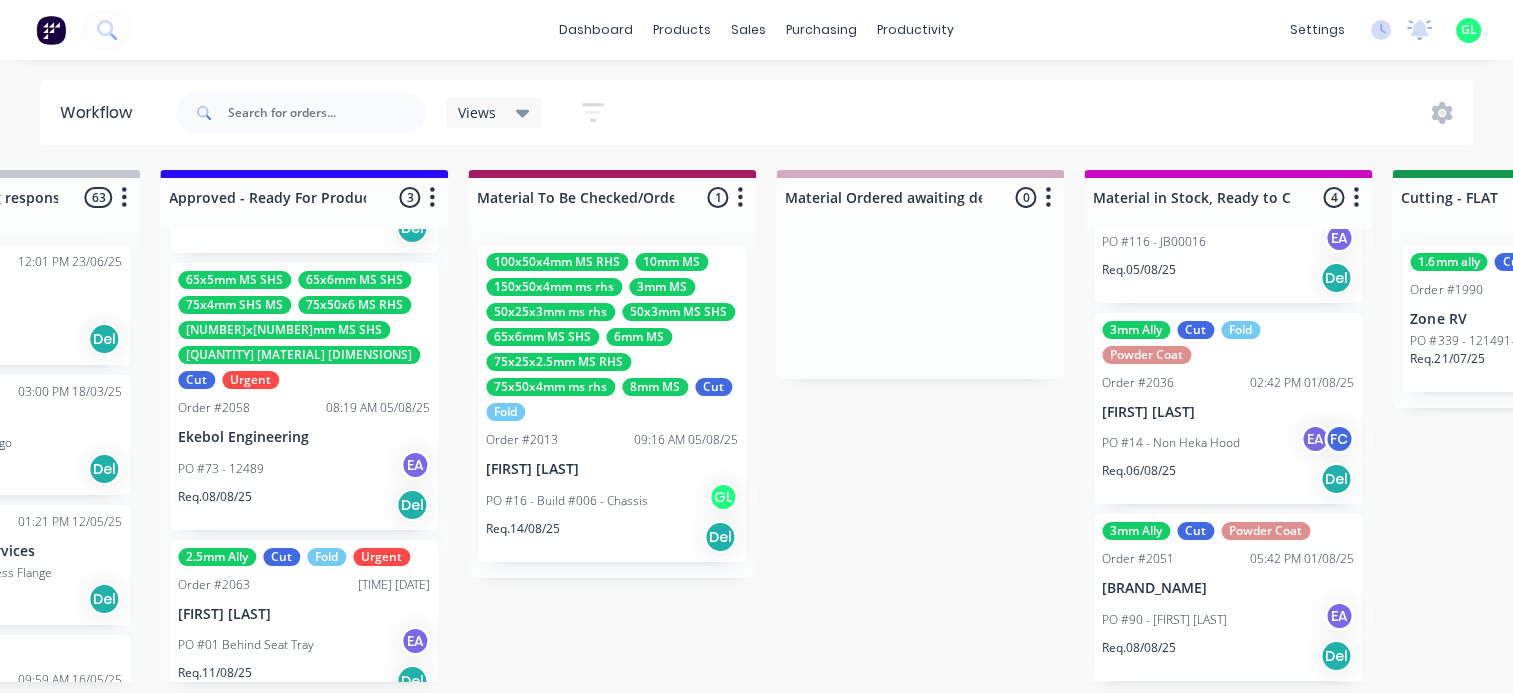 click at bounding box center [920, 304] 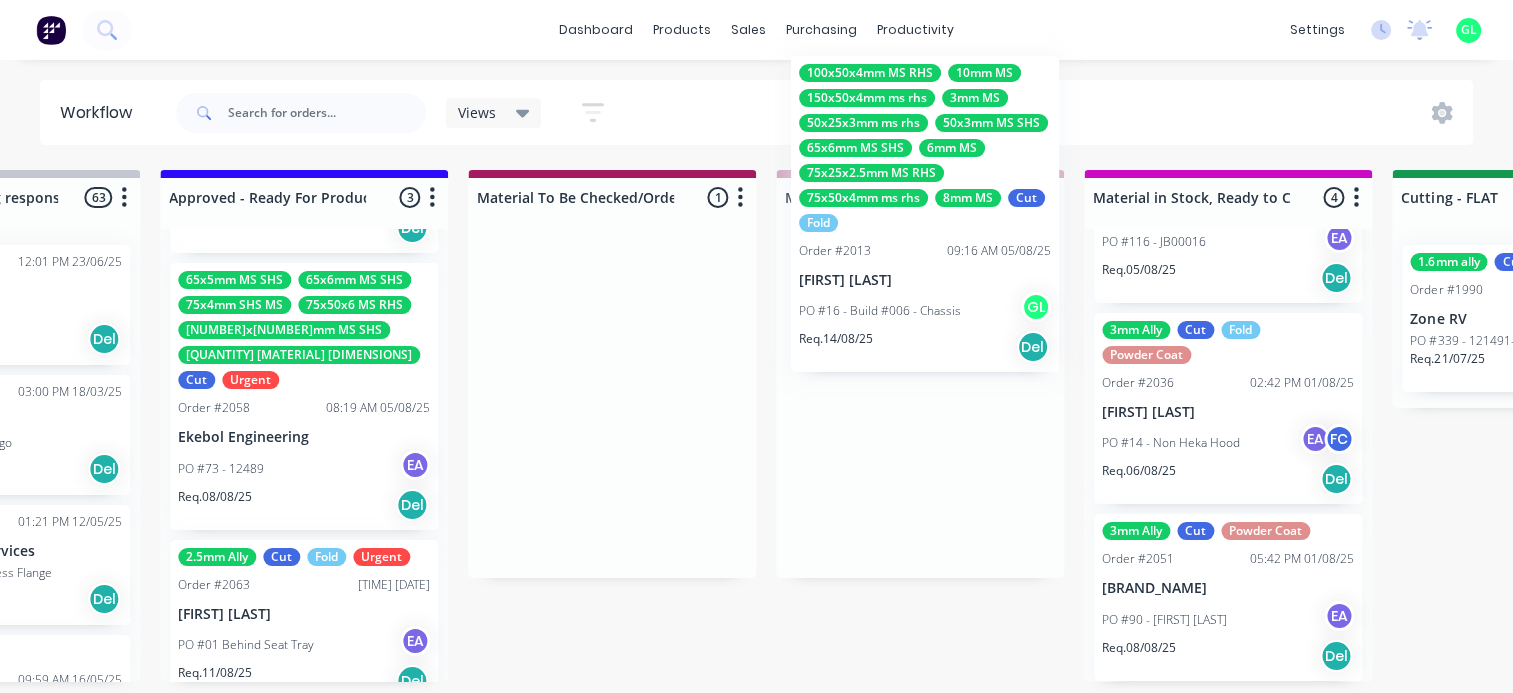 drag, startPoint x: 772, startPoint y: 415, endPoint x: 897, endPoint y: 312, distance: 161.96913 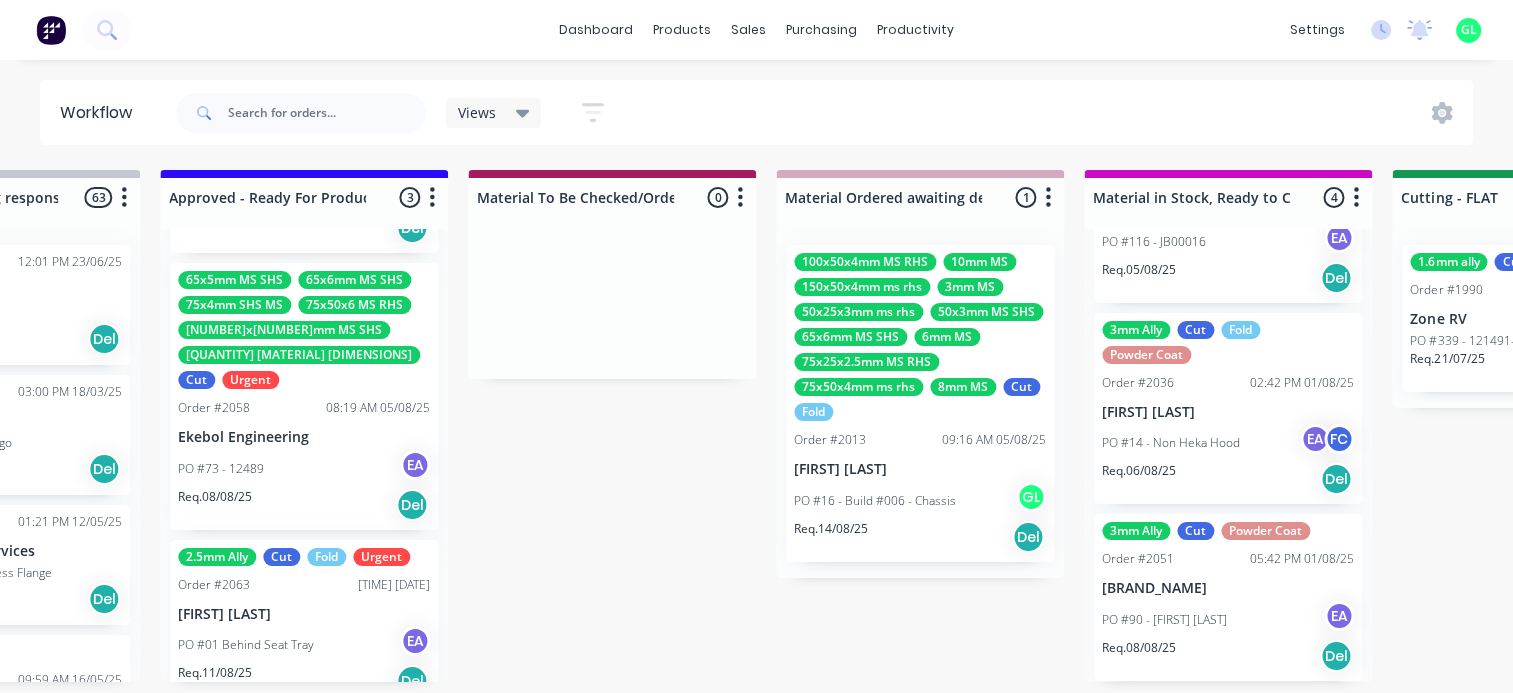 click on "VanDean Caravans" at bounding box center (920, 469) 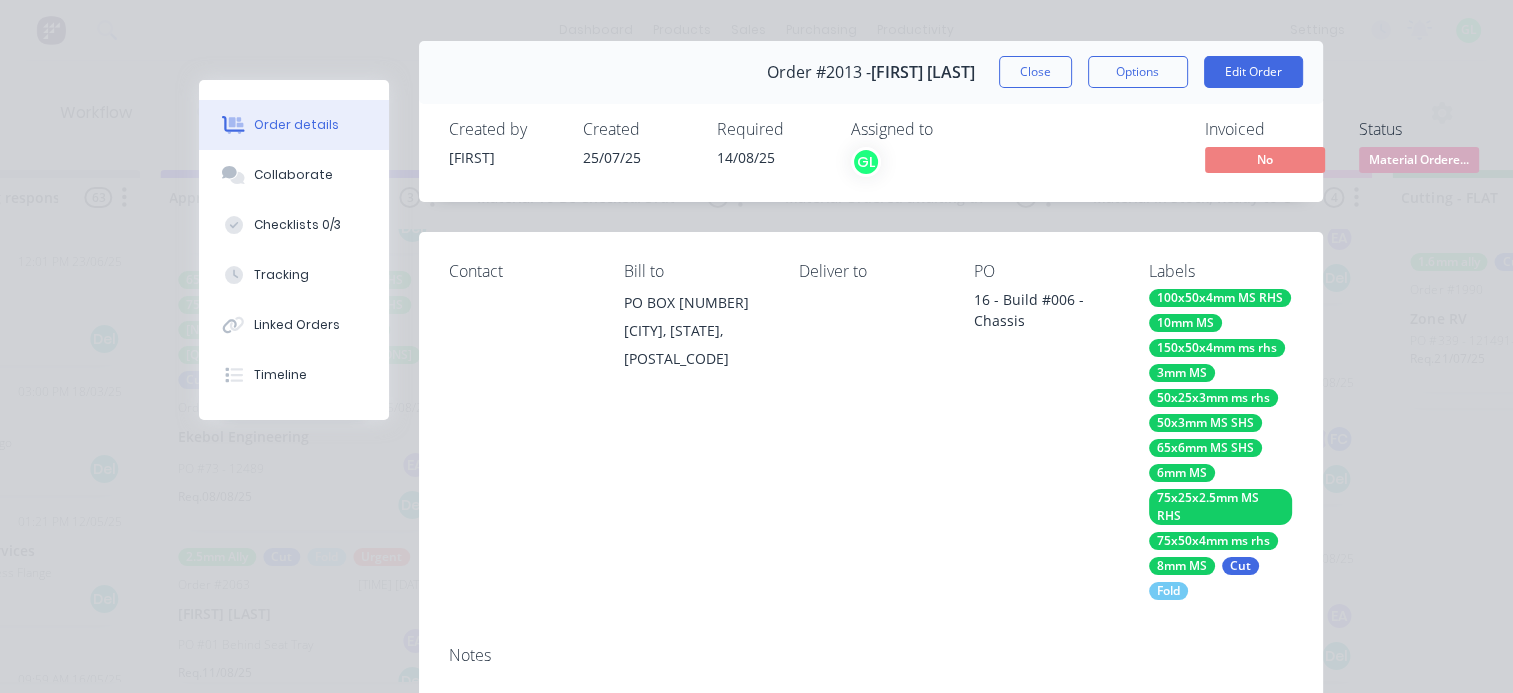 scroll, scrollTop: 0, scrollLeft: 0, axis: both 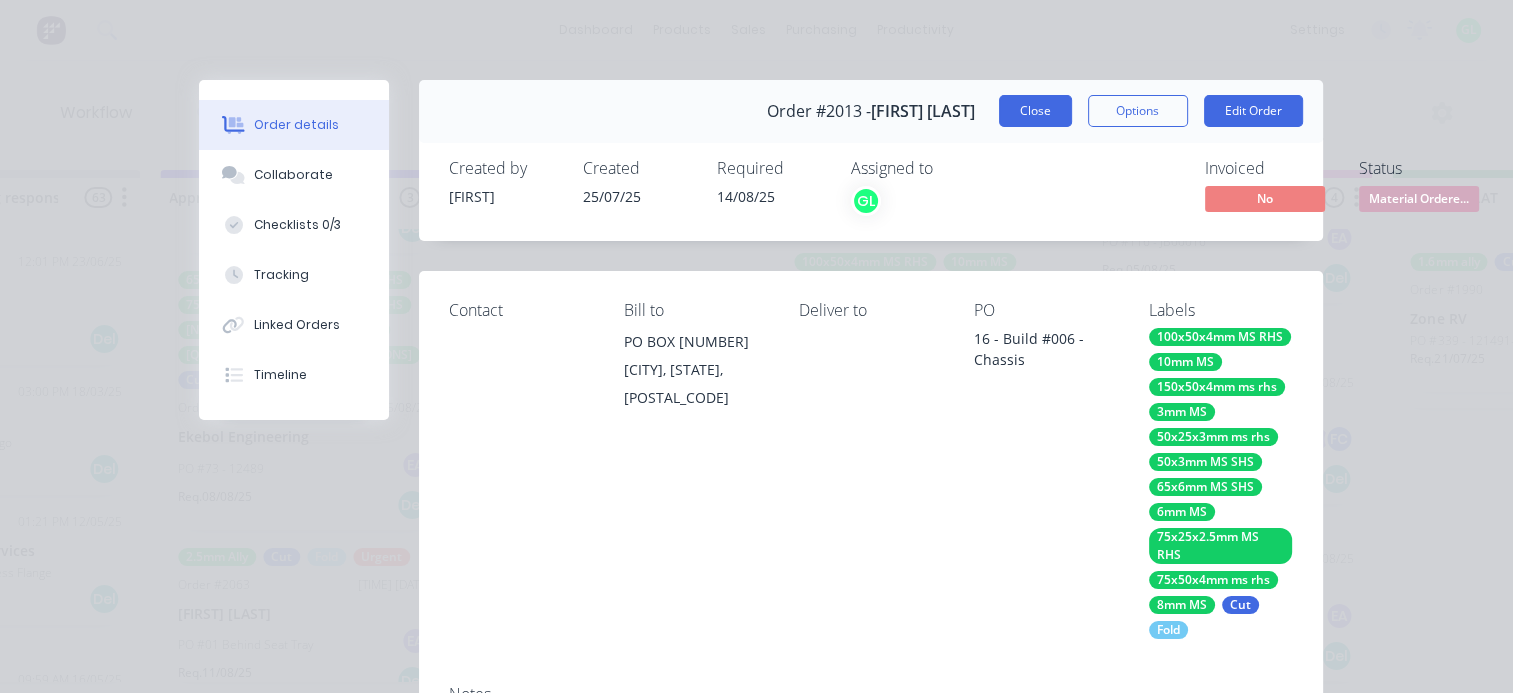 click on "Close" at bounding box center (1035, 111) 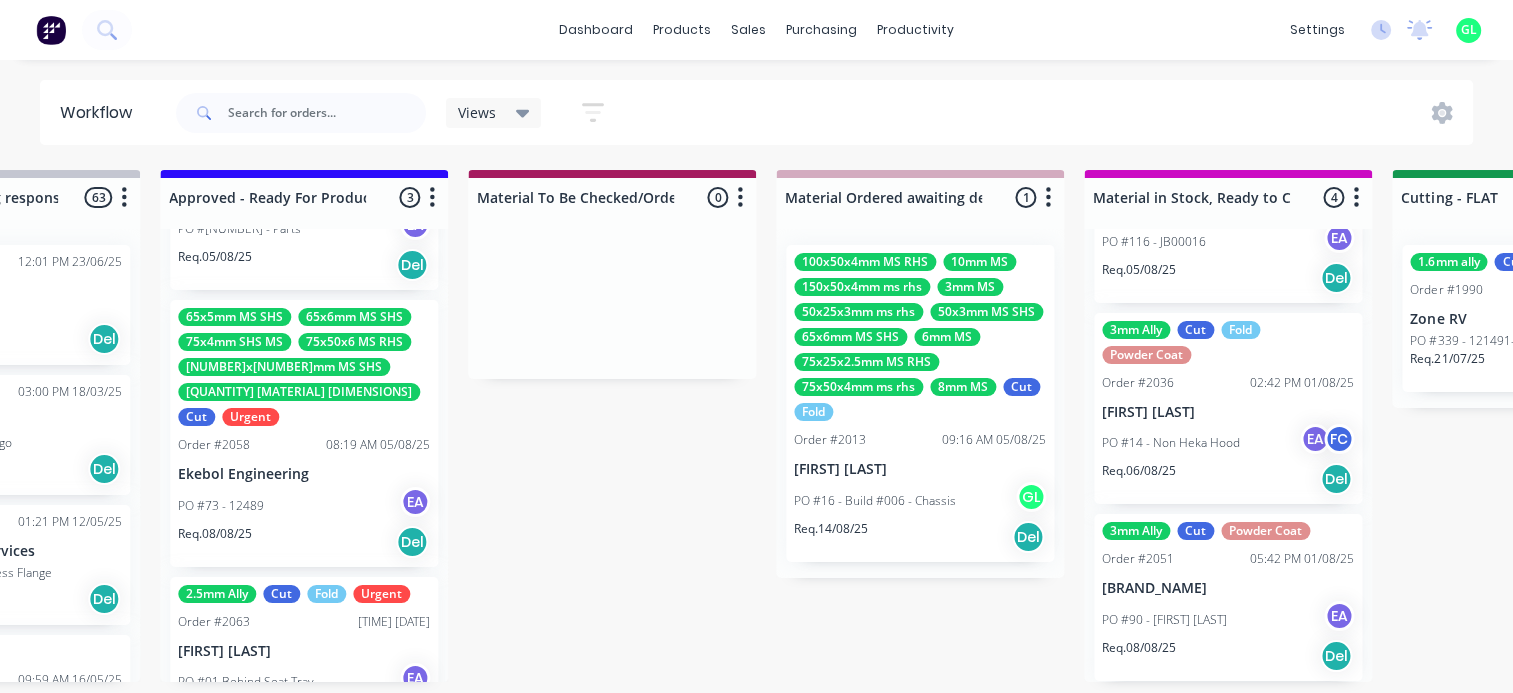 scroll, scrollTop: 159, scrollLeft: 0, axis: vertical 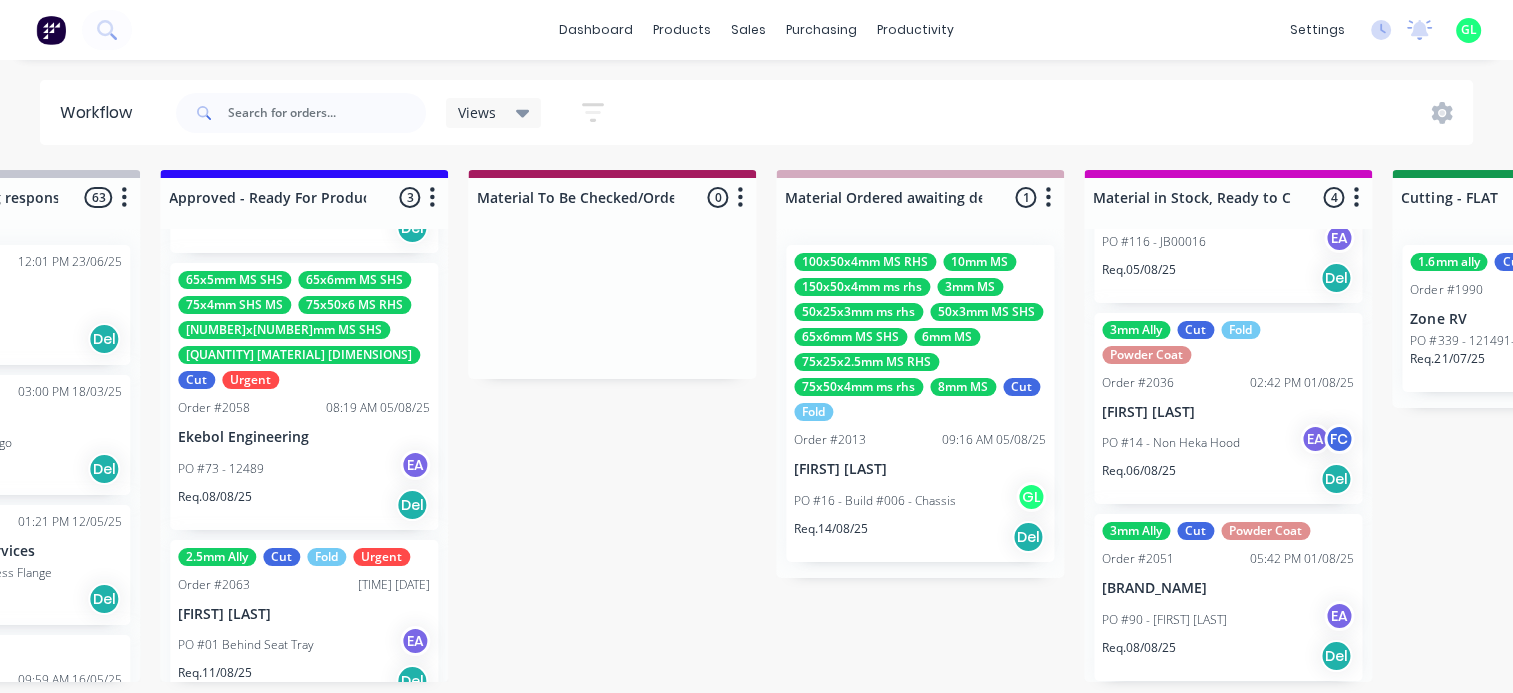 click on "PO #01 Behind Seat Tray EA" at bounding box center (304, 645) 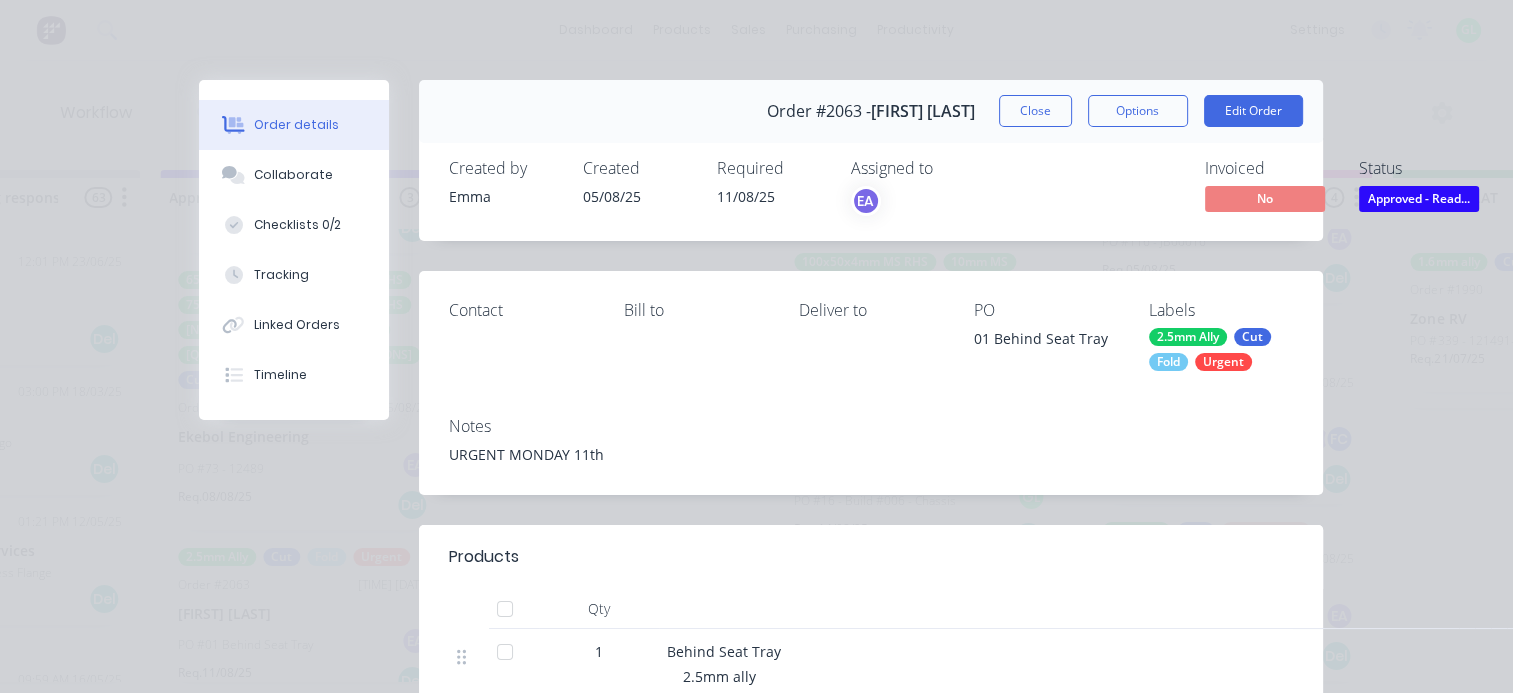 scroll, scrollTop: 200, scrollLeft: 0, axis: vertical 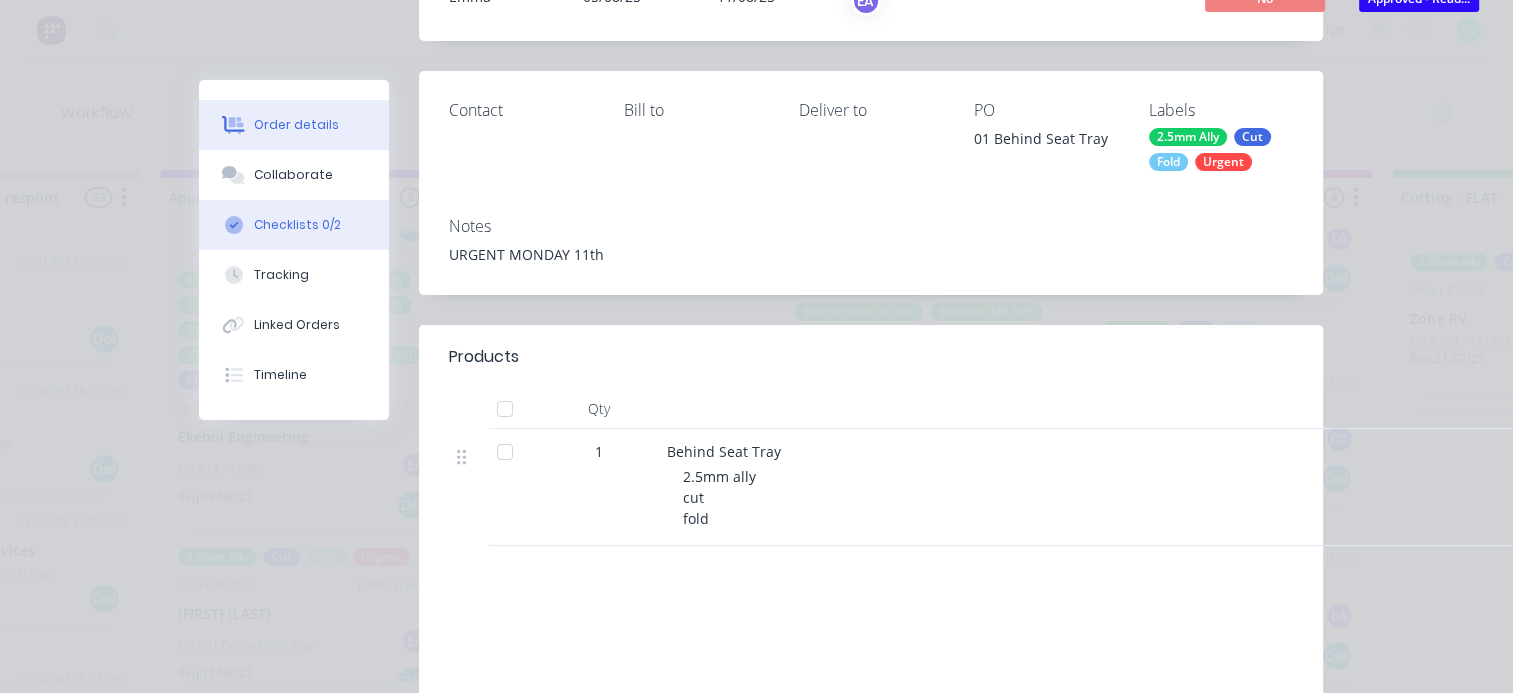 click on "Checklists 0/2" at bounding box center [297, 225] 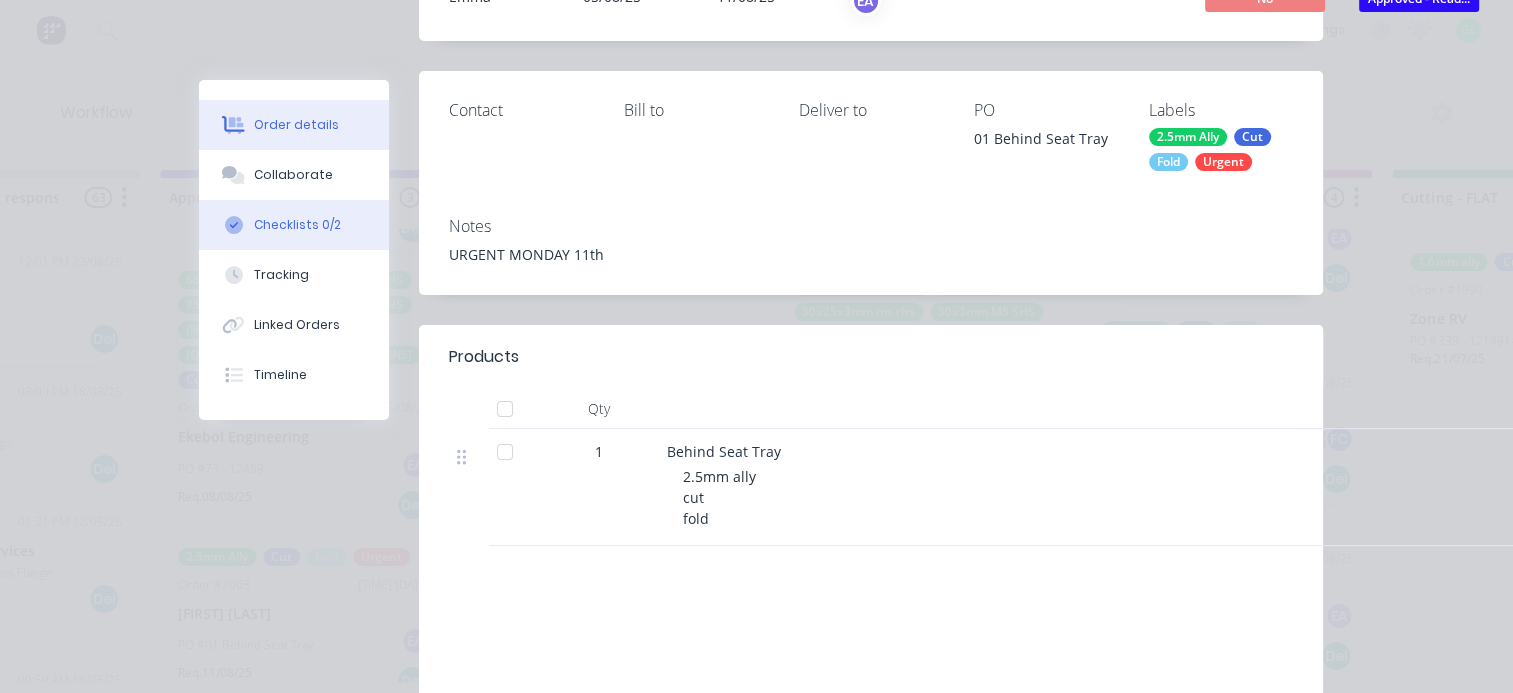 scroll, scrollTop: 0, scrollLeft: 0, axis: both 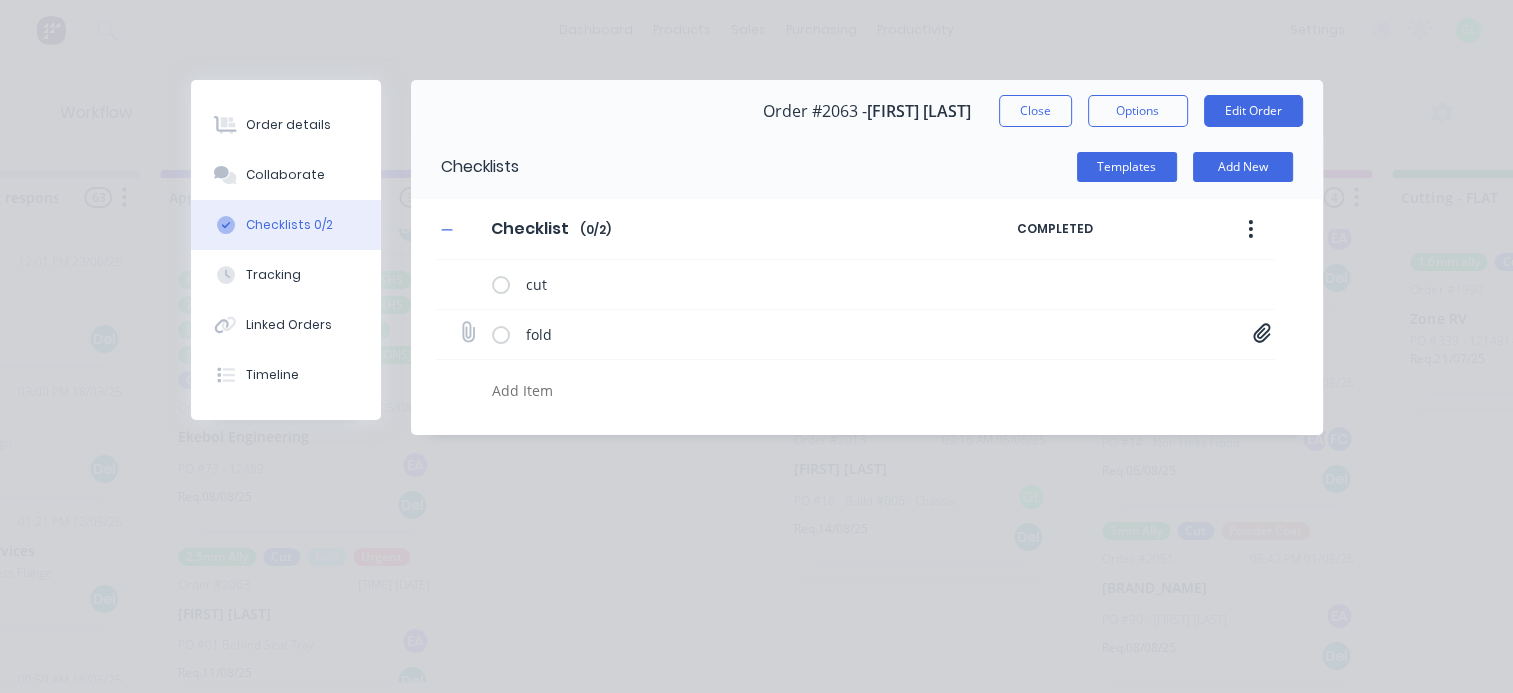 click 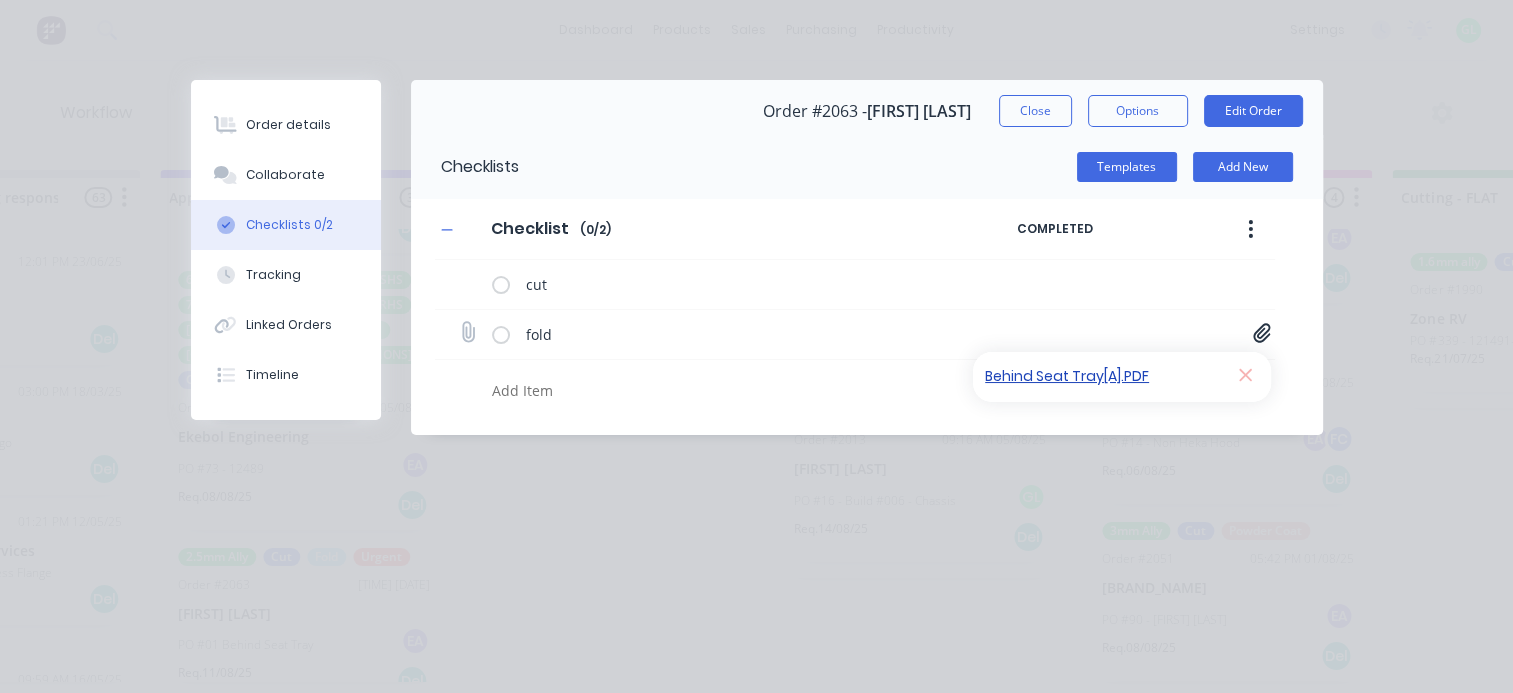 click on "Behind Seat Tray[A].PDF" at bounding box center (1101, 376) 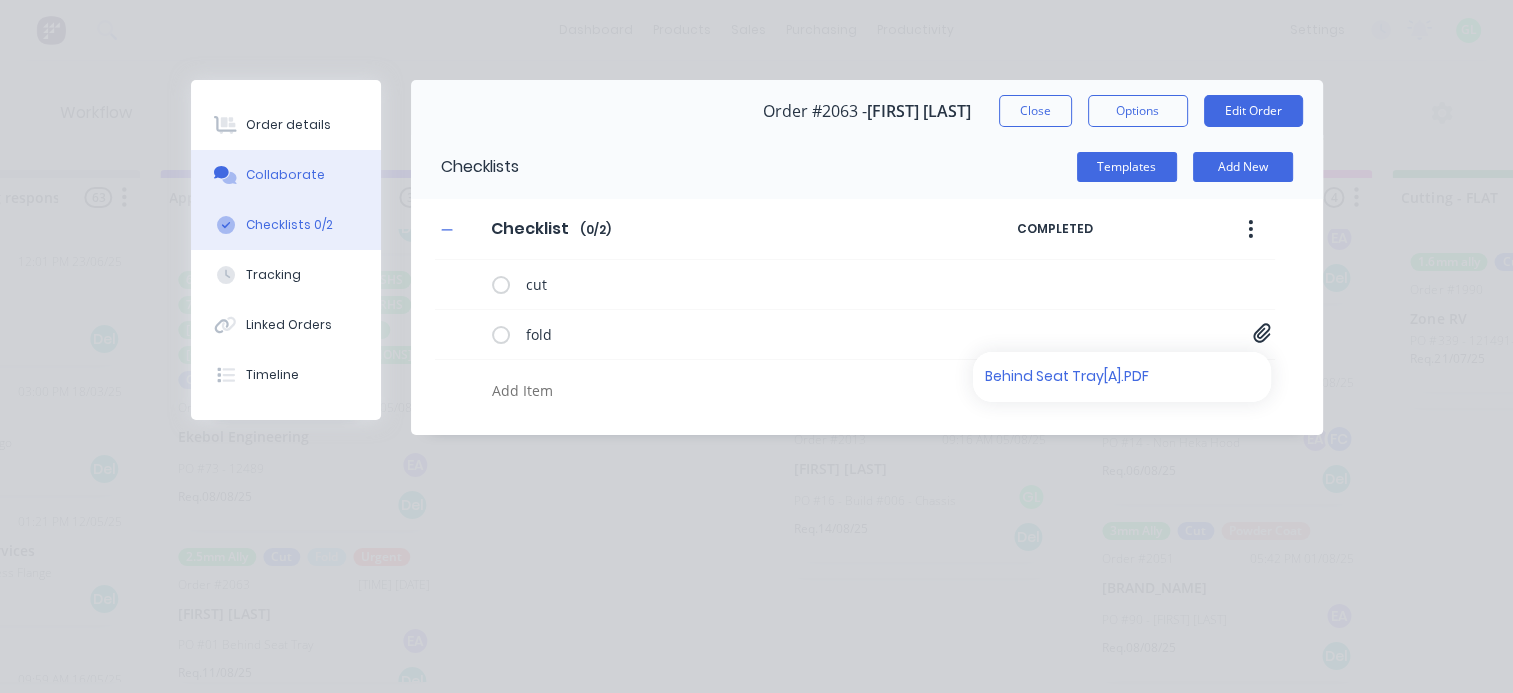 click on "Collaborate" at bounding box center (286, 175) 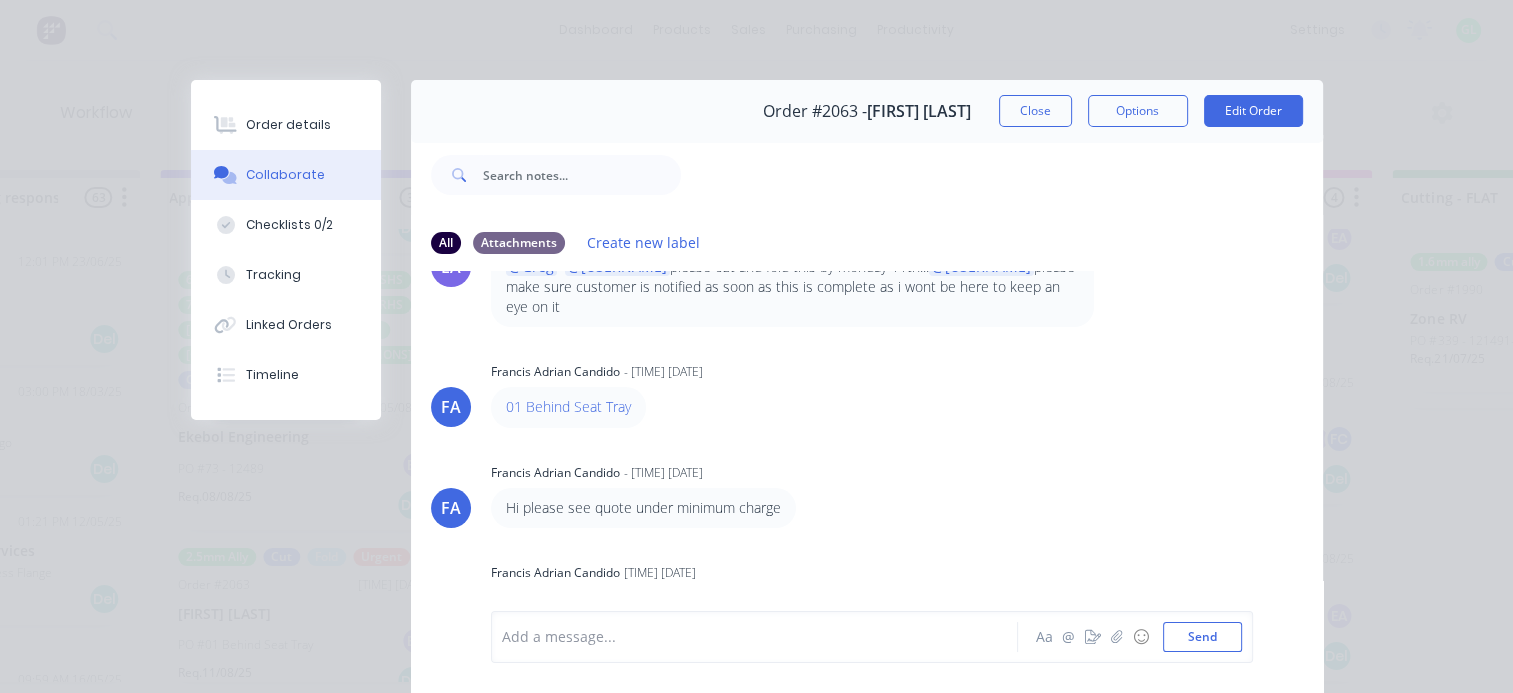 scroll, scrollTop: 196, scrollLeft: 0, axis: vertical 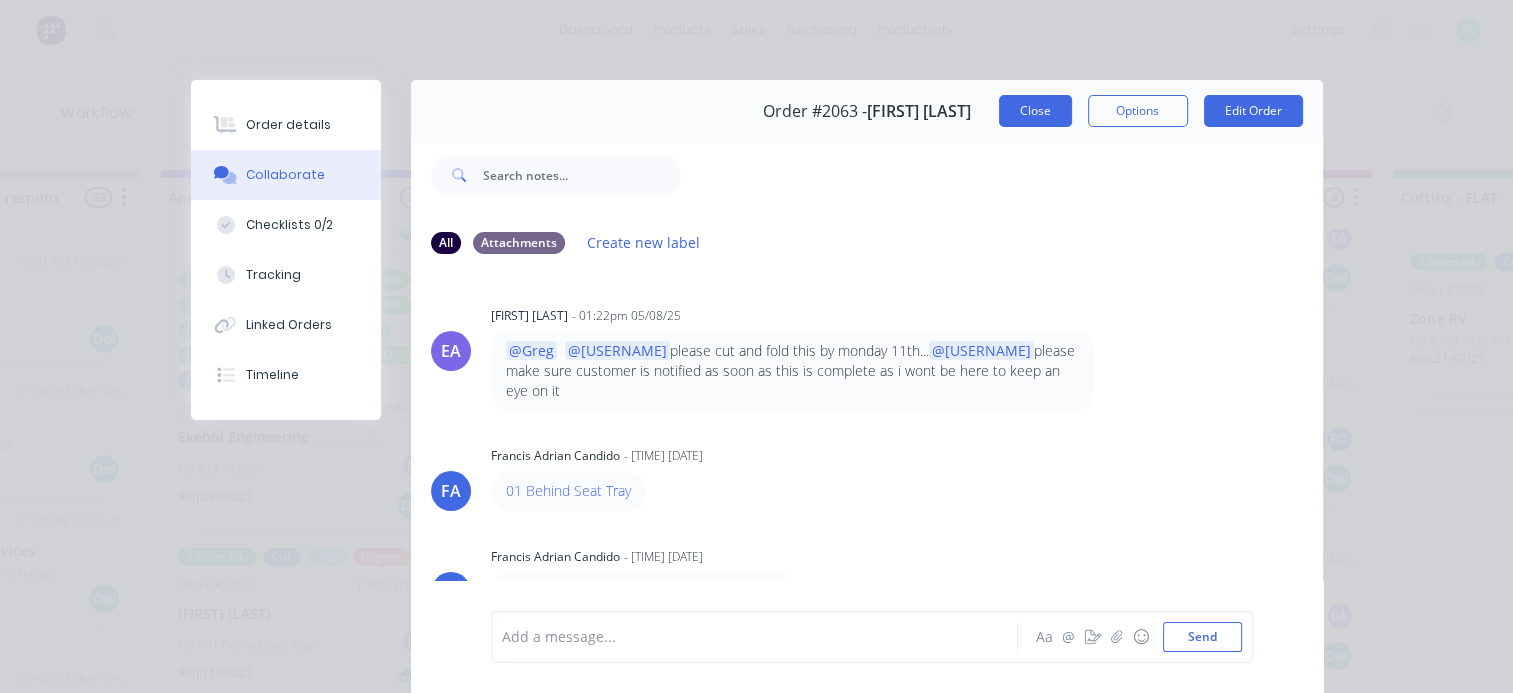 click on "Close" at bounding box center (1035, 111) 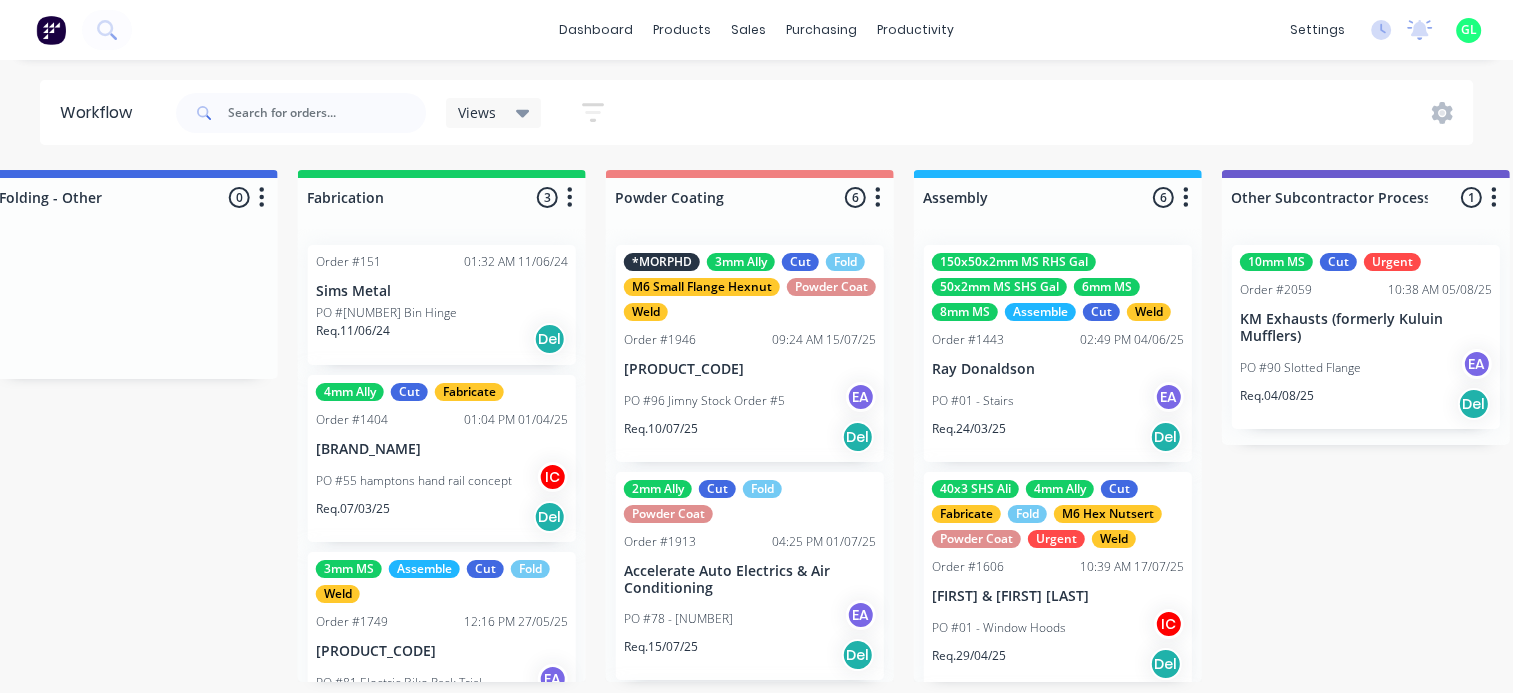 scroll, scrollTop: 4, scrollLeft: 4955, axis: both 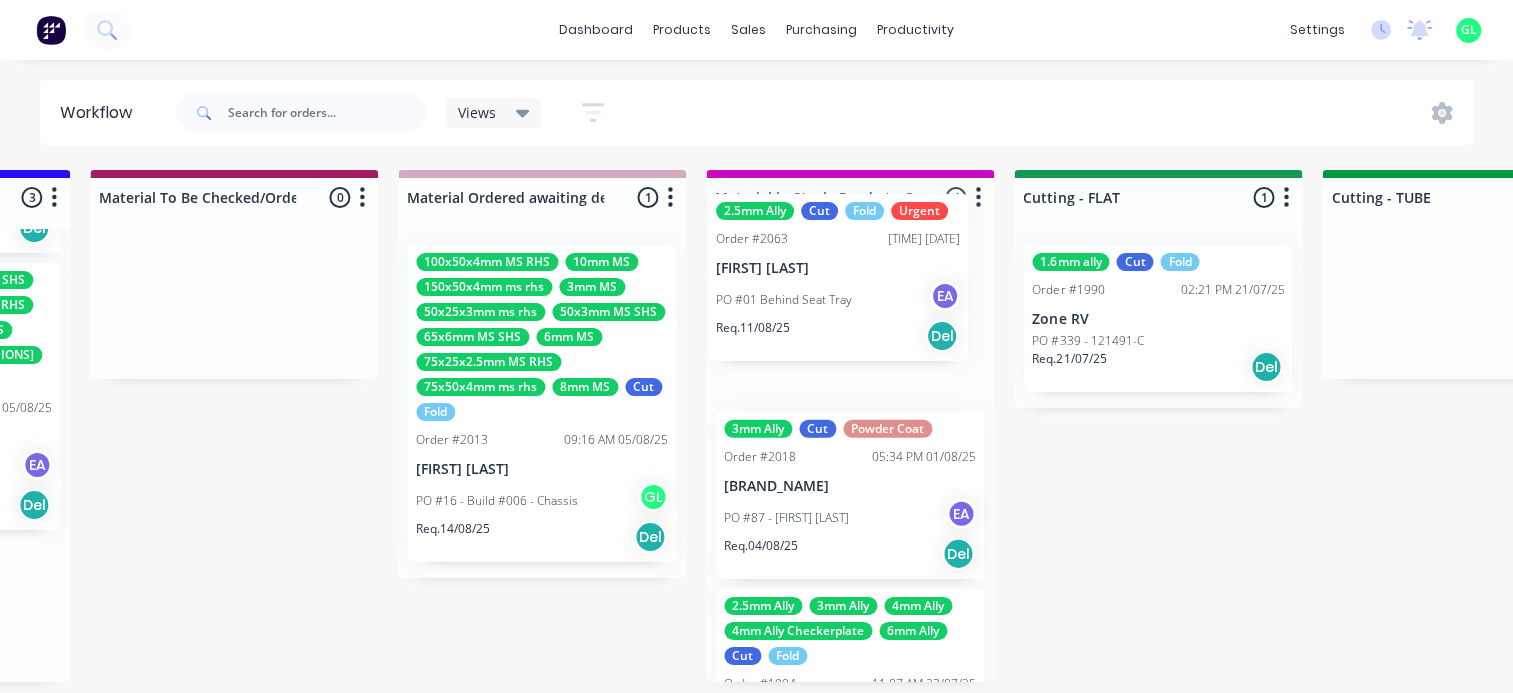 drag, startPoint x: 460, startPoint y: 602, endPoint x: 836, endPoint y: 285, distance: 491.79773 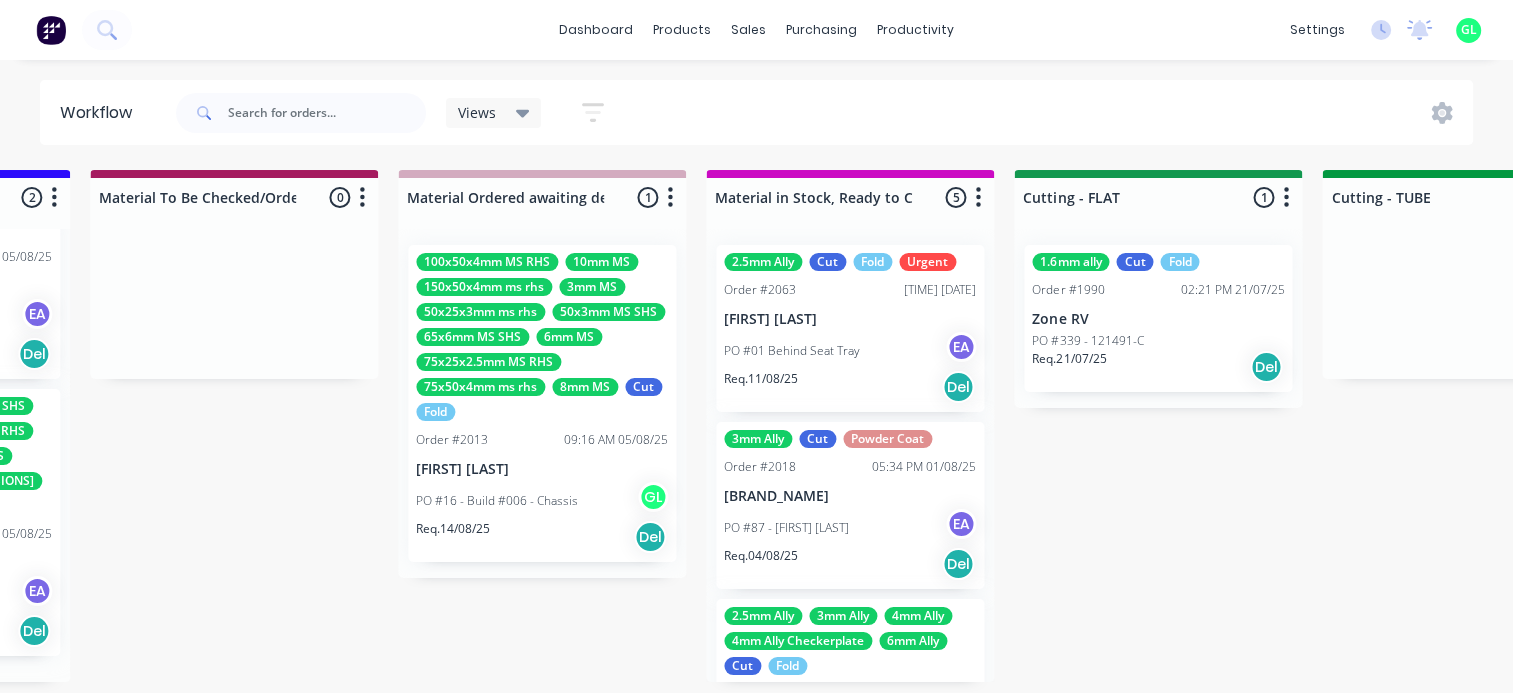 scroll, scrollTop: 0, scrollLeft: 0, axis: both 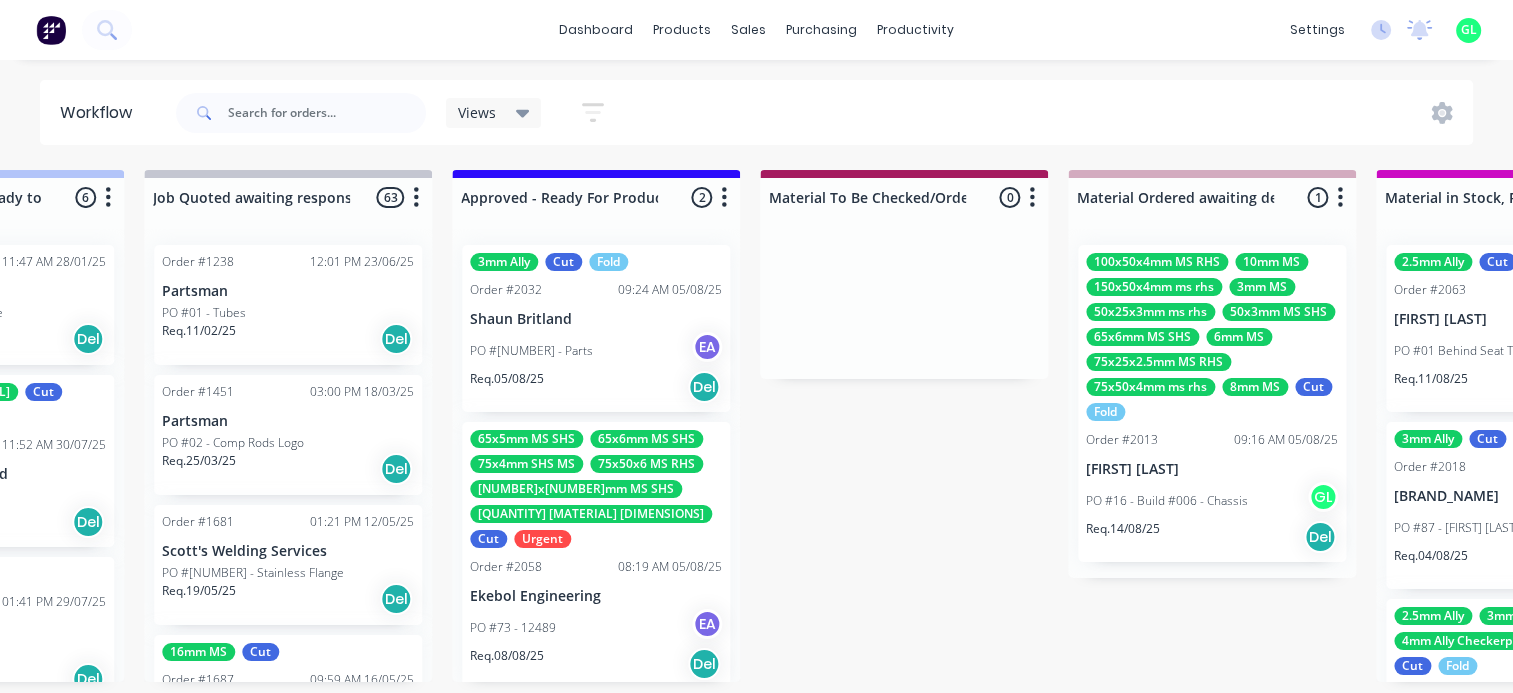click on "PO #01 - Parts EA" at bounding box center [596, 351] 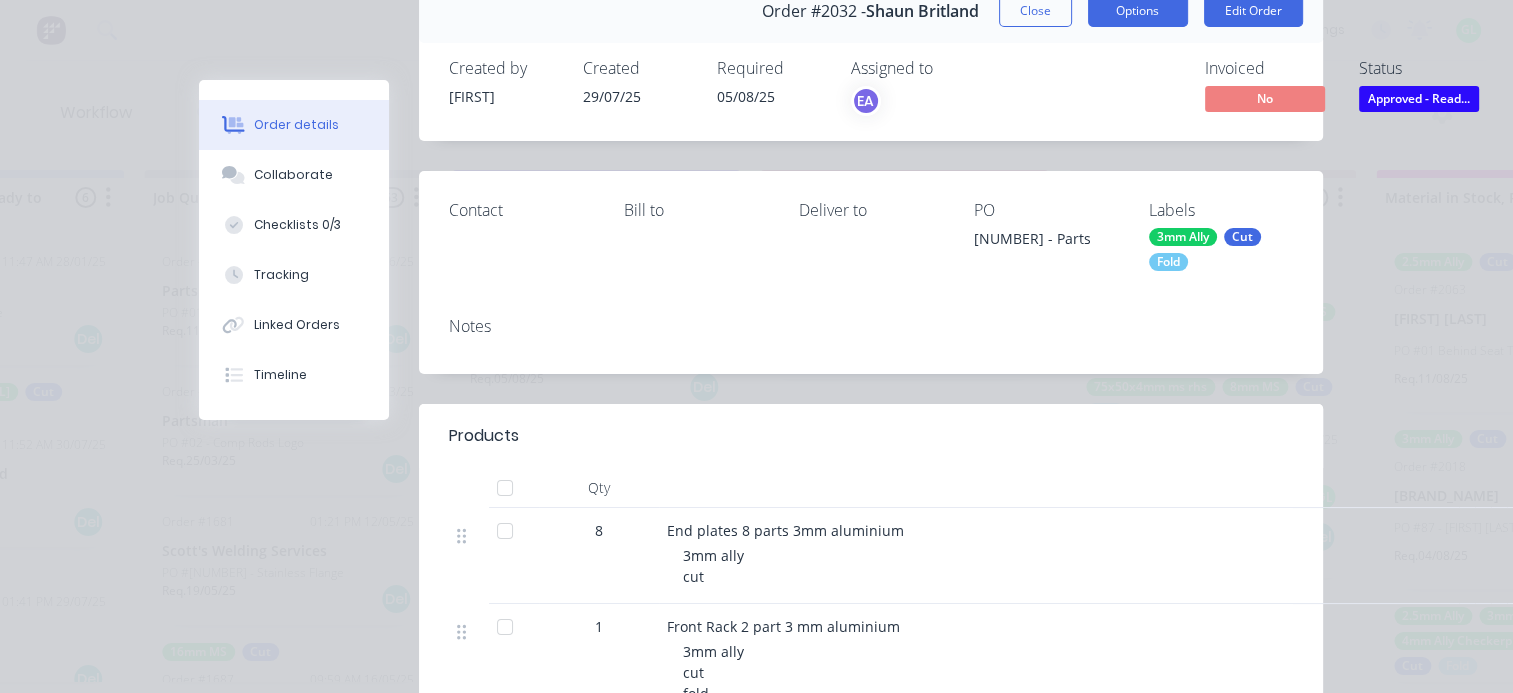 scroll, scrollTop: 46, scrollLeft: 0, axis: vertical 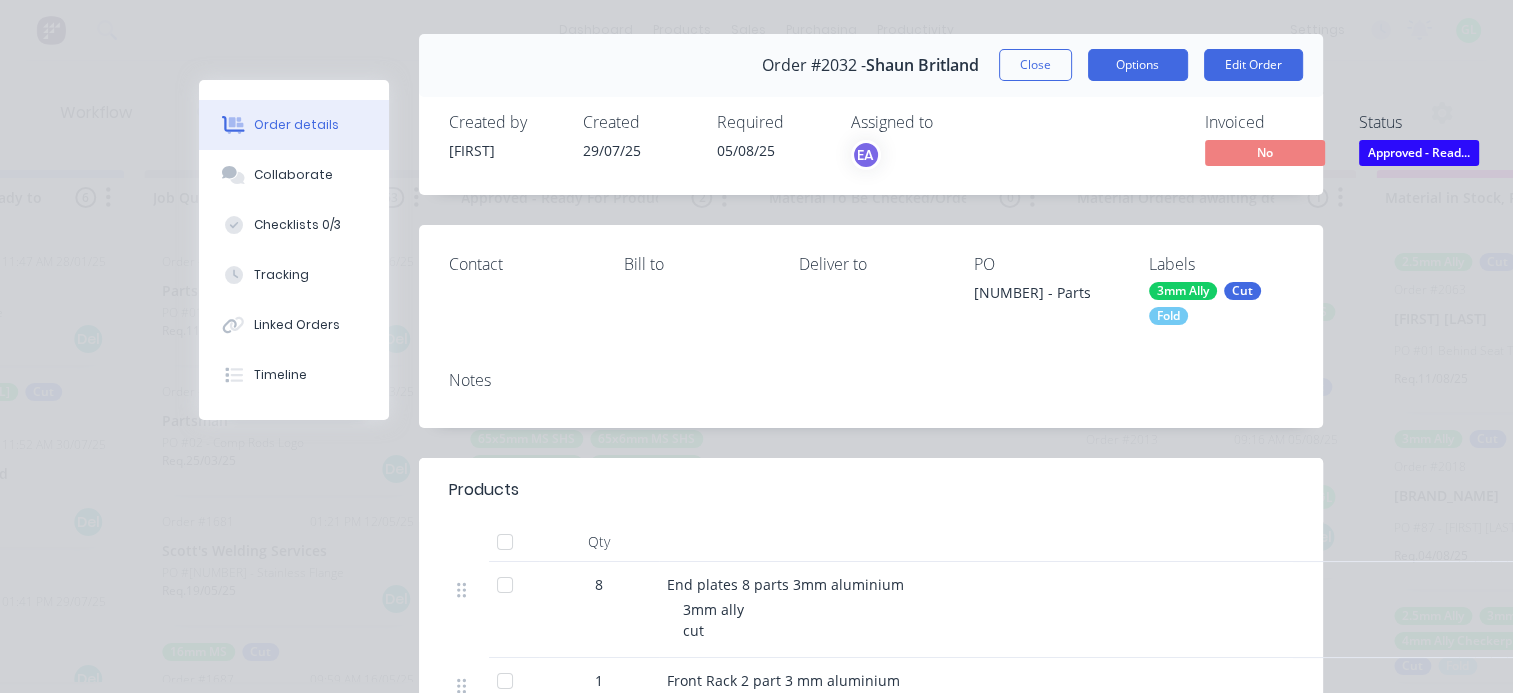 click on "Order details Collaborate Checklists 0/3 Tracking Linked Orders Timeline   Order details   Collaborate   Checklists   Tracking   Linked Orders   Timeline Order #2032 -  Shaun Britland Close   Options     Edit Order   Created by Milyn Created 29/07/25 Required 05/08/25 Assigned to EA Invoiced No Status Approved - Read... Contact Bill to Deliver to PO 01 - Parts Labels 3mm Ally Cut Fold Notes Products Qty 8 End plates 8 parts 3mm aluminium 3mm ally
cut 1 Front Rack 2 part 3 mm aluminium 3mm ally
cut
fold 1 Rear Rack 2 part 3mm Aluminium 3mm ally
cut
fold 1 Roof Rack Back V2 3mm ally
cut
fold 1 Roof Rack Front V2 3mm ally
cut
fold 8 Solar Bracket 8 parts 3mm aluminium 3mm ally
cut
fold Labour $0.00 Sub total $0.00 Margin $0.00  ( 0.00 %) Tax $0.00 Total $0.00" at bounding box center (756, 346) 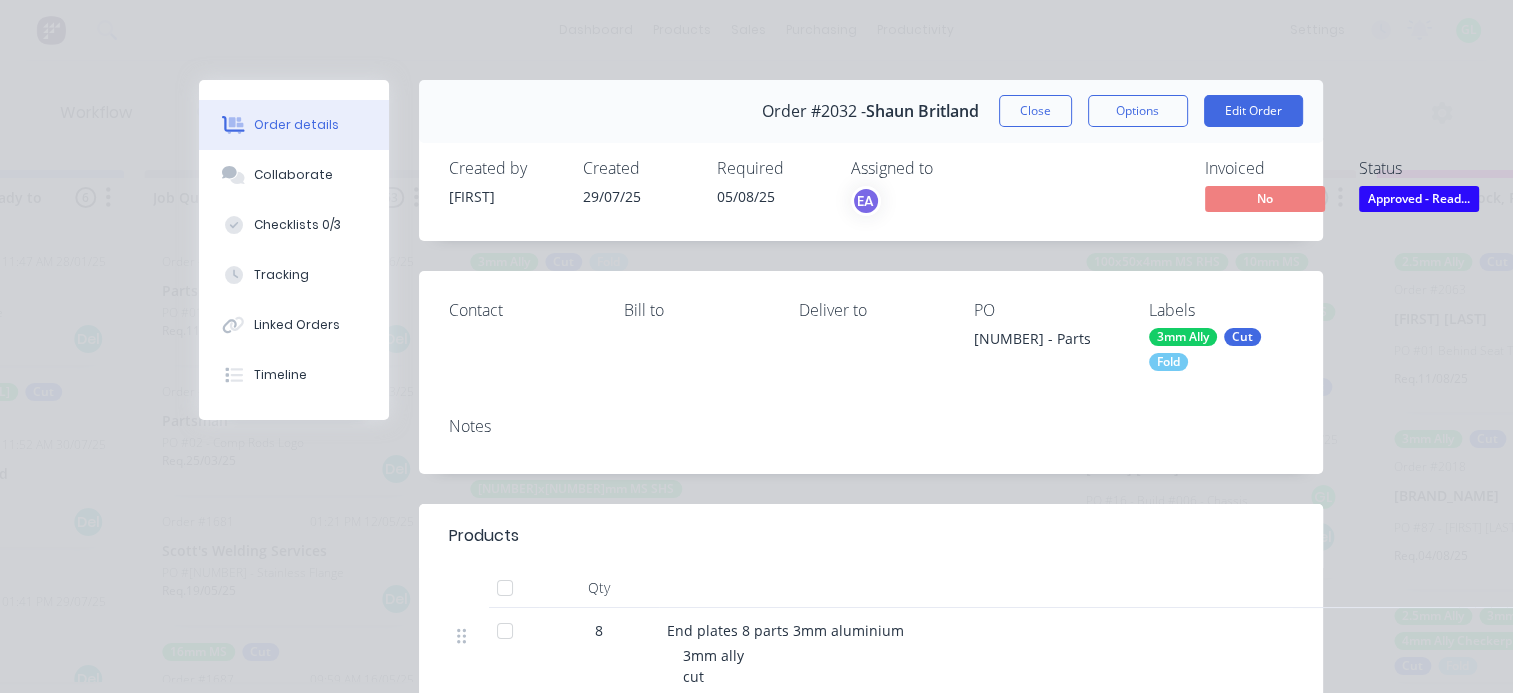 click on "Order #2032 -  Shaun Britland Close   Options     Edit Order" at bounding box center (871, 111) 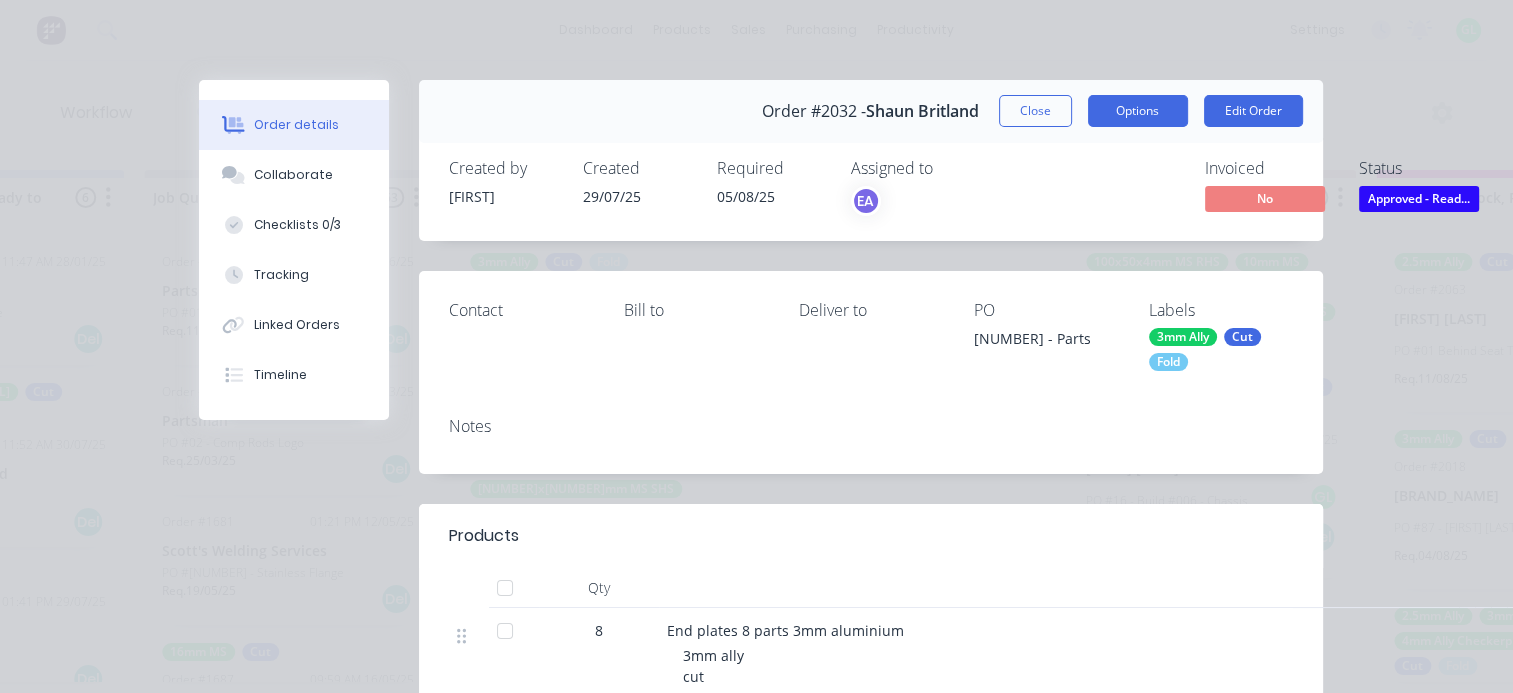 click on "Options" at bounding box center [1138, 111] 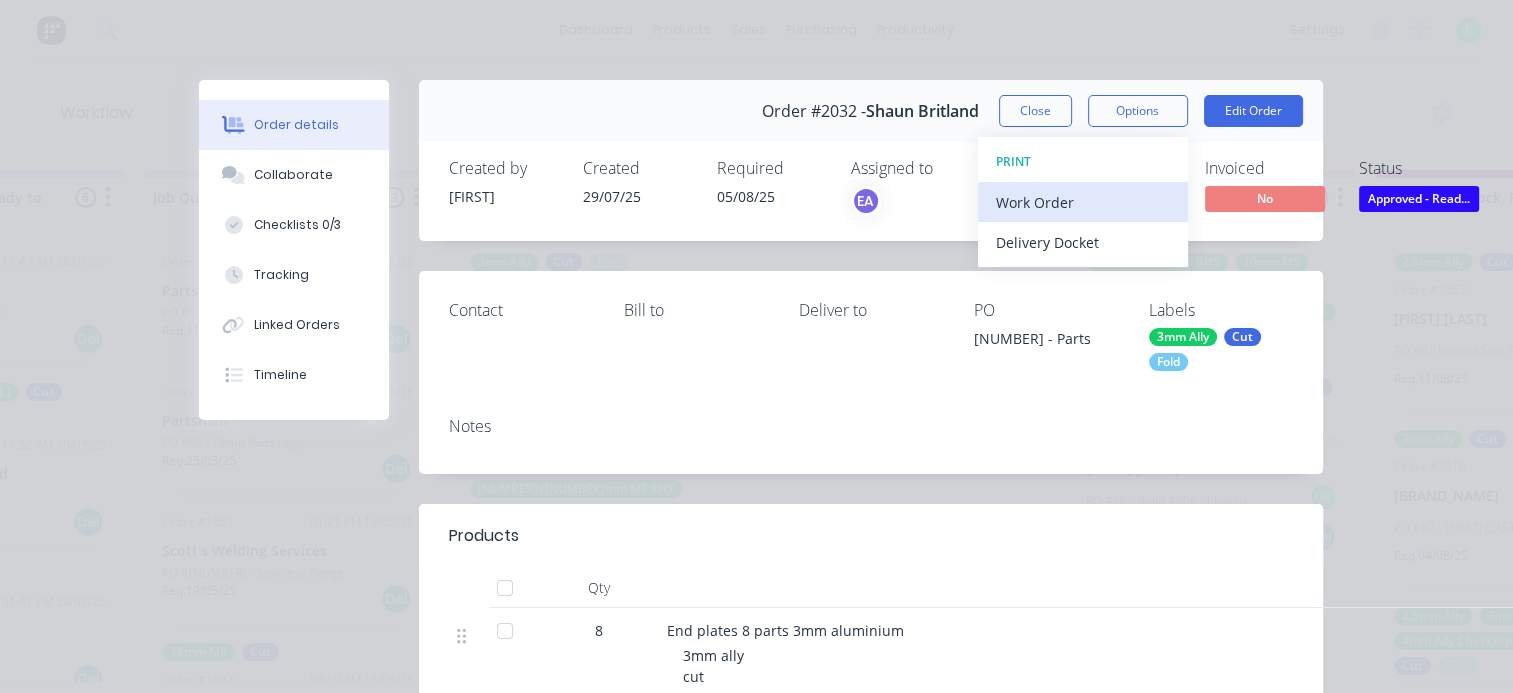 click on "Work Order" at bounding box center (1083, 202) 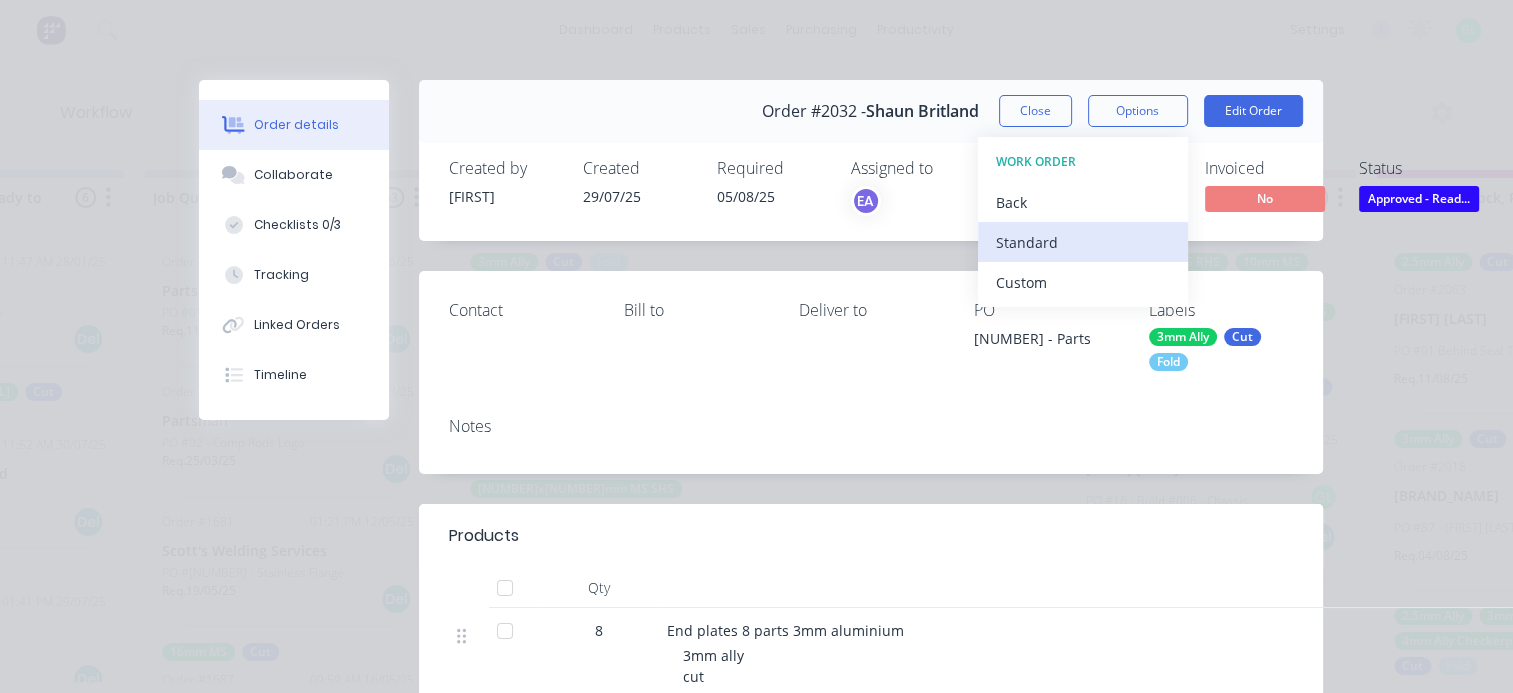 click on "Standard" at bounding box center (1083, 242) 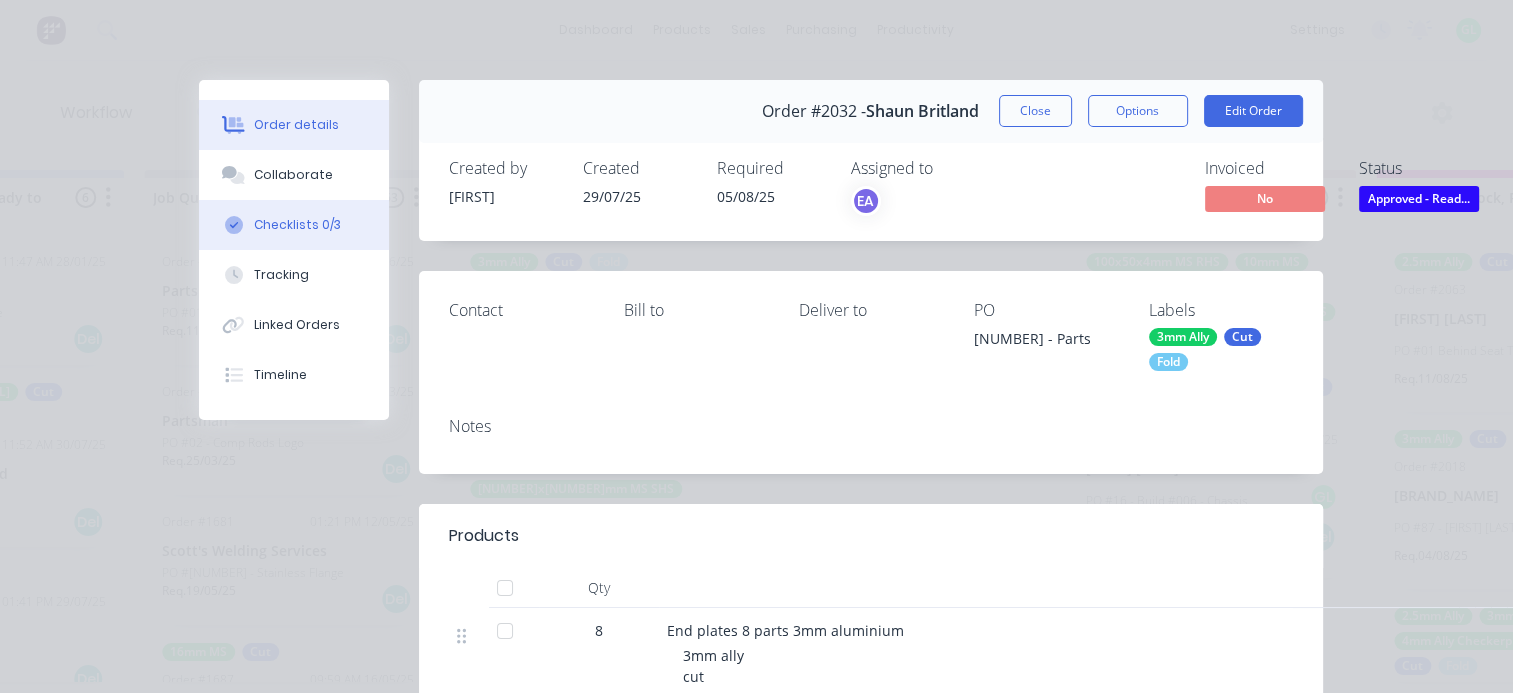 click on "Checklists 0/3" at bounding box center (297, 225) 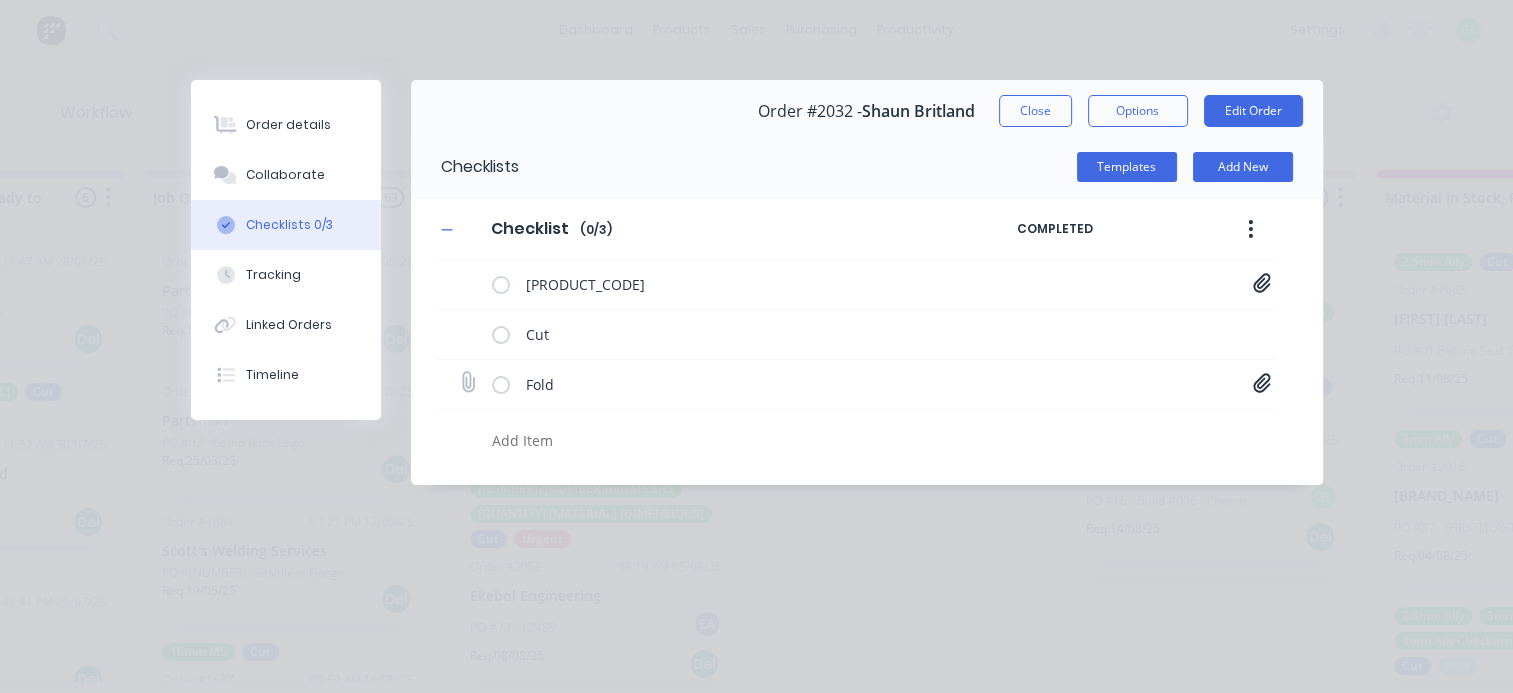 click 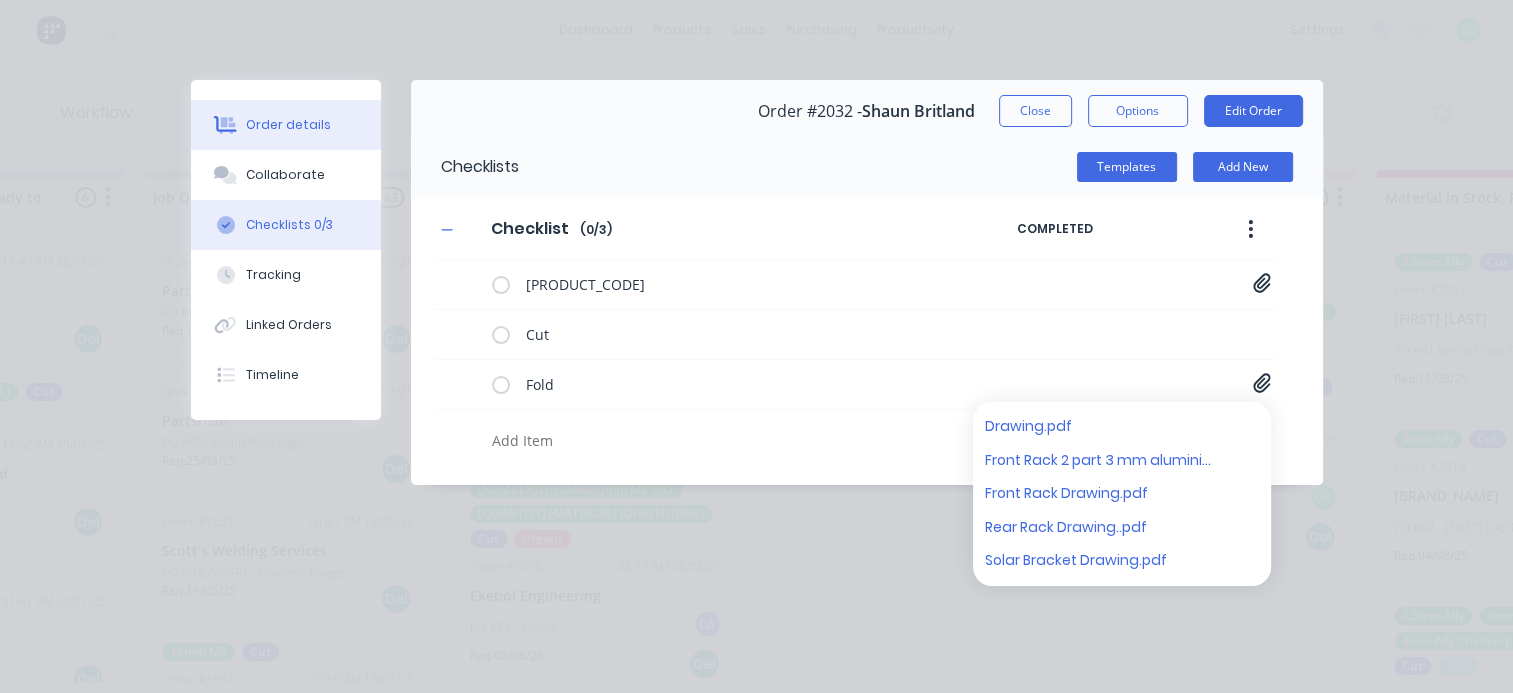 click on "Order details" at bounding box center (288, 125) 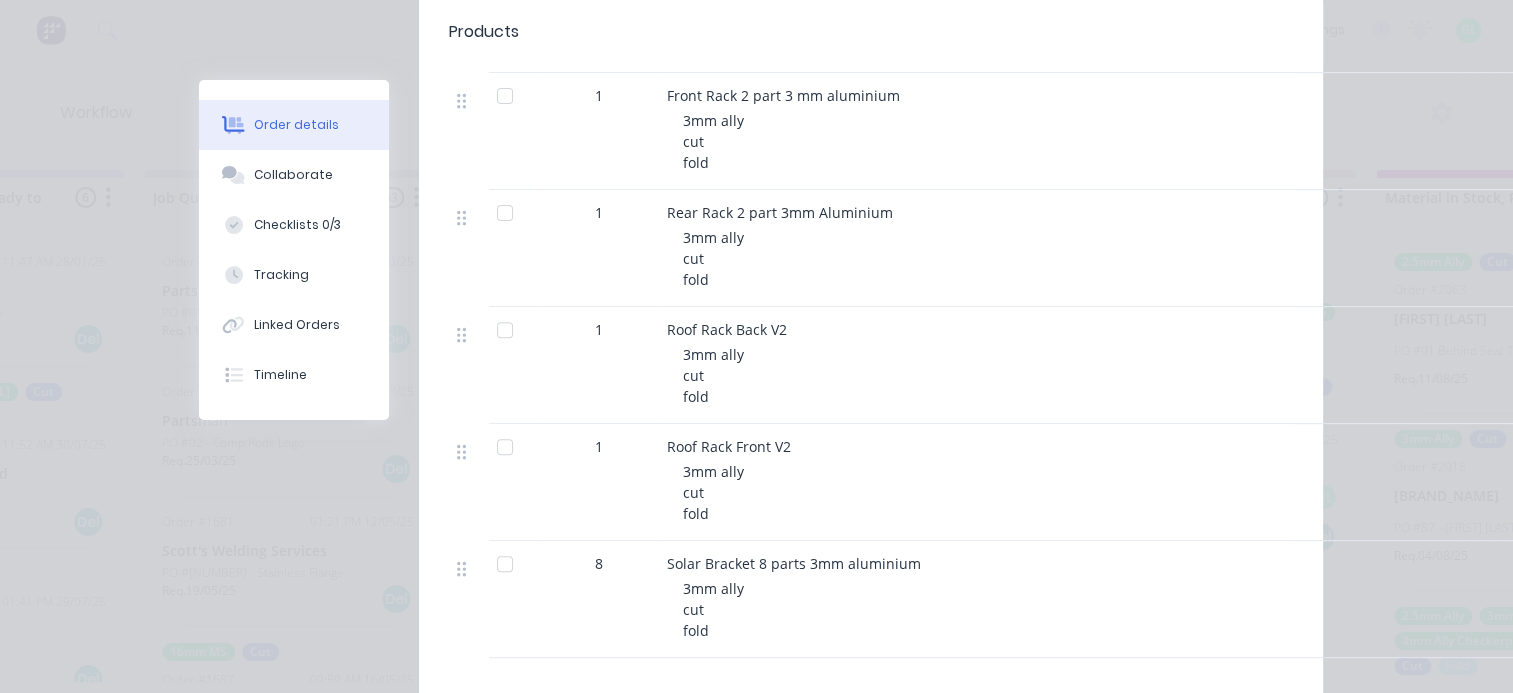 scroll, scrollTop: 300, scrollLeft: 0, axis: vertical 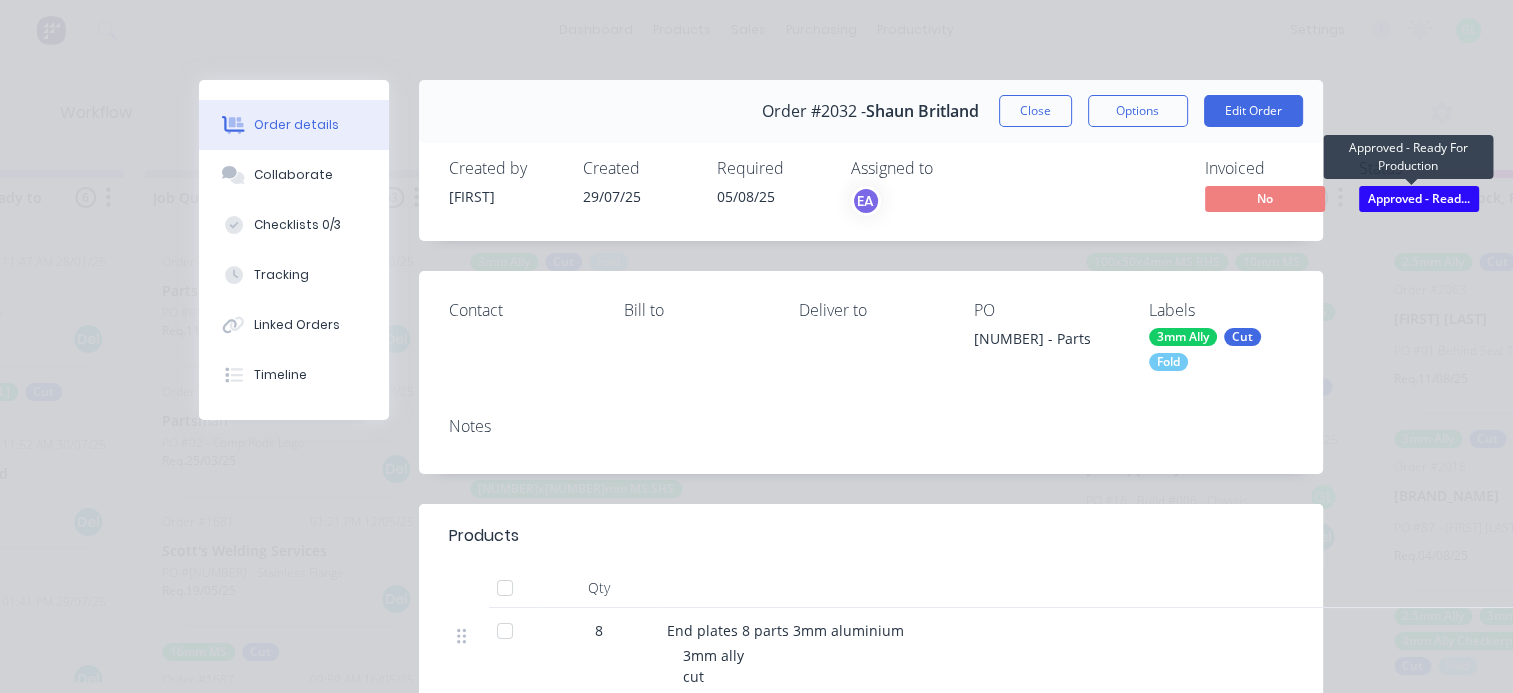click on "Approved - Read..." at bounding box center [1419, 198] 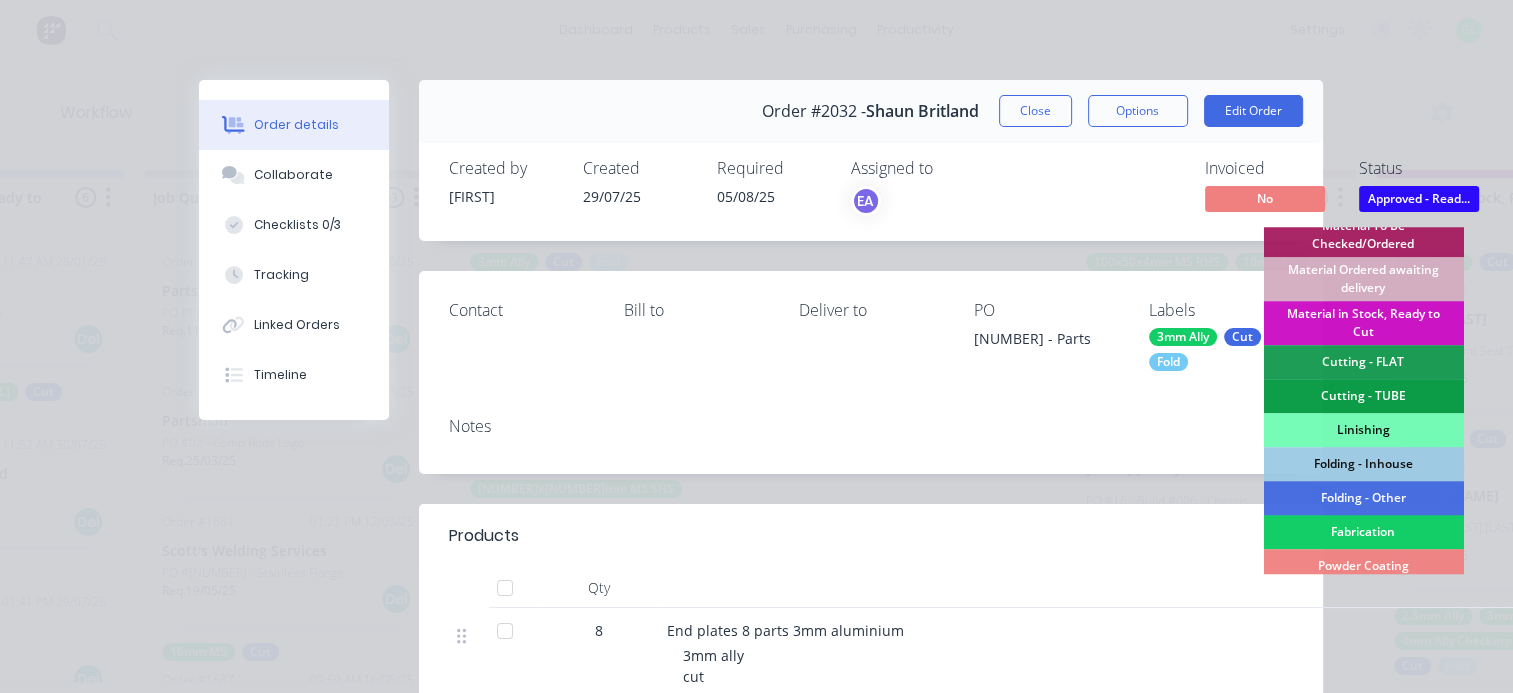 scroll, scrollTop: 100, scrollLeft: 0, axis: vertical 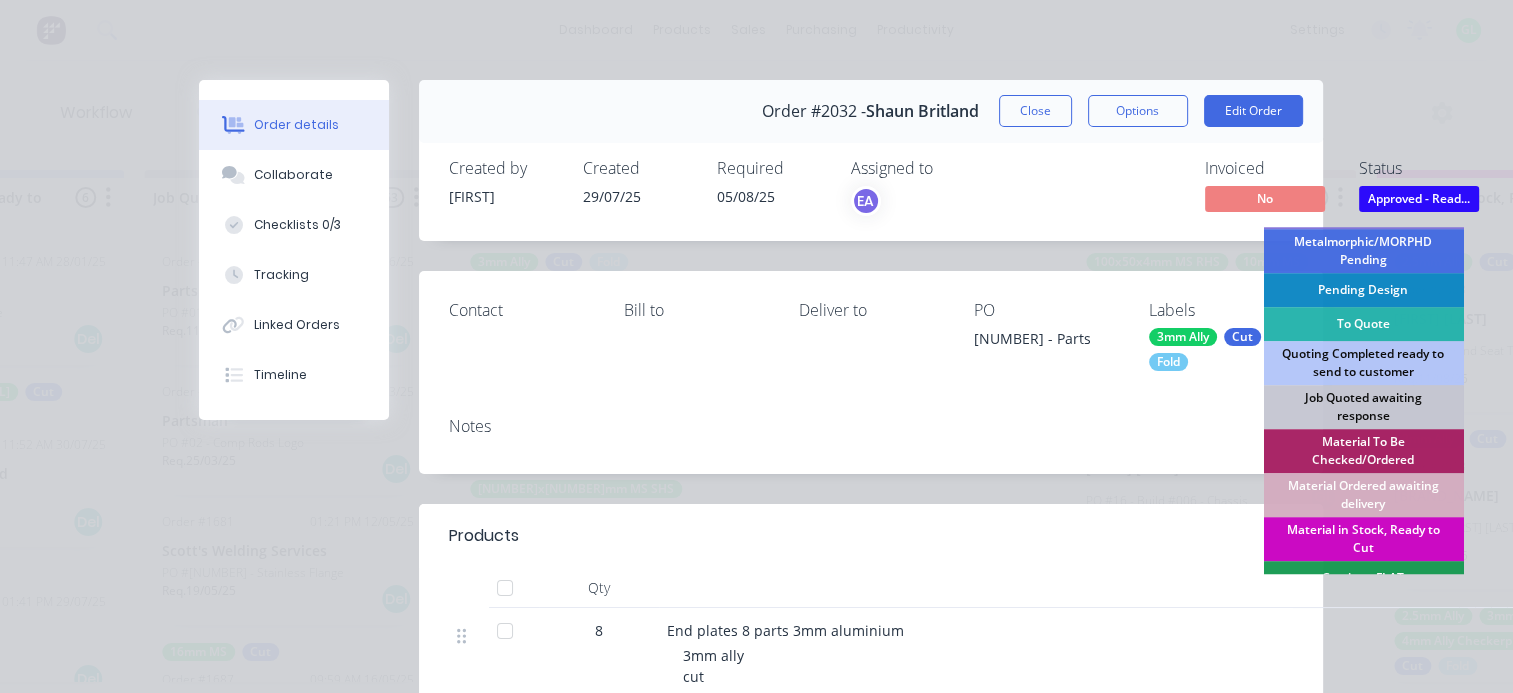click on "Material in Stock, Ready to Cut" at bounding box center [1363, 539] 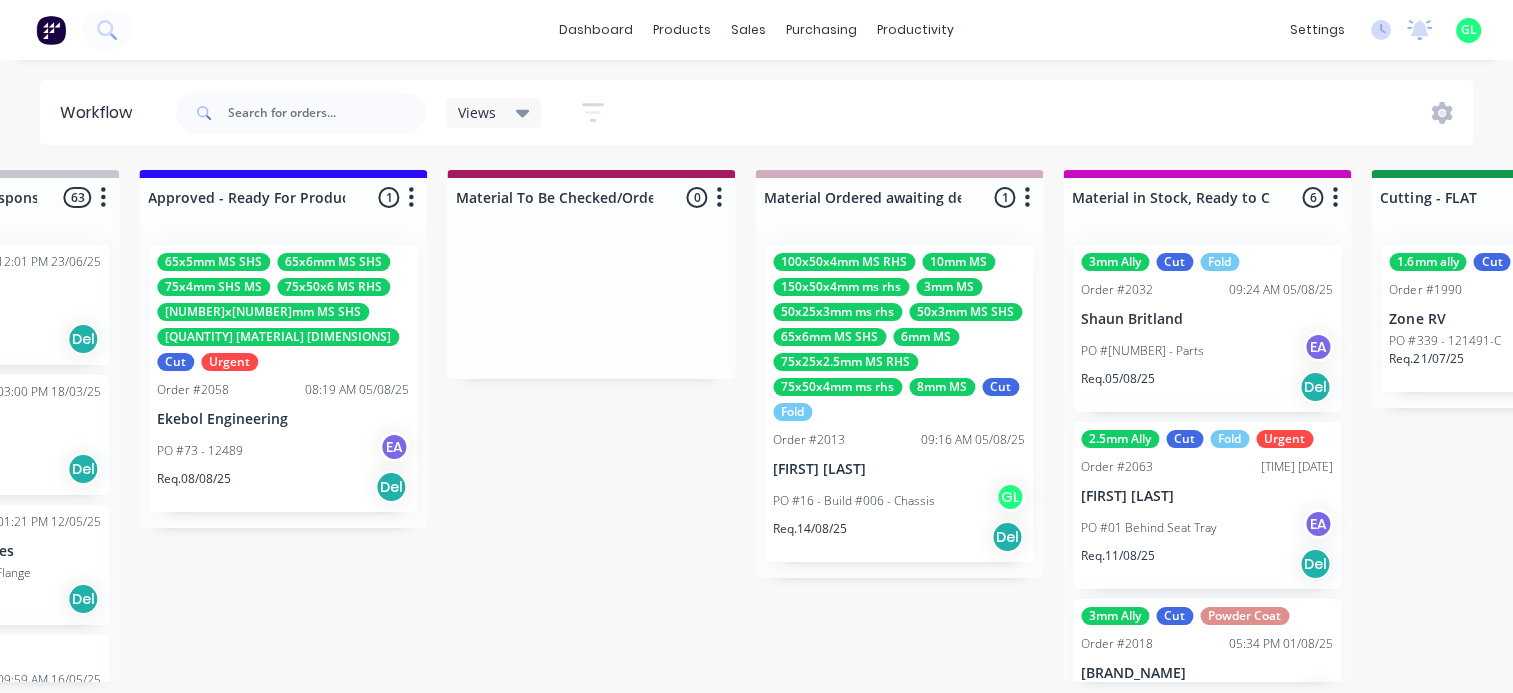 scroll, scrollTop: 0, scrollLeft: 2216, axis: horizontal 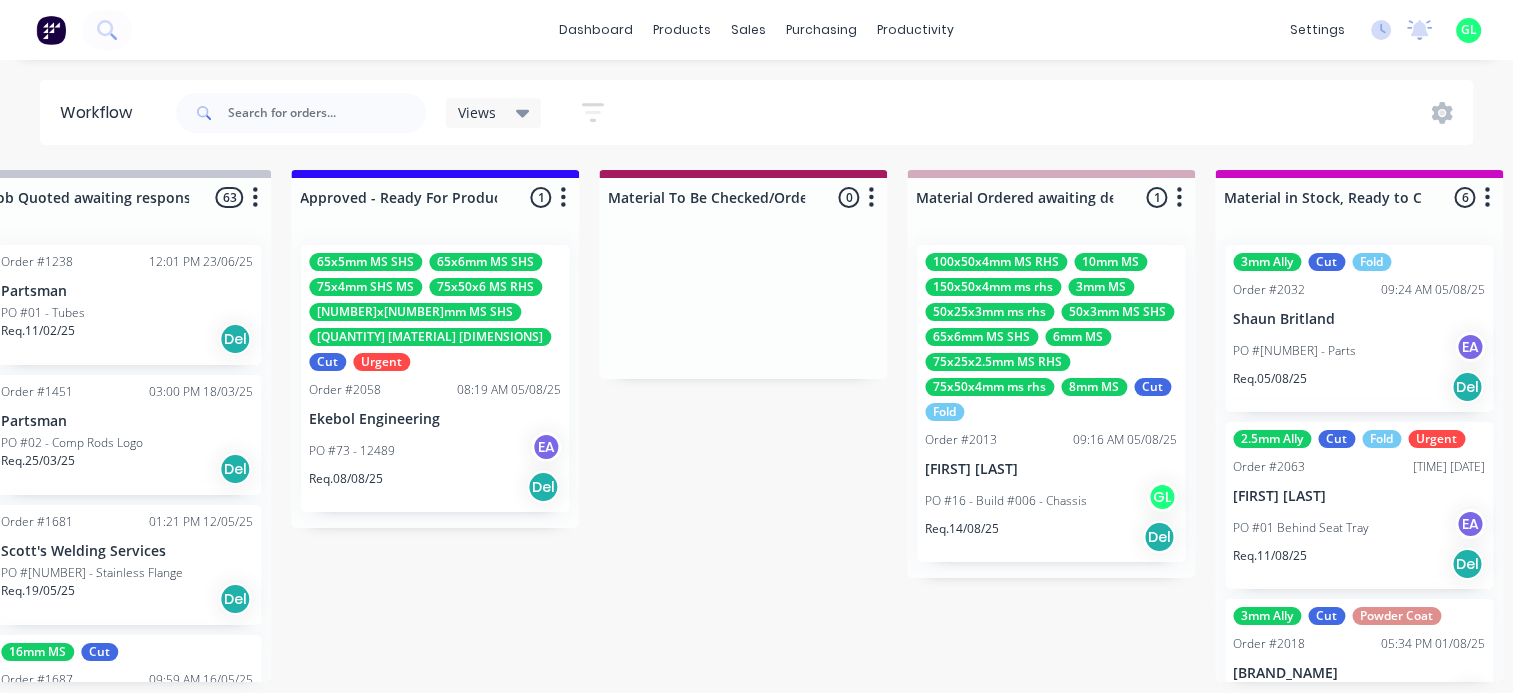click on "Submitted 13 Status colour #273444 hex #273444 Save Cancel Summaries Total order value Invoiced to date To be invoiced Sort By Created date Required date Order number Customer name Most recent 0-Add labels for all materials and processes here 100x50x3mm ally RHS 2.5mm SS 3mm Ally Cut Fold M10 Hex Nutserts Powder Coat Order #386 09:56 AM 09/06/25 Metalmorphic PO #00-Template Req. 05/06/24 Del Quote Order #2041 02:41 PM 30/07/25 Jet Set Aviation Detailing PO #01 - Engrave Req. 30/07/25 Del Order #2038 04:29 PM 30/07/25 Precision Steel Solutions Pty Ltd PO #08- 246 Tradewinds
Req. 06/08/25 Del Quote Order #2048 01:59 PM 31/07/25 Eye Specialists PO #01 - Paint Stencils Req. 07/08/25 Del Quote Order #2046 01:45 PM 31/07/25 The Piper Group PO #01 - RFQ Req. 07/08/25 Del Order #2053 10:27 AM 04/08/25 Alu Engineering PO #04 - Dean Req. 11/08/25 Del Quote Order #2052 10:24 AM 04/08/25 Precision Steel Solutions Pty Ltd PO #10 - Baffles Req. 11/08/25 Del Quote Order #2055 10:51 AM 04/08/25 PO #02 - Barrier Req. Del Del" at bounding box center (1756, 426) 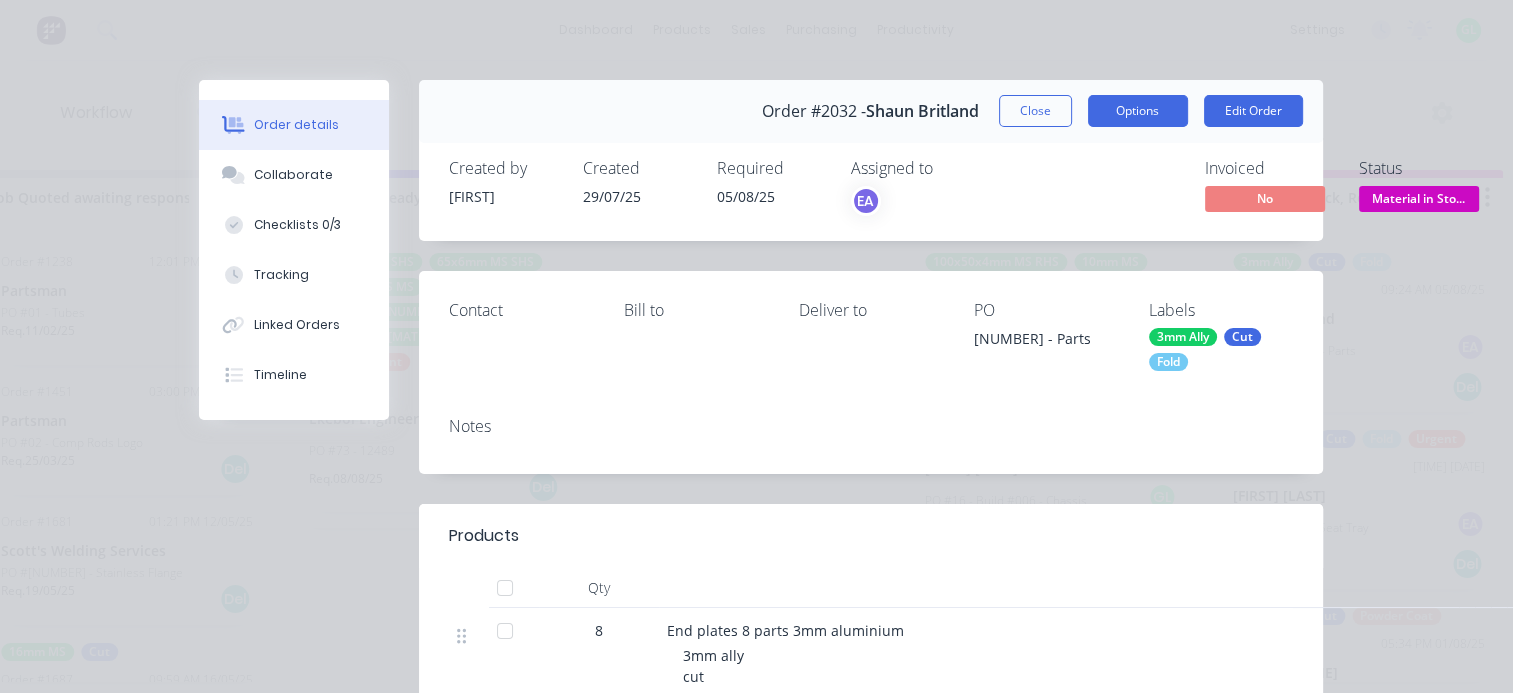 click on "Options" at bounding box center (1138, 111) 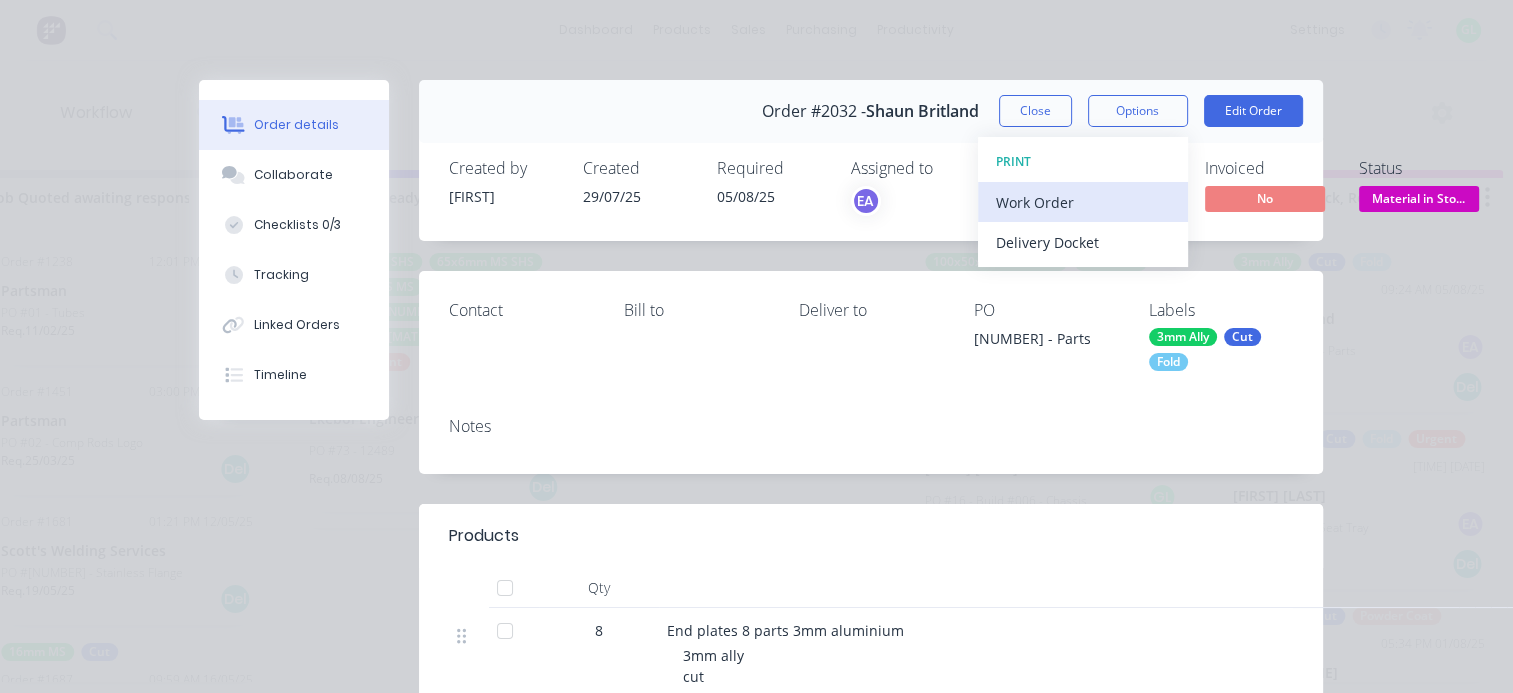 click on "Work Order" at bounding box center (1083, 202) 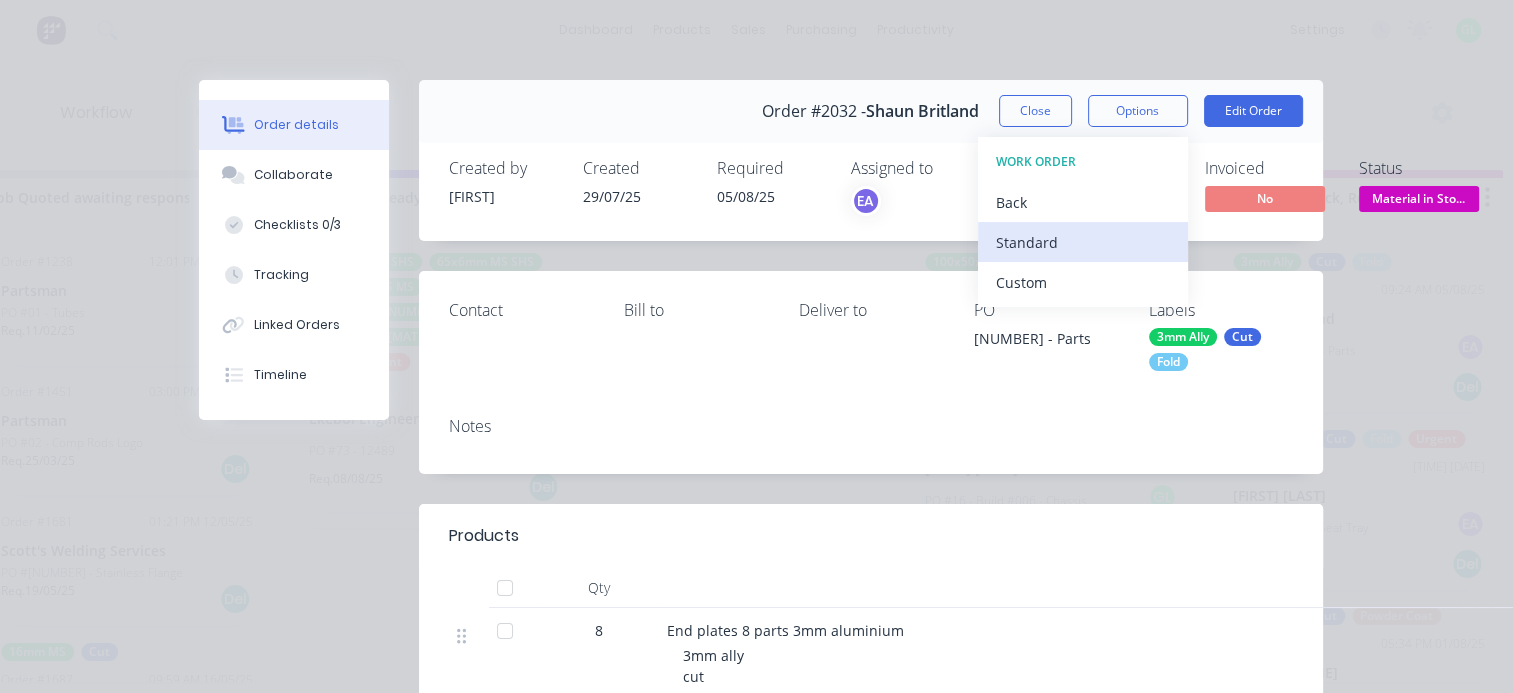 click on "Standard" at bounding box center [1083, 242] 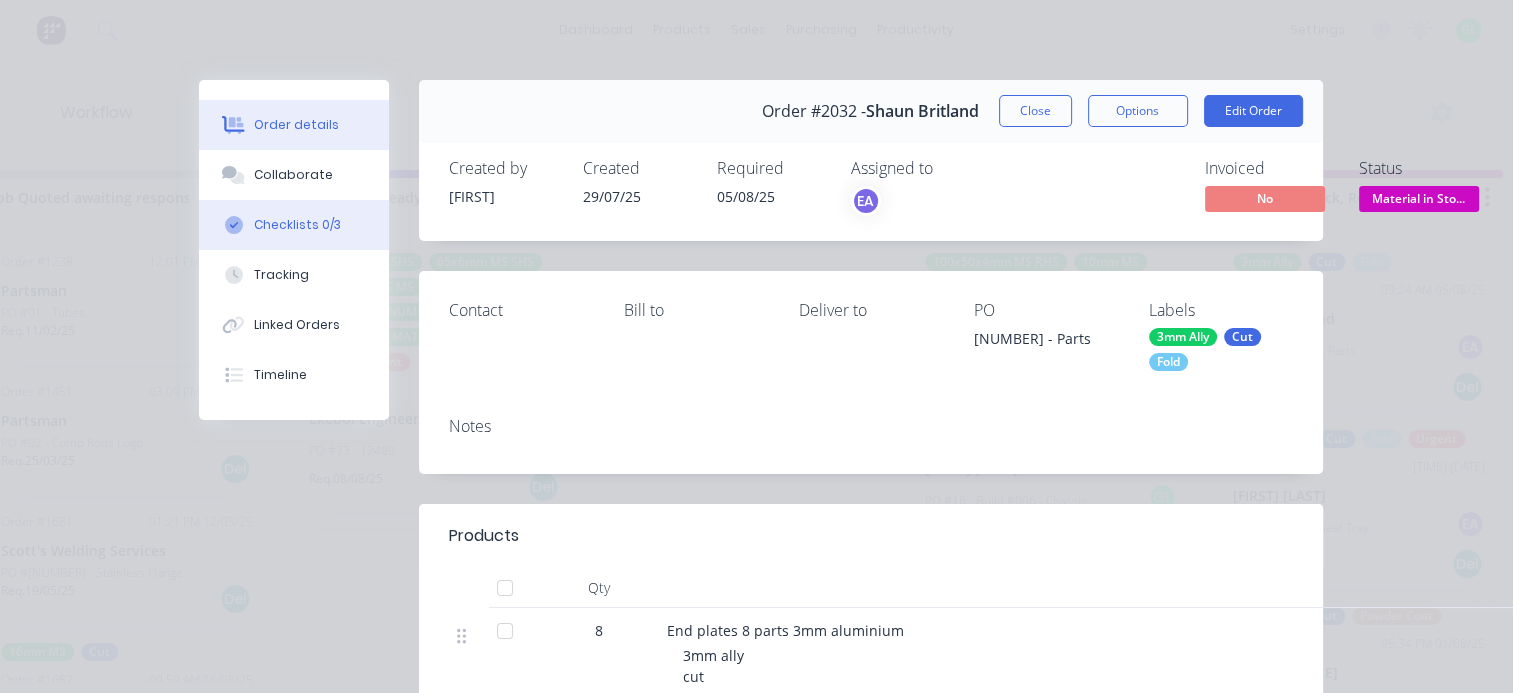 click on "Checklists 0/3" at bounding box center (297, 225) 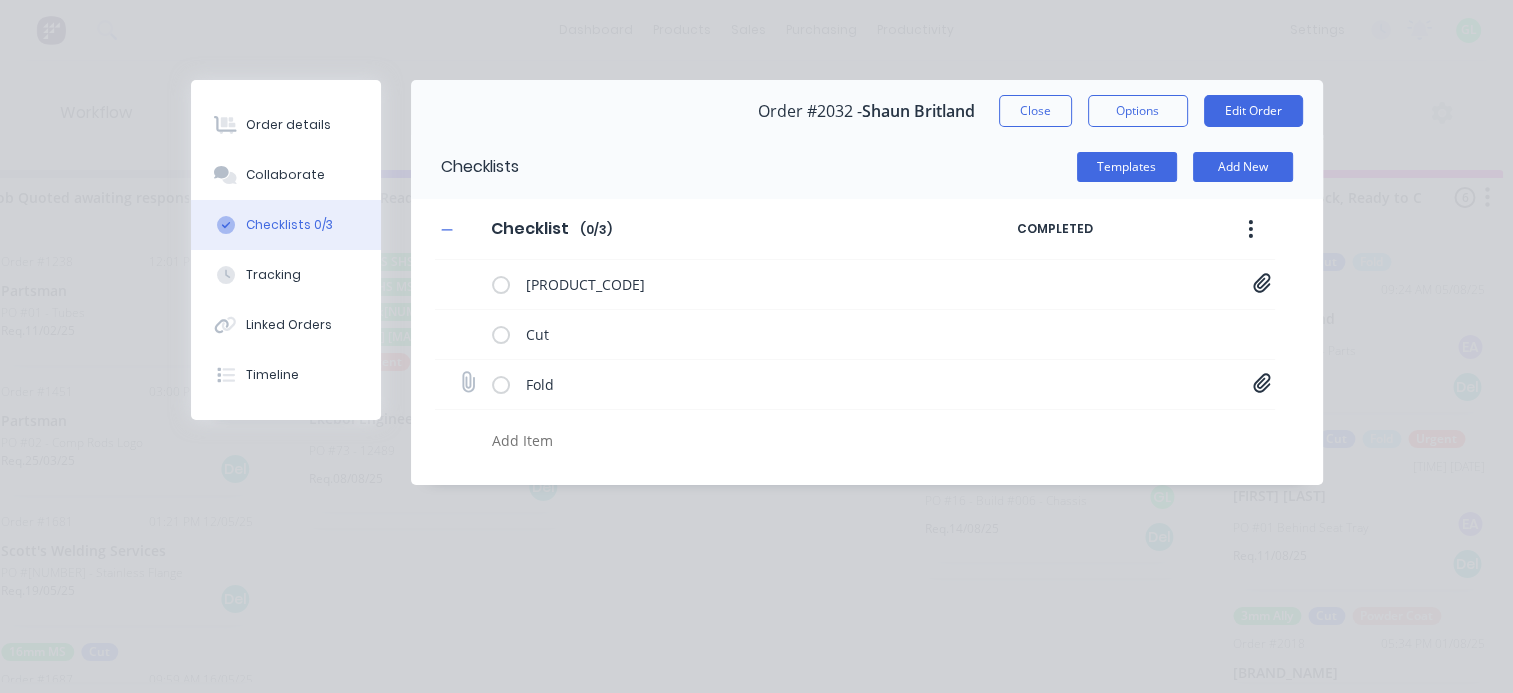 click 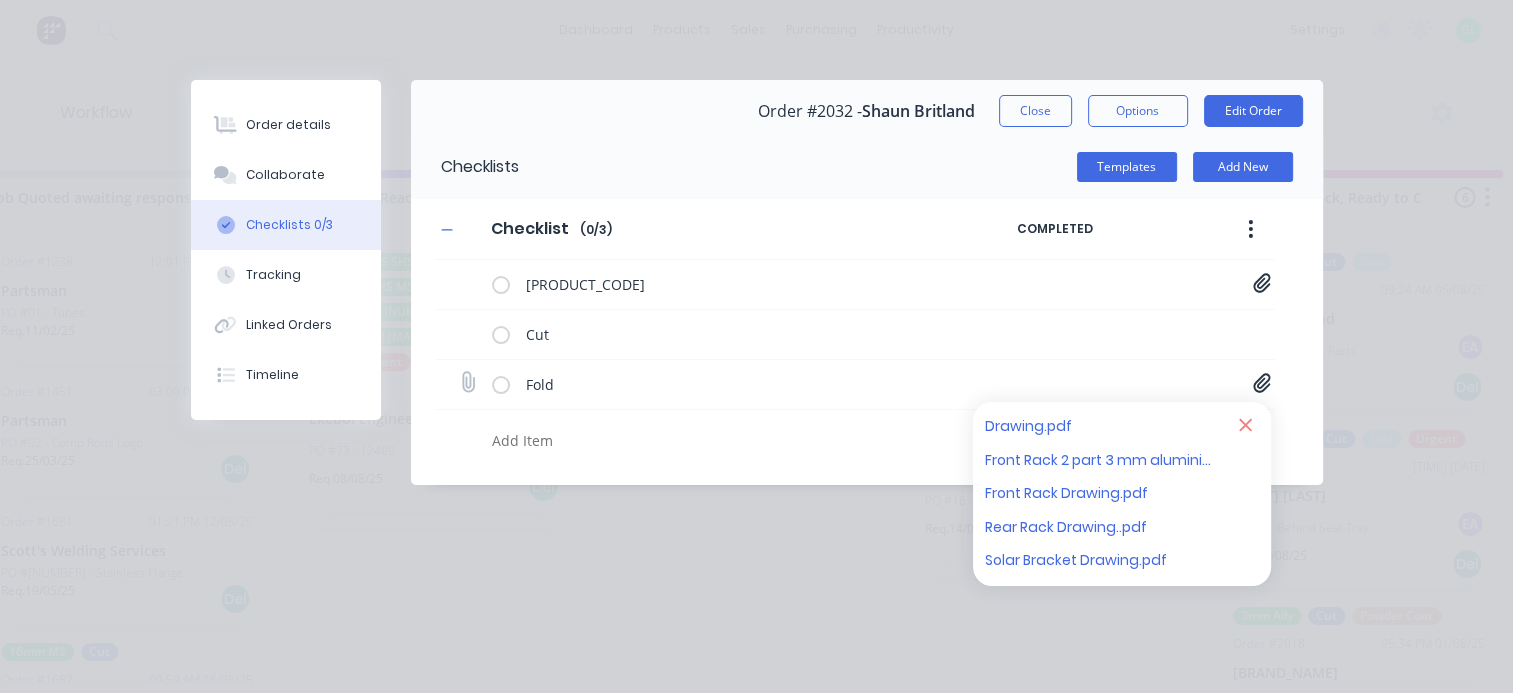 click 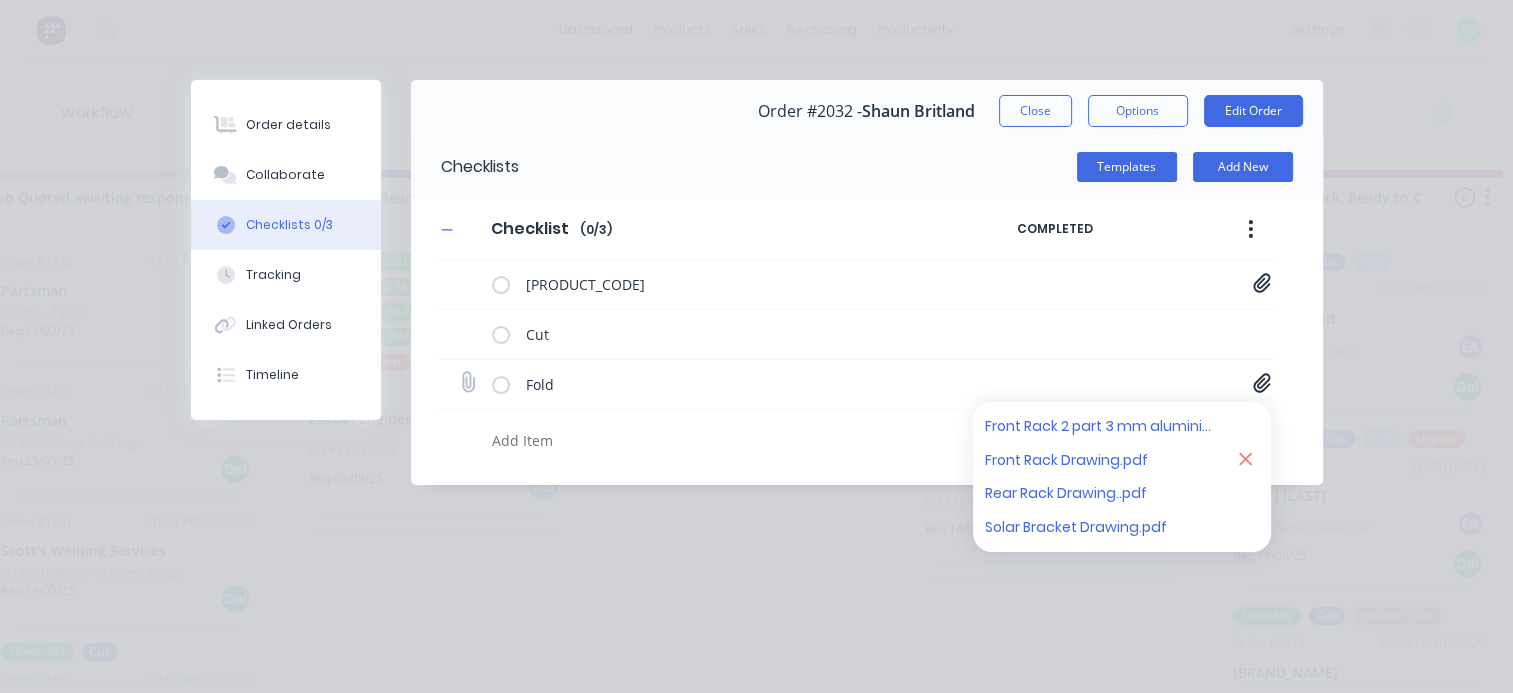 click 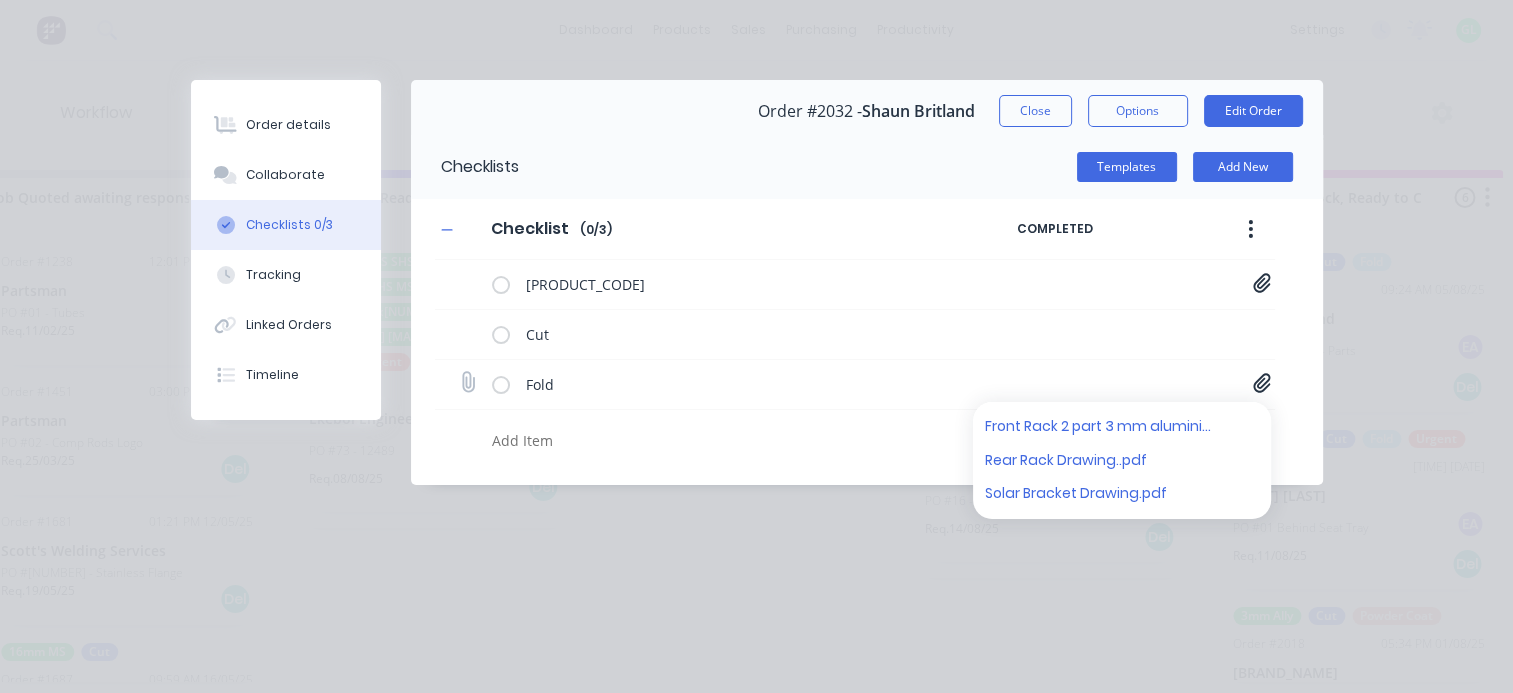 click 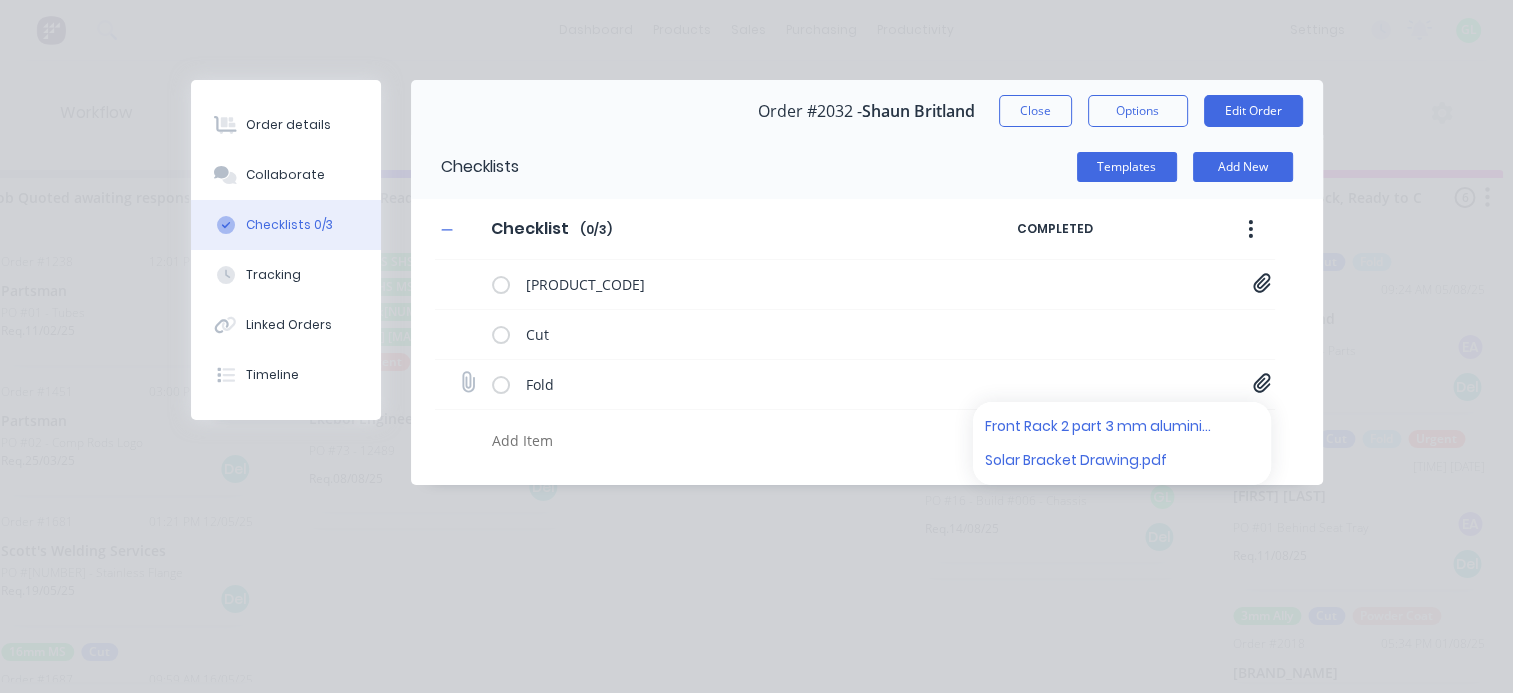 click 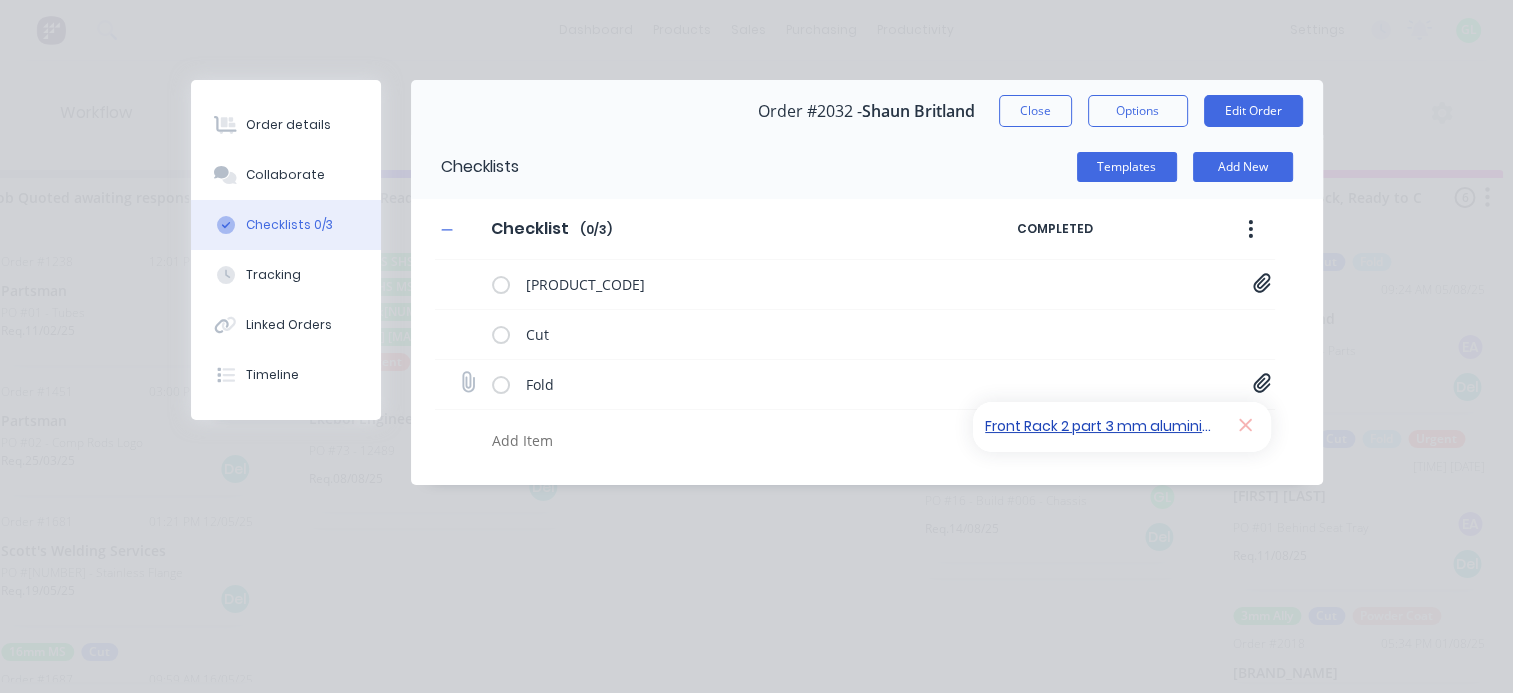 click on "Front Rack 2 part 3 mm aluminium[A].PDF" at bounding box center (1101, 426) 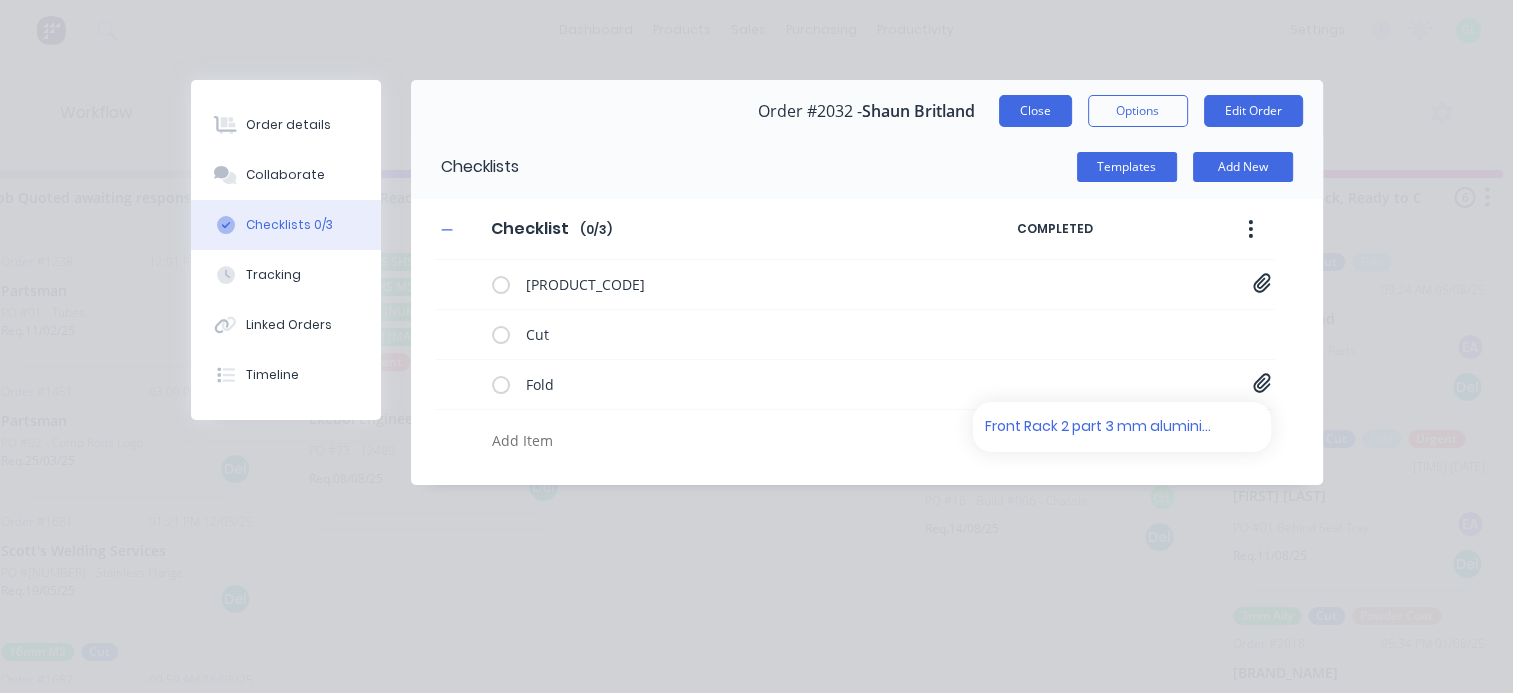 click on "Close" at bounding box center [1035, 111] 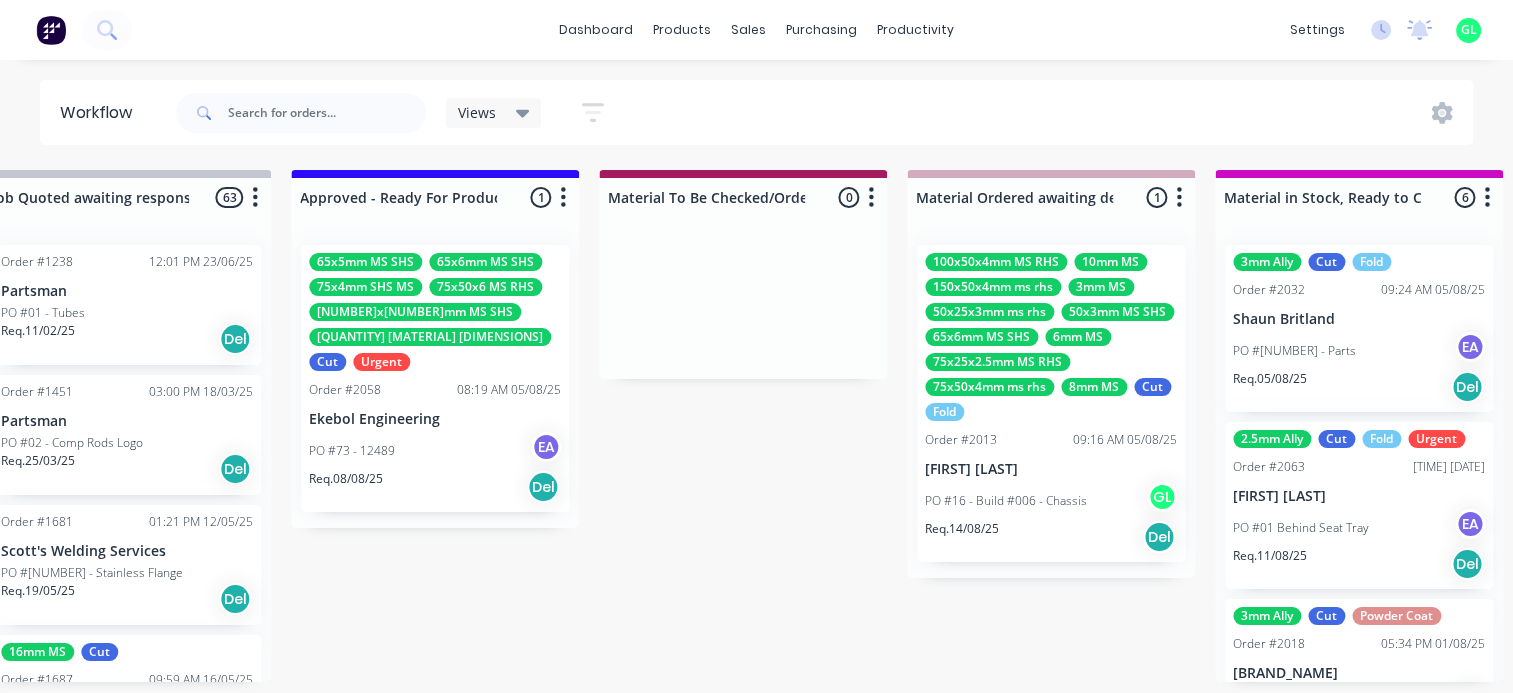 click on "PO #01 Behind Seat Tray" at bounding box center [1301, 528] 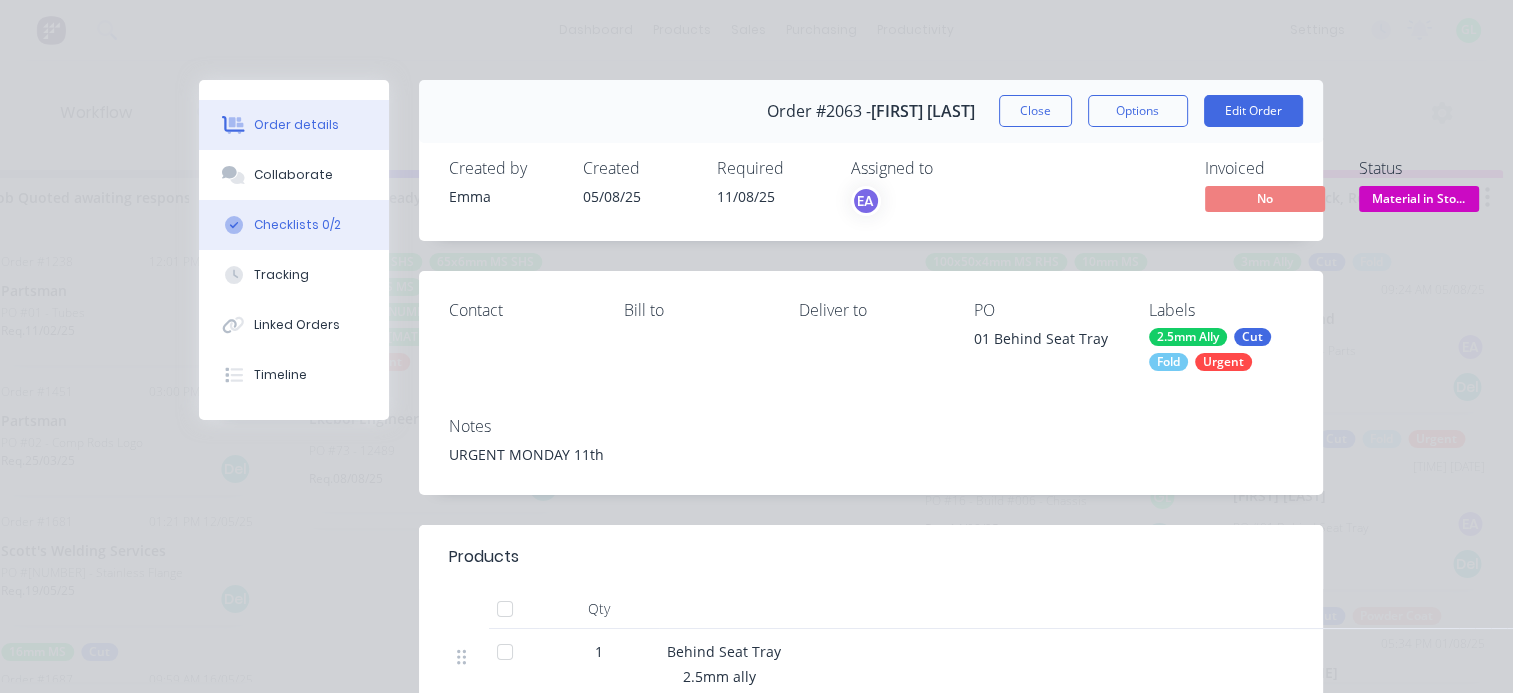 click on "Checklists 0/2" at bounding box center [297, 225] 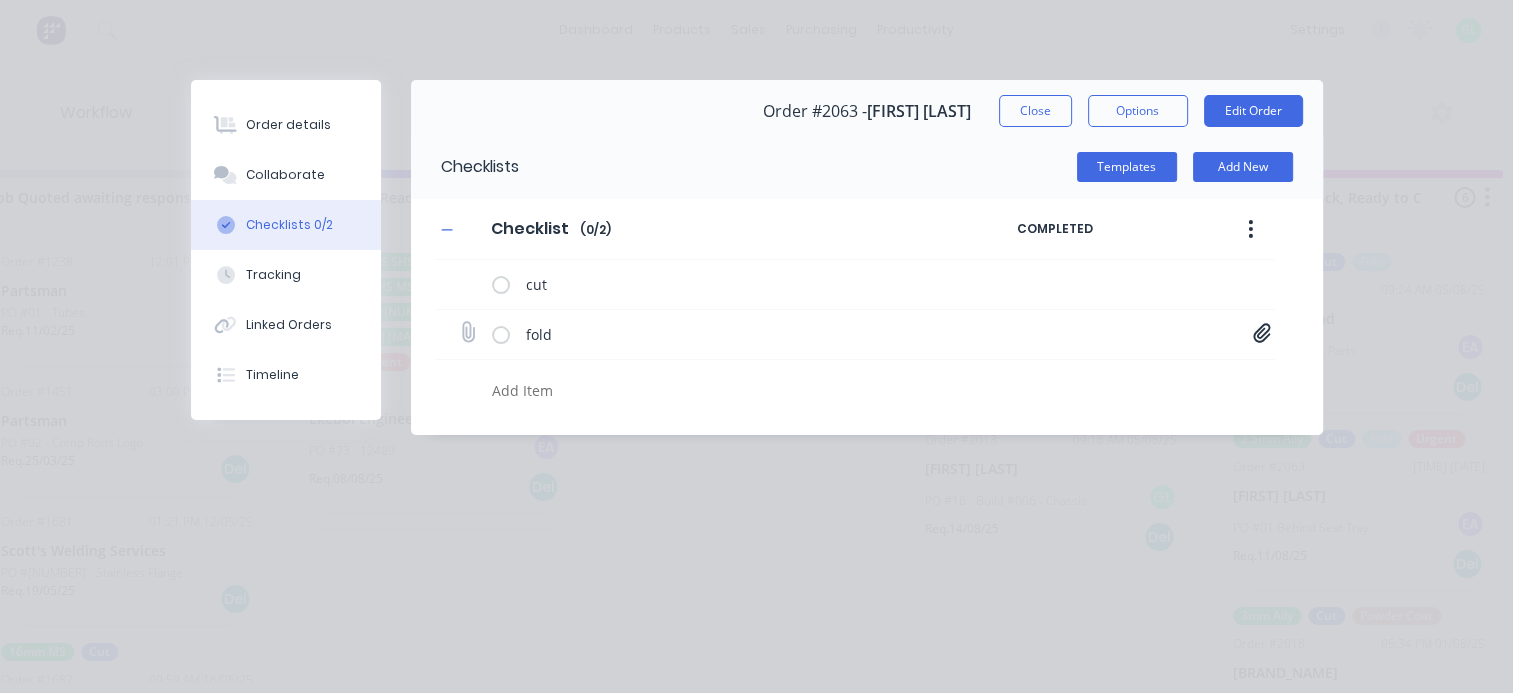 click on "fold Behind Seat Tray[A].PDF" at bounding box center [855, 335] 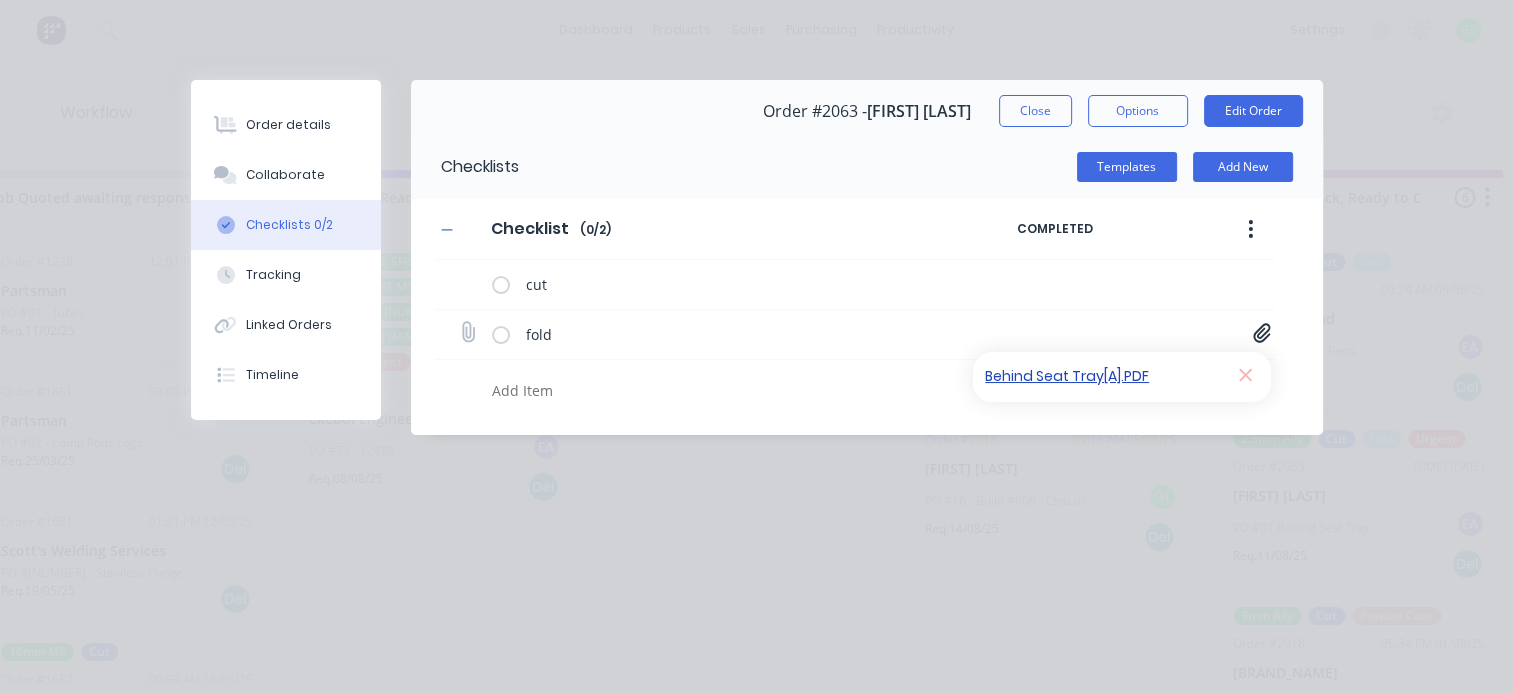 click on "Behind Seat Tray[A].PDF" at bounding box center [1101, 376] 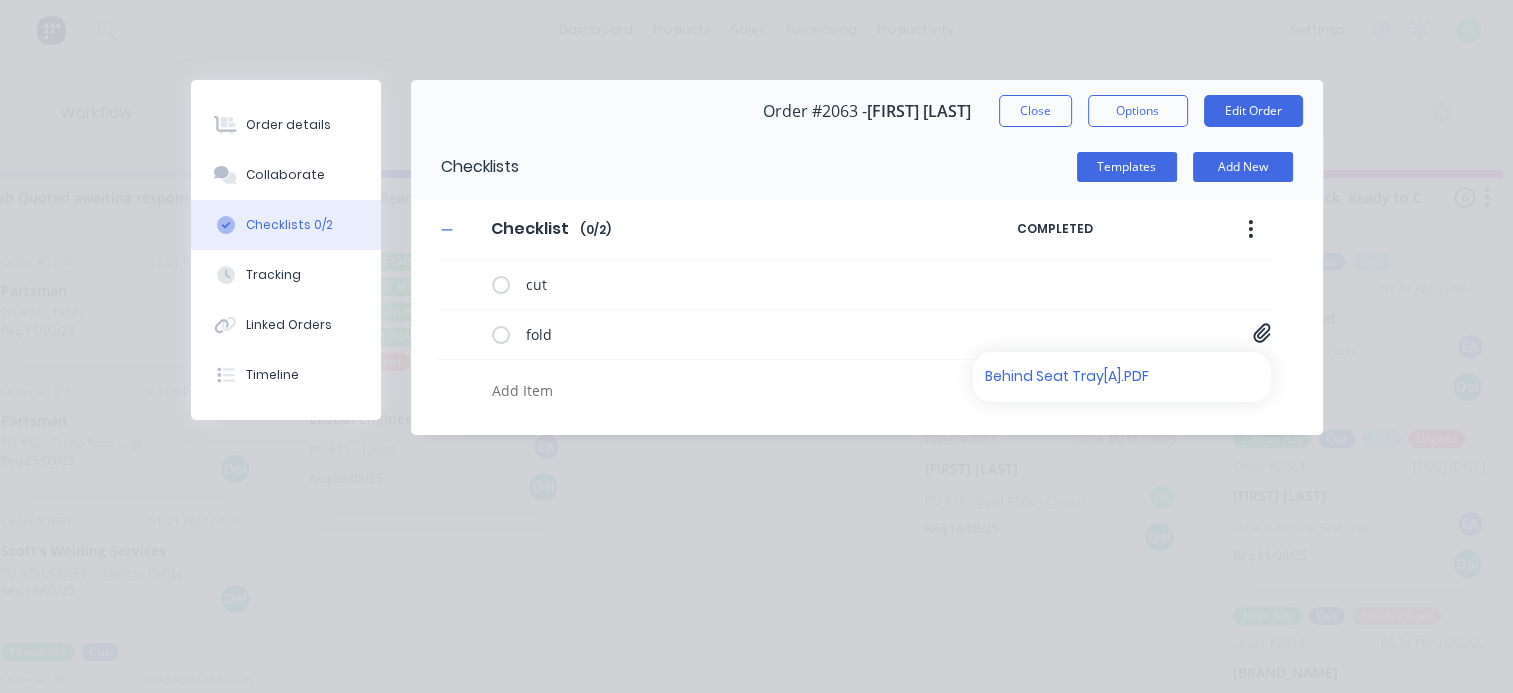 click on "Order #2063 -  Aaron Leong Close   Options     Edit Order" at bounding box center (867, 111) 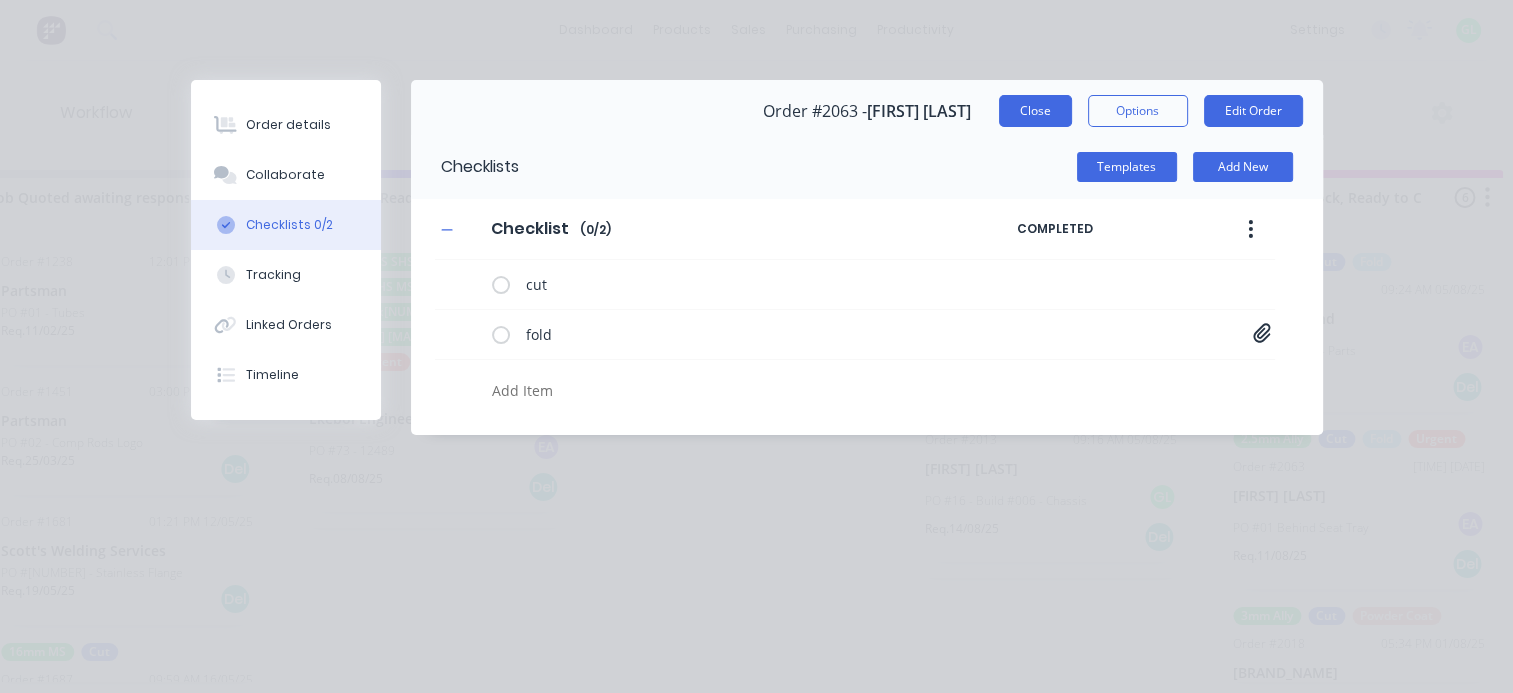 click on "Close" at bounding box center (1035, 111) 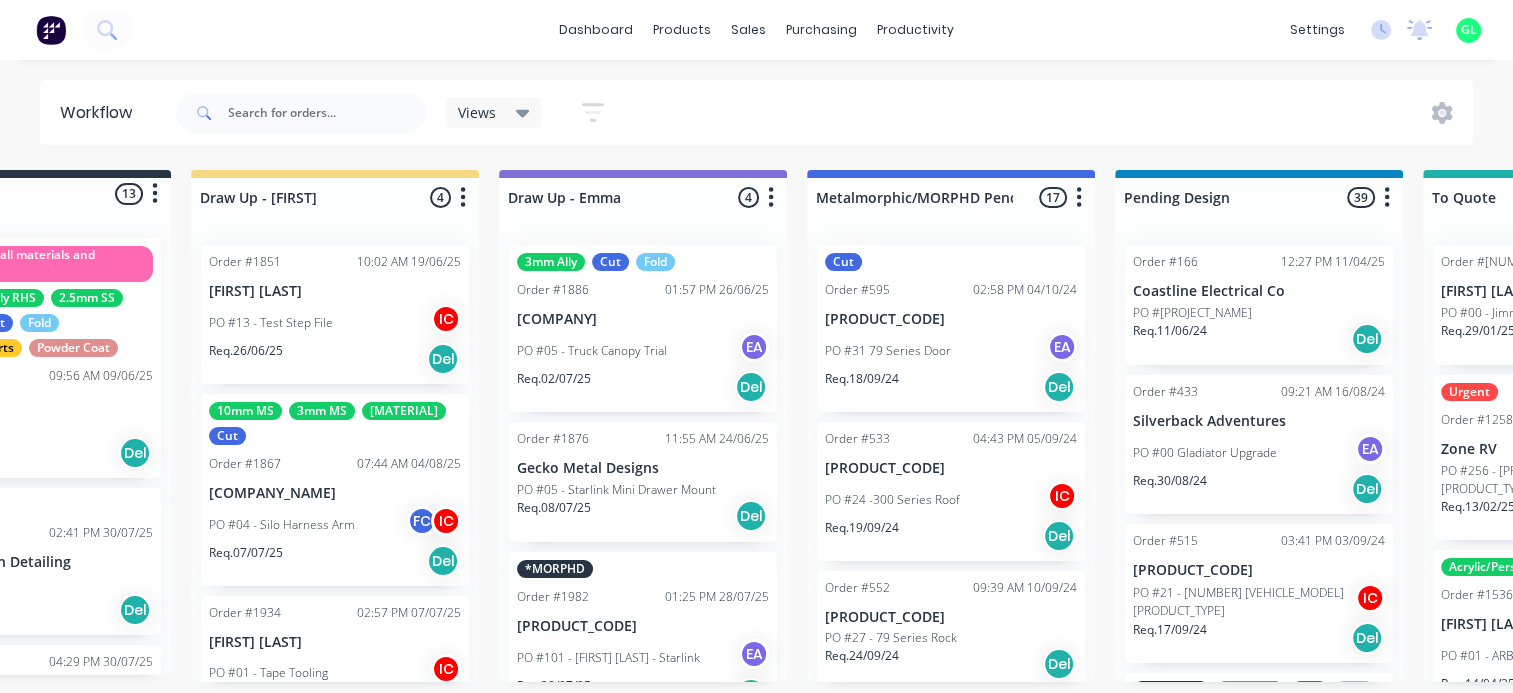 scroll, scrollTop: 0, scrollLeft: 0, axis: both 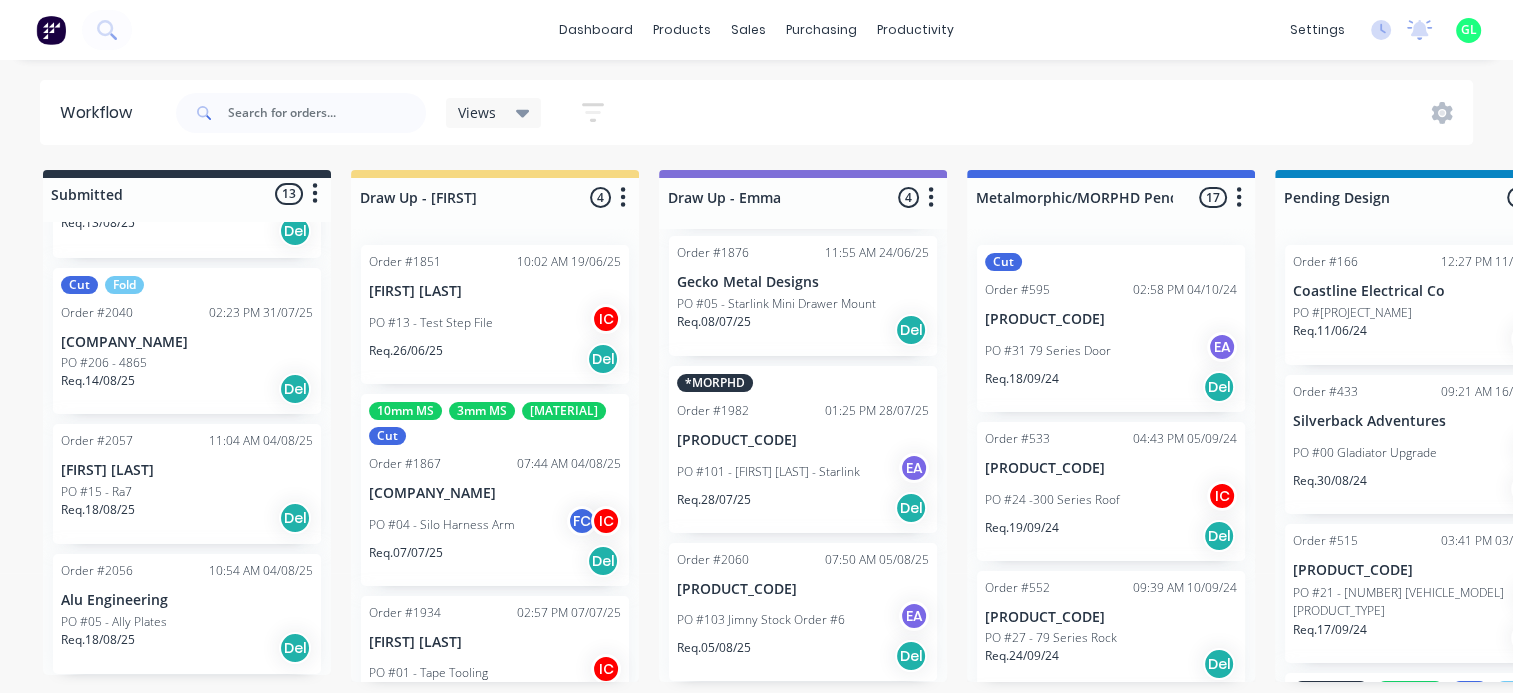 click on "Req. 18/08/25 Del" at bounding box center (187, 518) 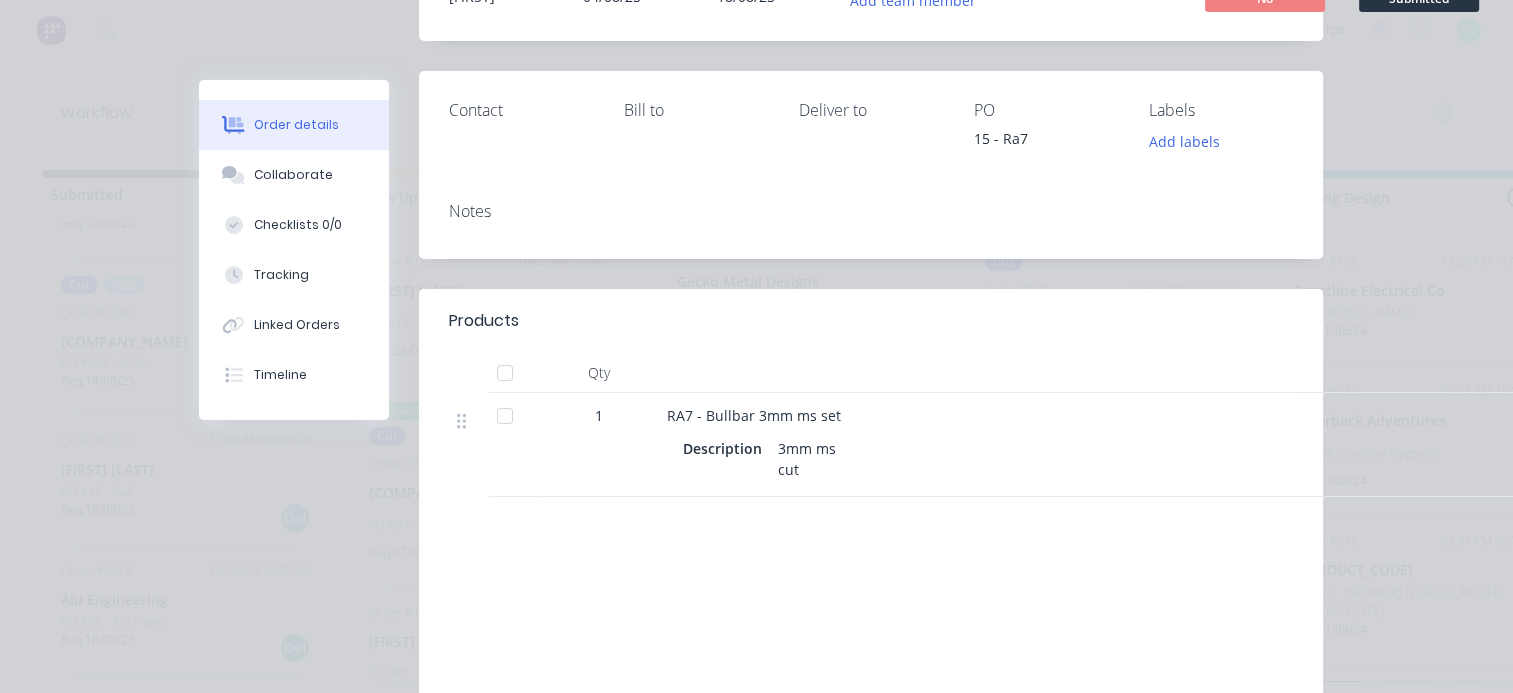 scroll, scrollTop: 0, scrollLeft: 0, axis: both 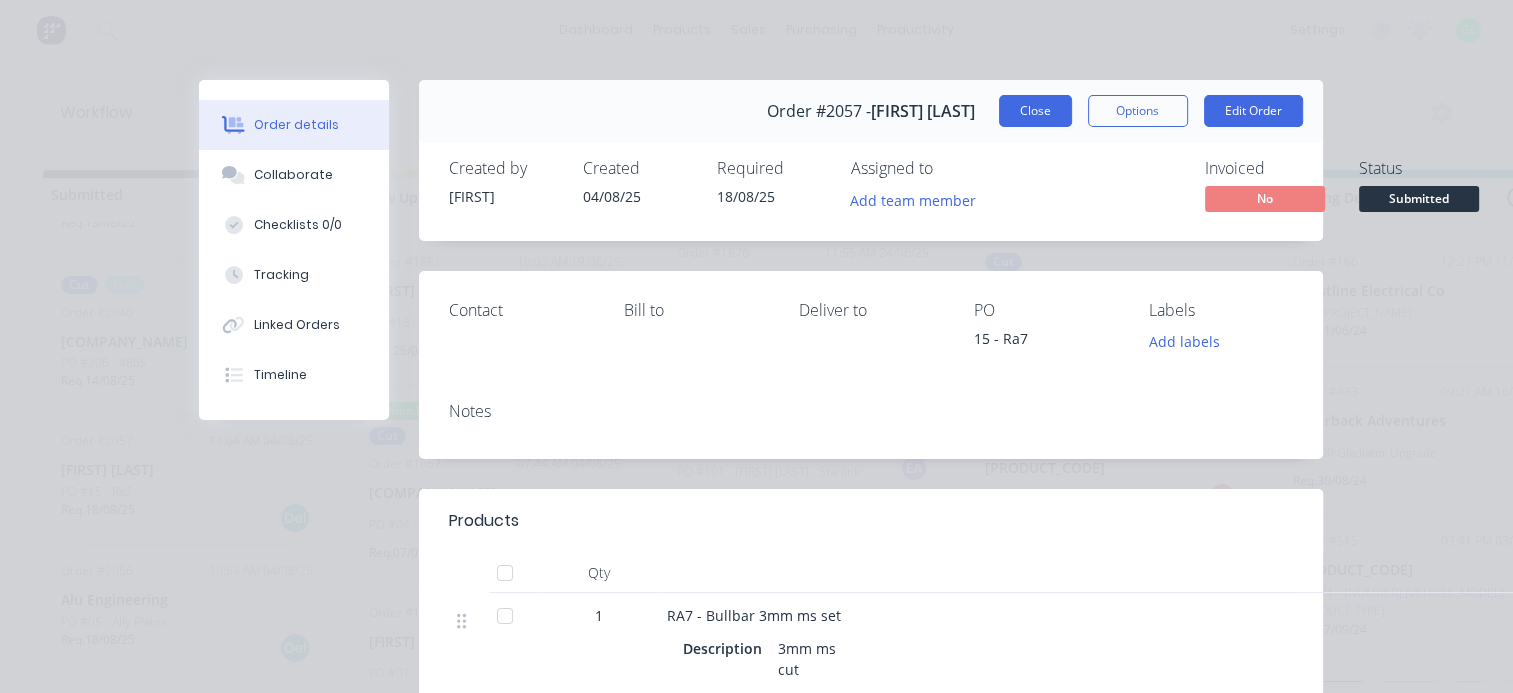 click on "Close" at bounding box center (1035, 111) 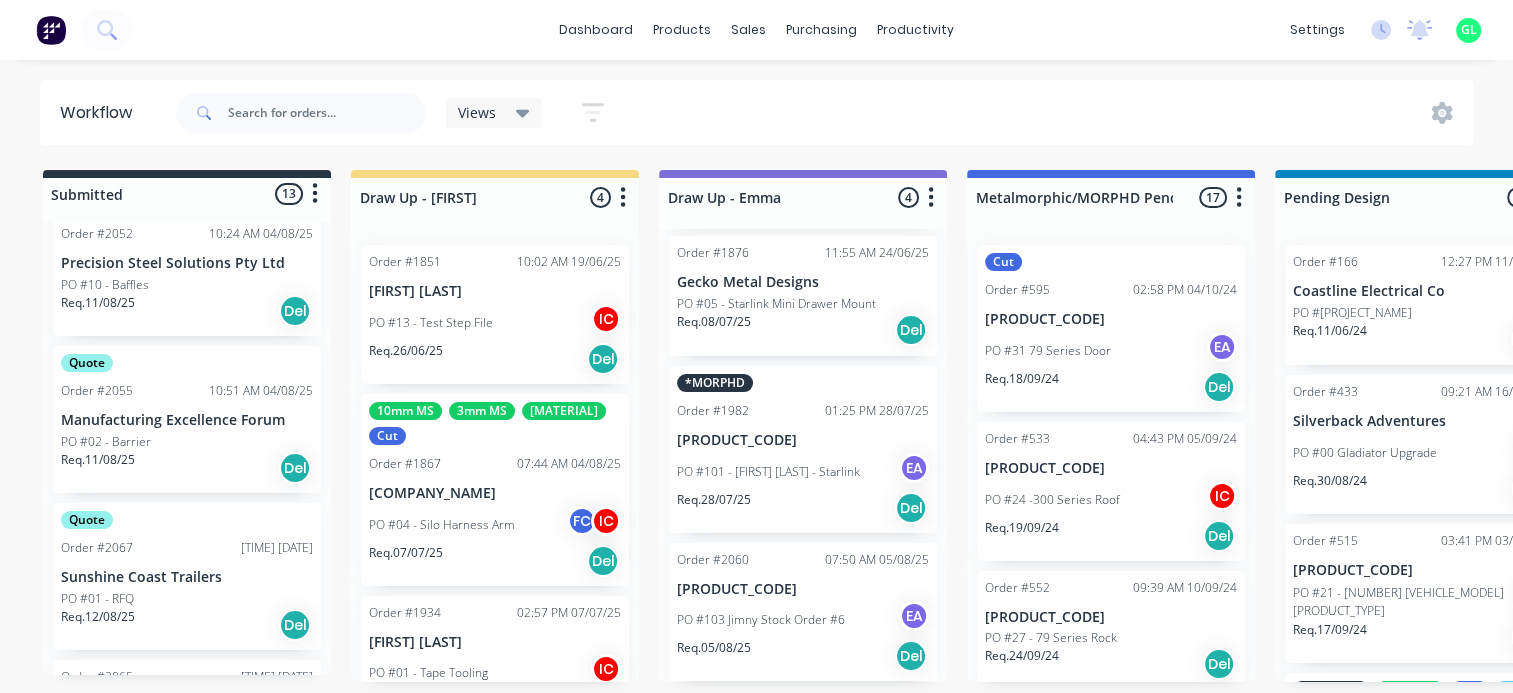 scroll, scrollTop: 1051, scrollLeft: 0, axis: vertical 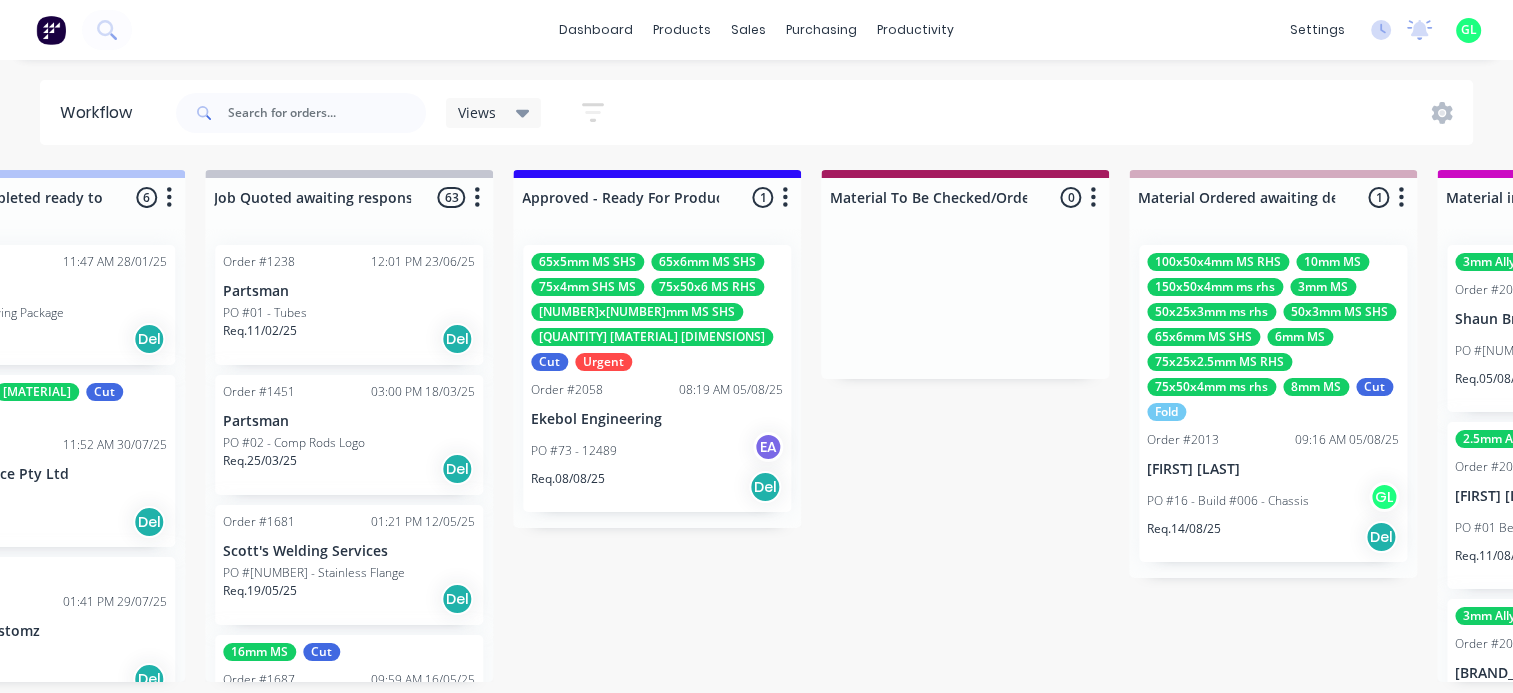 click on "PO #73 - 12489 EA" at bounding box center (657, 451) 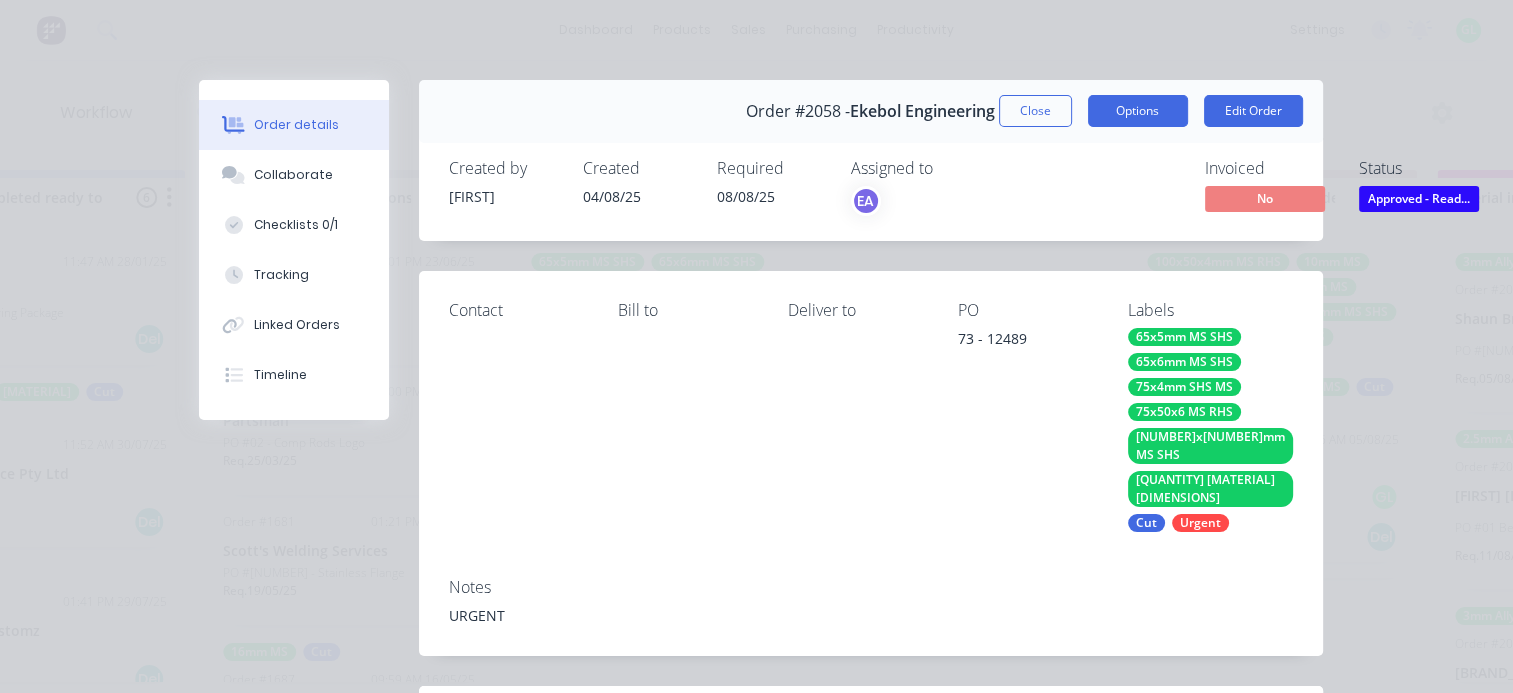 click on "Options" at bounding box center [1138, 111] 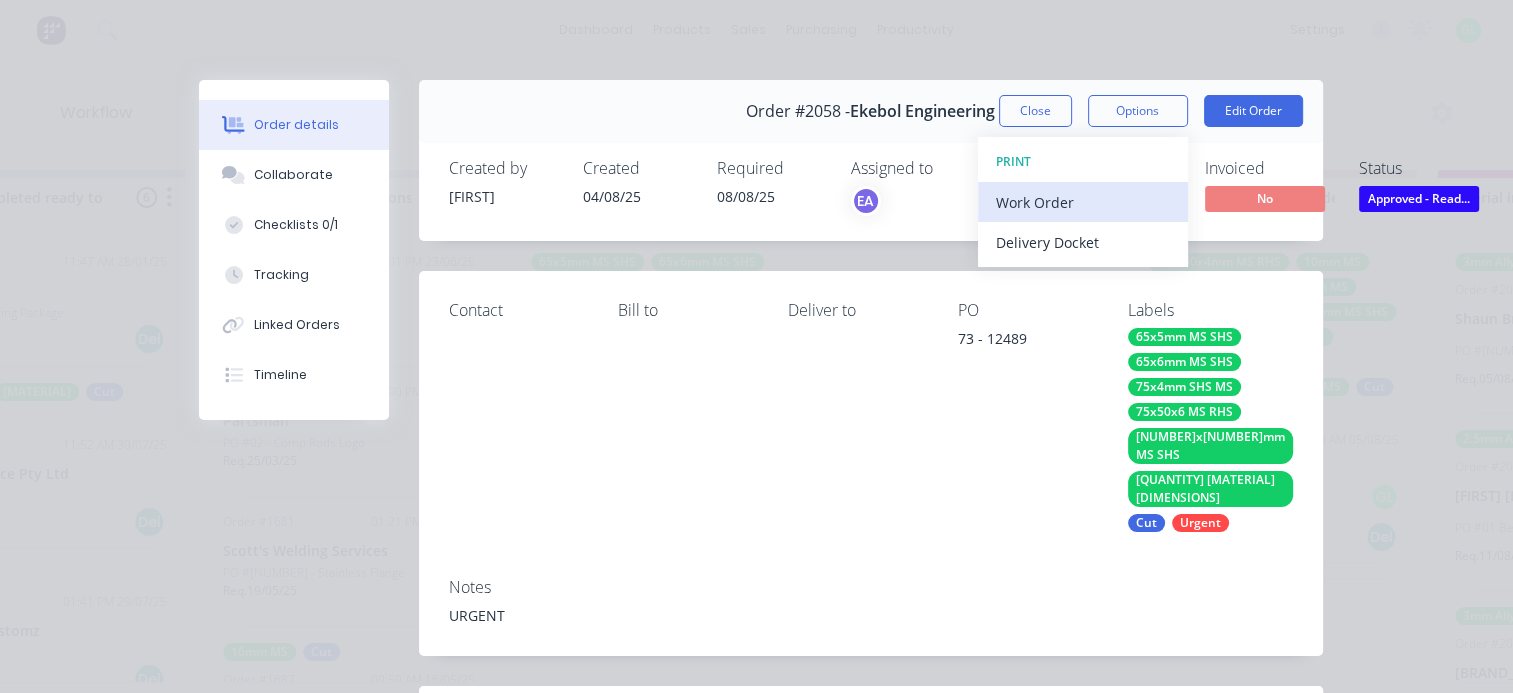 click on "Work Order" at bounding box center [1083, 202] 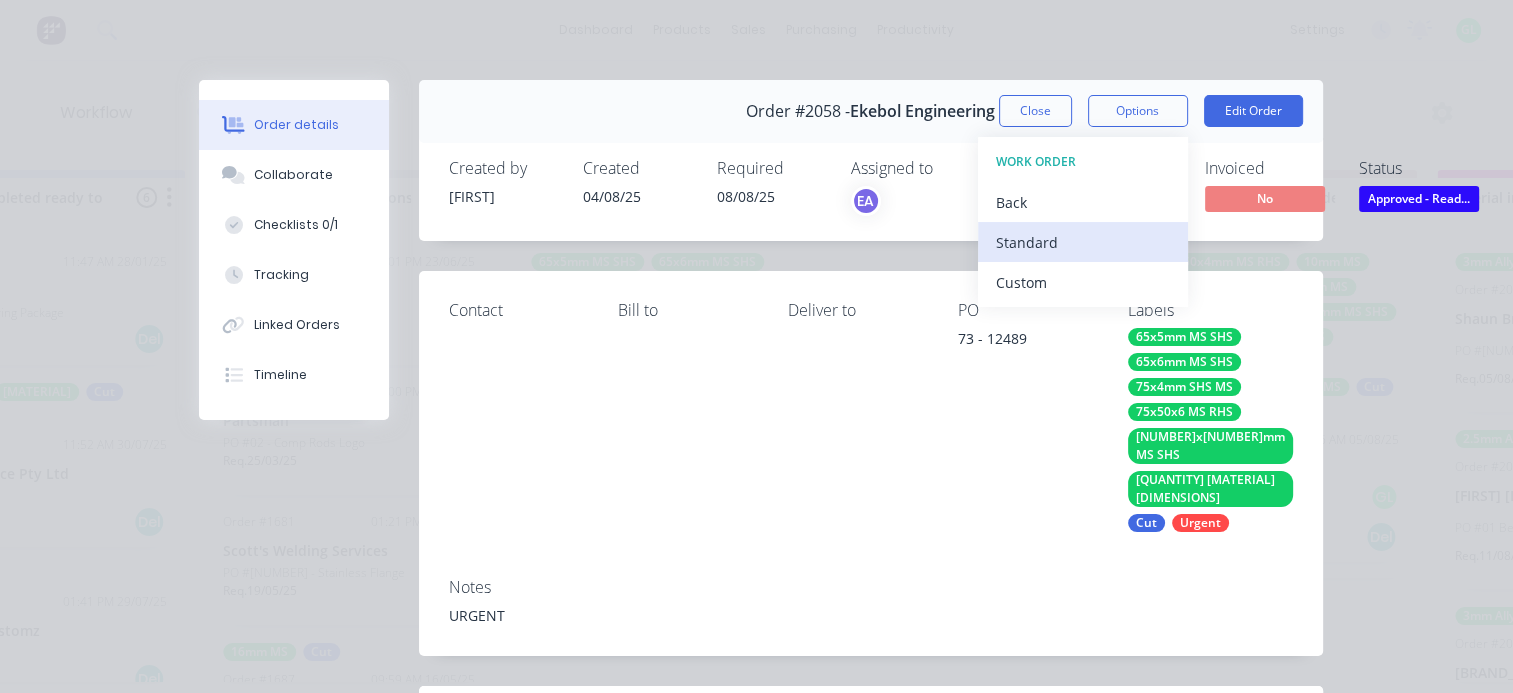 click on "Standard" at bounding box center [1083, 242] 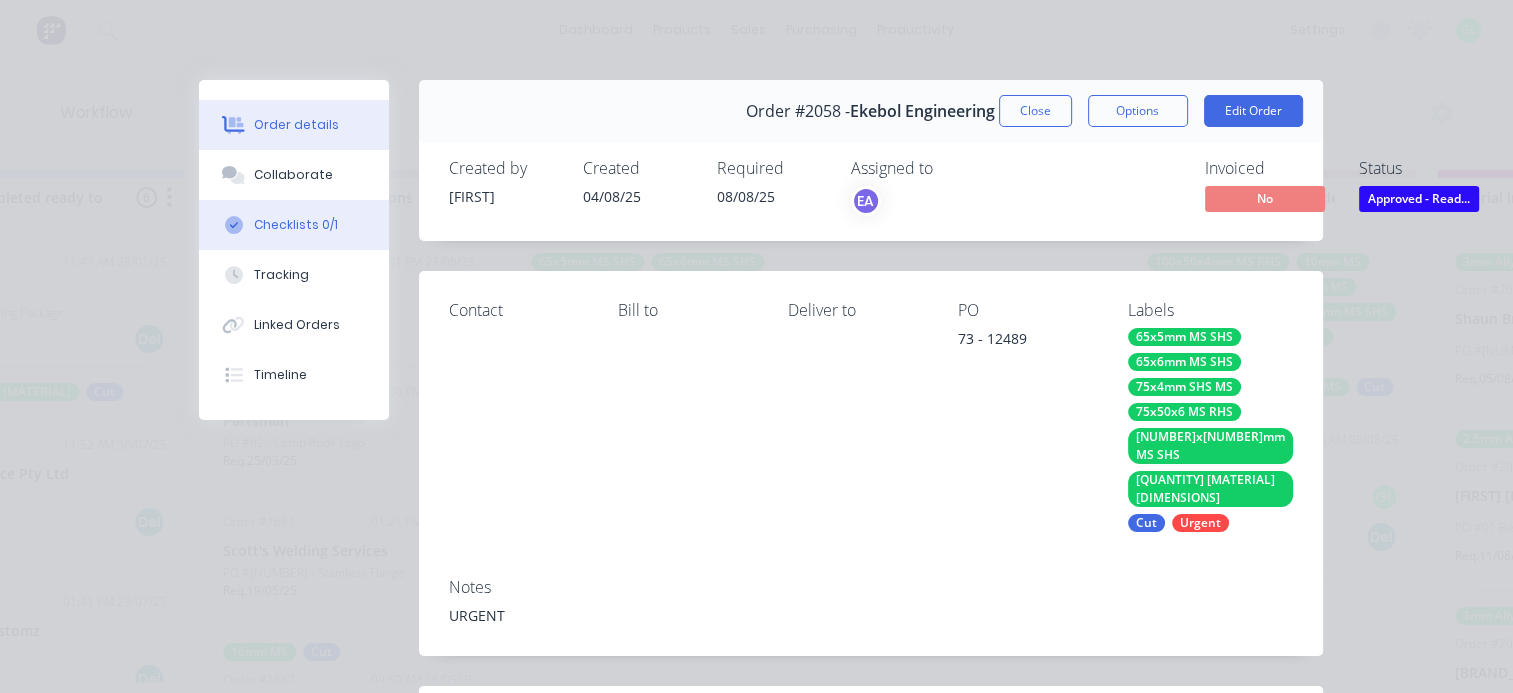 click on "Checklists 0/1" at bounding box center [296, 225] 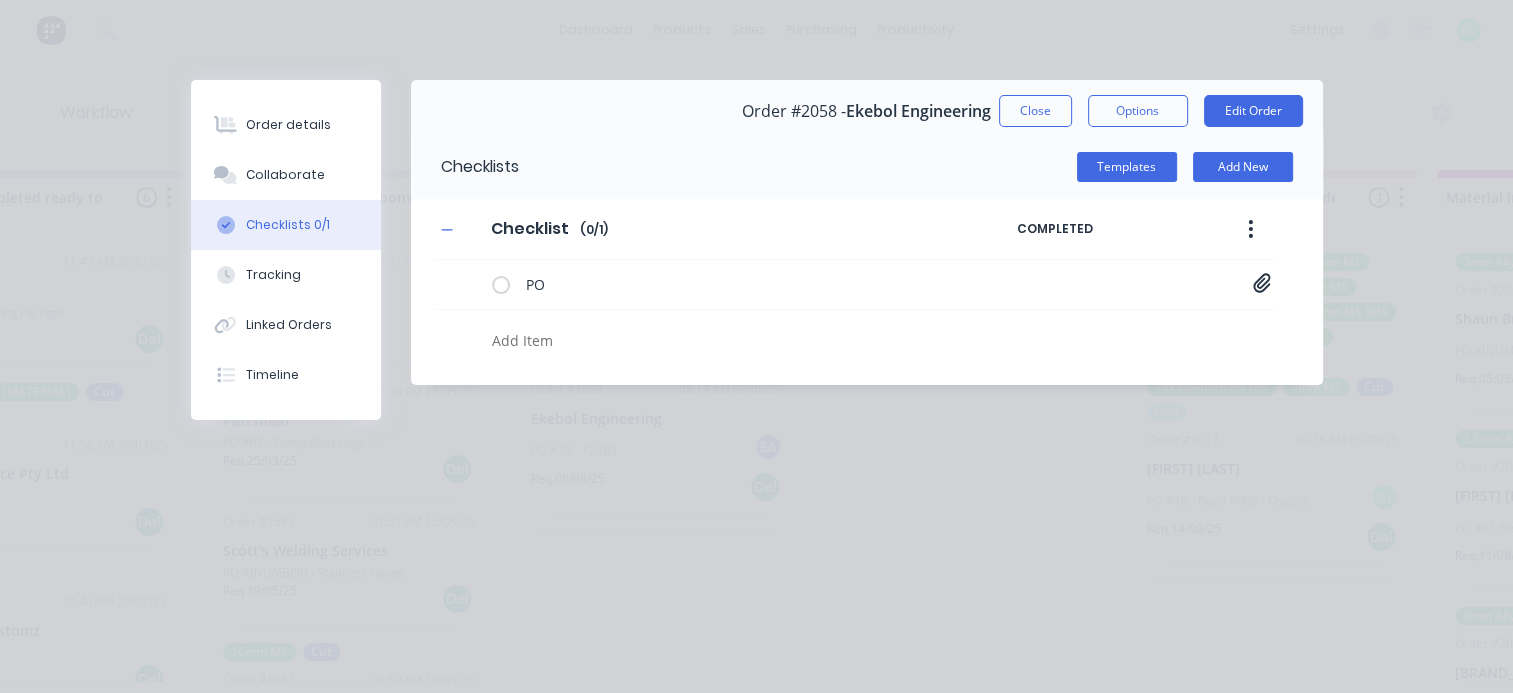 click at bounding box center [738, 340] 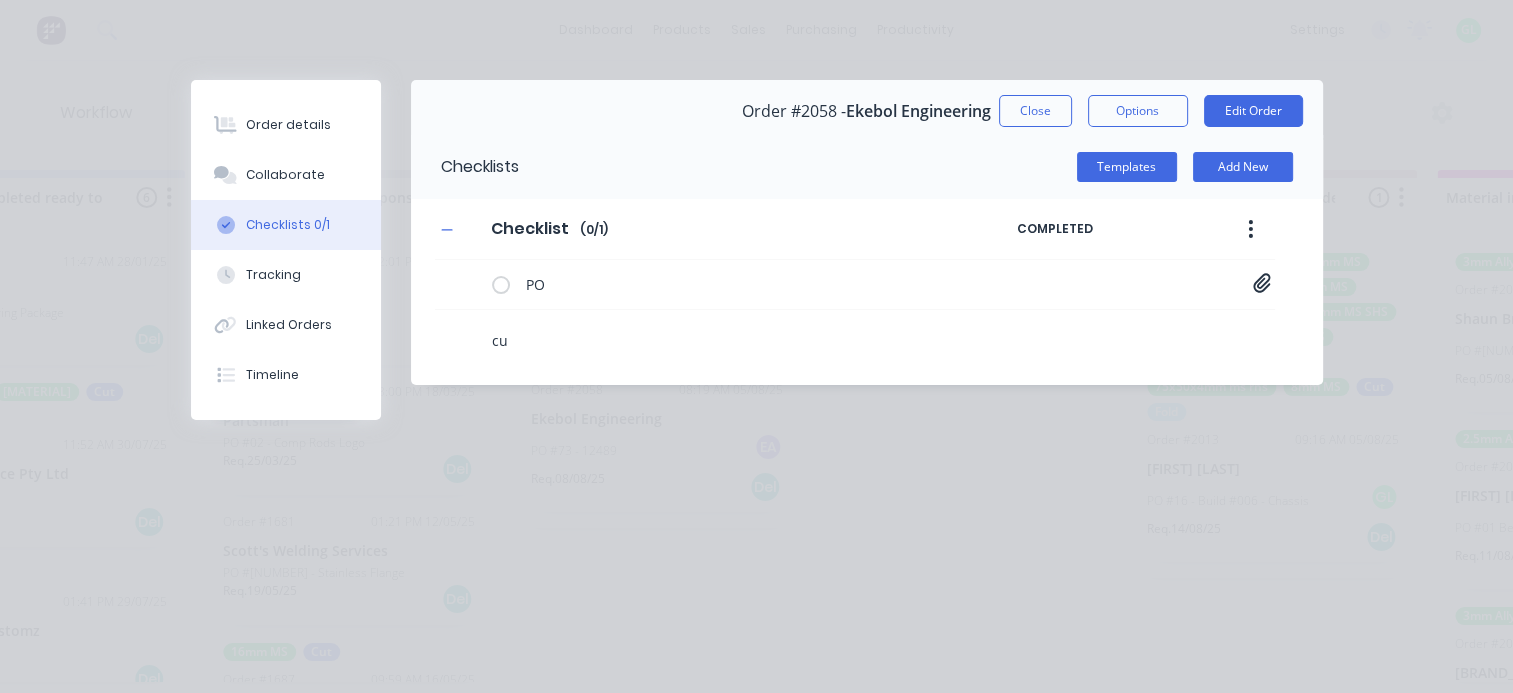 type on "cut" 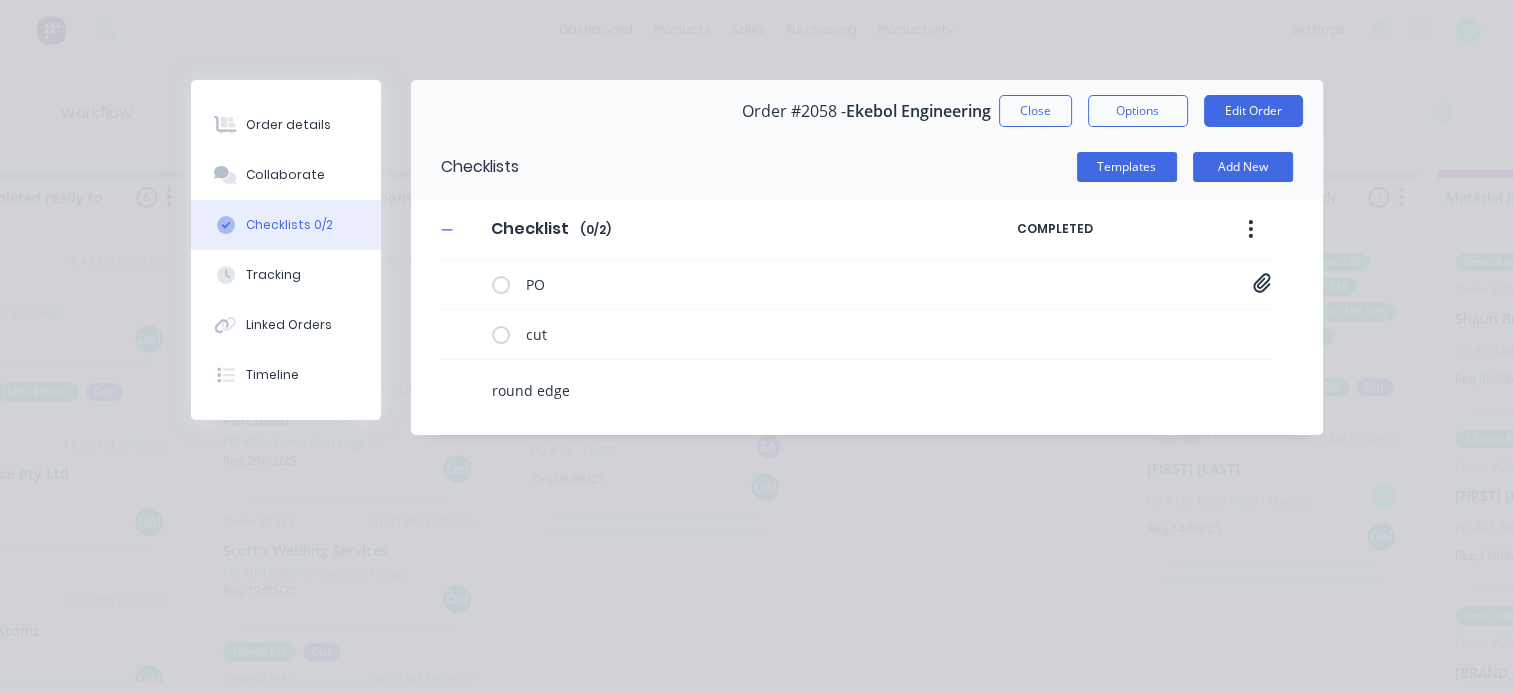 type on "round edges" 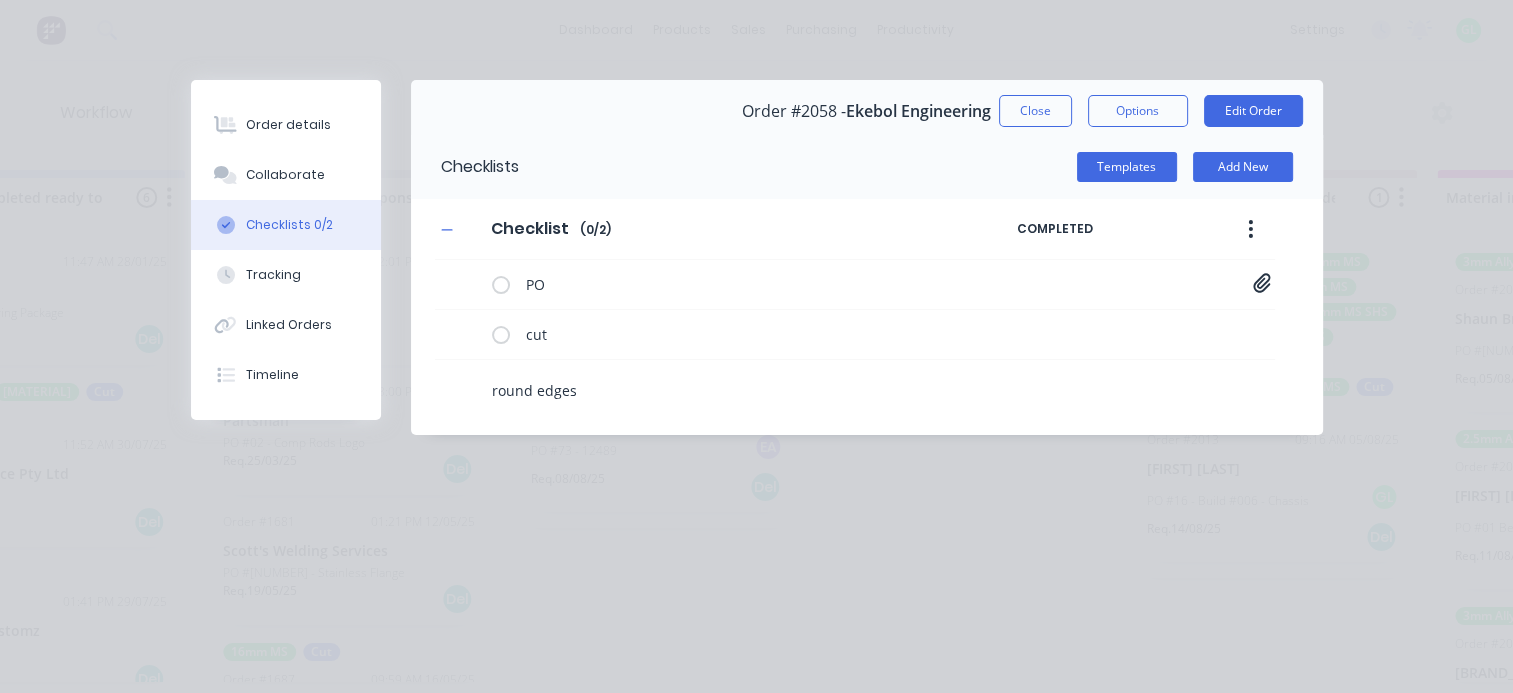 type 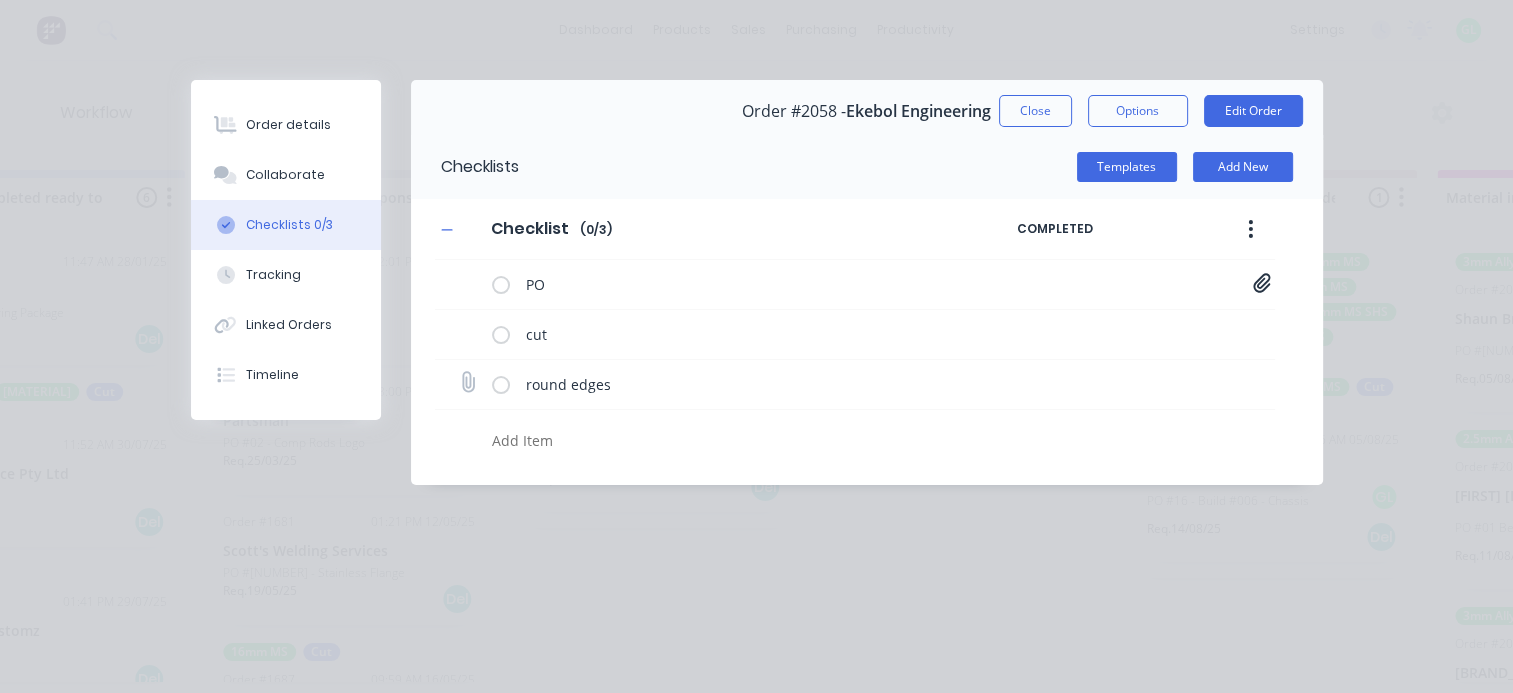 click 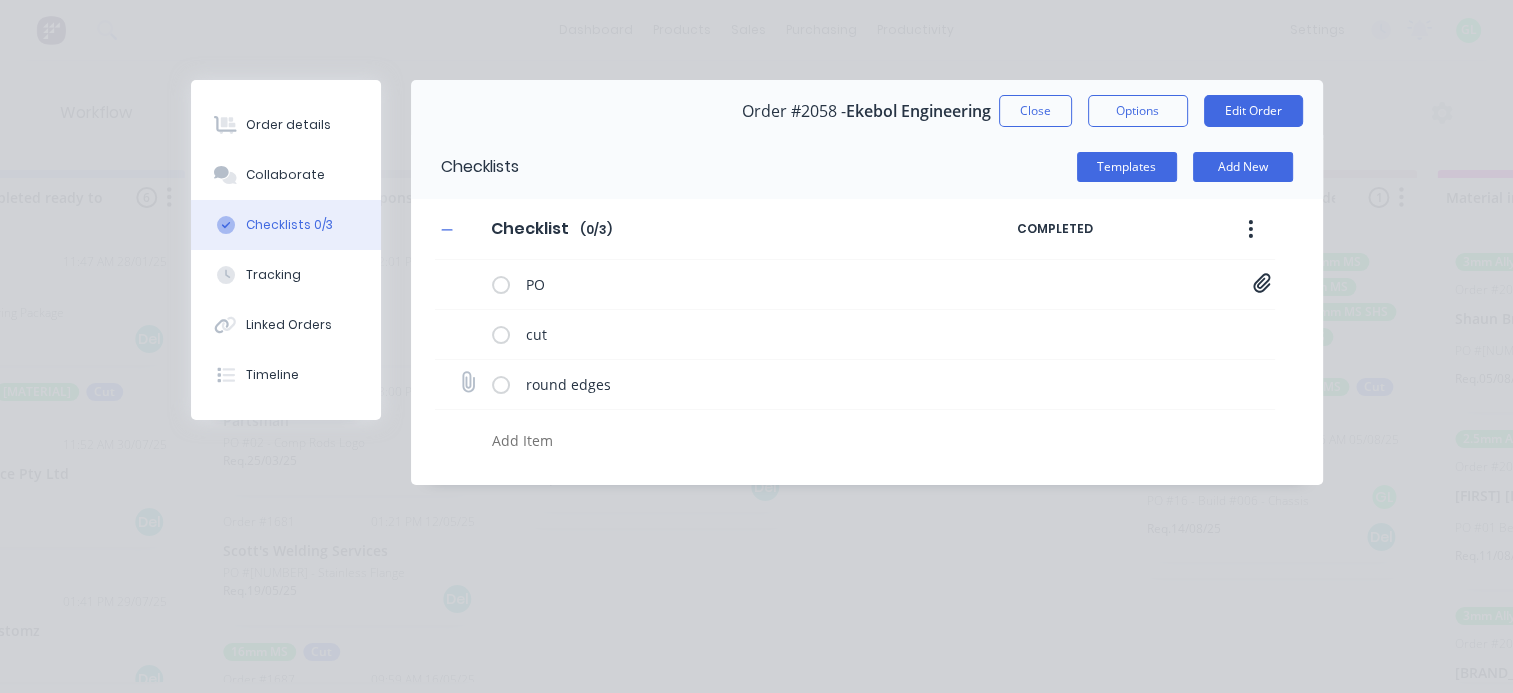 type on "C:\fakepath\00OPT-260-04.002.PDF" 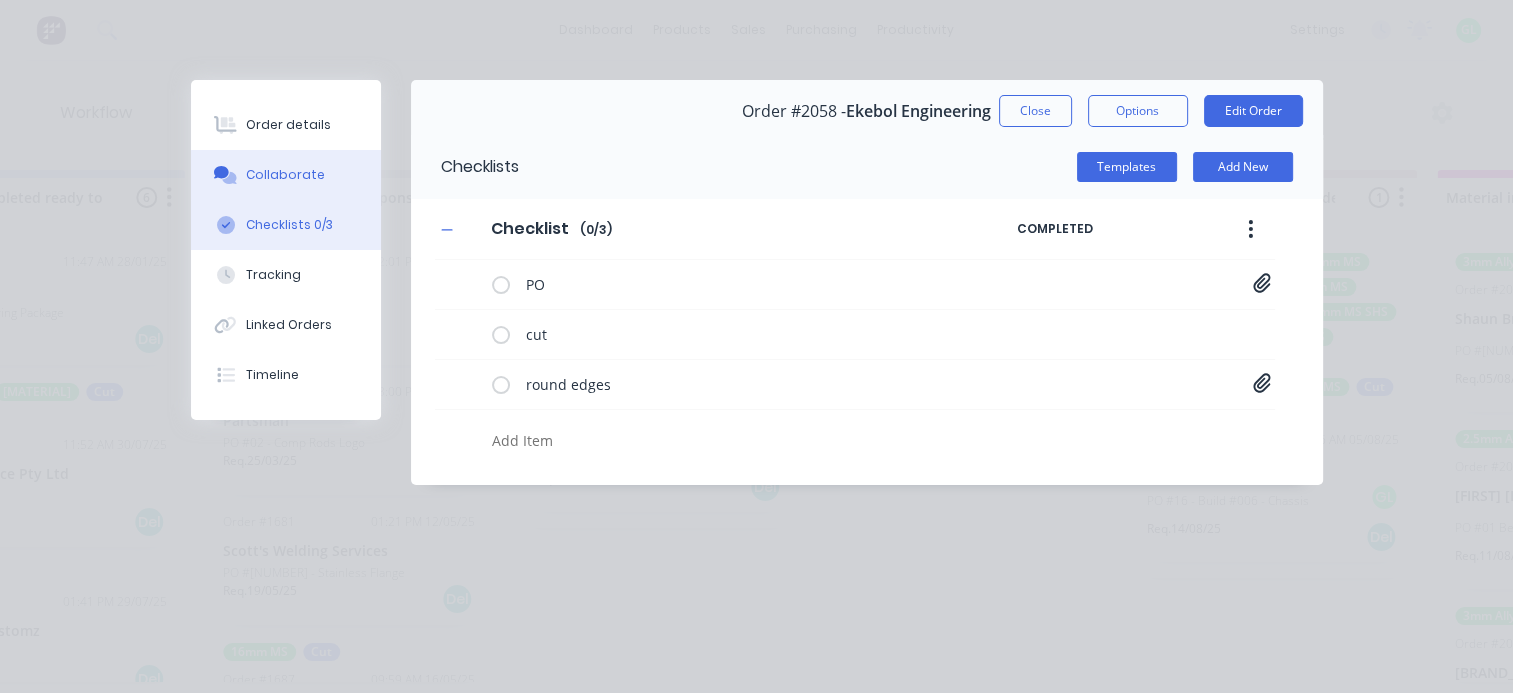 click on "Collaborate" at bounding box center (285, 175) 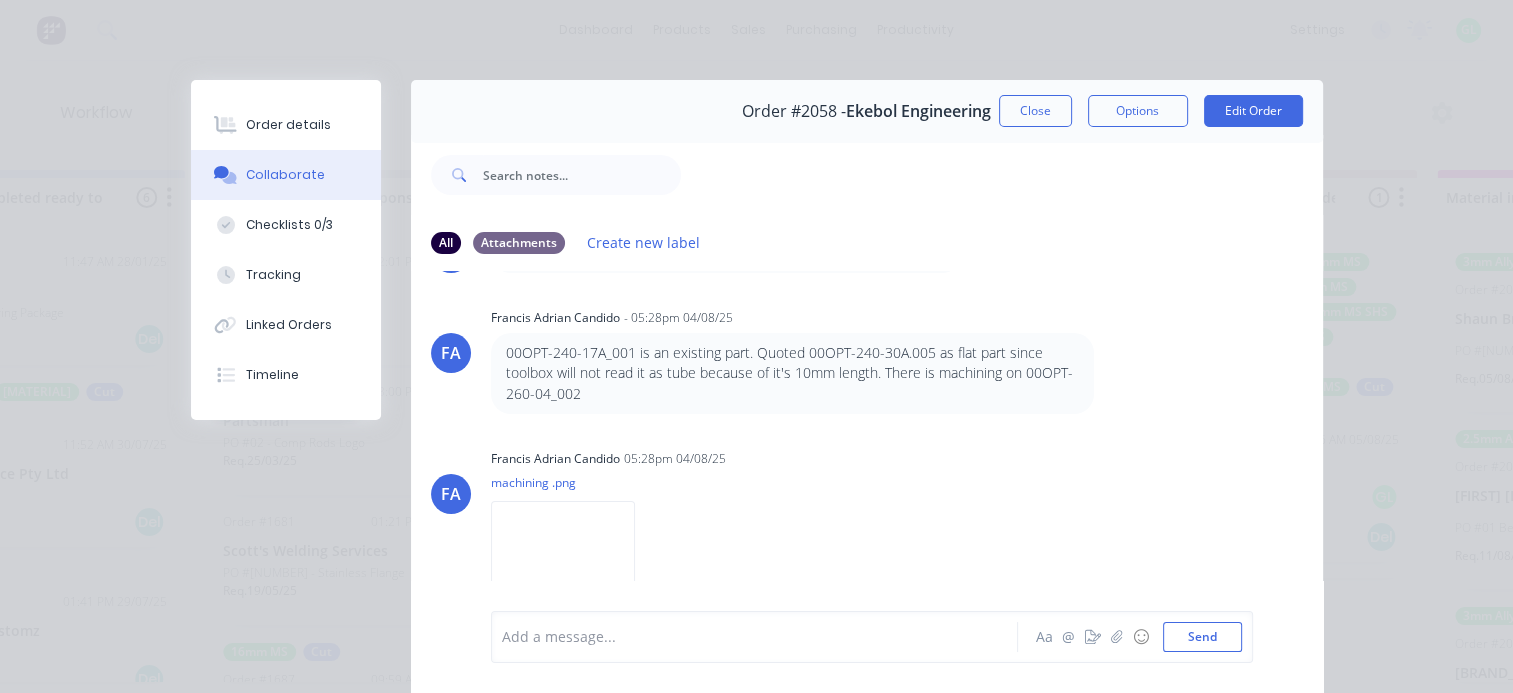 scroll, scrollTop: 426, scrollLeft: 0, axis: vertical 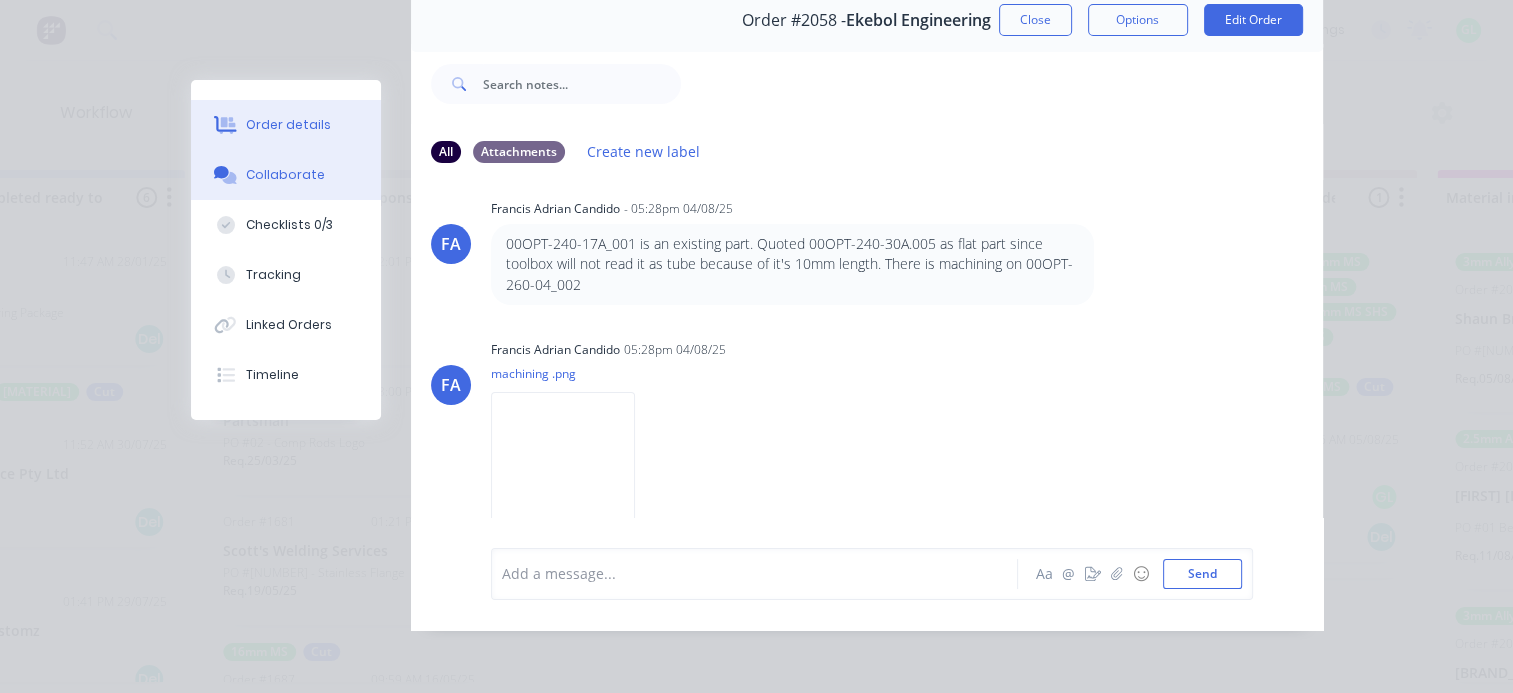 click on "Order details" at bounding box center (288, 125) 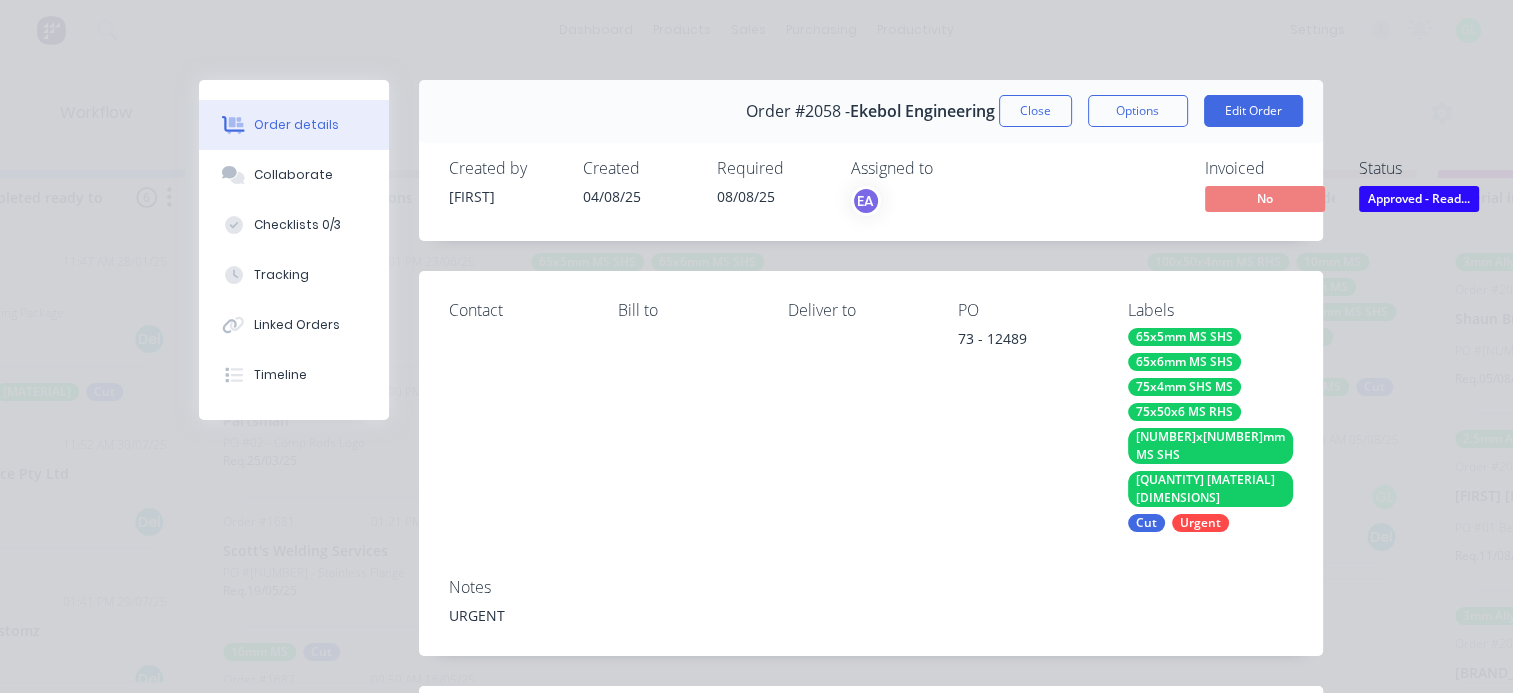 scroll, scrollTop: 0, scrollLeft: 0, axis: both 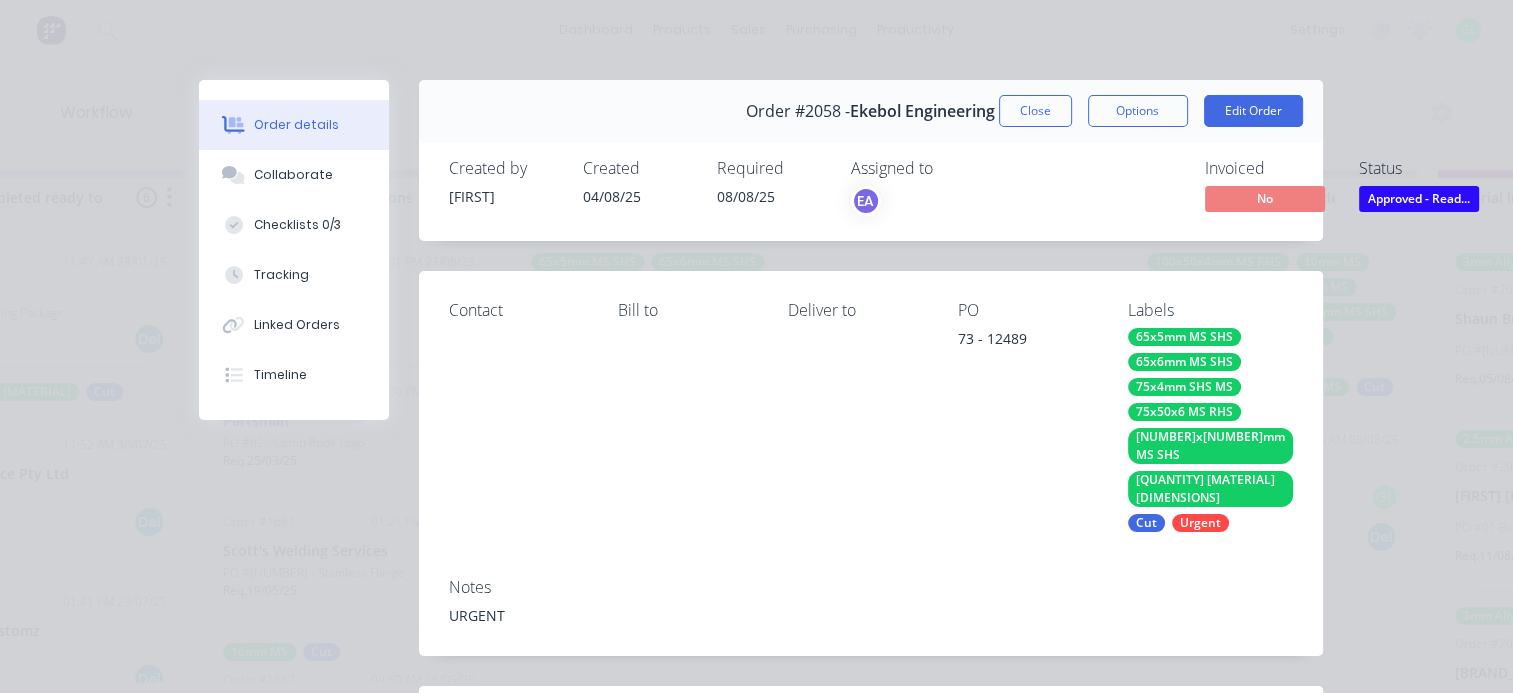 click on "Approved - Read..." at bounding box center [1419, 198] 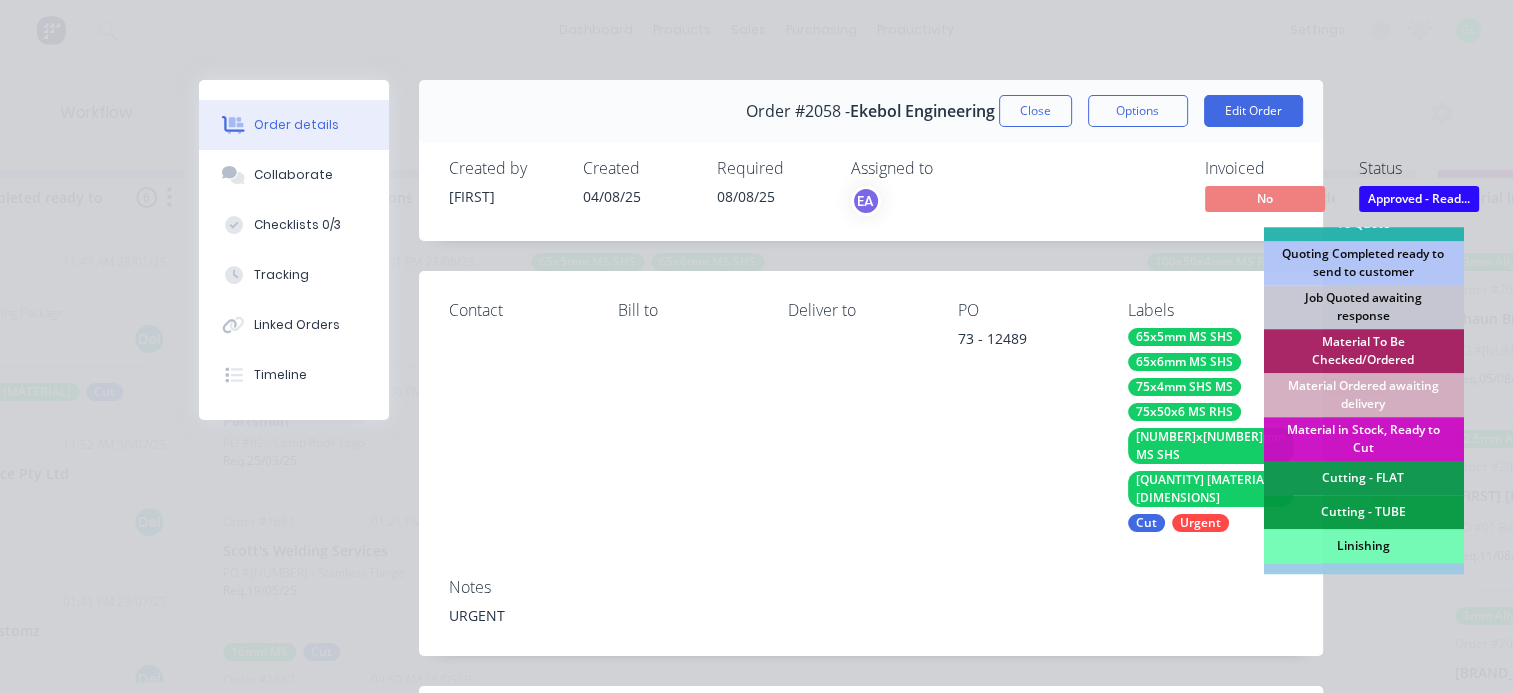 scroll, scrollTop: 300, scrollLeft: 0, axis: vertical 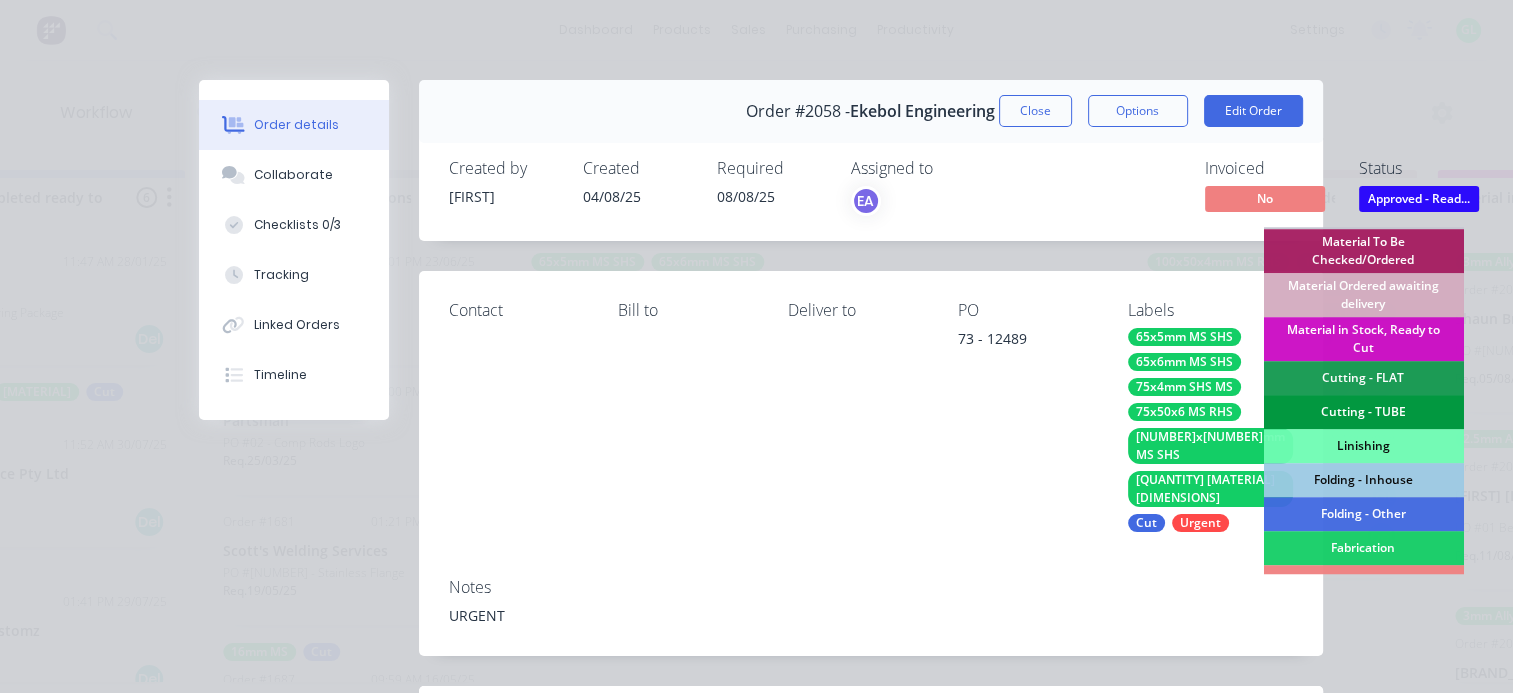 click on "Cutting - TUBE" at bounding box center [1363, 412] 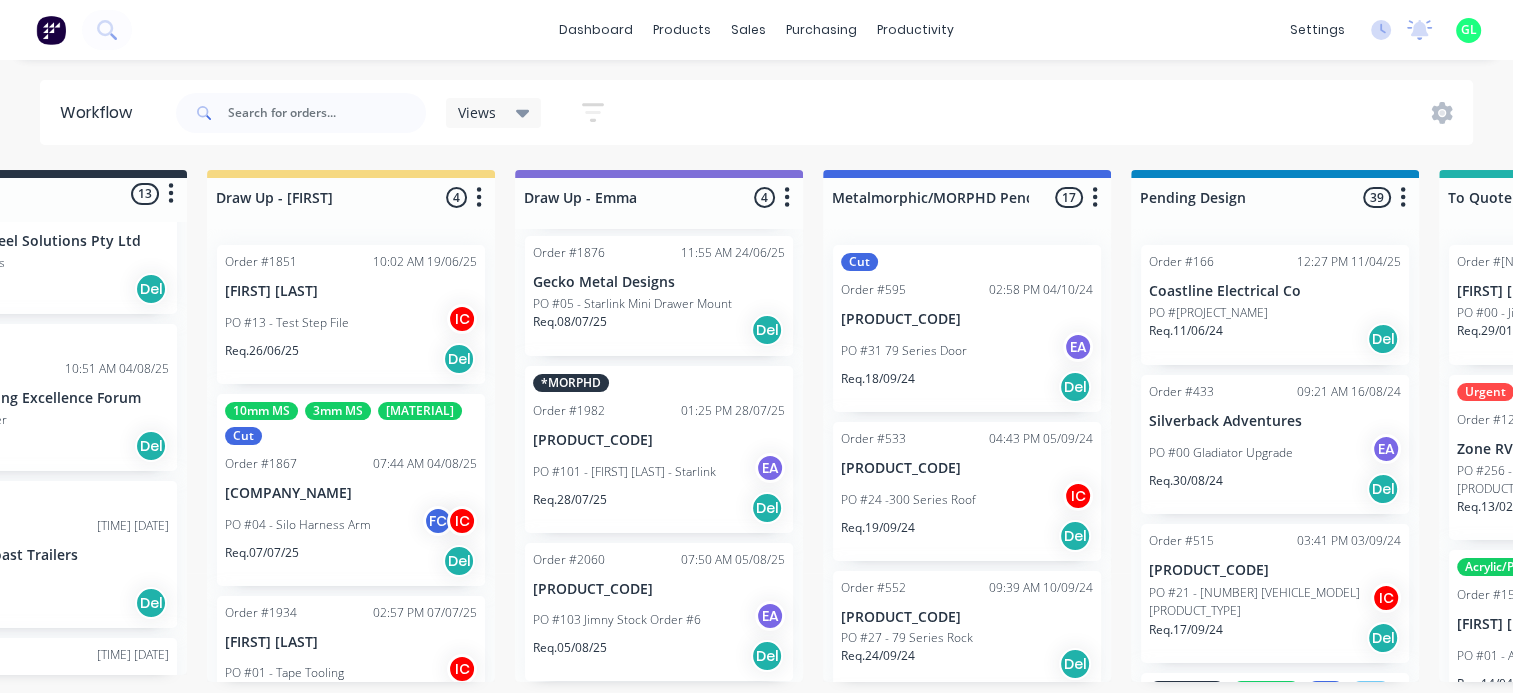 scroll, scrollTop: 4, scrollLeft: 0, axis: vertical 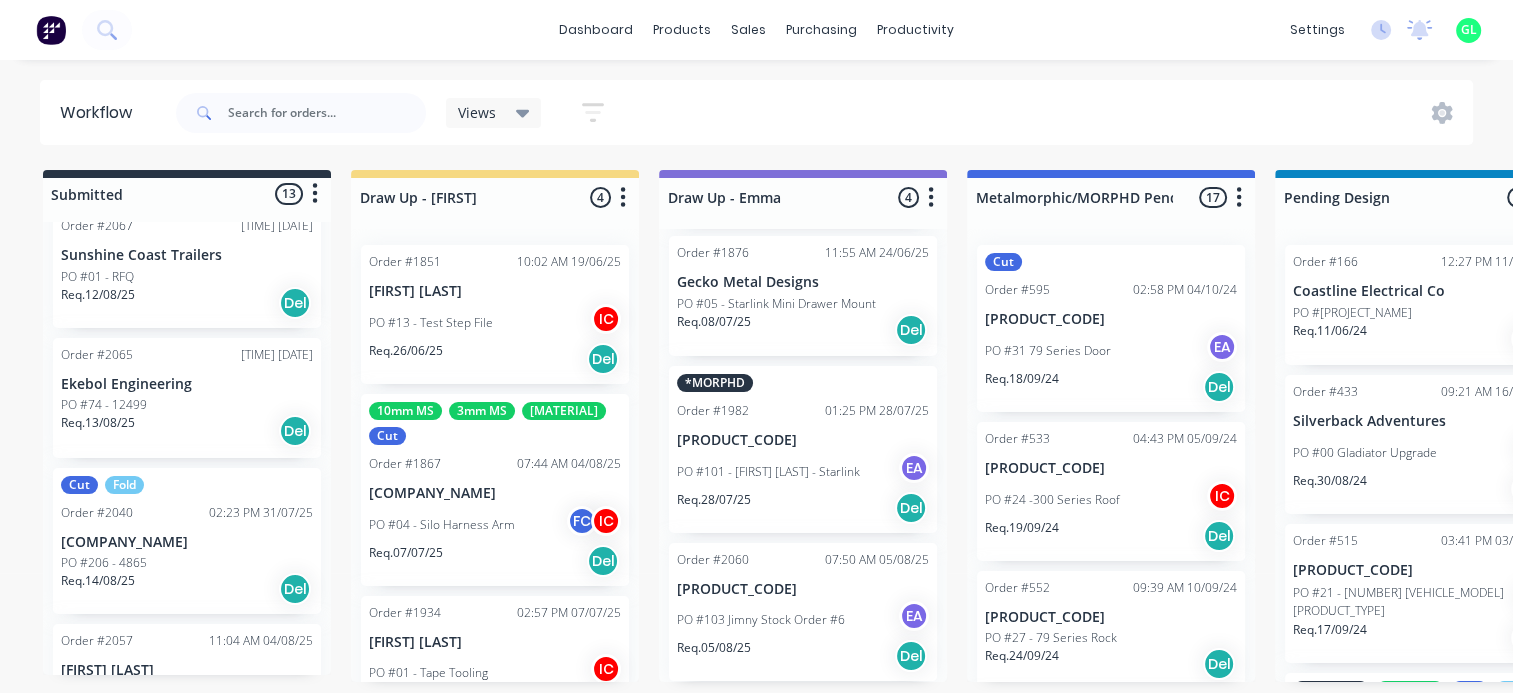 click on "Vision RV" at bounding box center [187, 542] 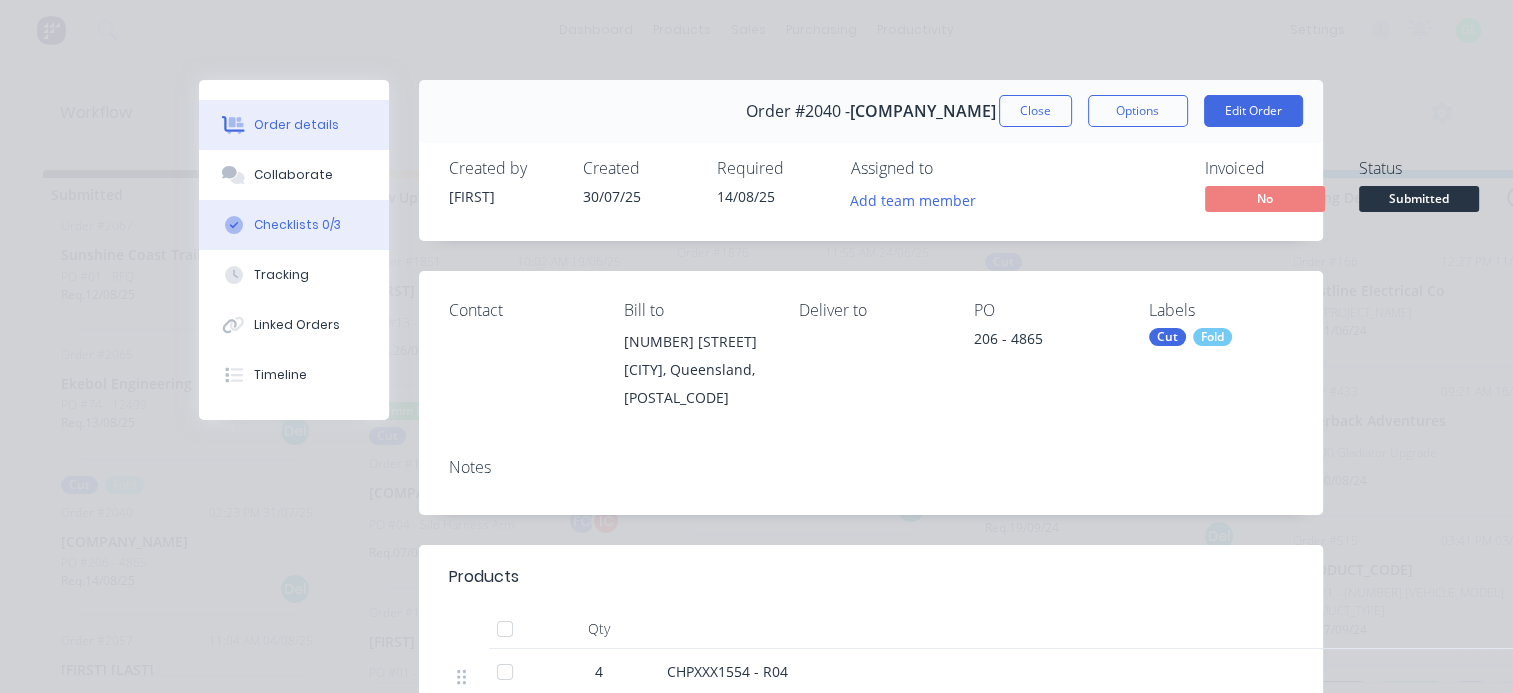 click on "Checklists 0/3" at bounding box center (297, 225) 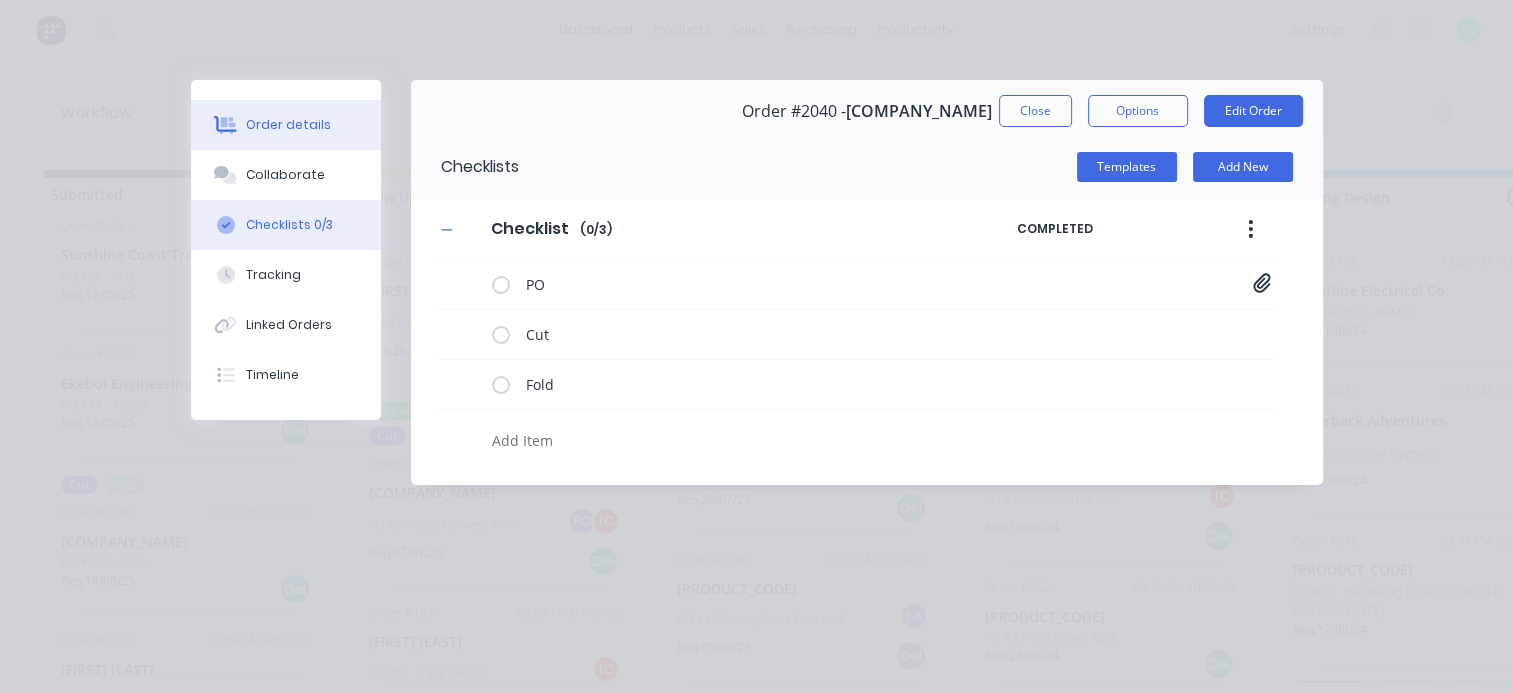 click on "Order details" at bounding box center [286, 125] 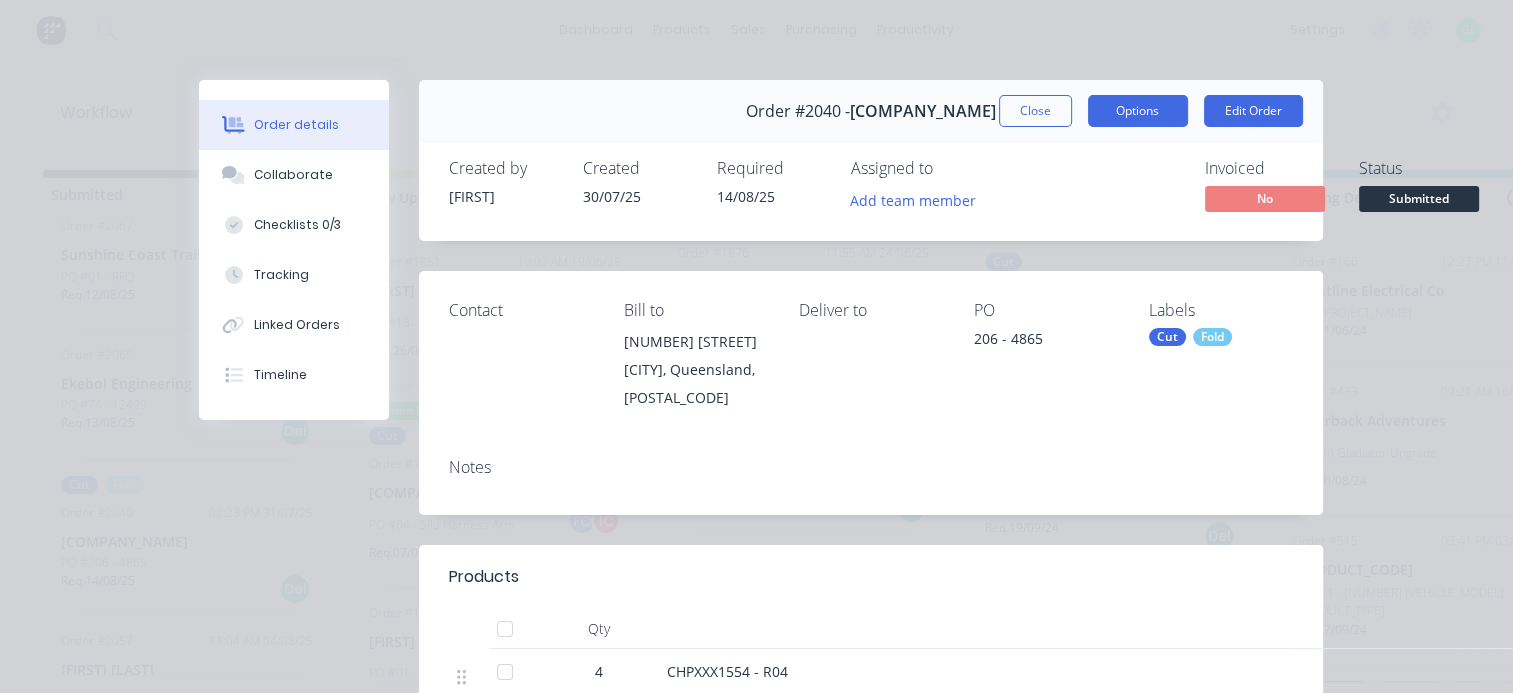 click on "Options" at bounding box center [1138, 111] 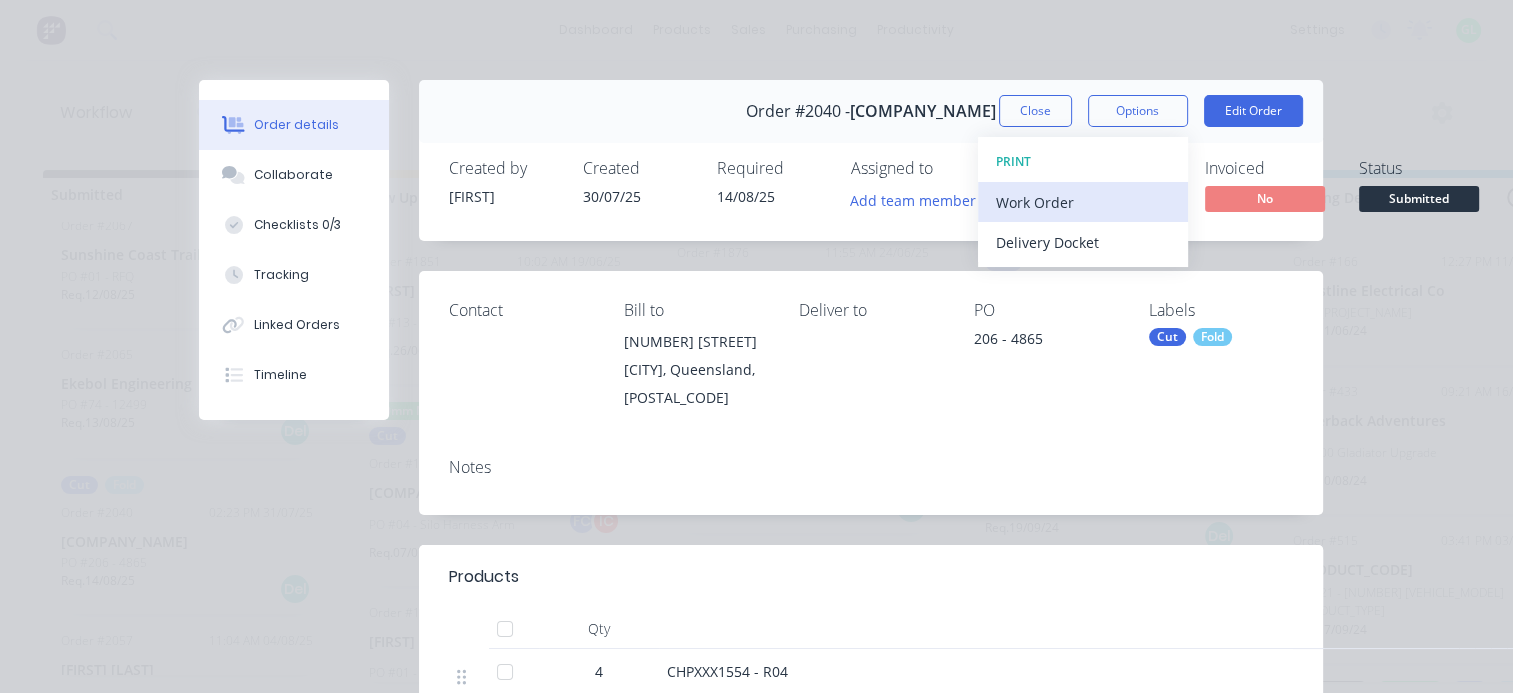 click on "Work Order" at bounding box center (1083, 202) 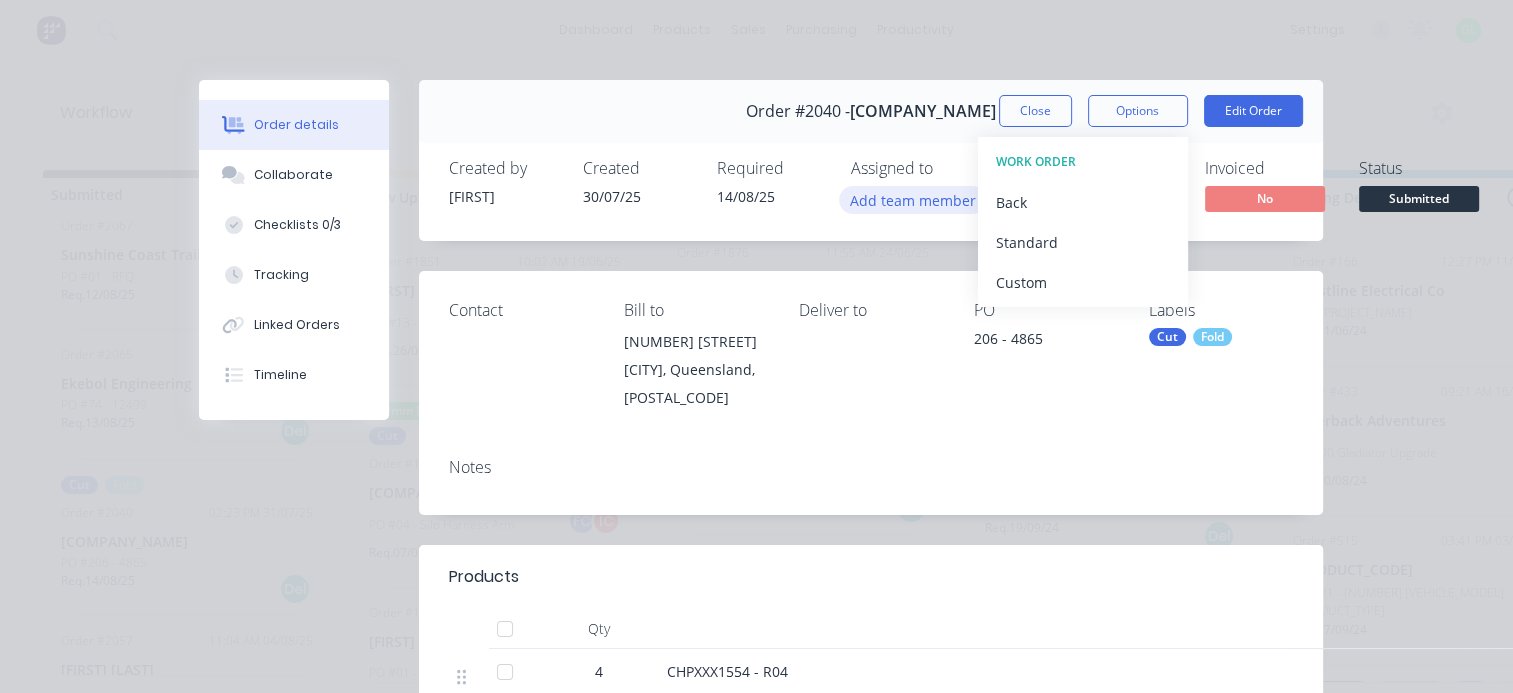 click on "Add team member" at bounding box center (912, 199) 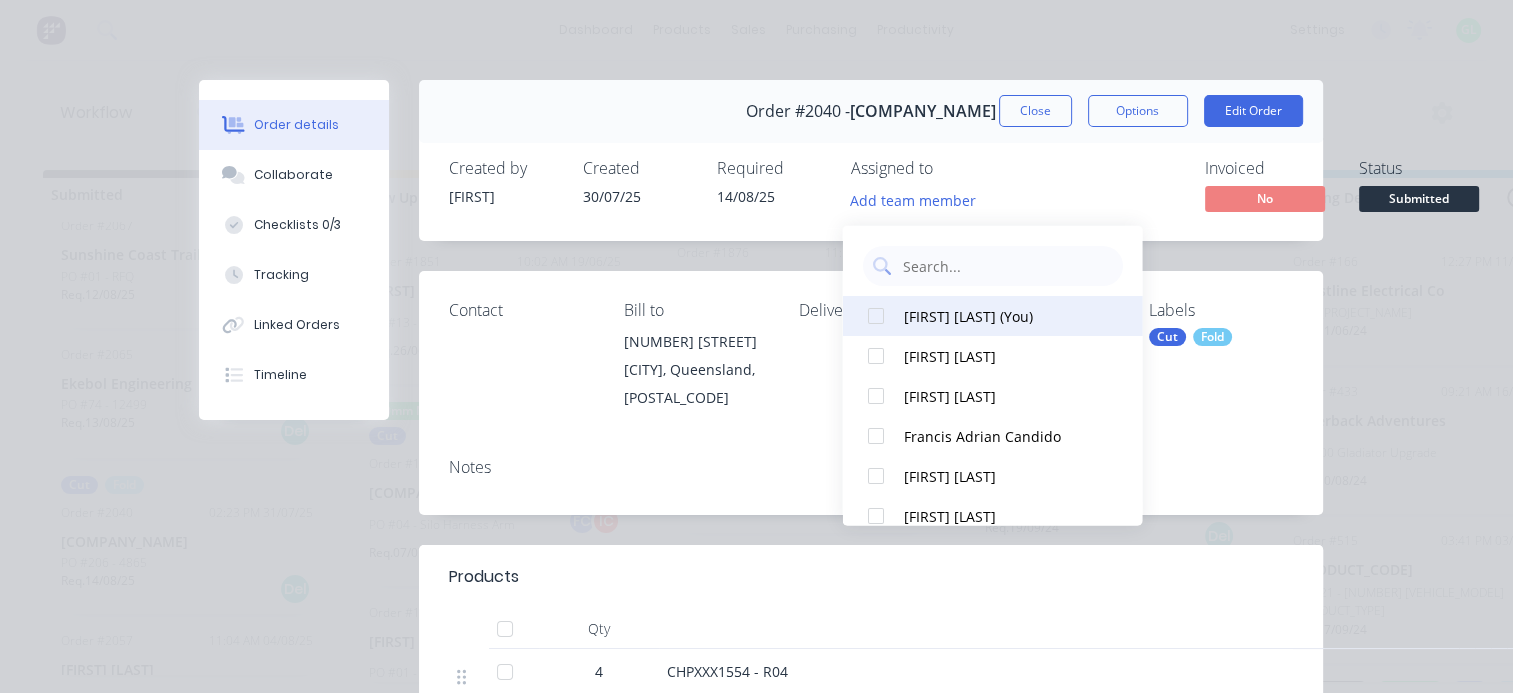 click on "Greg Lyall (You)" at bounding box center (1003, 315) 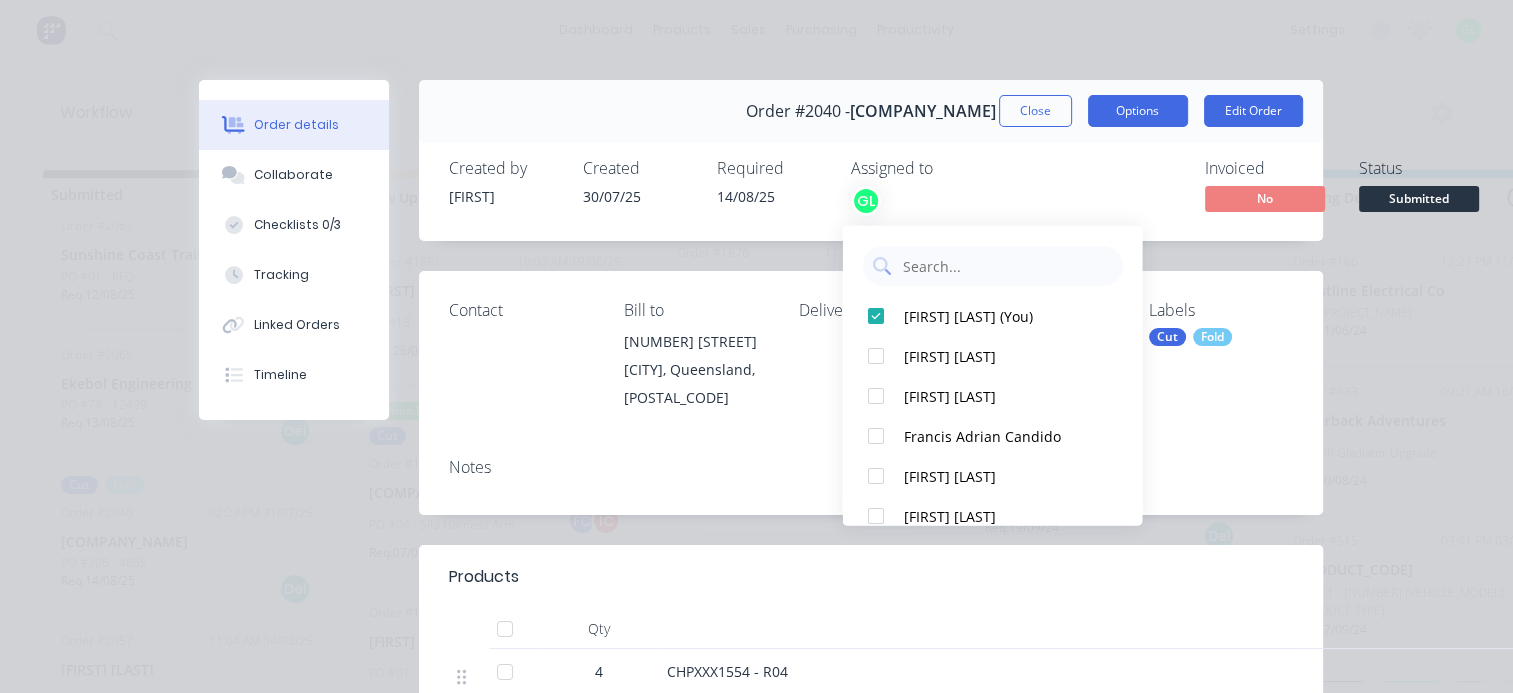 click on "Options" at bounding box center (1138, 111) 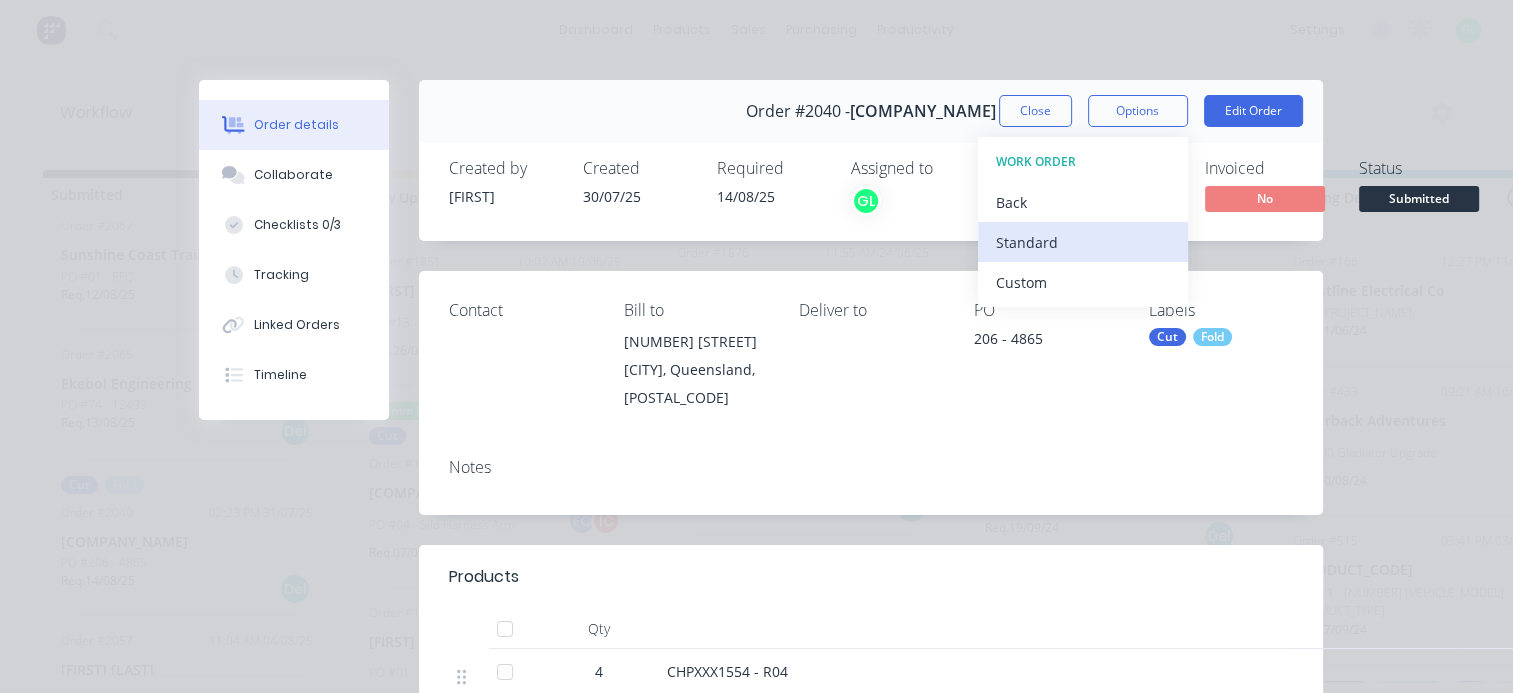 click on "Standard" at bounding box center (1083, 242) 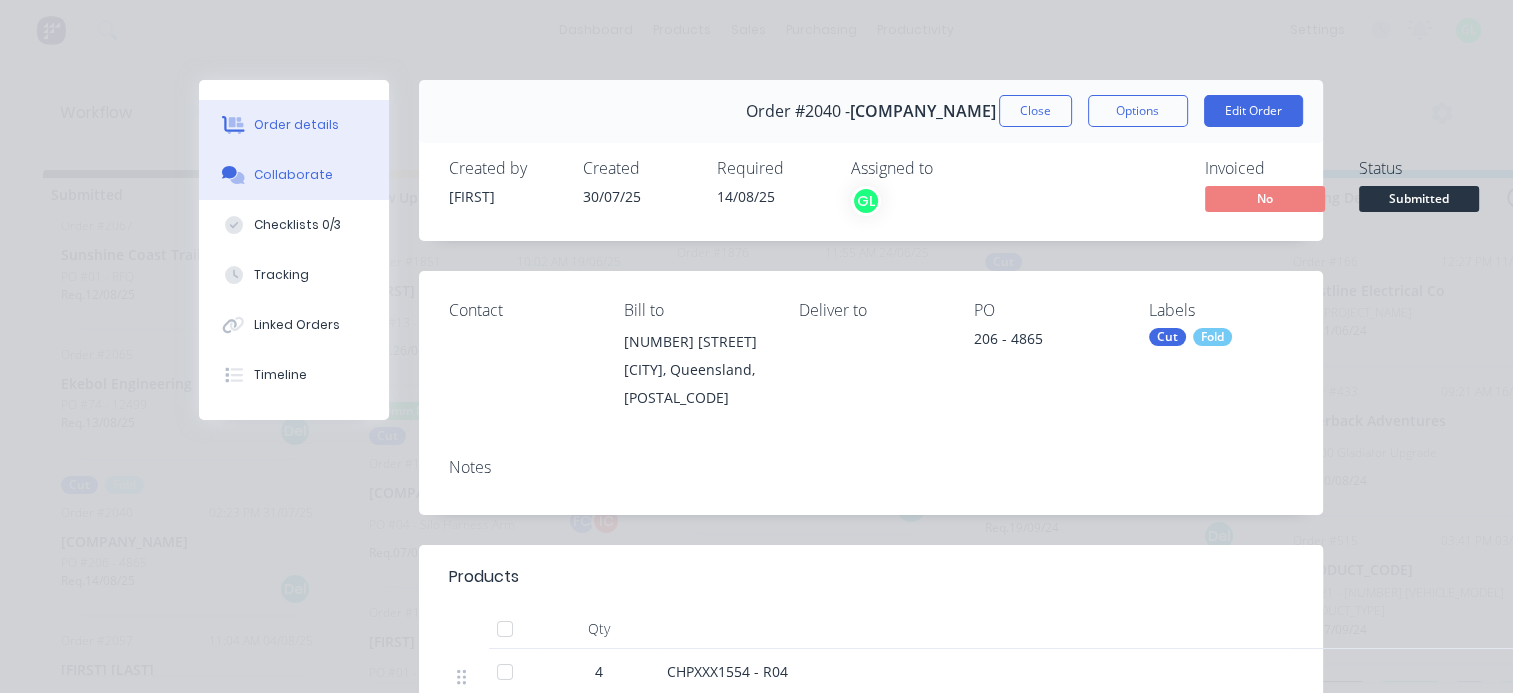 click on "Collaborate" at bounding box center [293, 175] 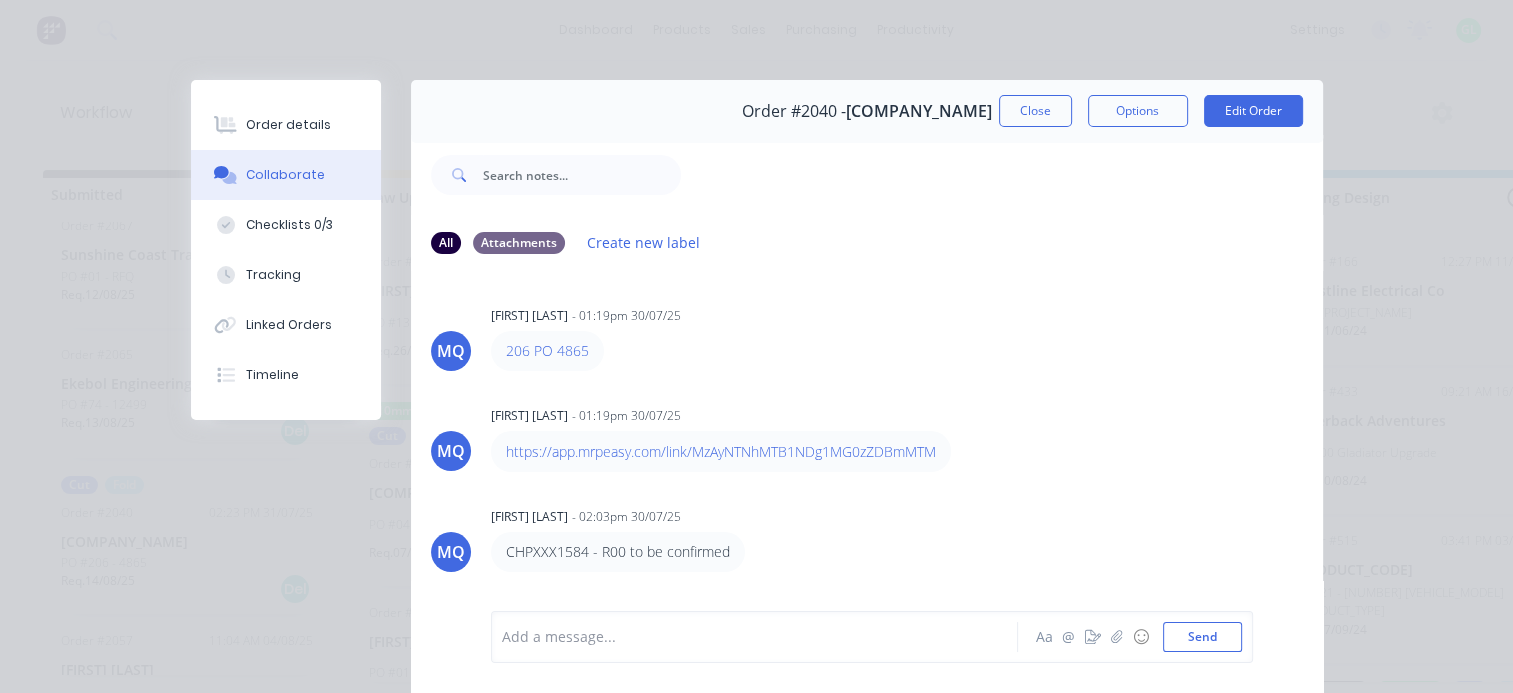 scroll, scrollTop: 176, scrollLeft: 0, axis: vertical 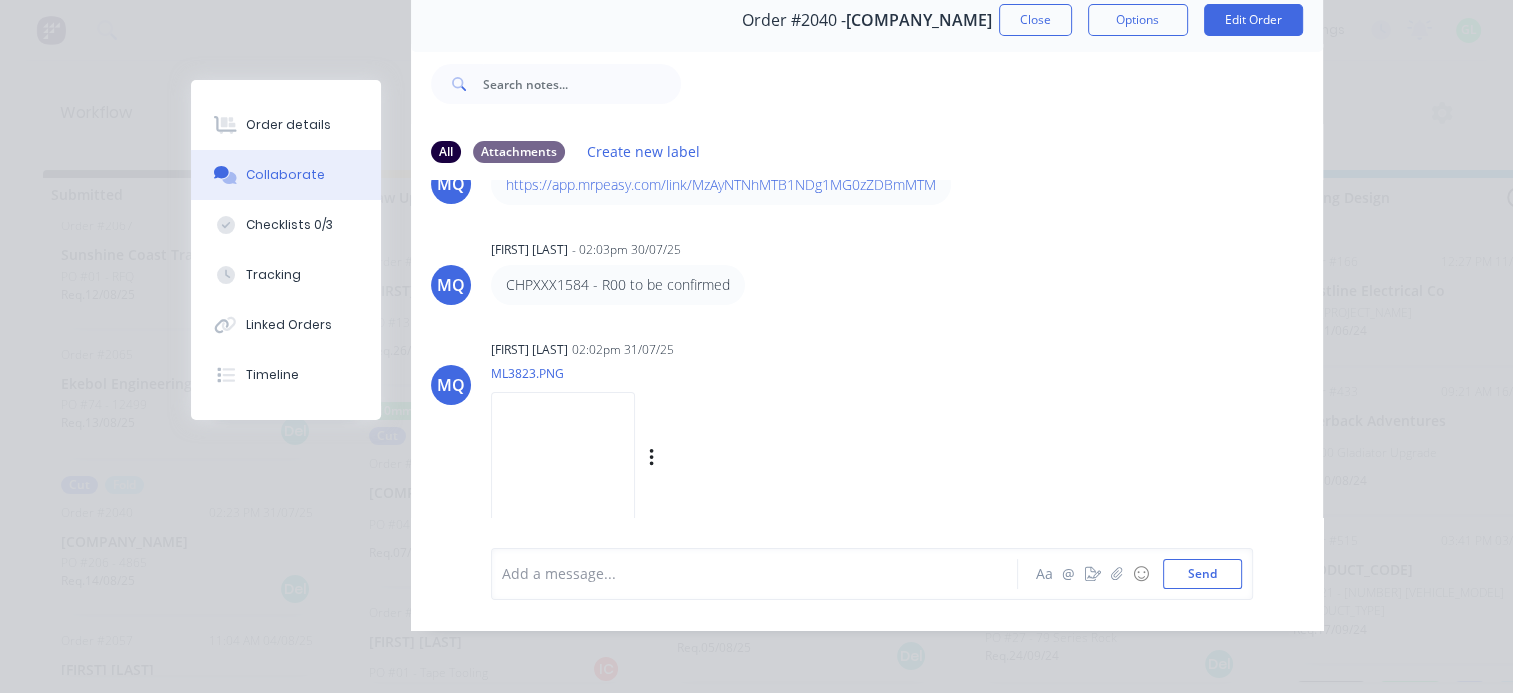 click at bounding box center (563, 457) 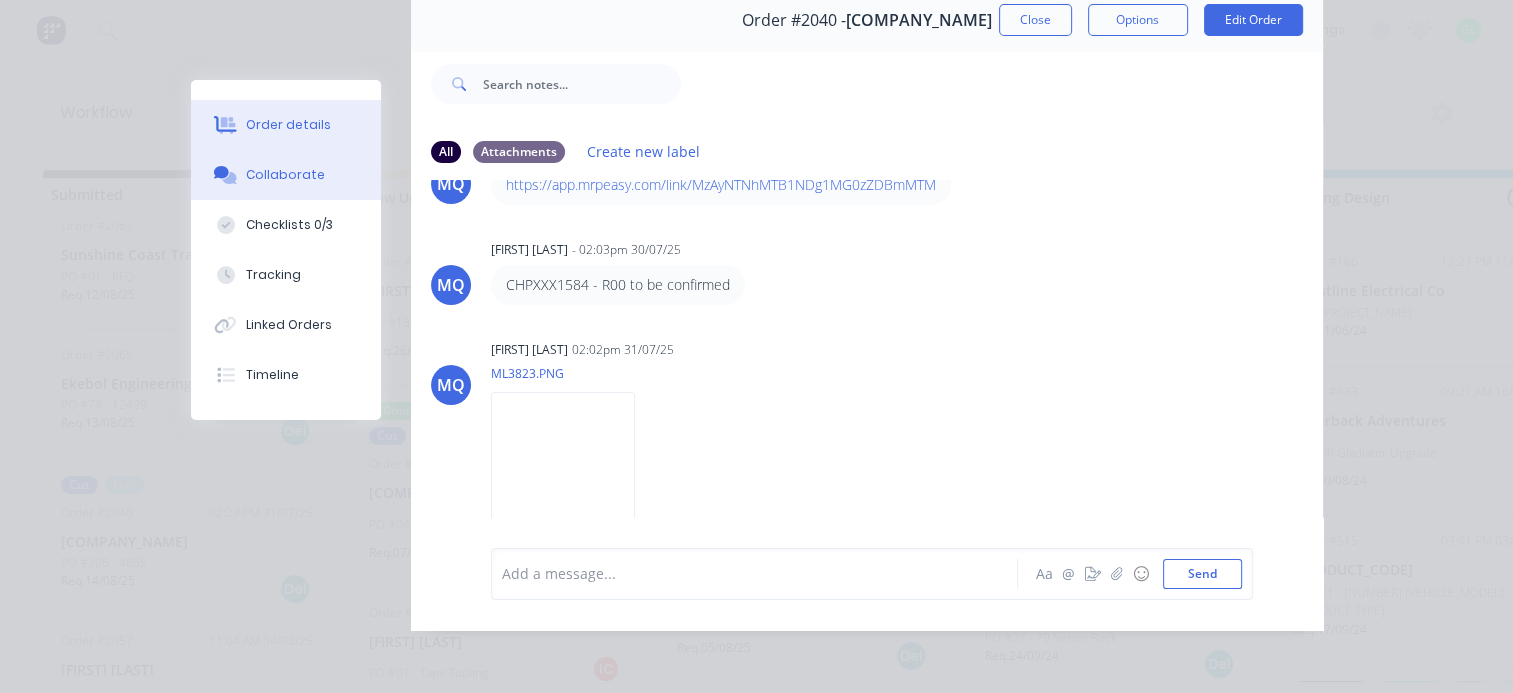 click on "Order details" at bounding box center (288, 125) 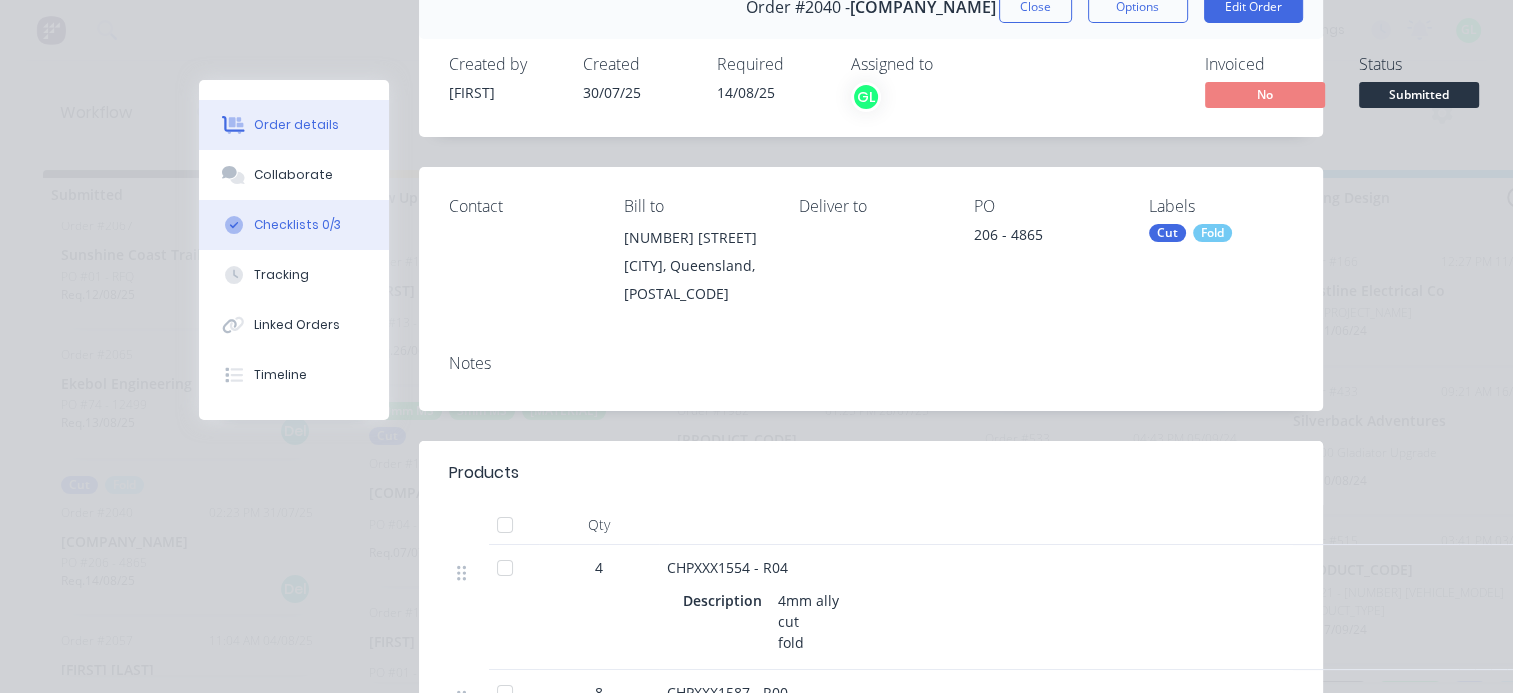 click on "Checklists 0/3" at bounding box center (297, 225) 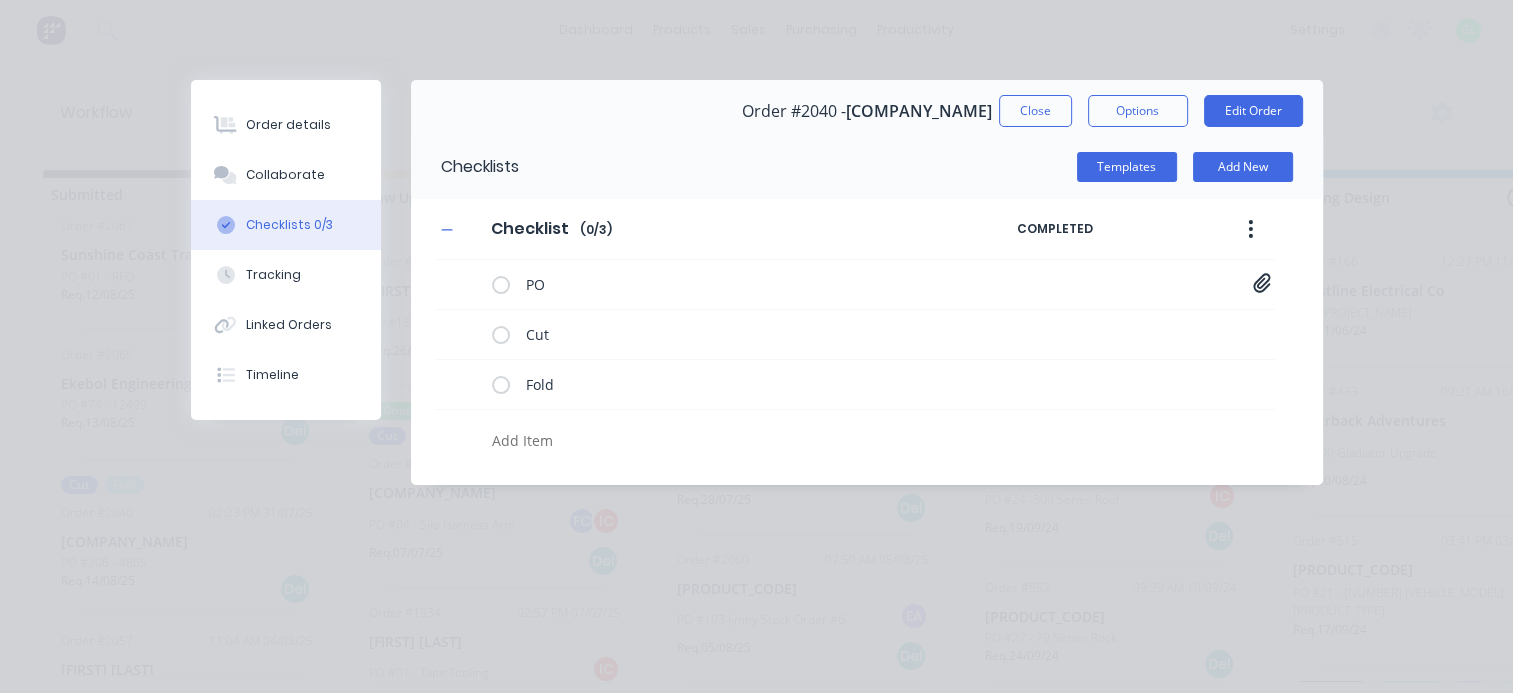 scroll, scrollTop: 0, scrollLeft: 0, axis: both 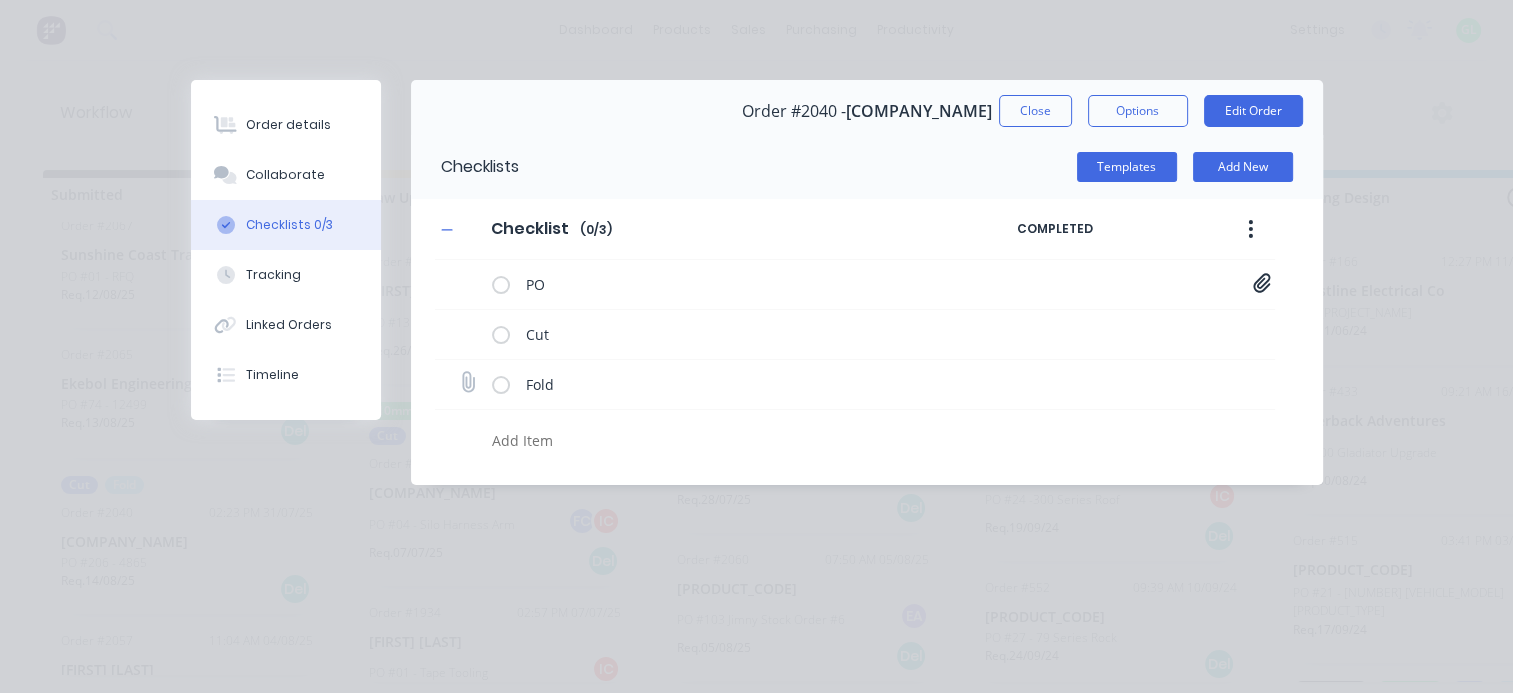 click 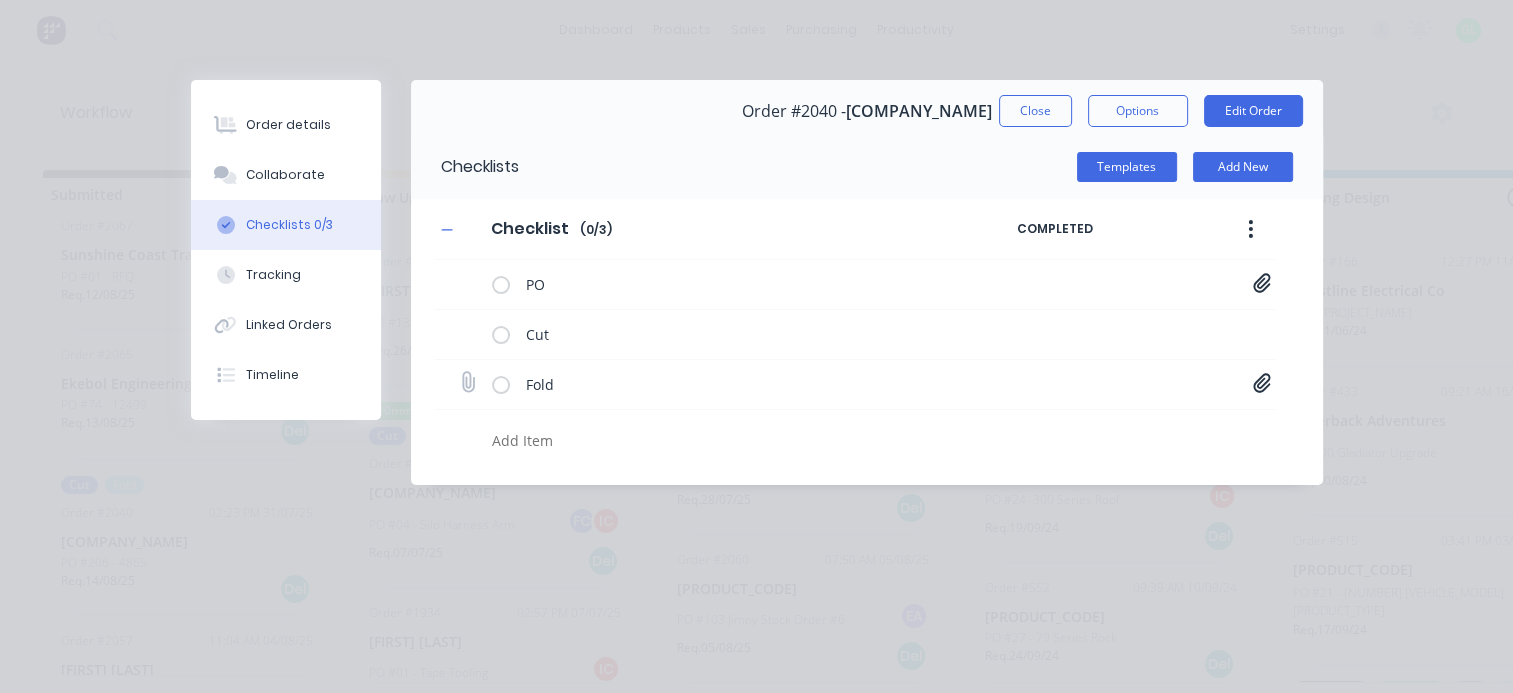 click on "Fold CHPXXX1554 - R04.PDF" at bounding box center [855, 385] 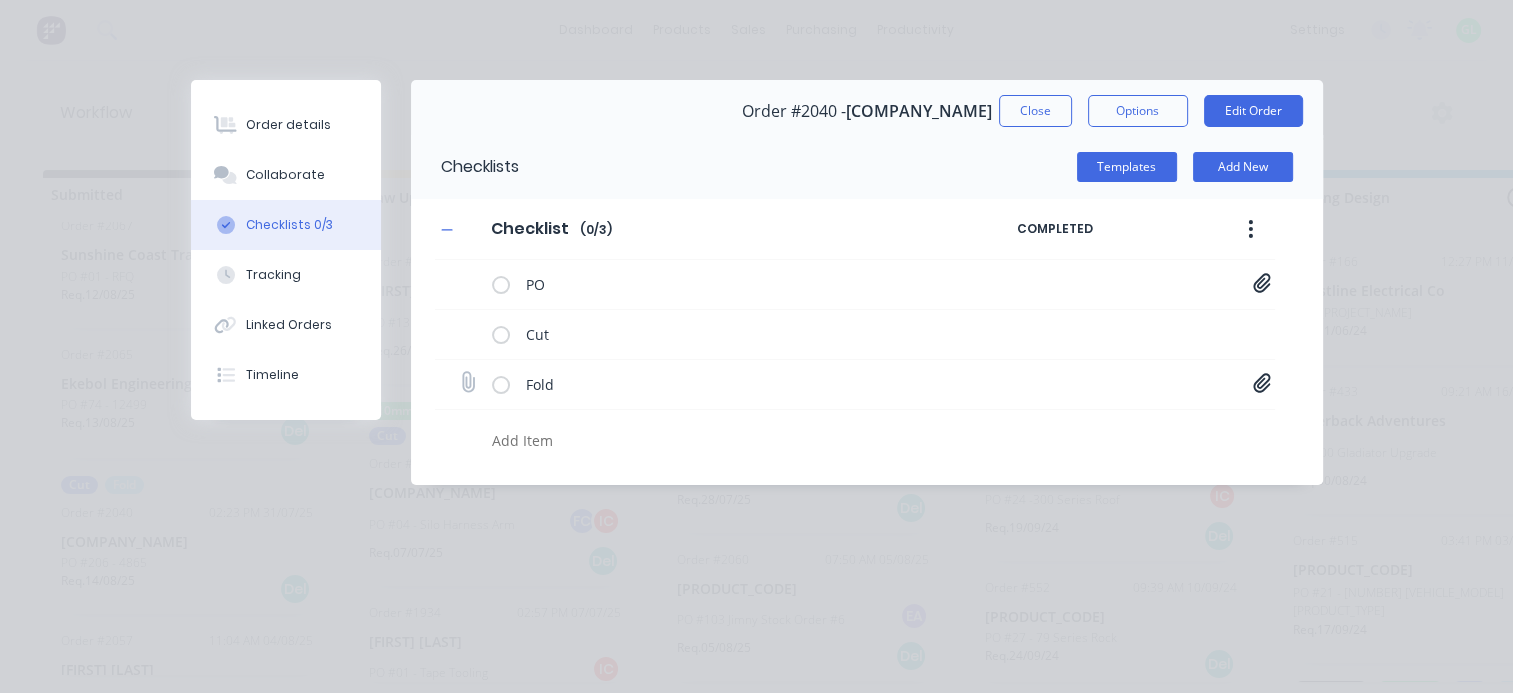 type on "C:\fakepath\CHPXXX1555 - R03.2.pdf" 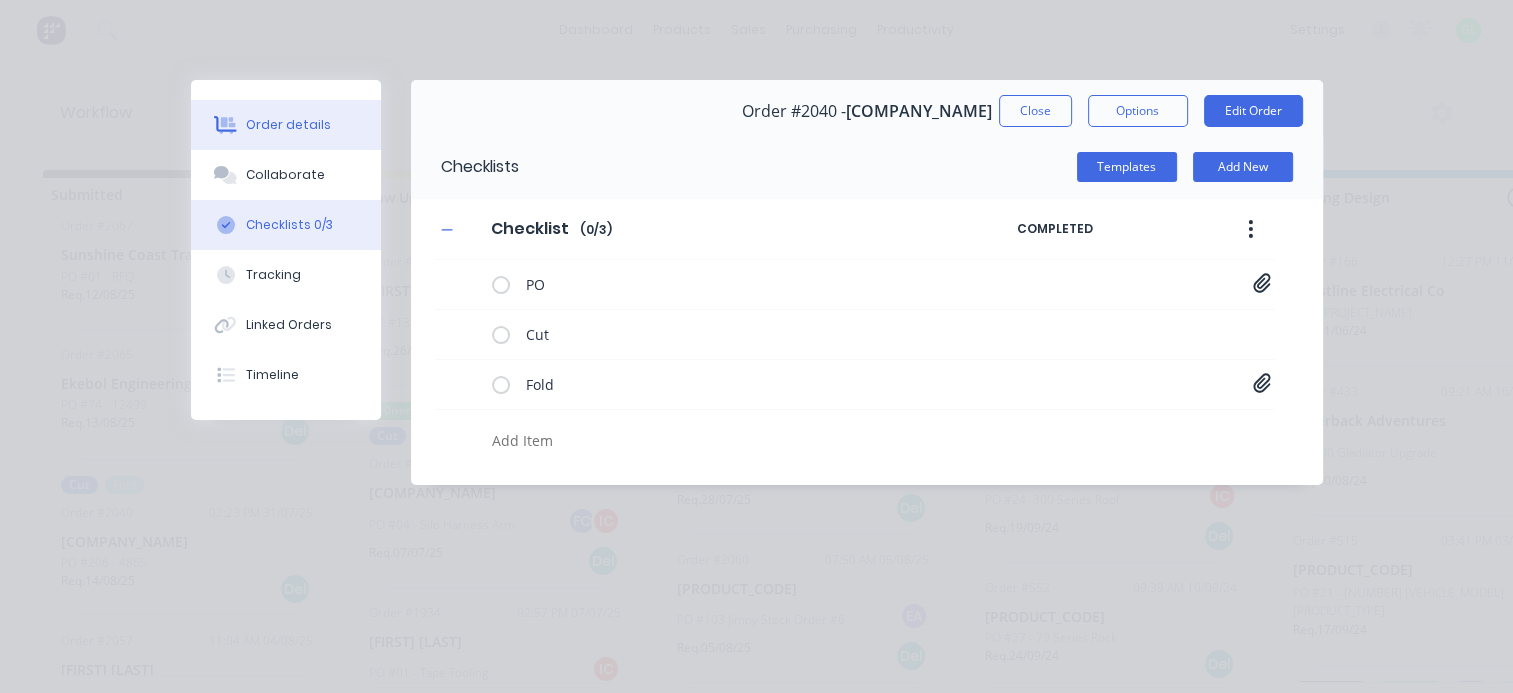 click on "Order details" at bounding box center (288, 125) 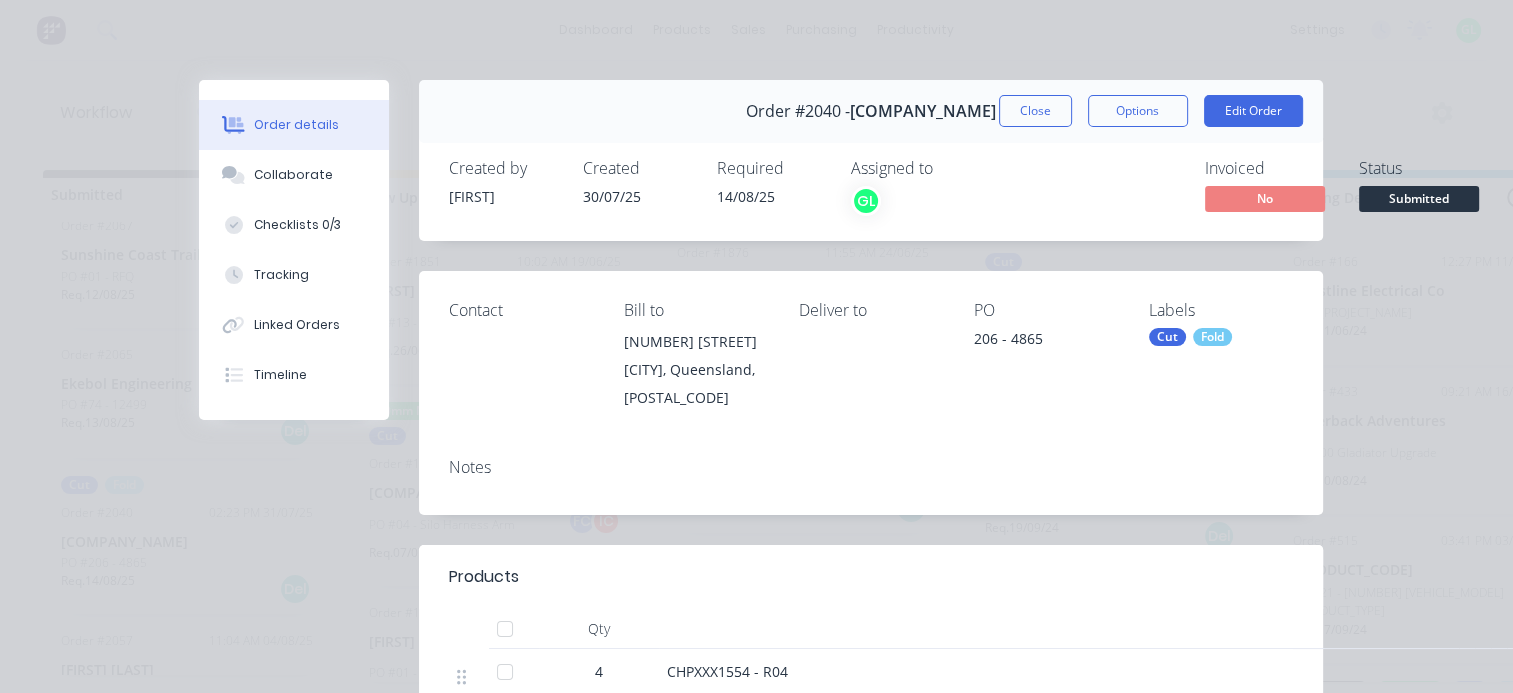 click on "Fold" at bounding box center [1212, 337] 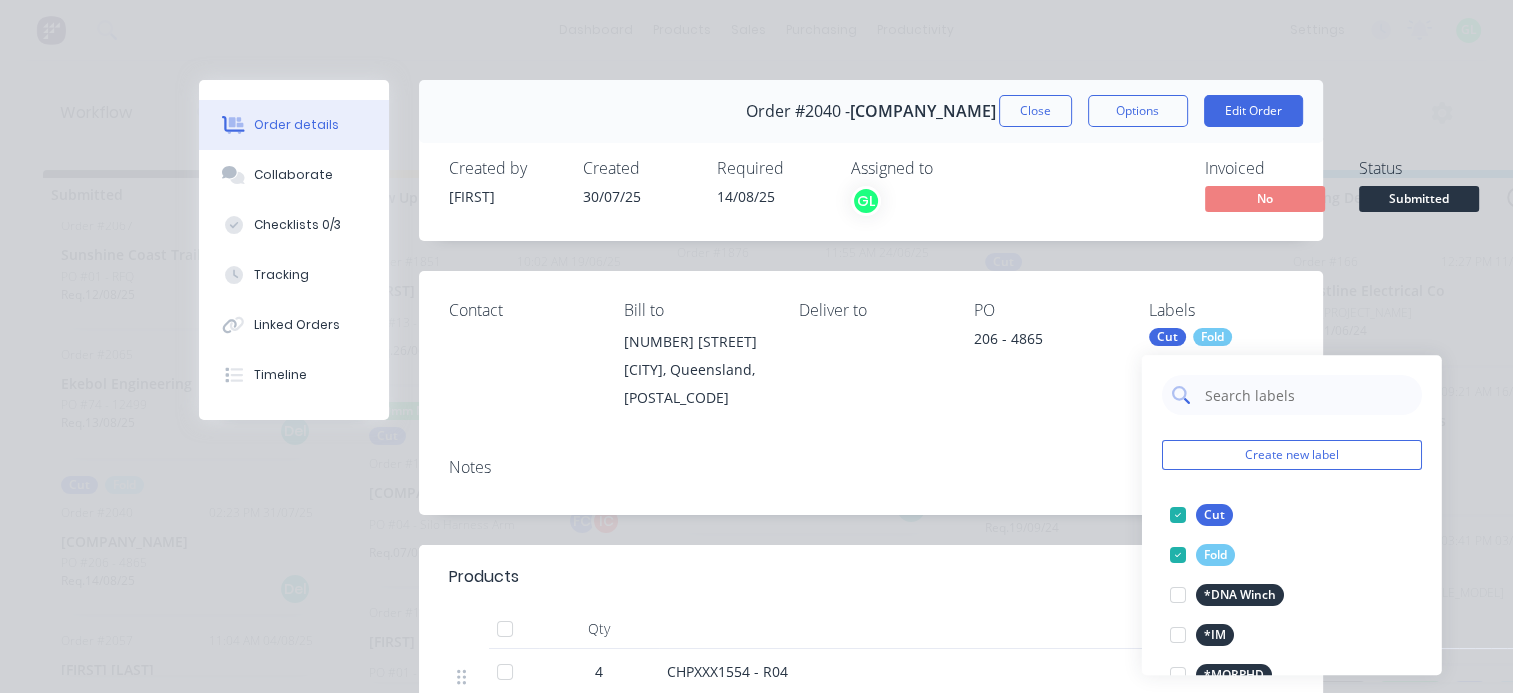 click at bounding box center [1307, 395] 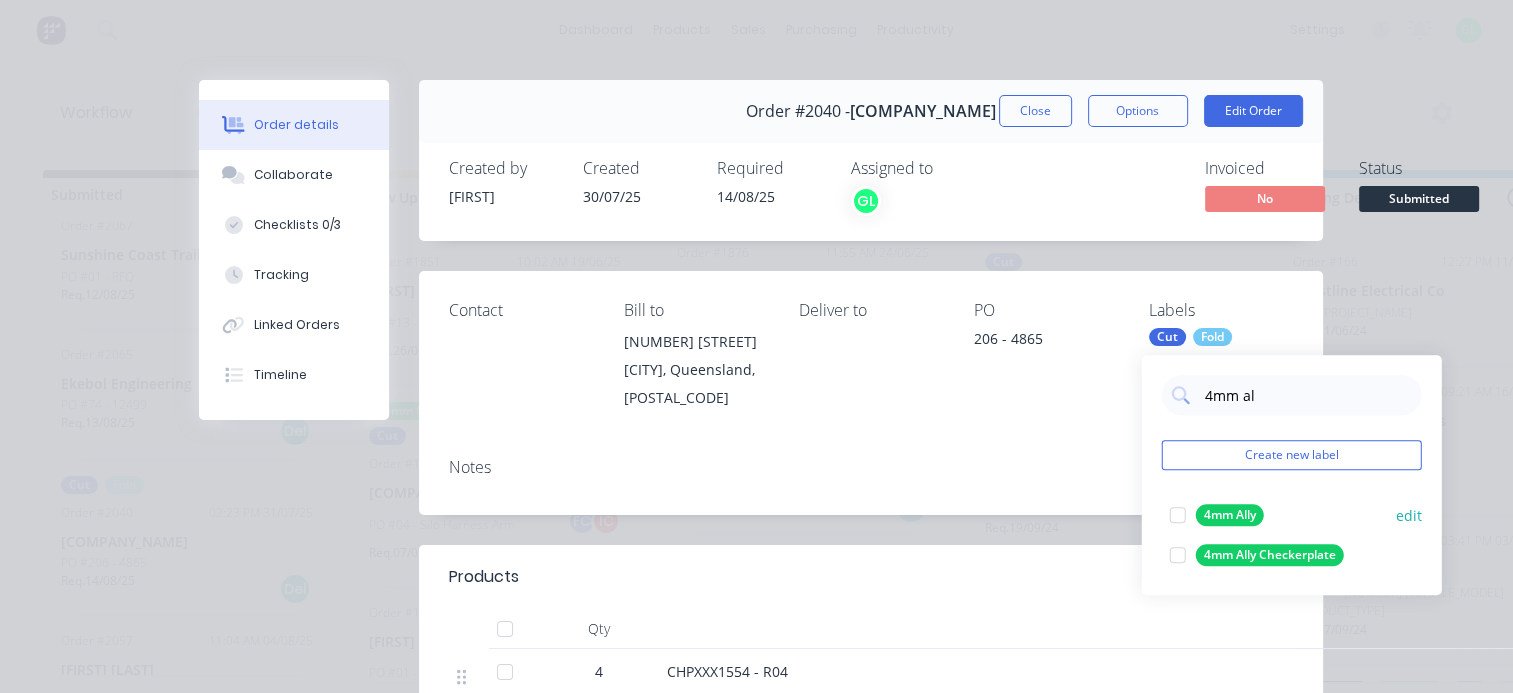click at bounding box center (1178, 515) 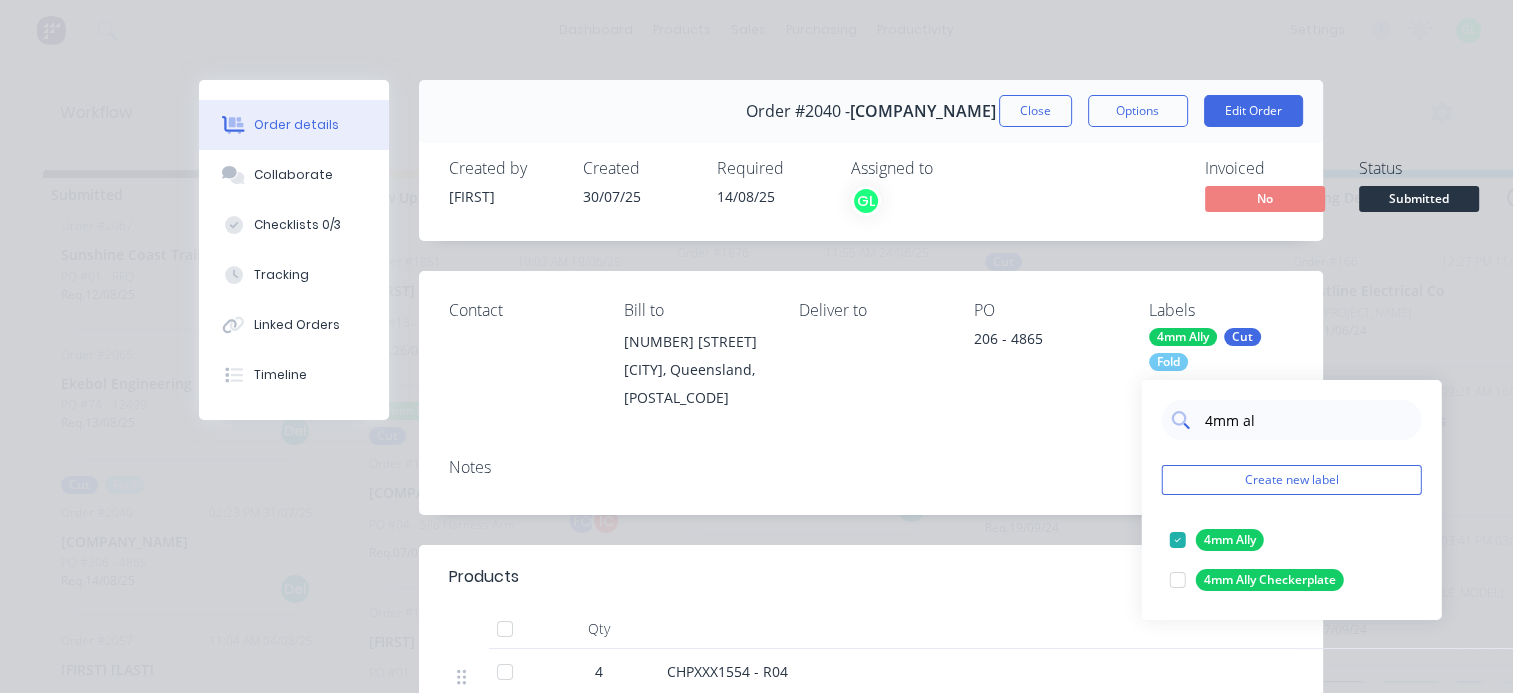 click on "4mm al" at bounding box center (1307, 420) 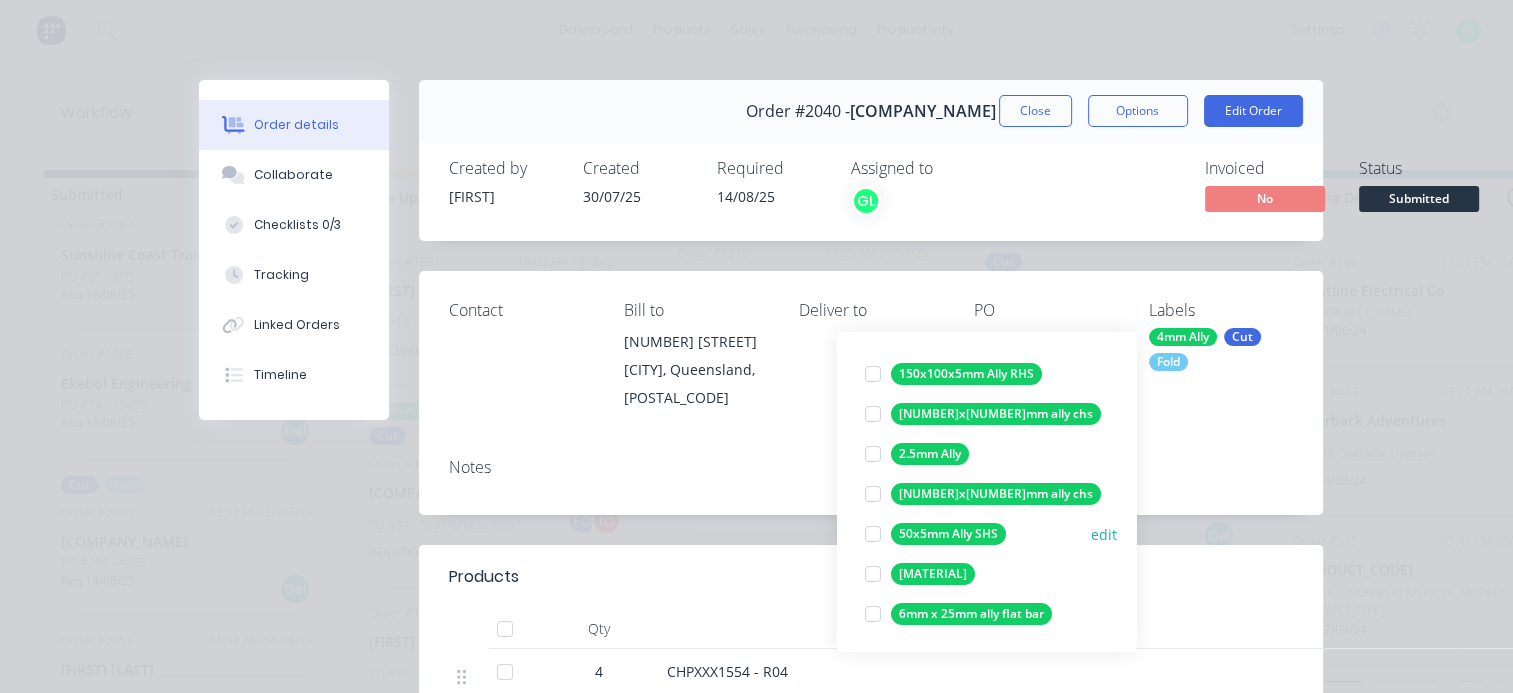 scroll, scrollTop: 120, scrollLeft: 0, axis: vertical 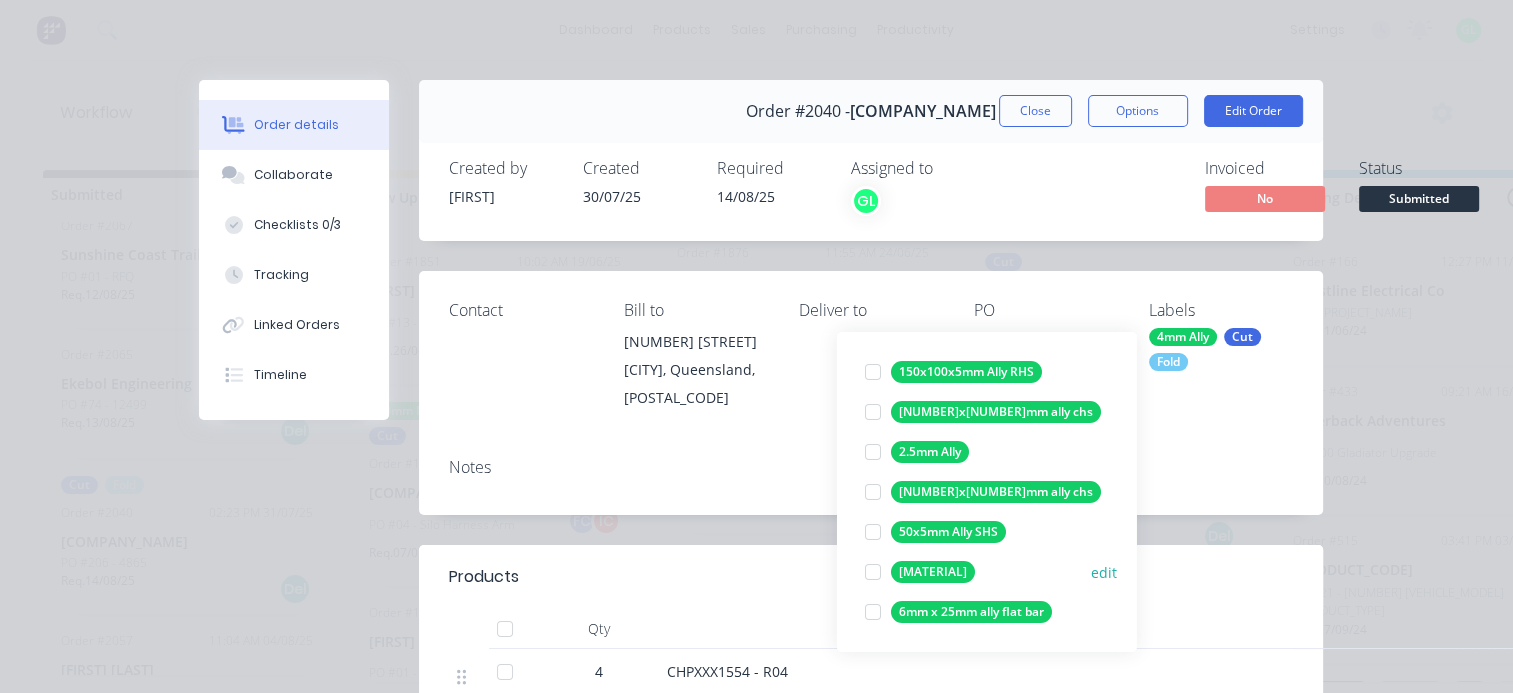click at bounding box center [873, 572] 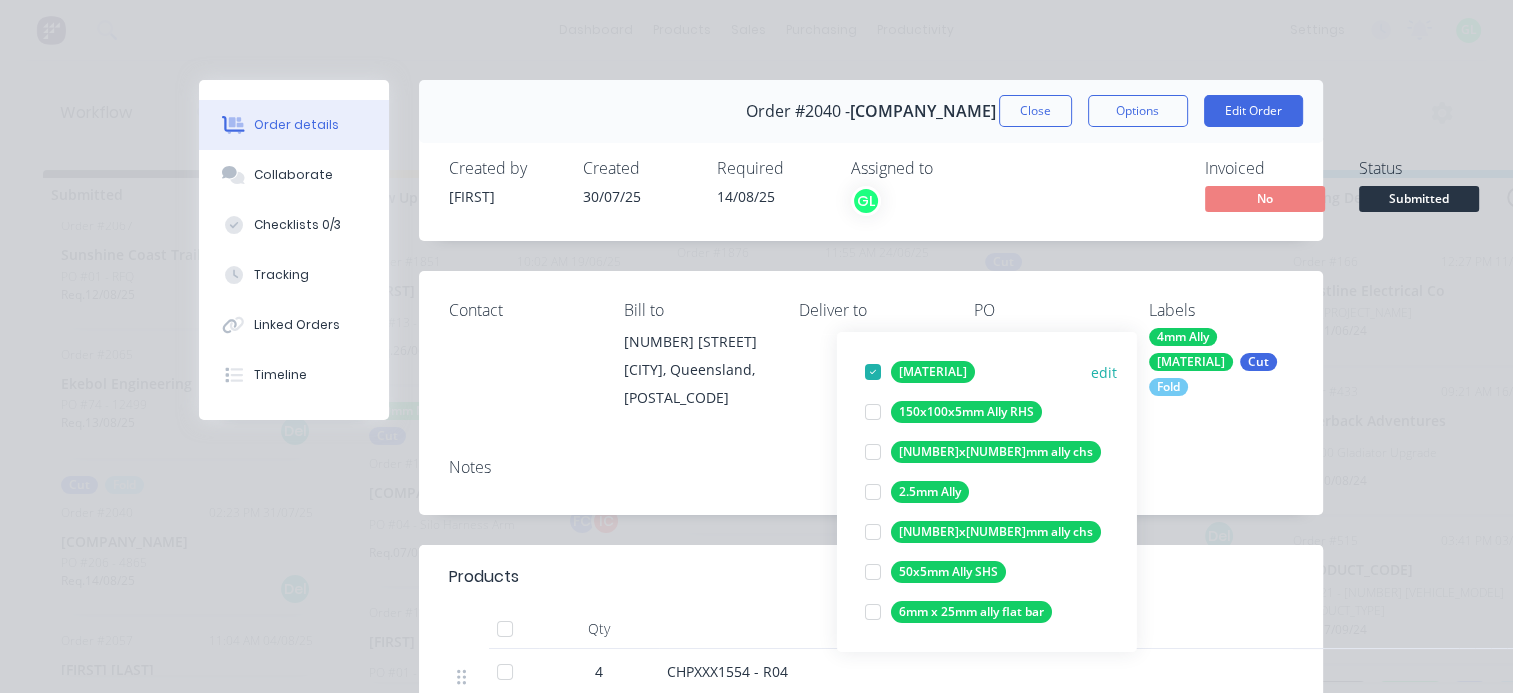 scroll, scrollTop: 0, scrollLeft: 0, axis: both 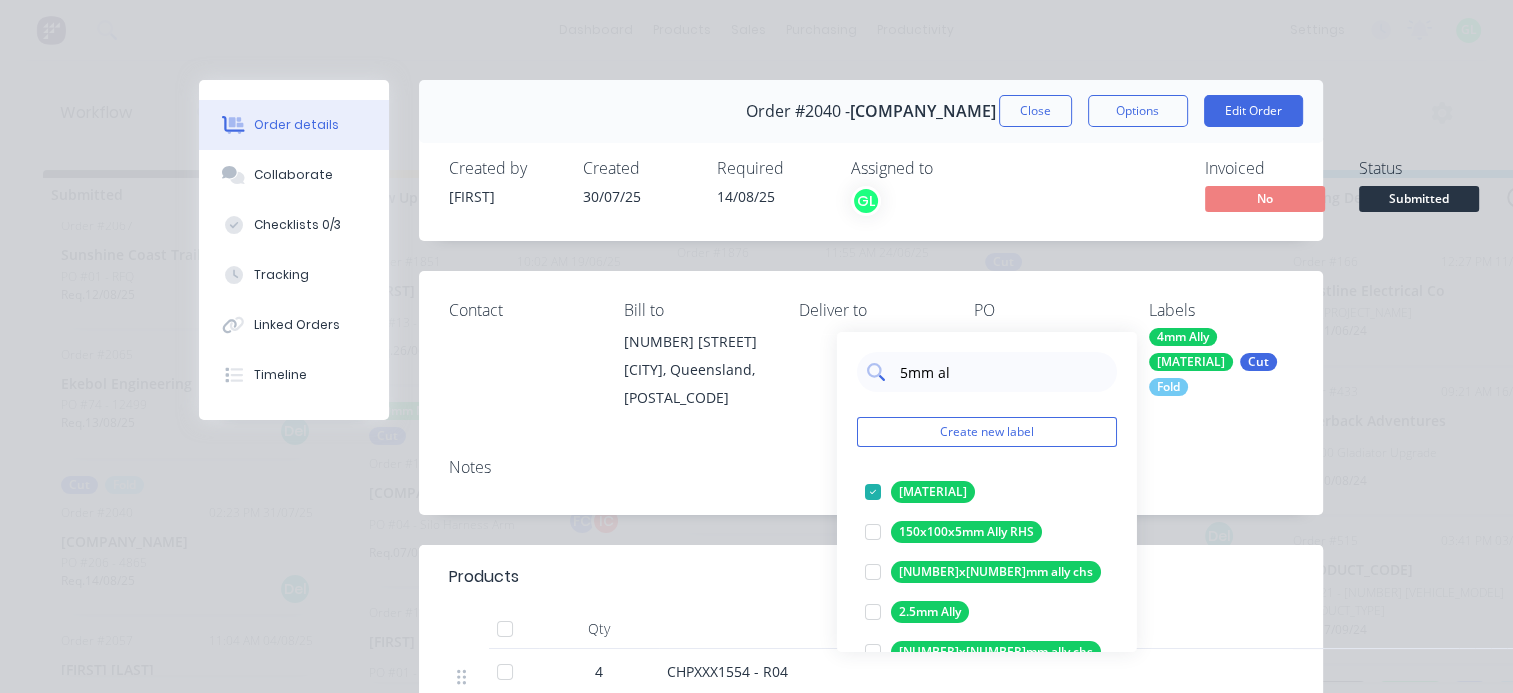 drag, startPoint x: 963, startPoint y: 364, endPoint x: 874, endPoint y: 368, distance: 89.08984 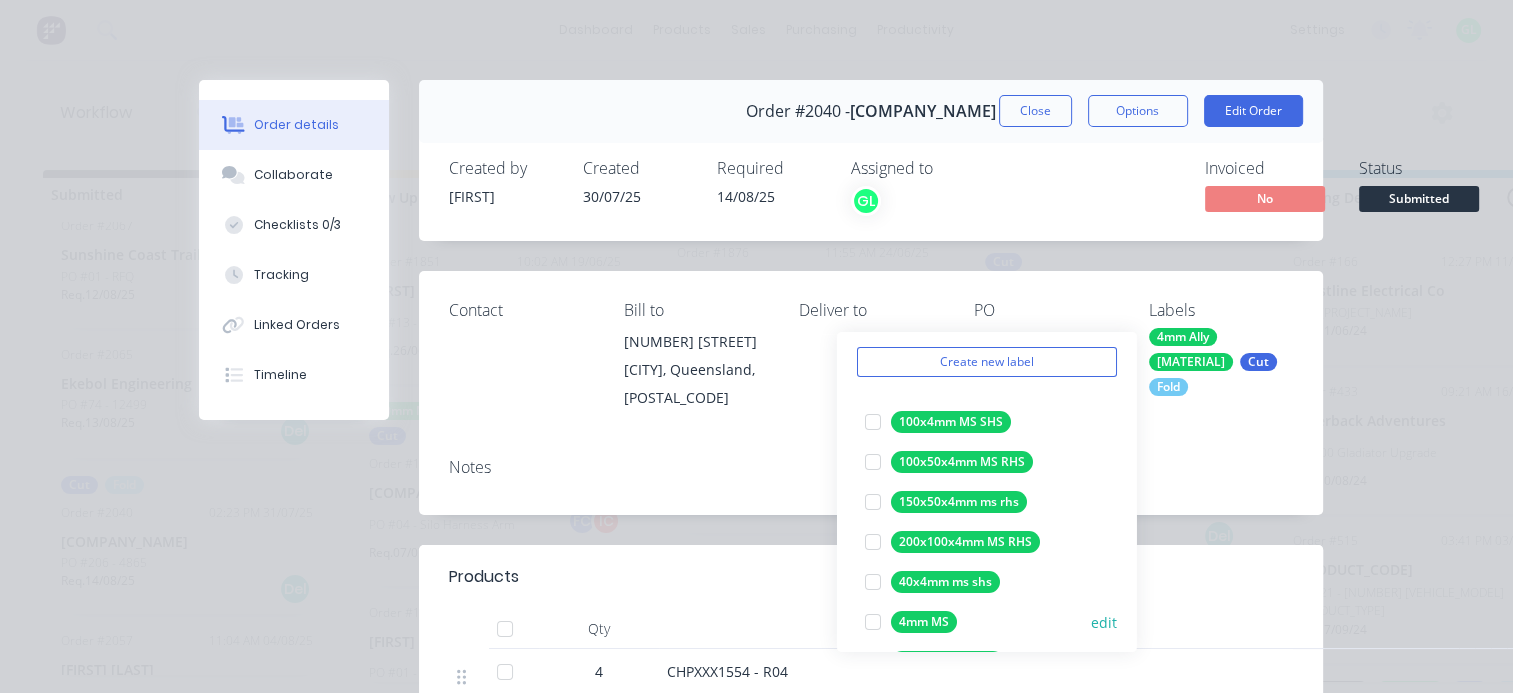 scroll, scrollTop: 100, scrollLeft: 0, axis: vertical 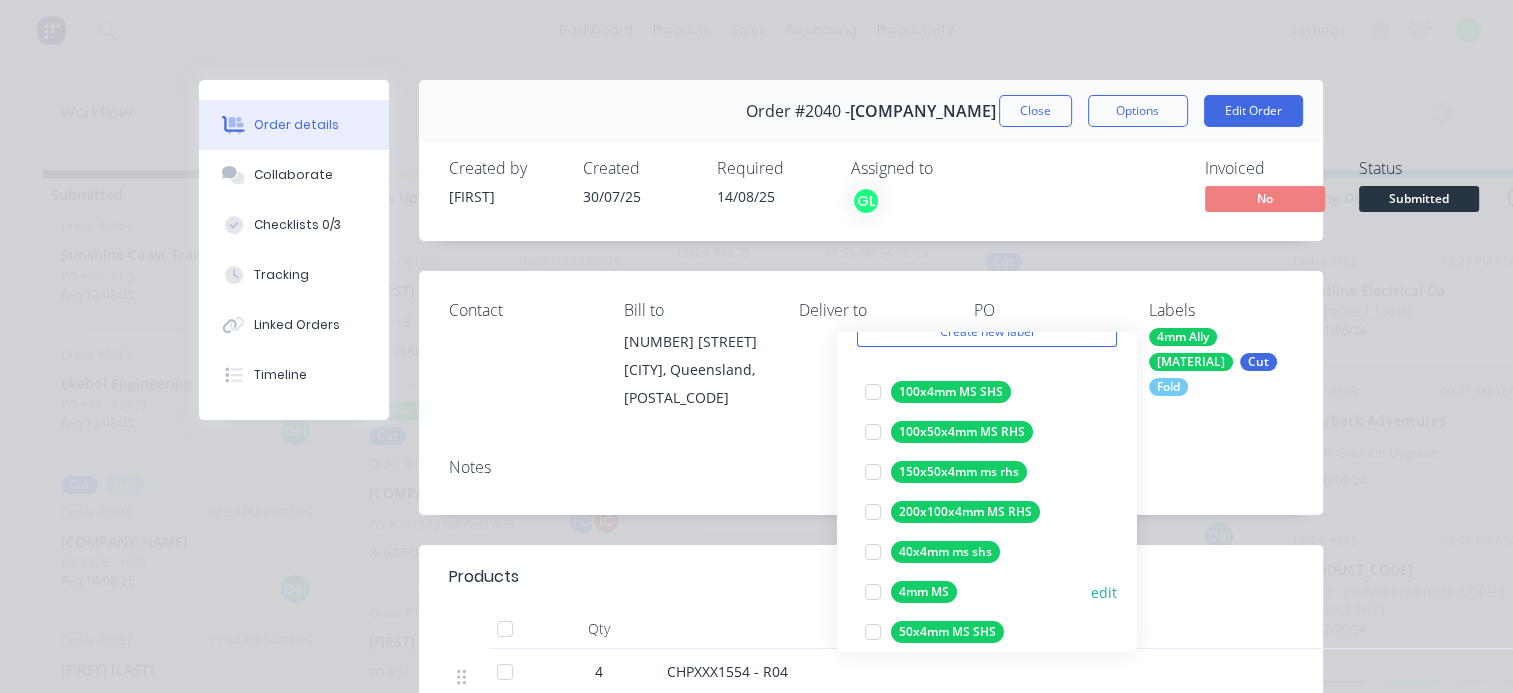 click at bounding box center (873, 592) 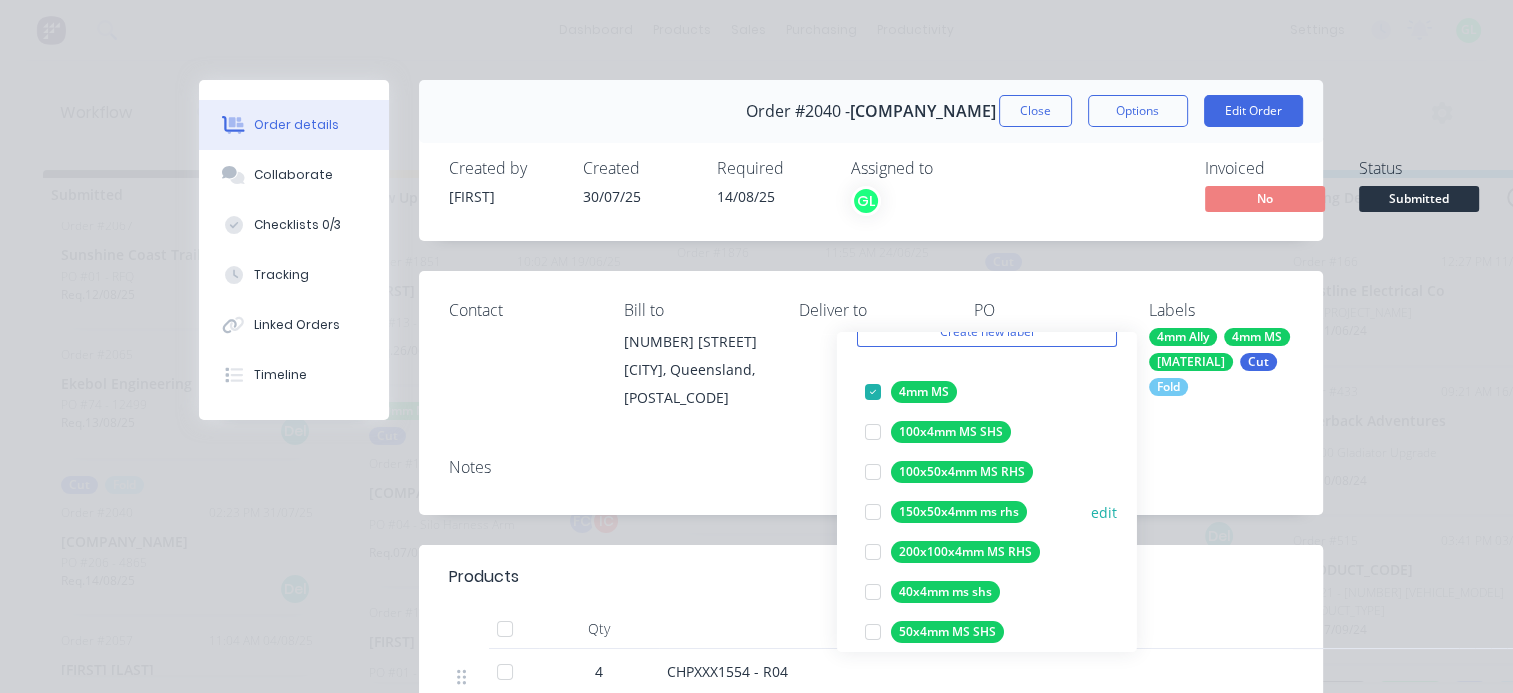 scroll, scrollTop: 0, scrollLeft: 0, axis: both 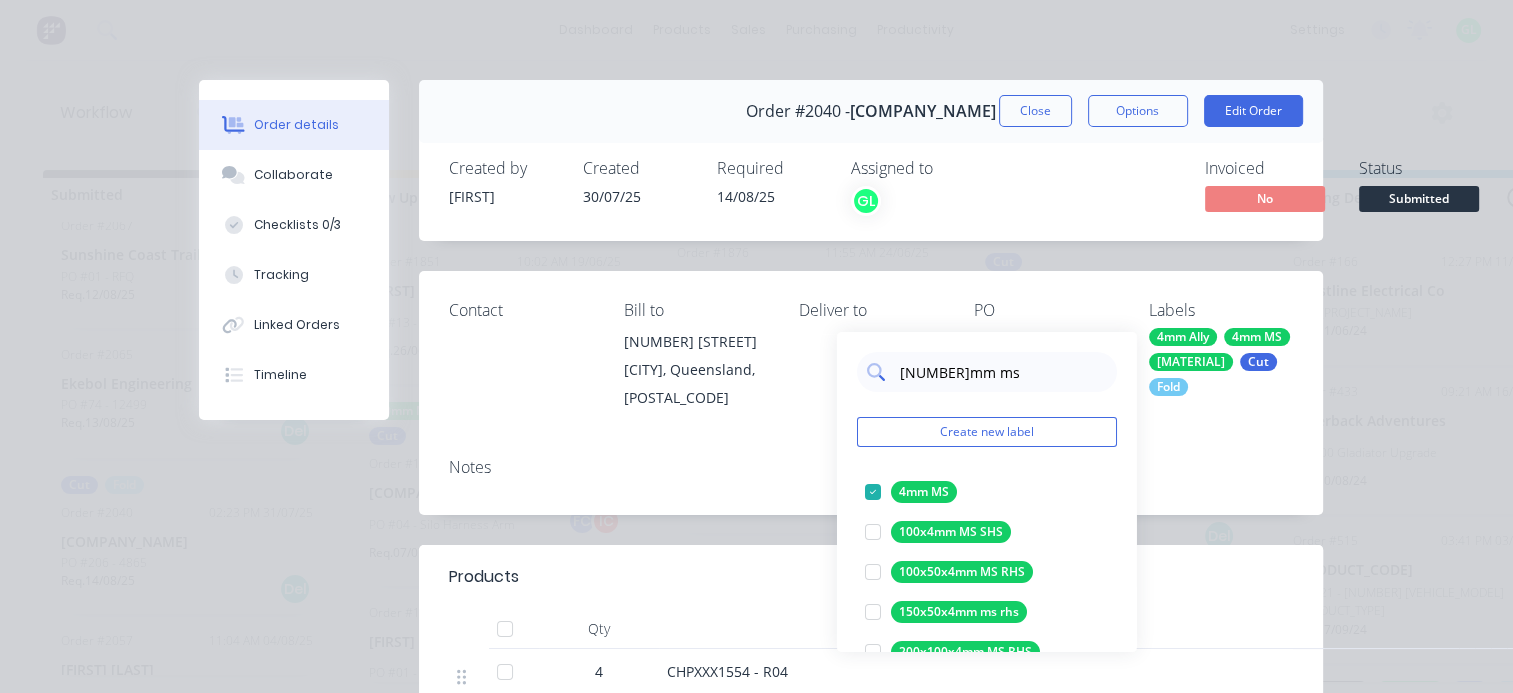 click on "4mm ms" at bounding box center [1002, 372] 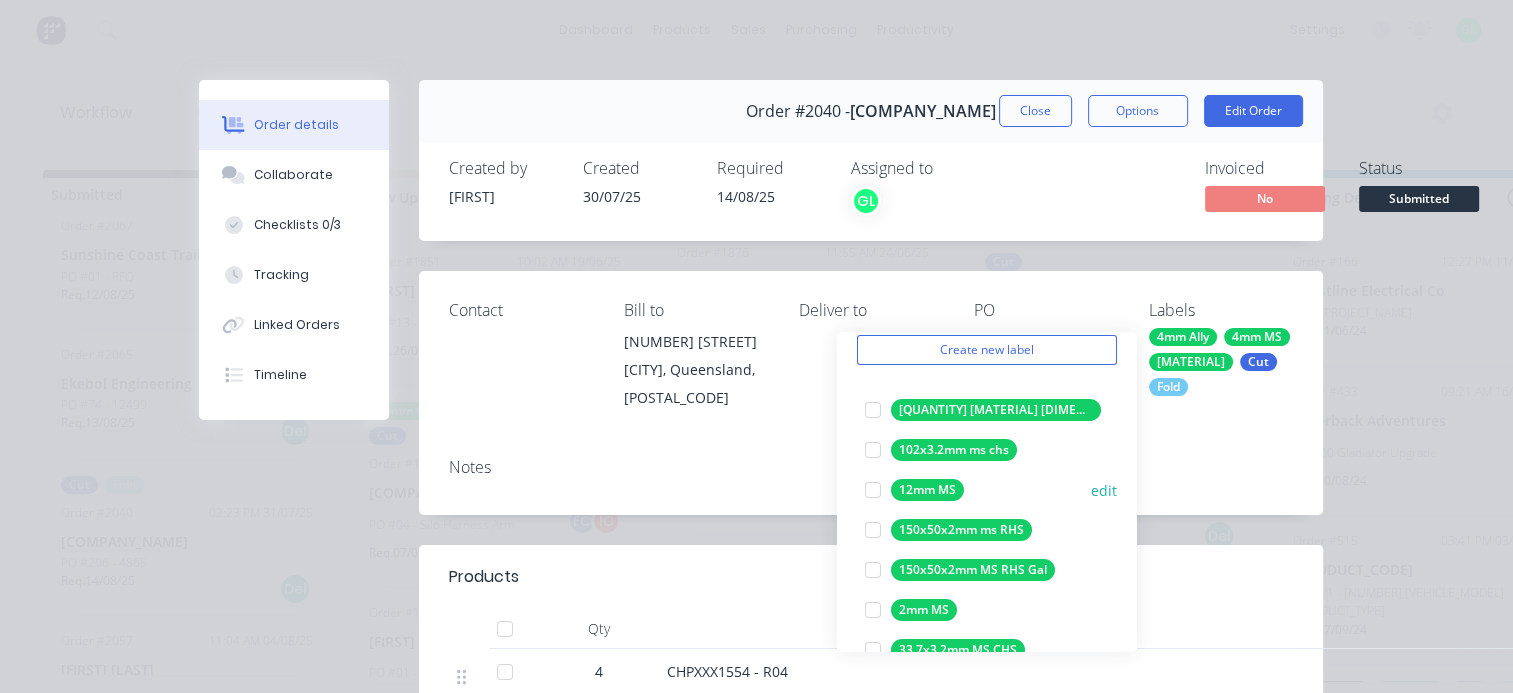 scroll, scrollTop: 200, scrollLeft: 0, axis: vertical 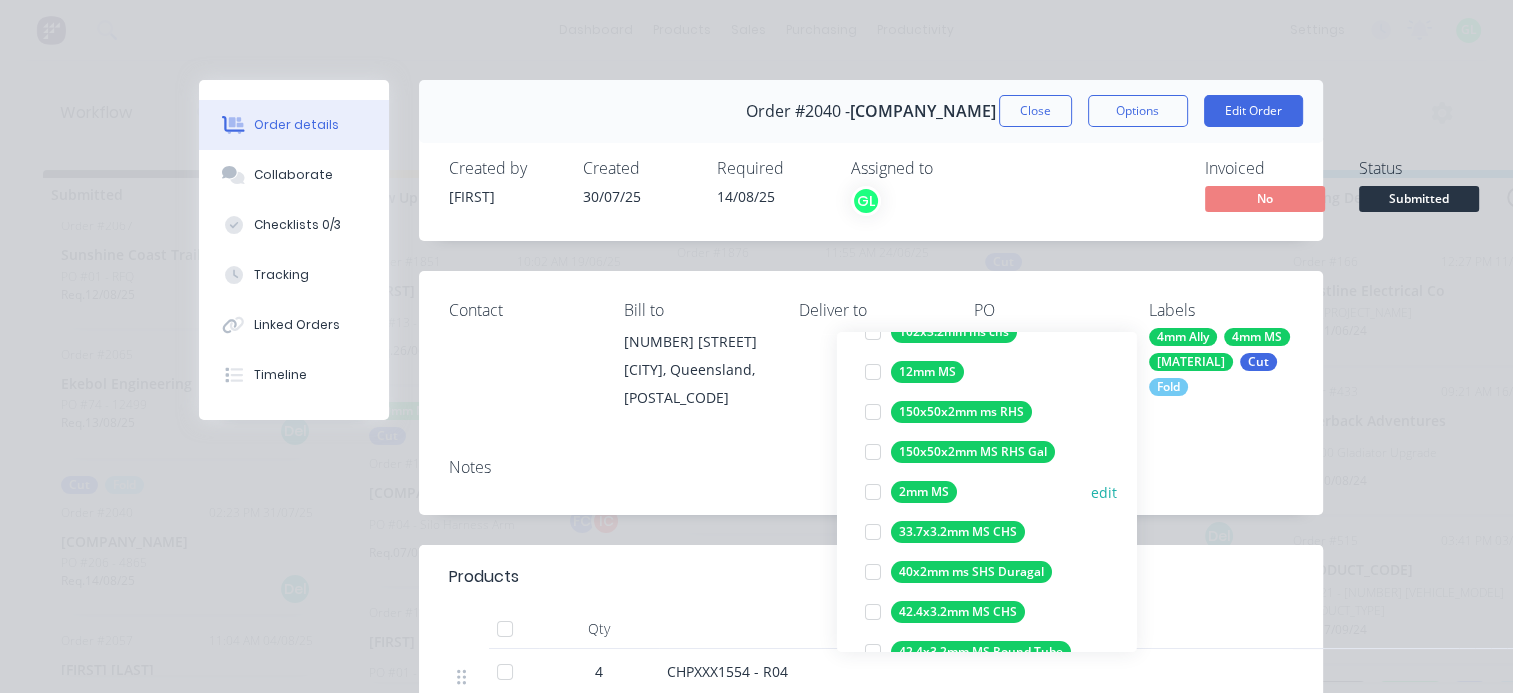 drag, startPoint x: 868, startPoint y: 494, endPoint x: 872, endPoint y: 476, distance: 18.439089 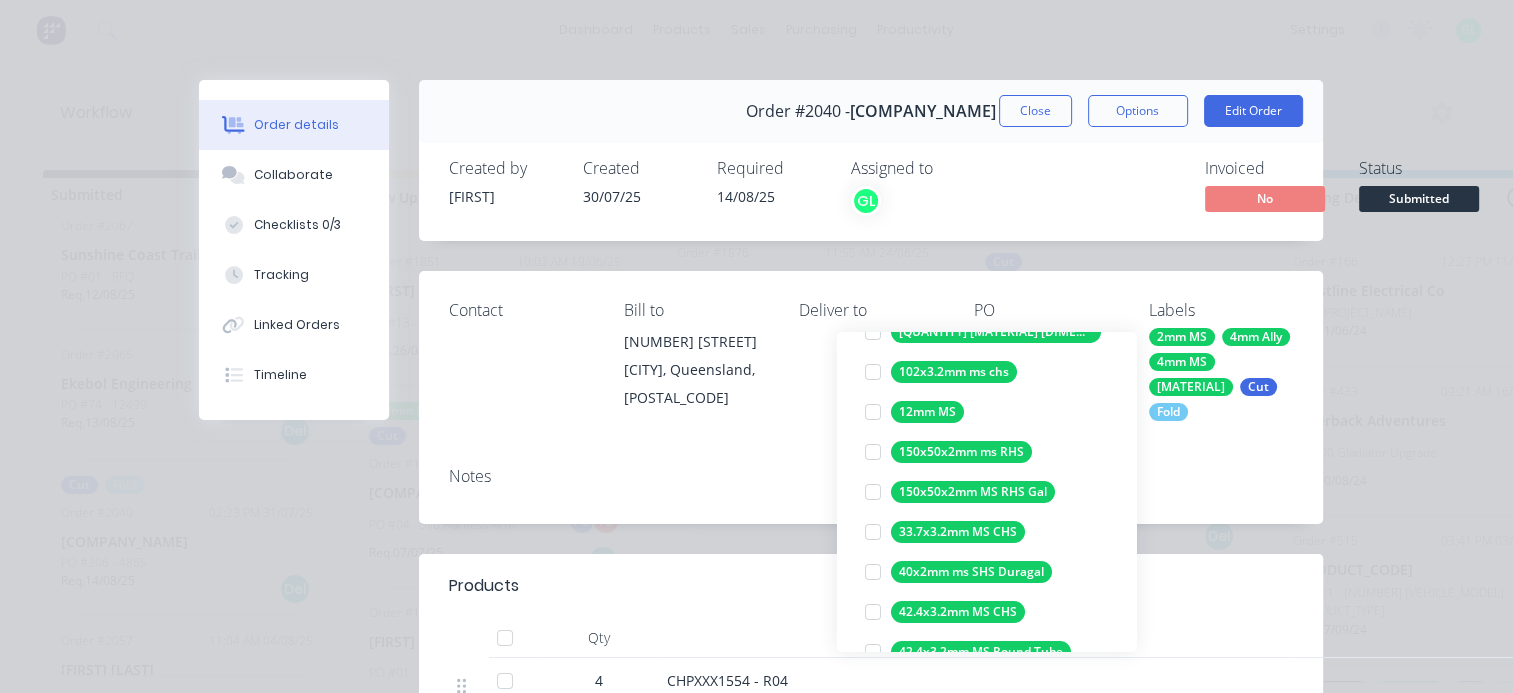 scroll, scrollTop: 0, scrollLeft: 0, axis: both 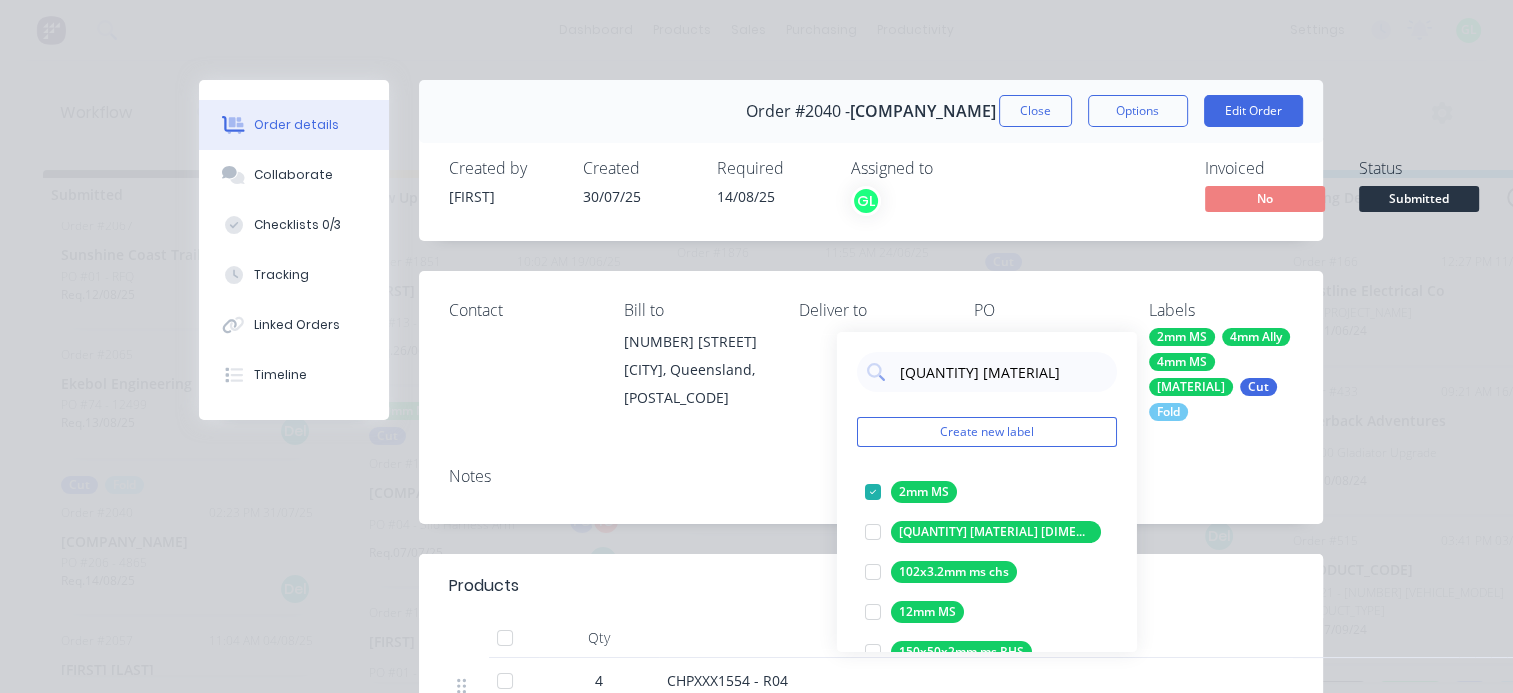 drag, startPoint x: 985, startPoint y: 353, endPoint x: 856, endPoint y: 348, distance: 129.09686 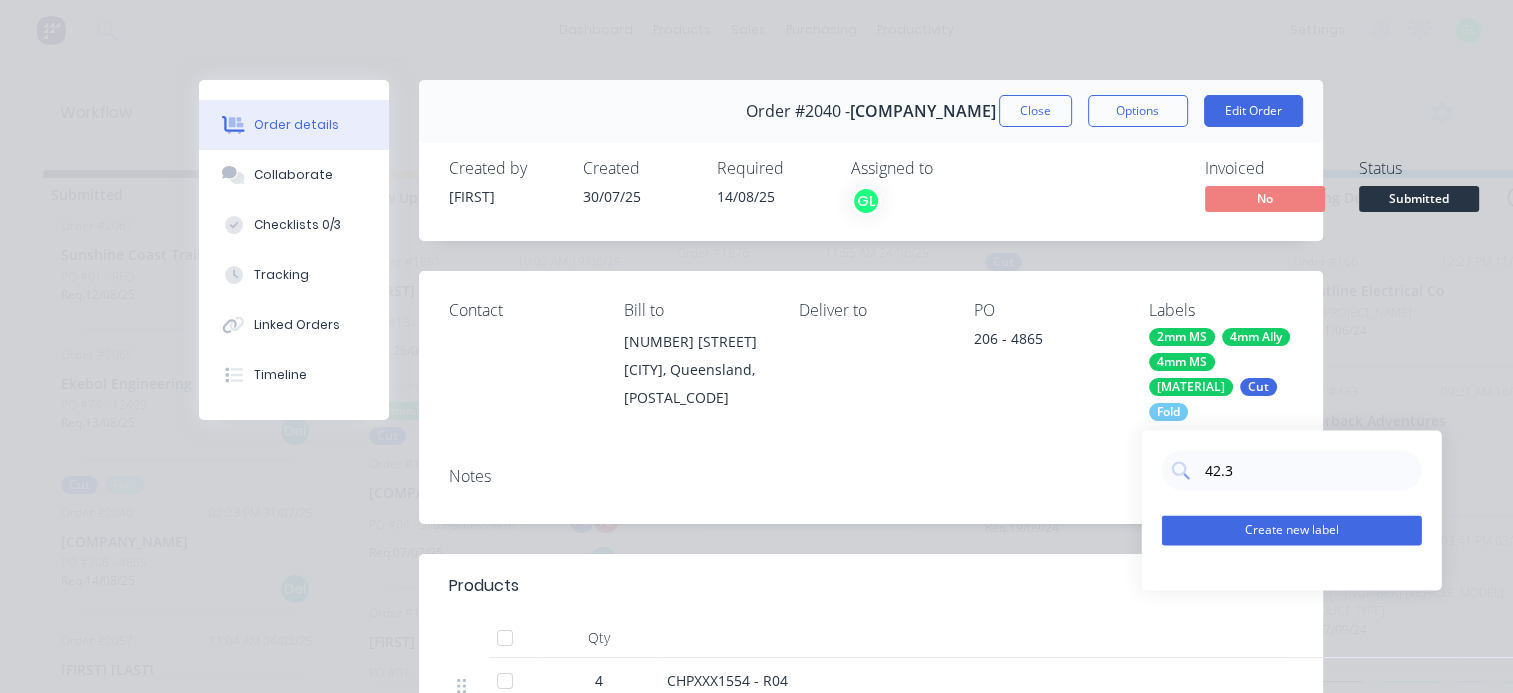 type on "42.3" 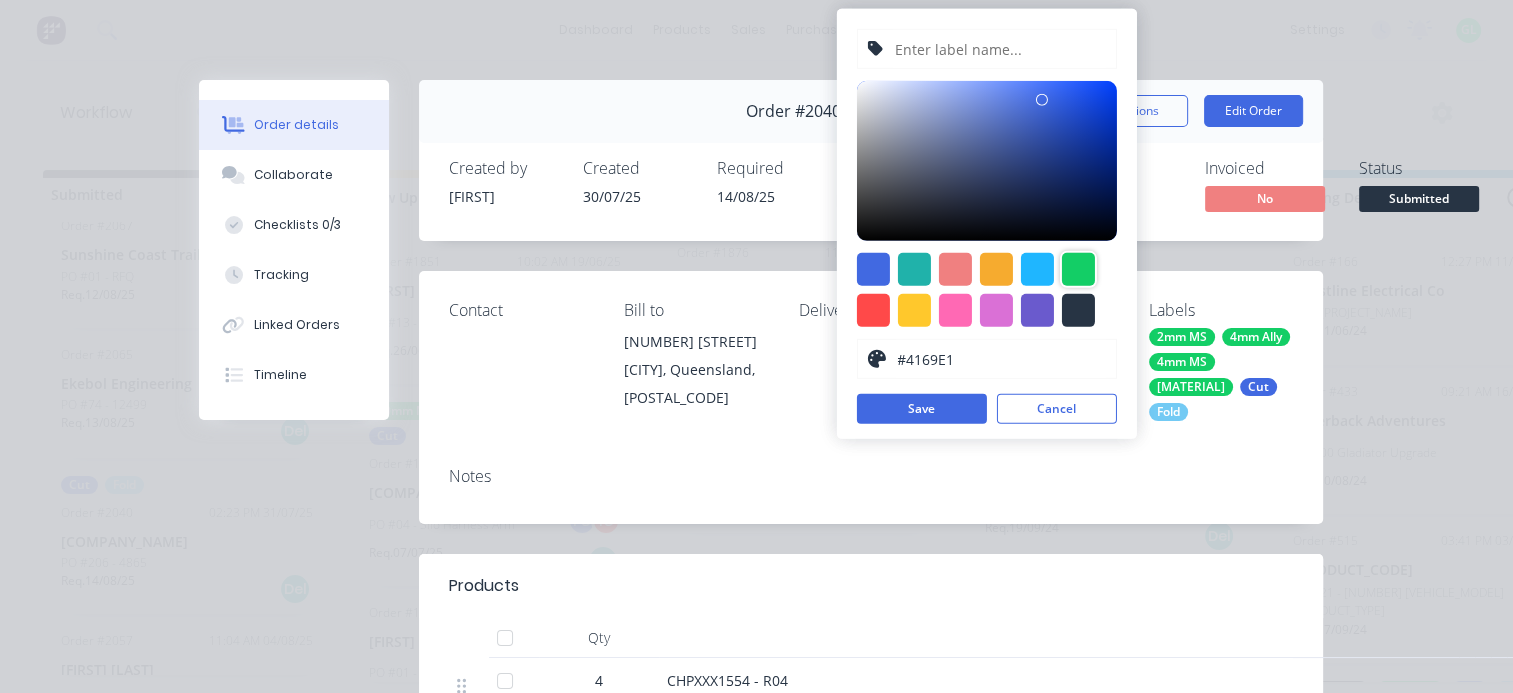 click at bounding box center [1078, 269] 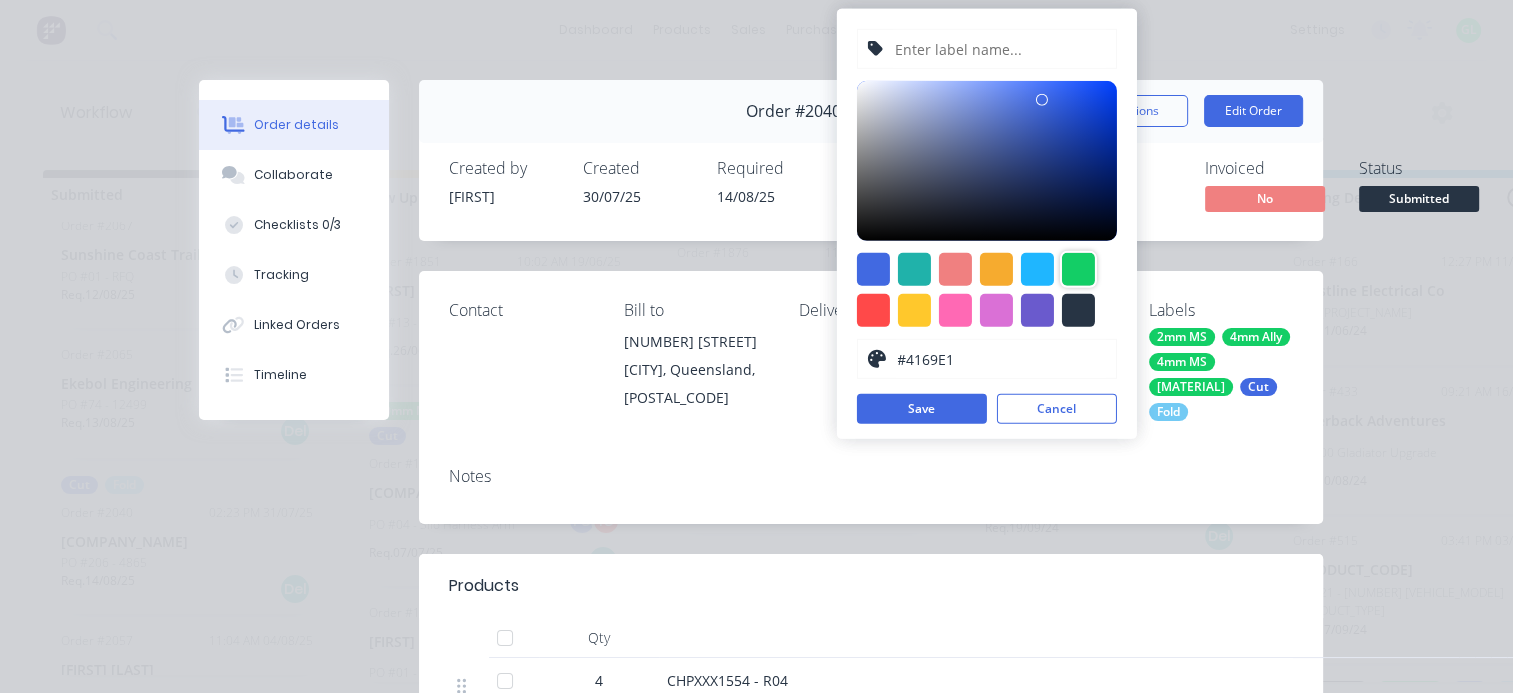 type on "#13CE66" 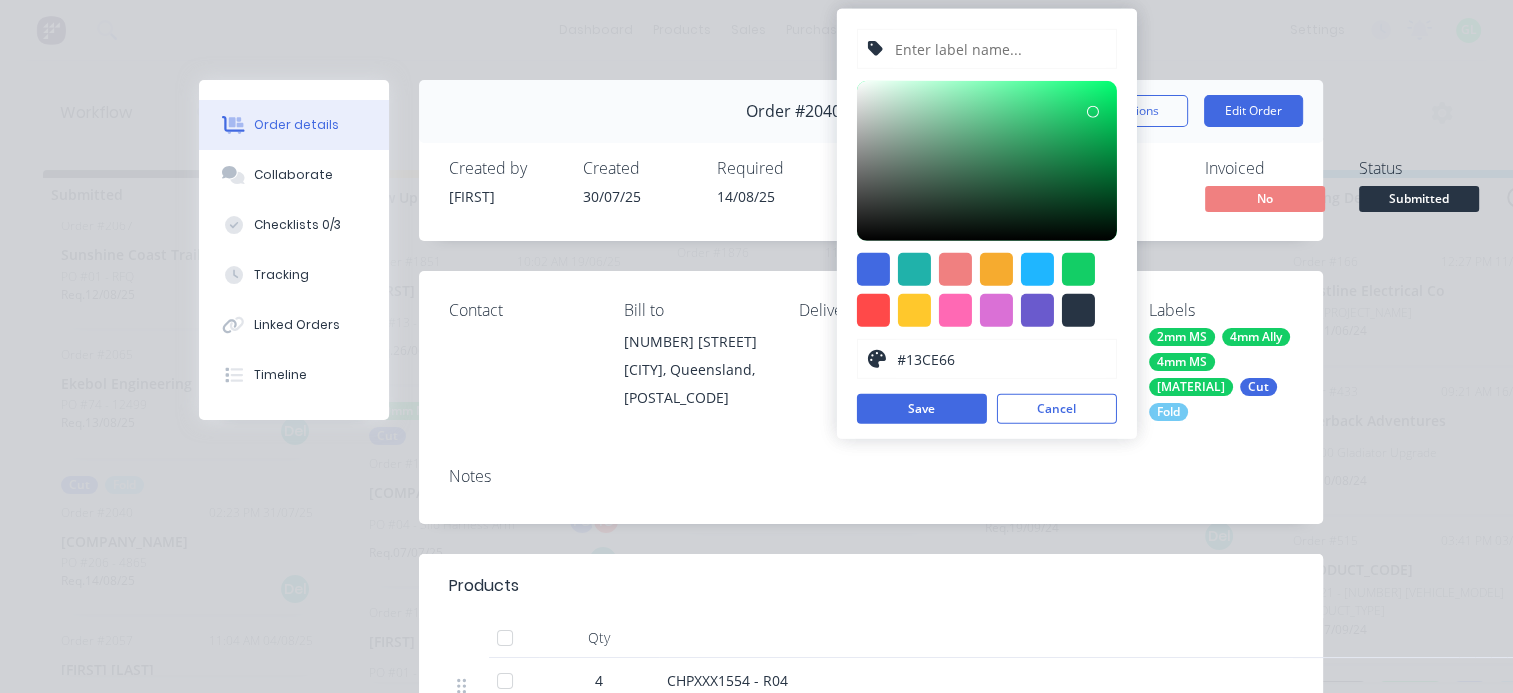click at bounding box center [999, 49] 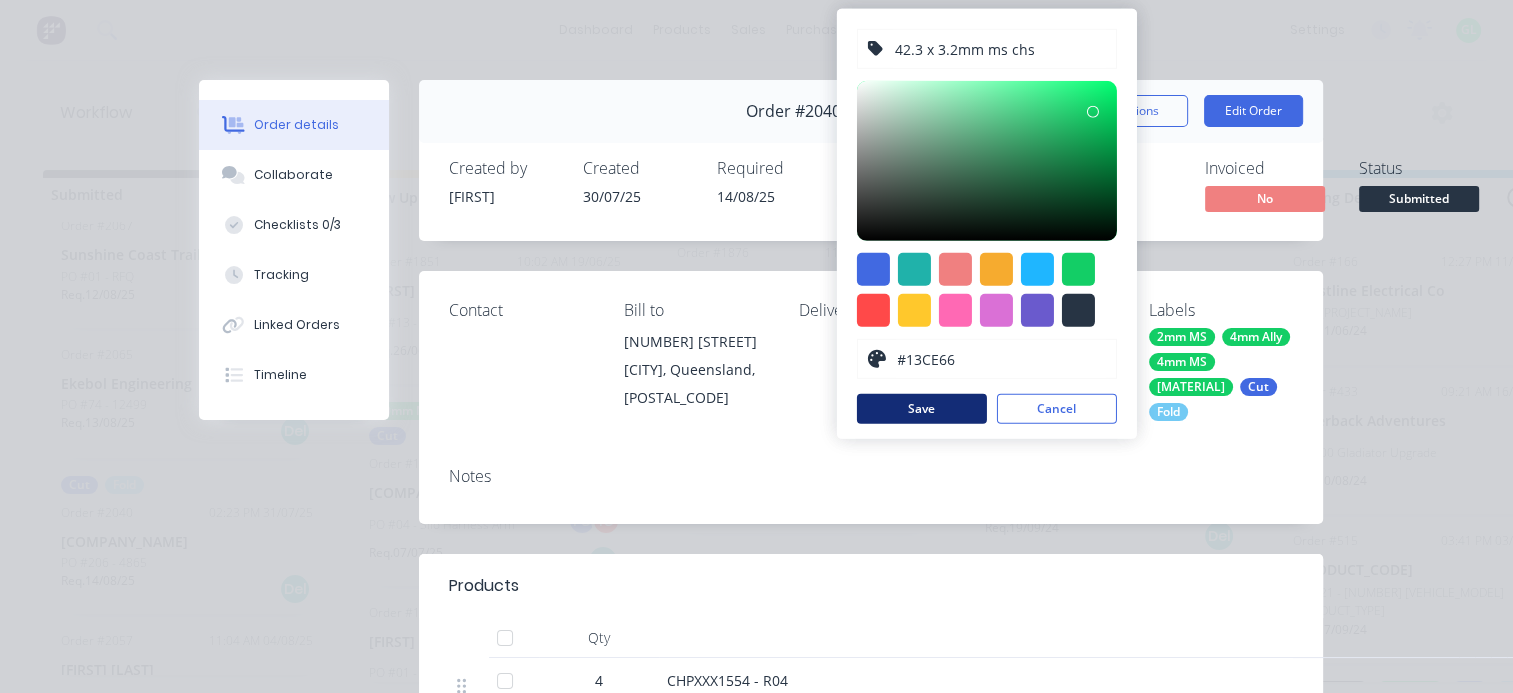 type on "42.3 x 3.2mm ms chs" 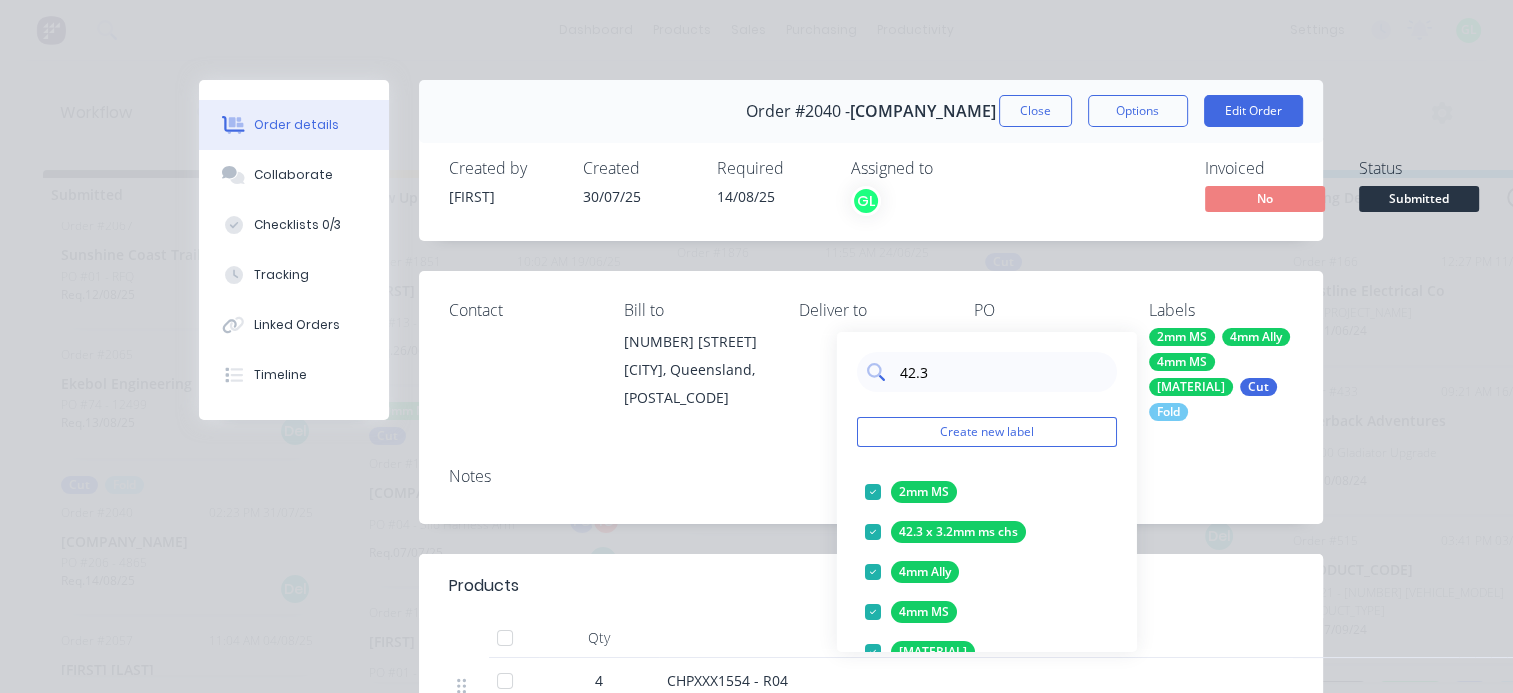 drag, startPoint x: 944, startPoint y: 371, endPoint x: 888, endPoint y: 364, distance: 56.435802 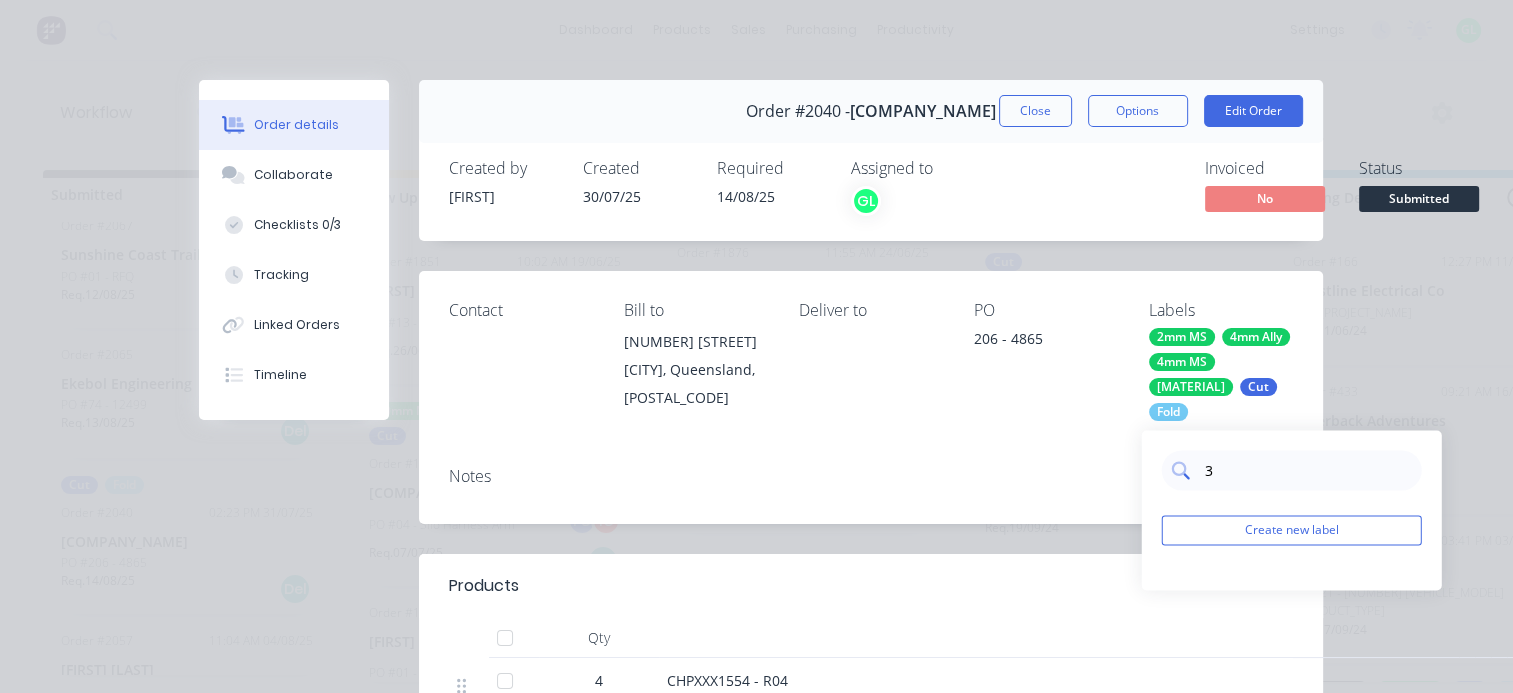 type on "32" 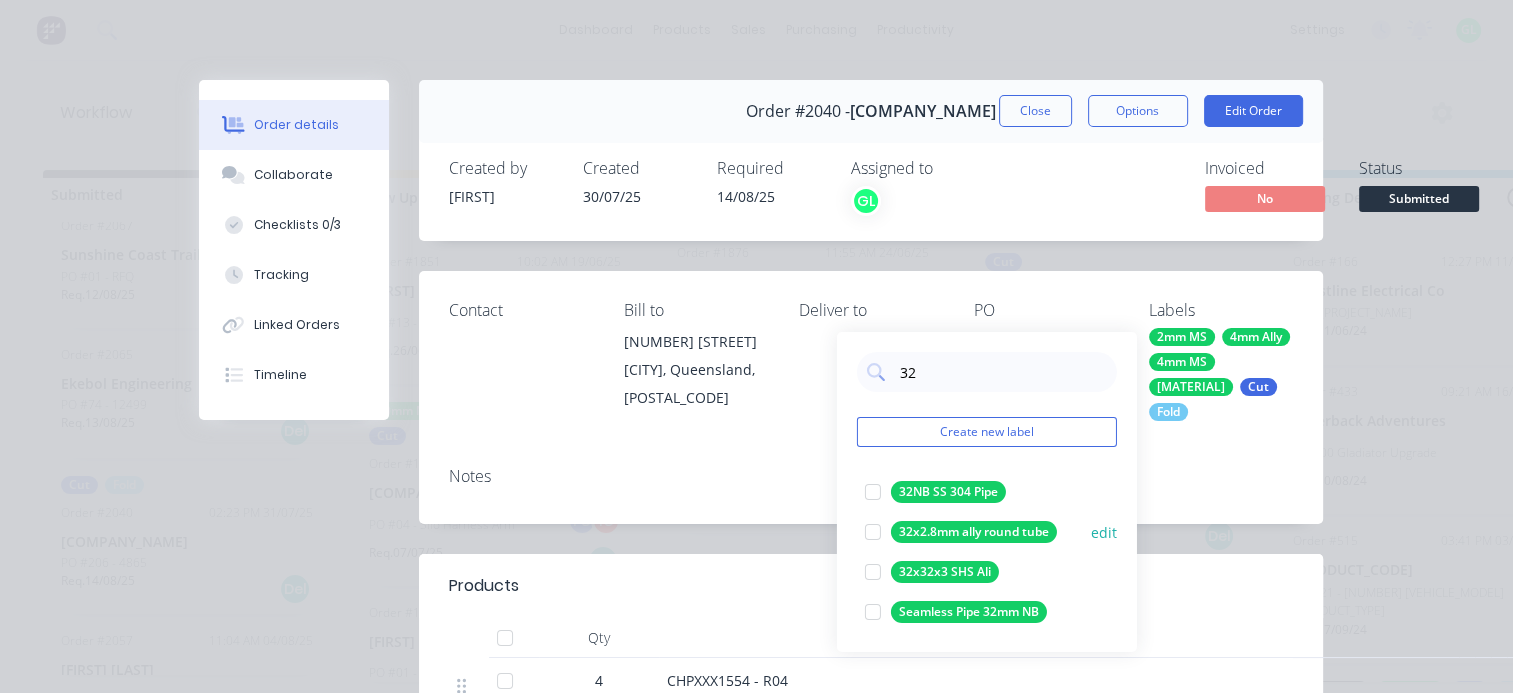 scroll, scrollTop: 0, scrollLeft: 0, axis: both 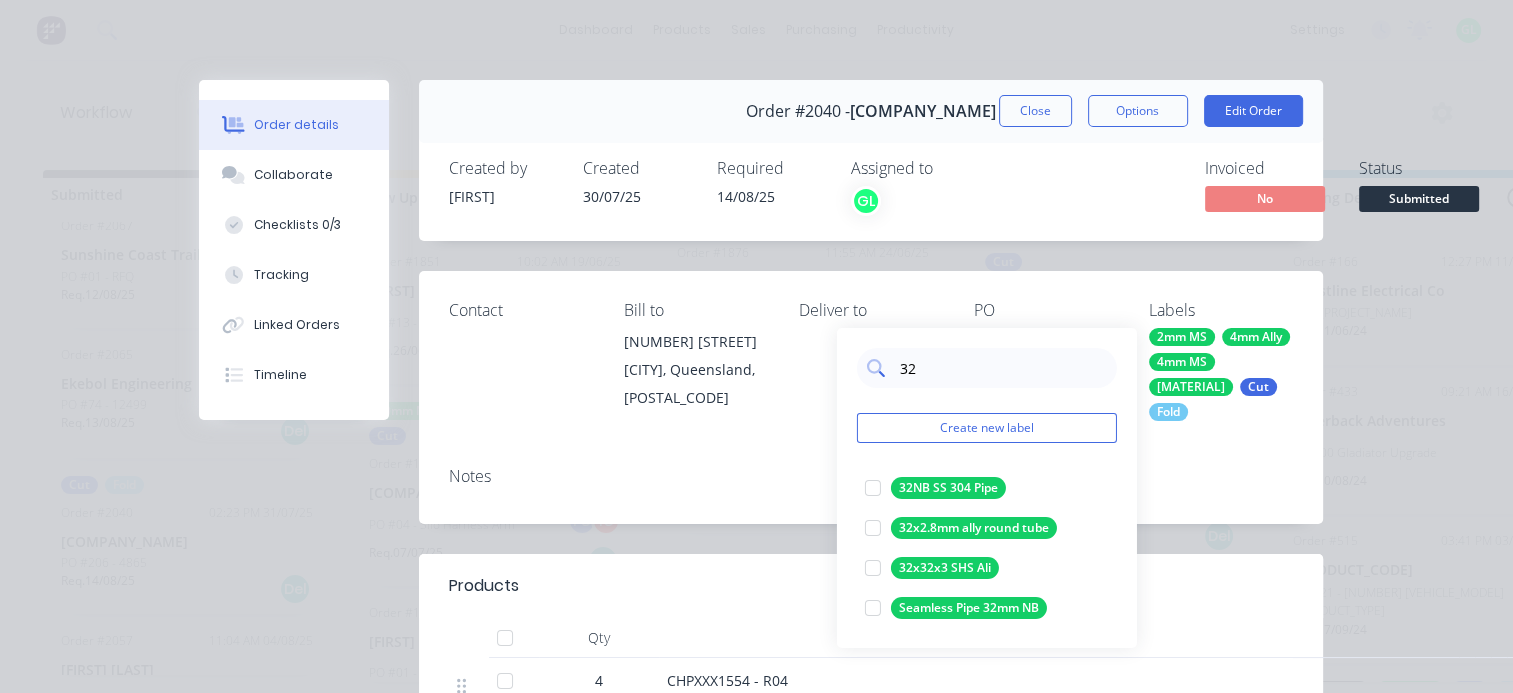 drag, startPoint x: 924, startPoint y: 367, endPoint x: 884, endPoint y: 358, distance: 41 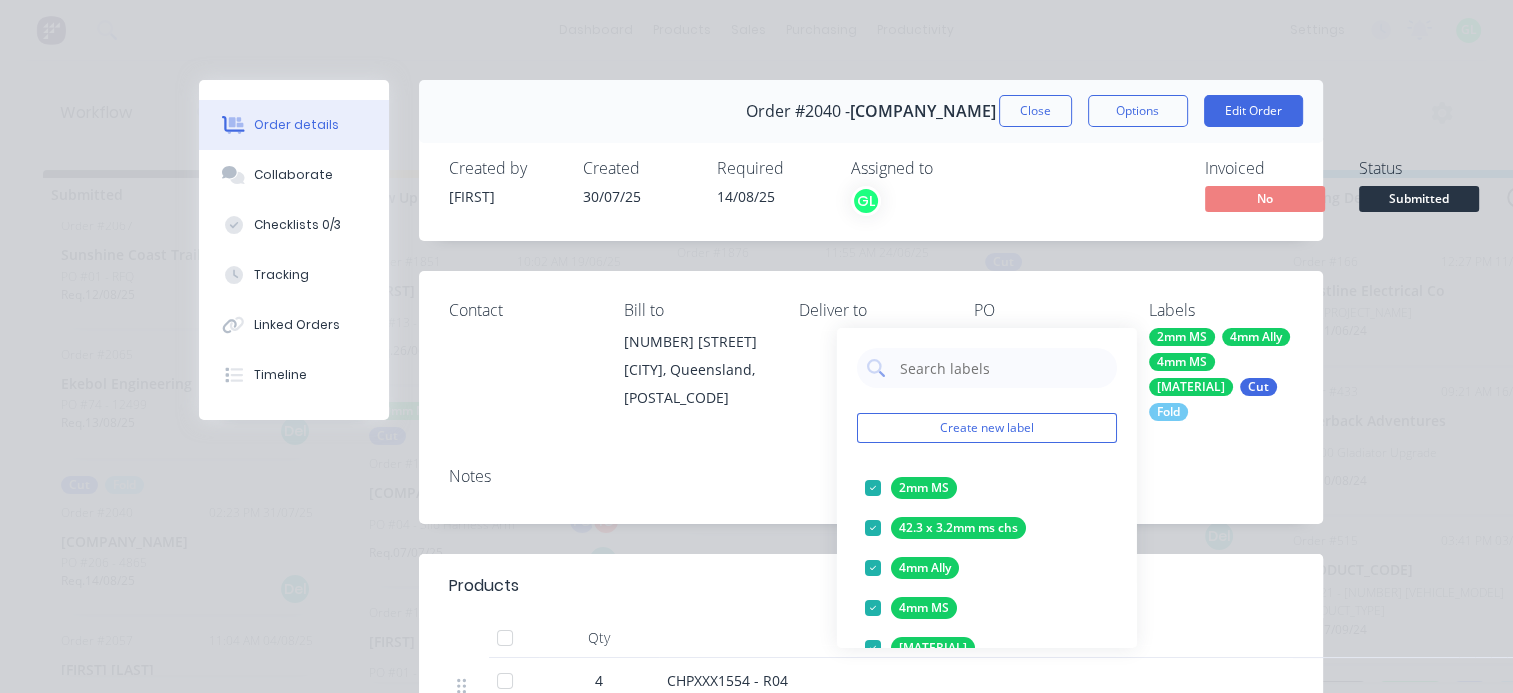 click on "Notes" at bounding box center (871, 487) 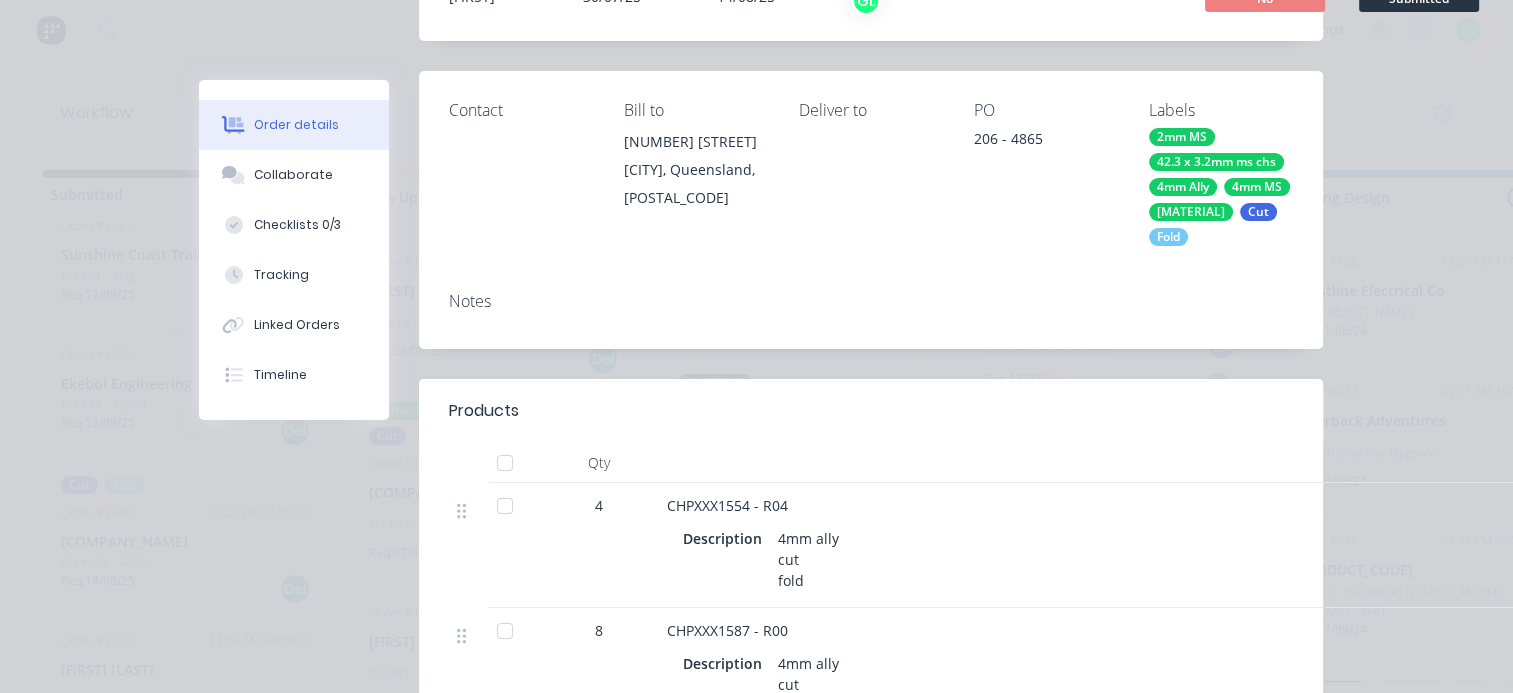scroll, scrollTop: 0, scrollLeft: 0, axis: both 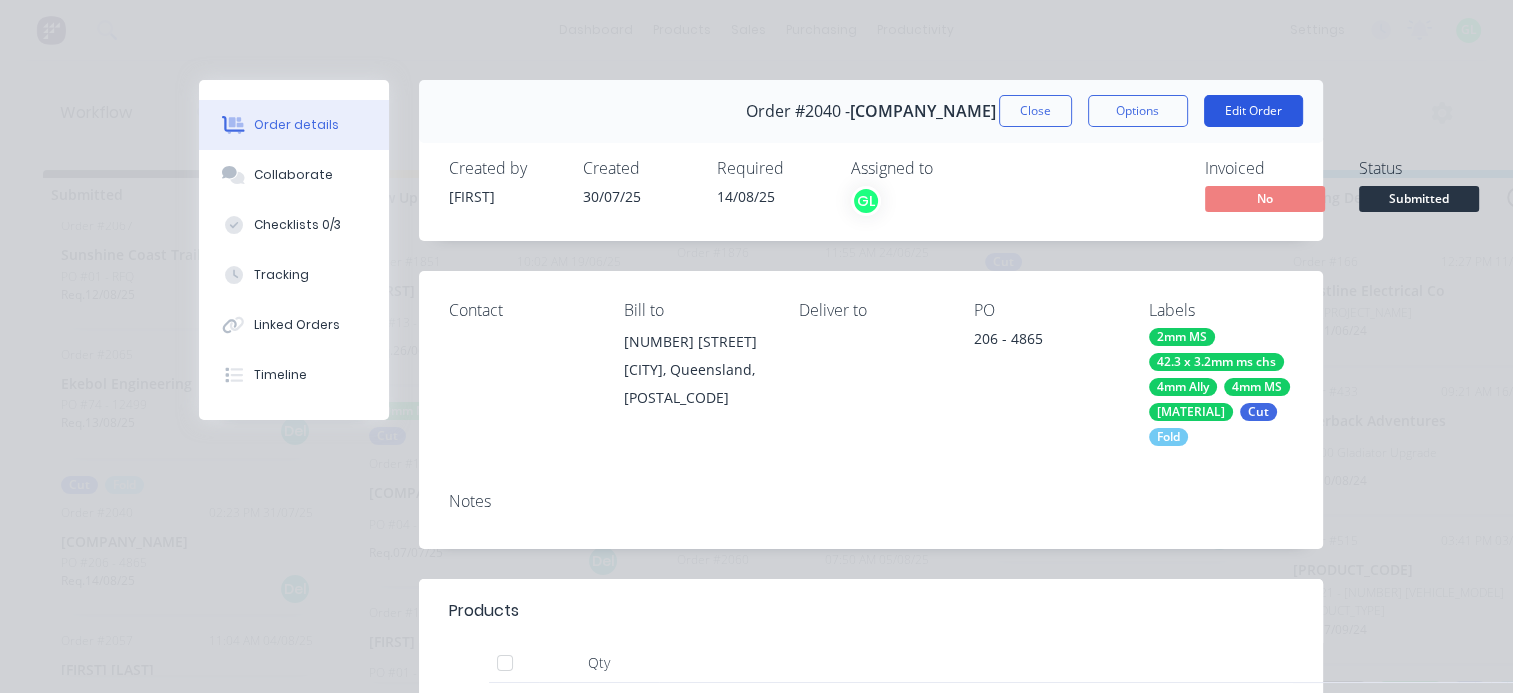 click on "Edit Order" at bounding box center [1253, 111] 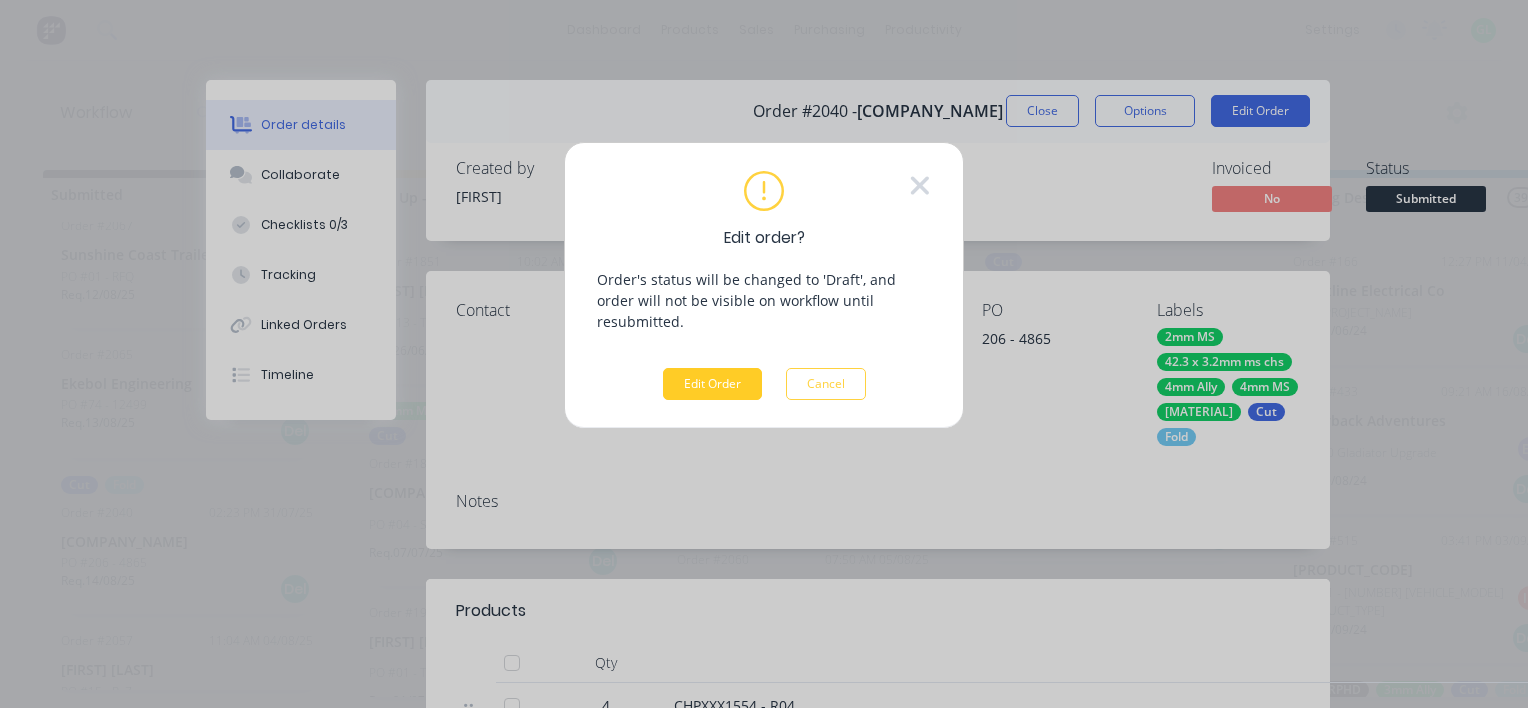 click on "Edit Order" at bounding box center (712, 384) 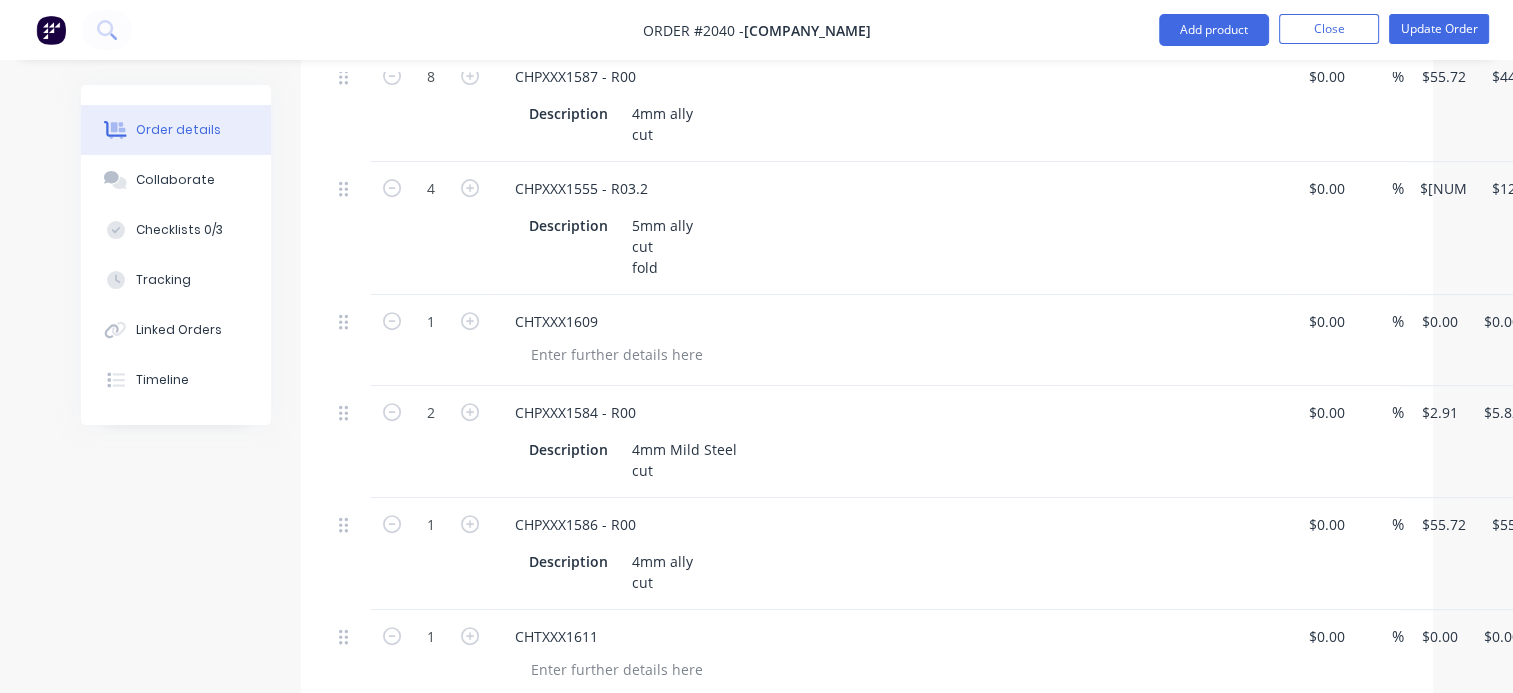 scroll, scrollTop: 800, scrollLeft: 0, axis: vertical 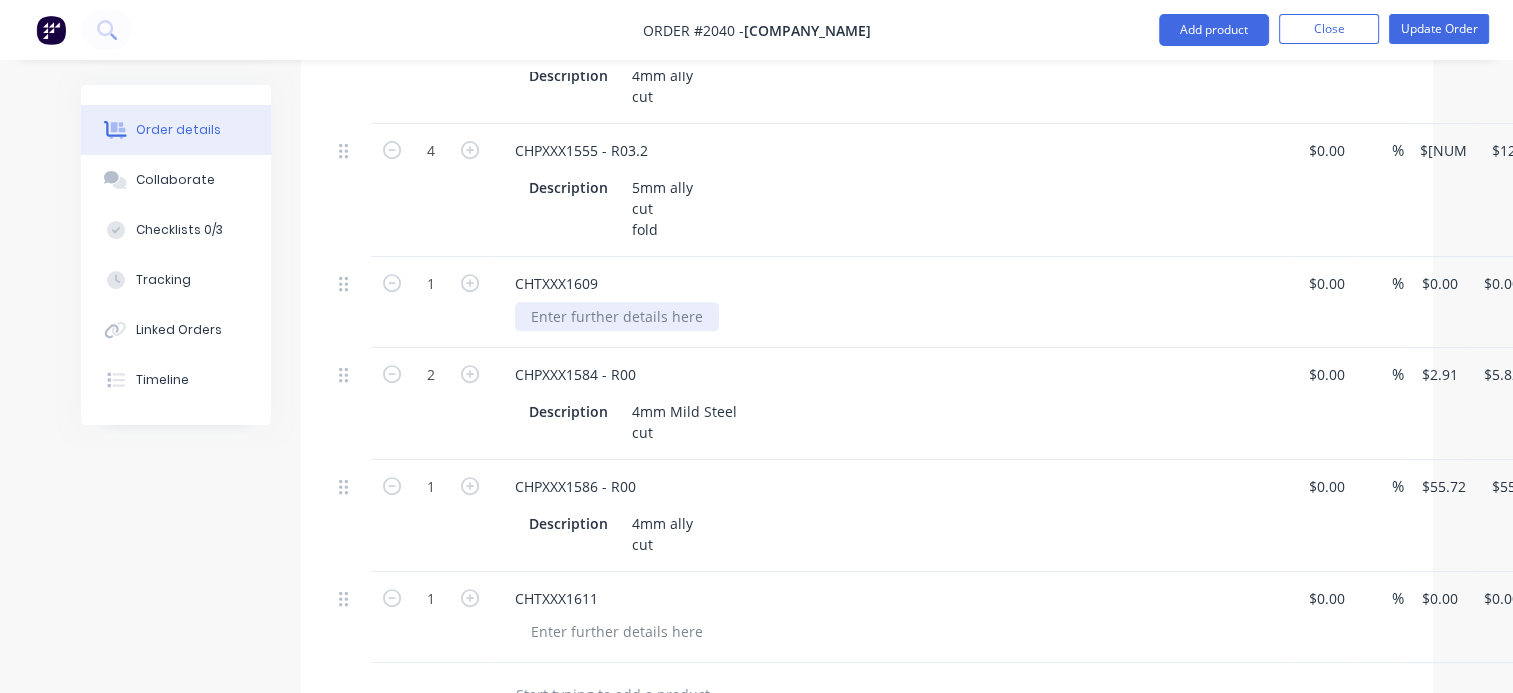 click at bounding box center [617, 316] 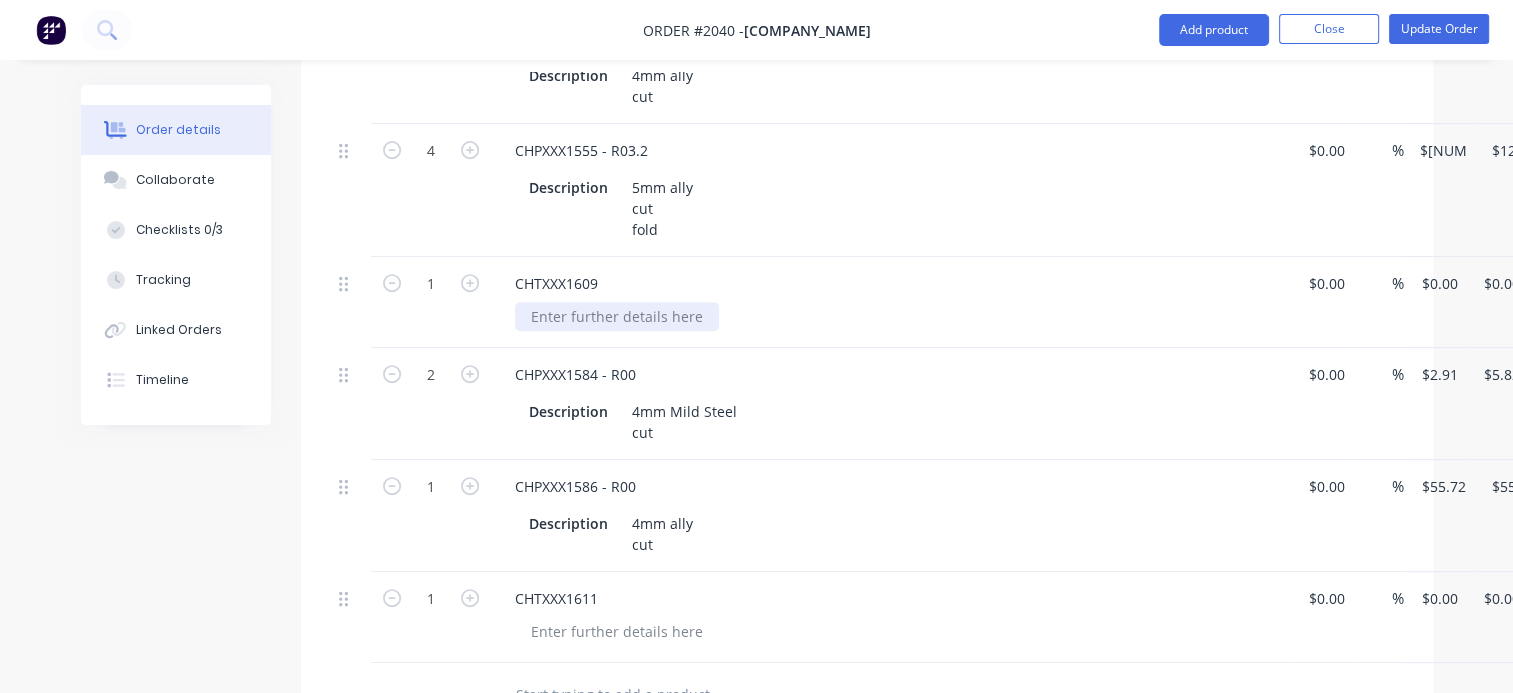 type 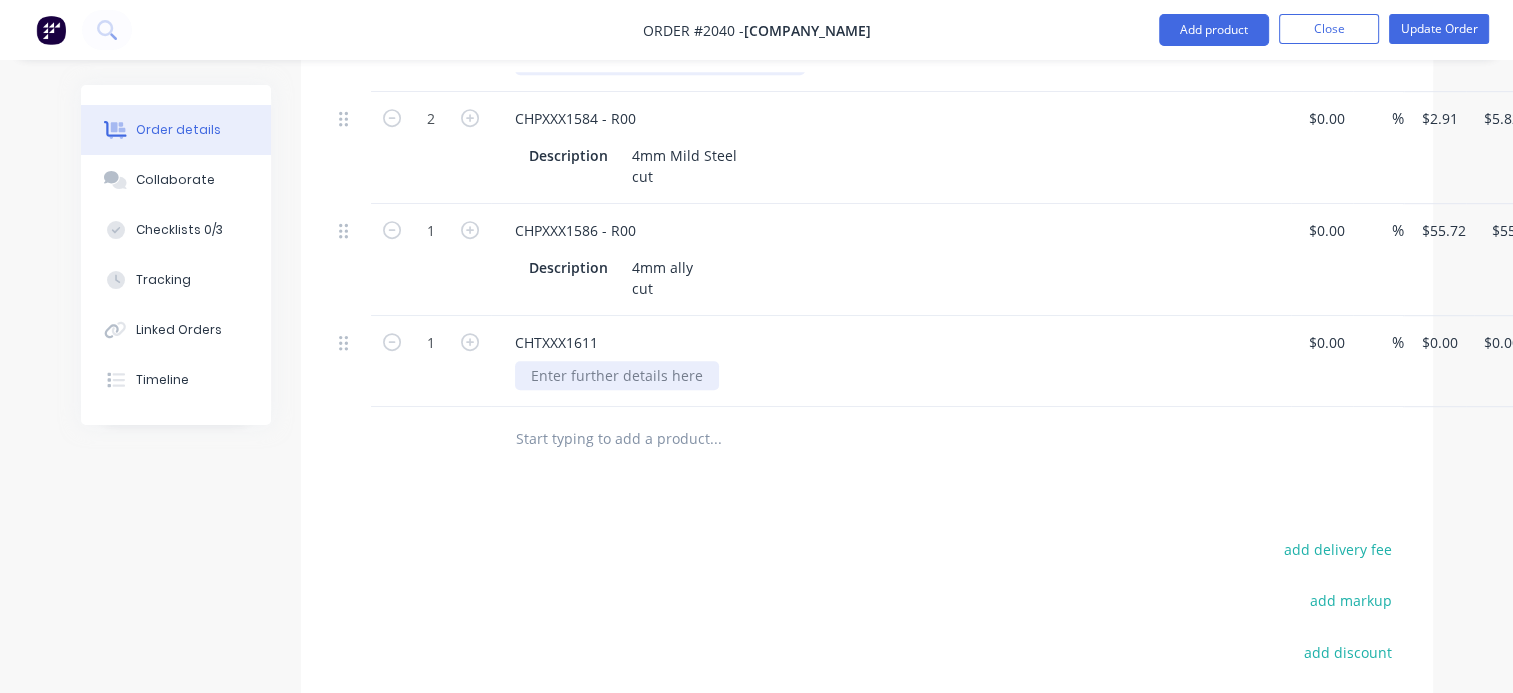 scroll, scrollTop: 1100, scrollLeft: 0, axis: vertical 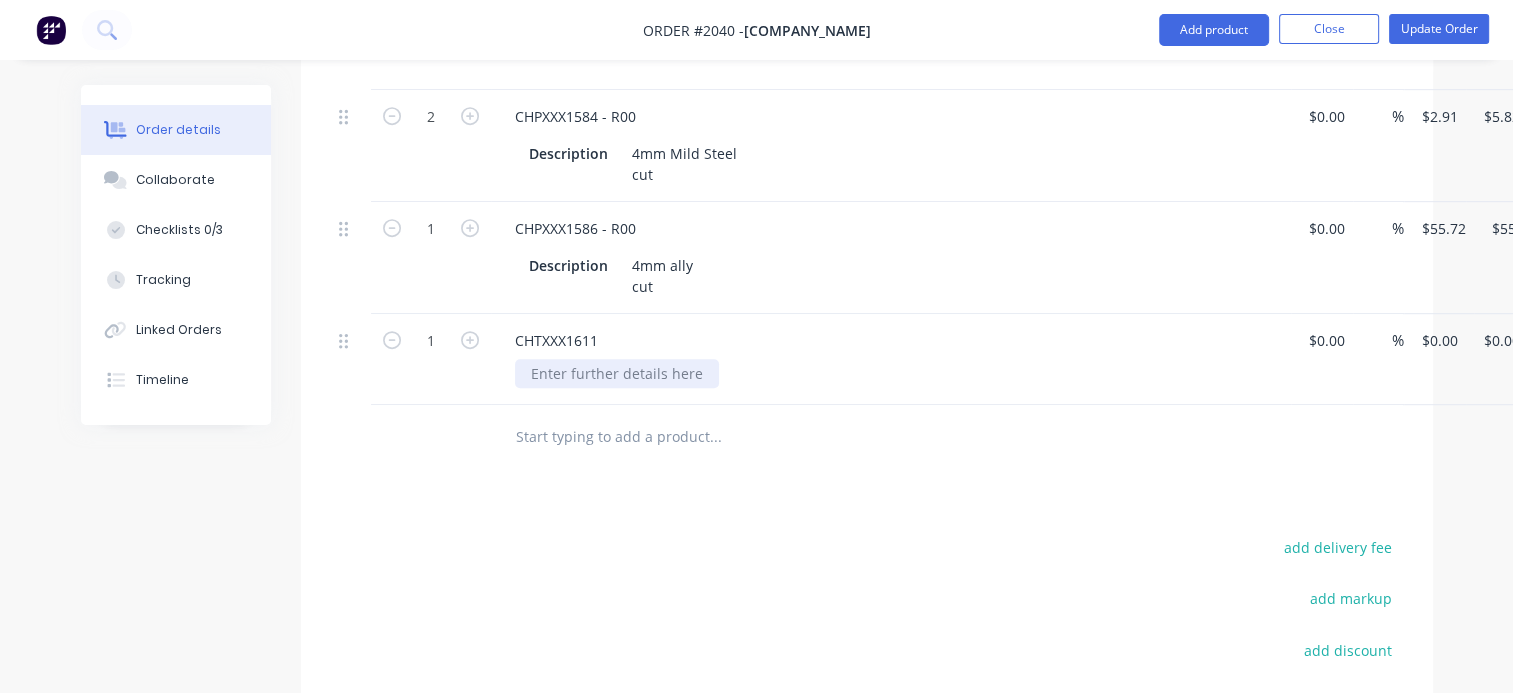 click on "CHTXXX1611" at bounding box center (891, 359) 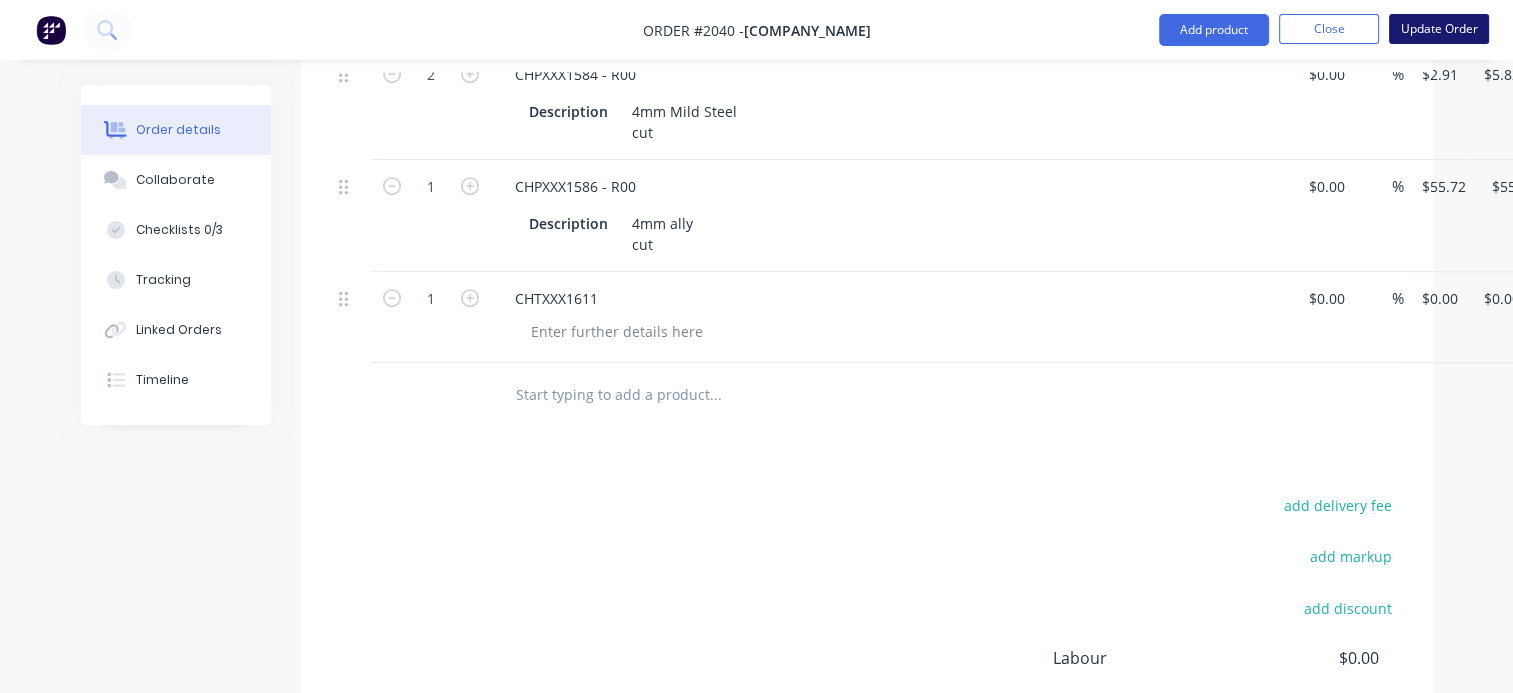 click on "Update Order" at bounding box center (1439, 29) 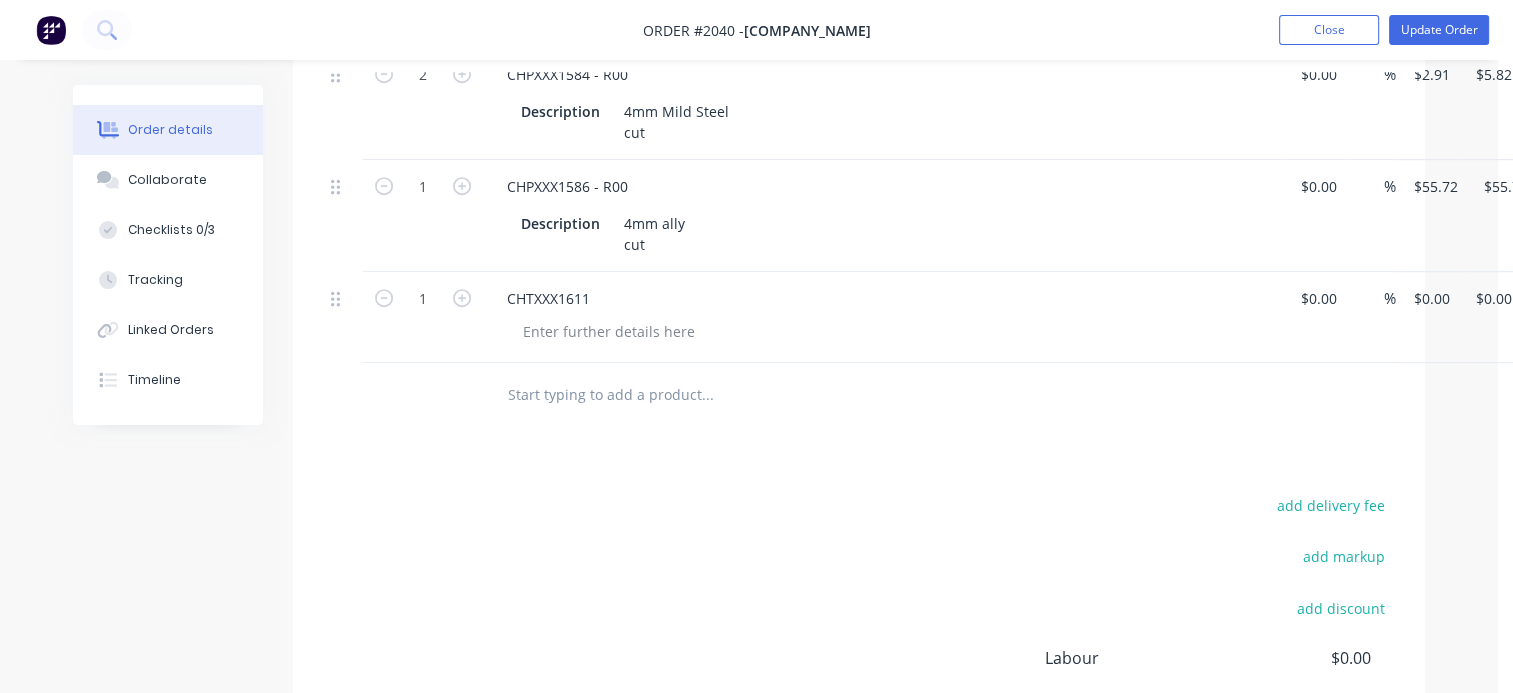 scroll, scrollTop: 0, scrollLeft: 0, axis: both 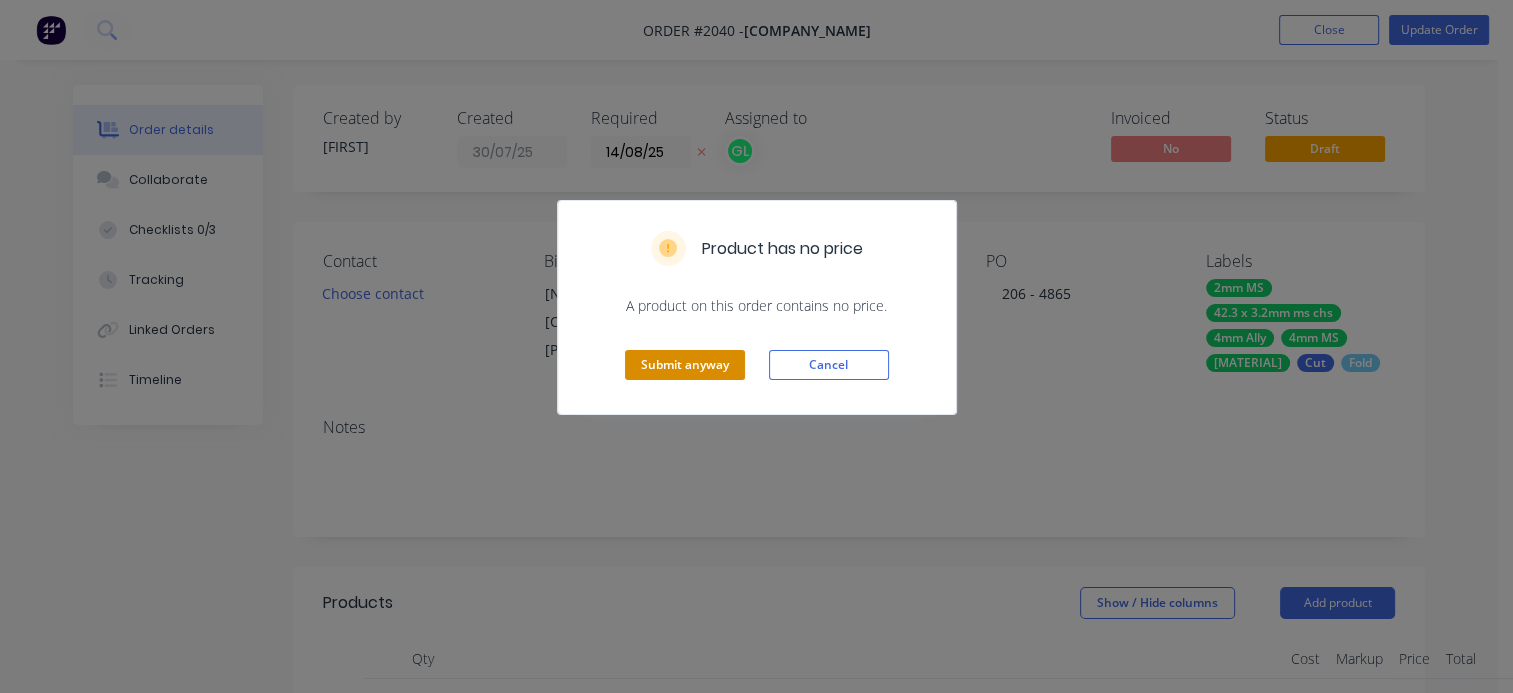 click on "Submit anyway" at bounding box center (685, 365) 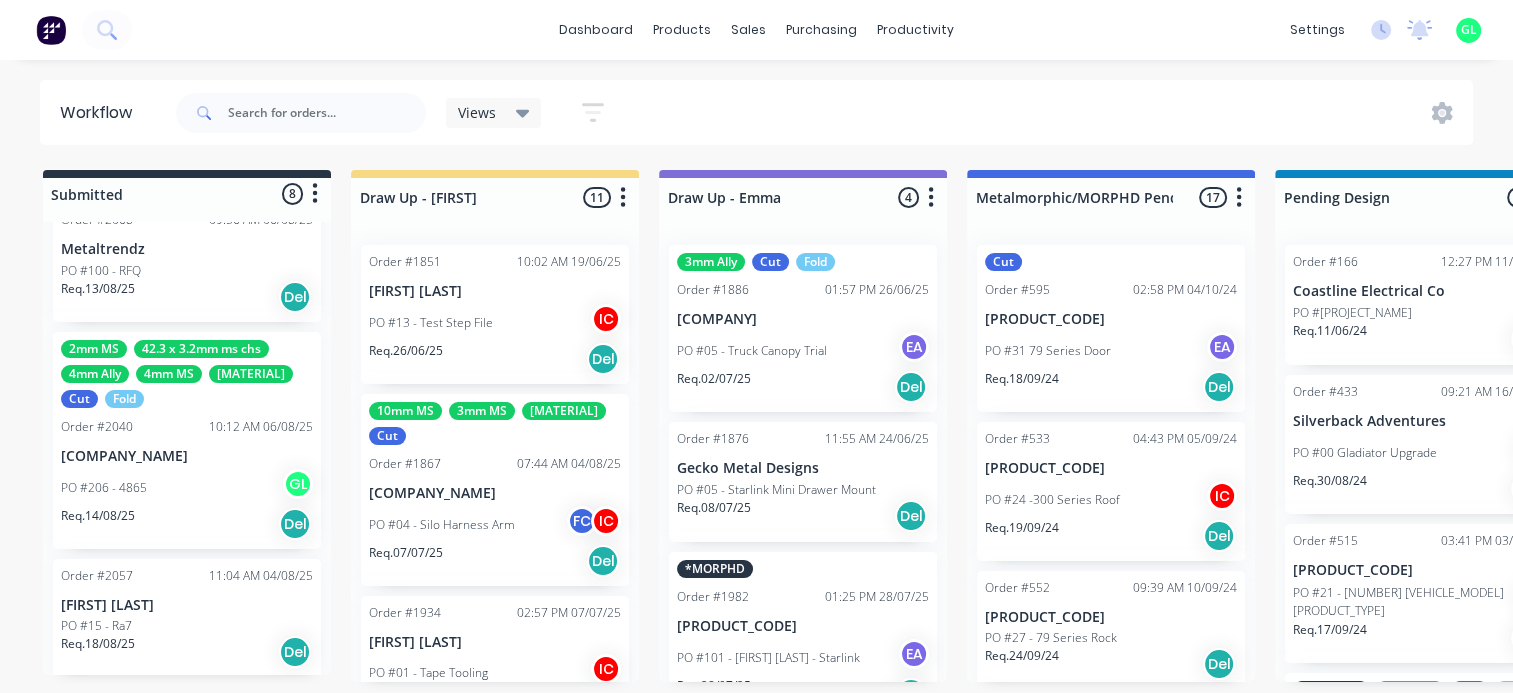 scroll, scrollTop: 944, scrollLeft: 0, axis: vertical 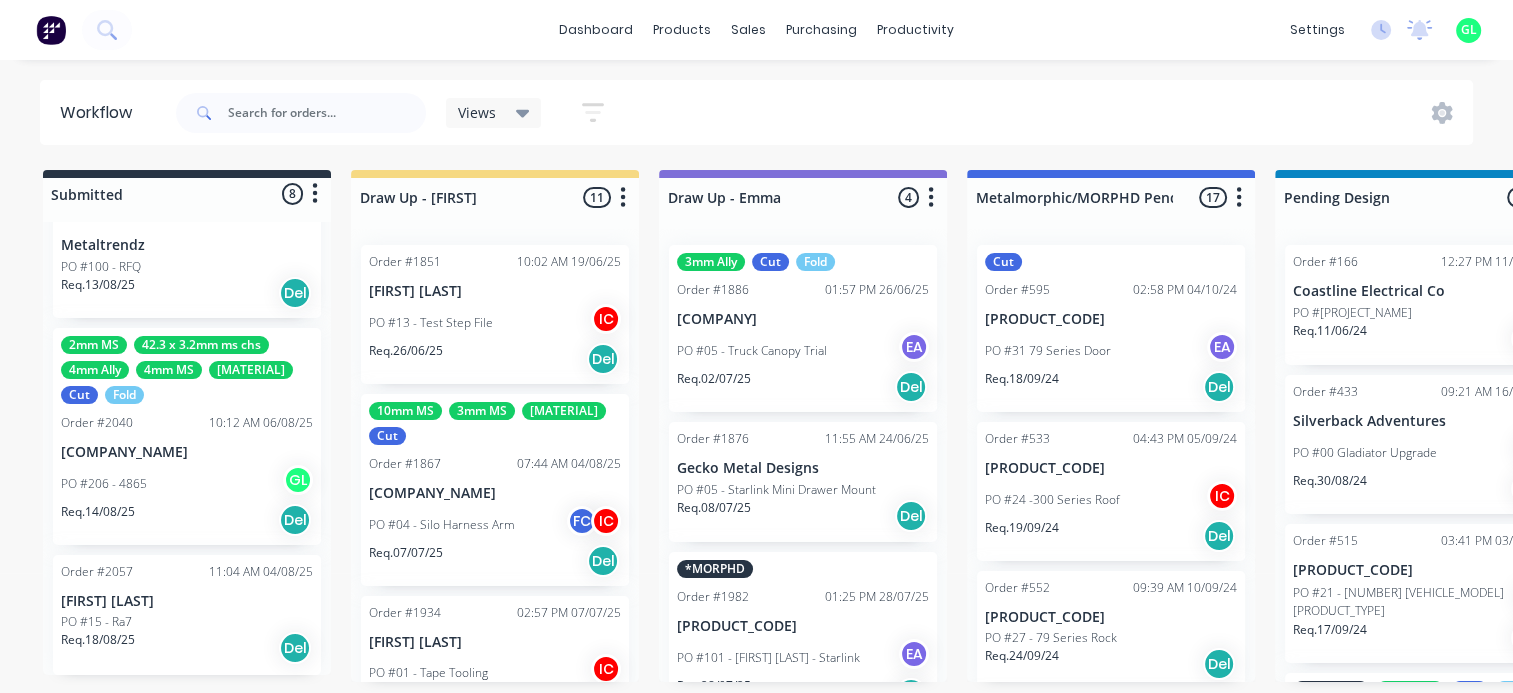 click on "PO #206 - 4865
GL" at bounding box center (187, 484) 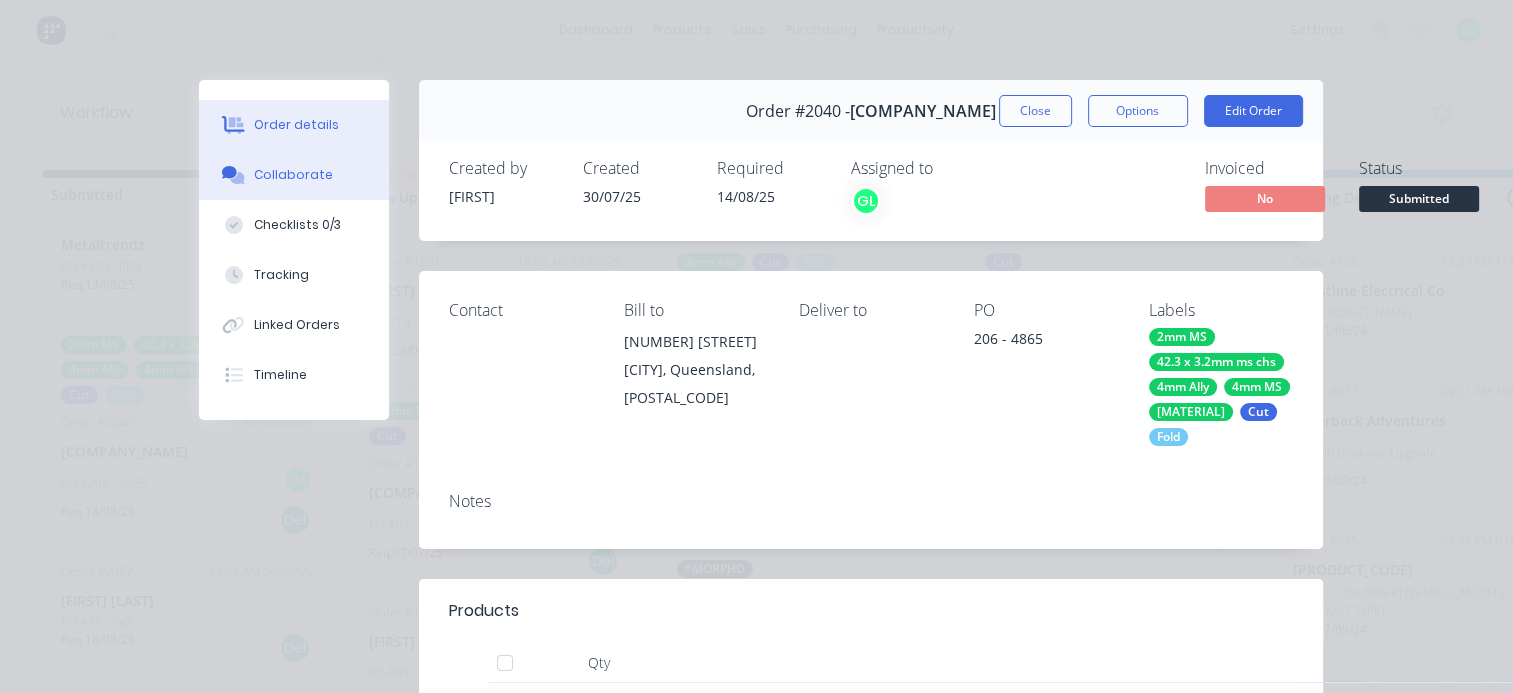 click on "Collaborate" at bounding box center [293, 175] 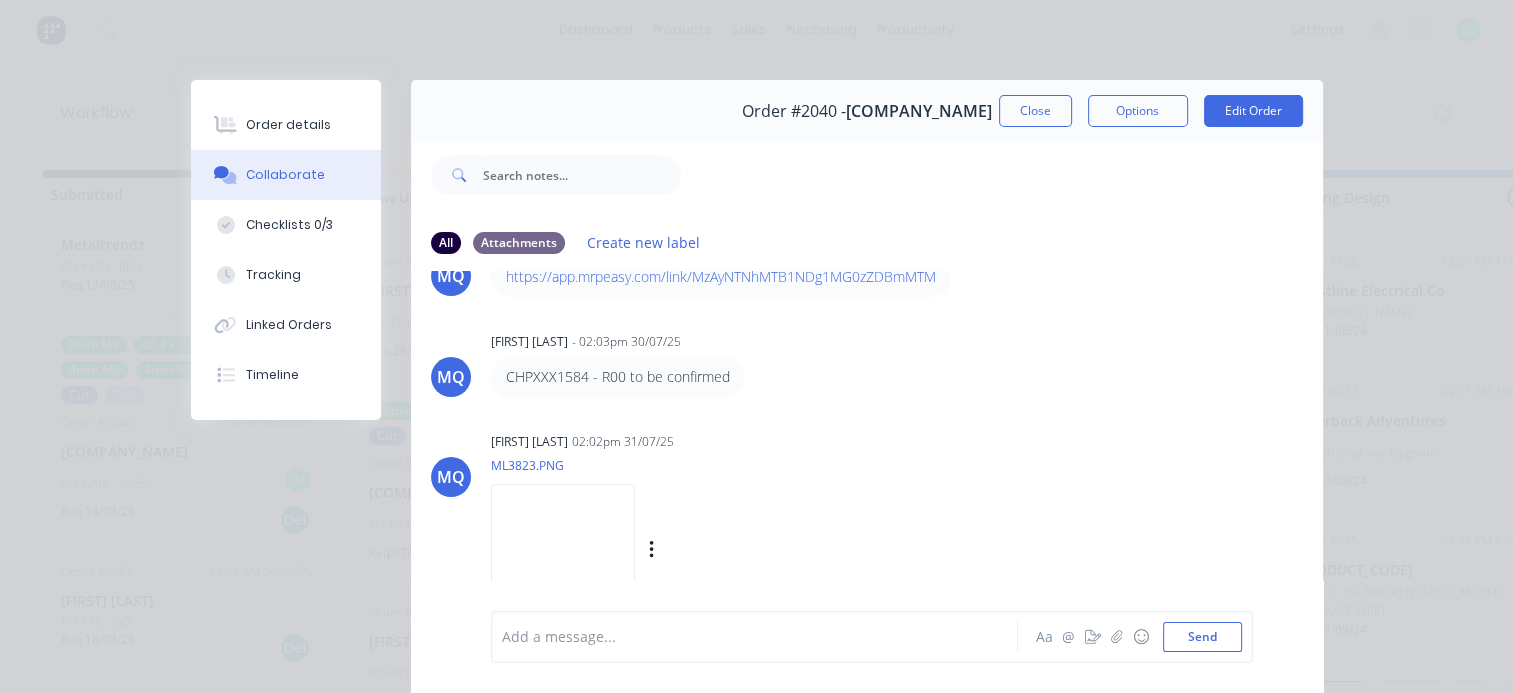 scroll, scrollTop: 176, scrollLeft: 0, axis: vertical 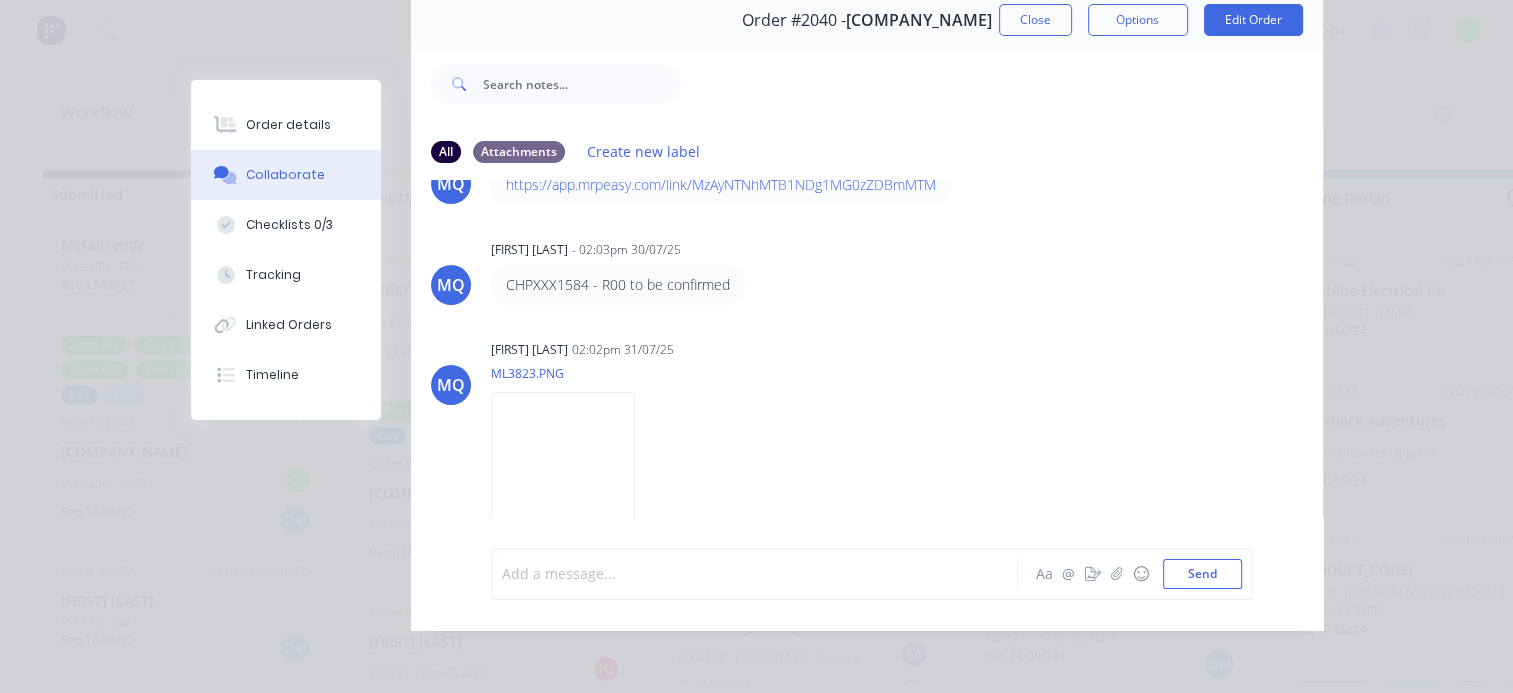 click at bounding box center (760, 573) 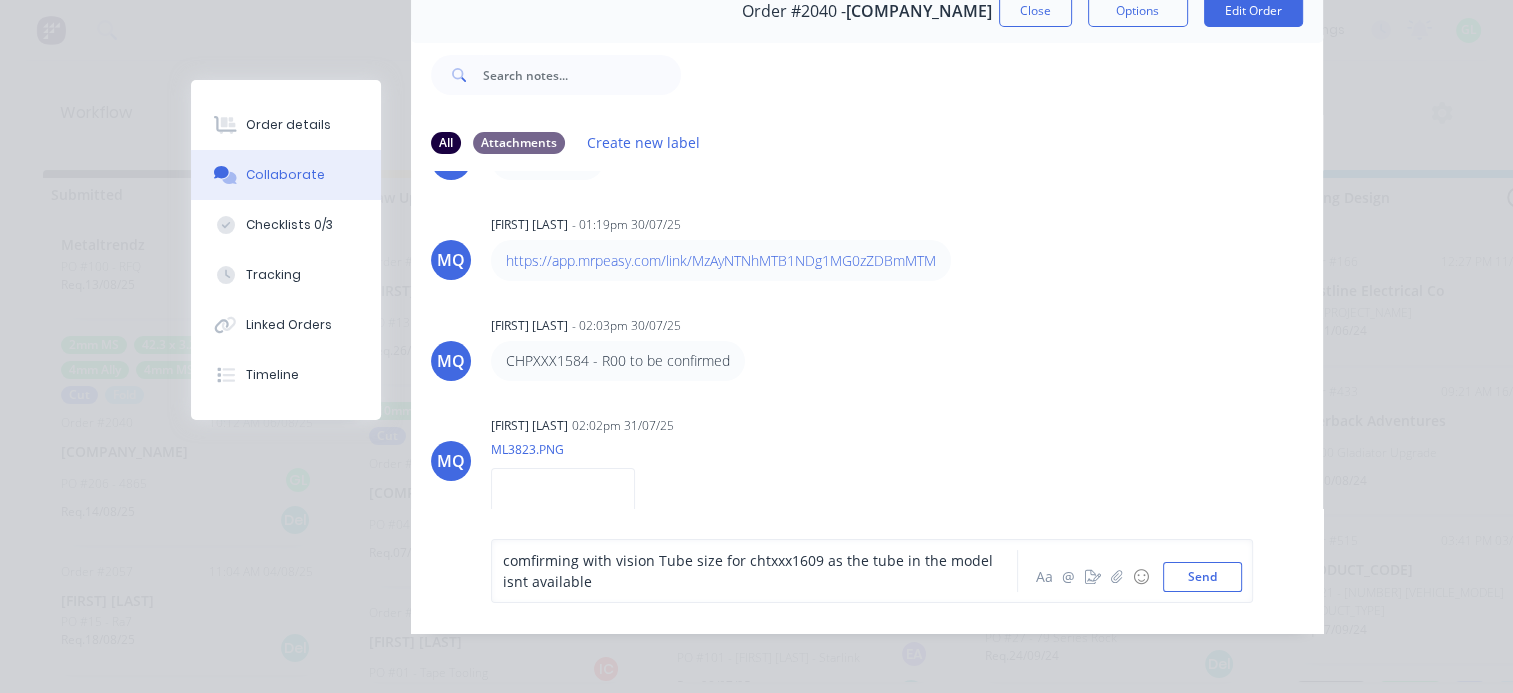 scroll, scrollTop: 176, scrollLeft: 0, axis: vertical 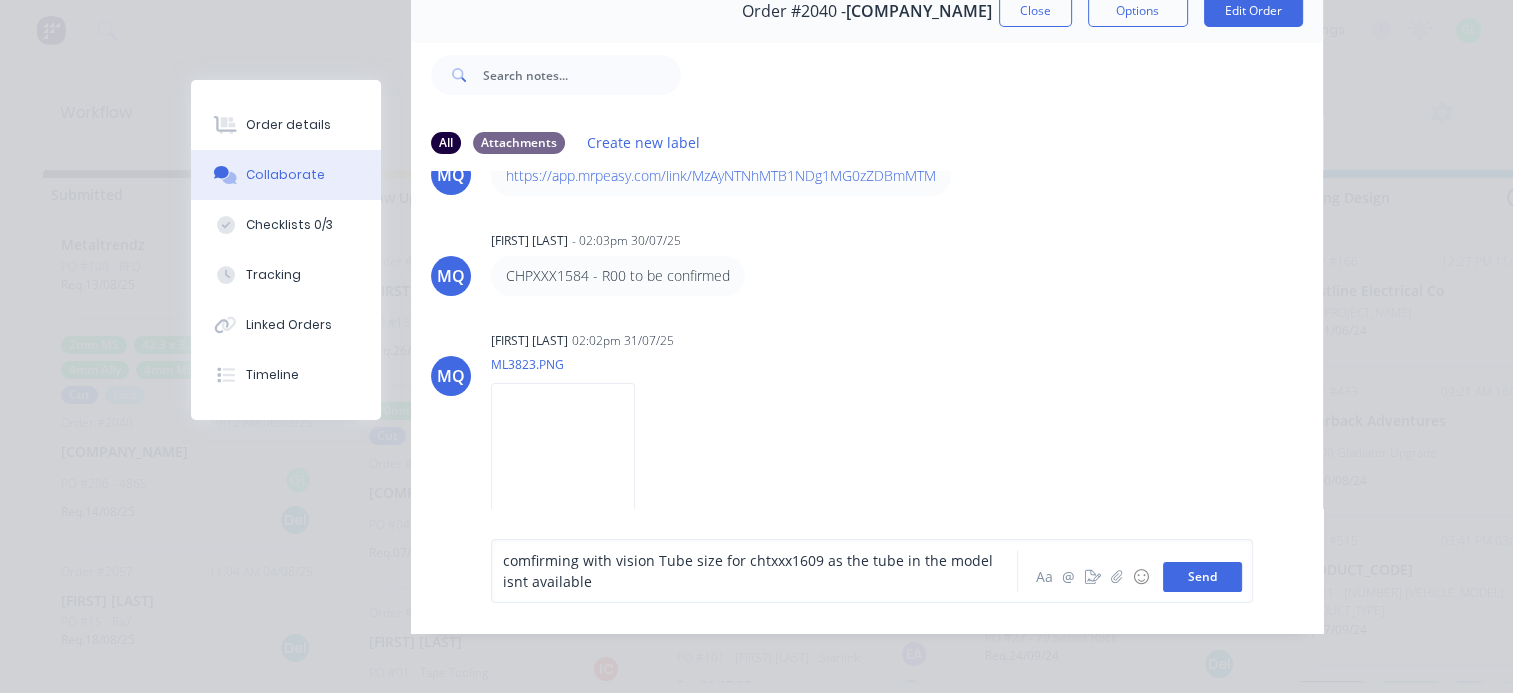 click on "Send" at bounding box center (1202, 577) 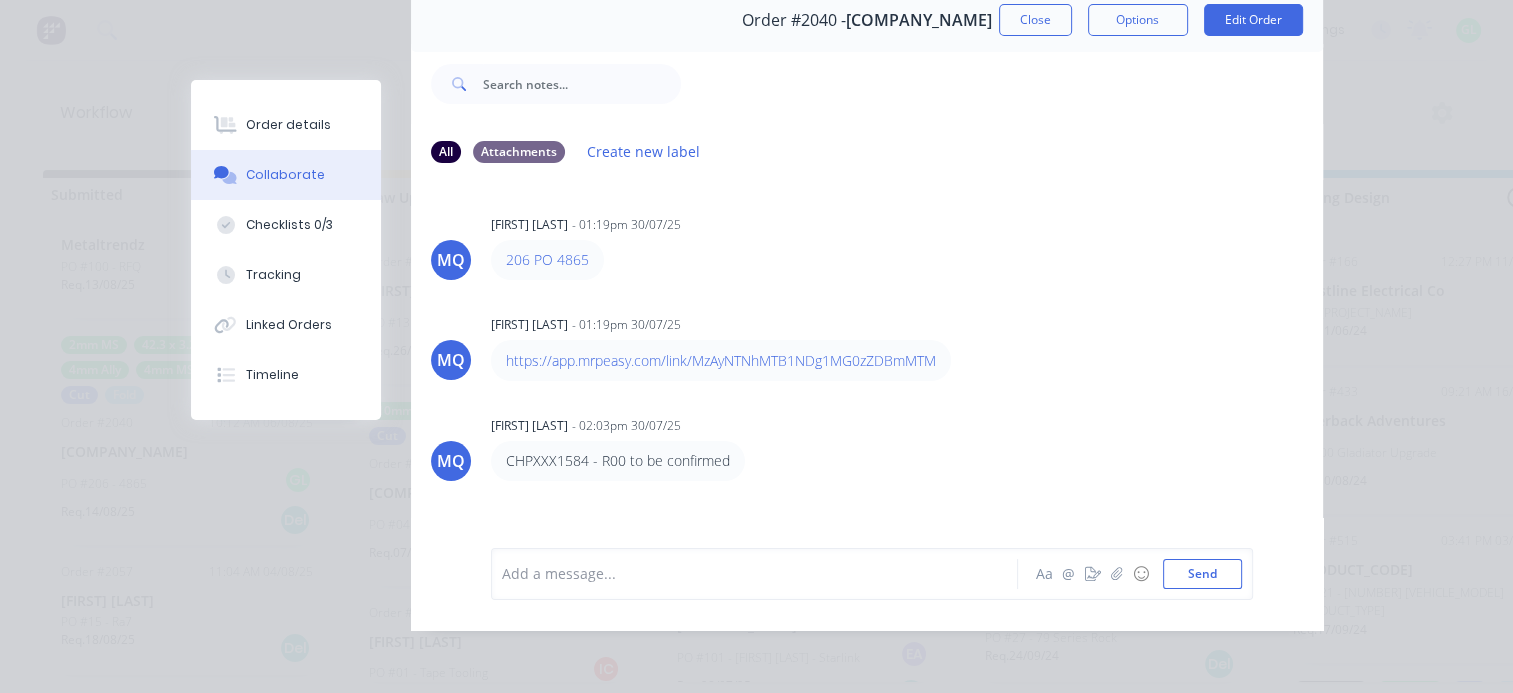 scroll, scrollTop: 0, scrollLeft: 0, axis: both 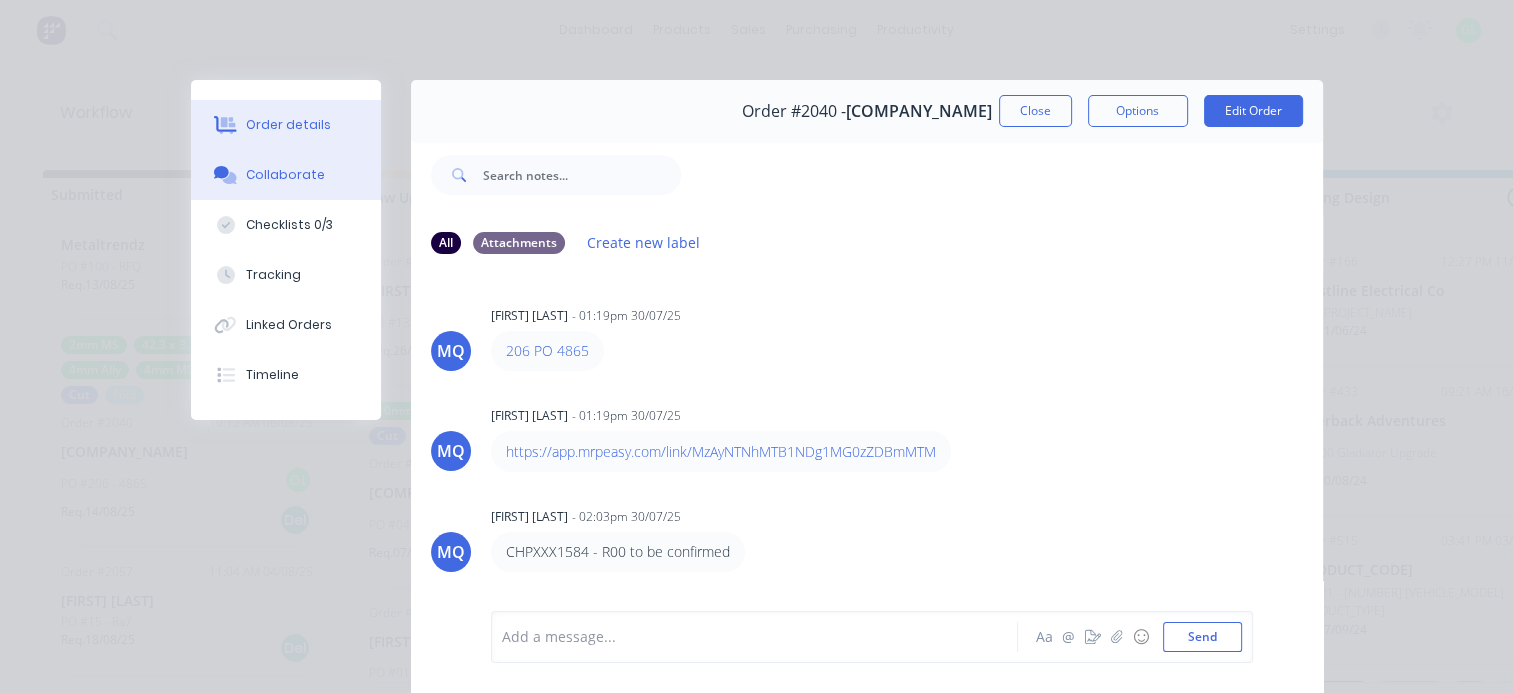 click on "Order details" at bounding box center (288, 125) 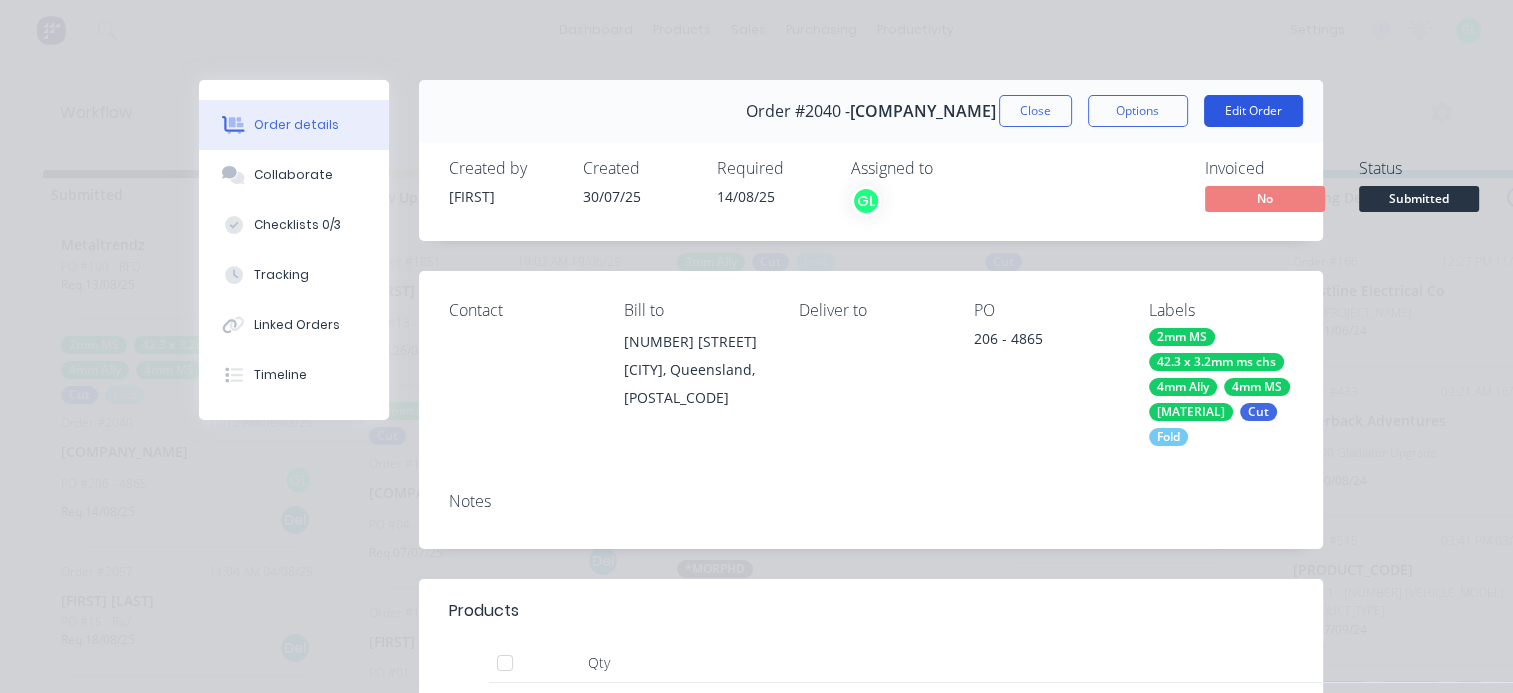 click on "Edit Order" at bounding box center [1253, 111] 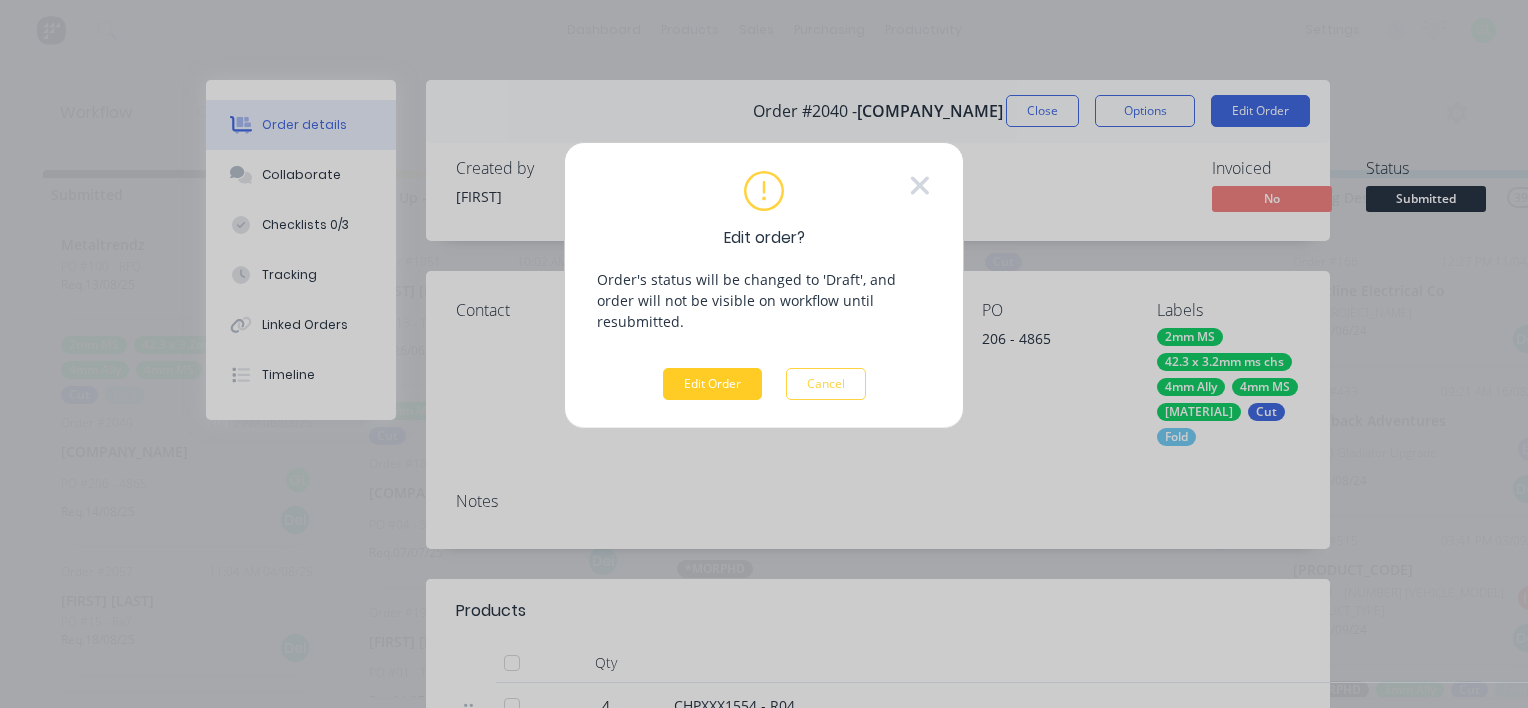click on "Edit Order" at bounding box center [712, 384] 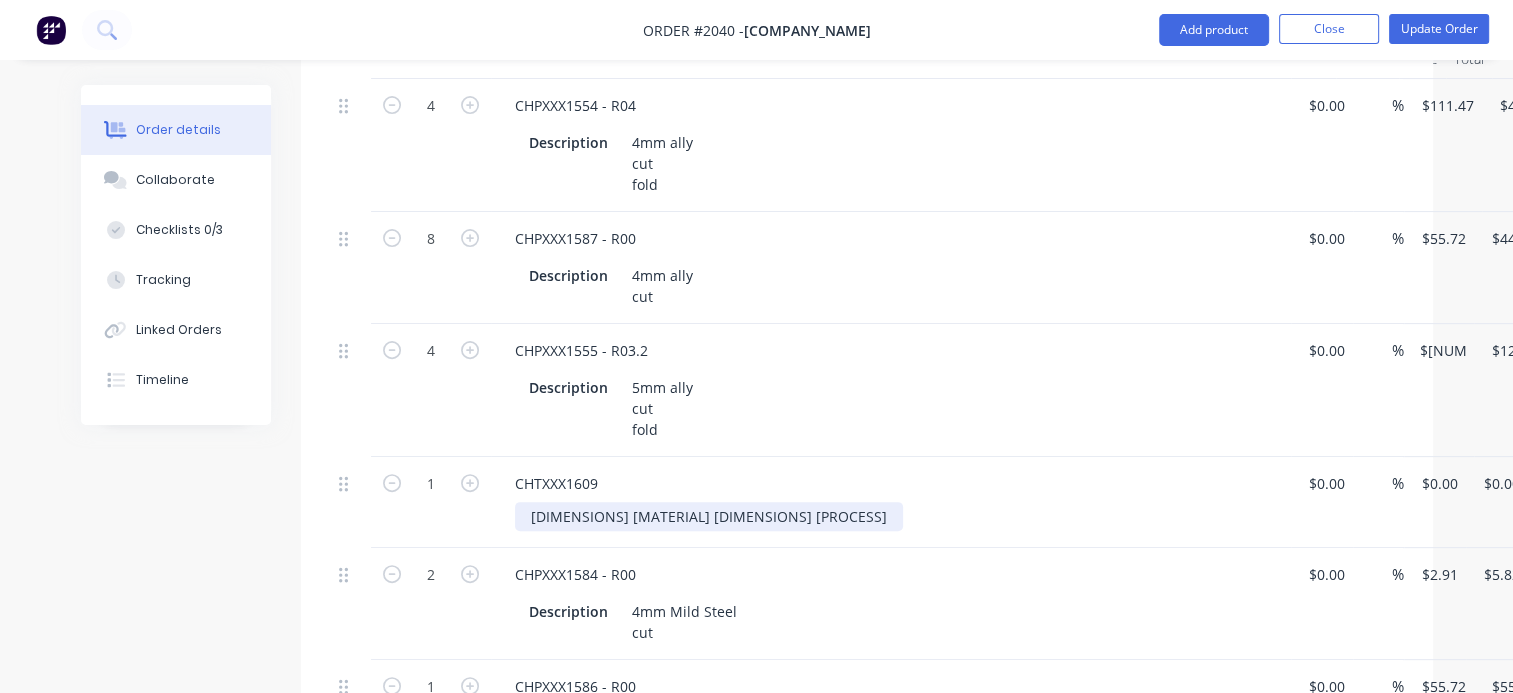 scroll, scrollTop: 1200, scrollLeft: 0, axis: vertical 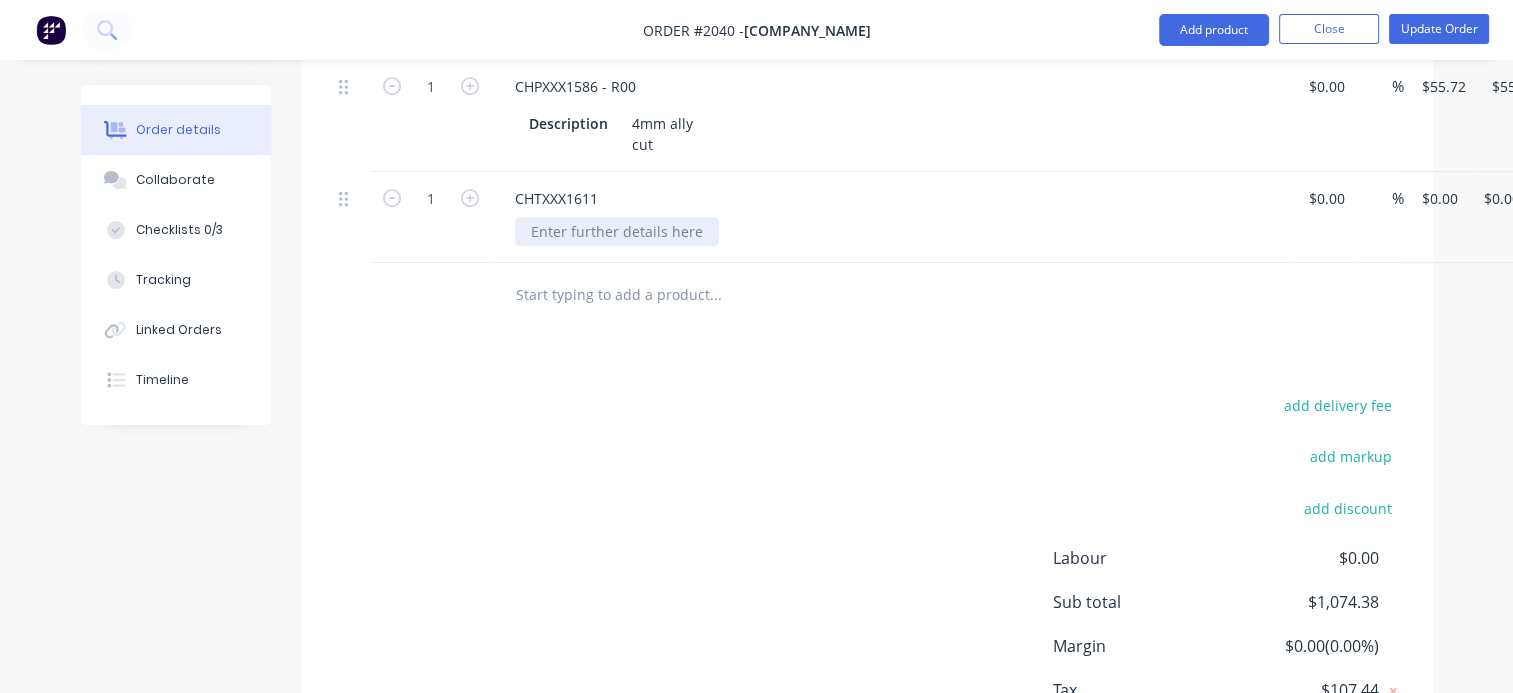 click at bounding box center (617, 231) 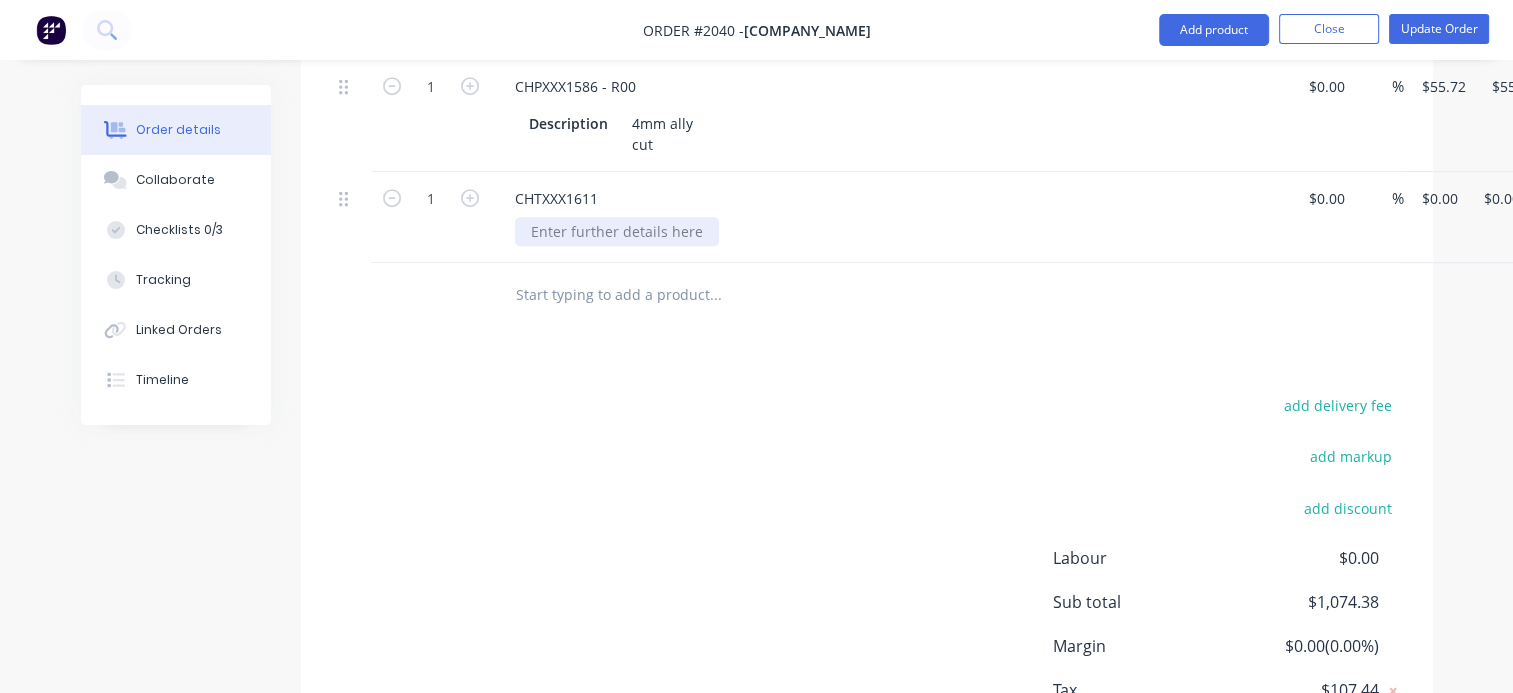 type 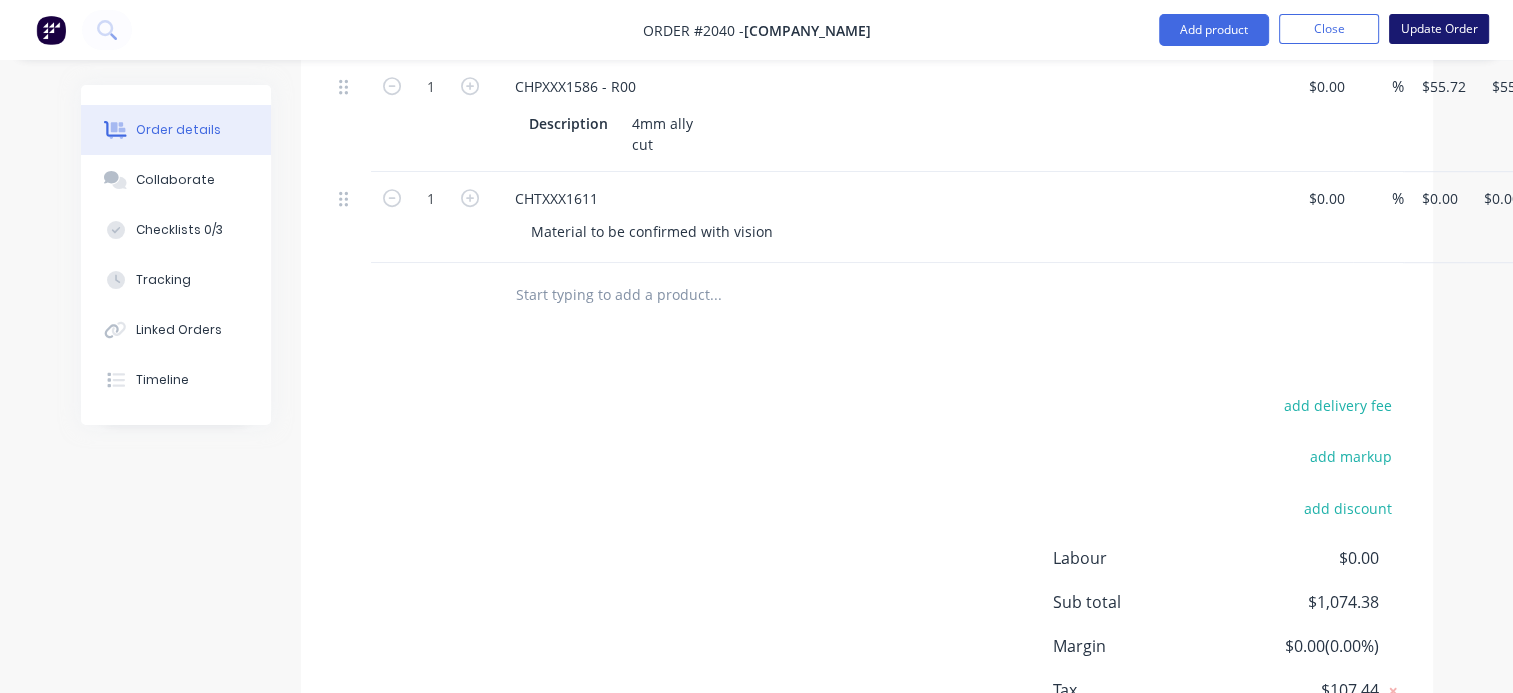 click on "Update Order" at bounding box center (1439, 29) 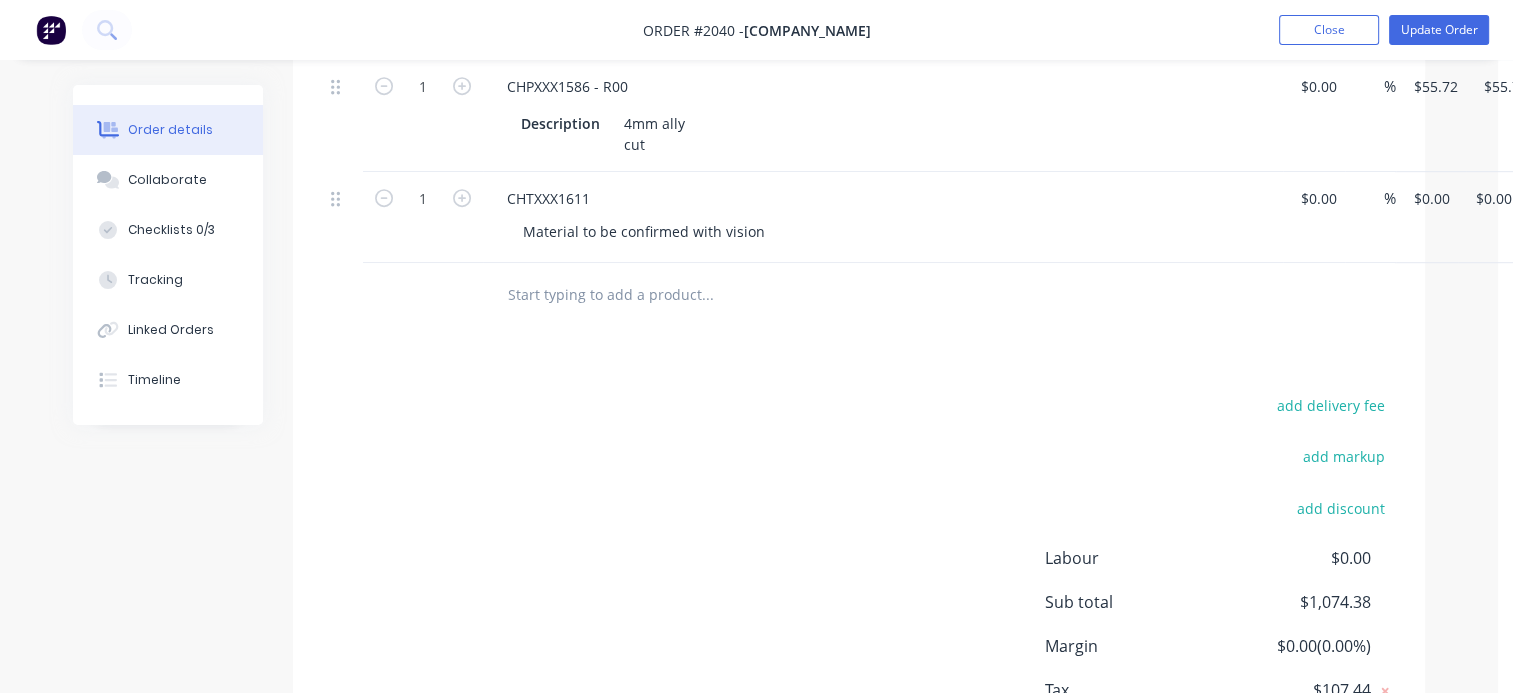 scroll, scrollTop: 0, scrollLeft: 0, axis: both 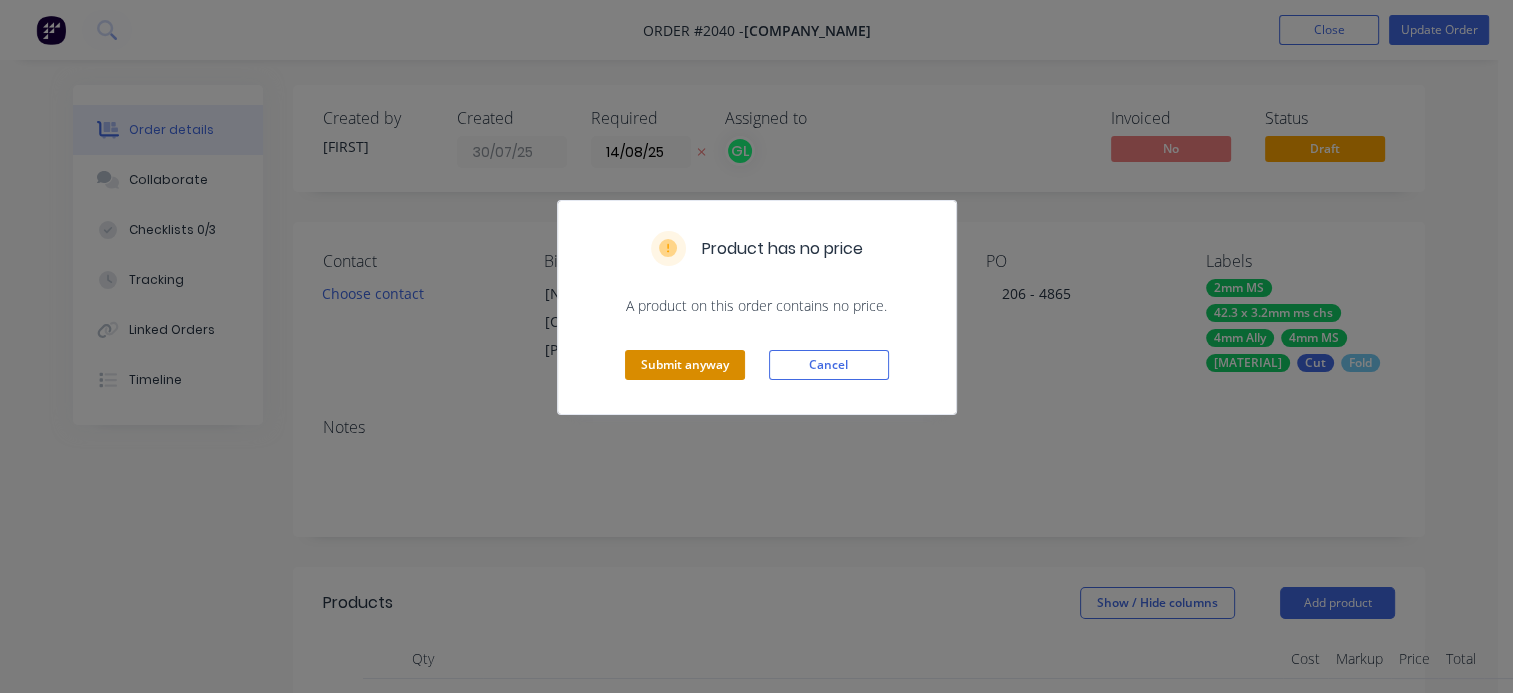 click on "Submit anyway" at bounding box center [685, 365] 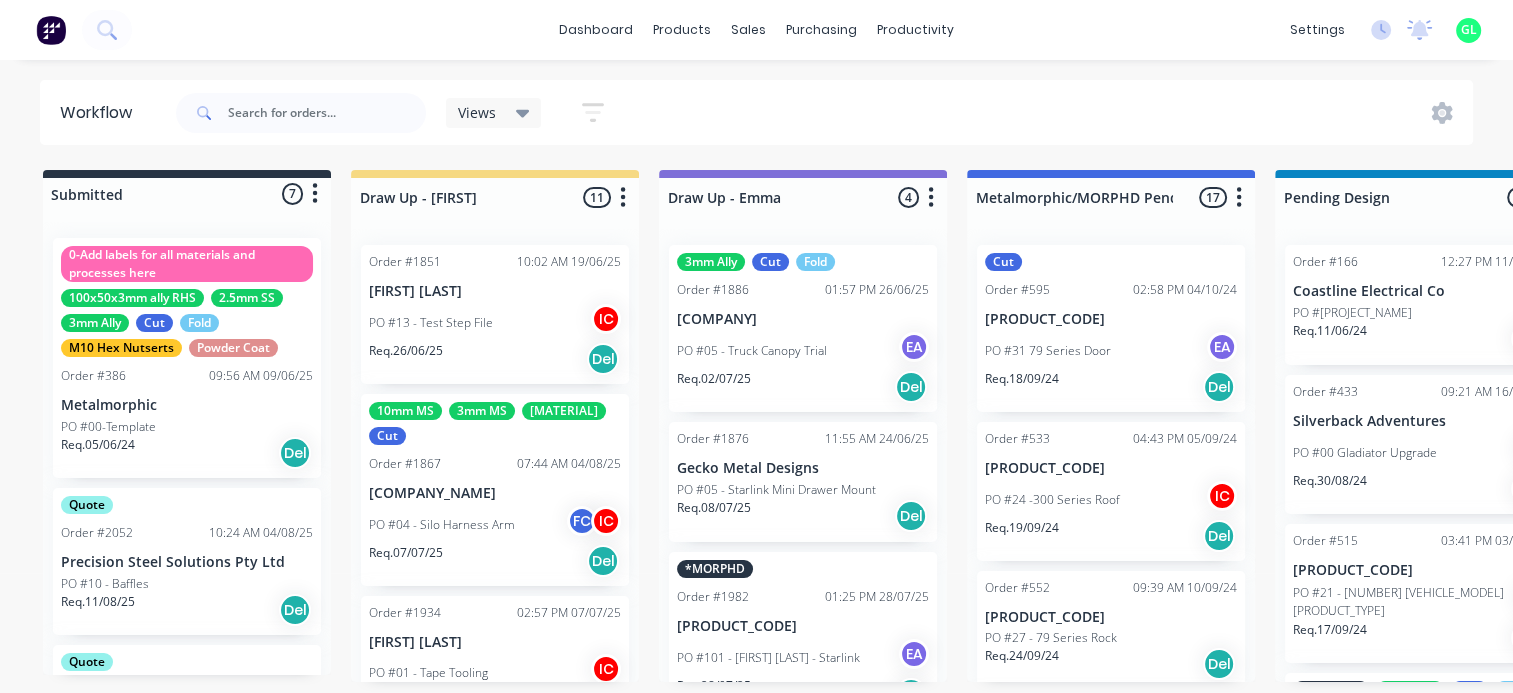 scroll, scrollTop: 4, scrollLeft: 0, axis: vertical 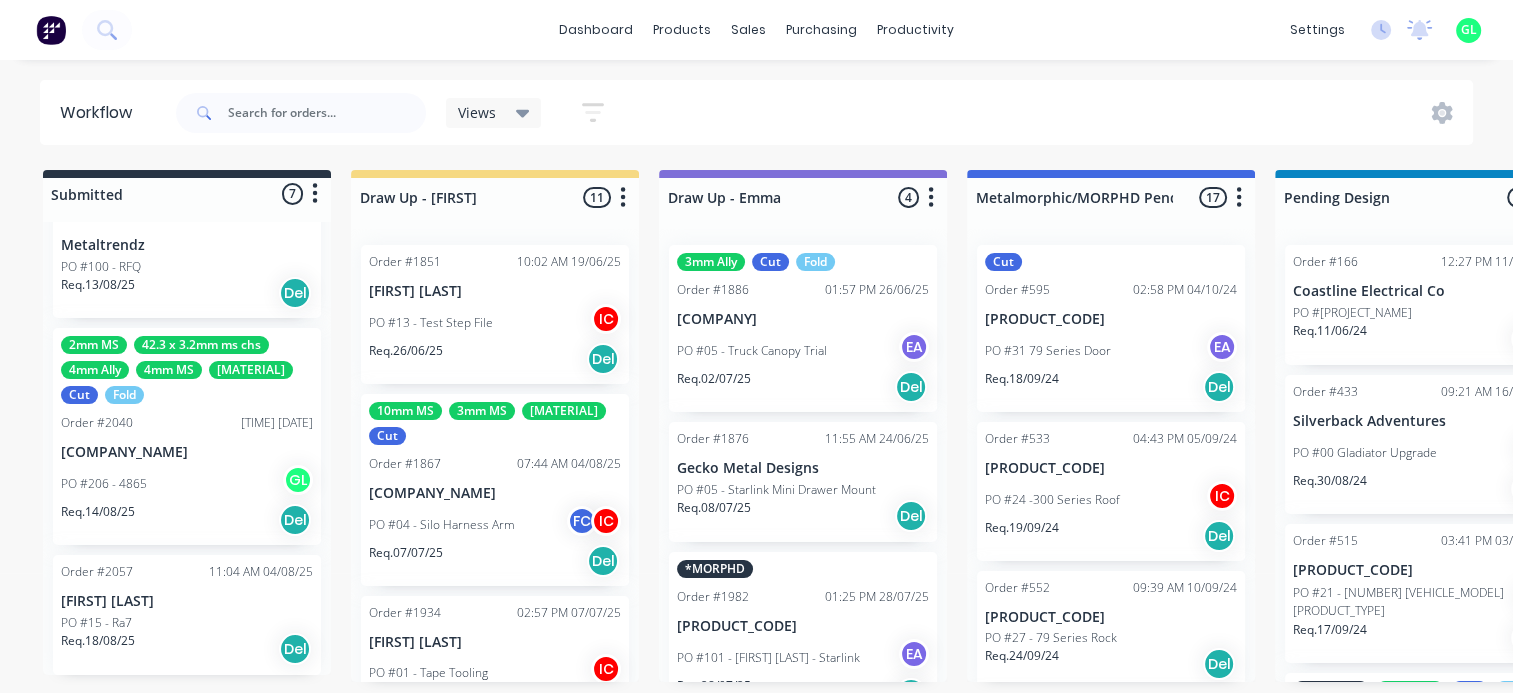 click on "PO #206 - 4865
GL" at bounding box center [187, 484] 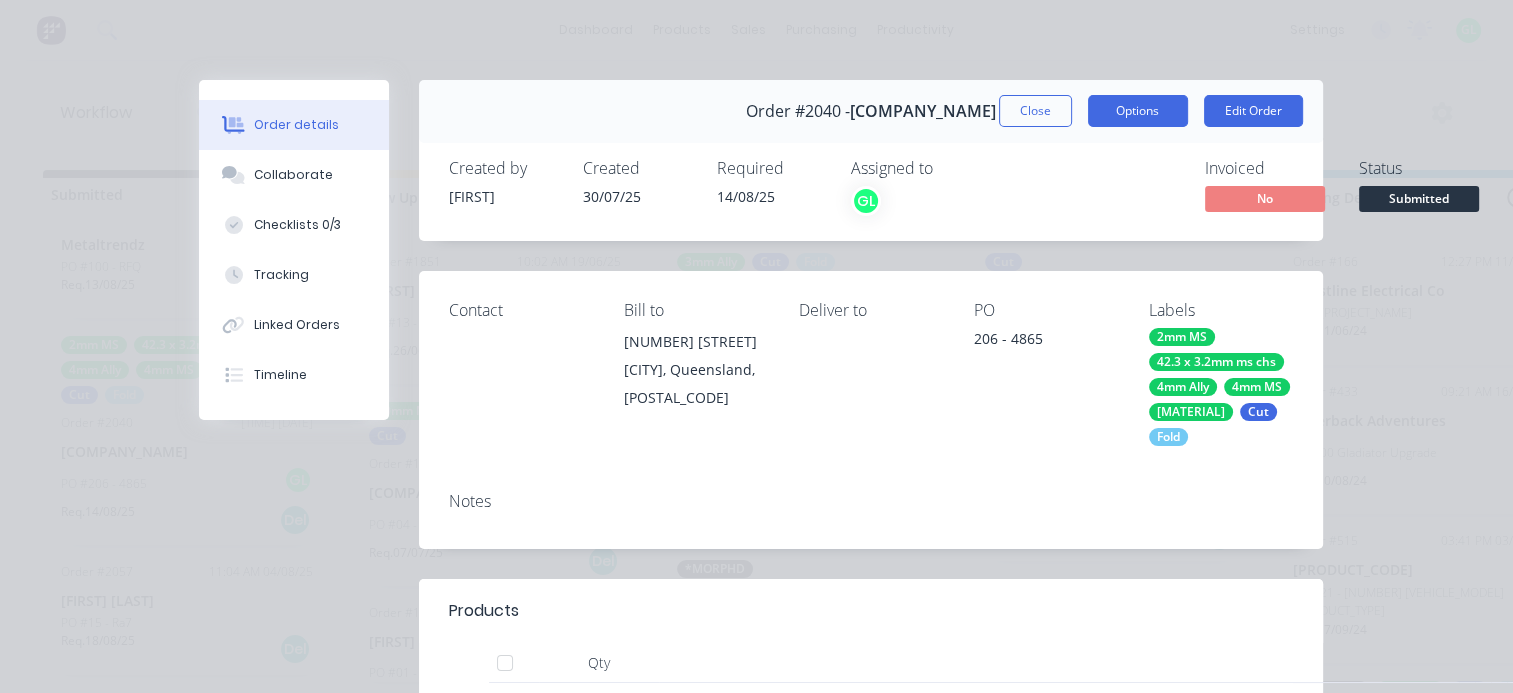 click on "Options" at bounding box center [1138, 111] 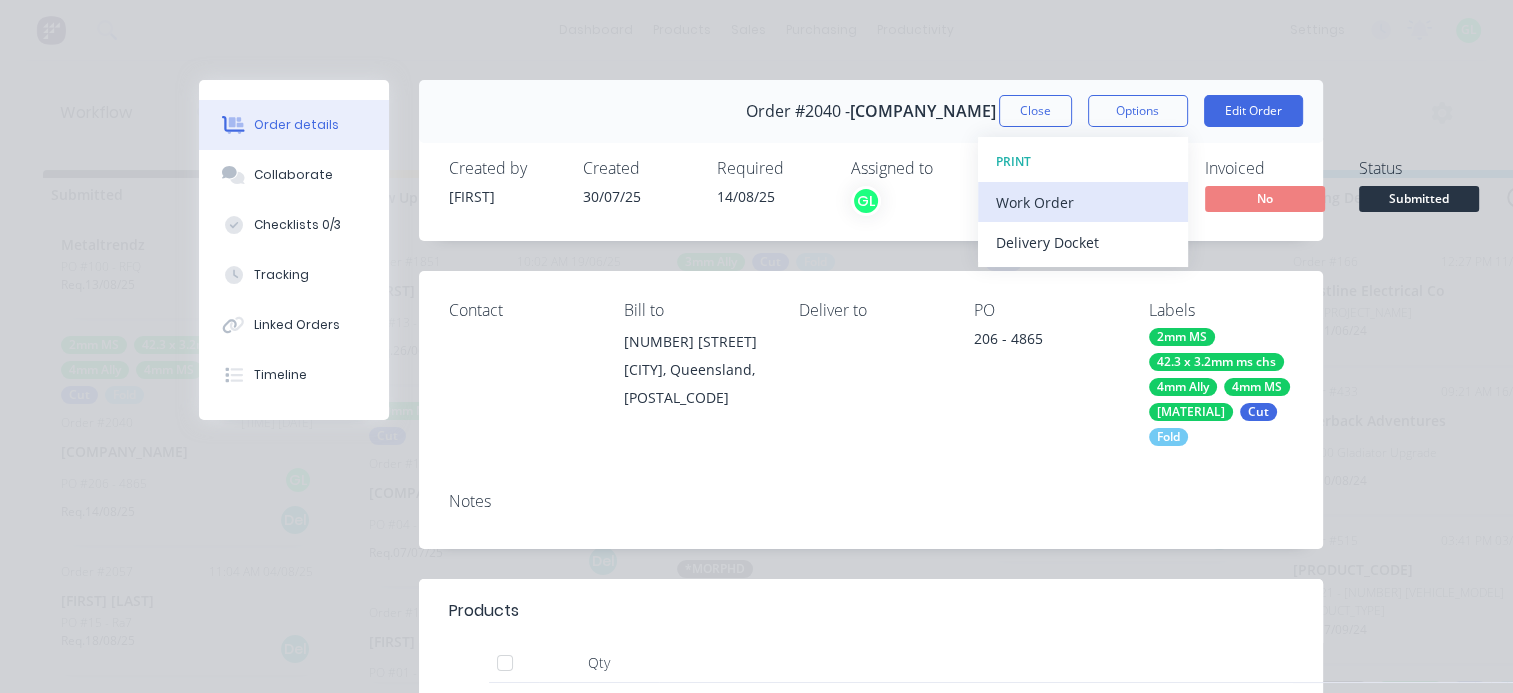click on "Work Order" at bounding box center [1083, 202] 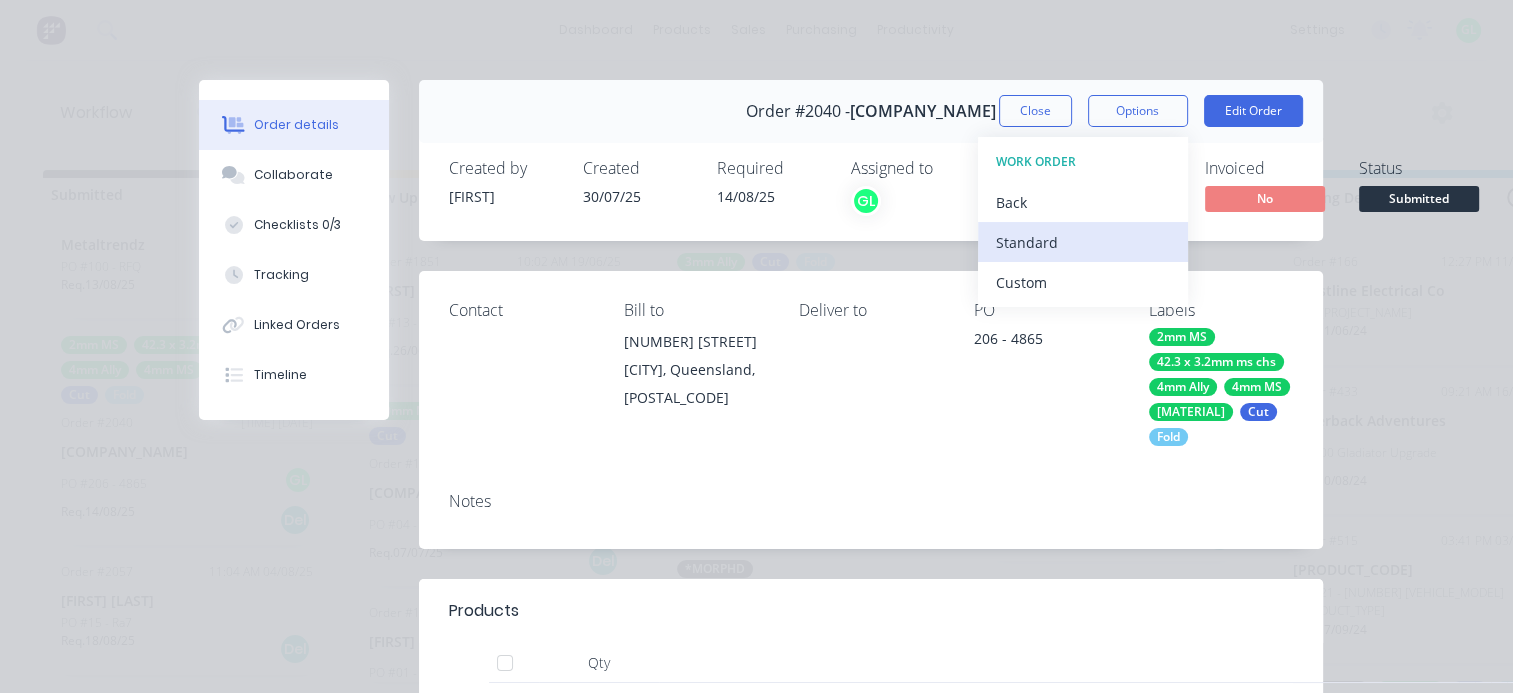 click on "Standard" at bounding box center (1083, 242) 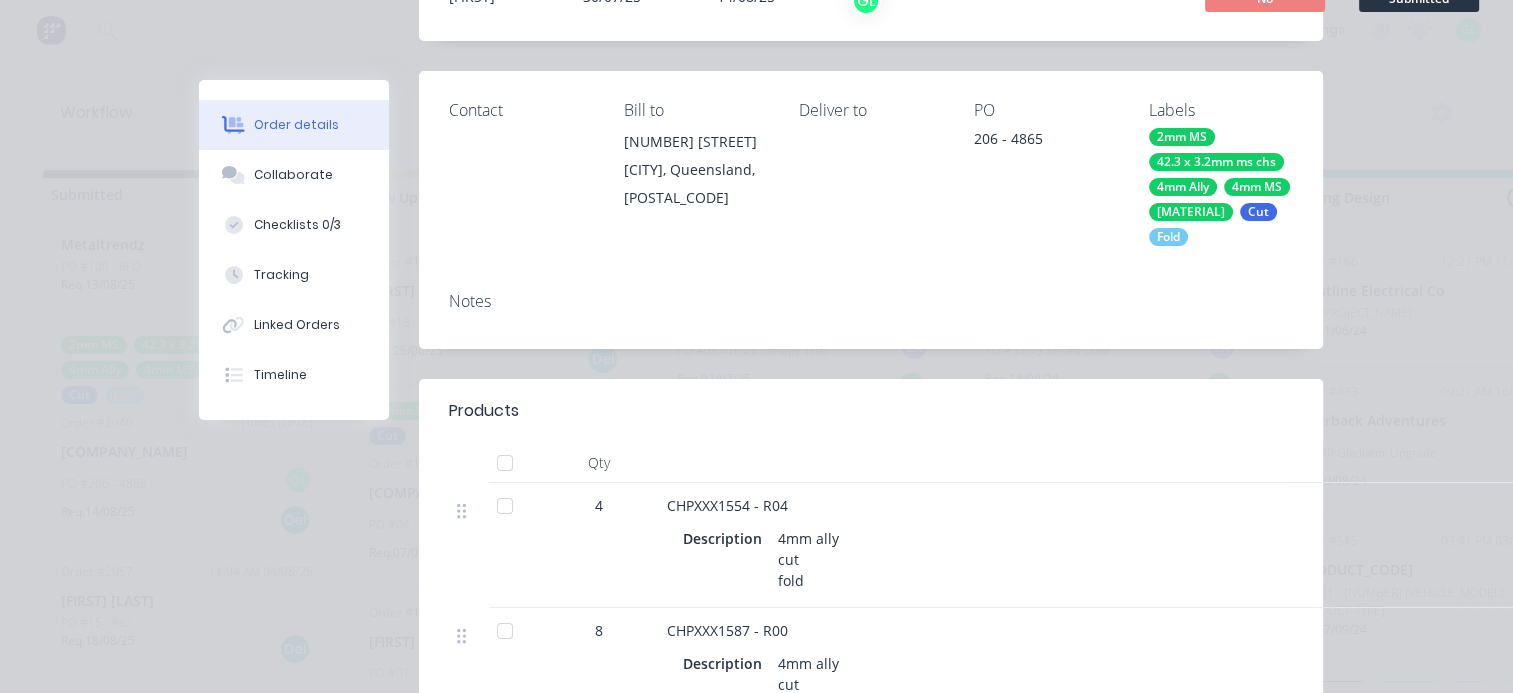 scroll, scrollTop: 100, scrollLeft: 0, axis: vertical 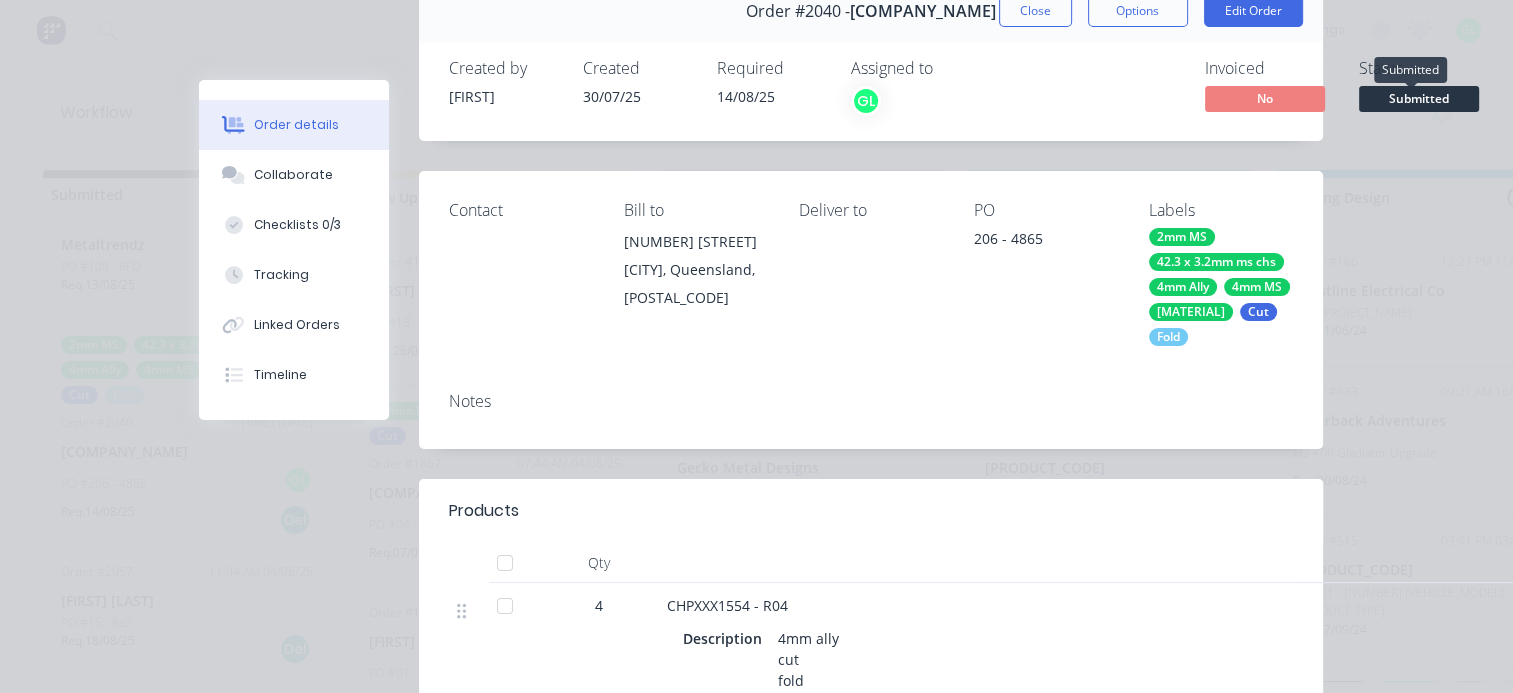 click on "Submitted" at bounding box center [1419, 98] 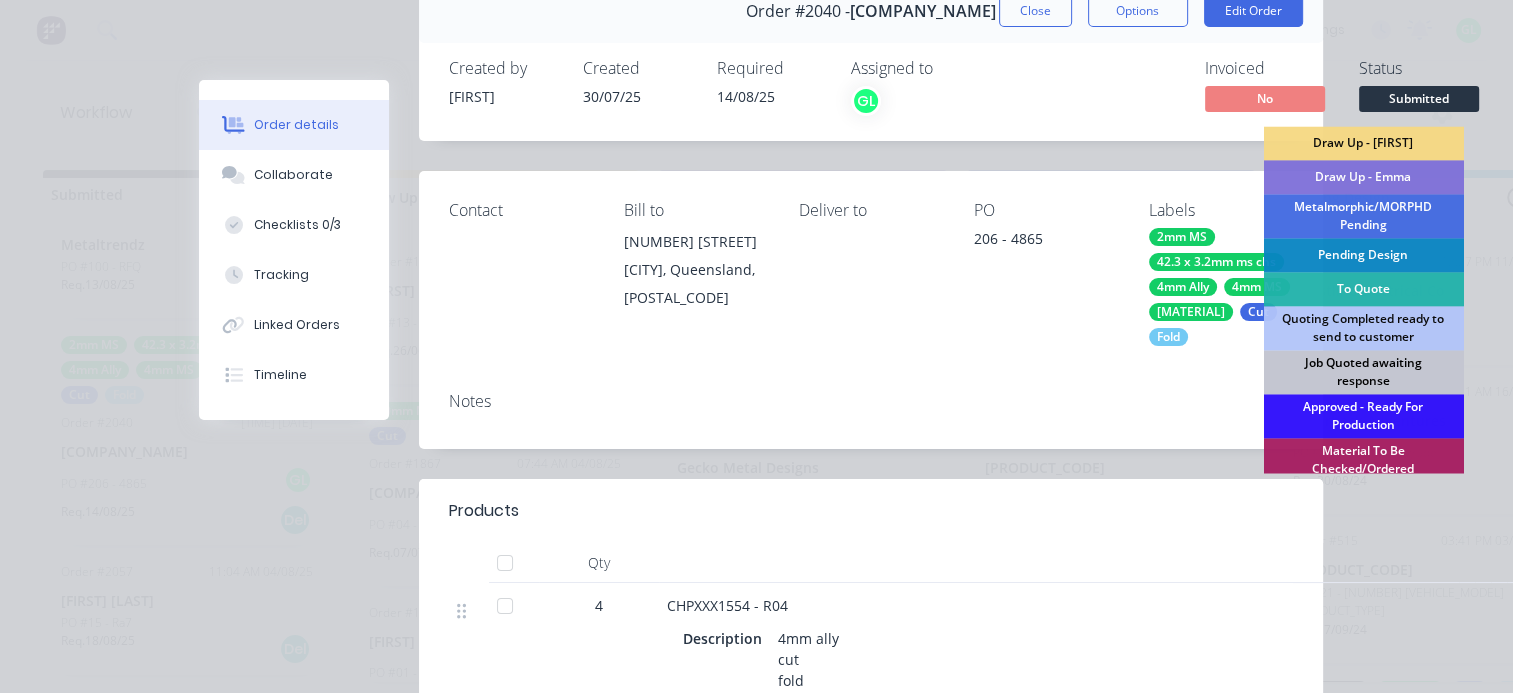 scroll, scrollTop: 200, scrollLeft: 0, axis: vertical 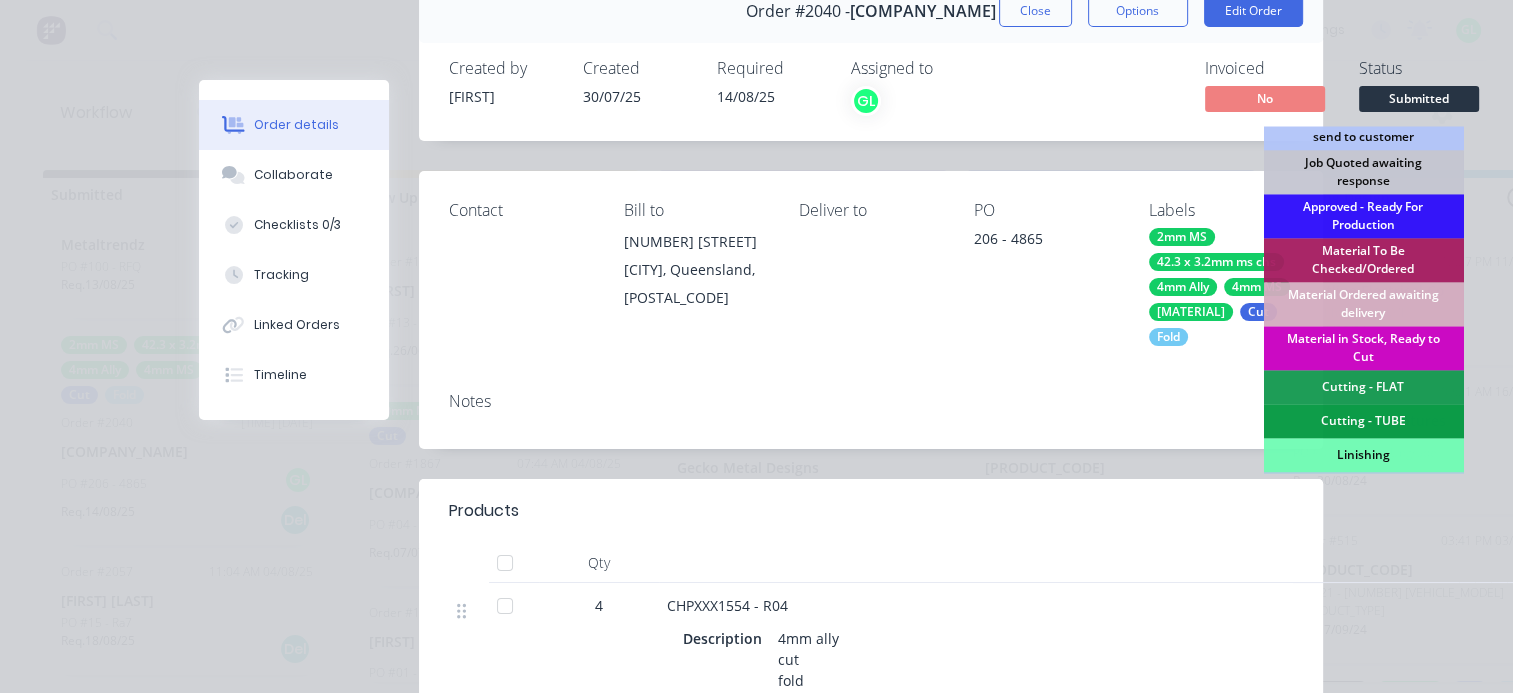 click on "Material in Stock, Ready to Cut" at bounding box center (1363, 348) 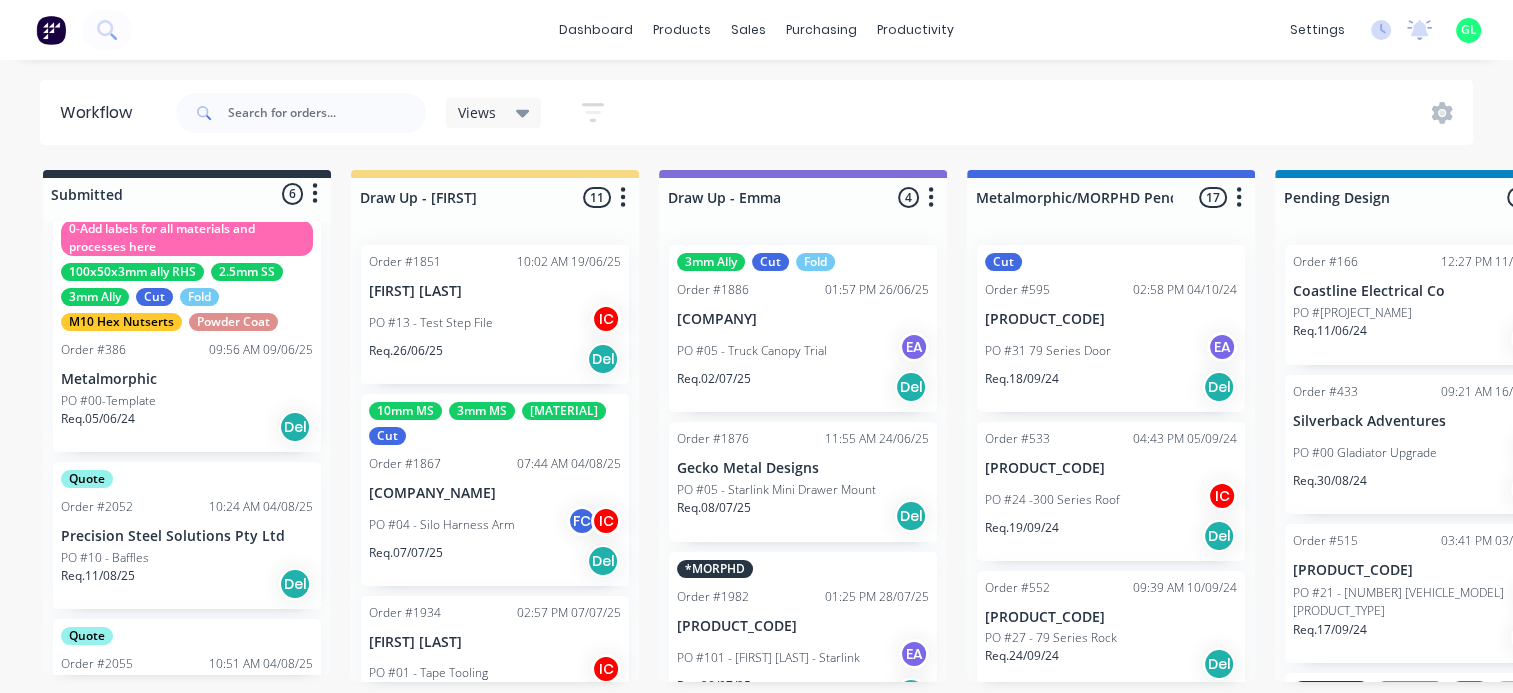 scroll, scrollTop: 0, scrollLeft: 0, axis: both 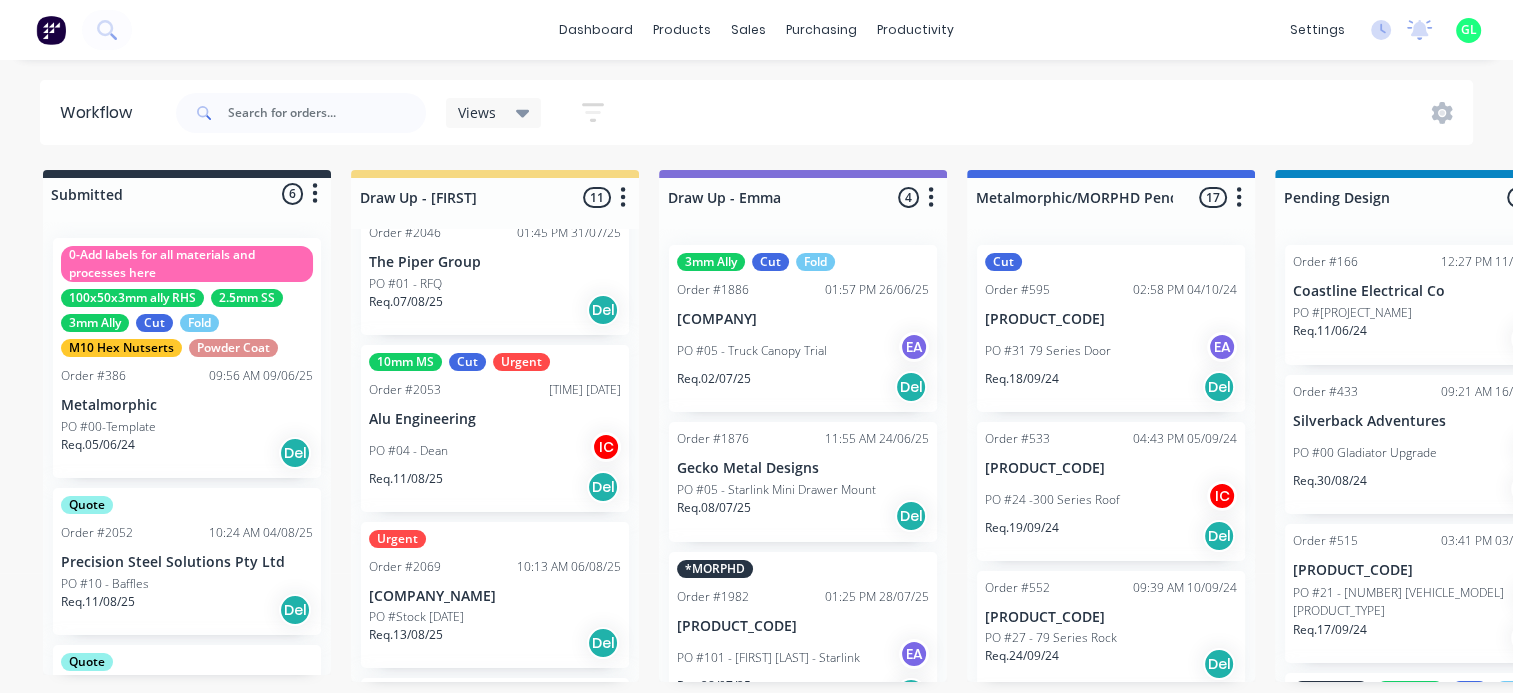 click on "PO #04 - Dean IC" at bounding box center (495, 451) 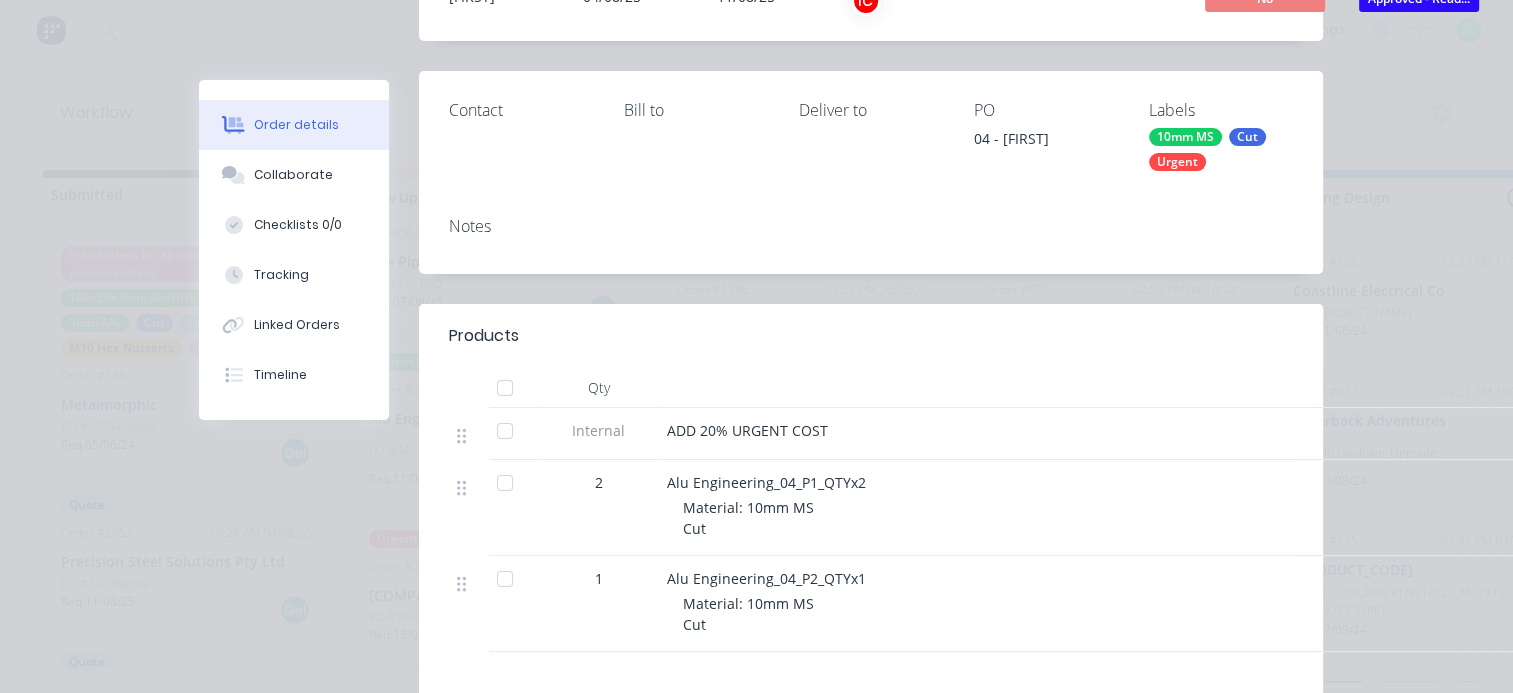 scroll, scrollTop: 100, scrollLeft: 0, axis: vertical 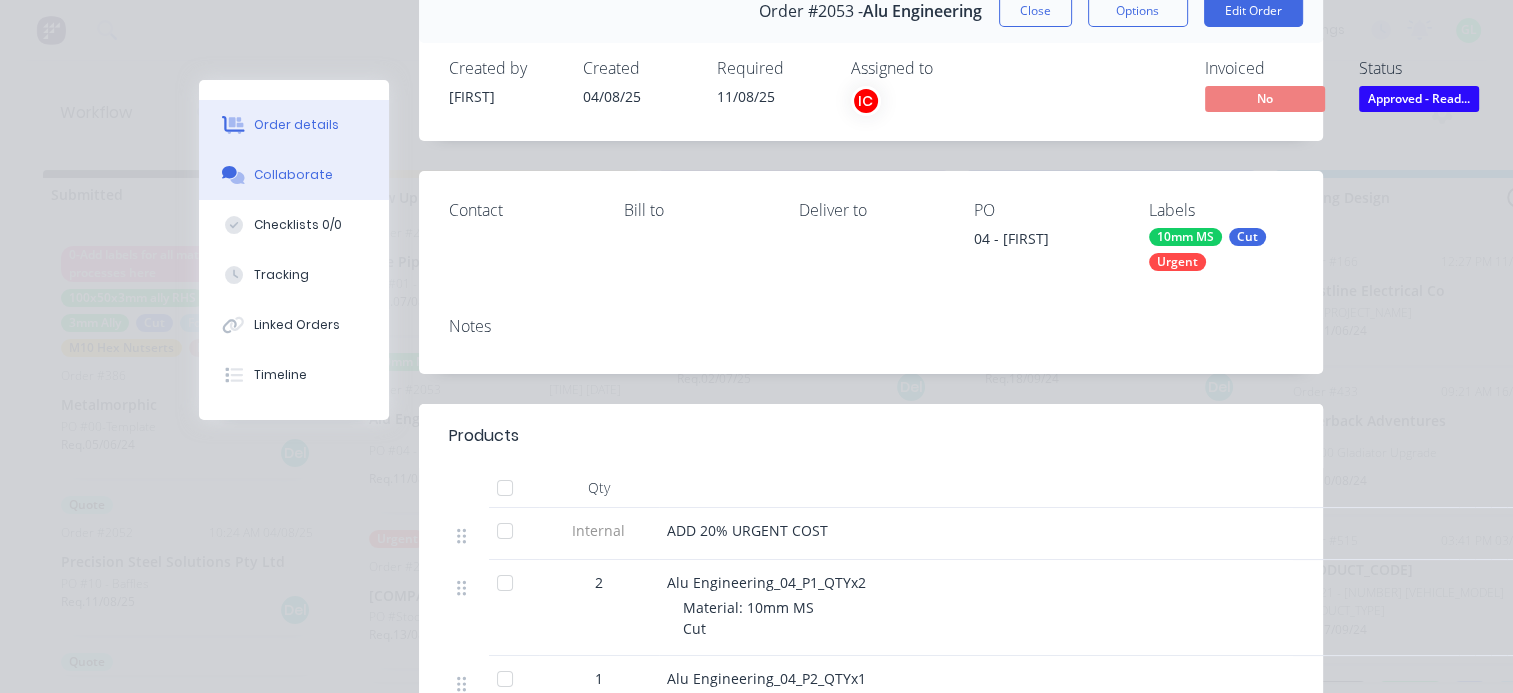 click on "Collaborate" at bounding box center [293, 175] 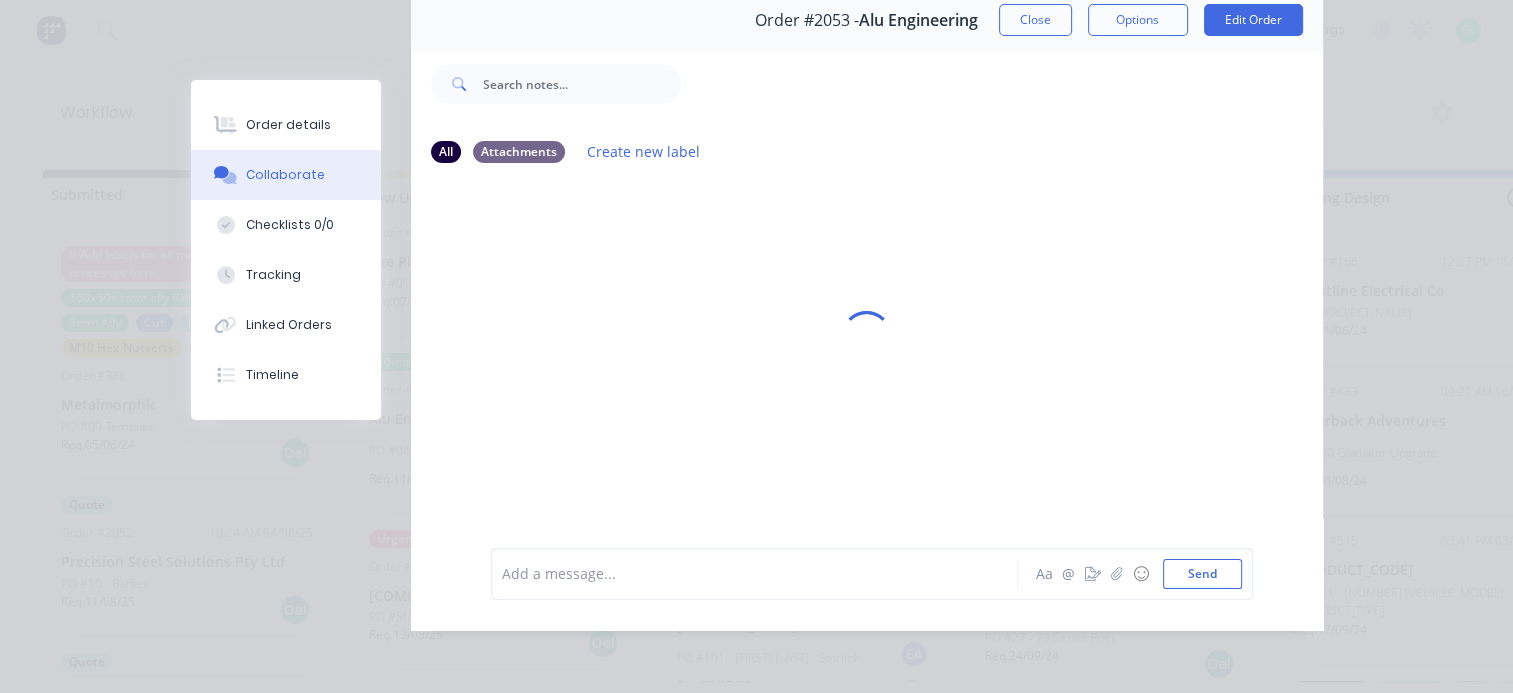 scroll, scrollTop: 0, scrollLeft: 0, axis: both 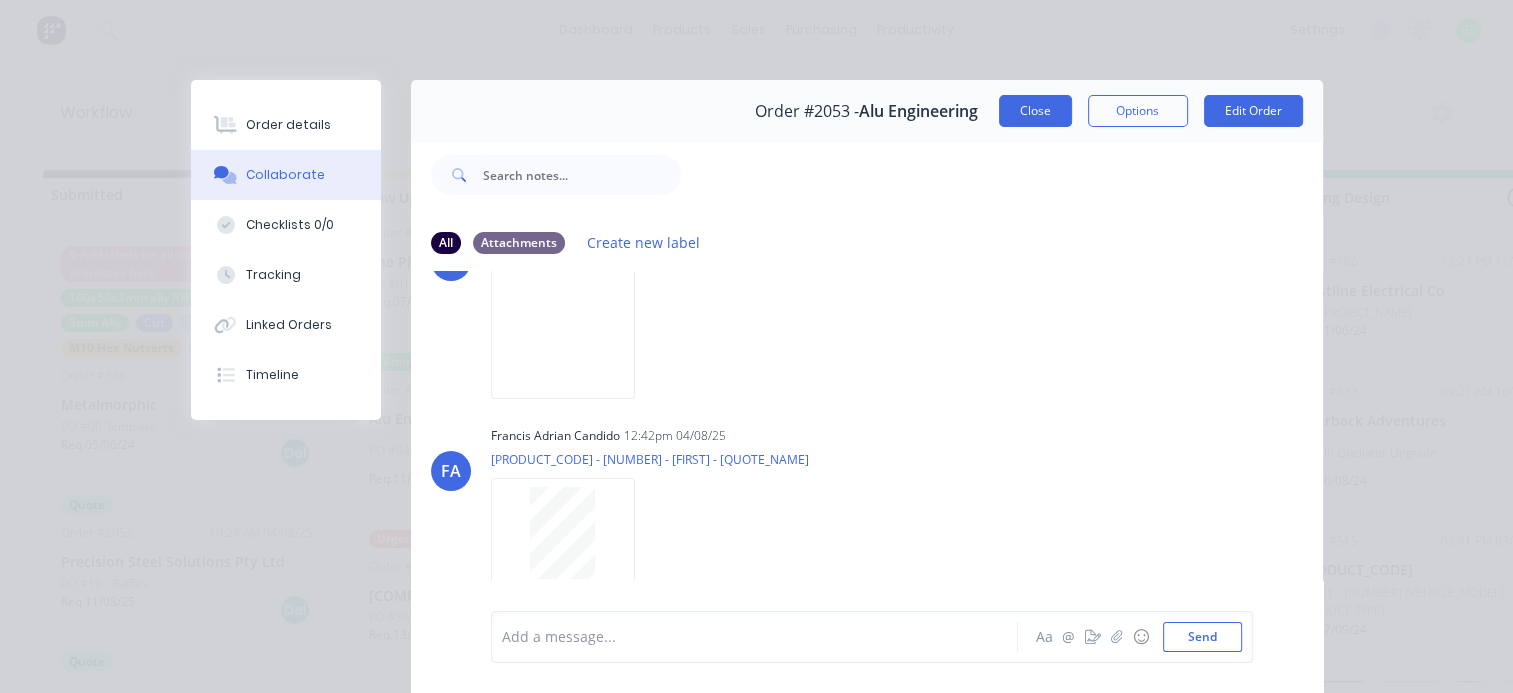 drag, startPoint x: 1027, startPoint y: 110, endPoint x: 751, endPoint y: 220, distance: 297.11276 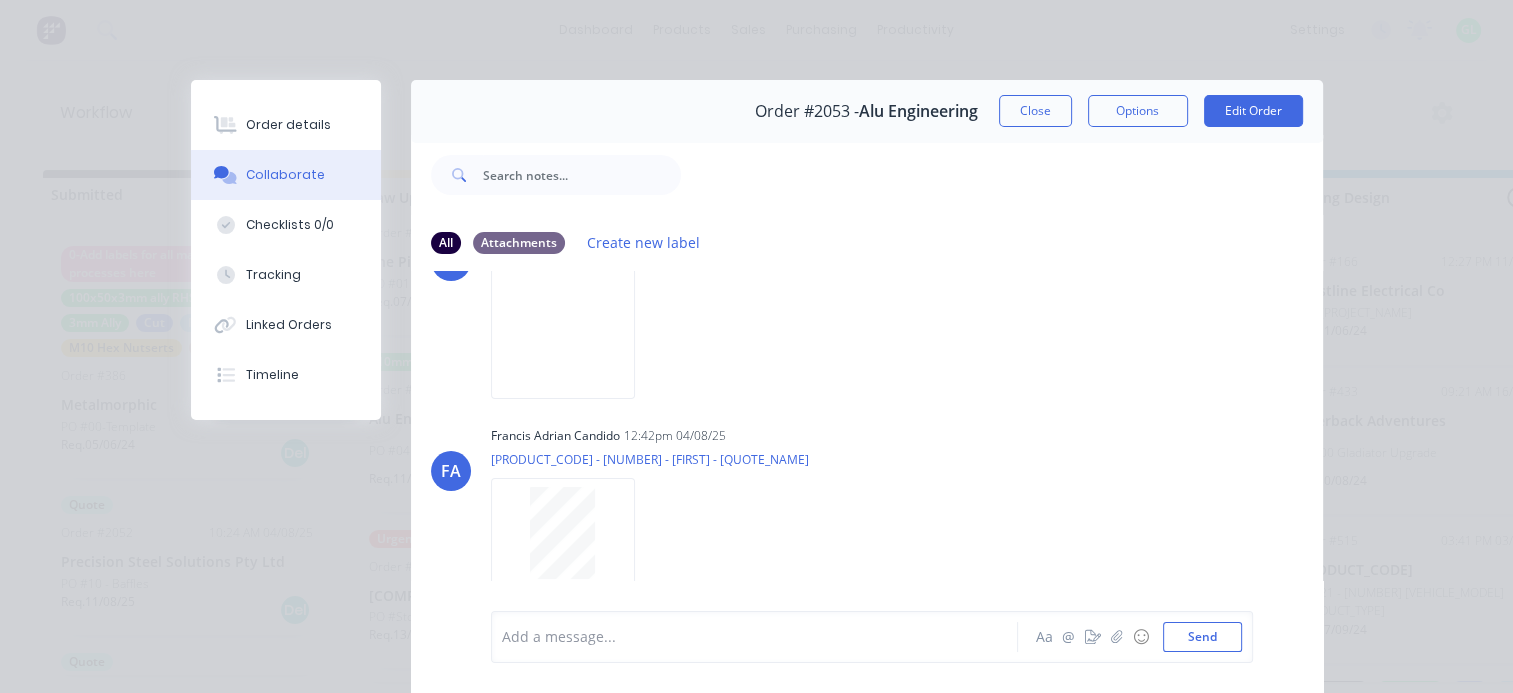 click on "Close" at bounding box center [1035, 111] 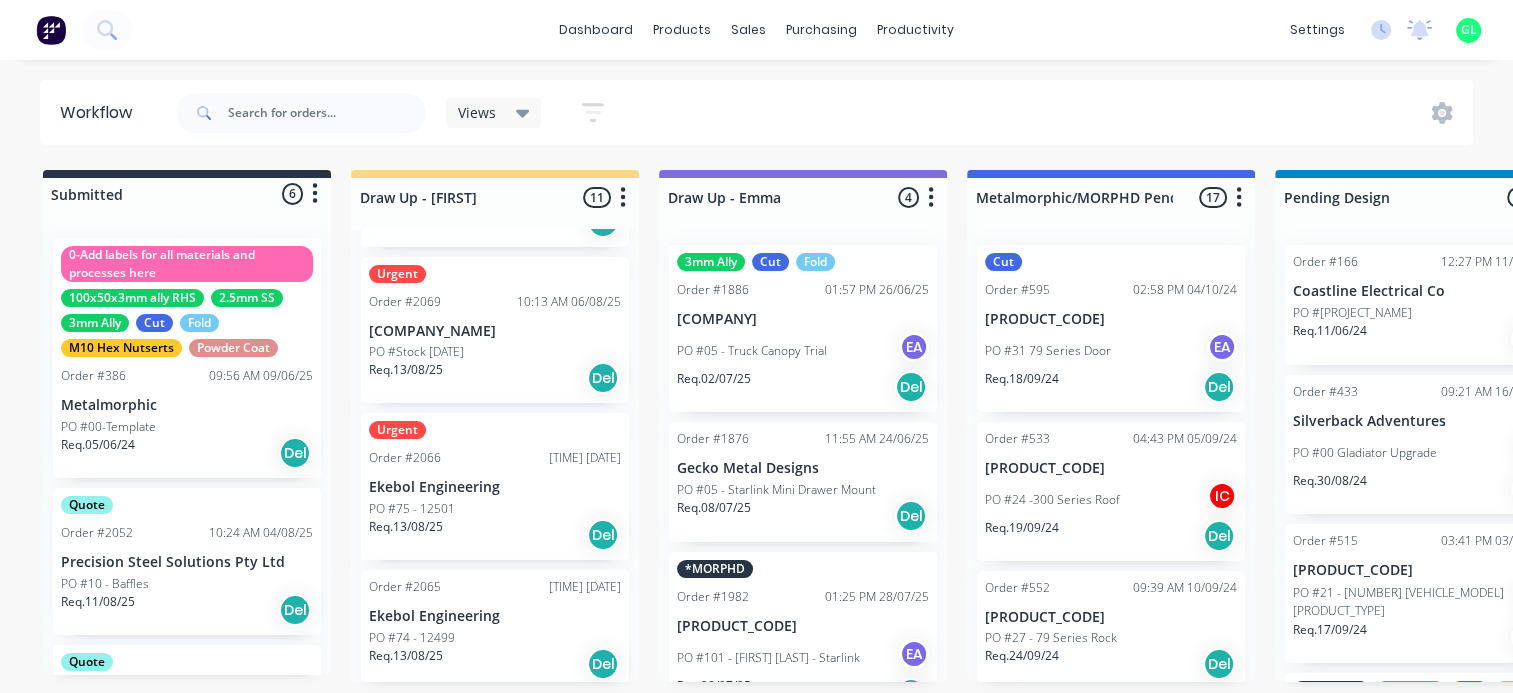 scroll, scrollTop: 1274, scrollLeft: 0, axis: vertical 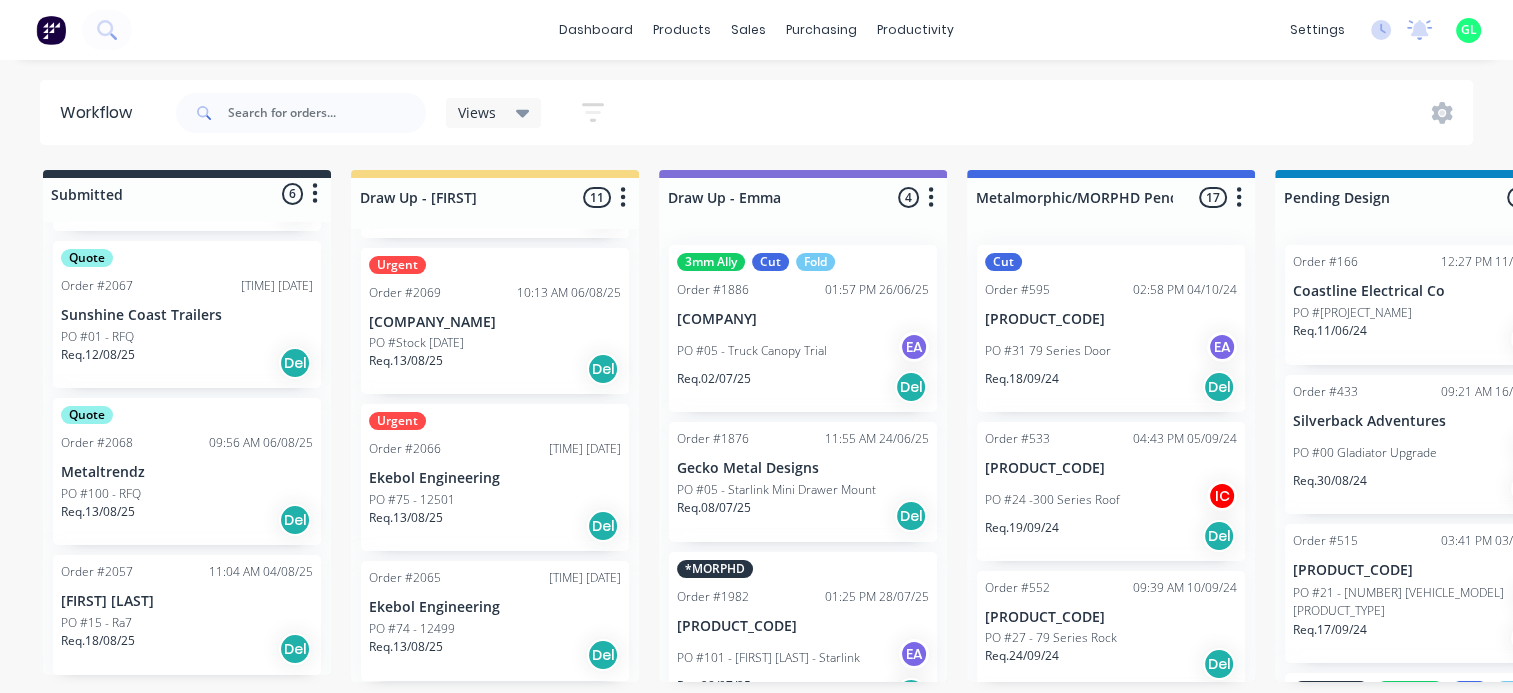 click on "Req. 13/08/25 Del" at bounding box center (187, 520) 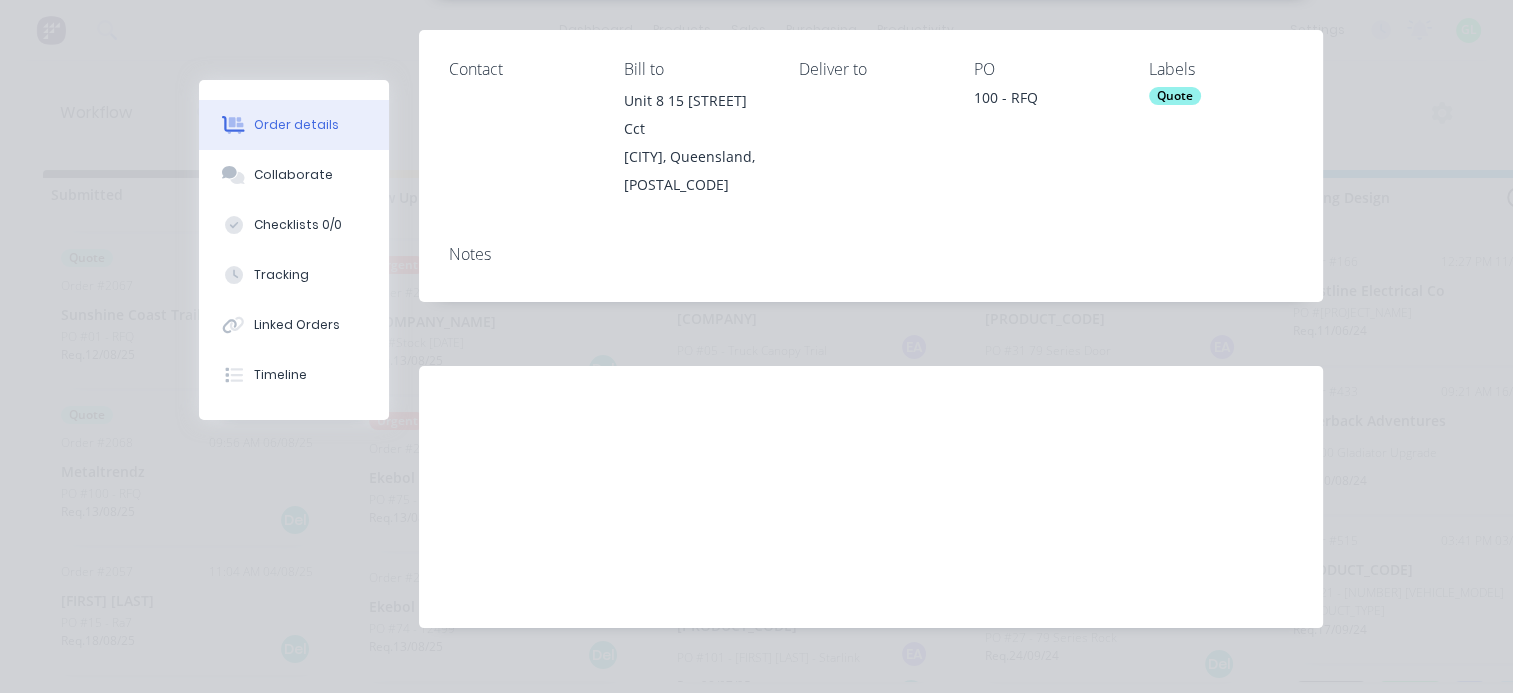 scroll, scrollTop: 0, scrollLeft: 0, axis: both 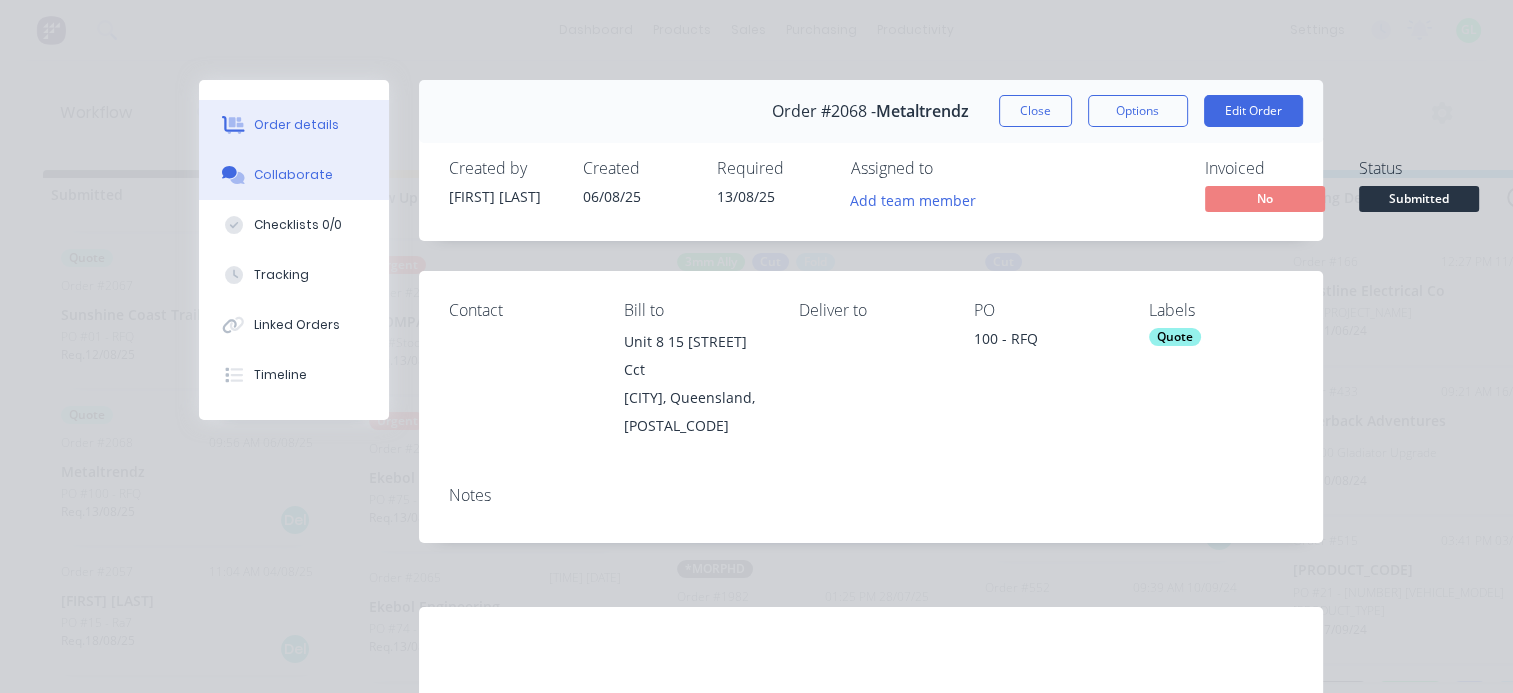 click on "Collaborate" at bounding box center [293, 175] 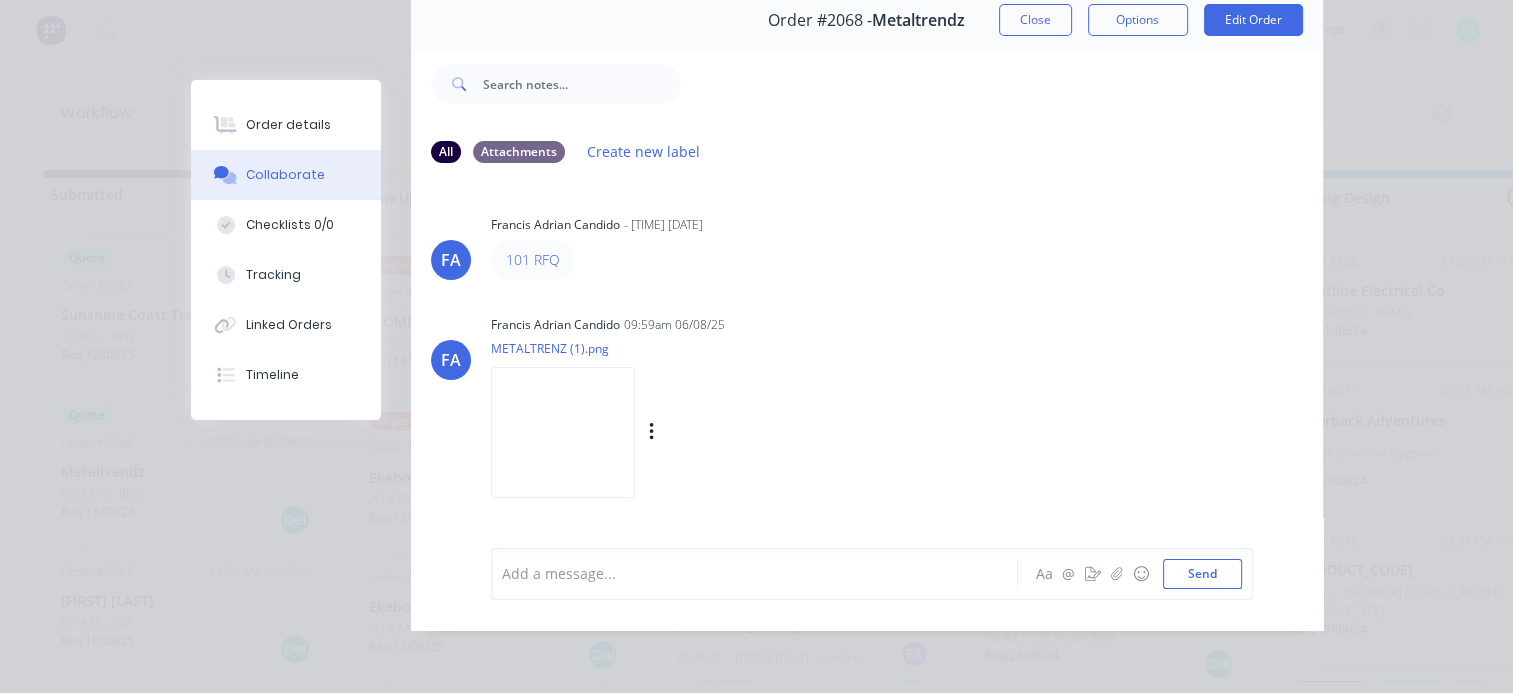 scroll, scrollTop: 104, scrollLeft: 0, axis: vertical 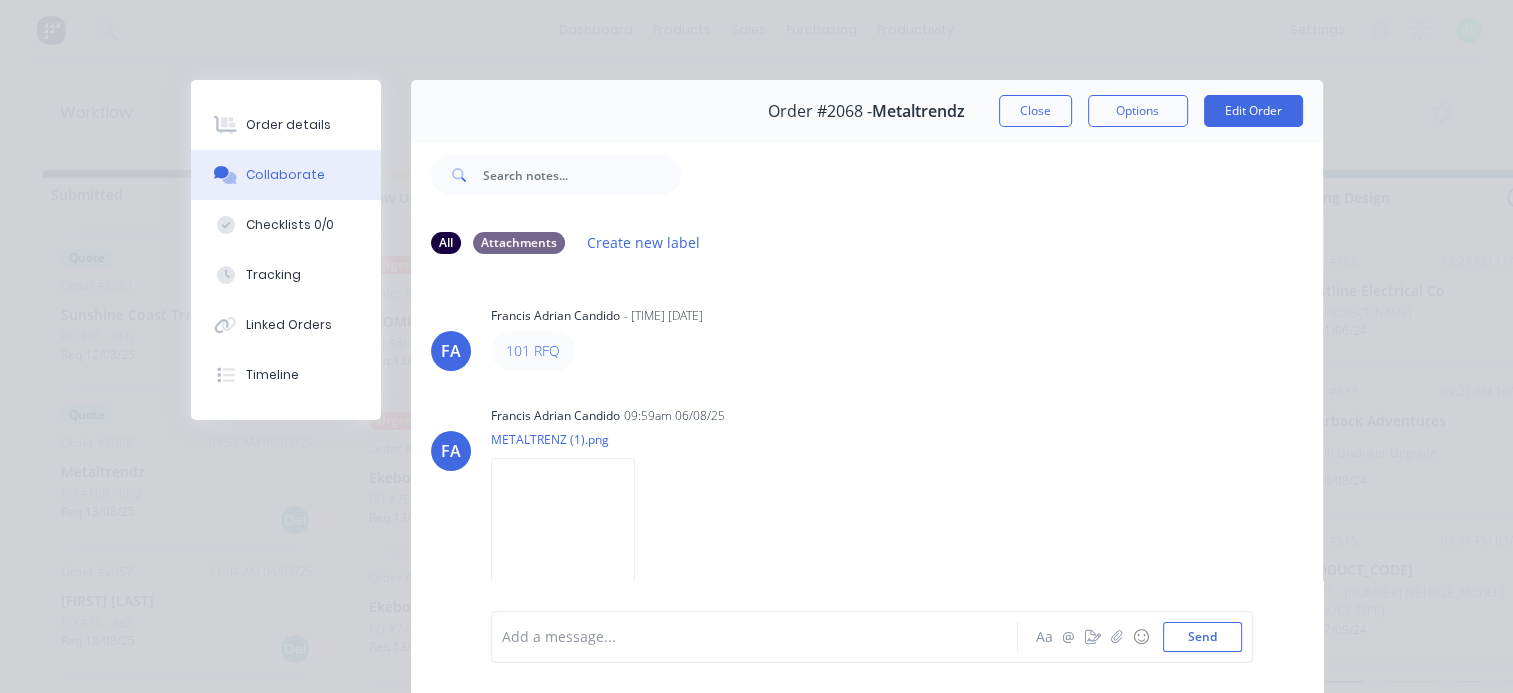 click on "Close" at bounding box center [1035, 111] 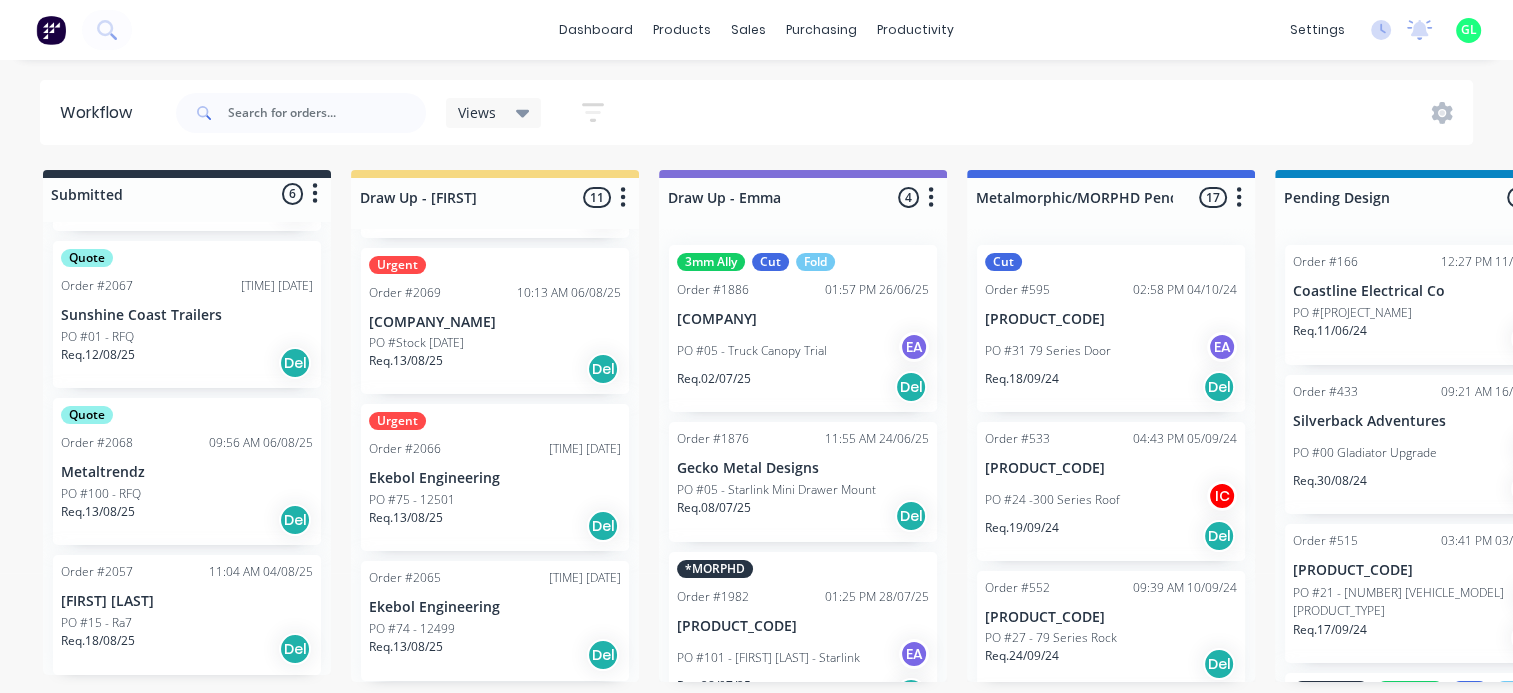 click on "Req. 18/08/25 Del" at bounding box center [187, 649] 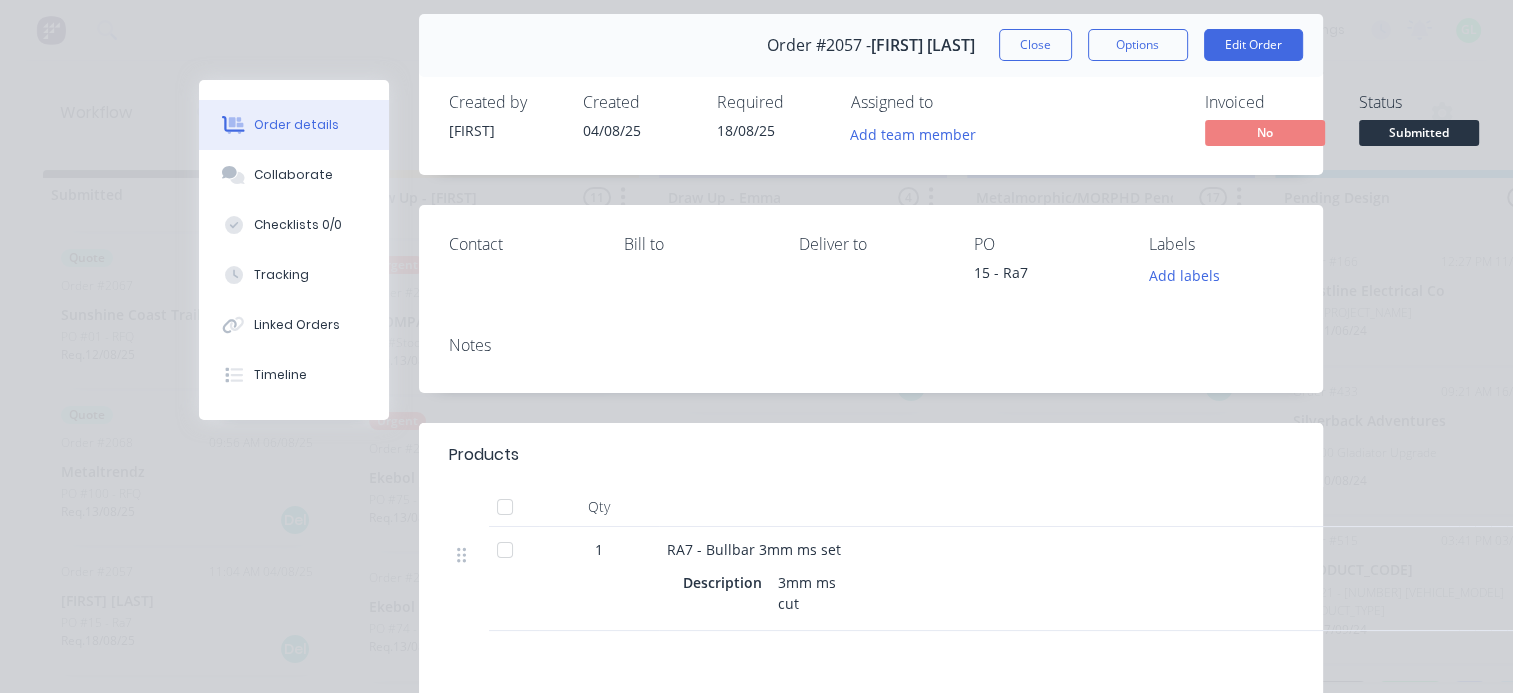 scroll, scrollTop: 200, scrollLeft: 0, axis: vertical 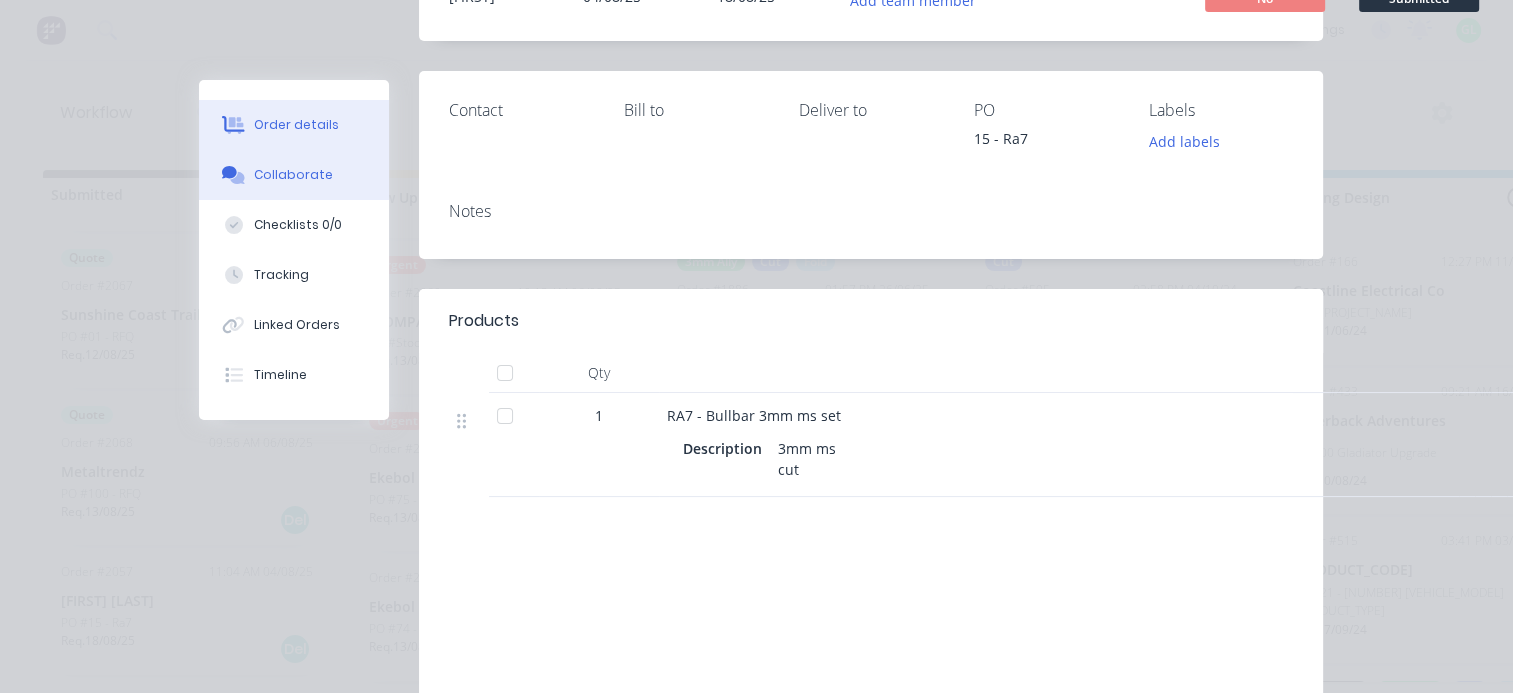 click on "Collaborate" at bounding box center [293, 175] 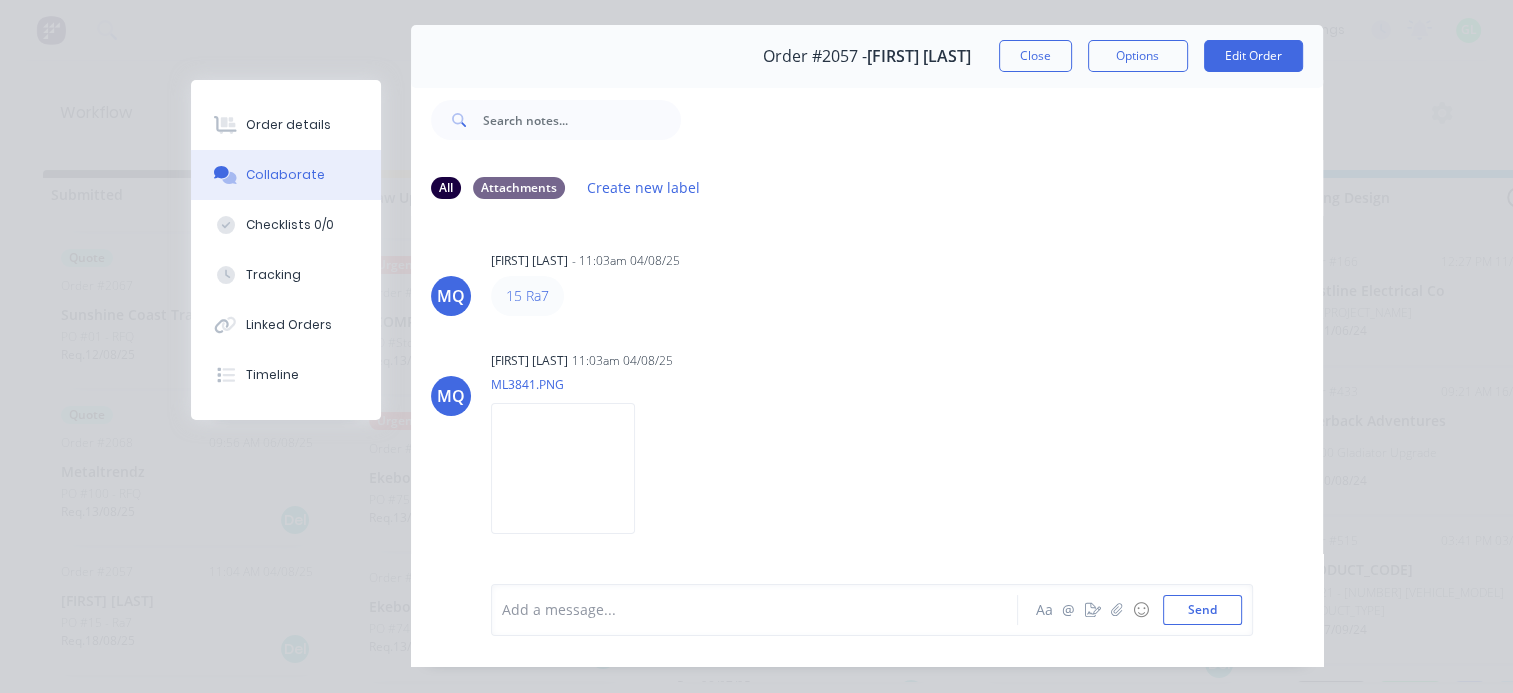 scroll, scrollTop: 104, scrollLeft: 0, axis: vertical 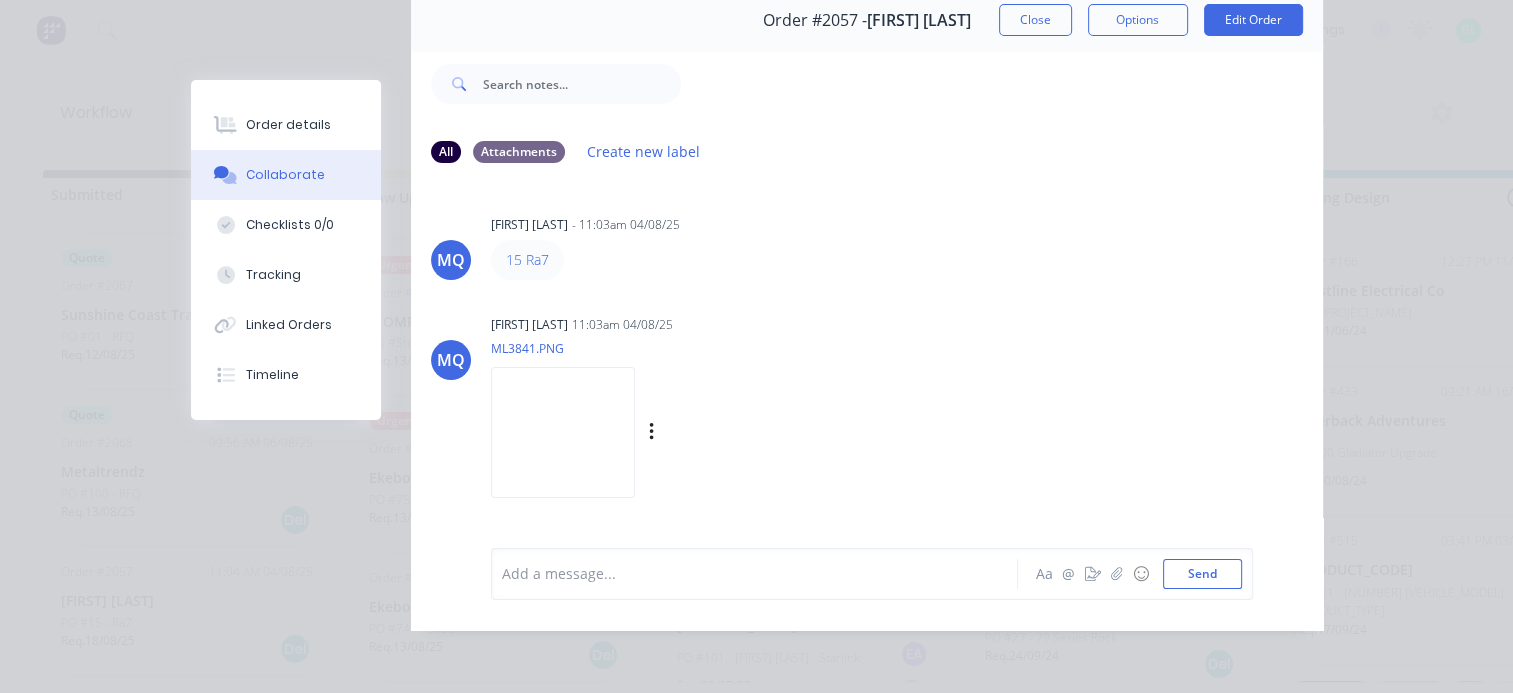 click at bounding box center (563, 432) 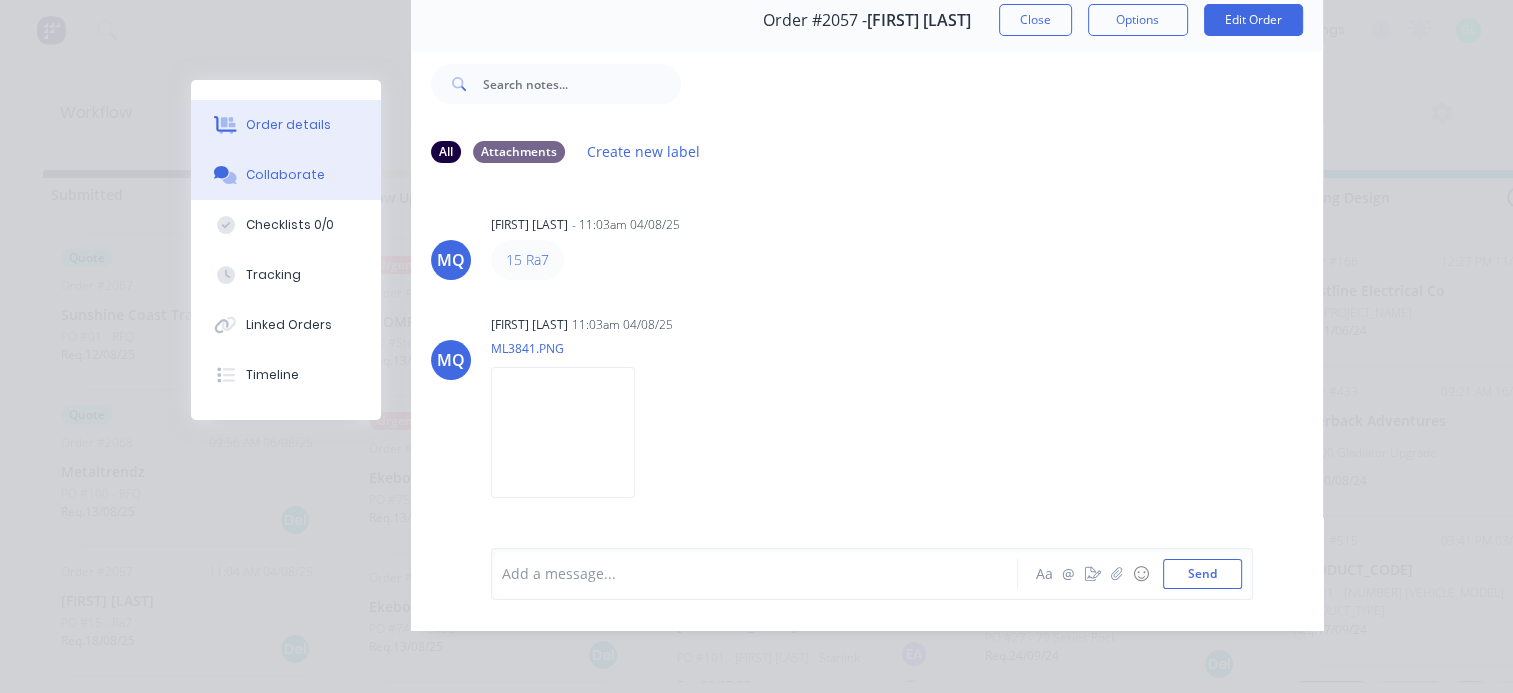 click on "Order details" at bounding box center [286, 125] 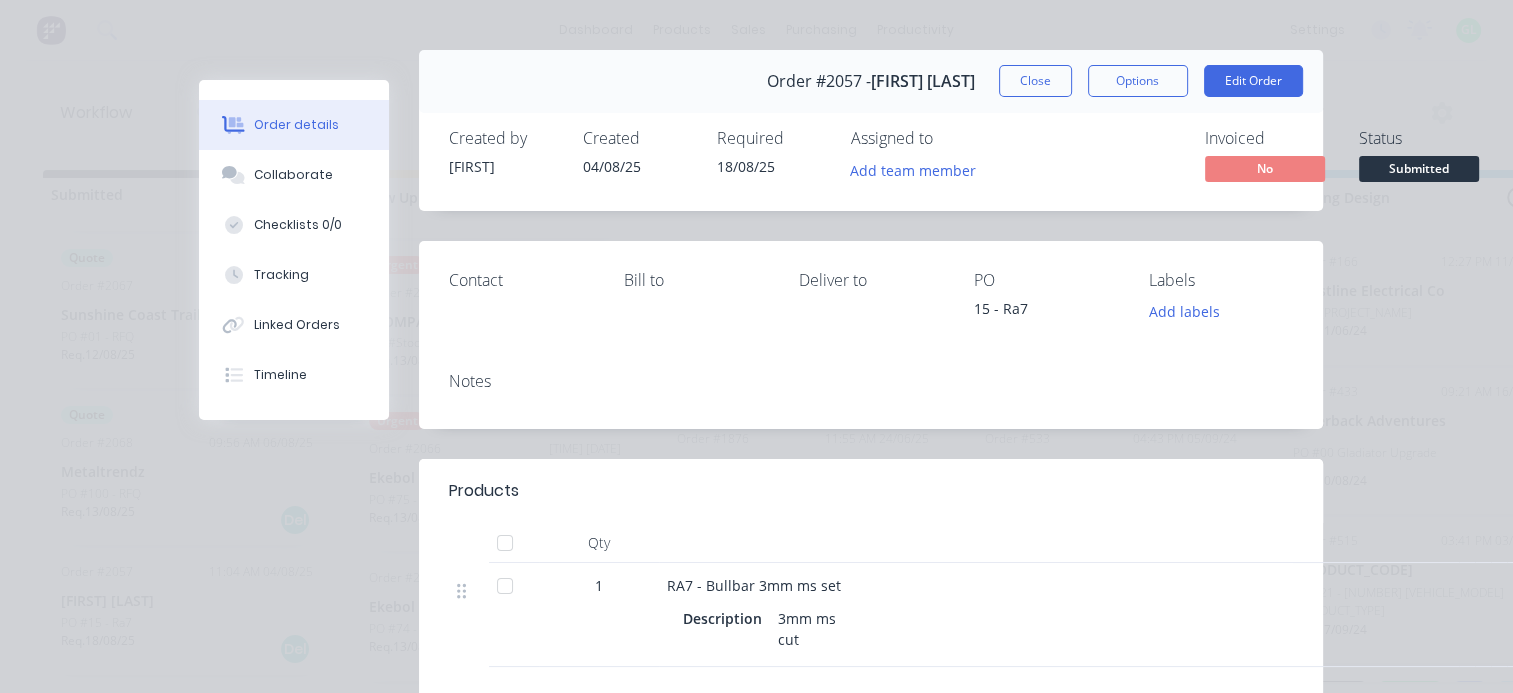 scroll, scrollTop: 0, scrollLeft: 0, axis: both 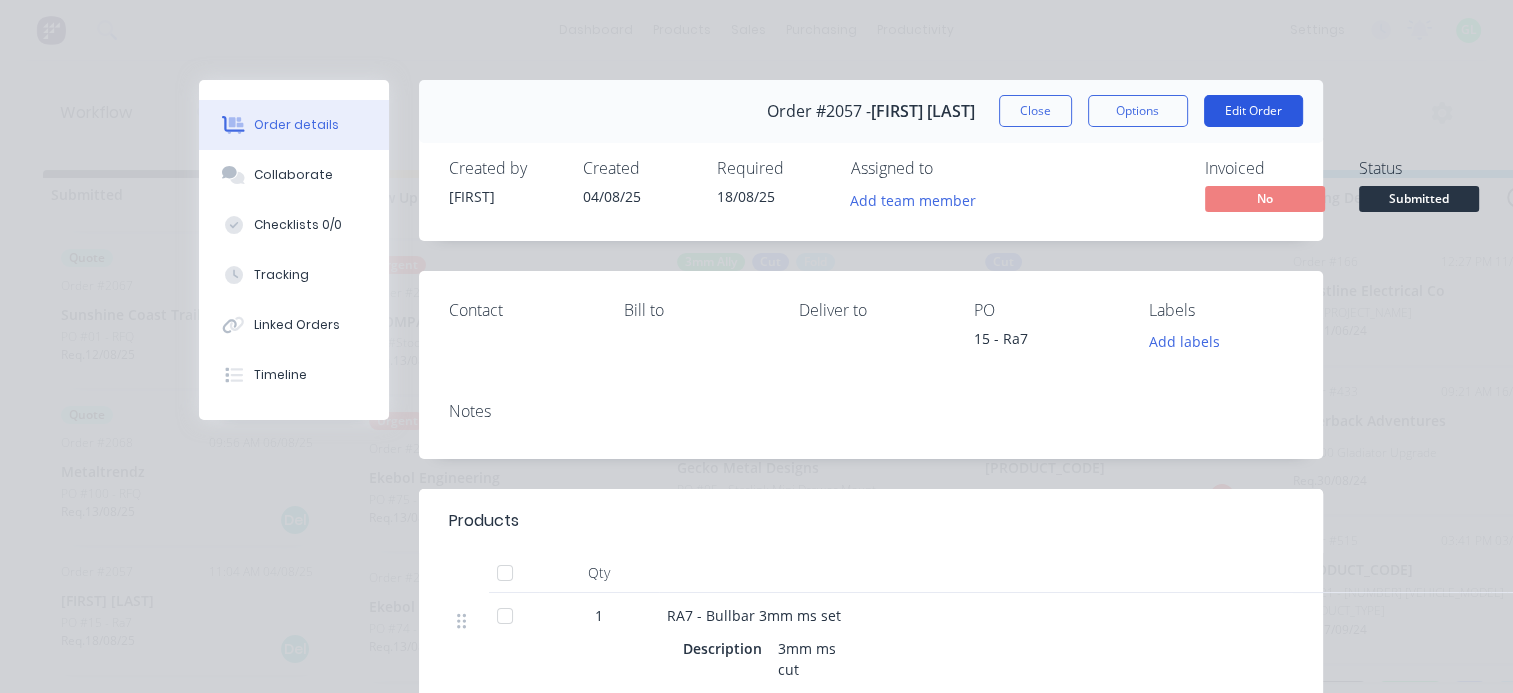 click on "Edit Order" at bounding box center (1253, 111) 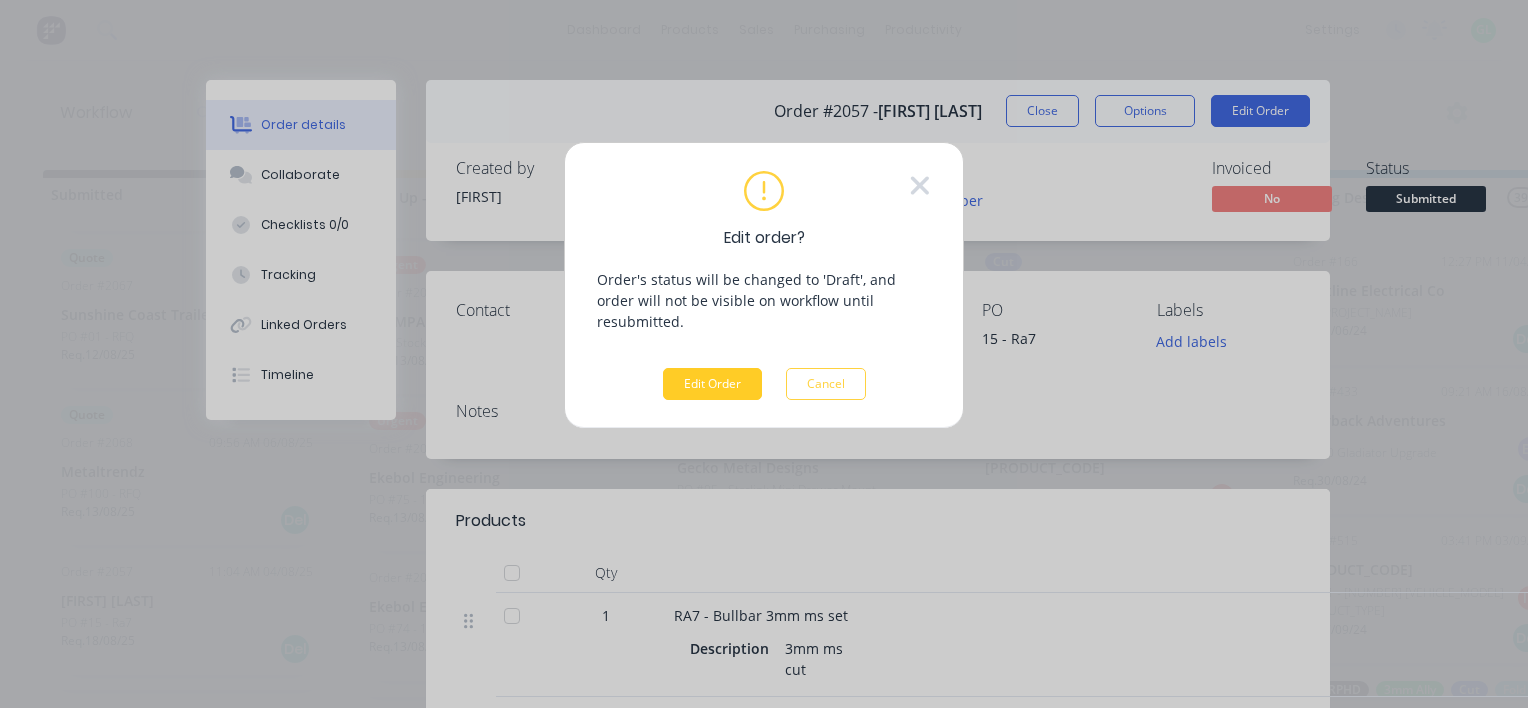 click on "Edit Order" at bounding box center (712, 384) 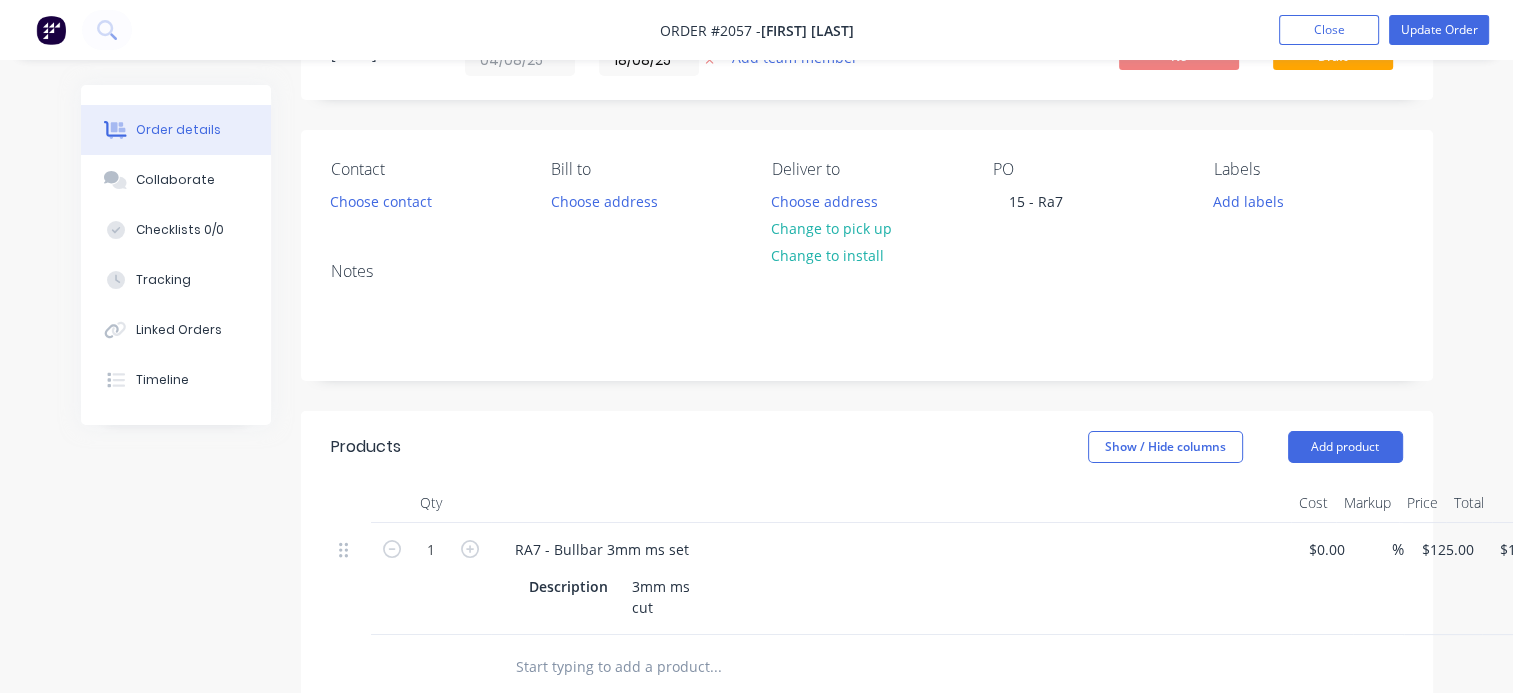 scroll, scrollTop: 200, scrollLeft: 0, axis: vertical 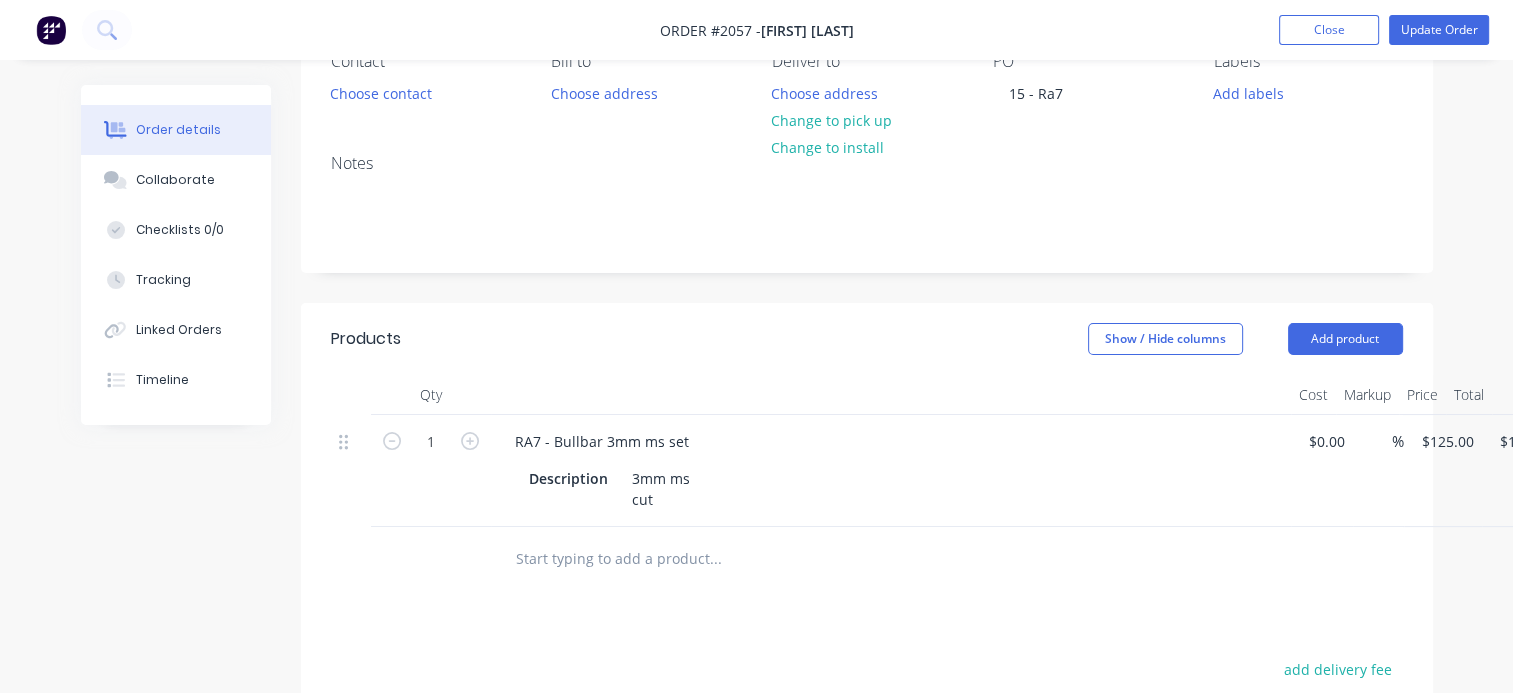 click at bounding box center [715, 559] 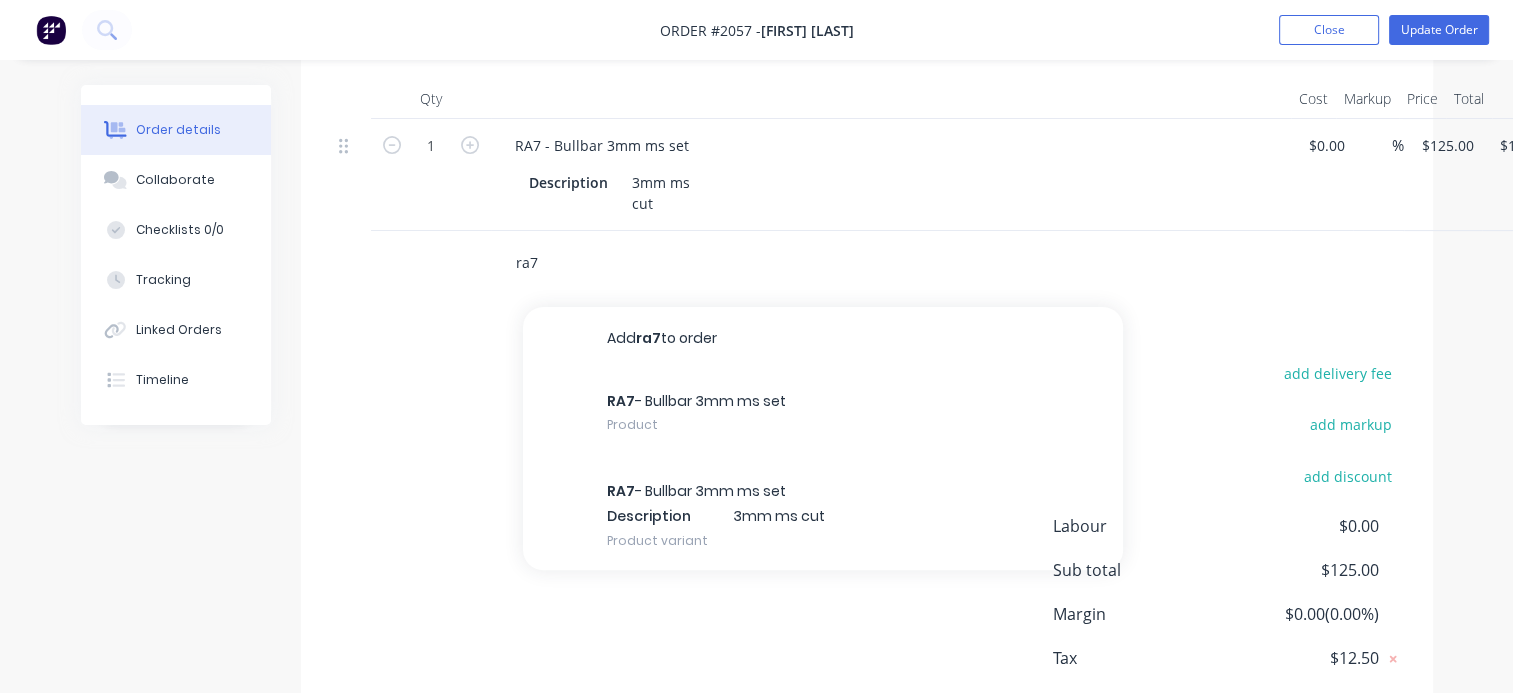 scroll, scrollTop: 500, scrollLeft: 0, axis: vertical 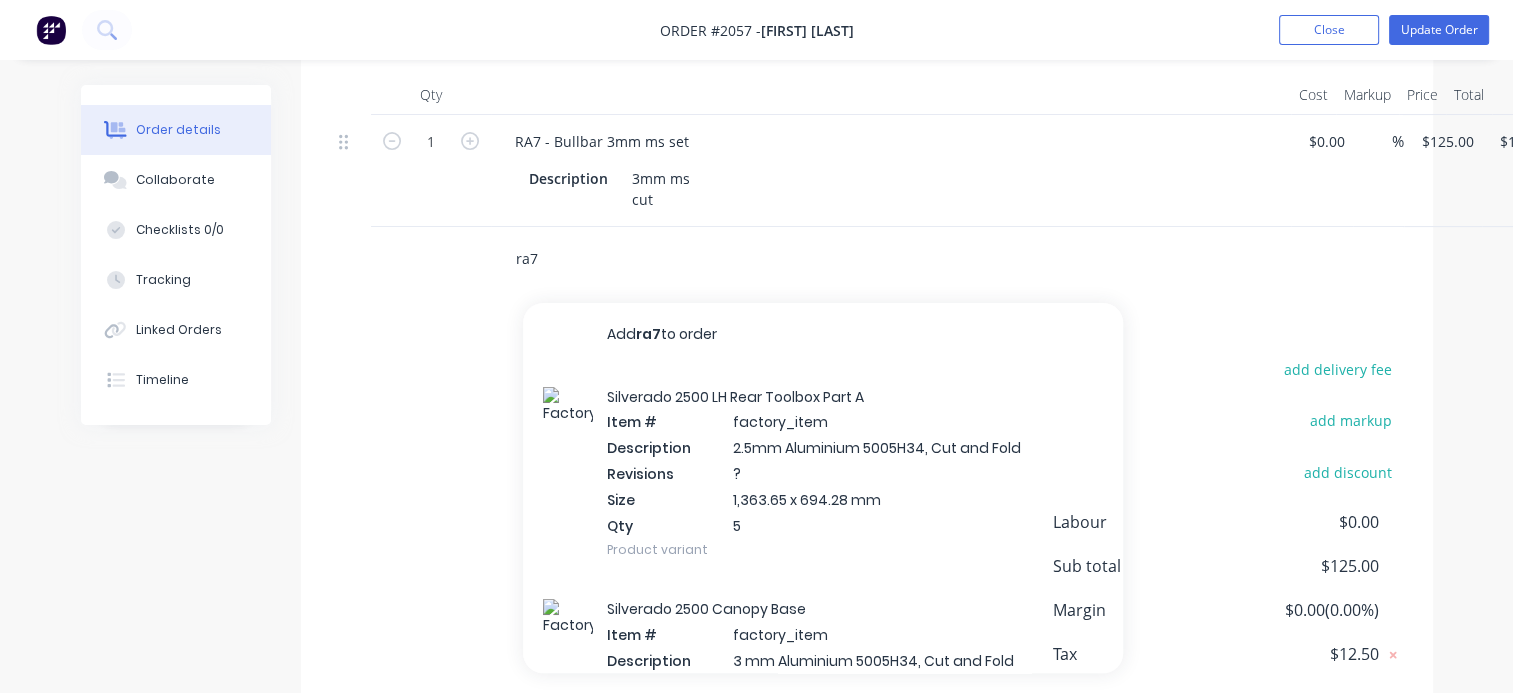 click on "ra7" at bounding box center (715, 259) 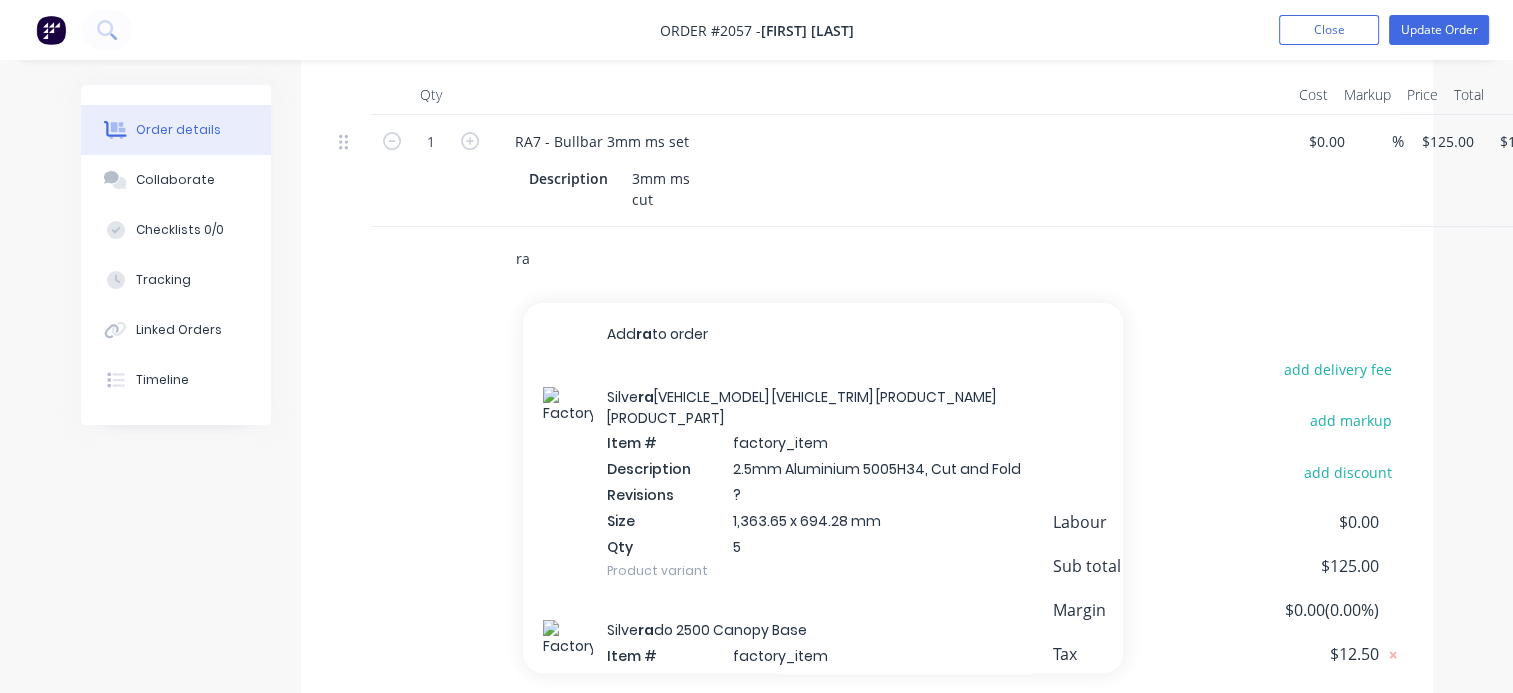 type on "r" 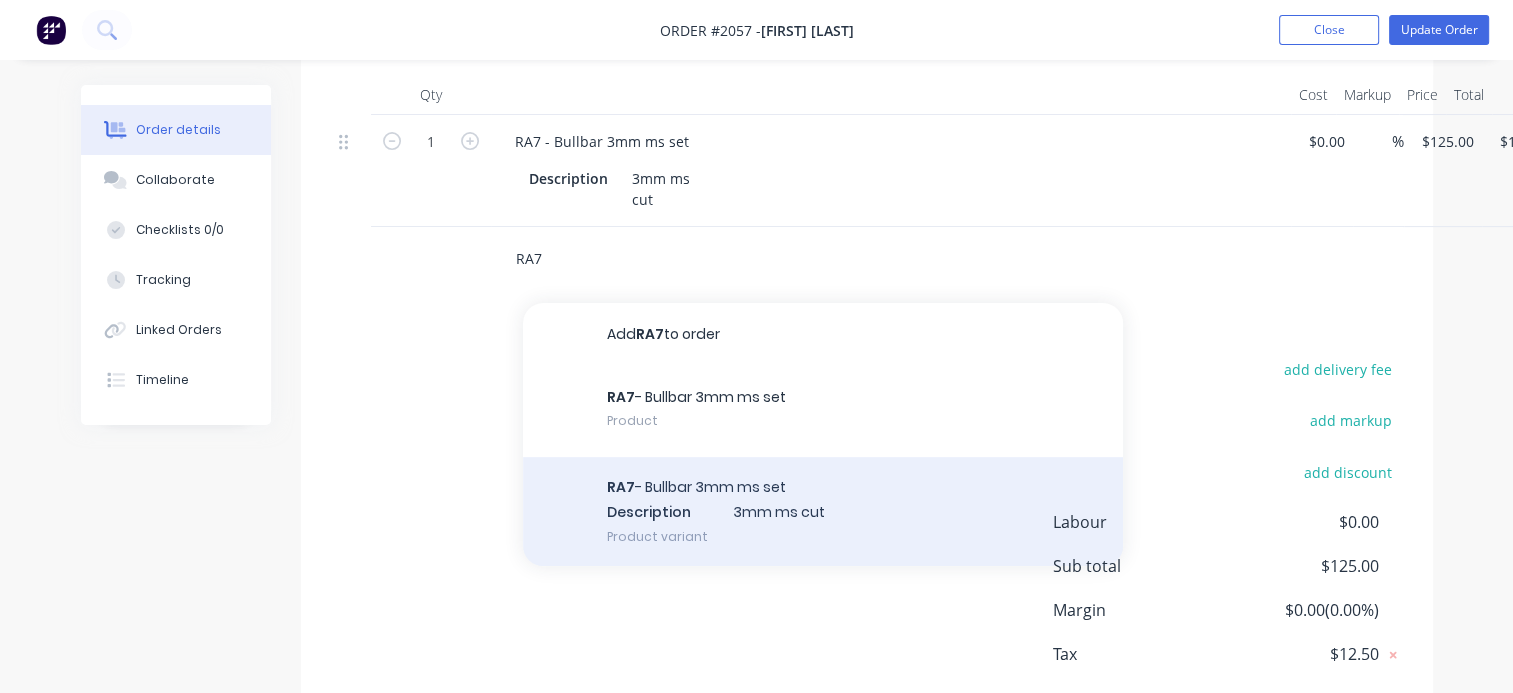 type on "RA7" 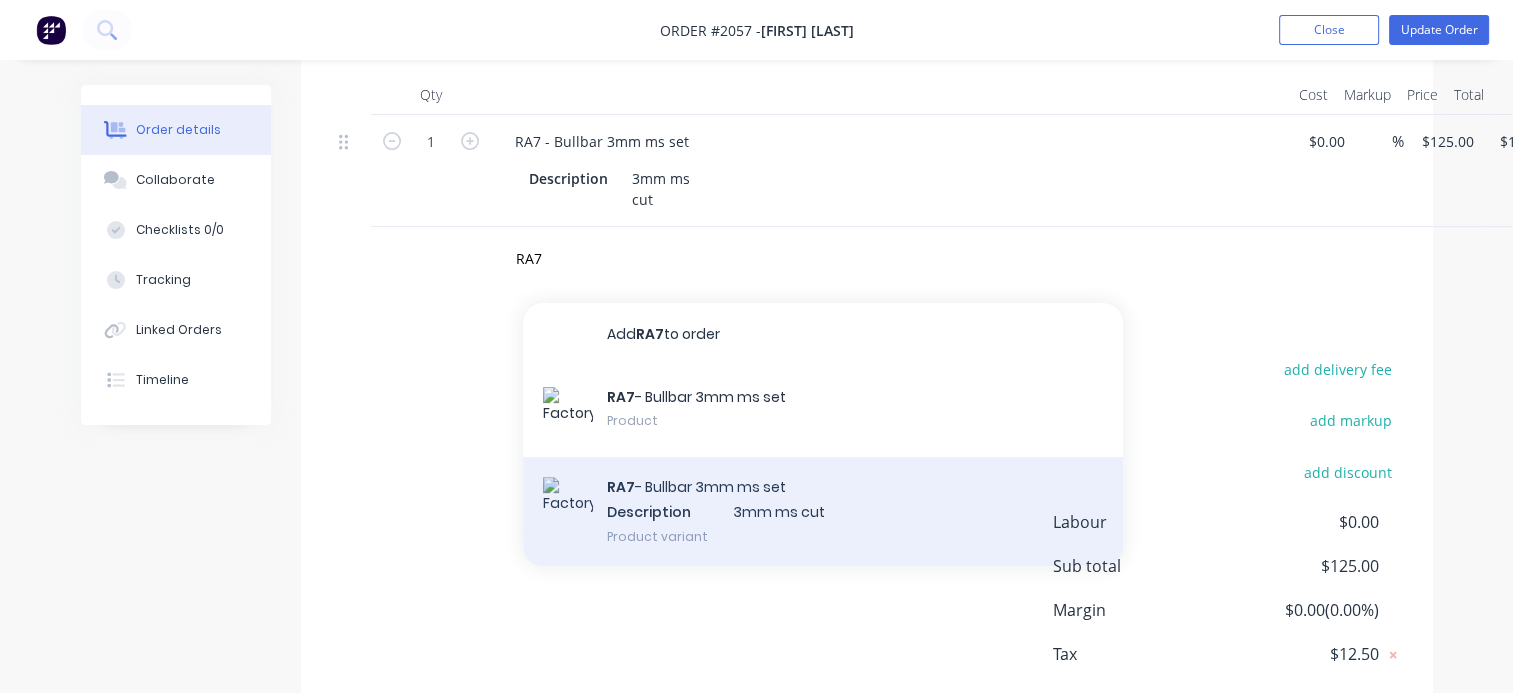 click on "RA7  - Bullbar 3mm ms set Description 3mm ms
cut Product variant" at bounding box center (823, 512) 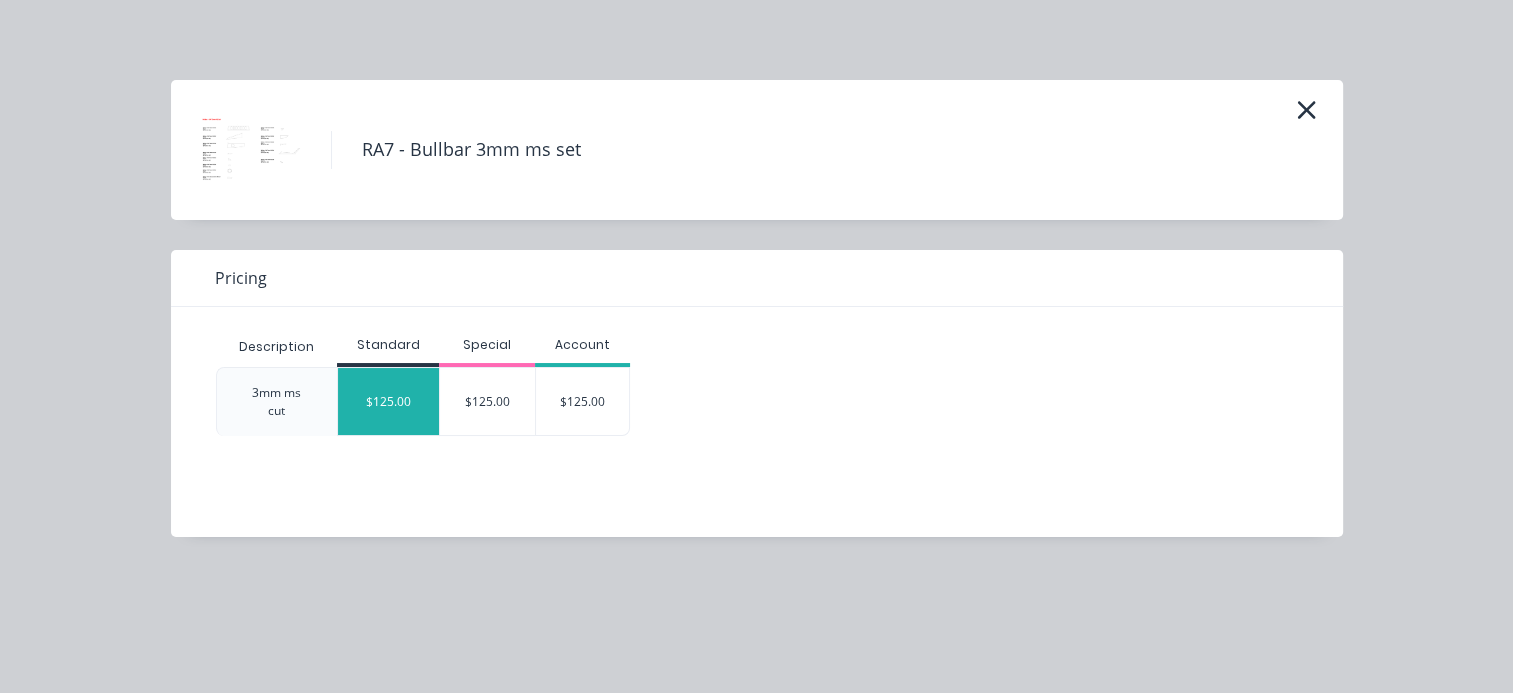 click on "$125.00" at bounding box center (388, 401) 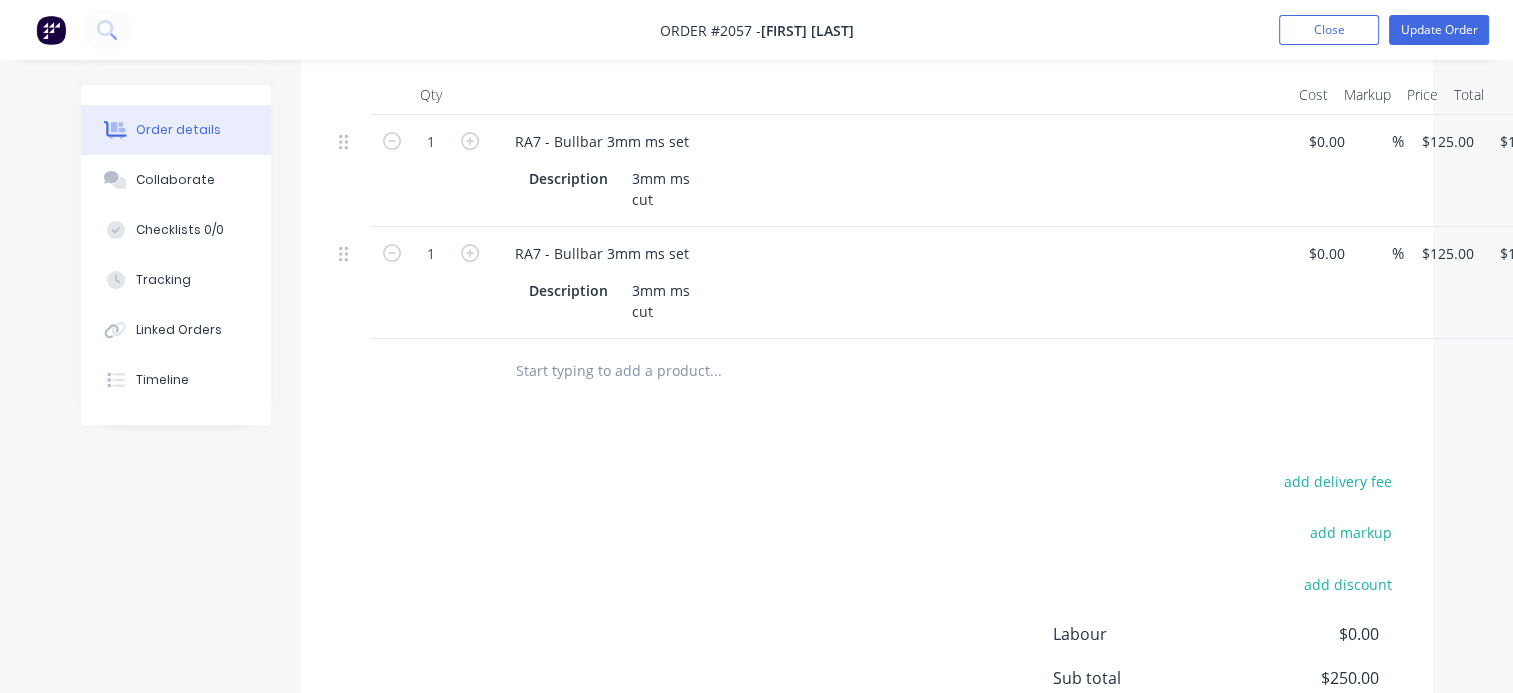 scroll, scrollTop: 500, scrollLeft: 96, axis: both 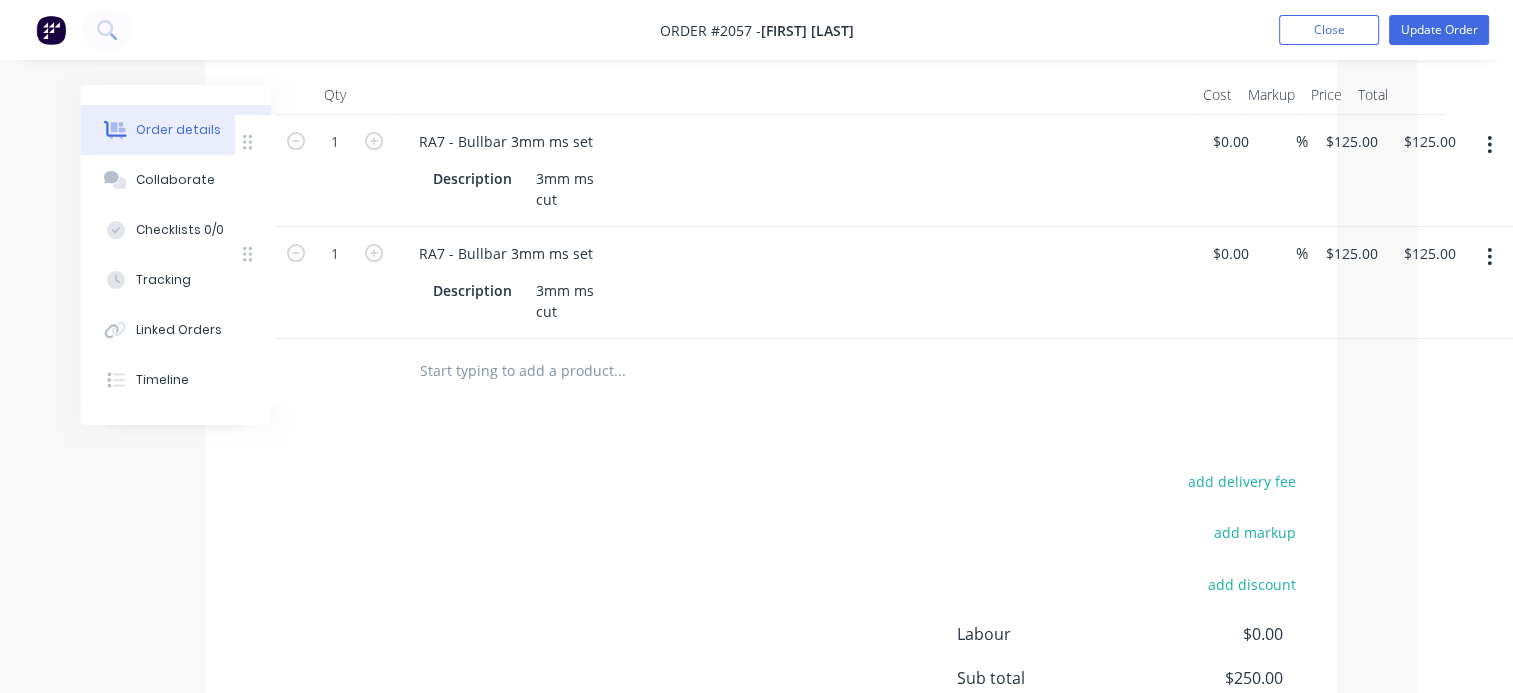 click 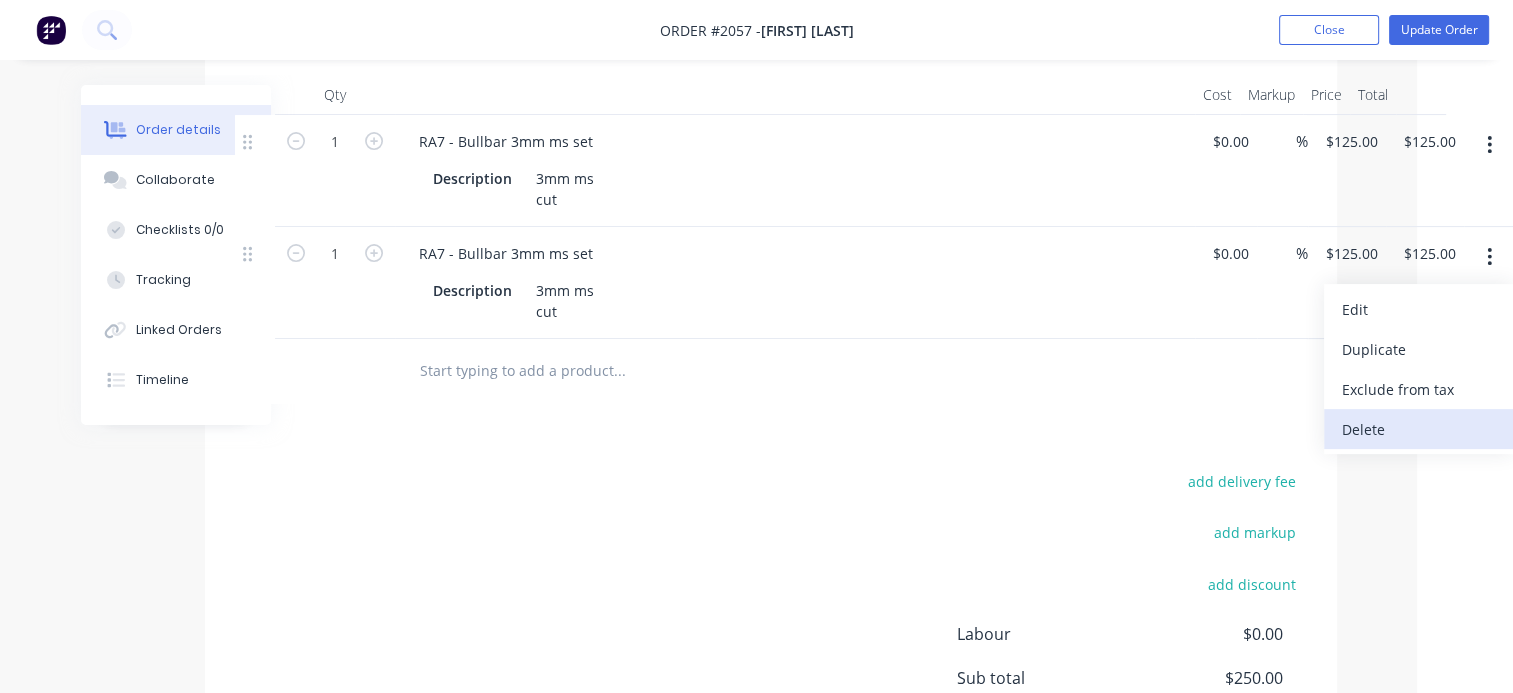 click on "Delete" at bounding box center [1419, 429] 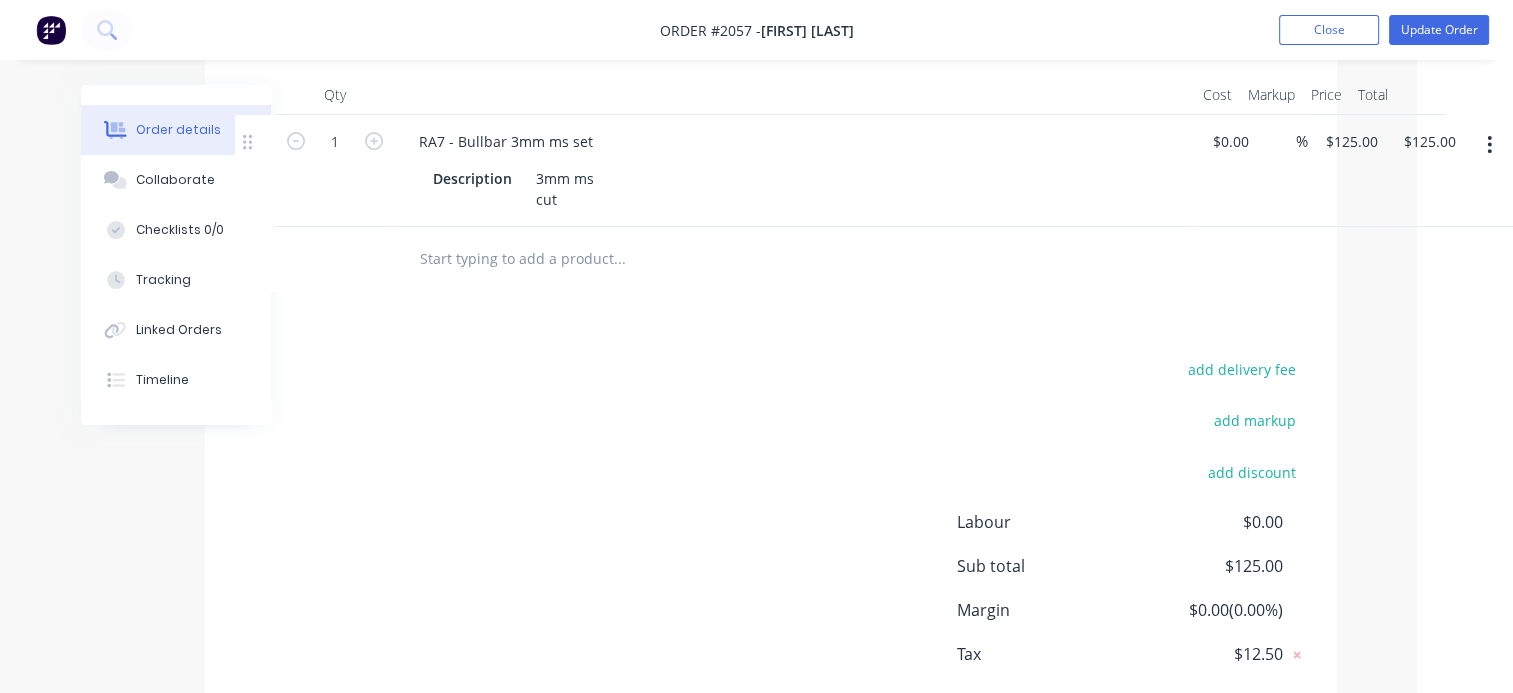 click at bounding box center [619, 259] 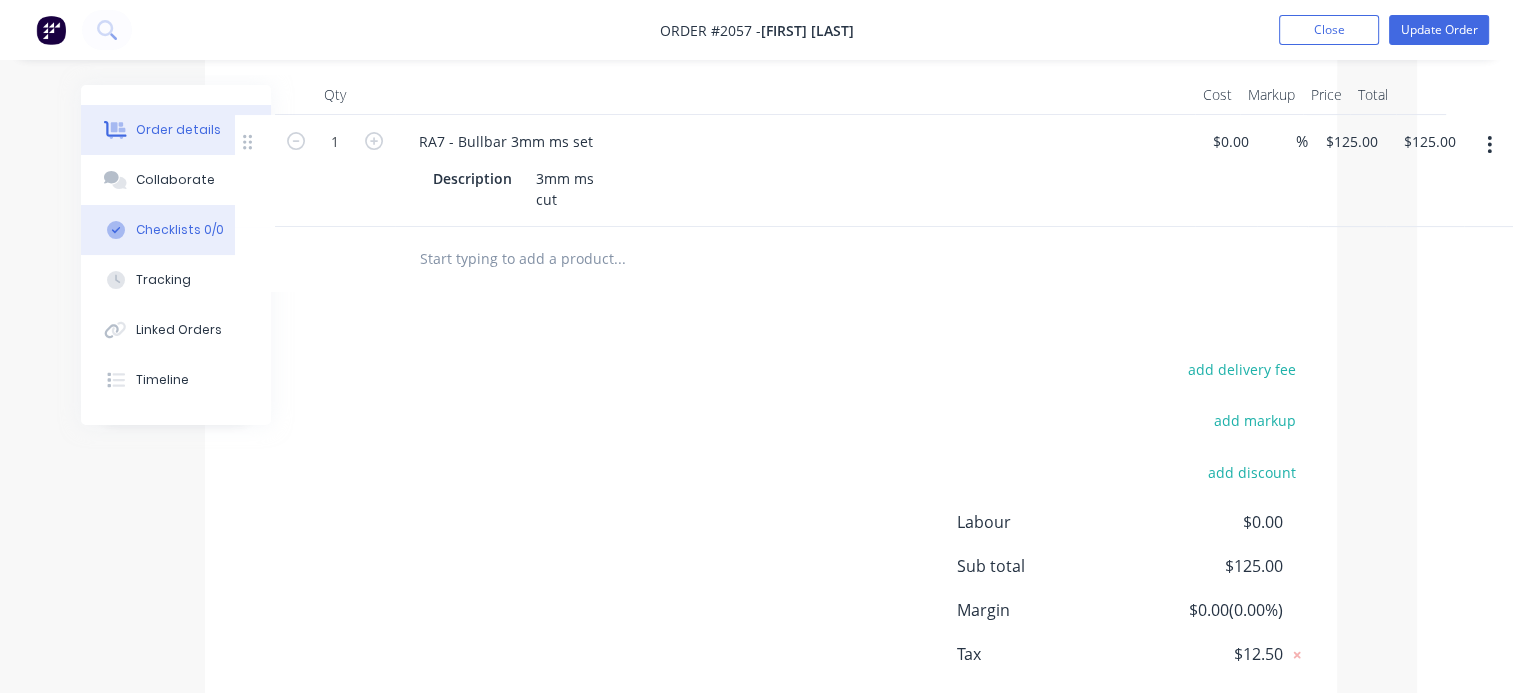 click on "Checklists 0/0" at bounding box center (180, 230) 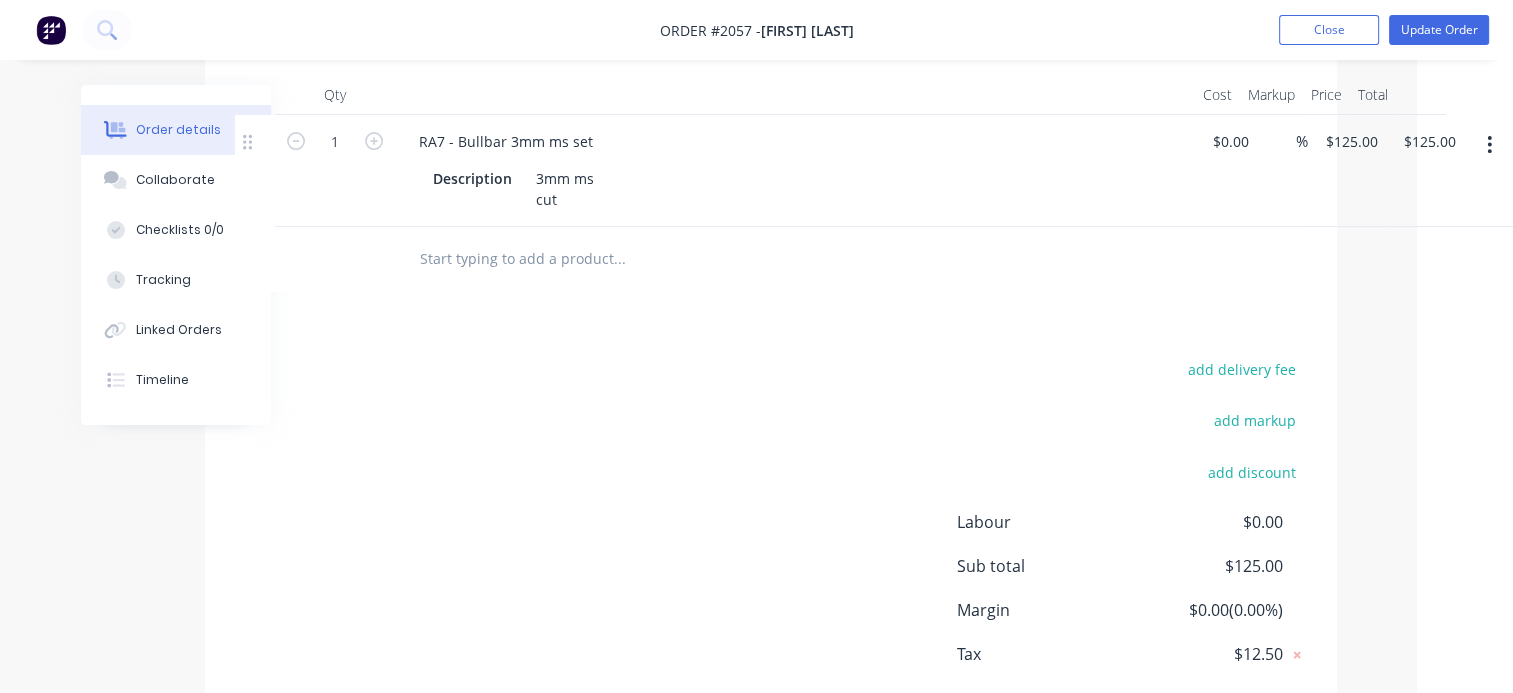 scroll, scrollTop: 0, scrollLeft: 0, axis: both 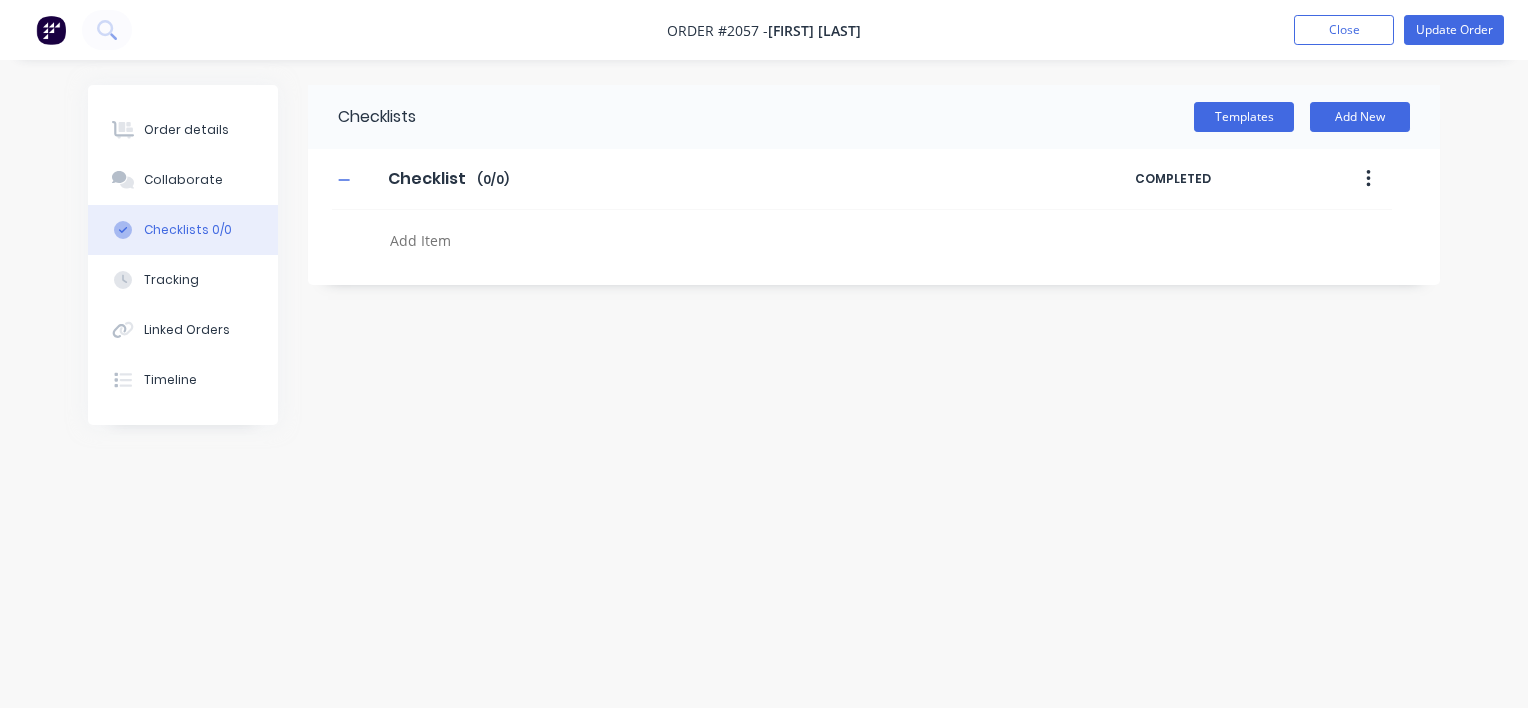 click at bounding box center [713, 240] 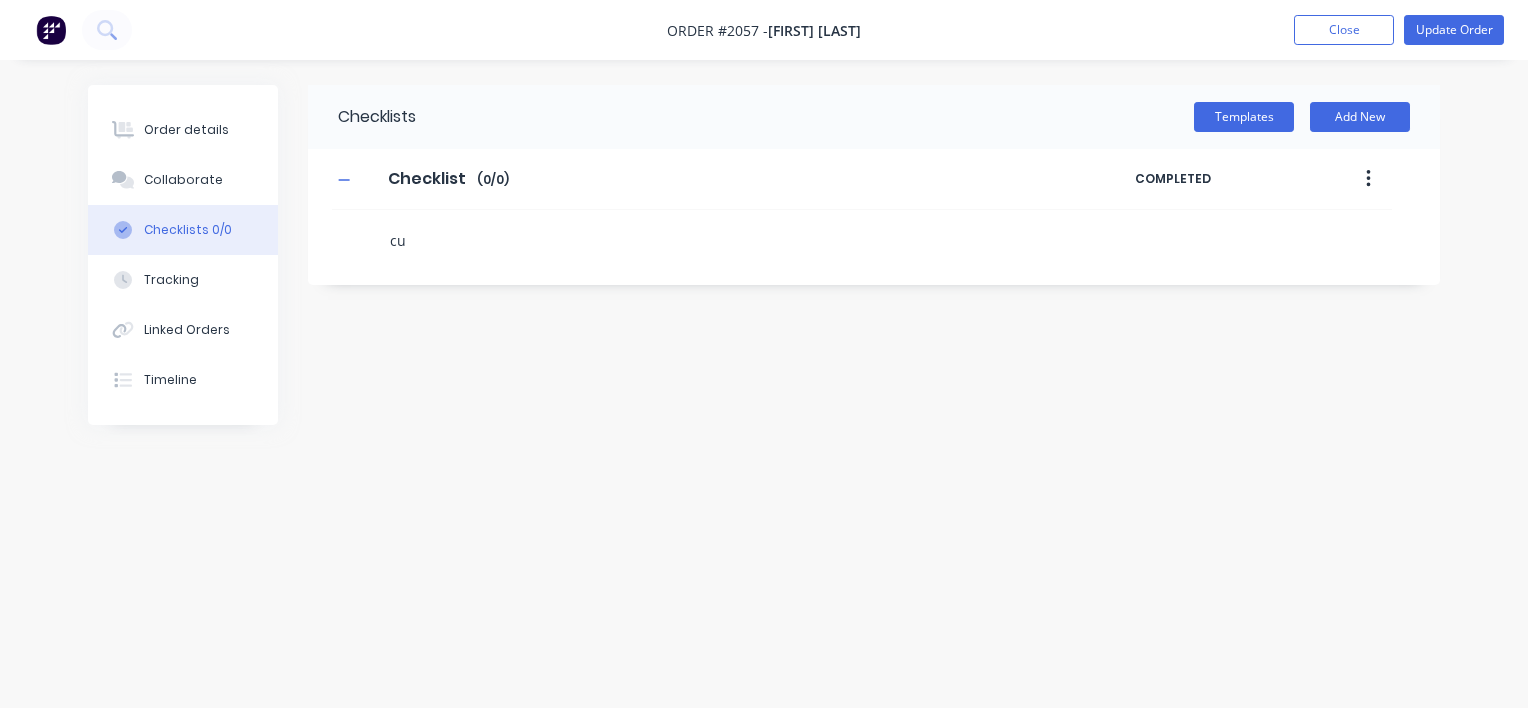 type on "cut" 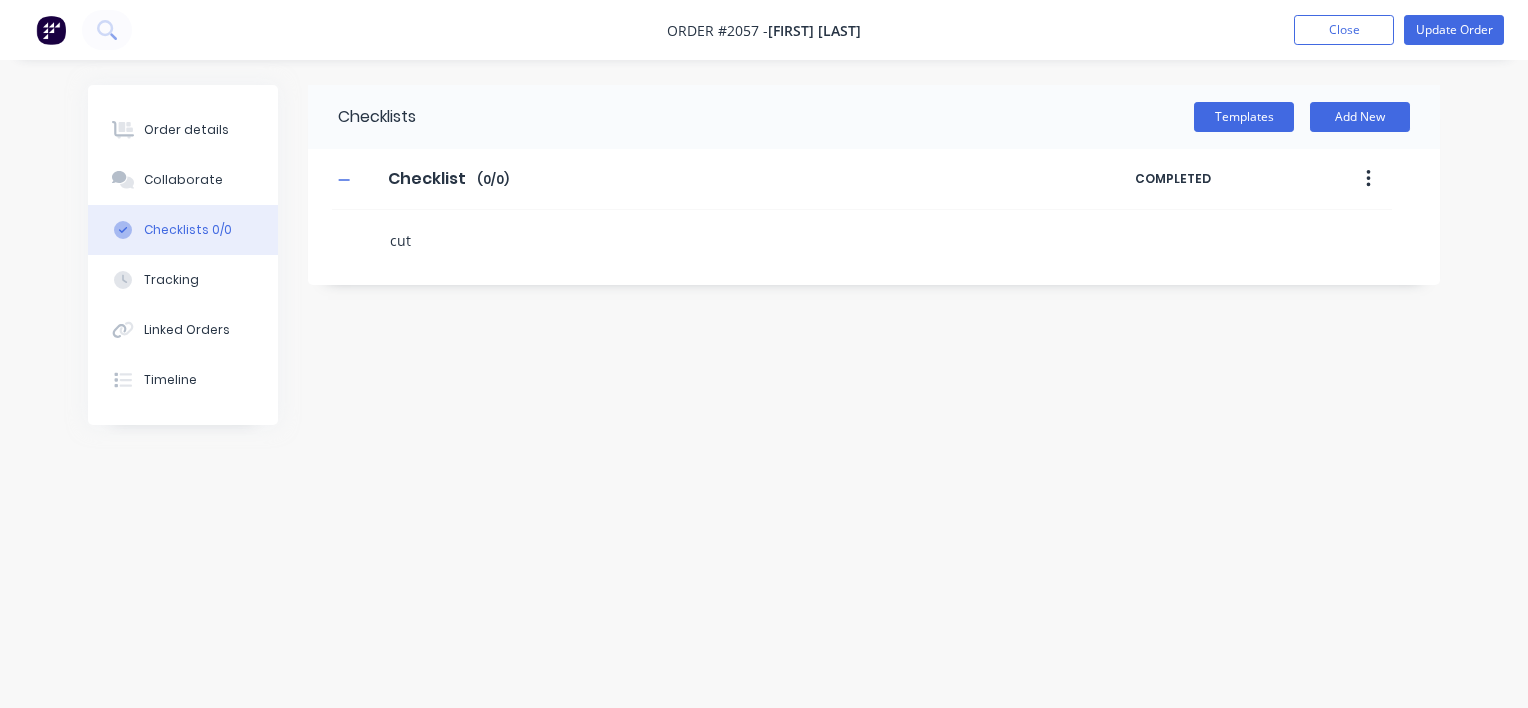 type 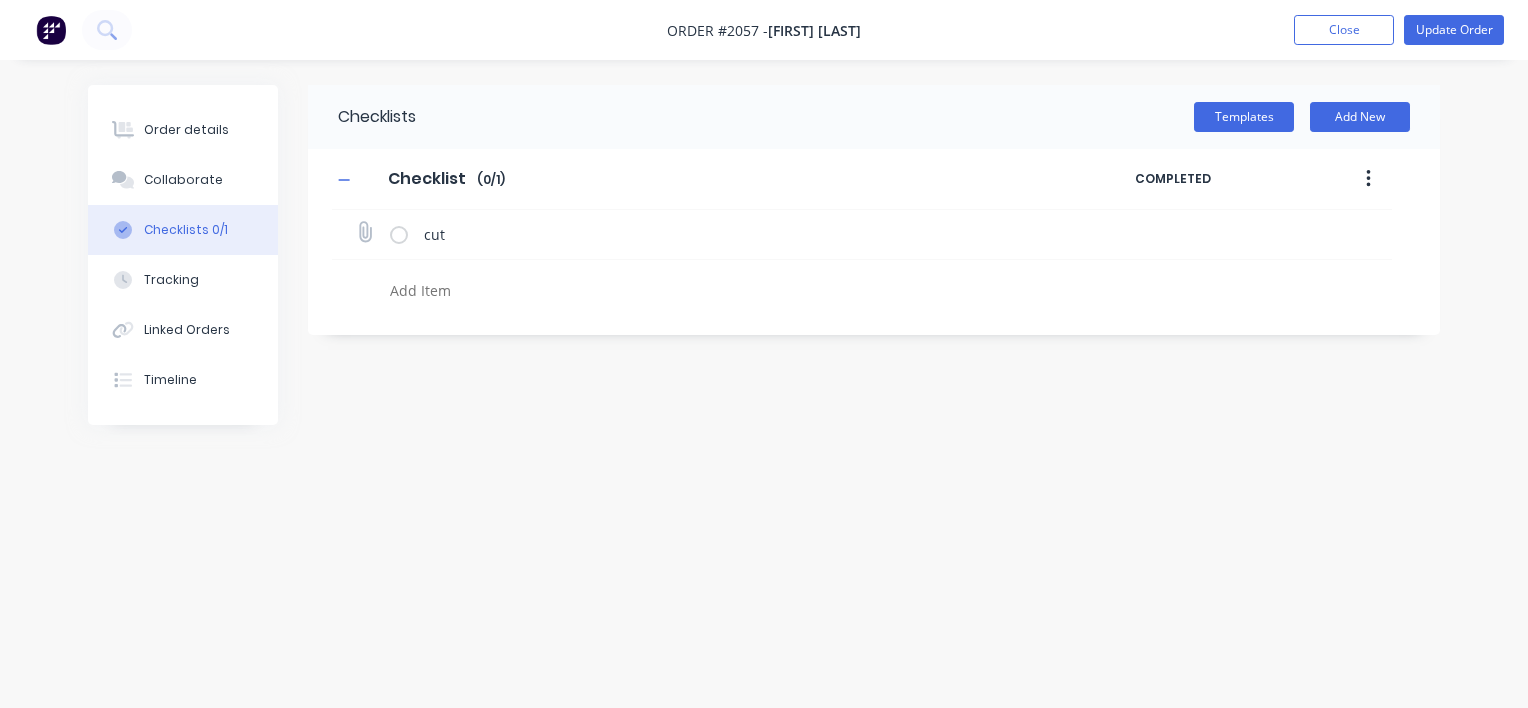 click 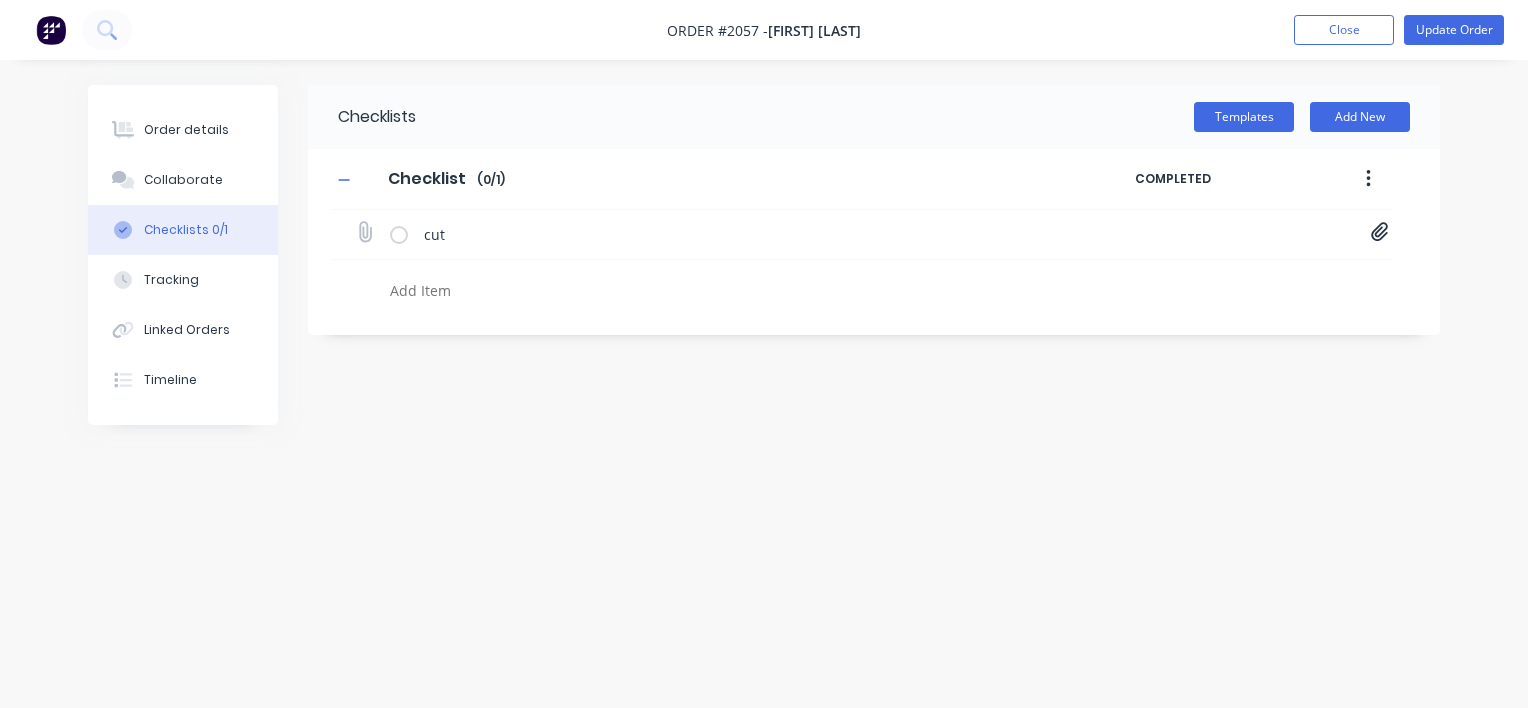 click 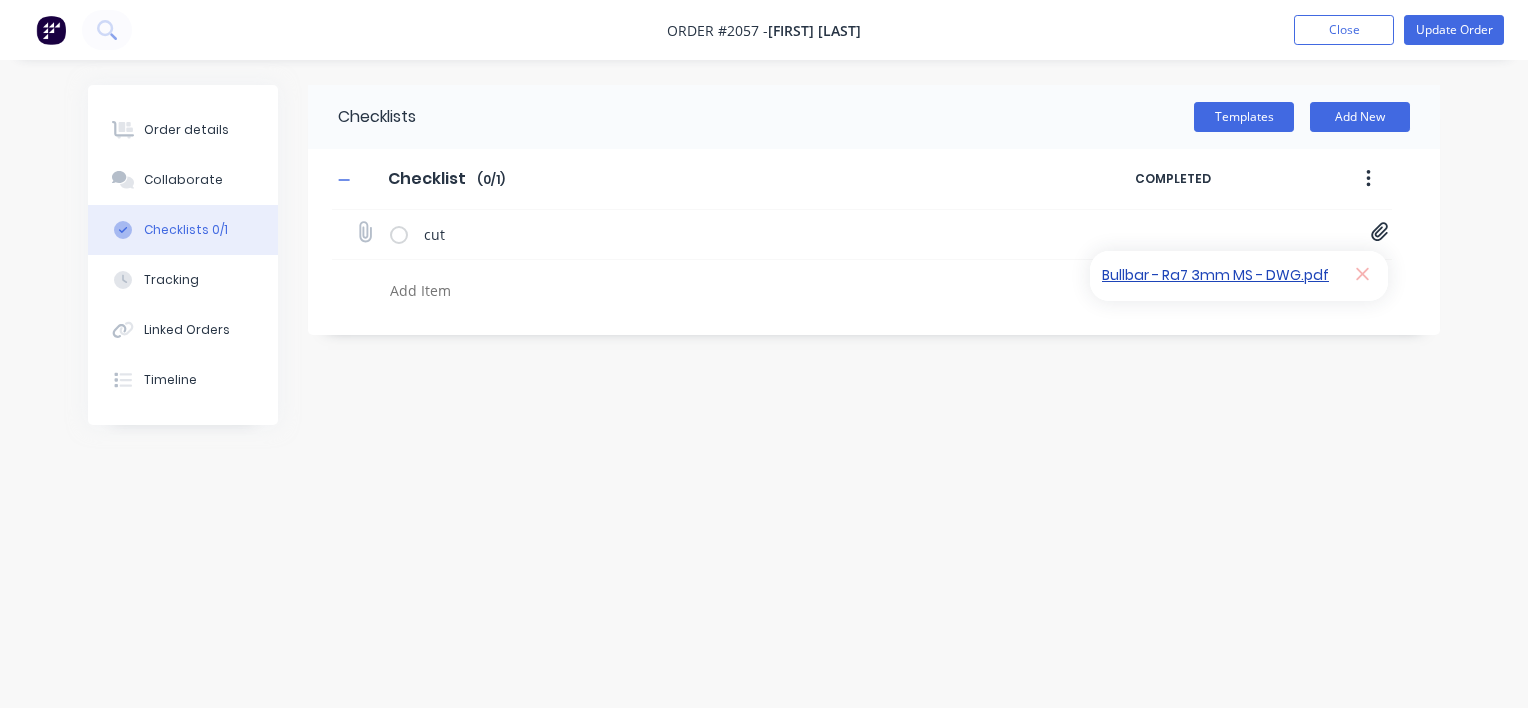 click on "Bullbar - Ra7 3mm MS - DWG.pdf" at bounding box center [1218, 276] 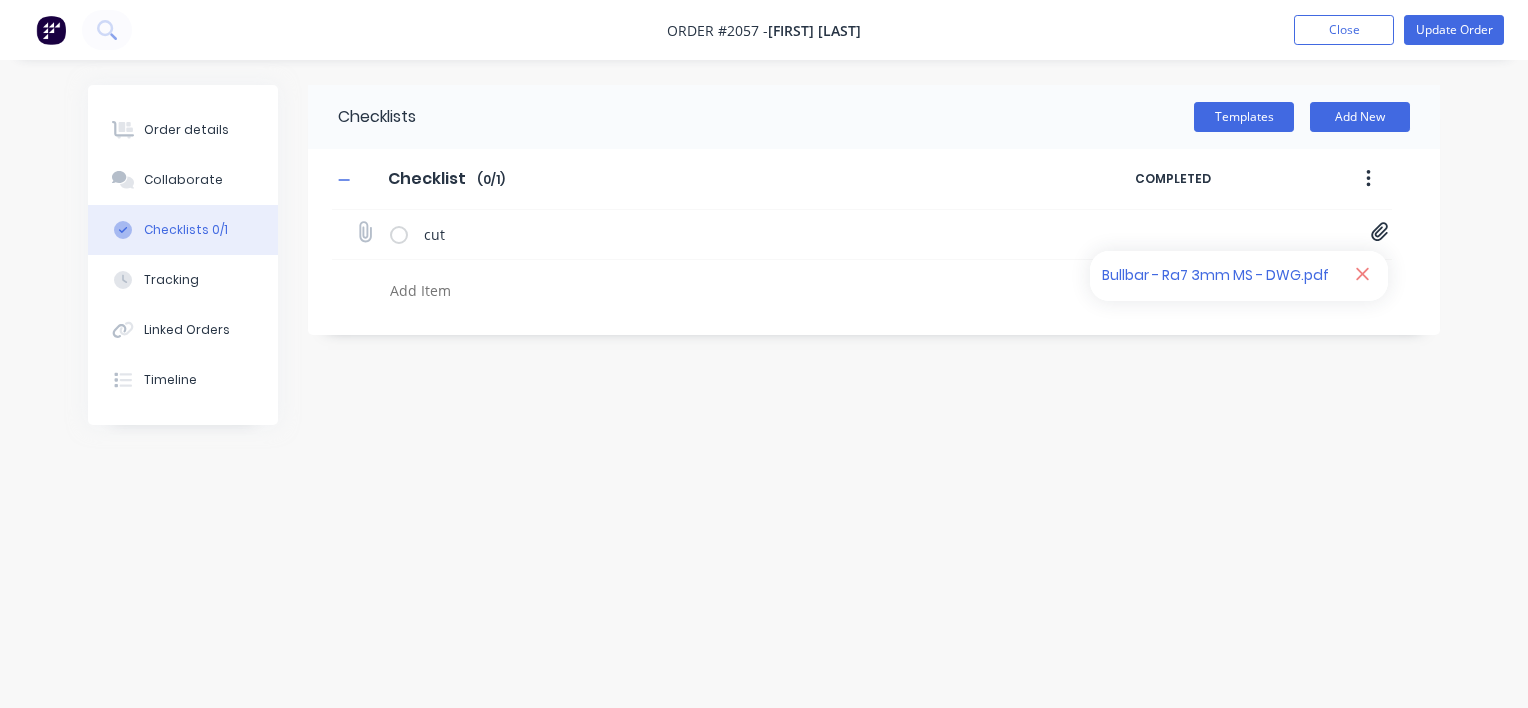 click 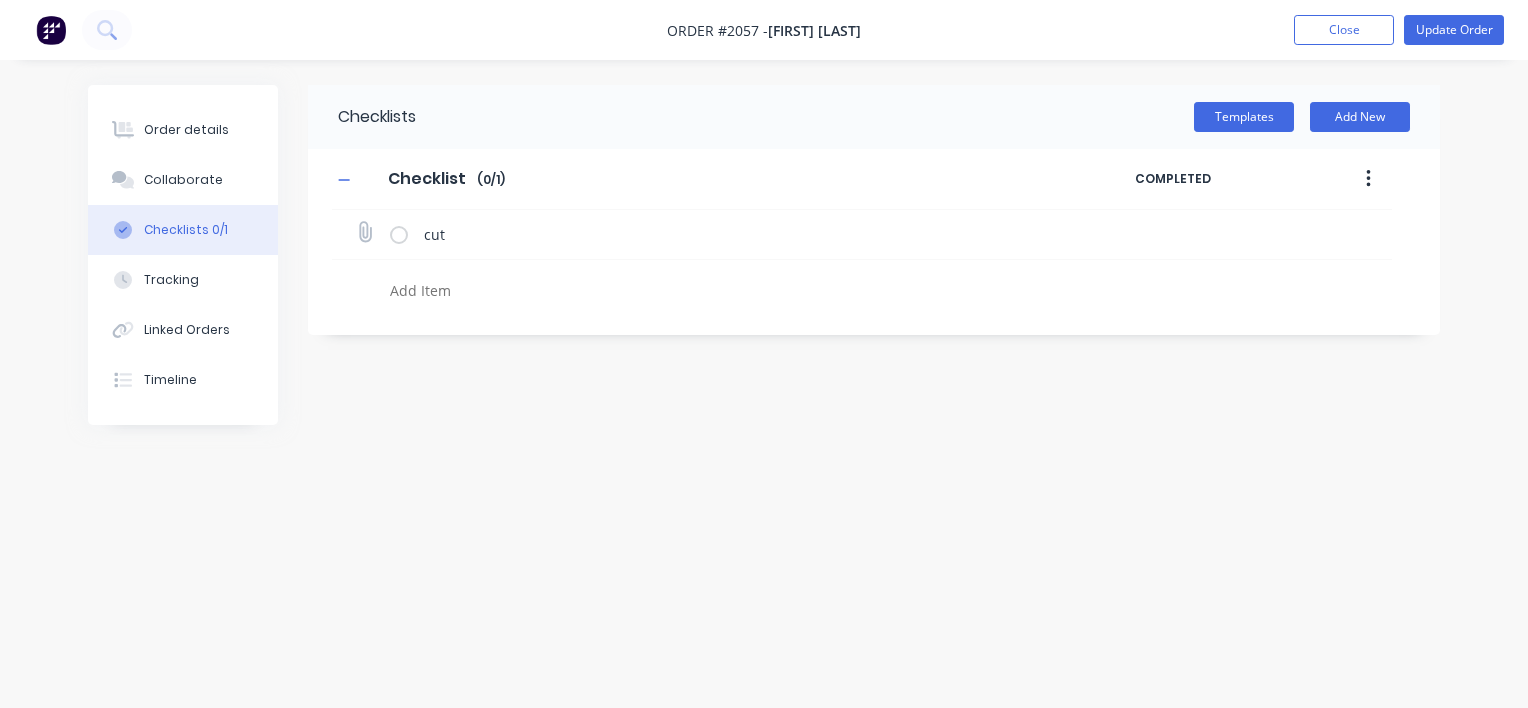click 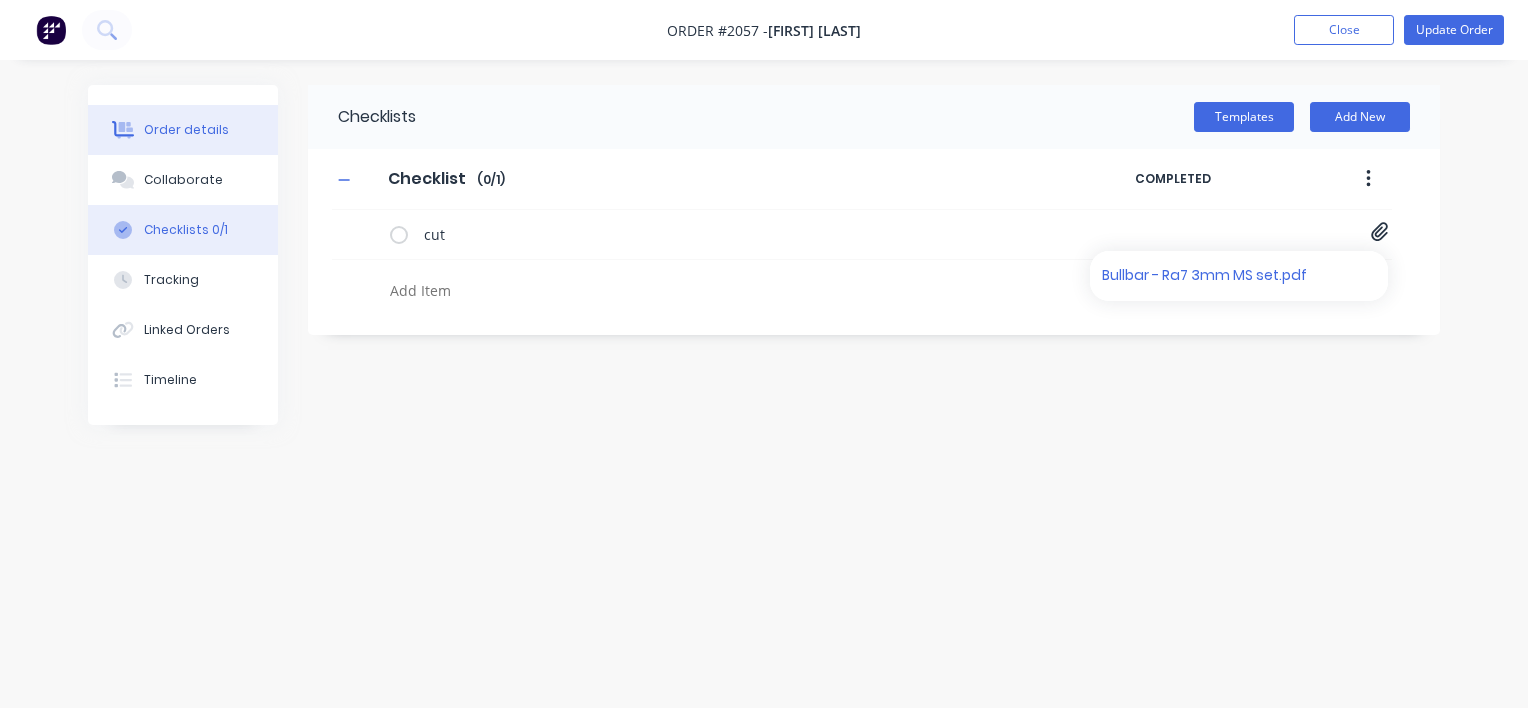 click on "Order details" at bounding box center [186, 130] 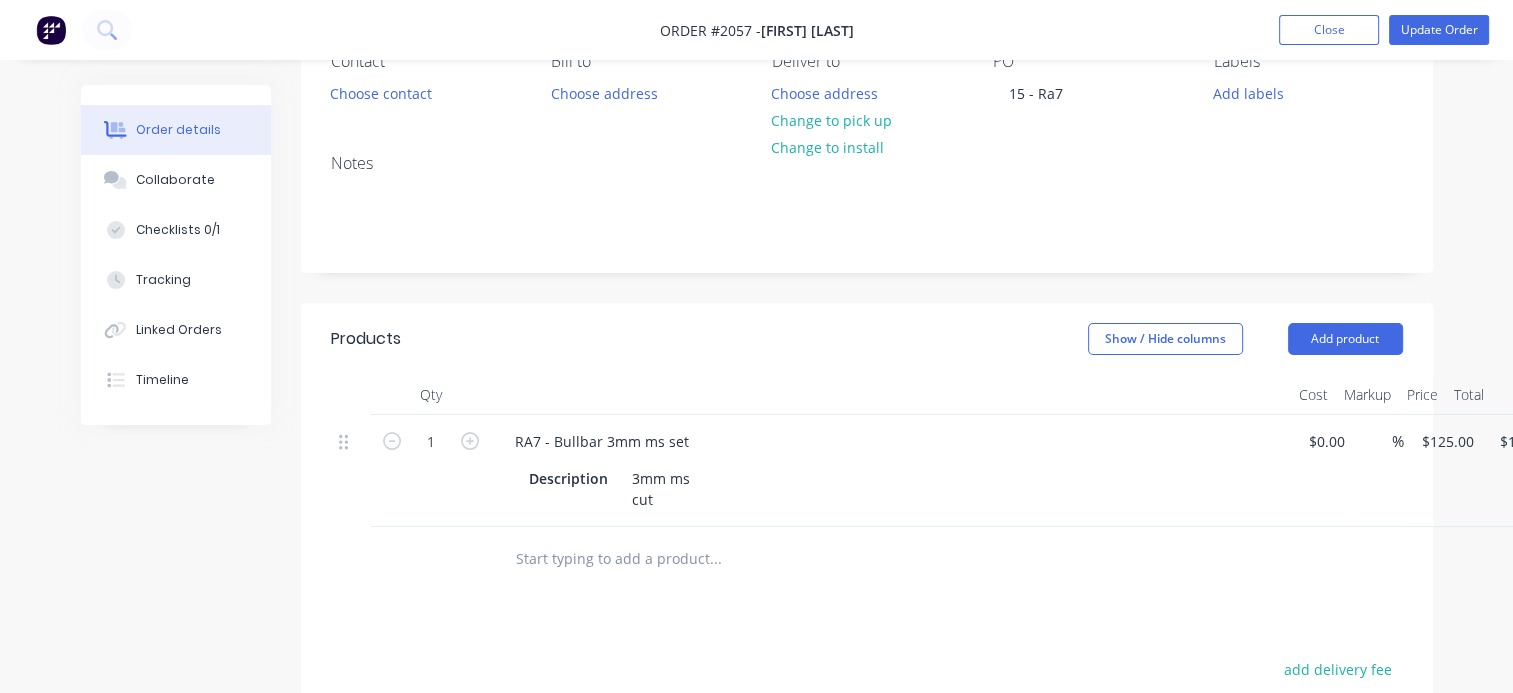 scroll, scrollTop: 0, scrollLeft: 0, axis: both 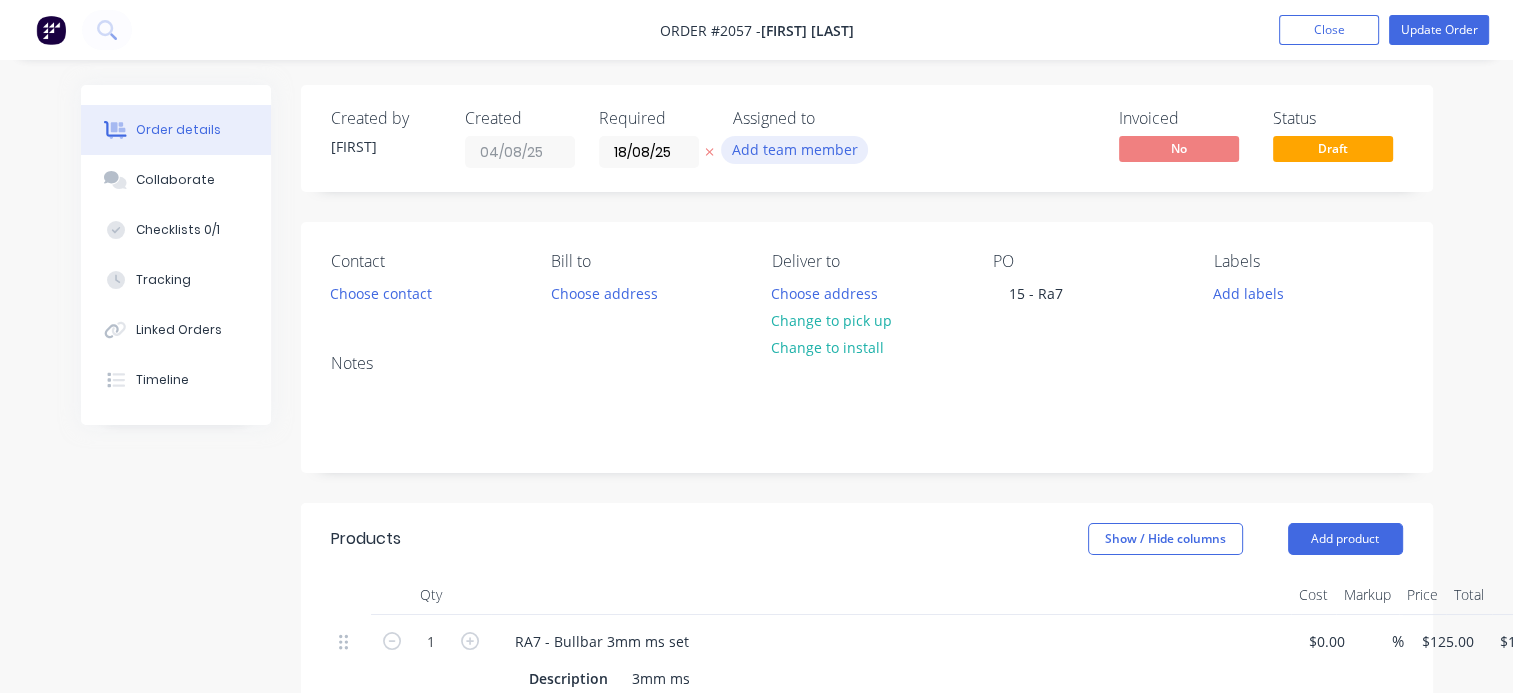 click on "Add team member" at bounding box center (794, 149) 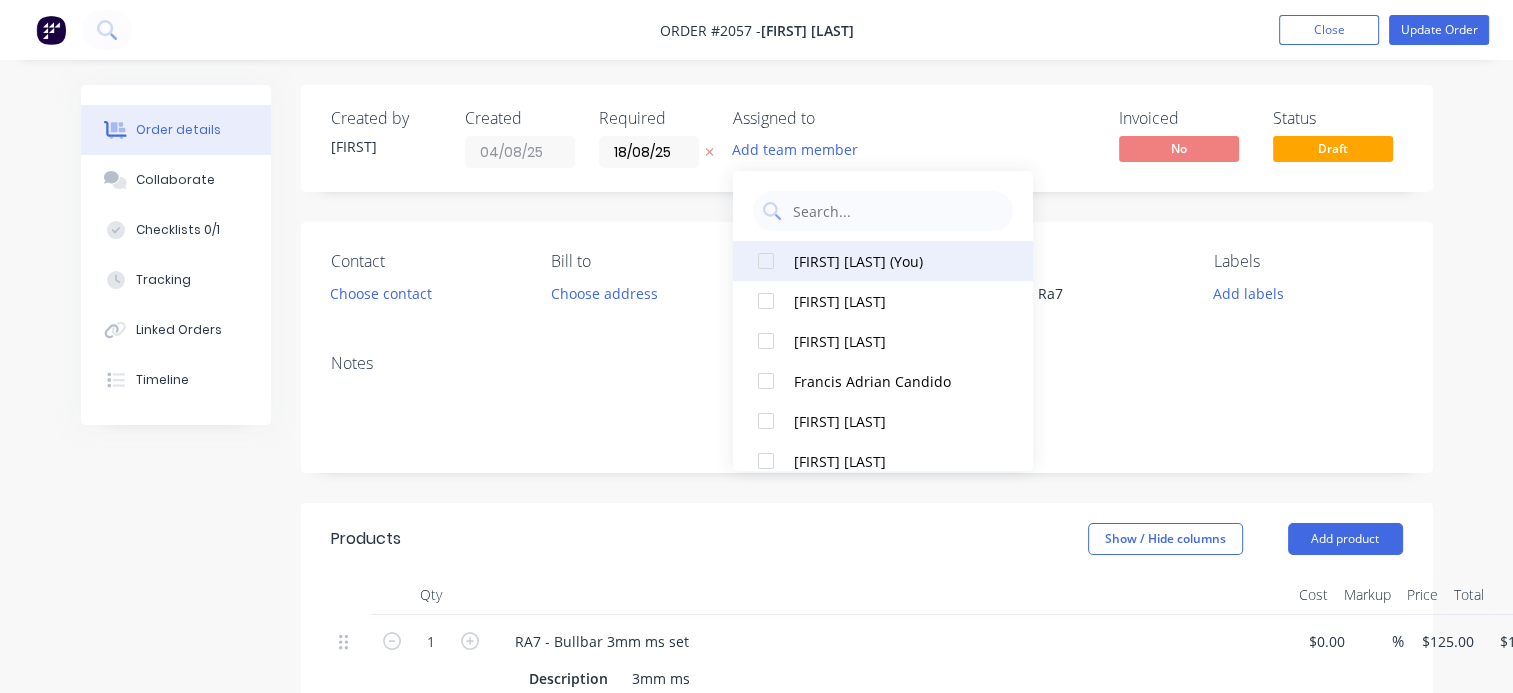 click on "Greg Lyall (You)" at bounding box center (894, 261) 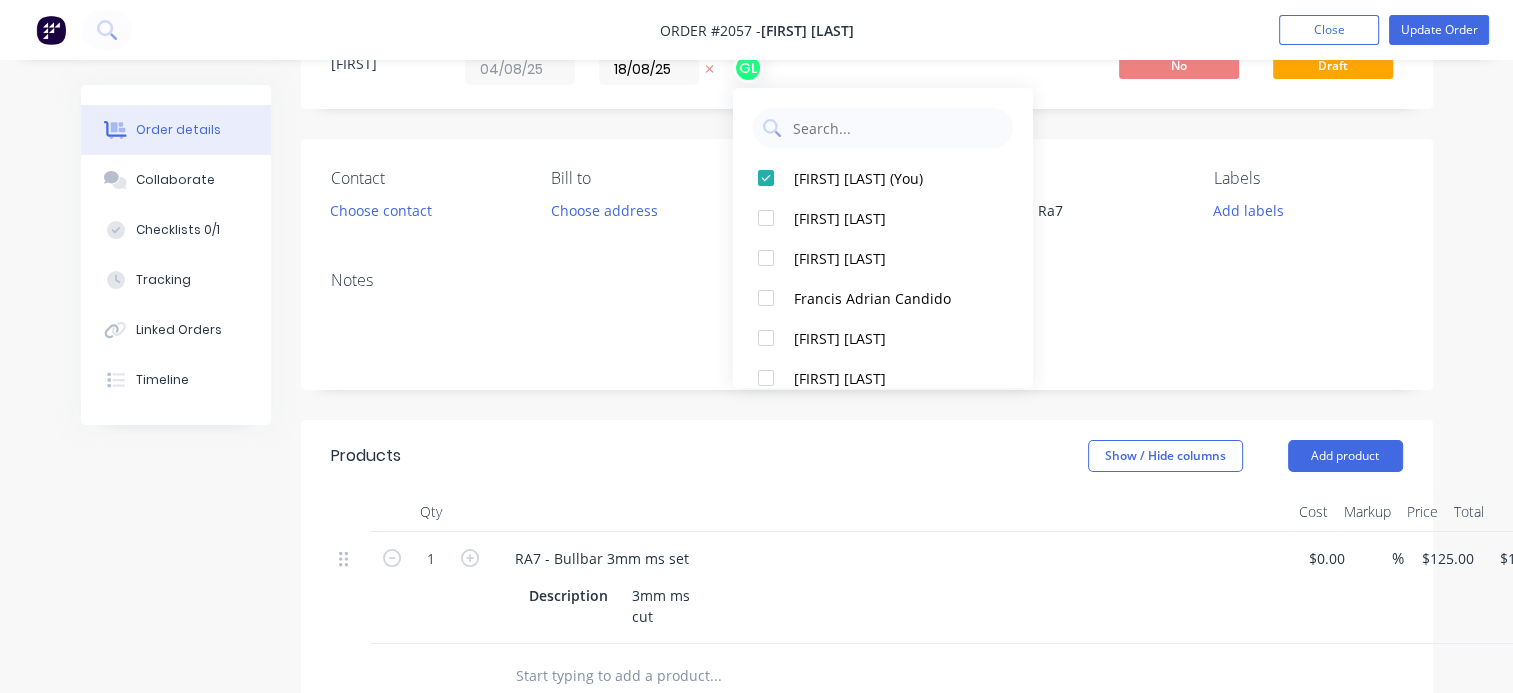 scroll, scrollTop: 200, scrollLeft: 0, axis: vertical 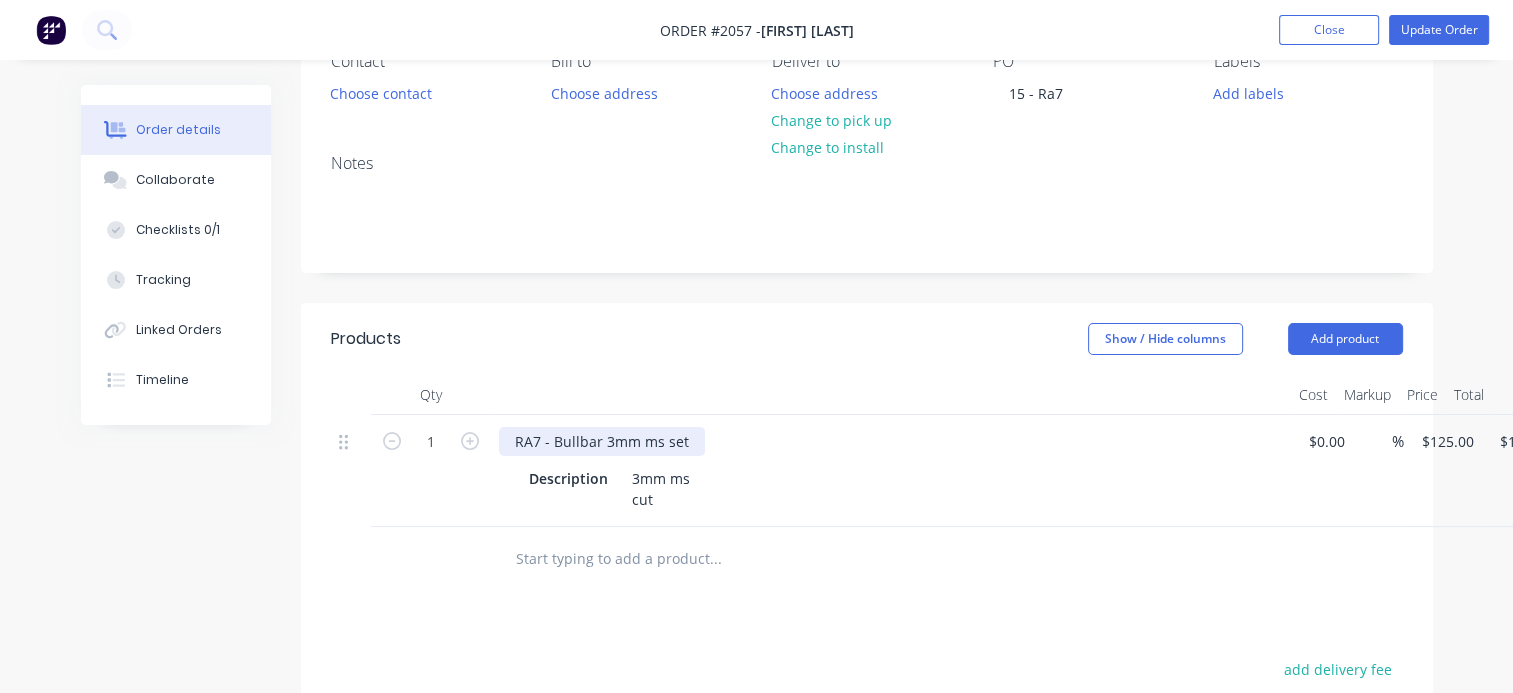 click on "RA7 - Bullbar 3mm ms set" at bounding box center [602, 441] 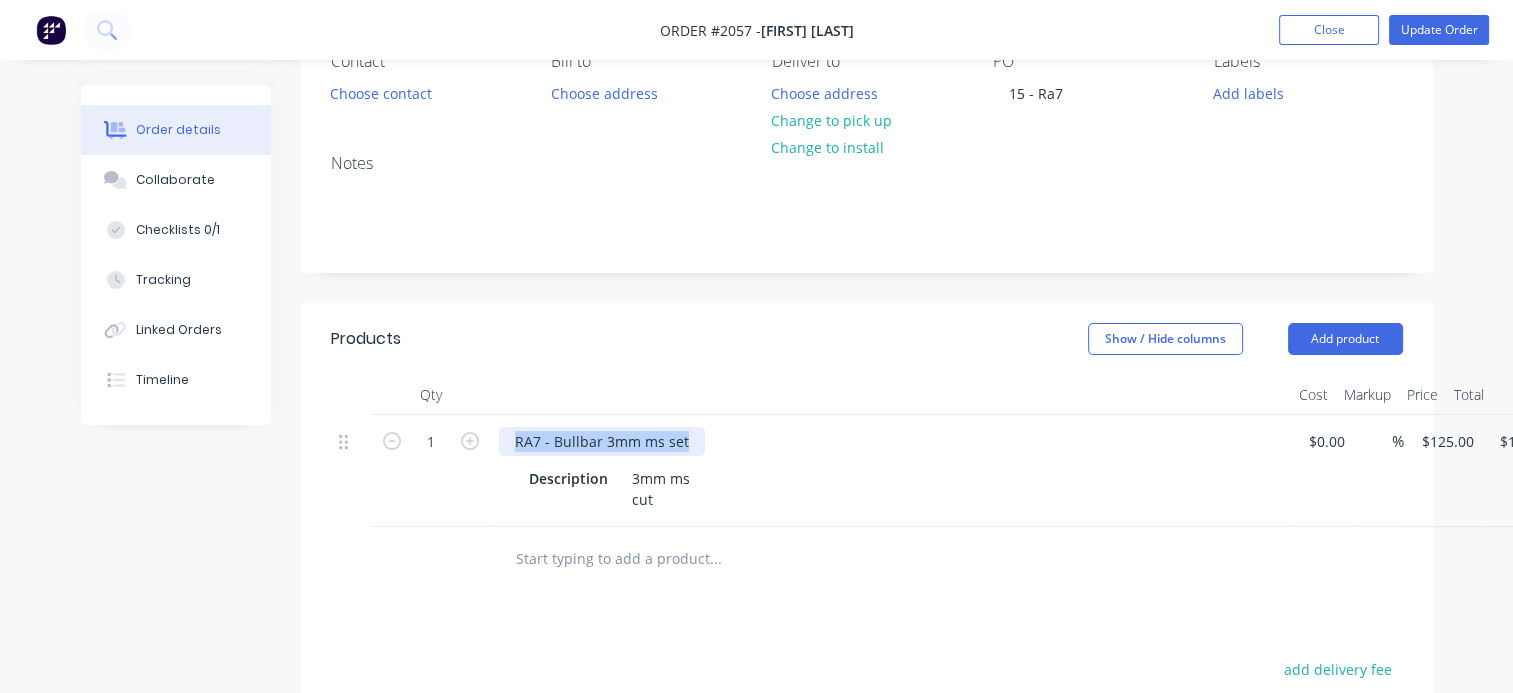 drag, startPoint x: 688, startPoint y: 443, endPoint x: 509, endPoint y: 435, distance: 179.17868 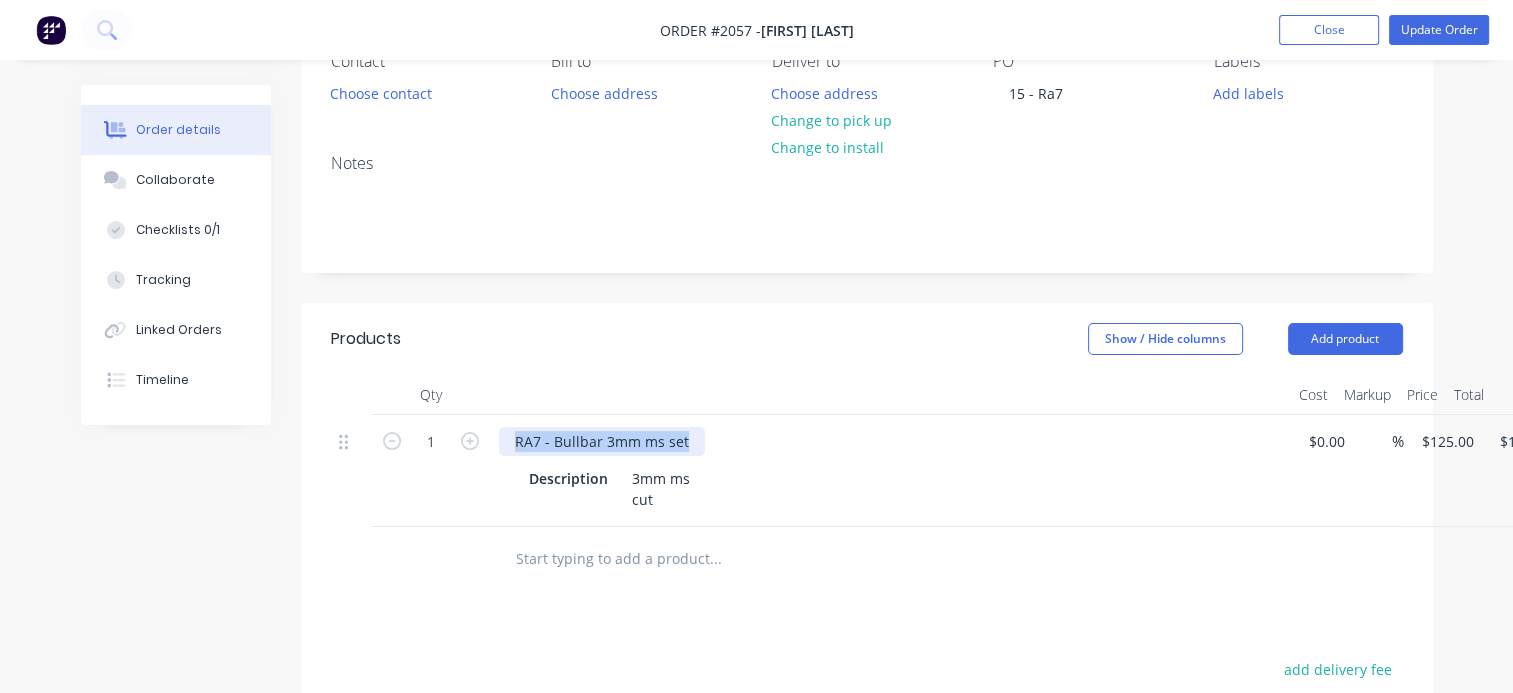 click on "RA7 - Bullbar 3mm ms set" at bounding box center [602, 441] 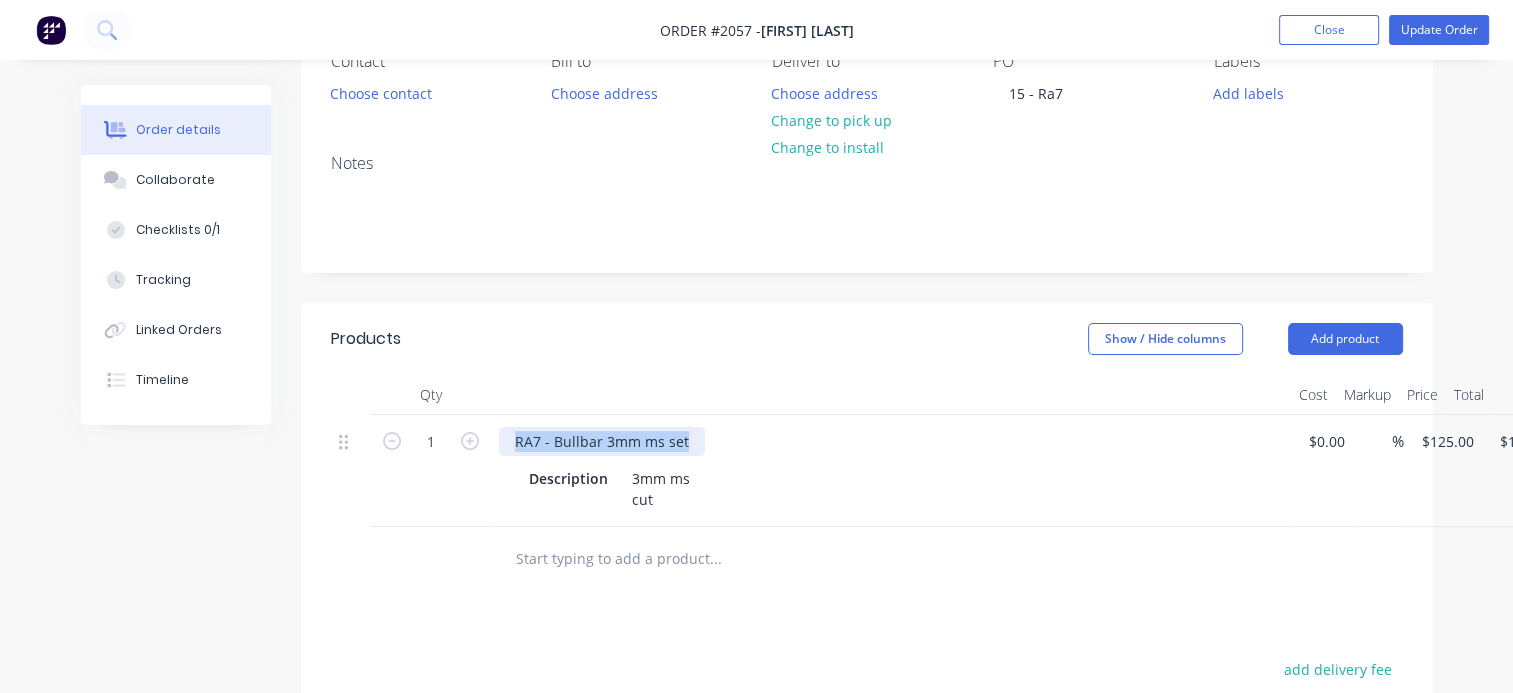 copy on "RA7 - Bullbar 3mm ms set" 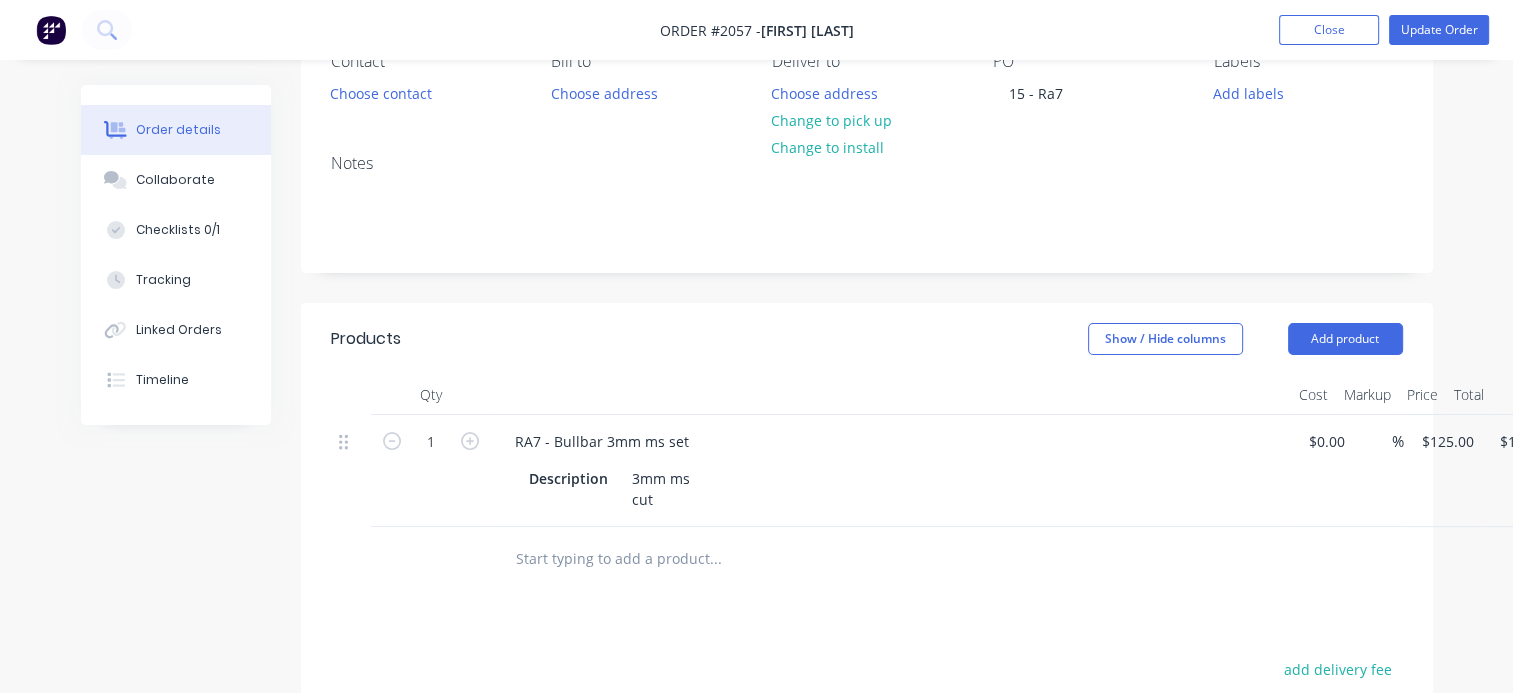 click at bounding box center [715, 559] 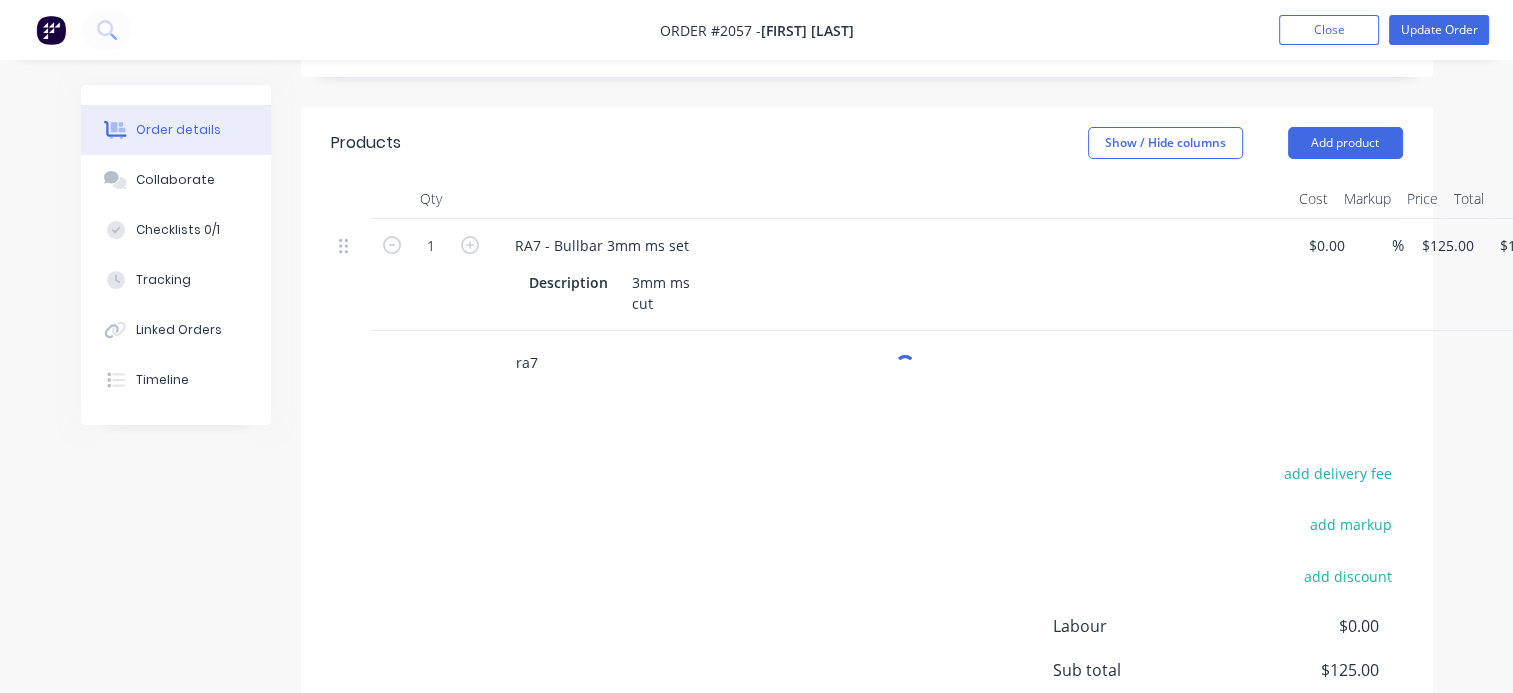 scroll, scrollTop: 400, scrollLeft: 0, axis: vertical 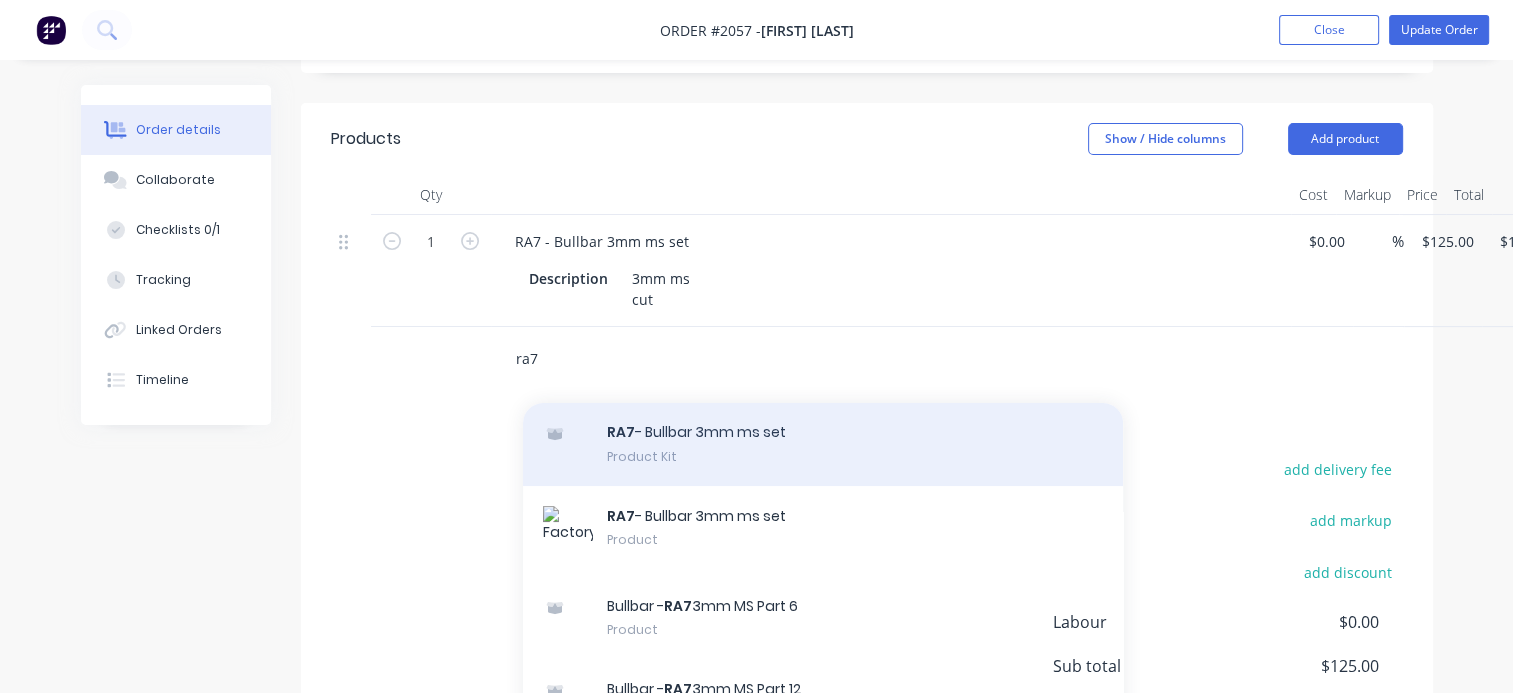 type on "ra7" 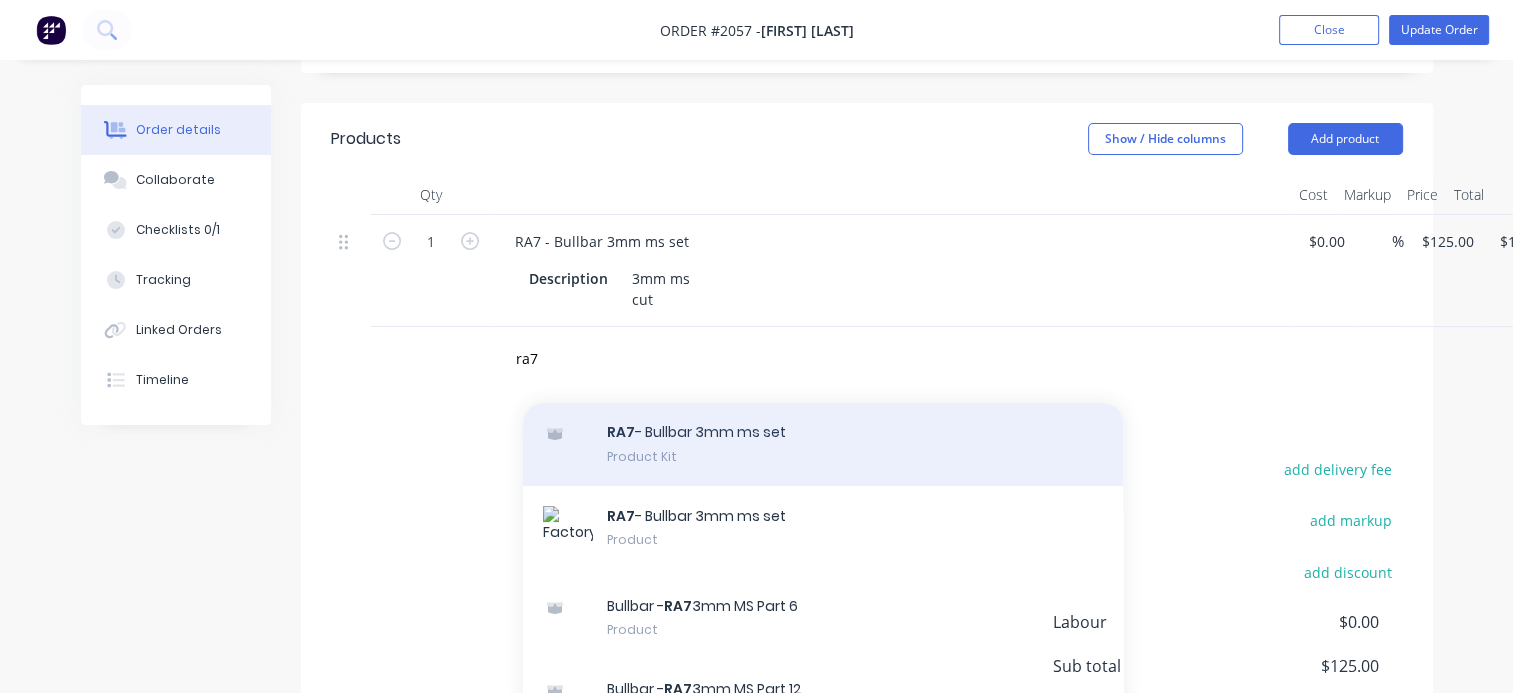 click on "RA7  - Bullbar 3mm ms set Product Kit" at bounding box center [823, 444] 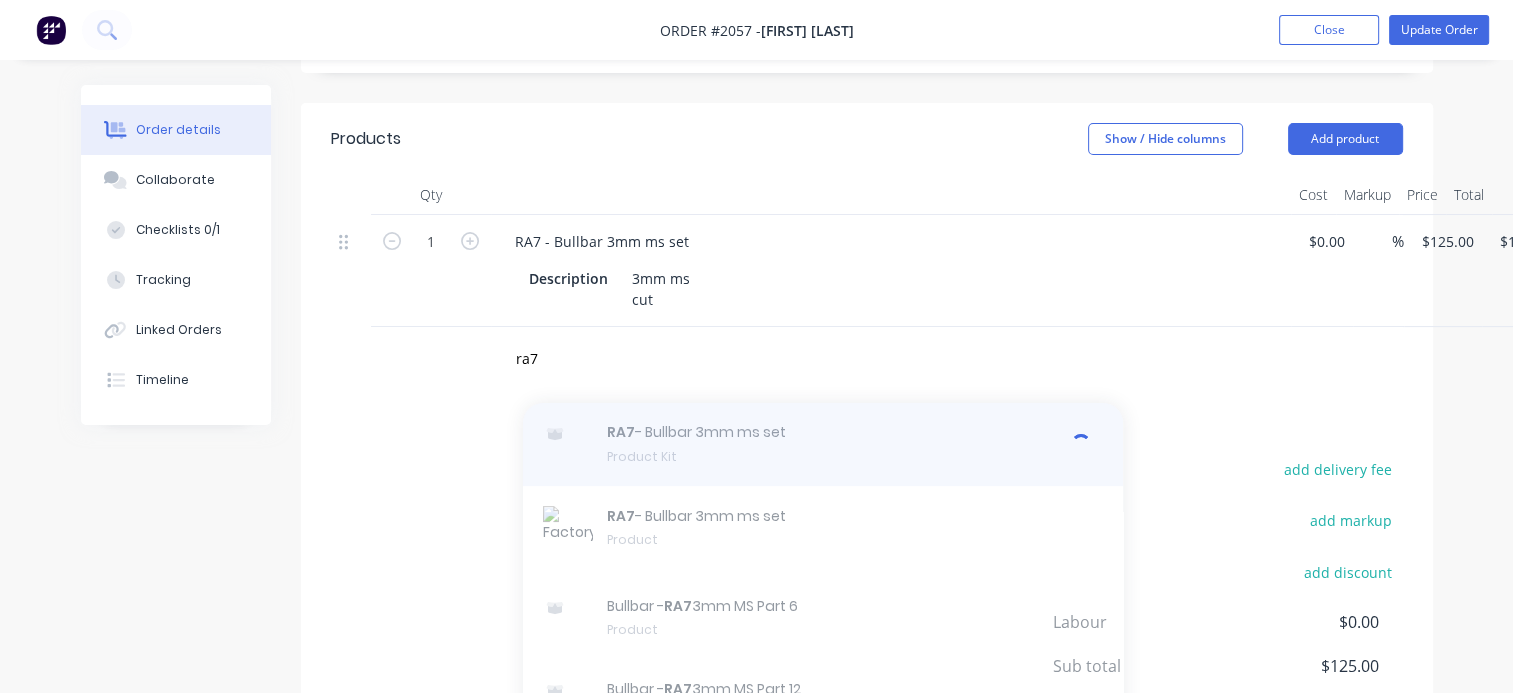 type 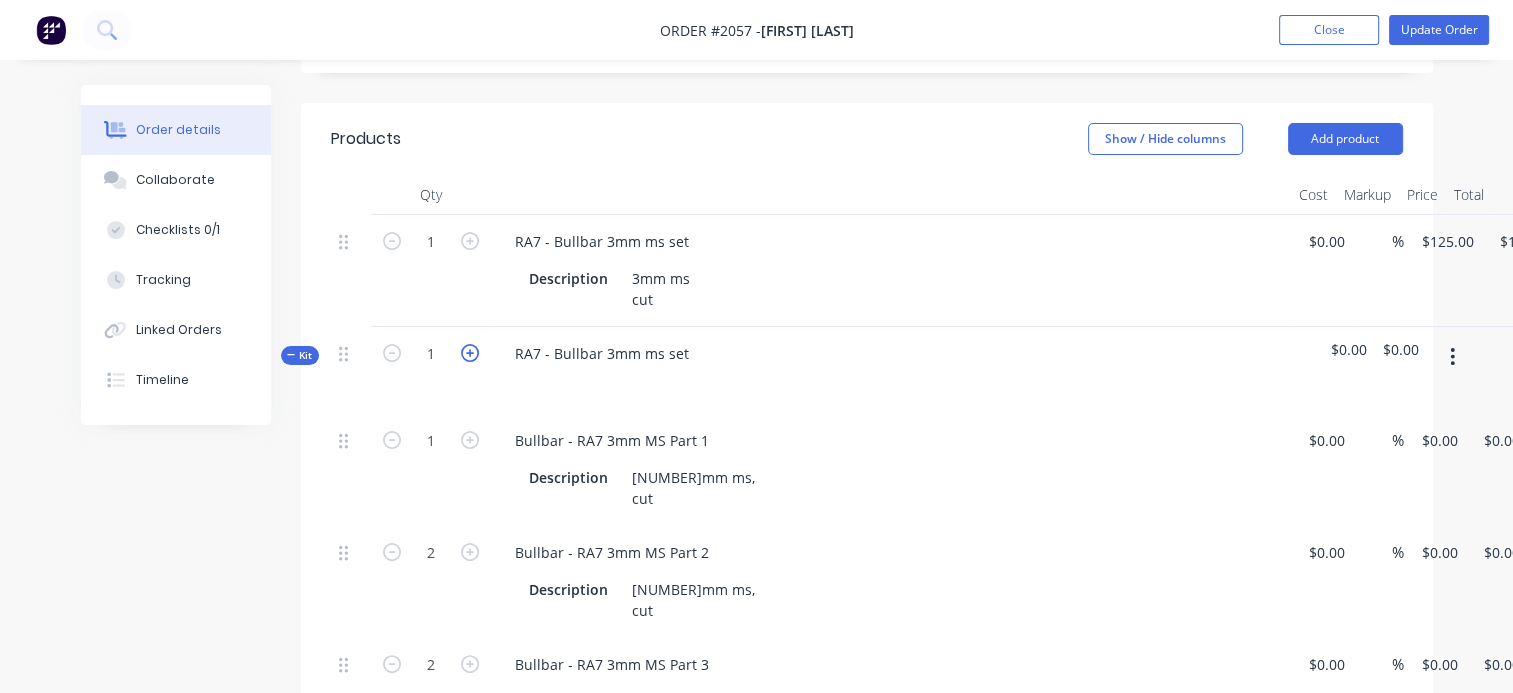 click 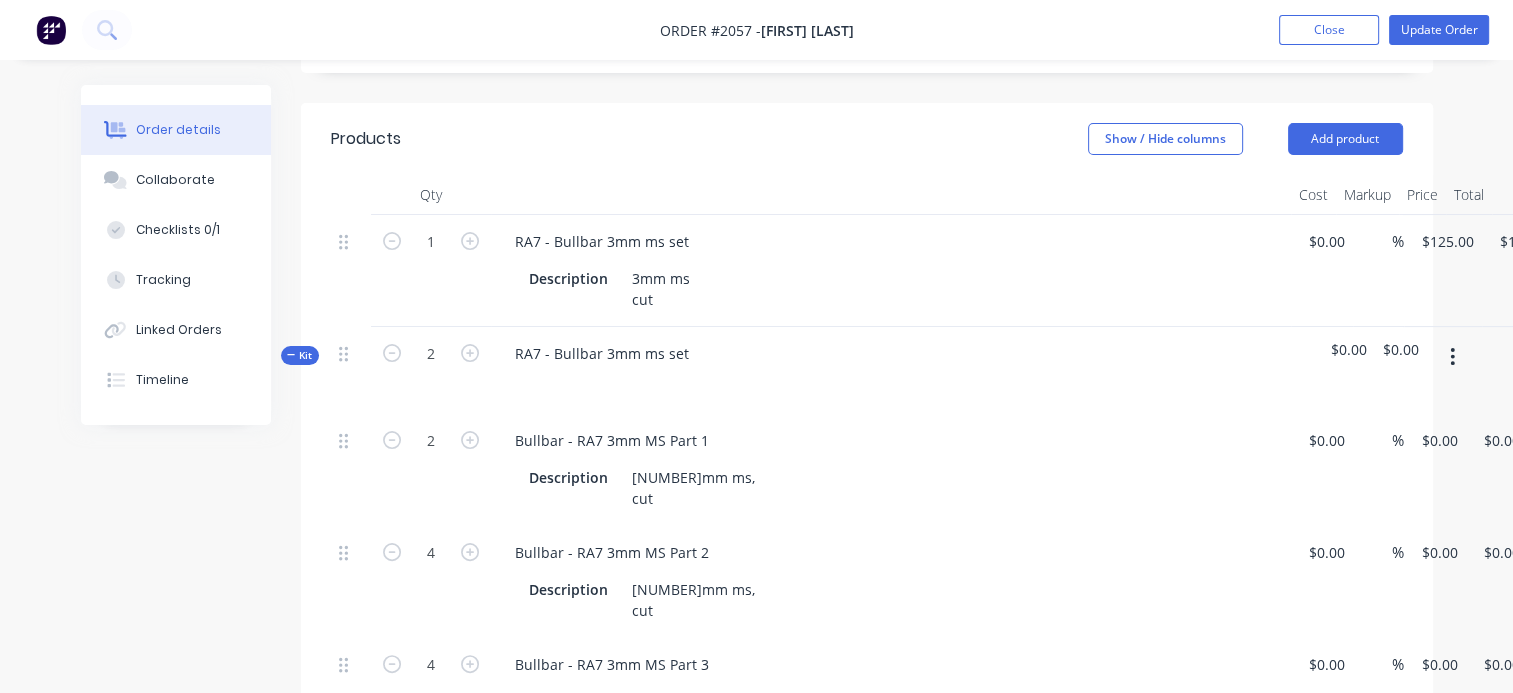 scroll, scrollTop: 400, scrollLeft: 96, axis: both 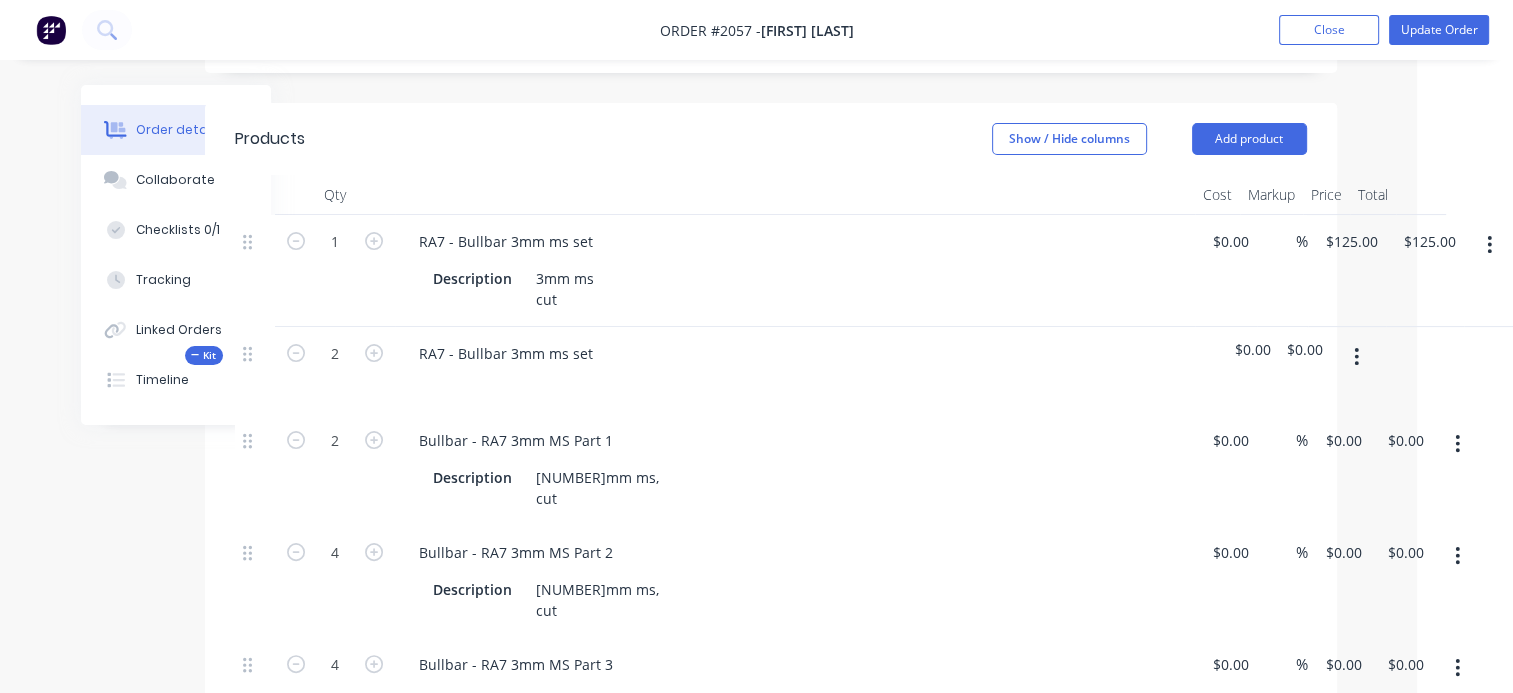 click 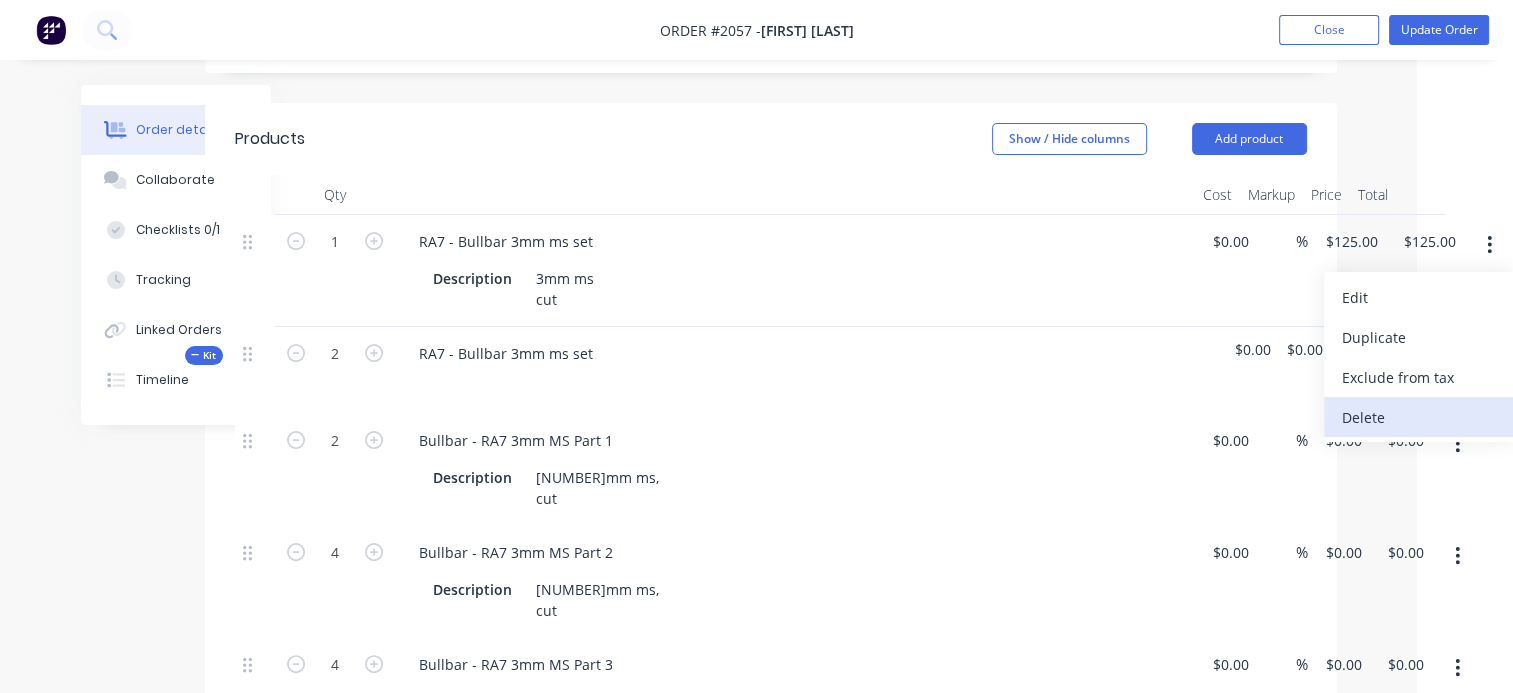 click on "Delete" at bounding box center (1419, 417) 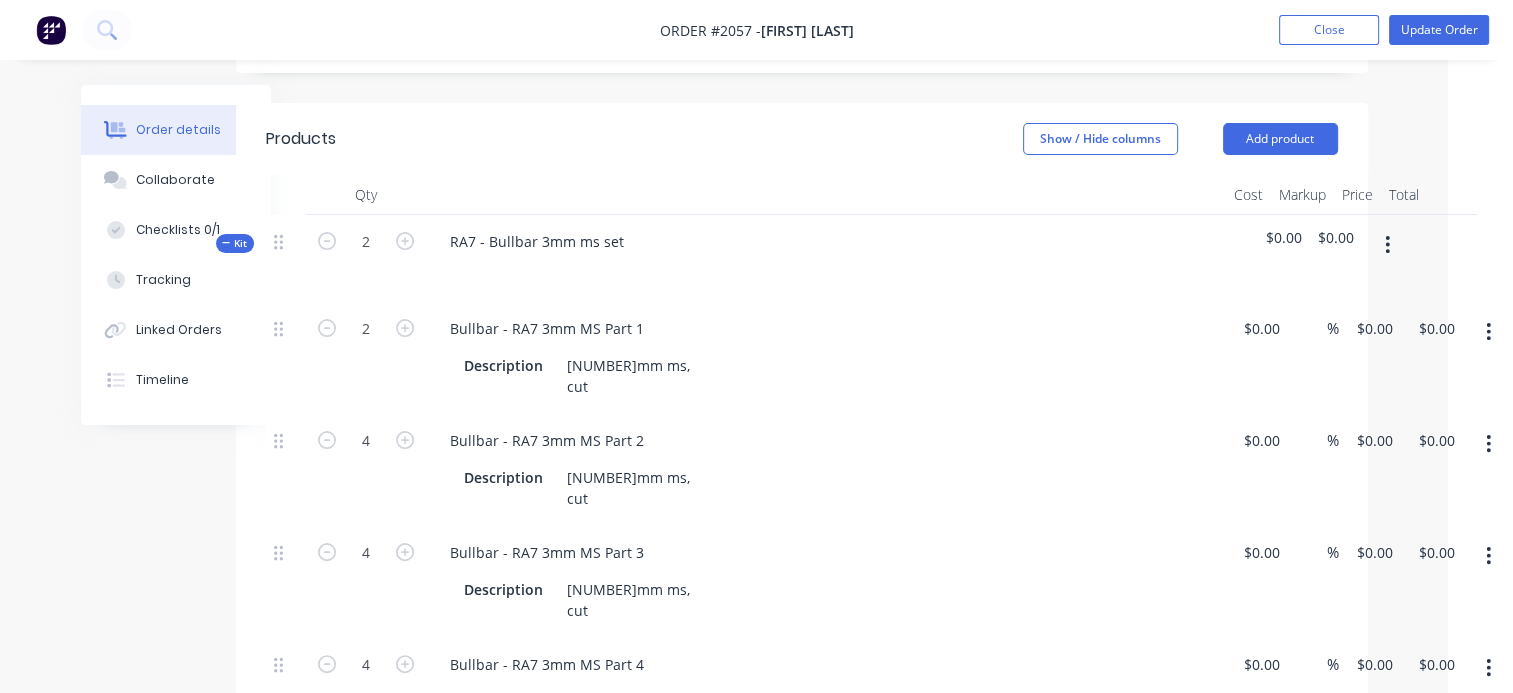 scroll, scrollTop: 400, scrollLeft: 64, axis: both 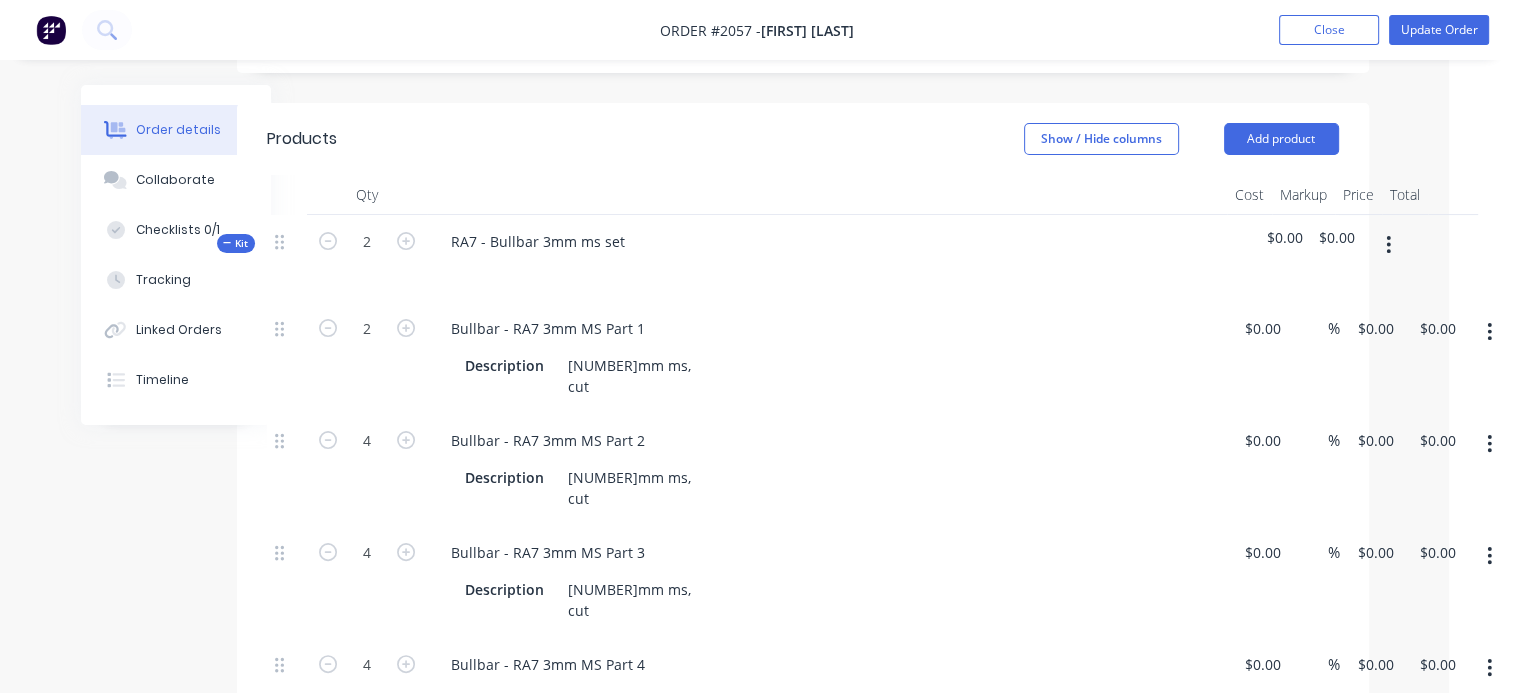 click 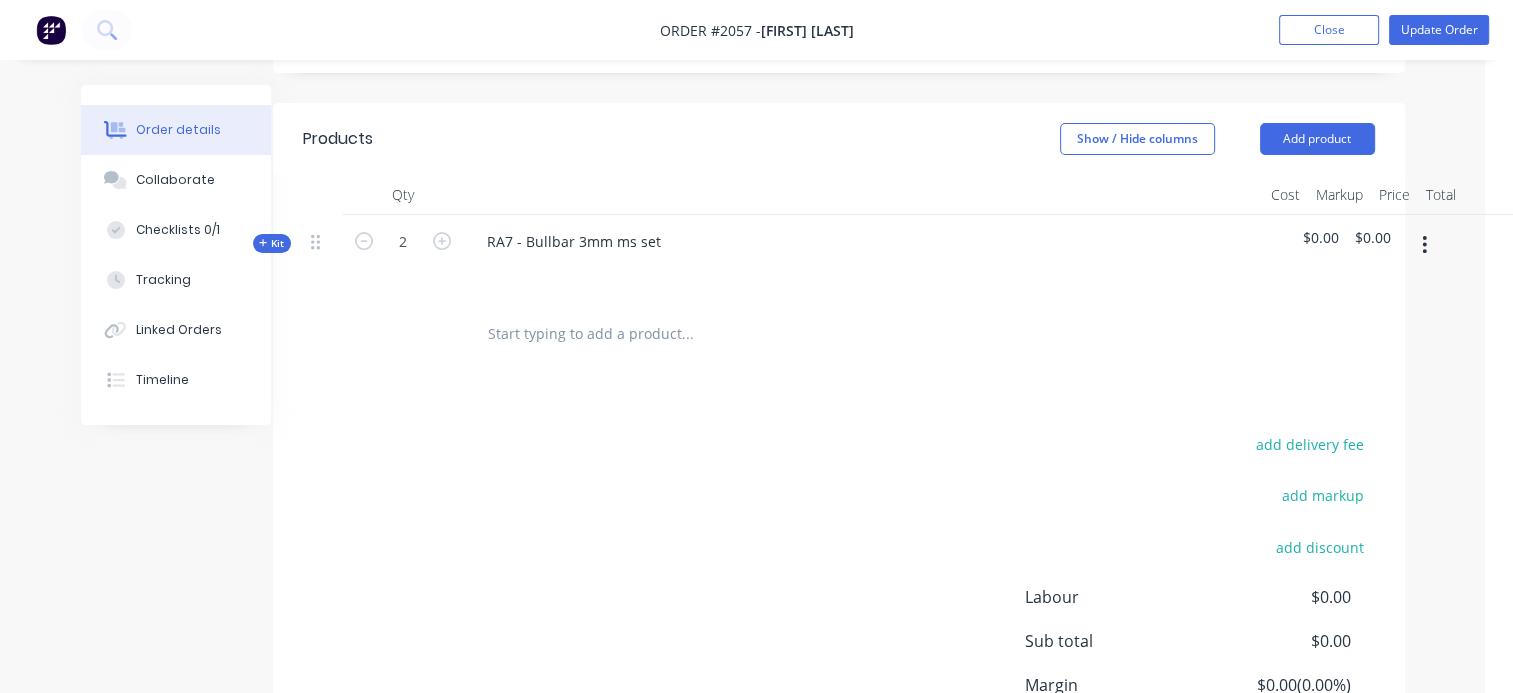 click on "Kit" at bounding box center (272, 243) 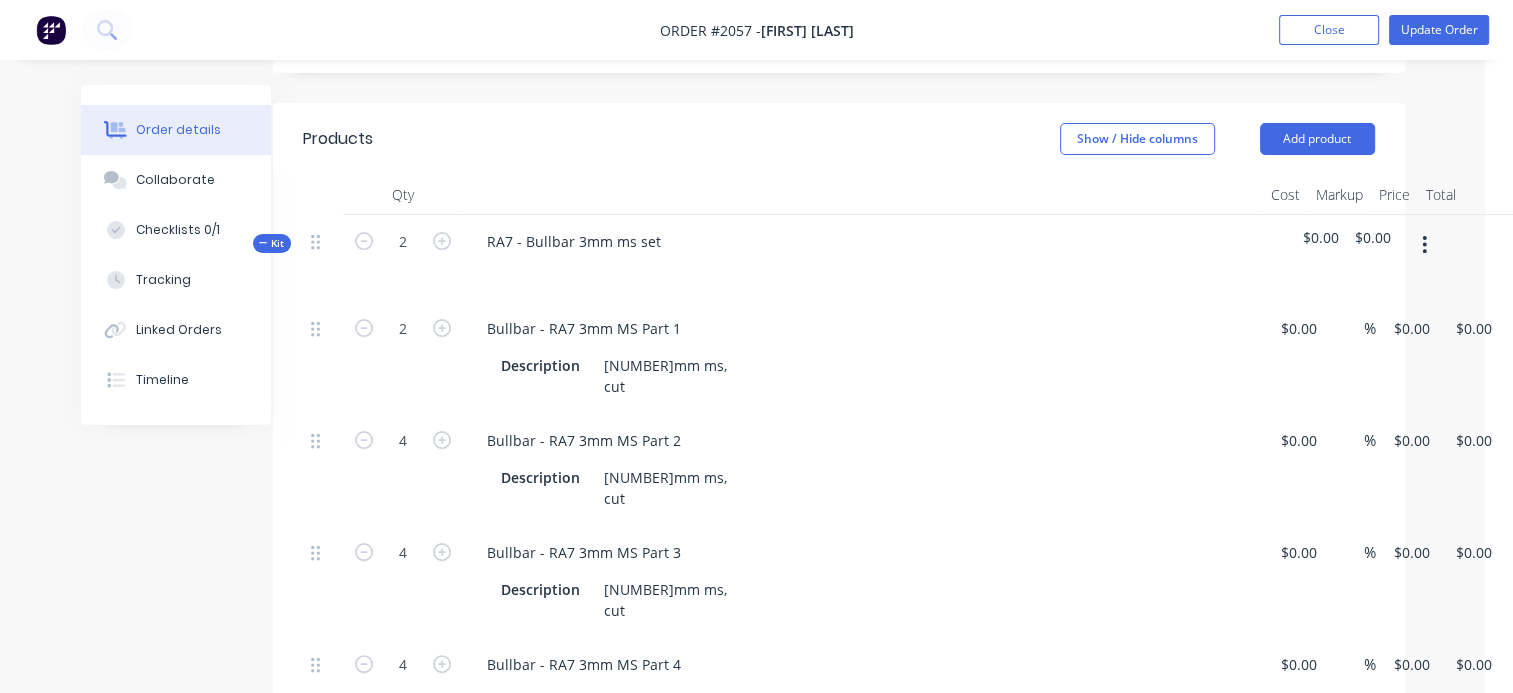 scroll, scrollTop: 0, scrollLeft: 28, axis: horizontal 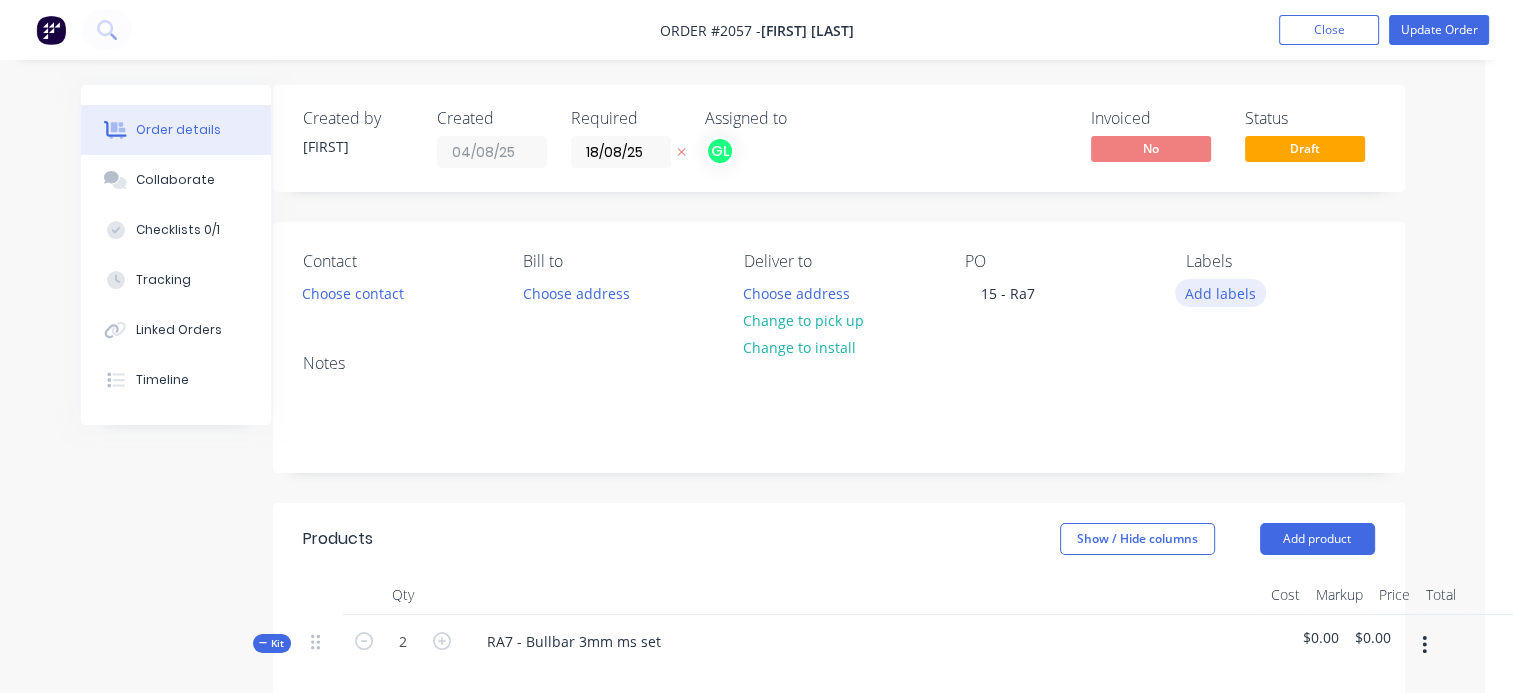 click on "Add labels" at bounding box center (1221, 292) 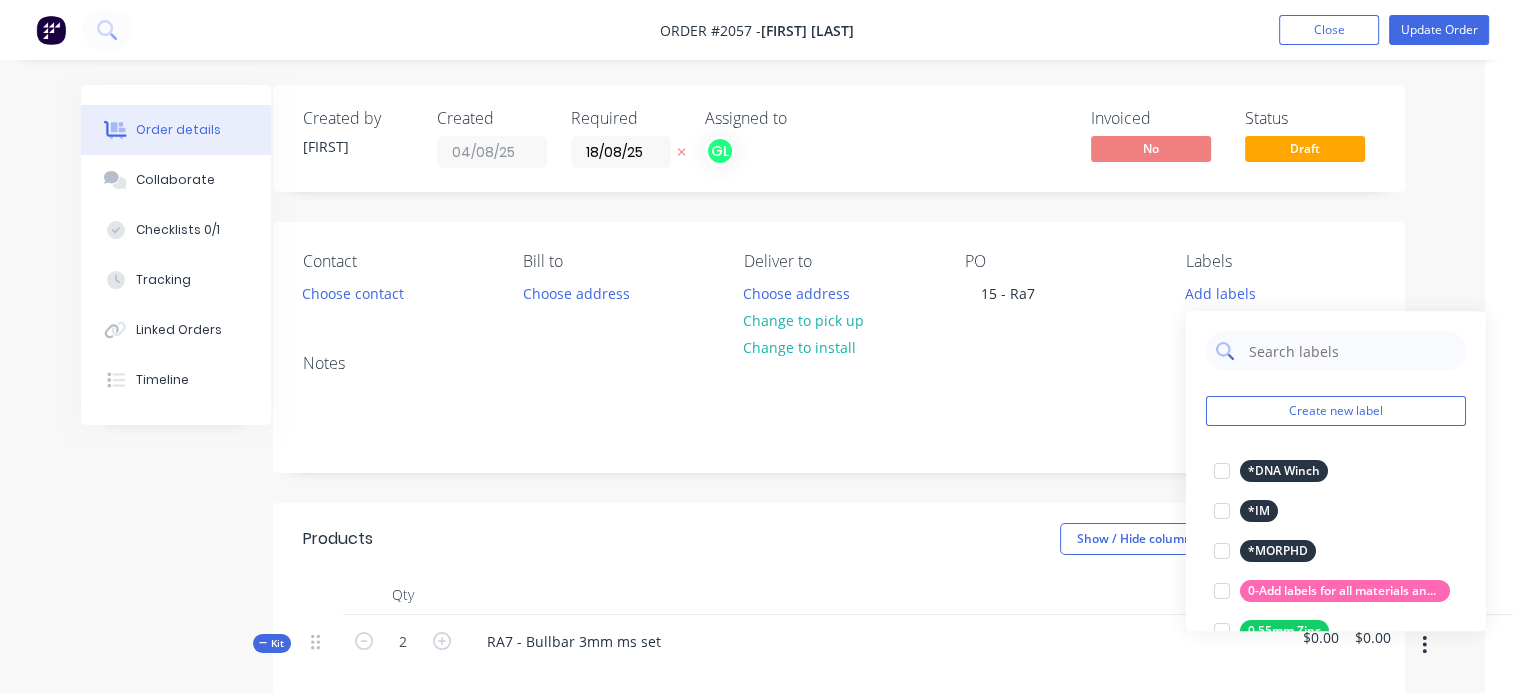 click at bounding box center (1351, 351) 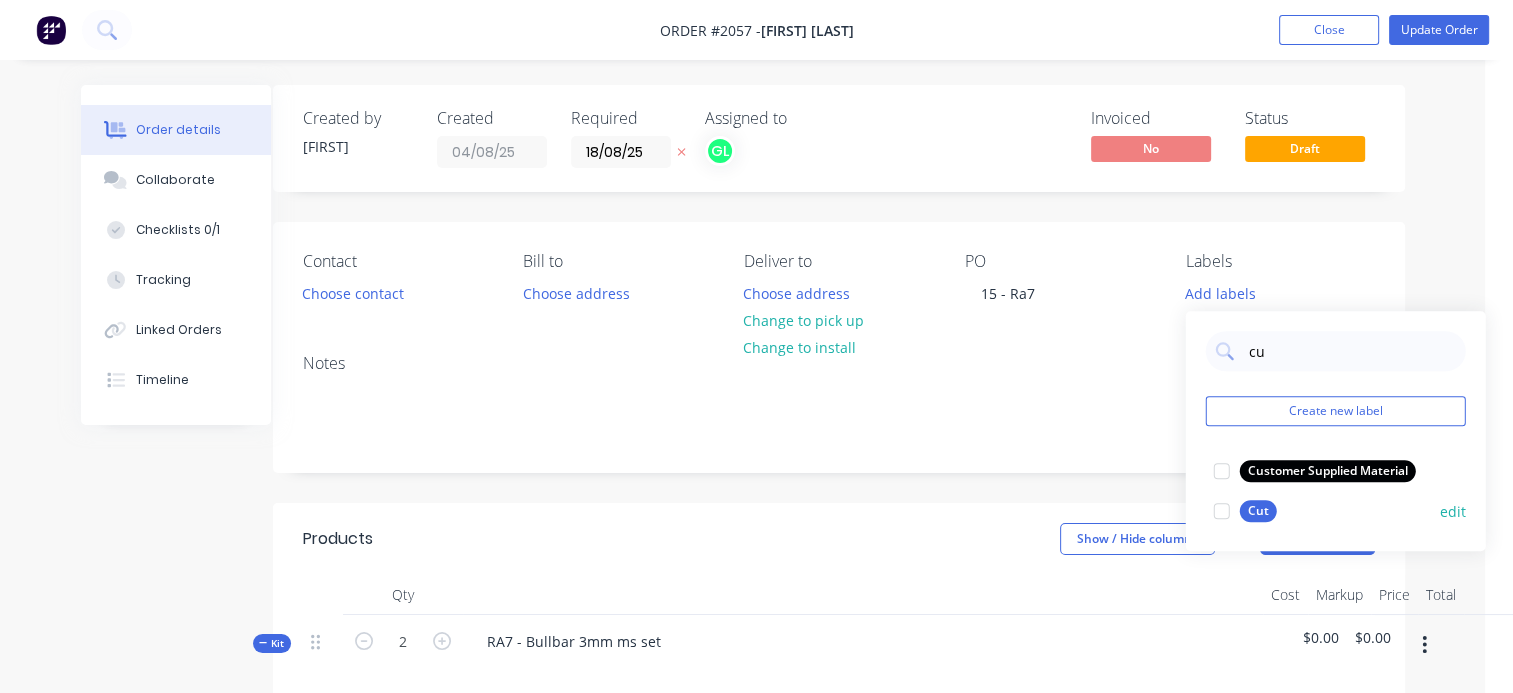 click at bounding box center [1222, 511] 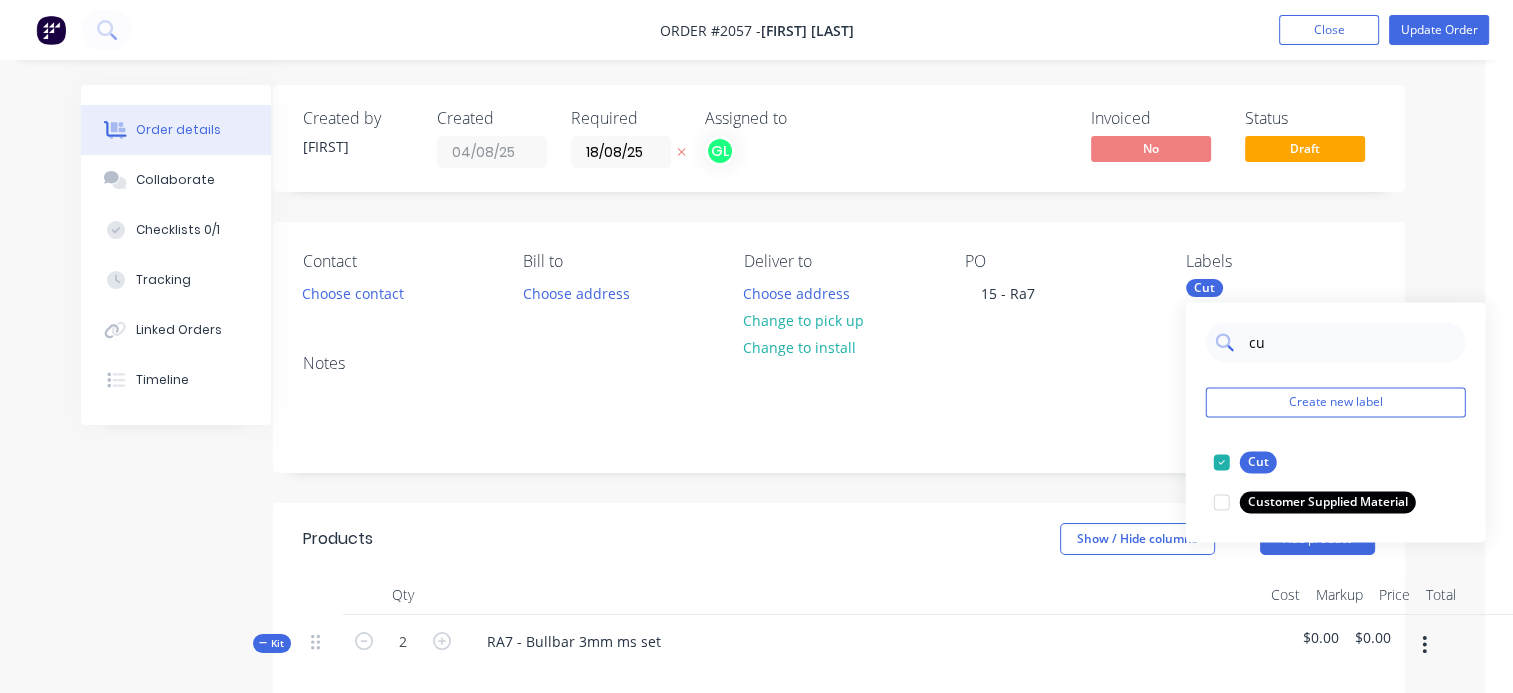drag, startPoint x: 1296, startPoint y: 328, endPoint x: 1205, endPoint y: 340, distance: 91.787796 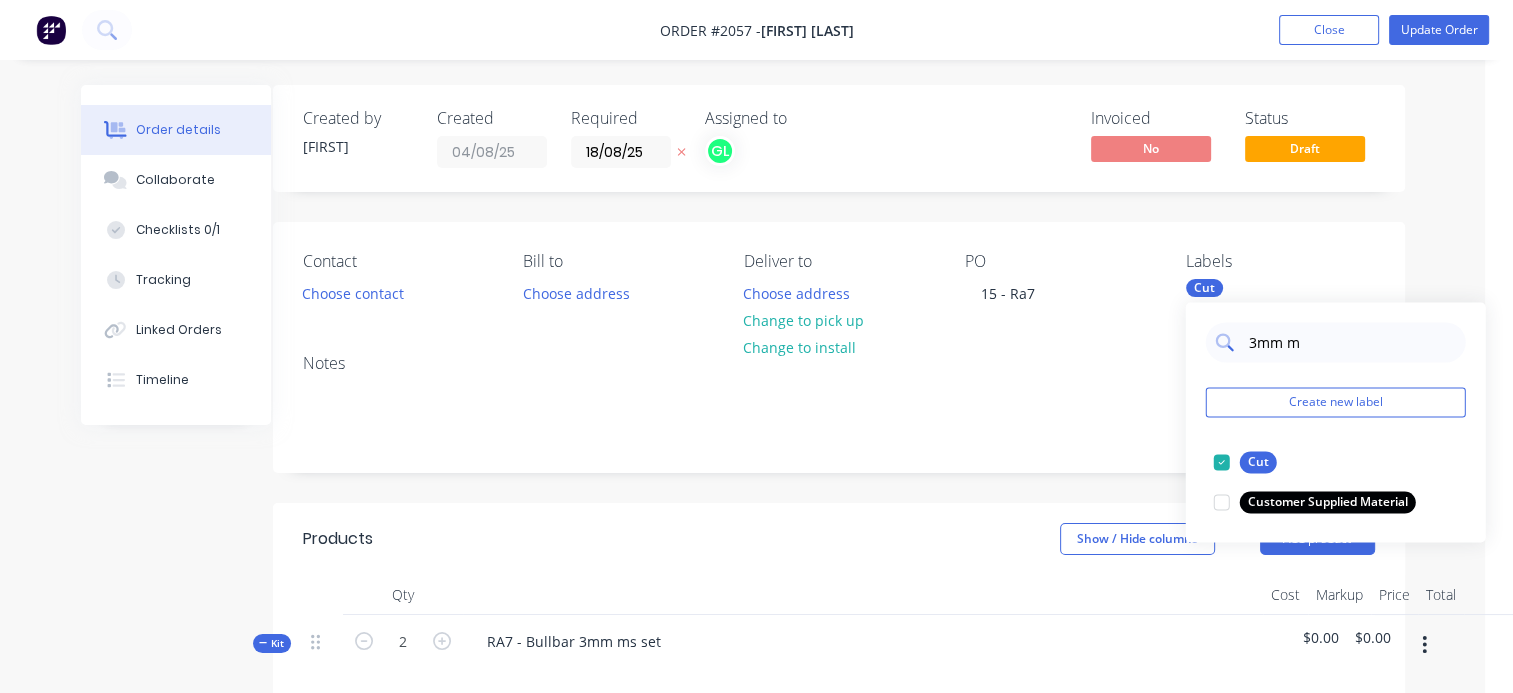 type on "3mm ms" 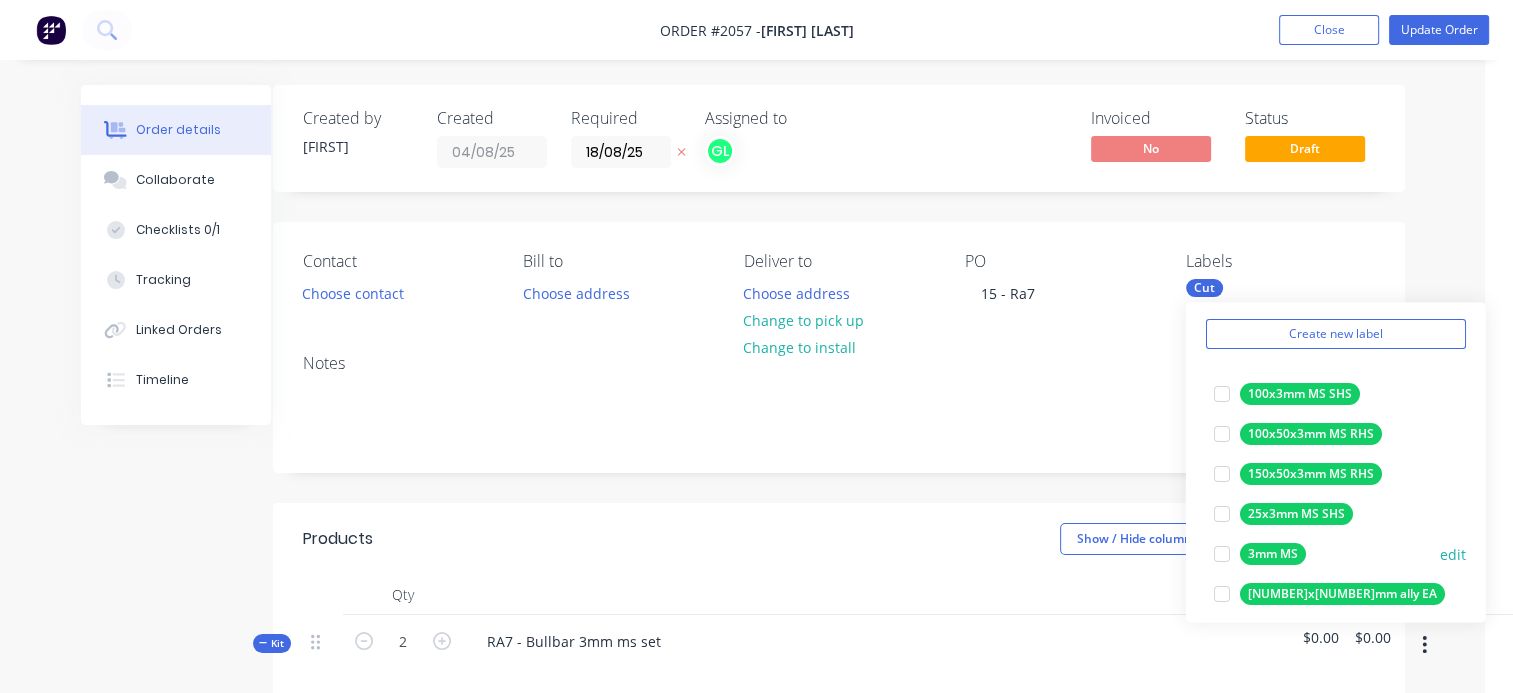 scroll, scrollTop: 100, scrollLeft: 0, axis: vertical 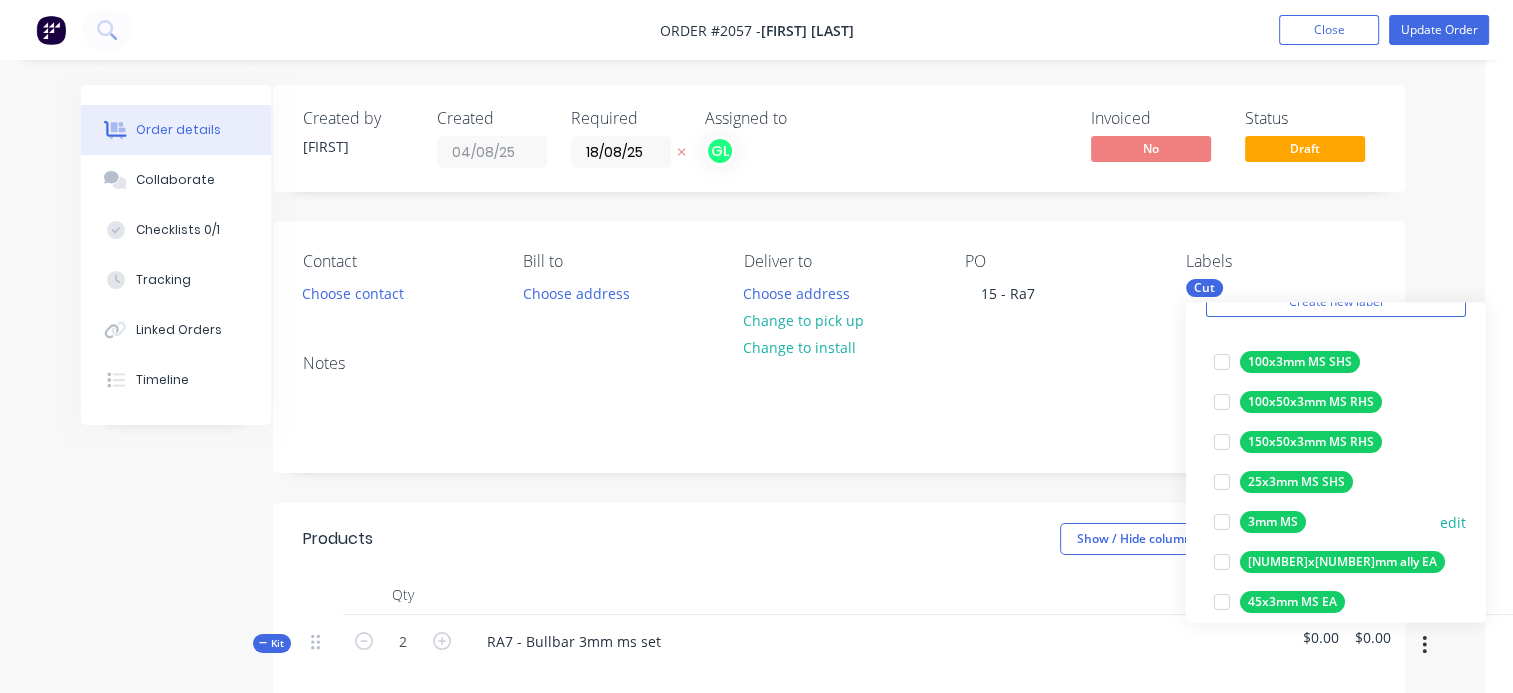 click at bounding box center [1222, 522] 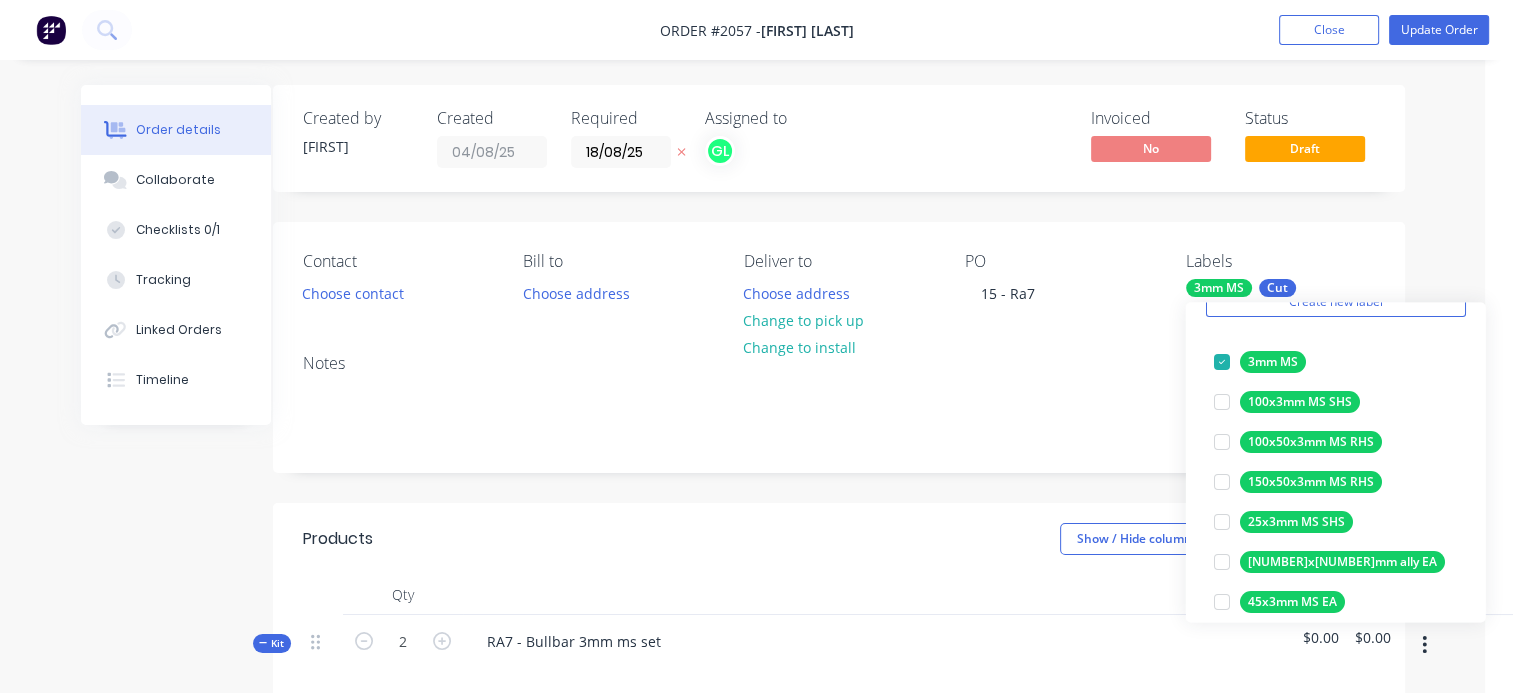 click on "Notes" at bounding box center (839, 405) 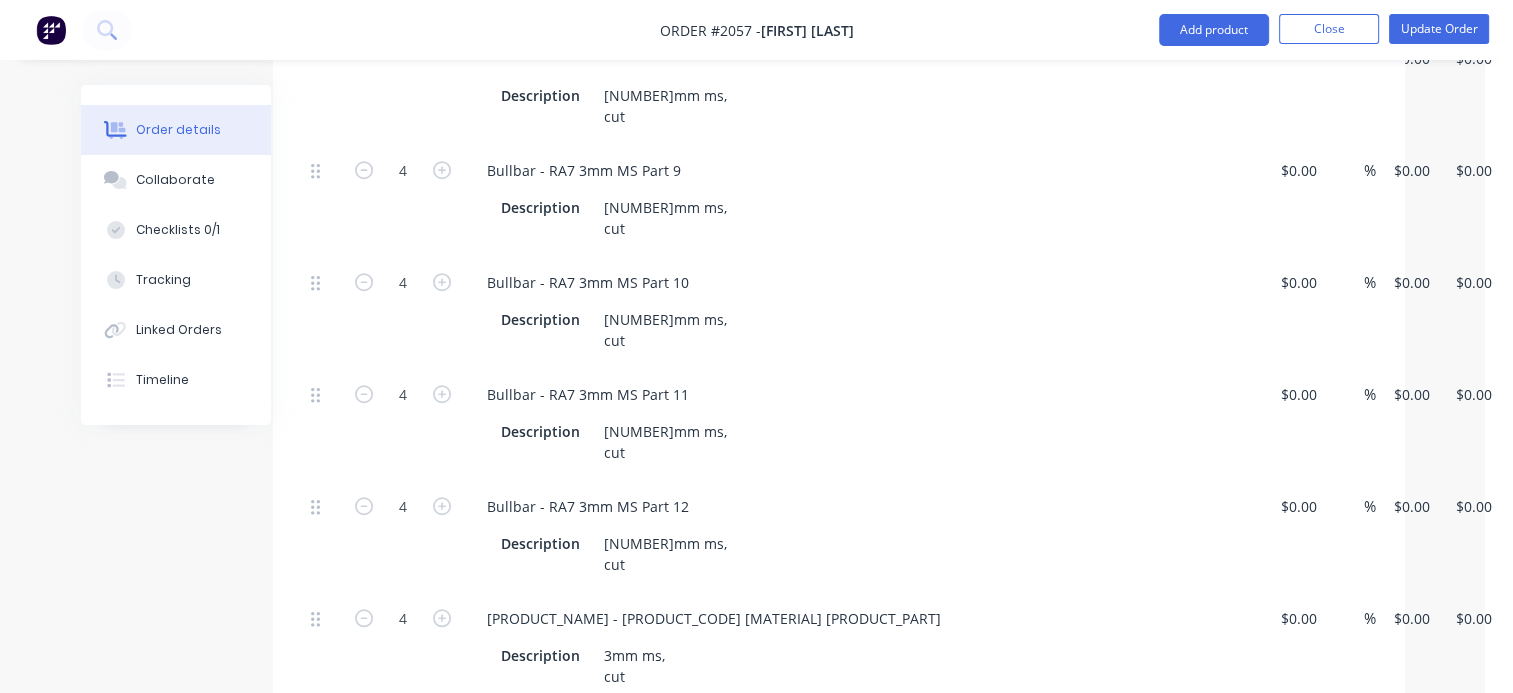 scroll, scrollTop: 1300, scrollLeft: 28, axis: both 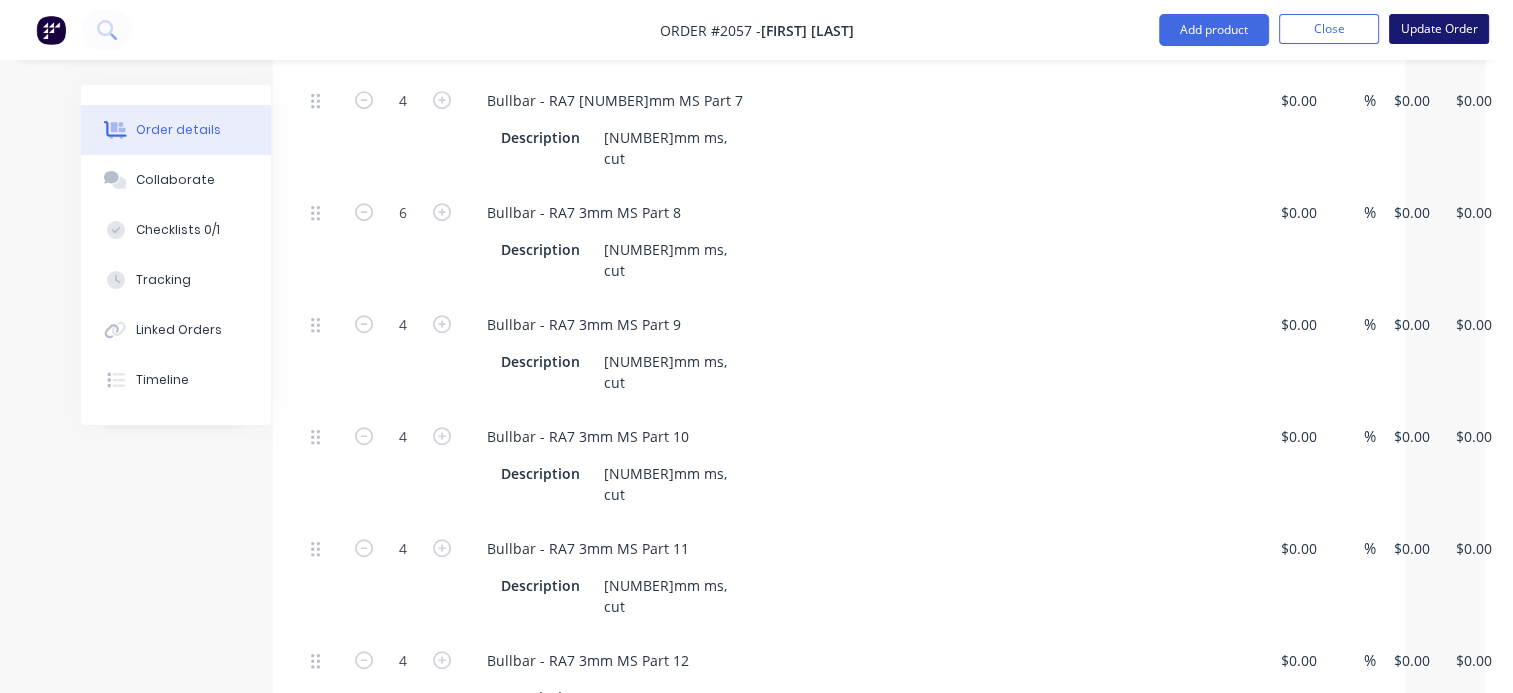click on "Update Order" at bounding box center [1439, 29] 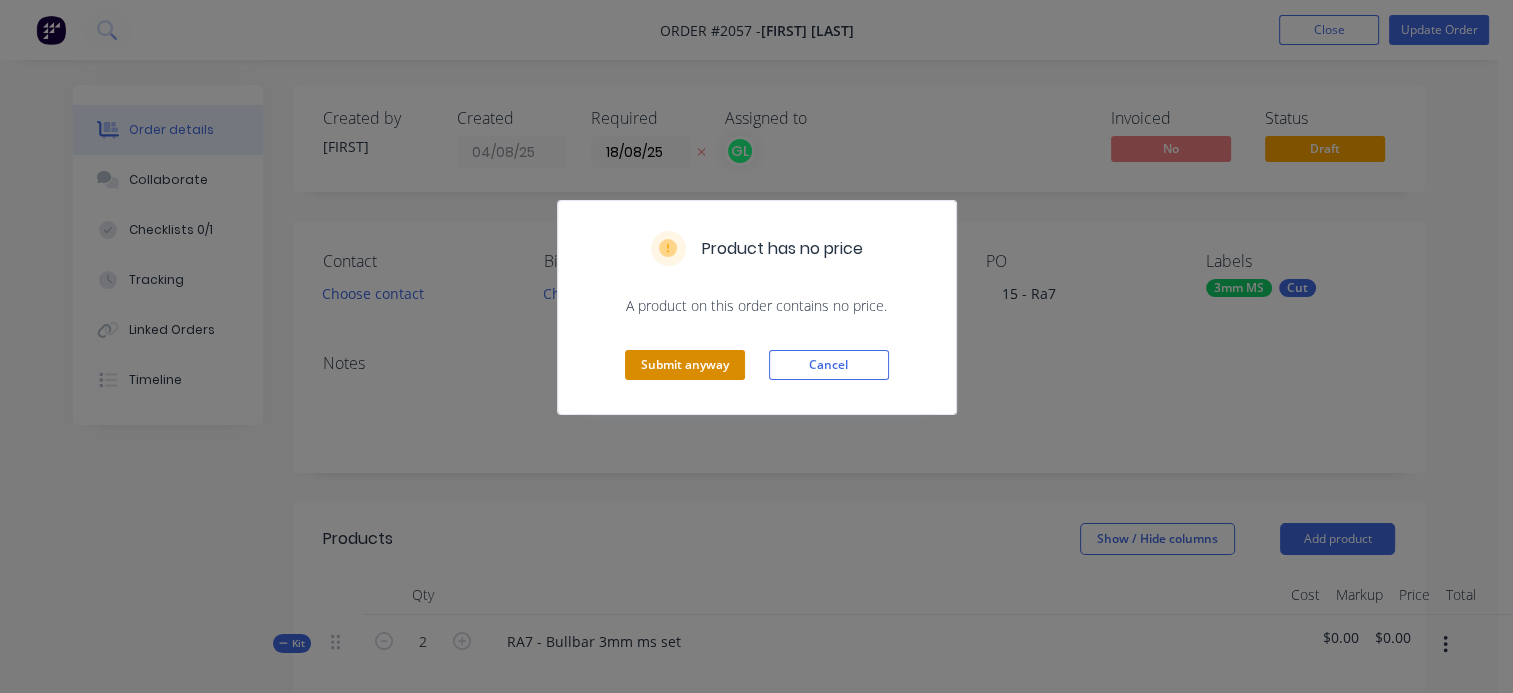 click on "Submit anyway" at bounding box center (685, 365) 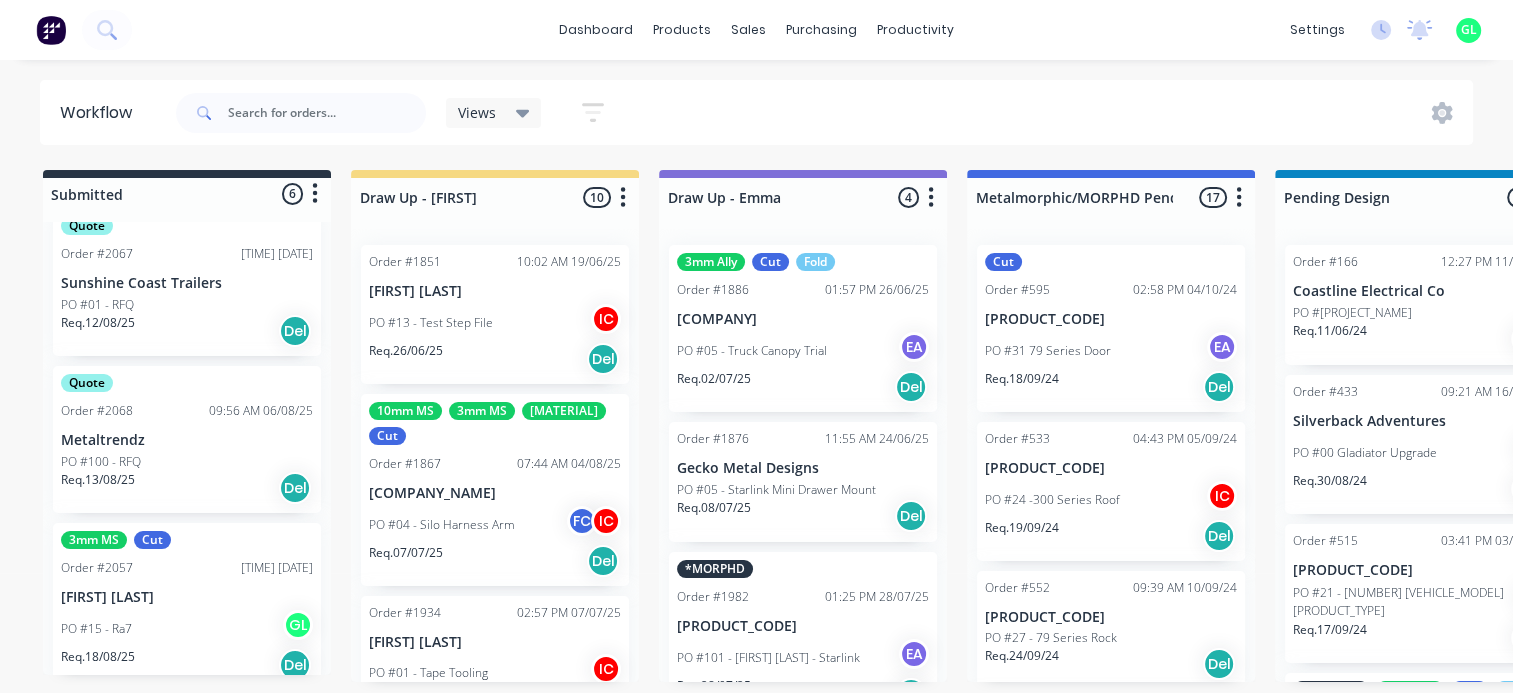 scroll, scrollTop: 607, scrollLeft: 0, axis: vertical 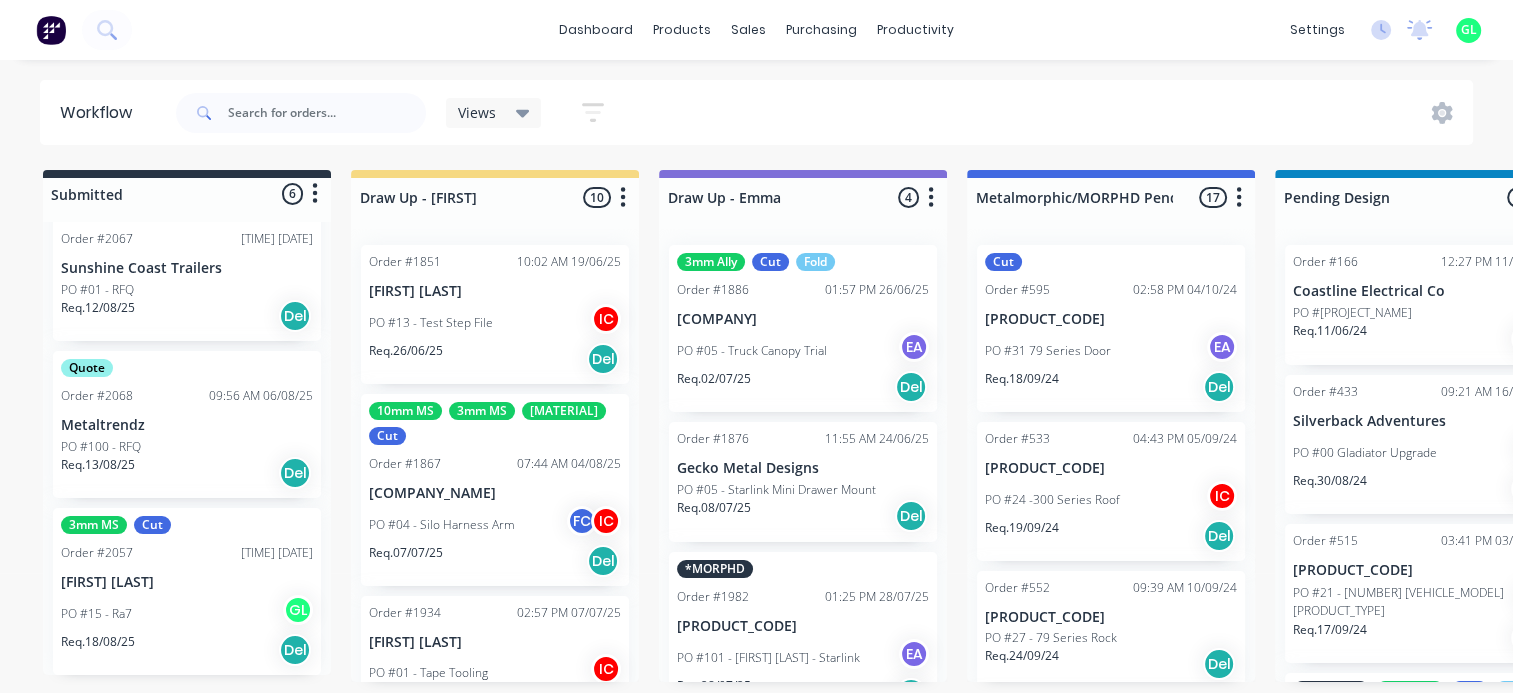 click on "PO #15 - Ra7
GL" at bounding box center [187, 614] 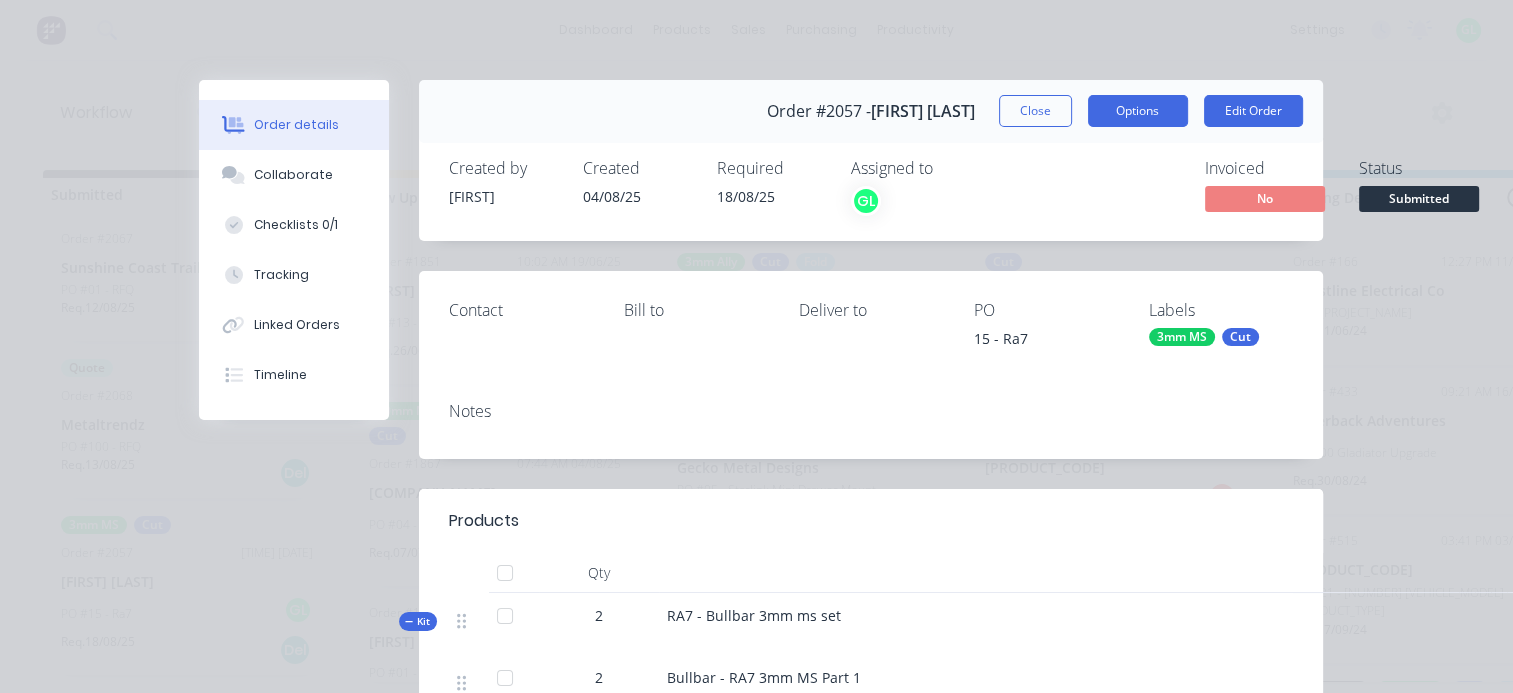 click on "Options" at bounding box center (1138, 111) 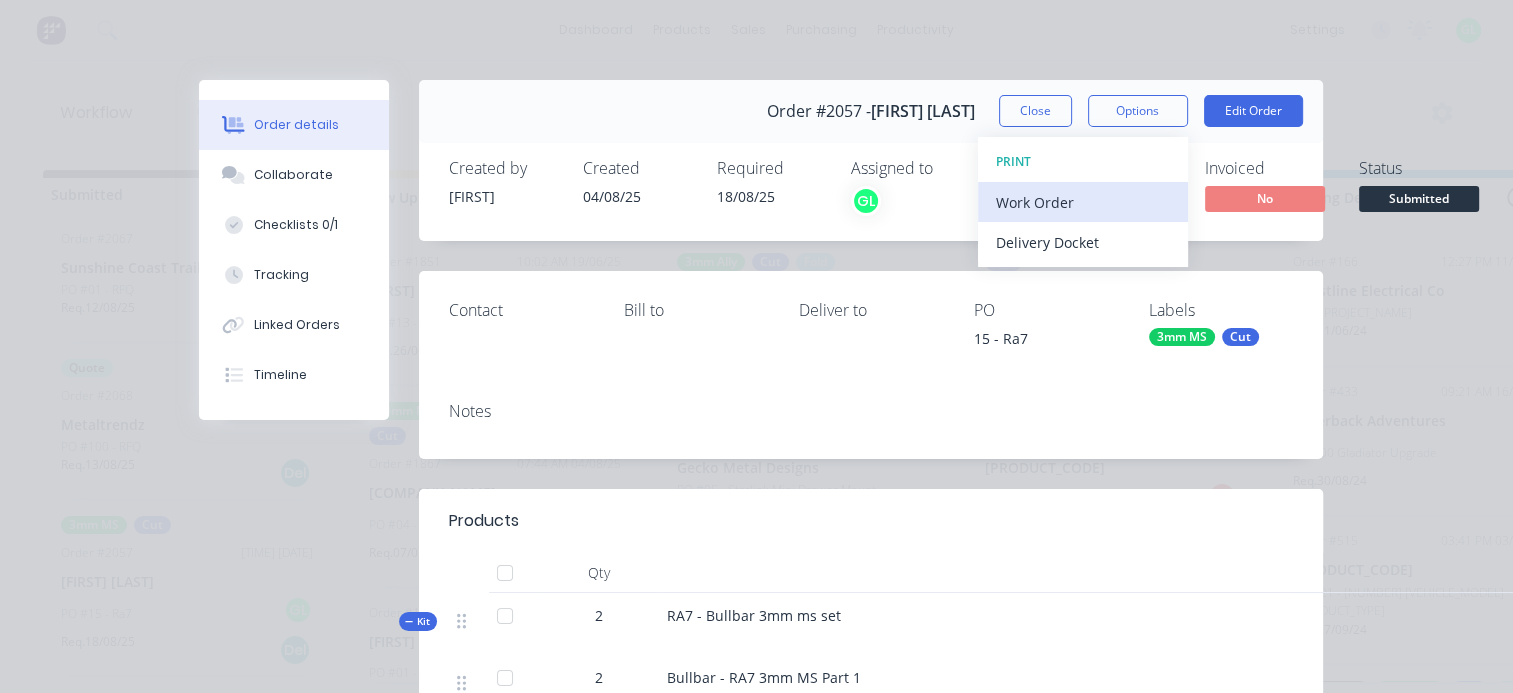 click on "Work Order" at bounding box center (1083, 202) 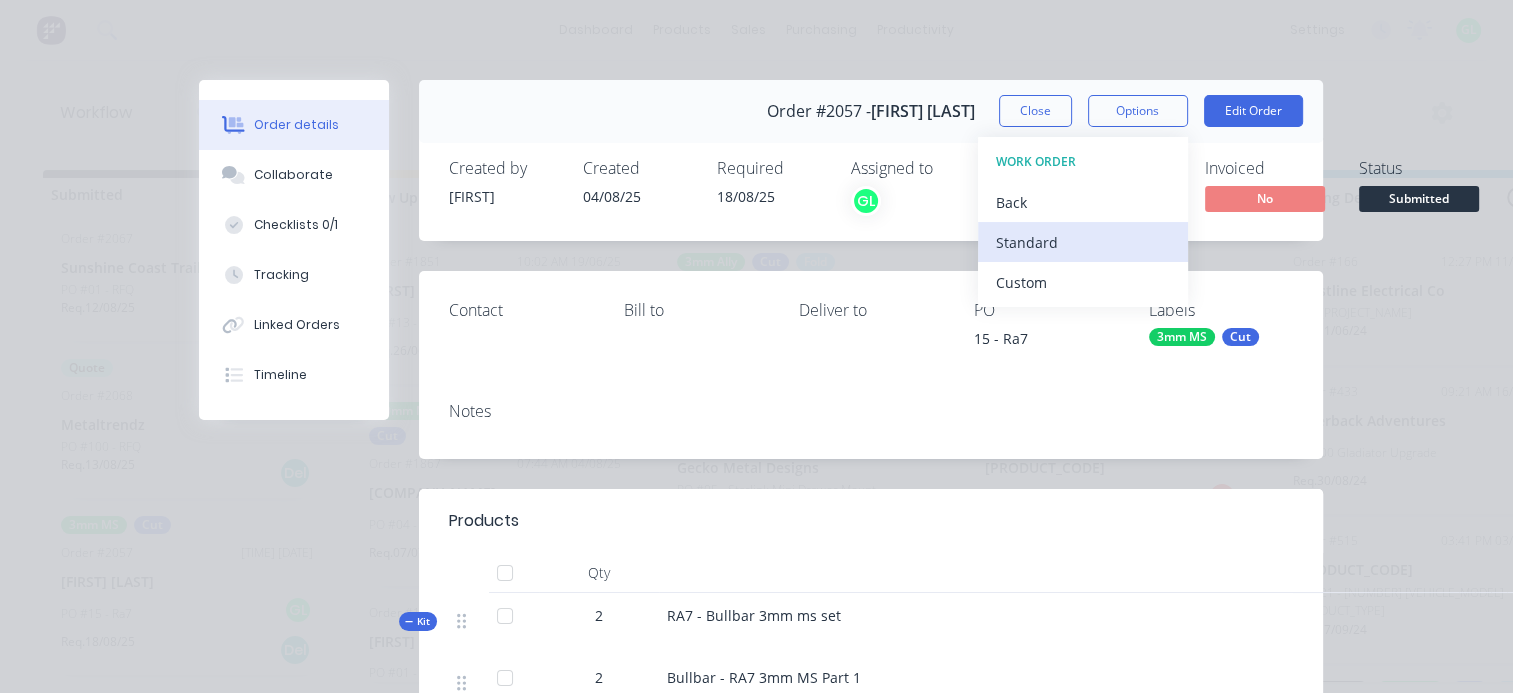 click on "Standard" at bounding box center [1083, 242] 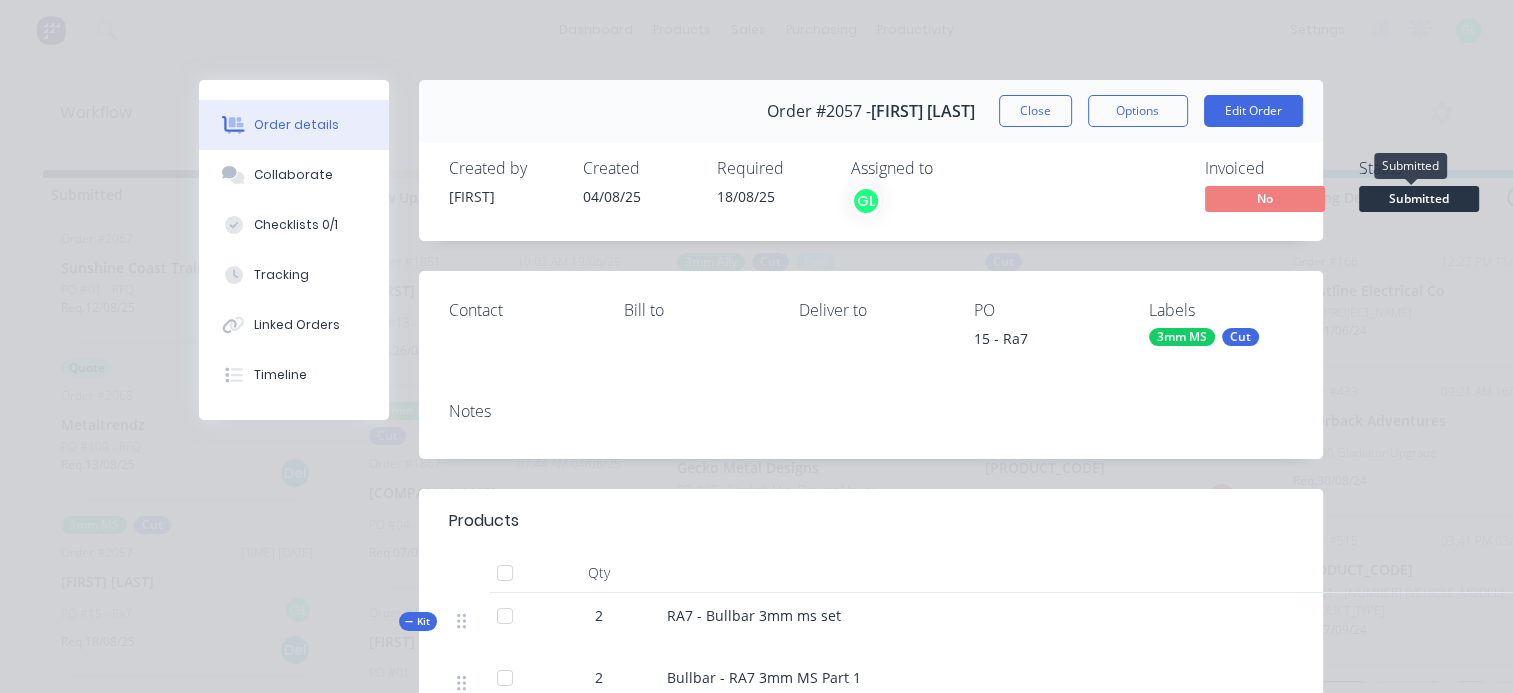 click on "Submitted" at bounding box center (1419, 198) 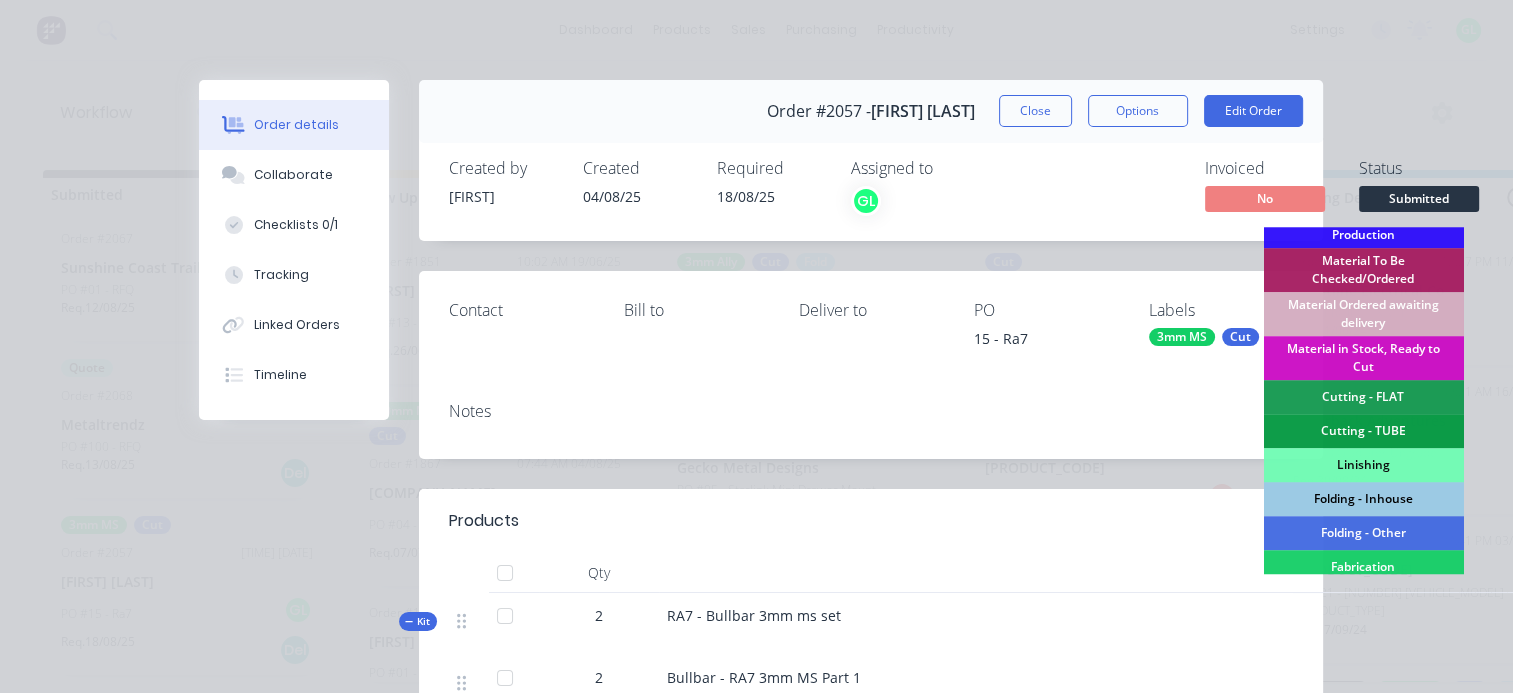 scroll, scrollTop: 300, scrollLeft: 0, axis: vertical 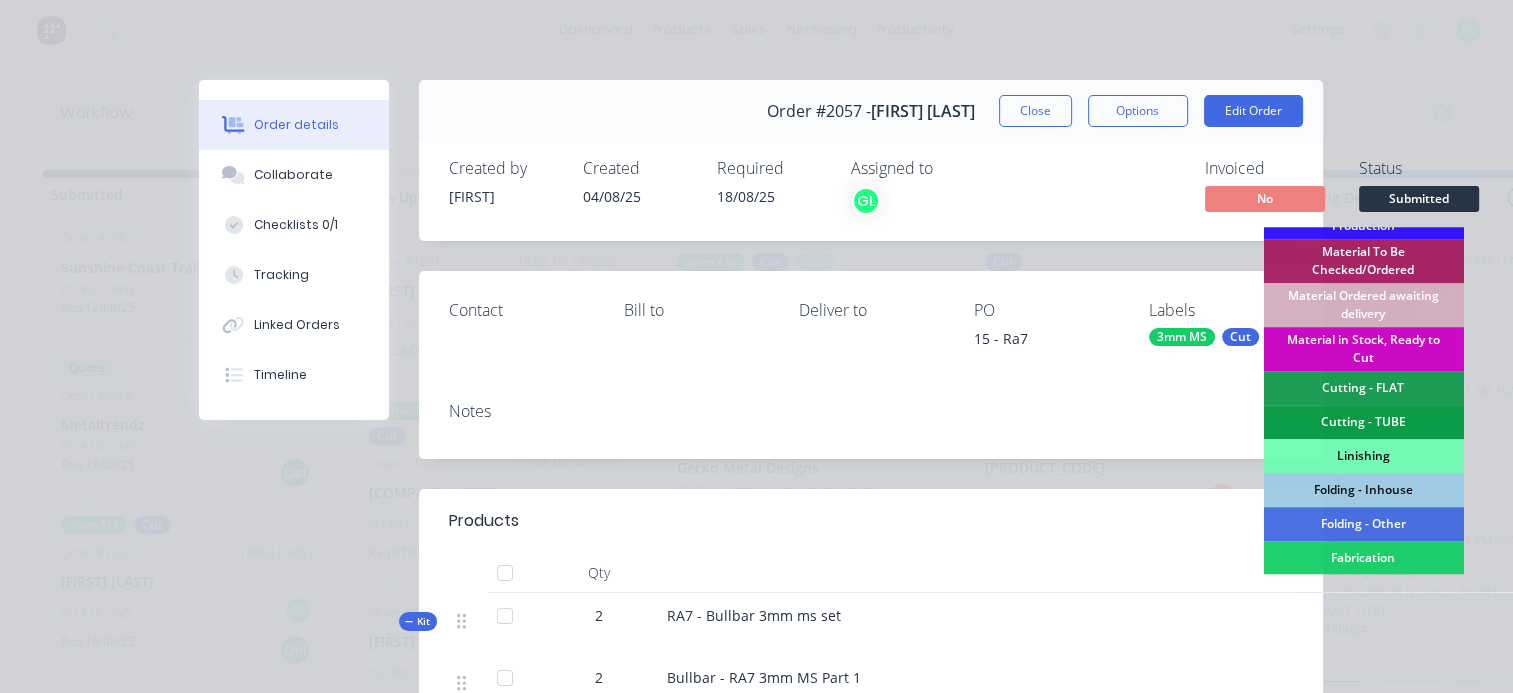 click on "Material in Stock, Ready to Cut" at bounding box center (1363, 349) 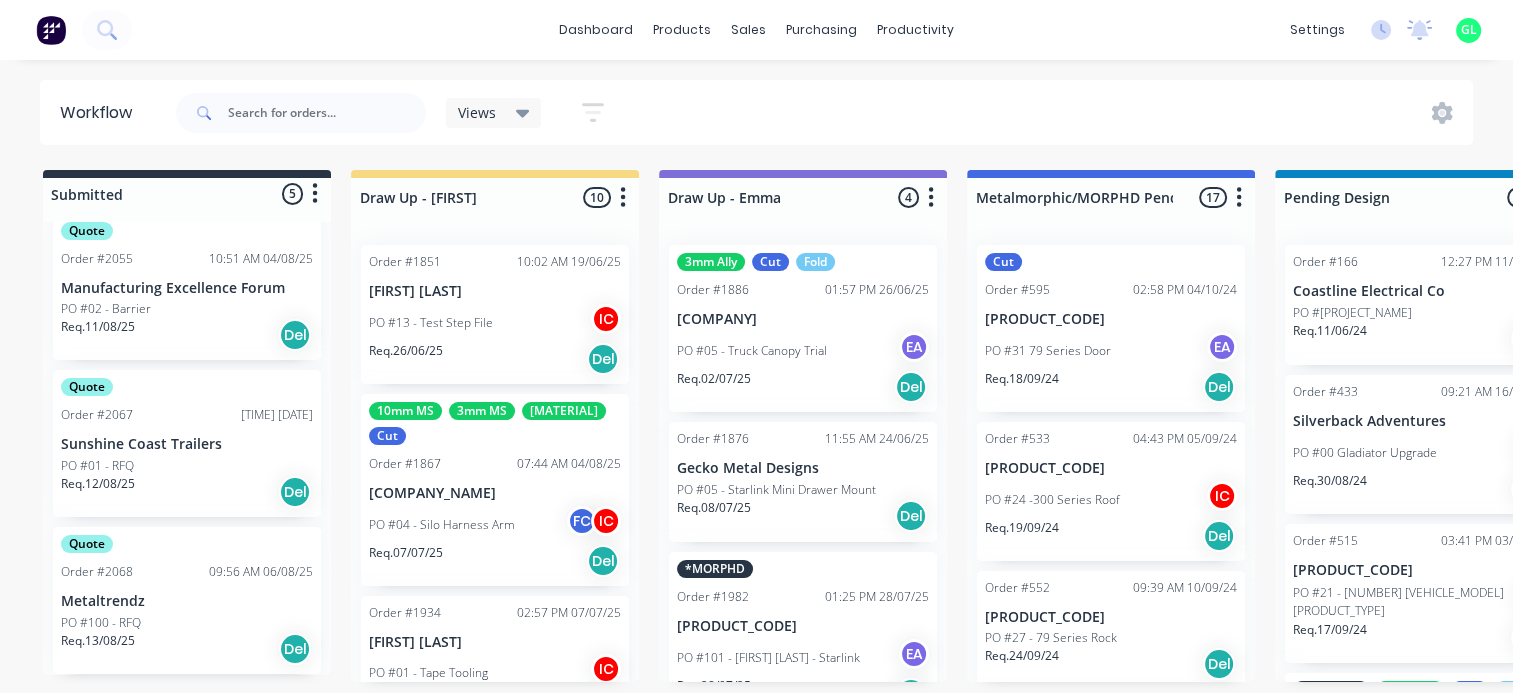 scroll, scrollTop: 430, scrollLeft: 0, axis: vertical 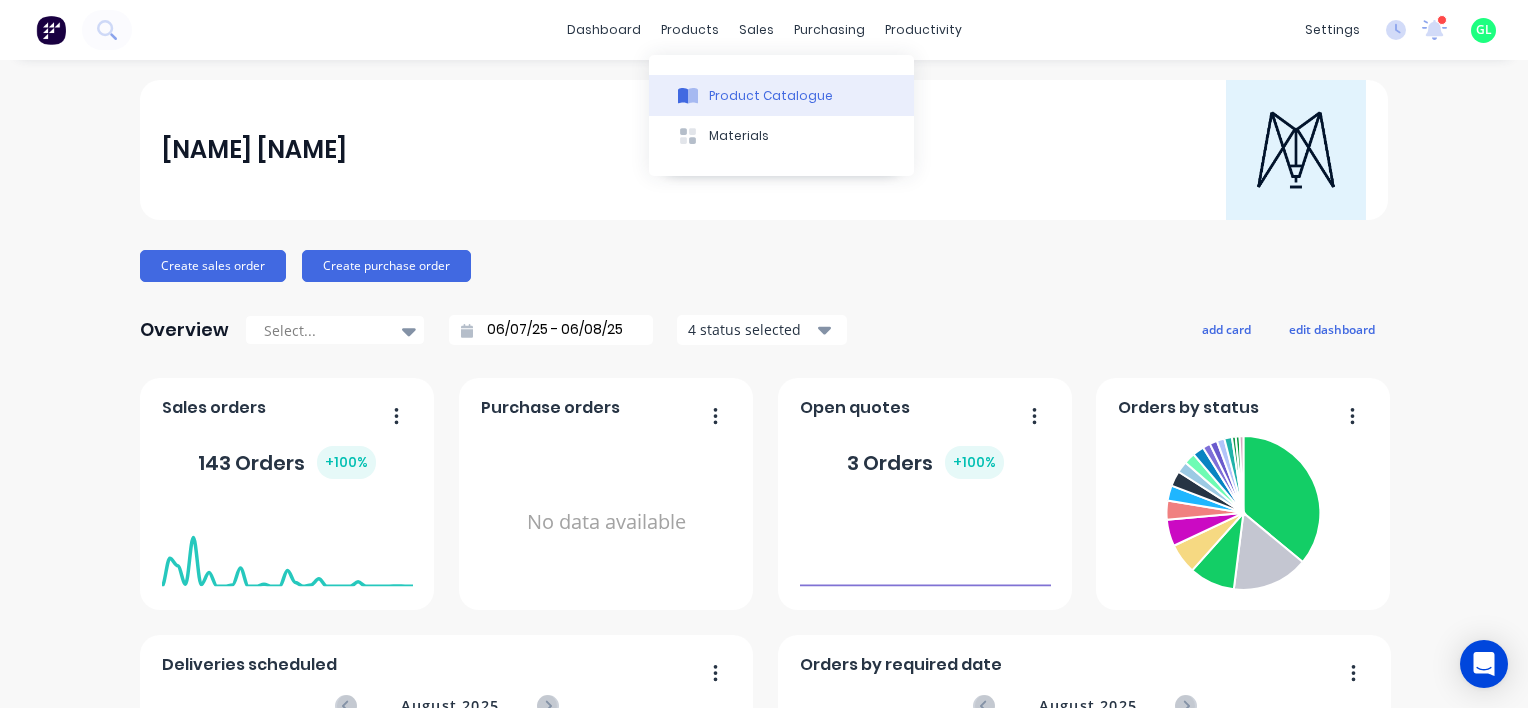 click on "Product Catalogue" at bounding box center [771, 96] 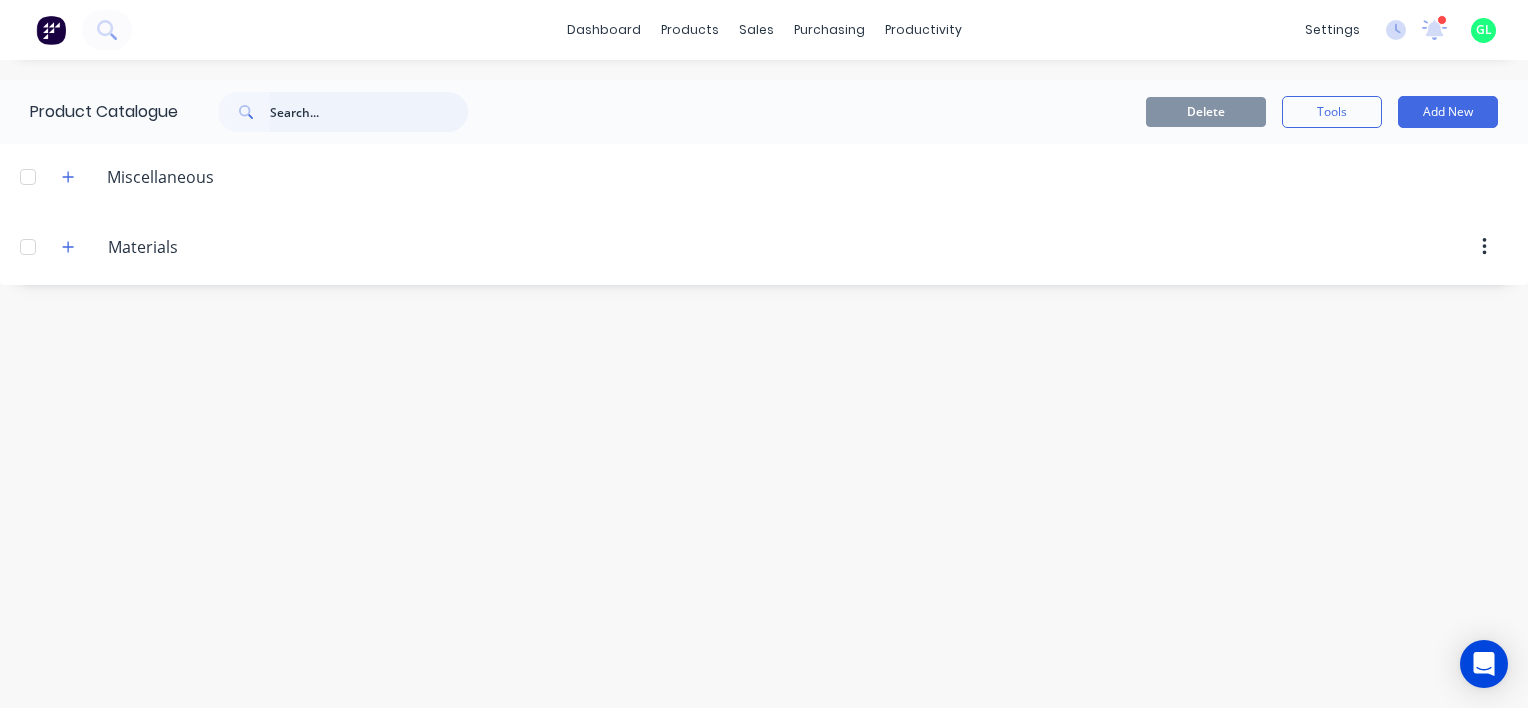 click at bounding box center [369, 112] 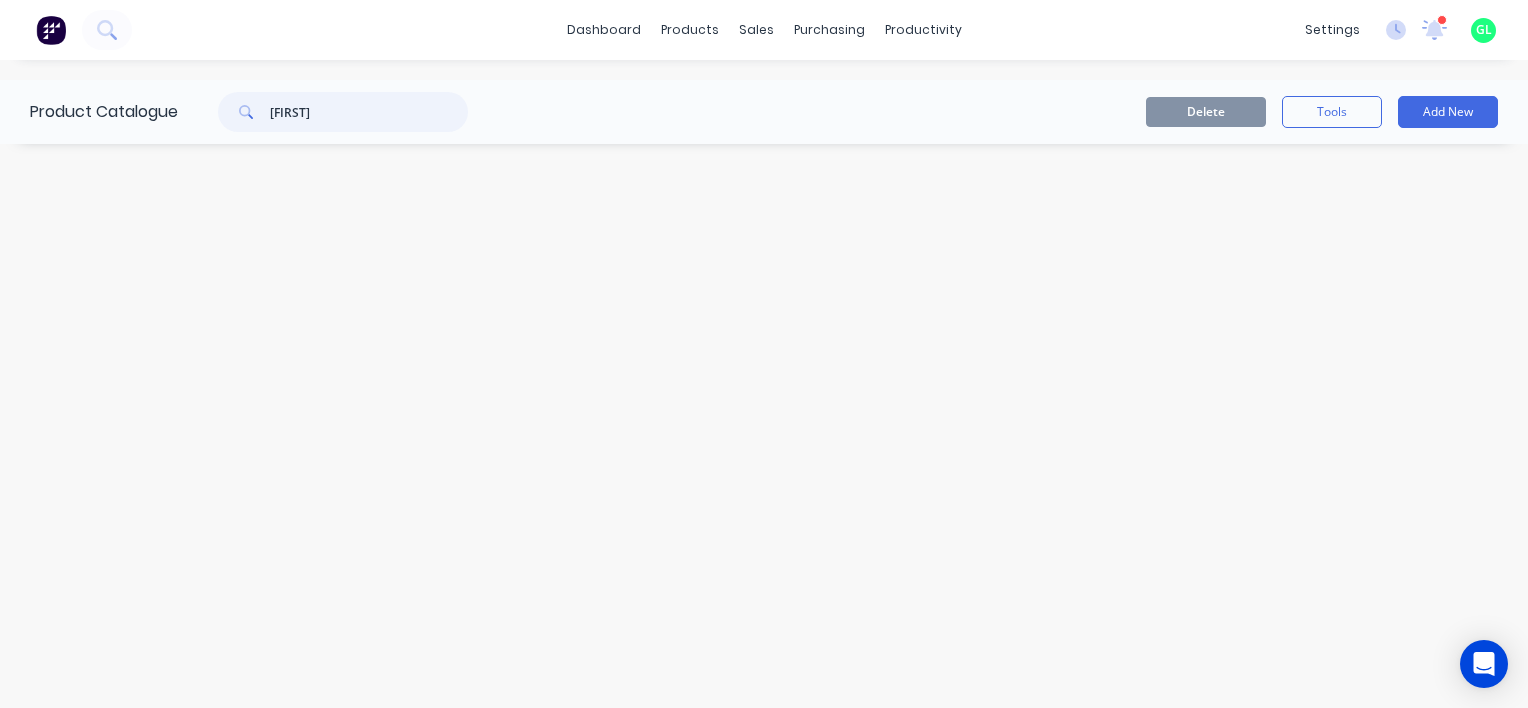 drag, startPoint x: 320, startPoint y: 116, endPoint x: 245, endPoint y: 108, distance: 75.42546 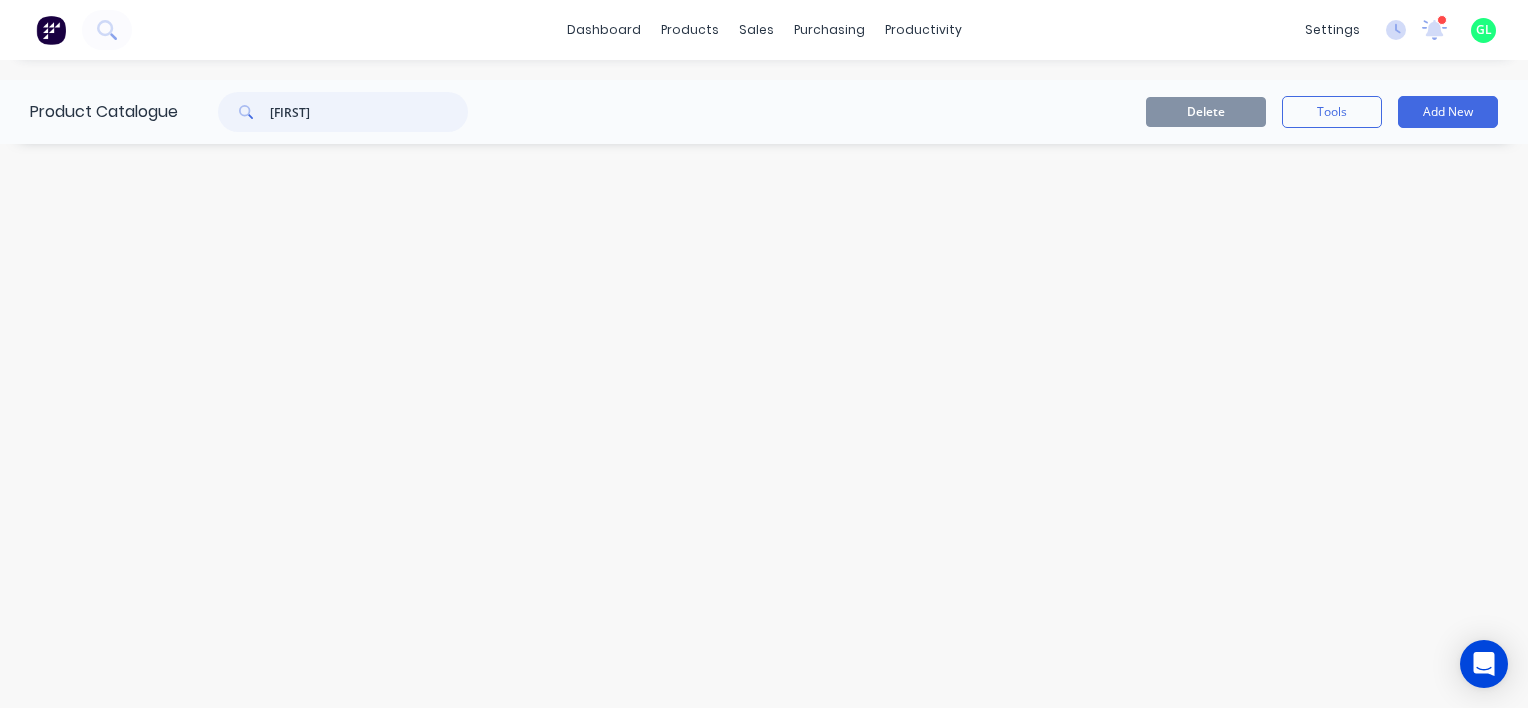 click on "[FIRST]" at bounding box center [343, 112] 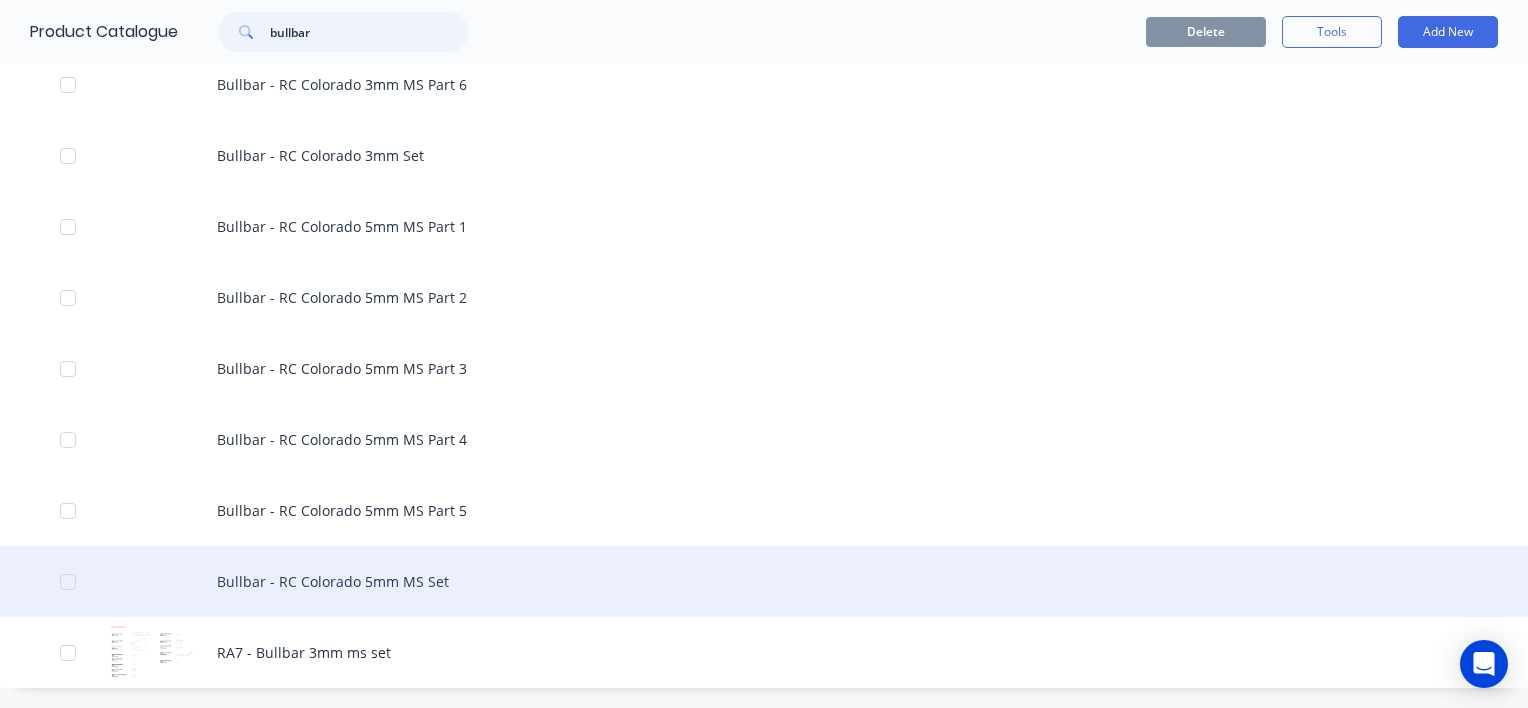 scroll, scrollTop: 0, scrollLeft: 0, axis: both 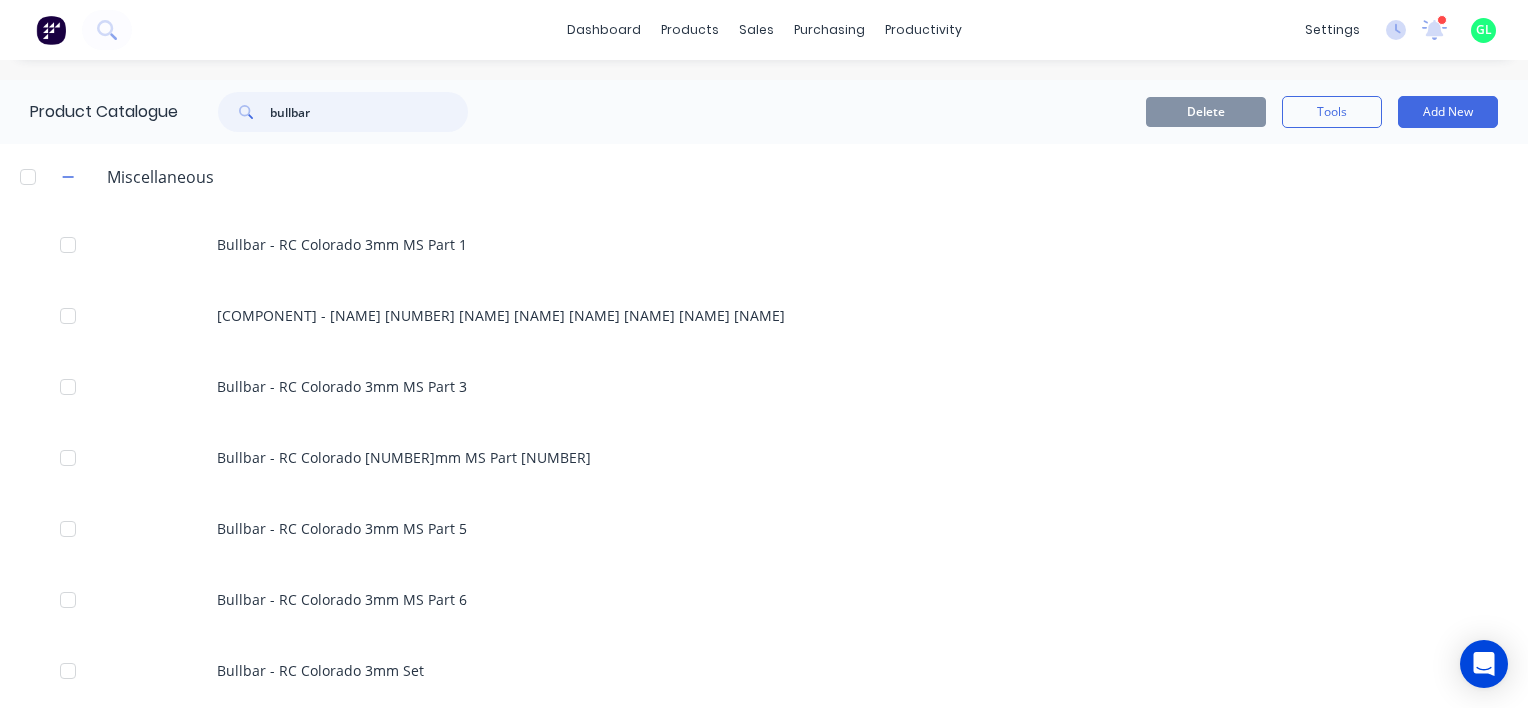 drag, startPoint x: 332, startPoint y: 117, endPoint x: 216, endPoint y: 110, distance: 116.21101 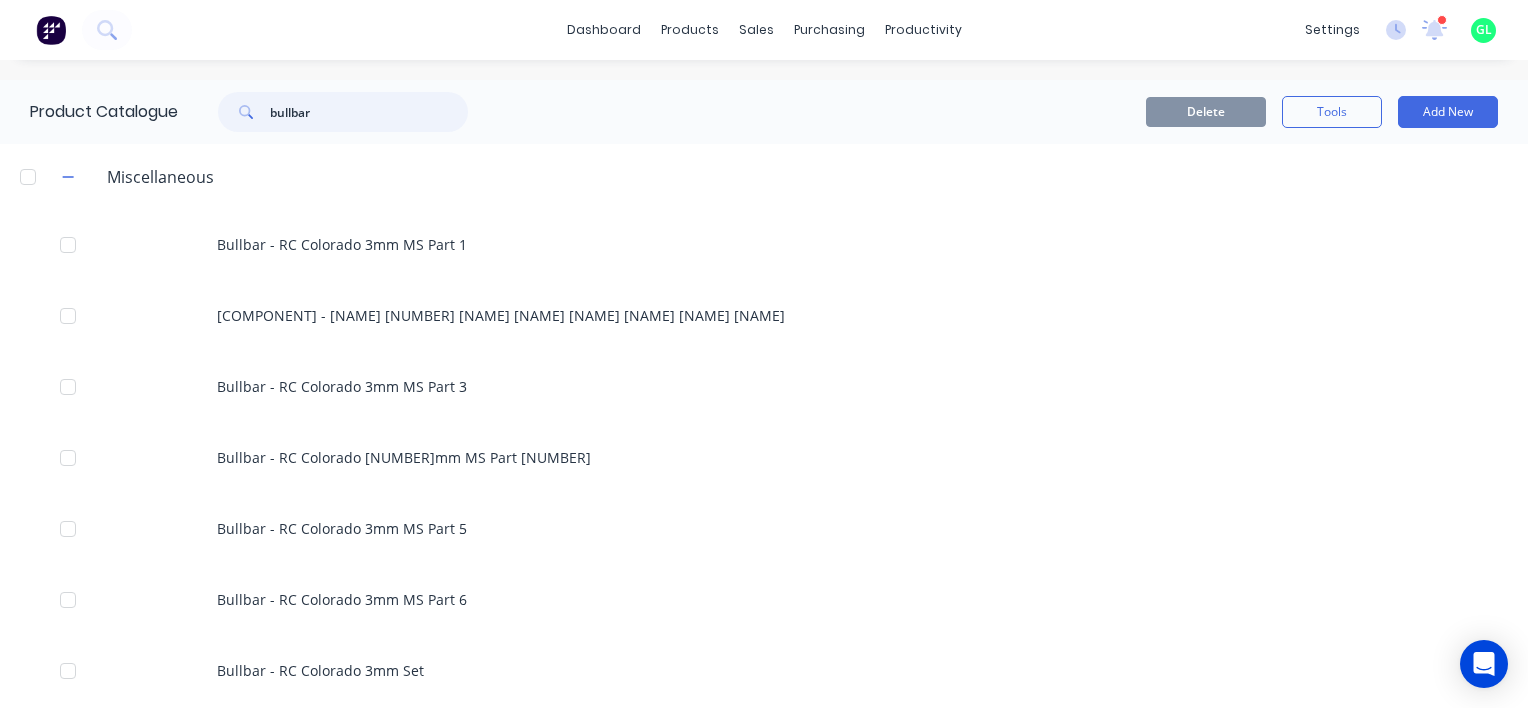 click on "bullbar" at bounding box center [333, 112] 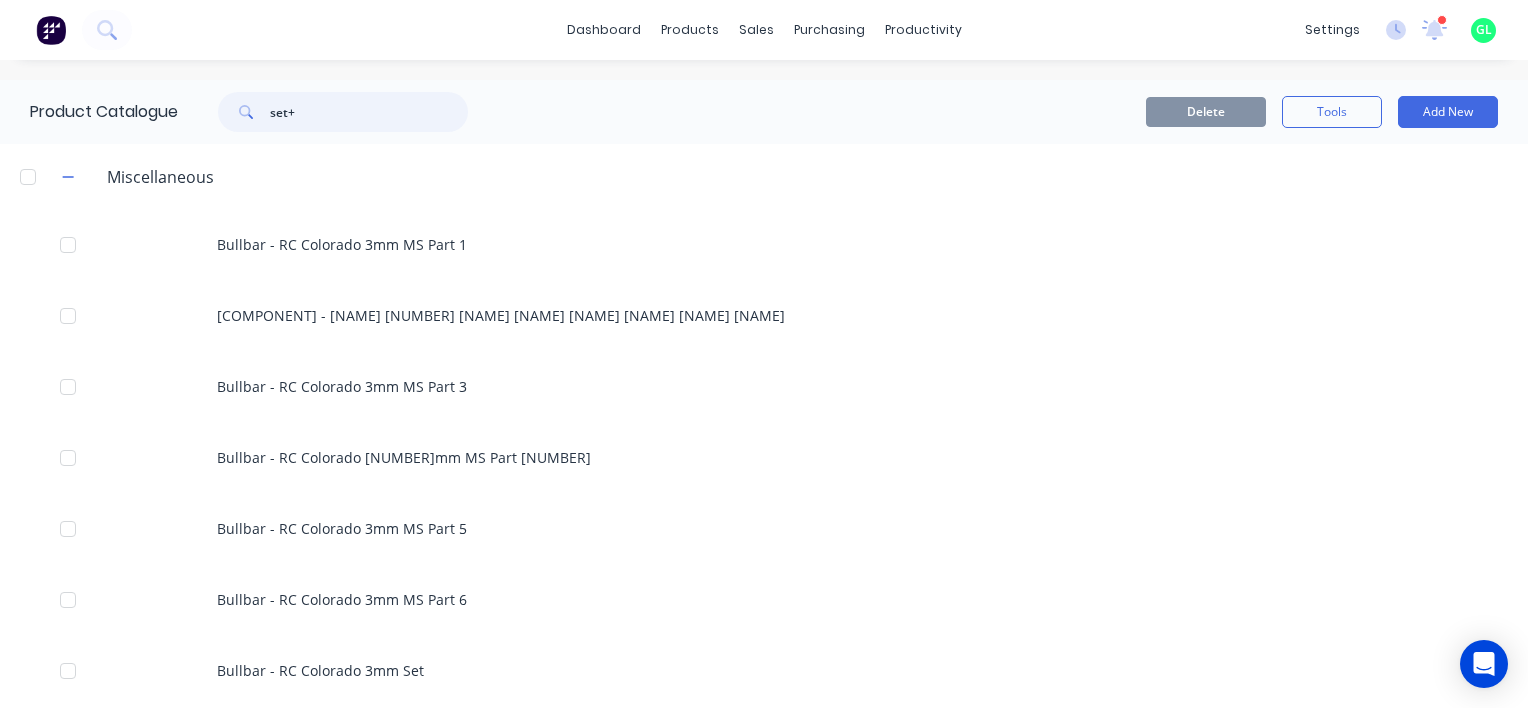 type on "set" 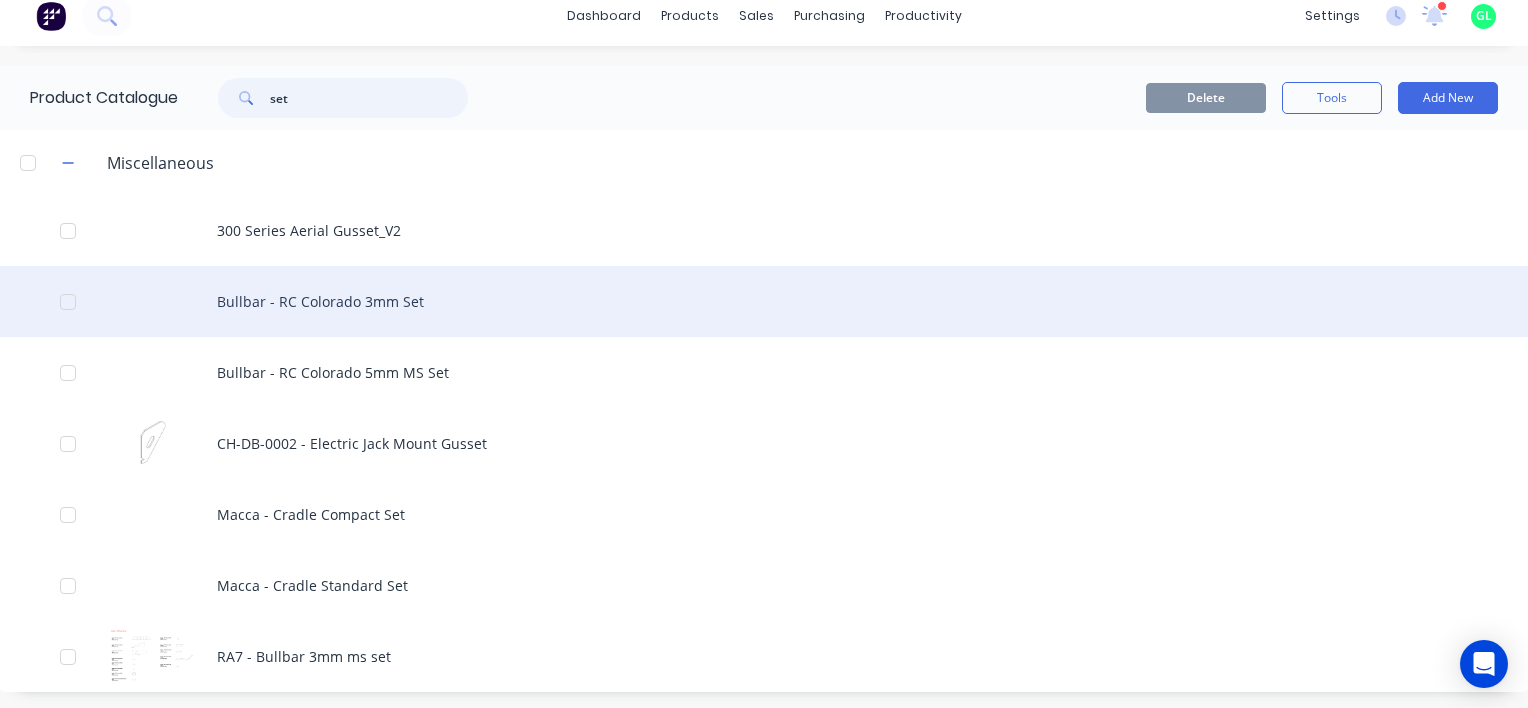 scroll, scrollTop: 18, scrollLeft: 0, axis: vertical 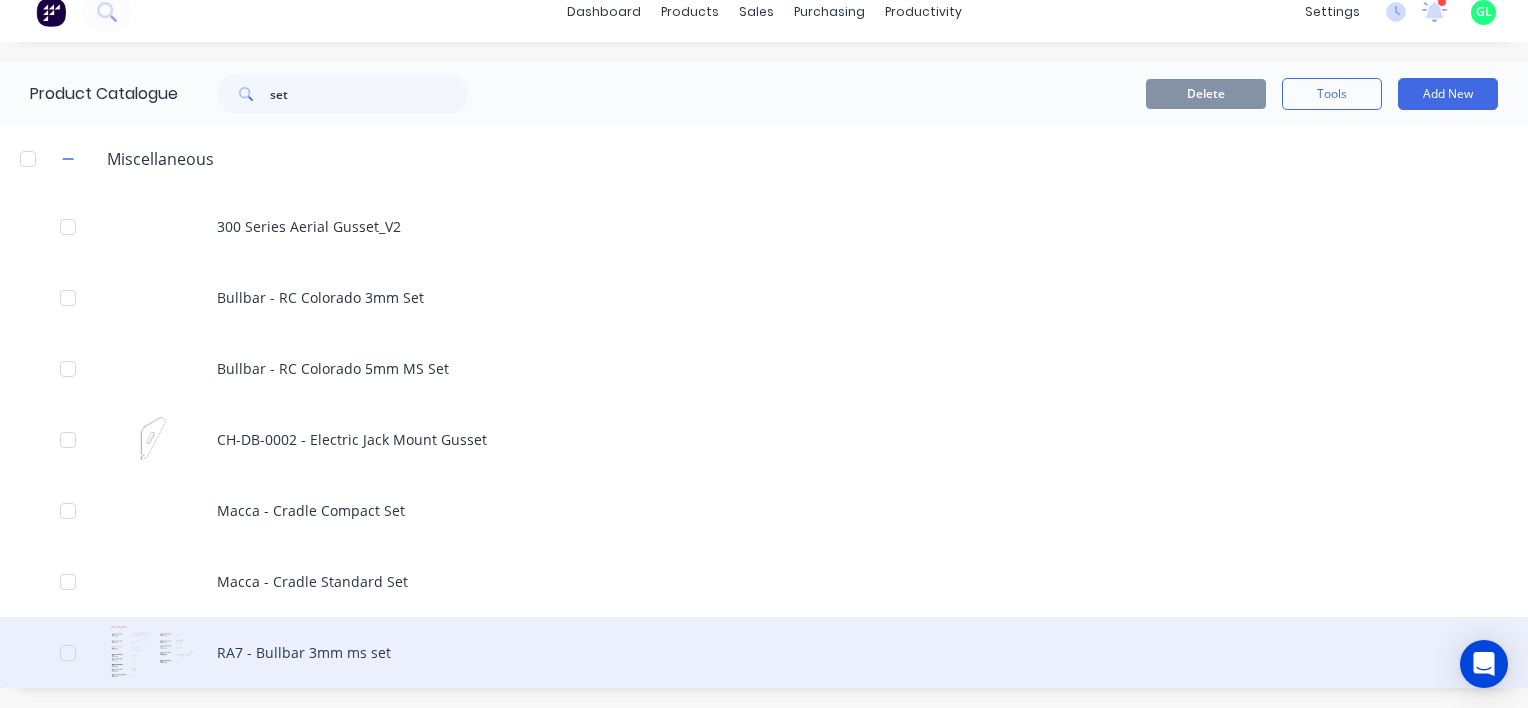 click on "RA7 - Bullbar 3mm ms set" at bounding box center [764, 652] 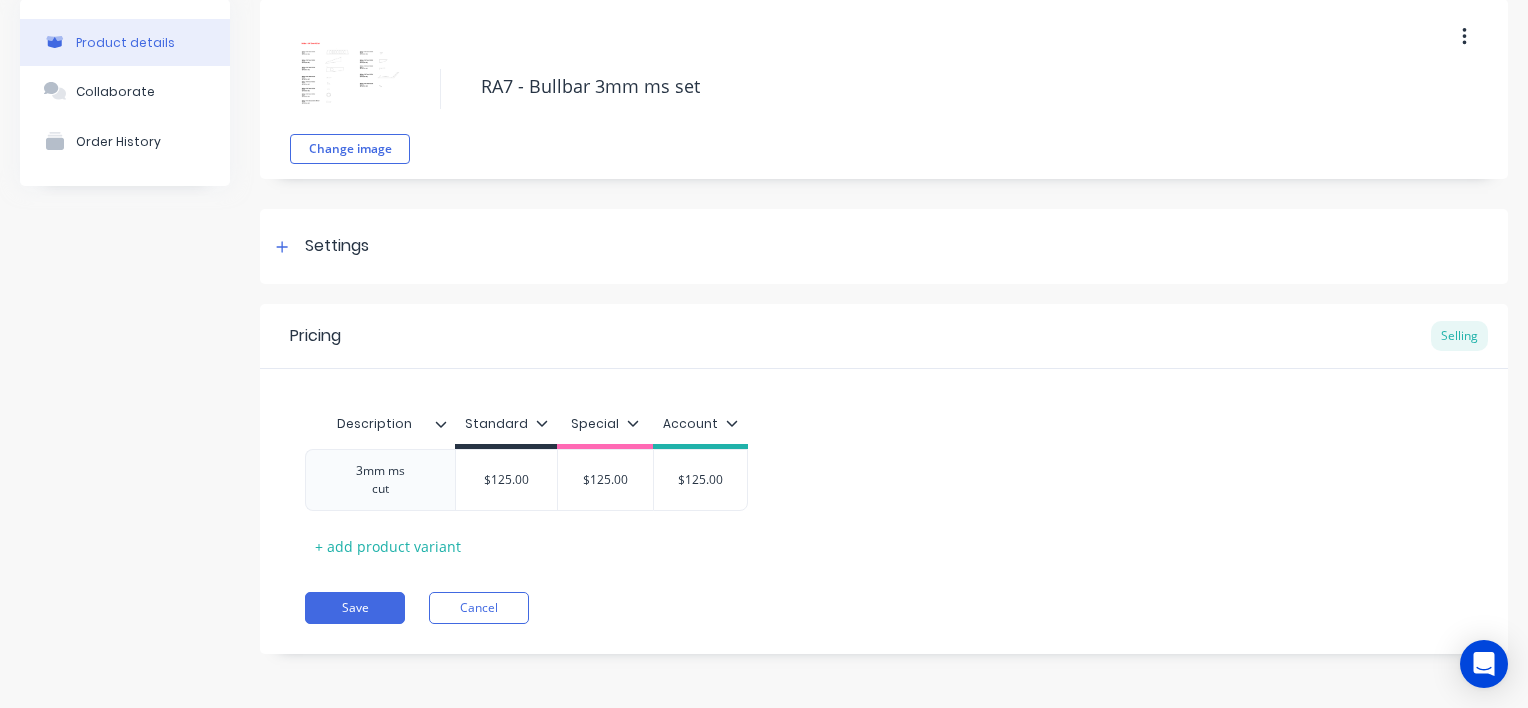 scroll, scrollTop: 0, scrollLeft: 0, axis: both 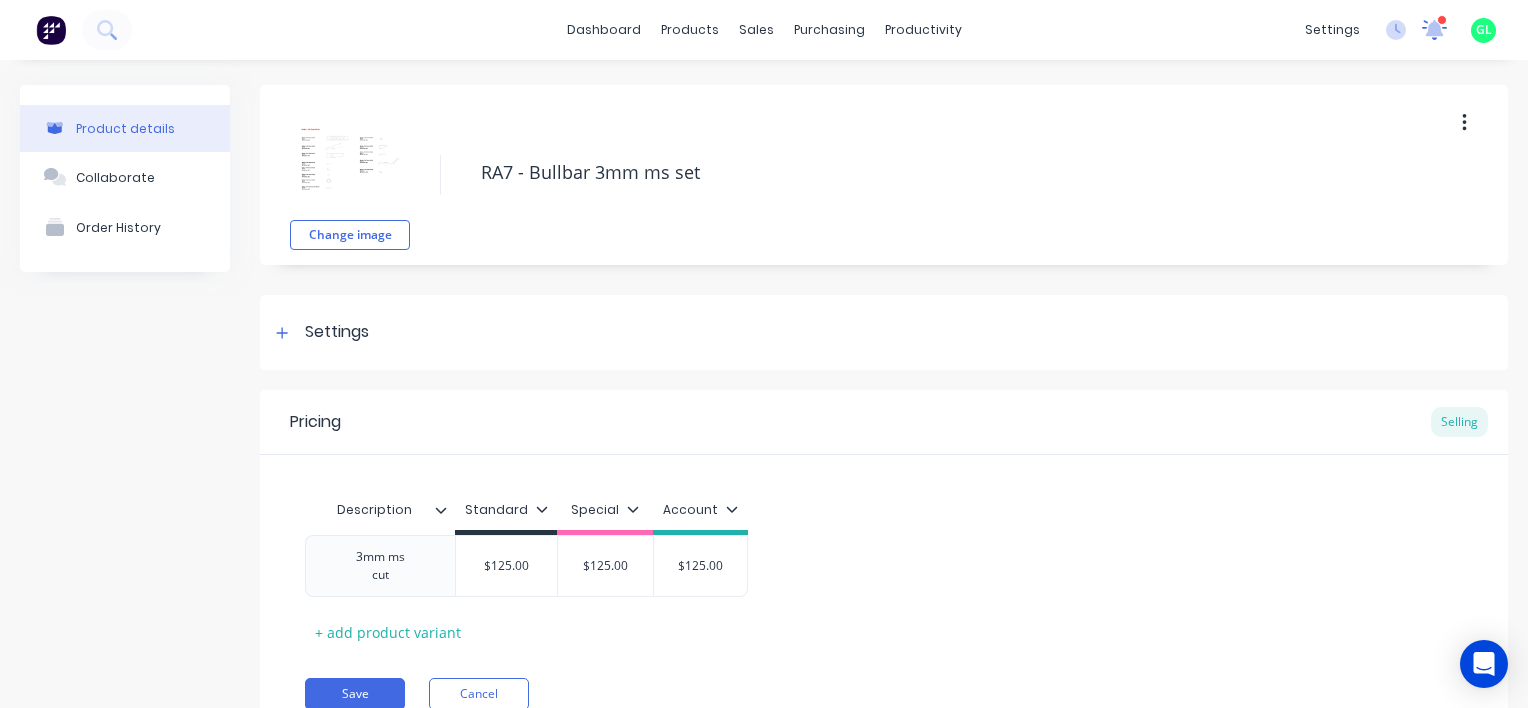 click 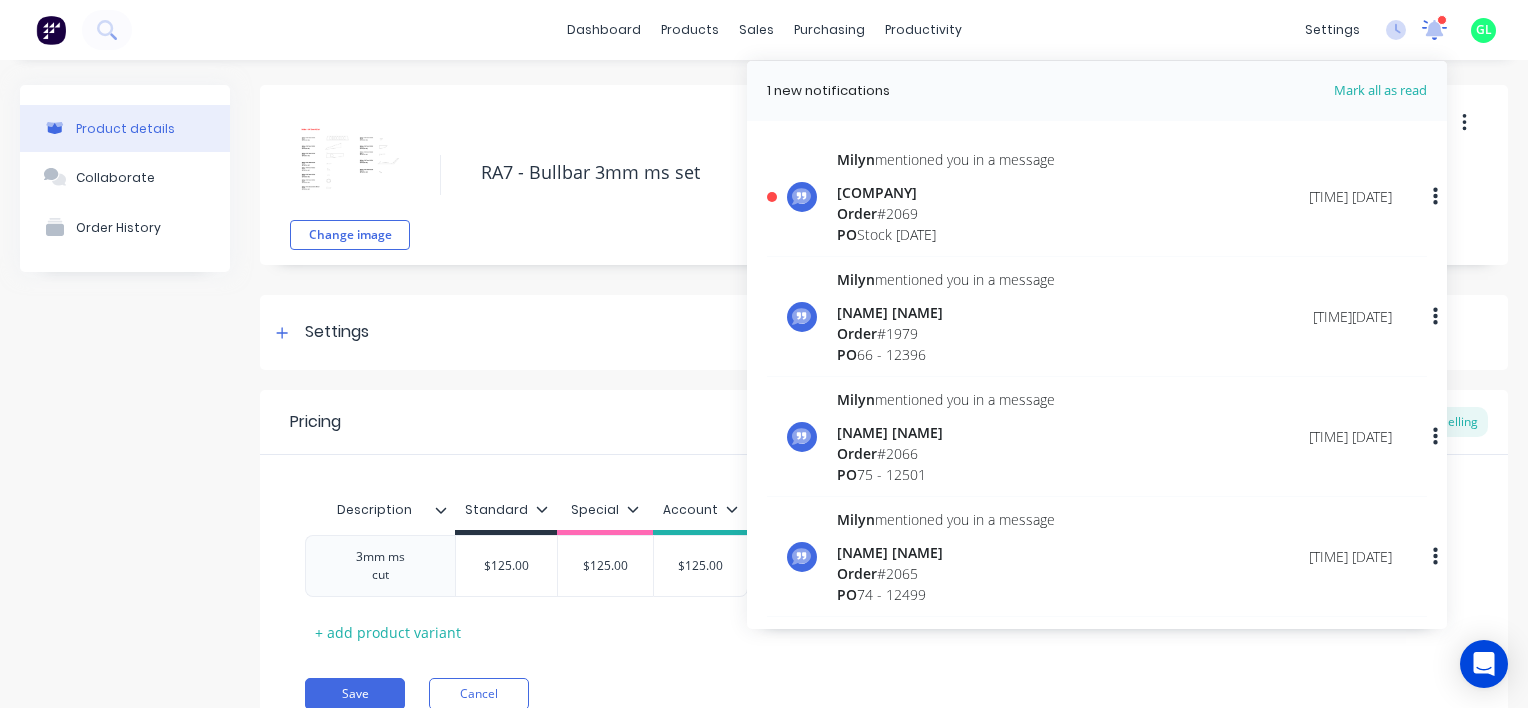 click 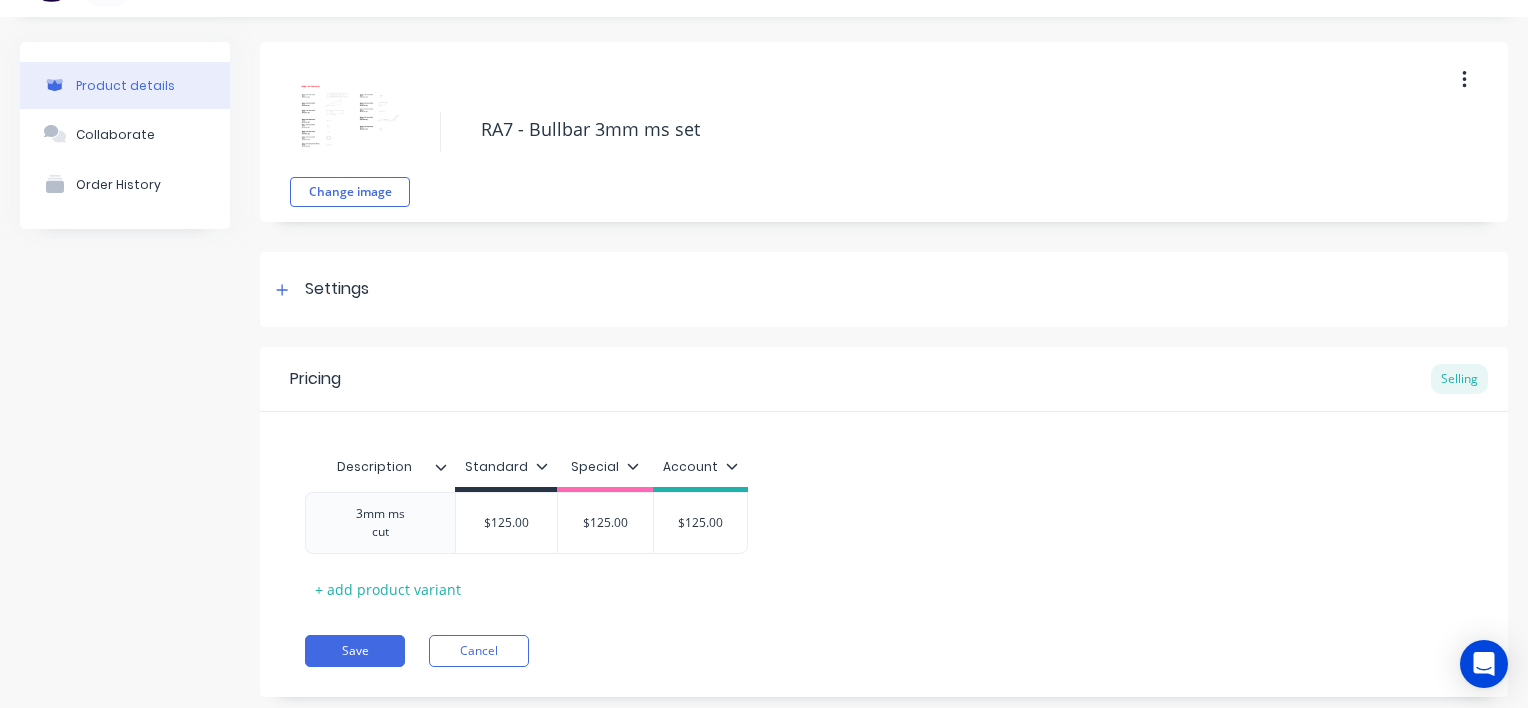 scroll, scrollTop: 86, scrollLeft: 0, axis: vertical 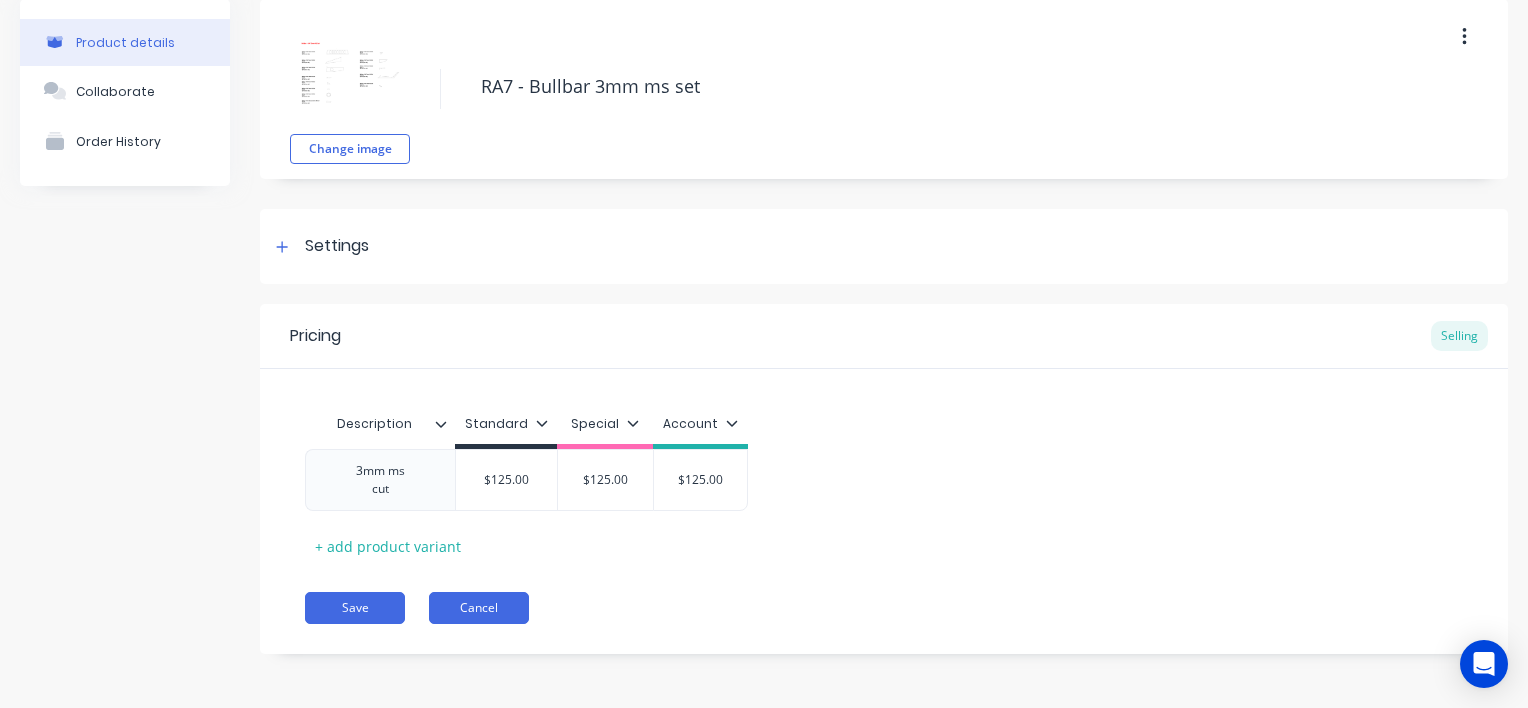click on "Cancel" at bounding box center (479, 608) 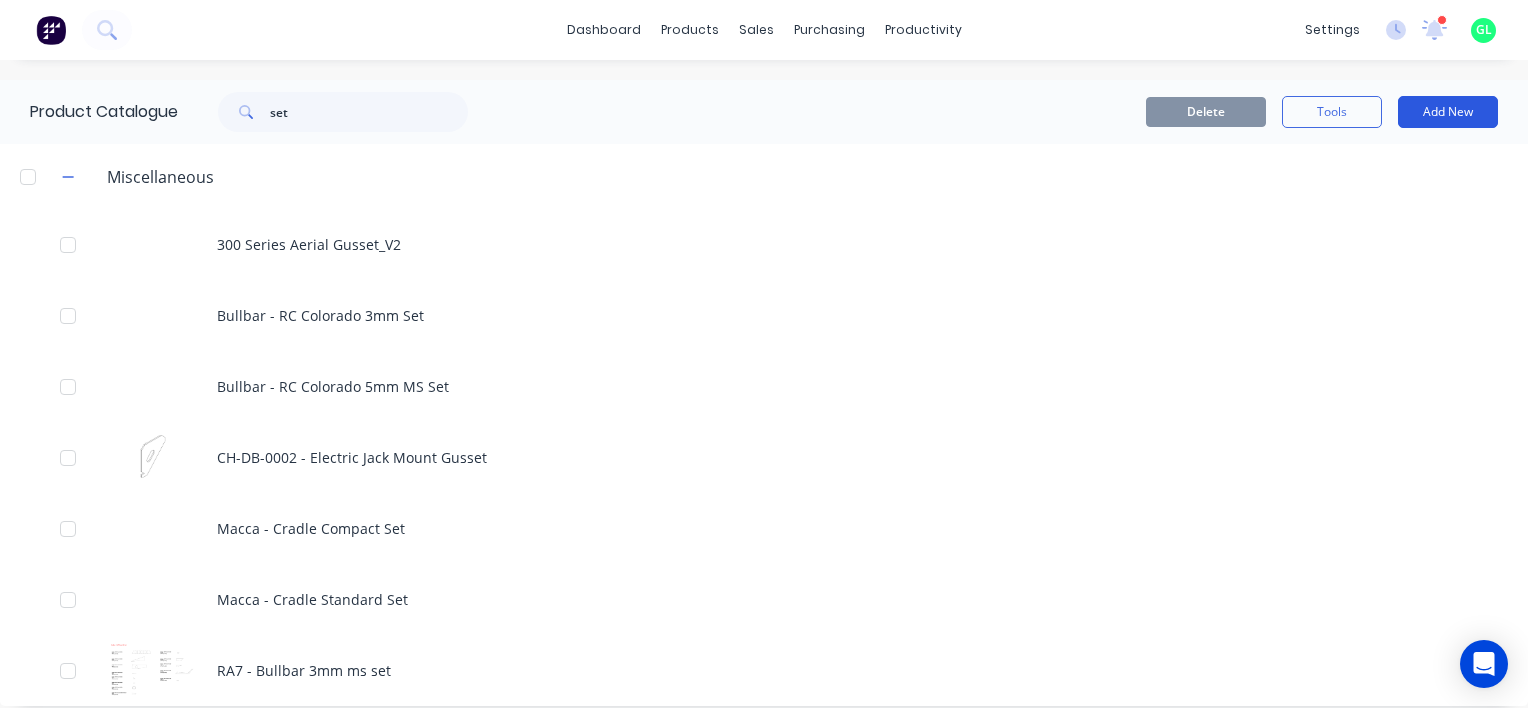 click on "Add New" at bounding box center [1448, 112] 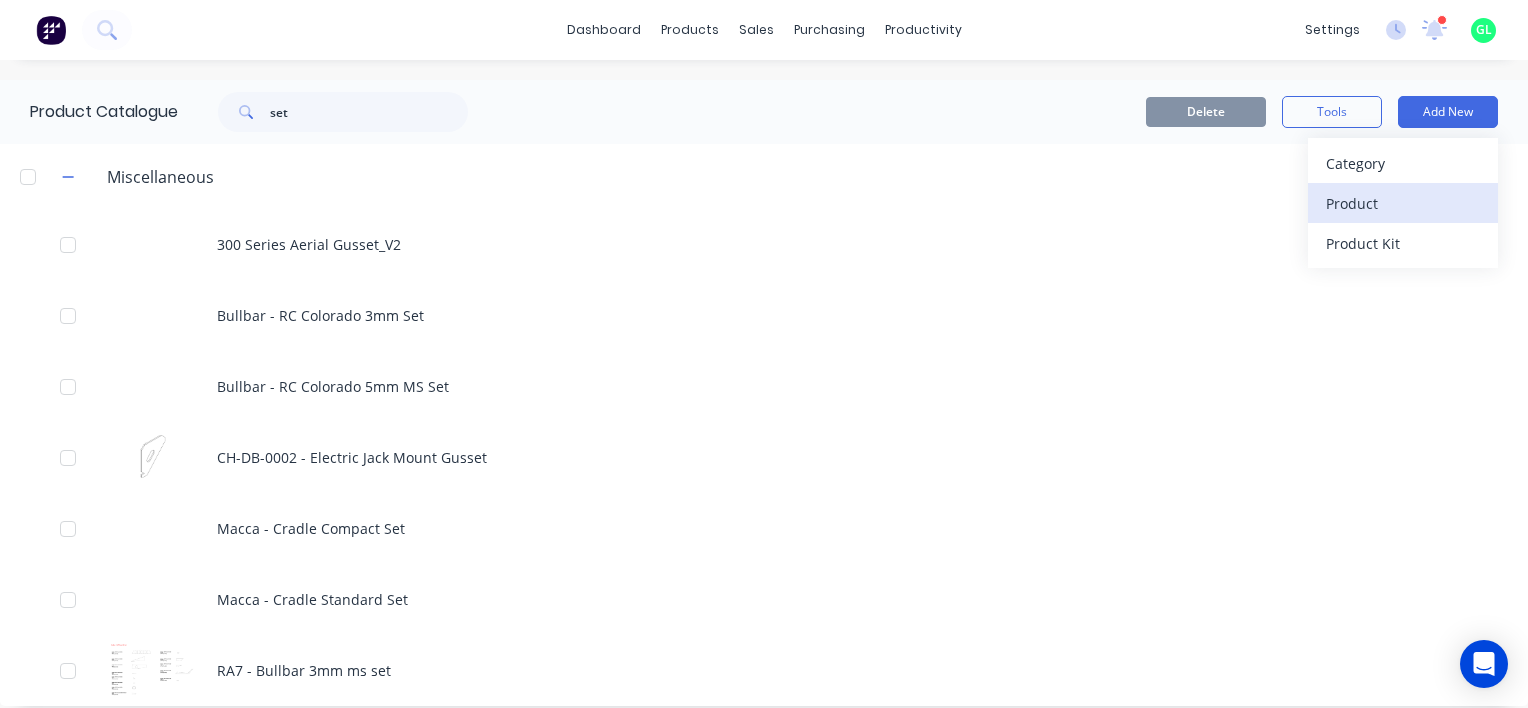 click on "Product" at bounding box center [1403, 203] 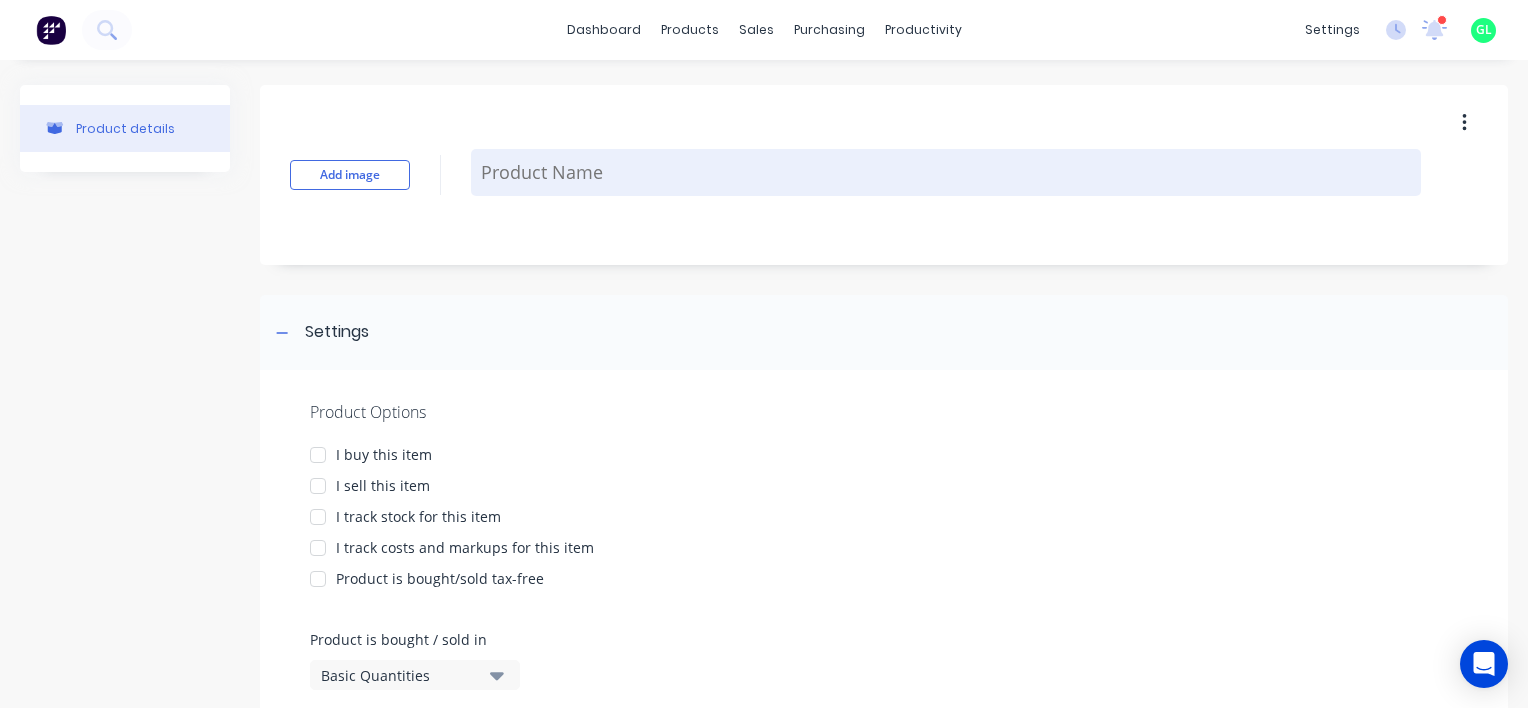 click at bounding box center (946, 172) 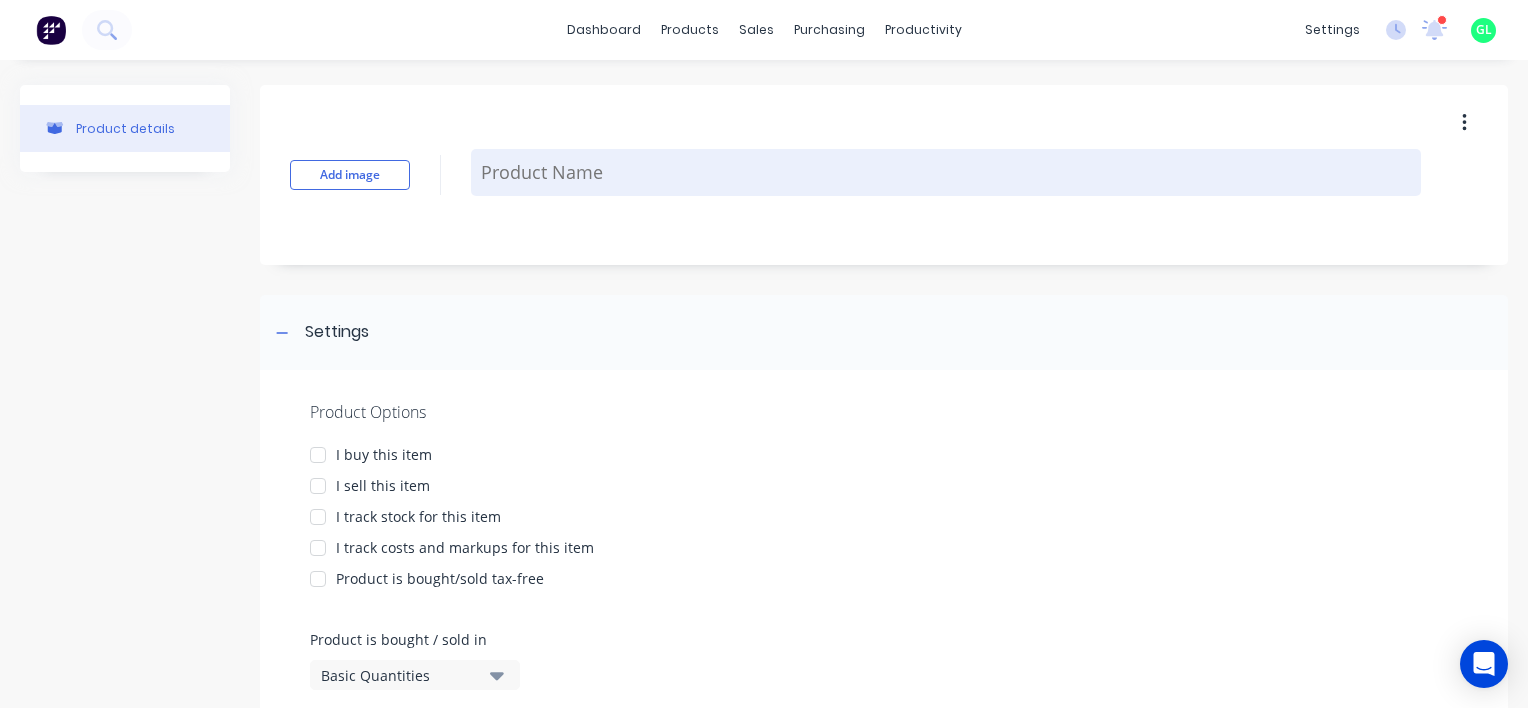 paste on "Bullbar - RA7 3mm MS Part" 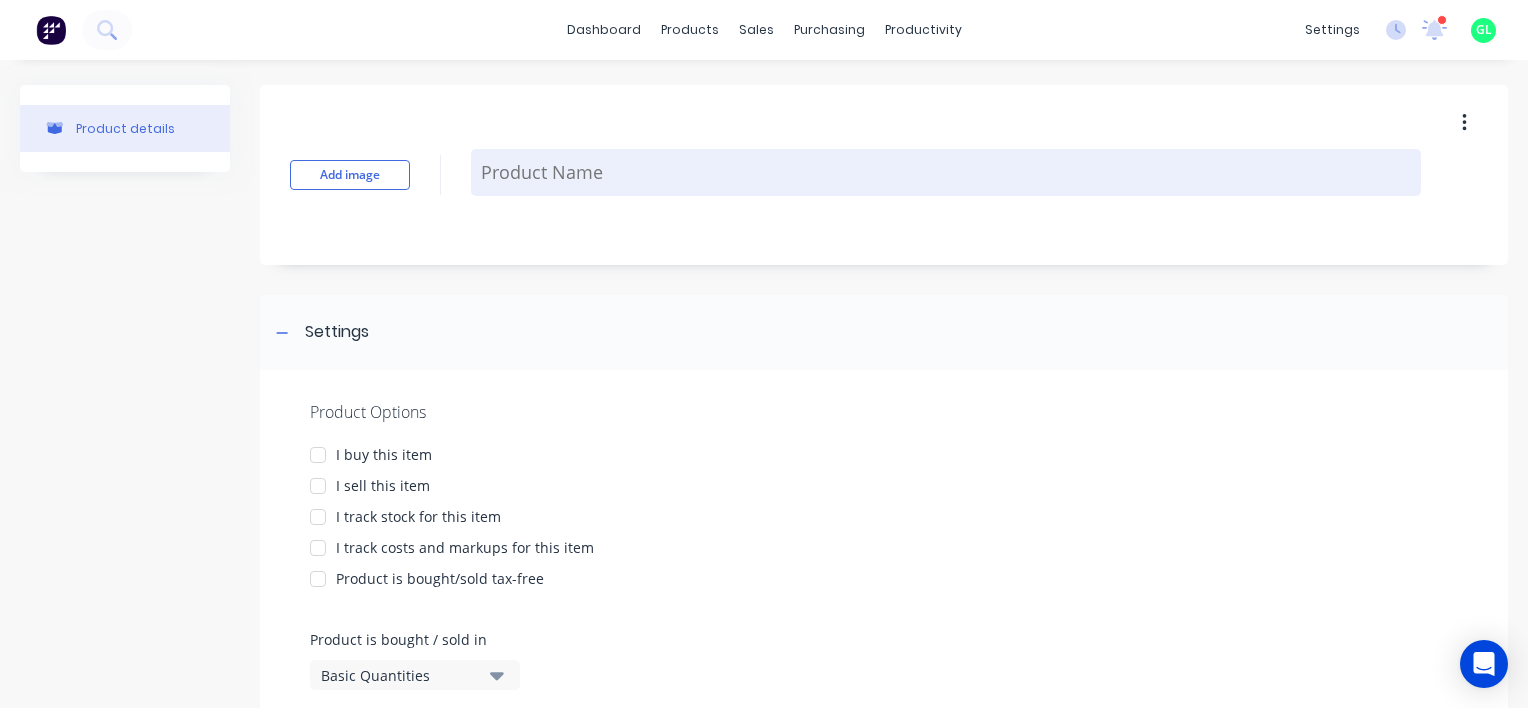 type on "x" 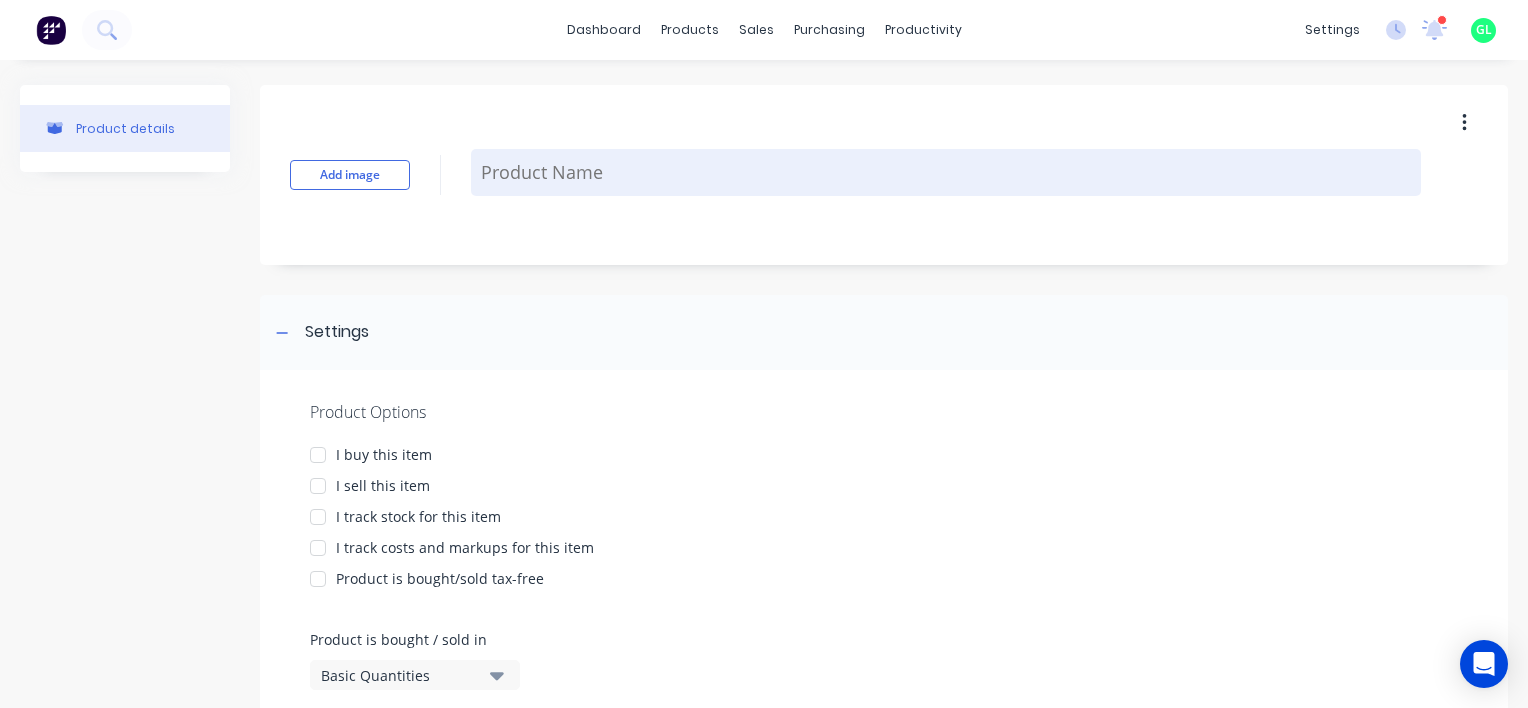 type on "Bullbar - RA7 3mm MS Part" 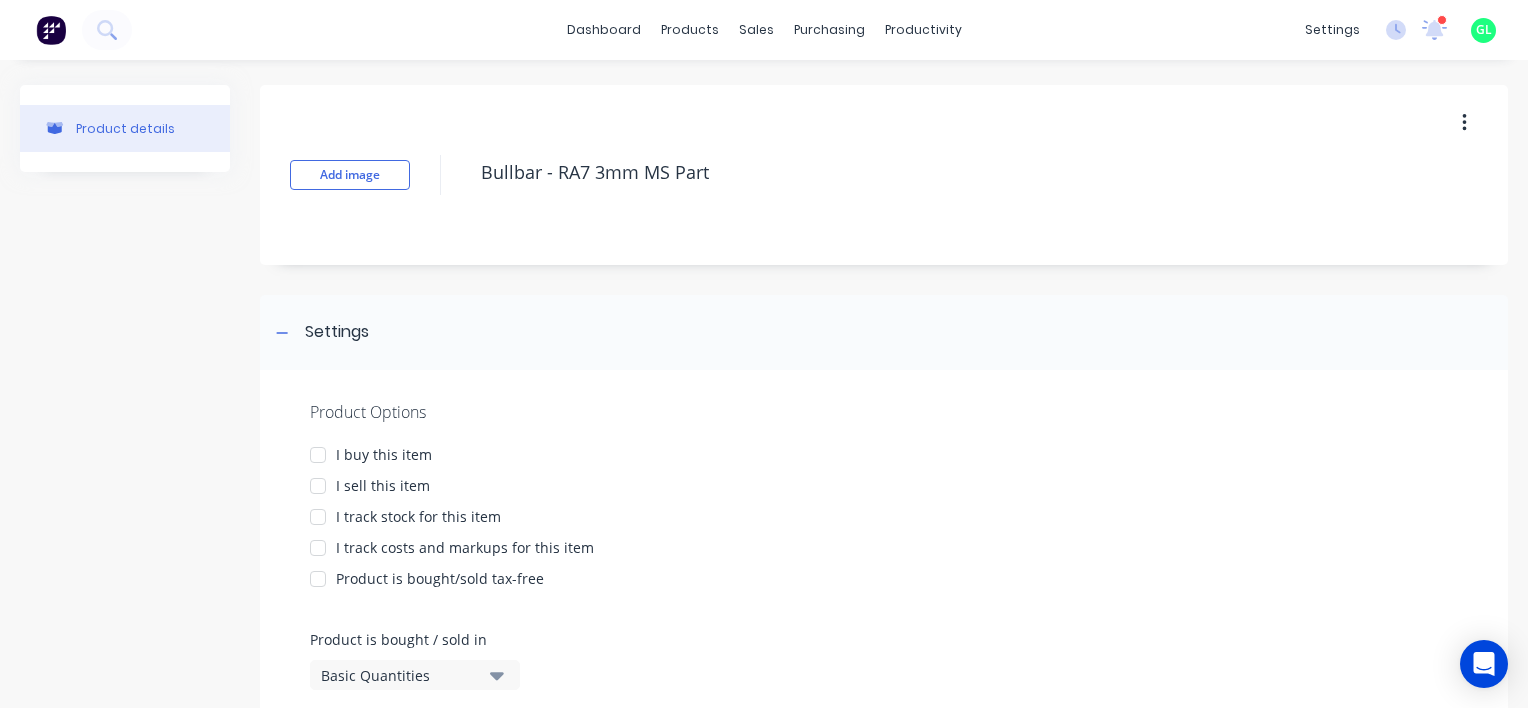 type on "x" 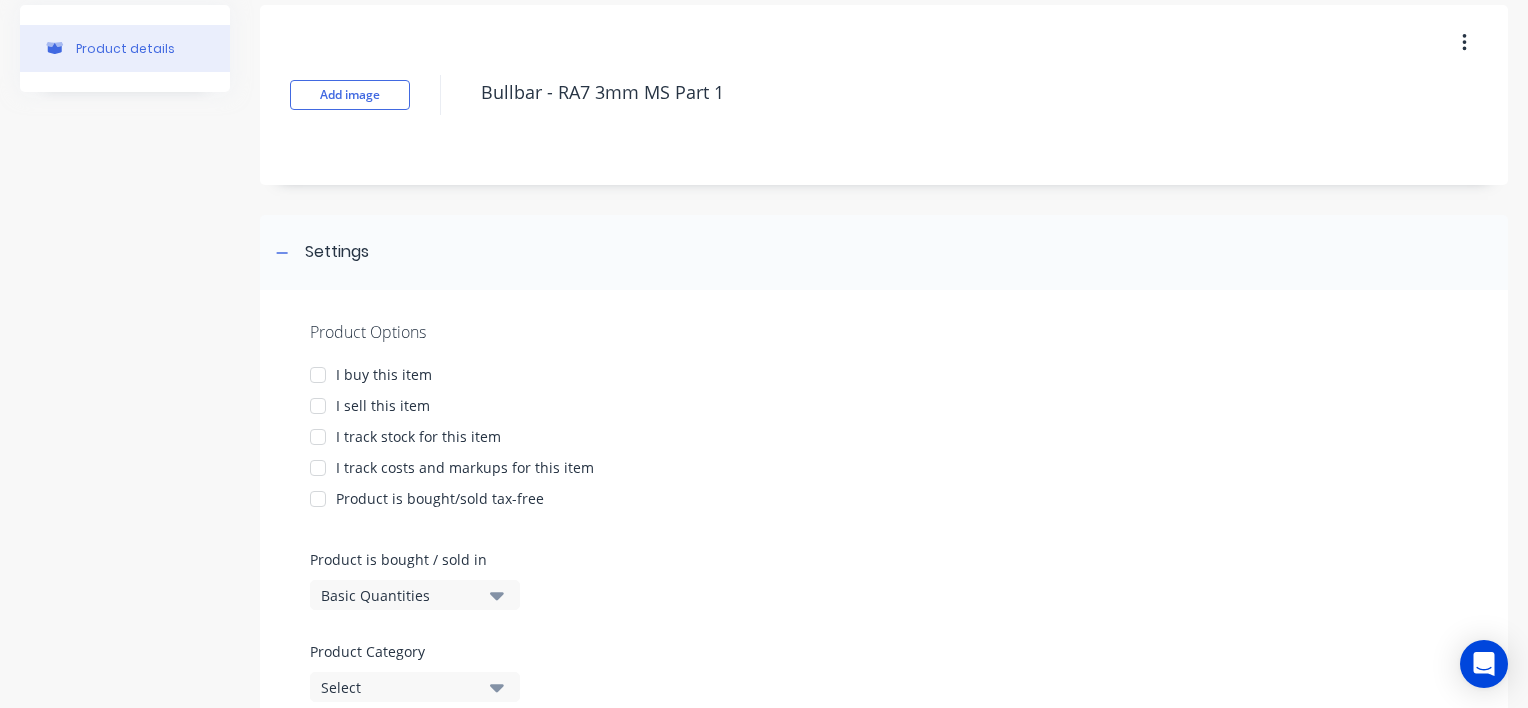 scroll, scrollTop: 200, scrollLeft: 0, axis: vertical 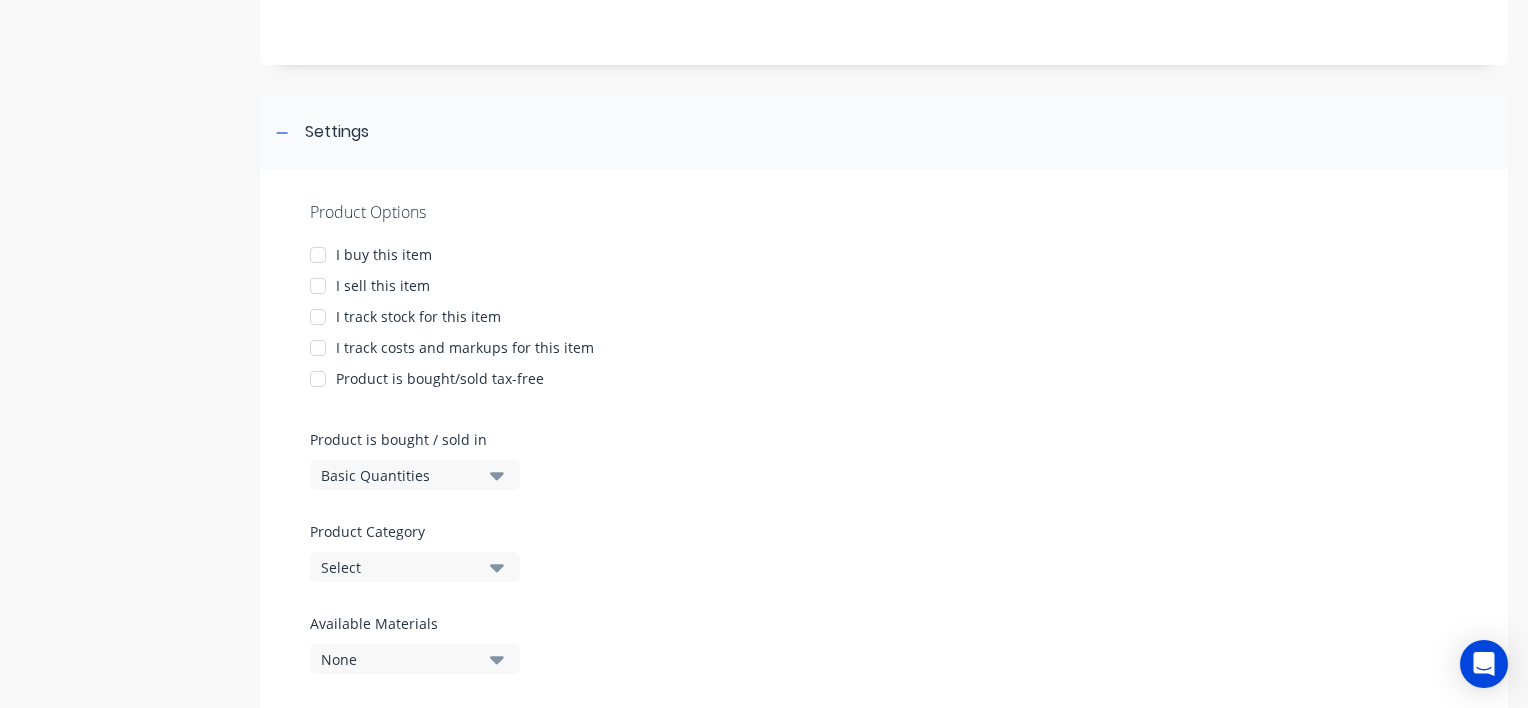 type on "Bullbar - RA7 3mm MS Part 1" 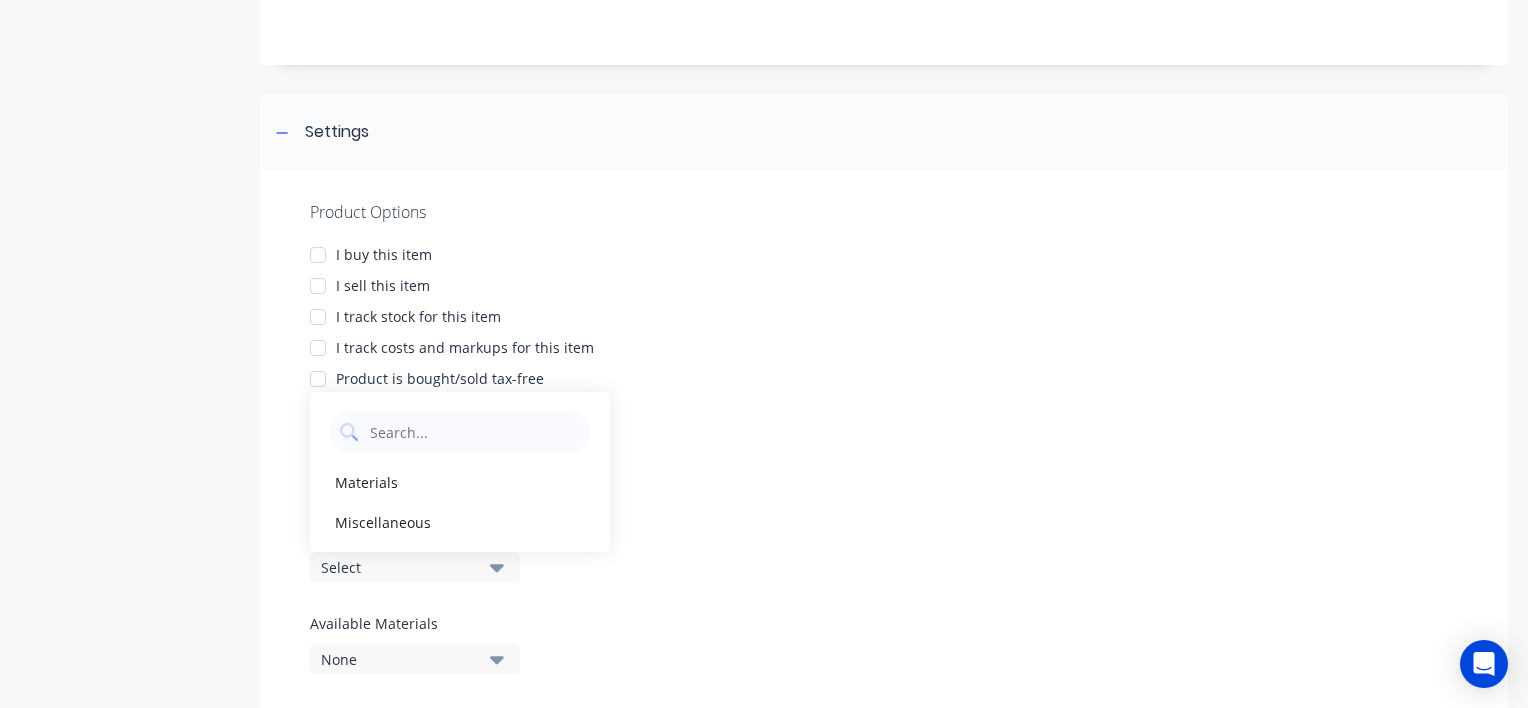 click 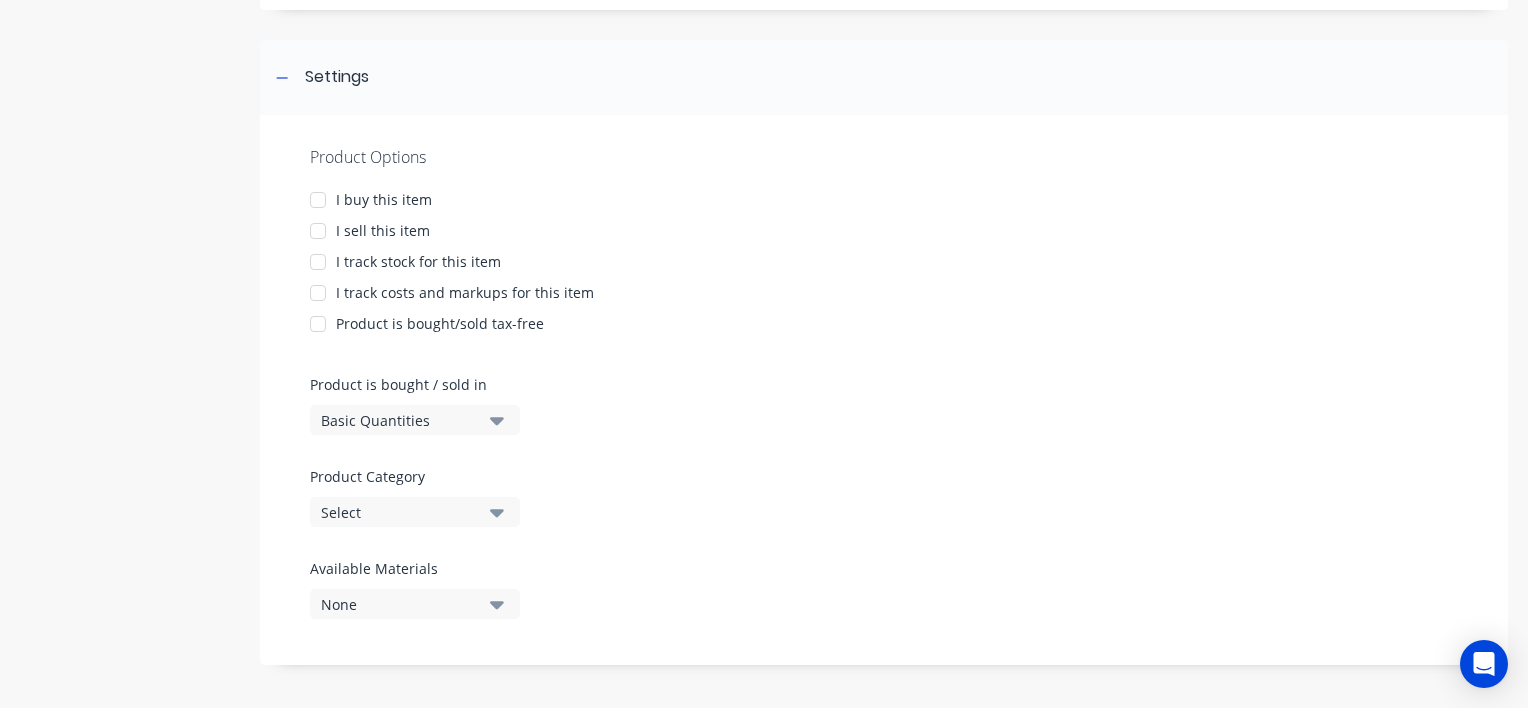 scroll, scrollTop: 256, scrollLeft: 0, axis: vertical 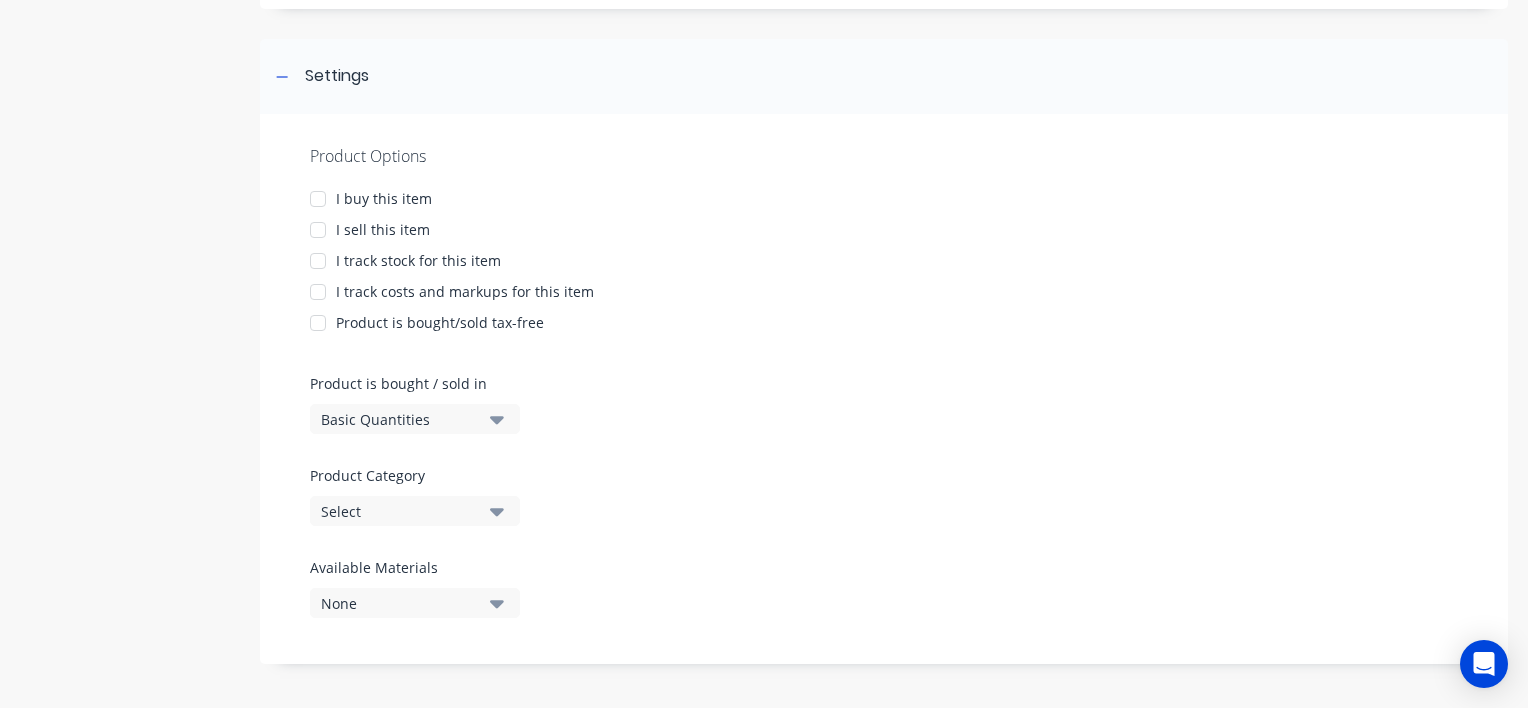 click on "I sell this item" at bounding box center (383, 229) 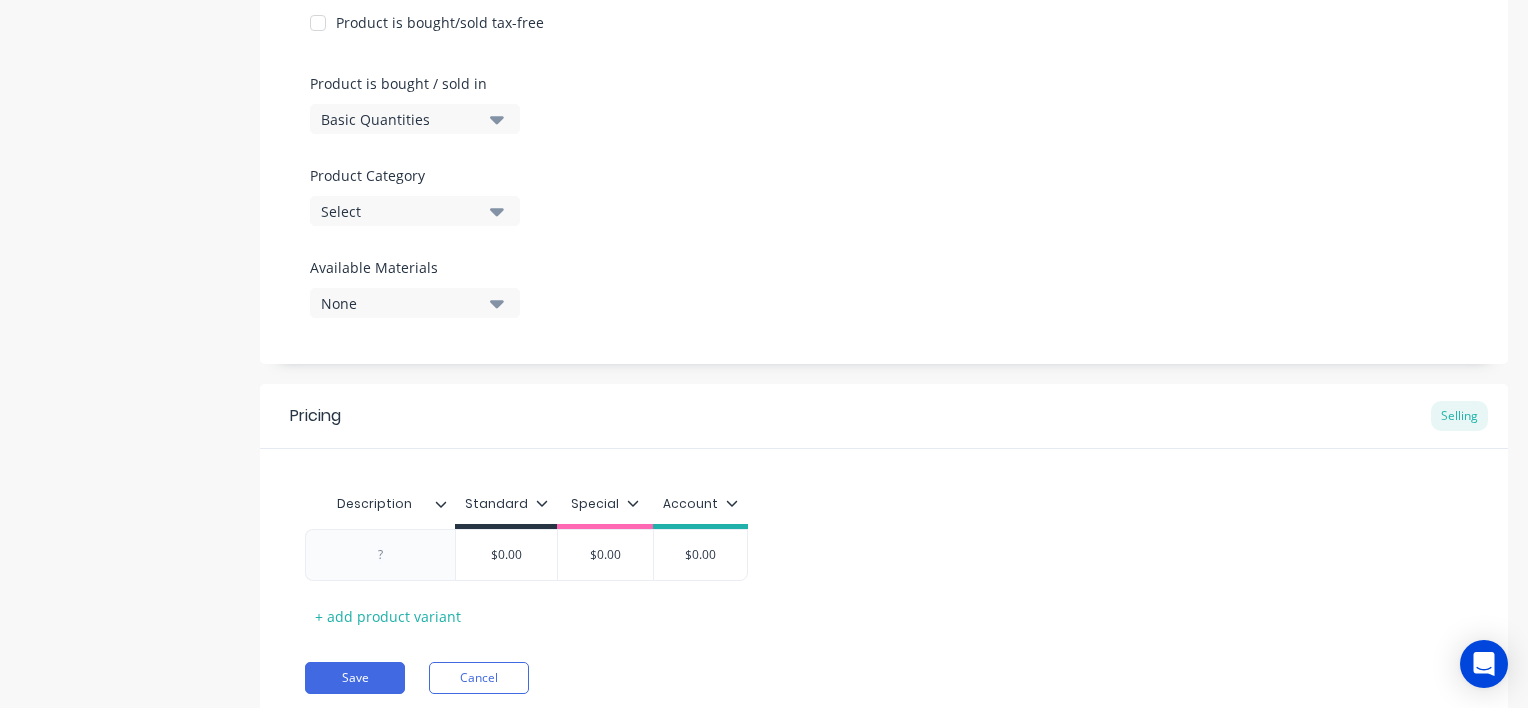 scroll, scrollTop: 626, scrollLeft: 0, axis: vertical 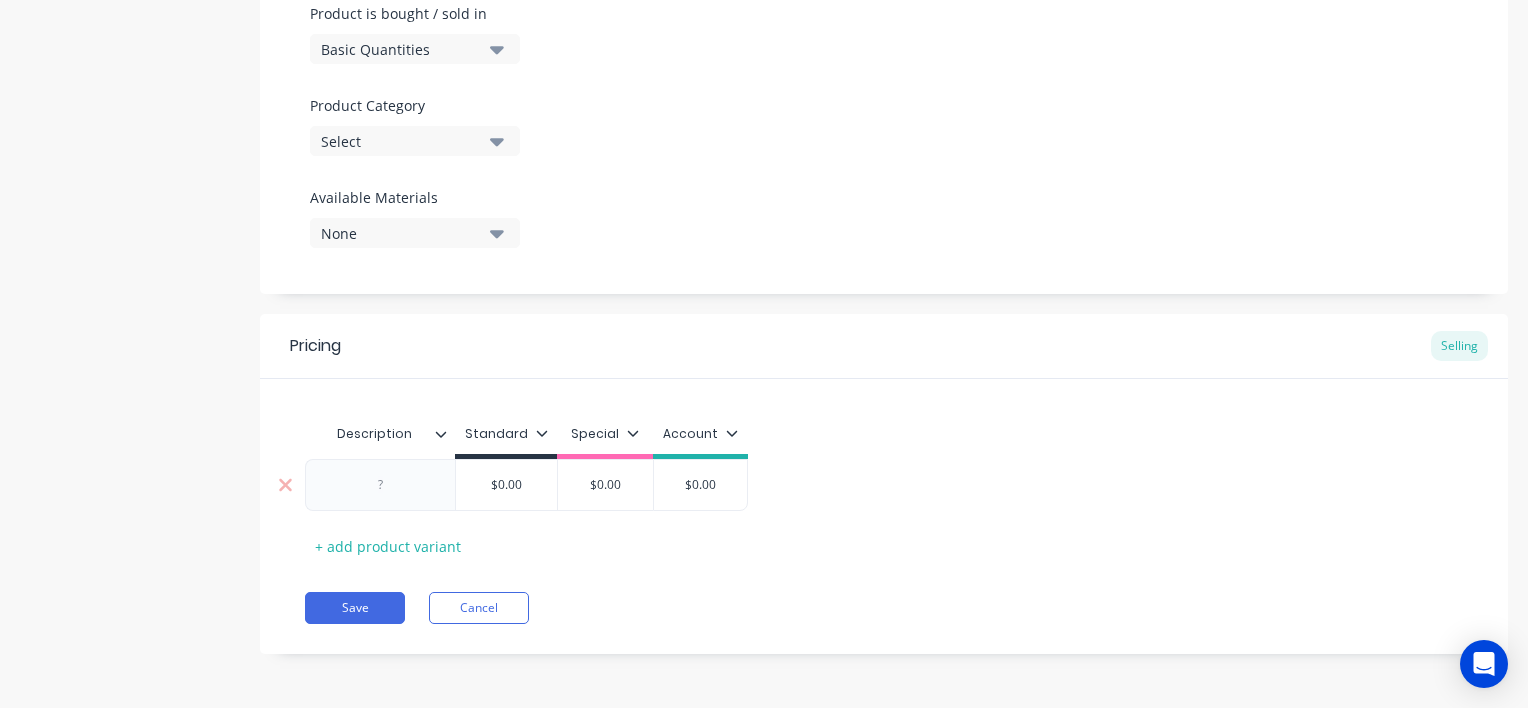 click at bounding box center (381, 485) 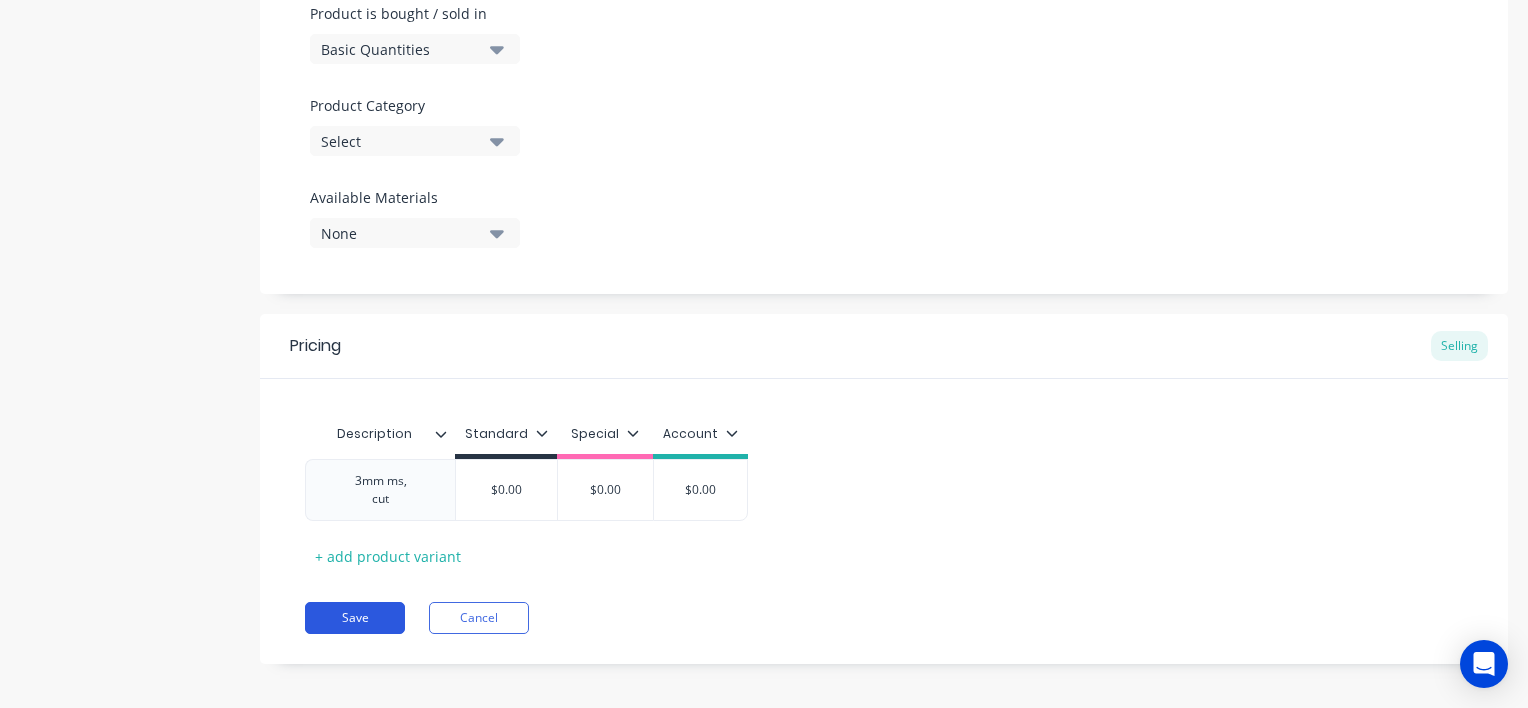 click on "Save" at bounding box center (355, 618) 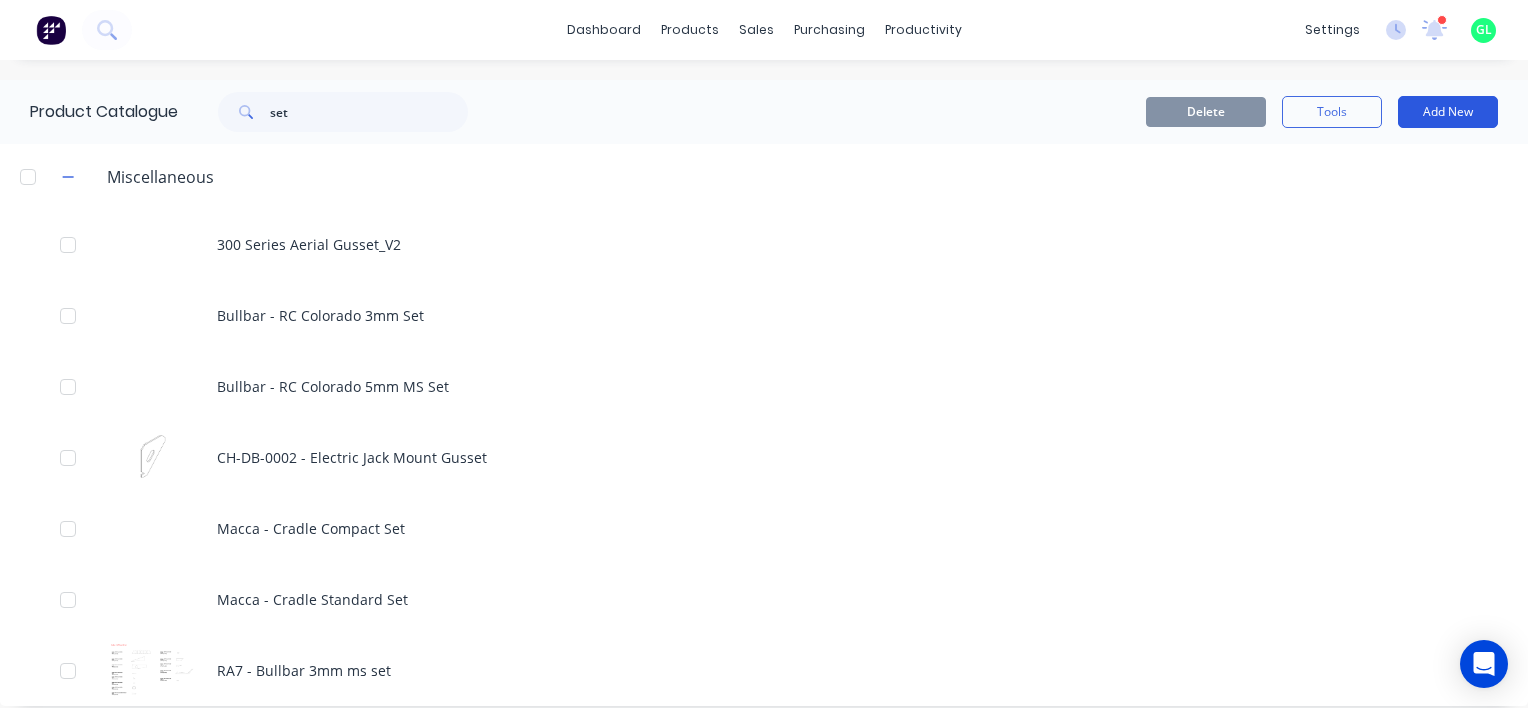 click on "Add New" at bounding box center (1448, 112) 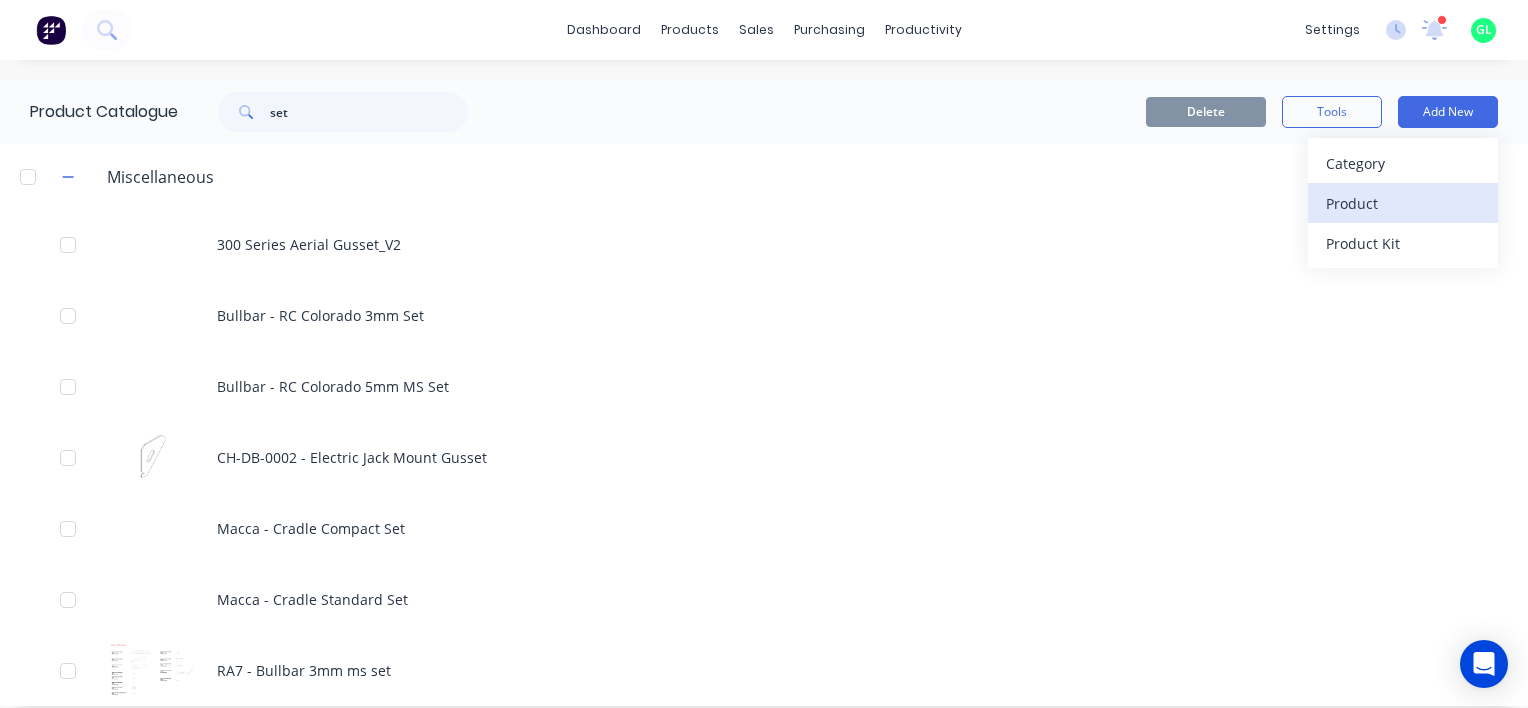 click on "Product" at bounding box center (1403, 203) 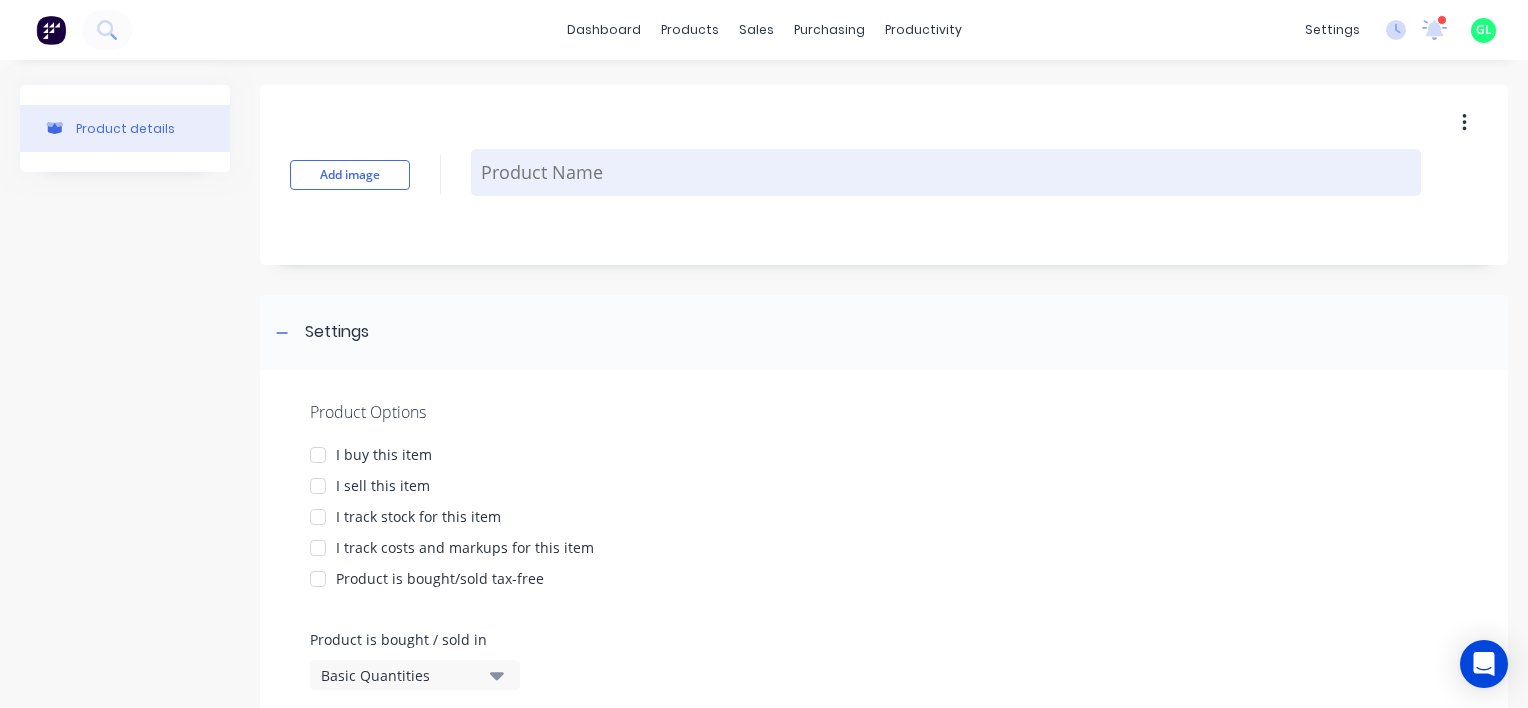 click at bounding box center (946, 172) 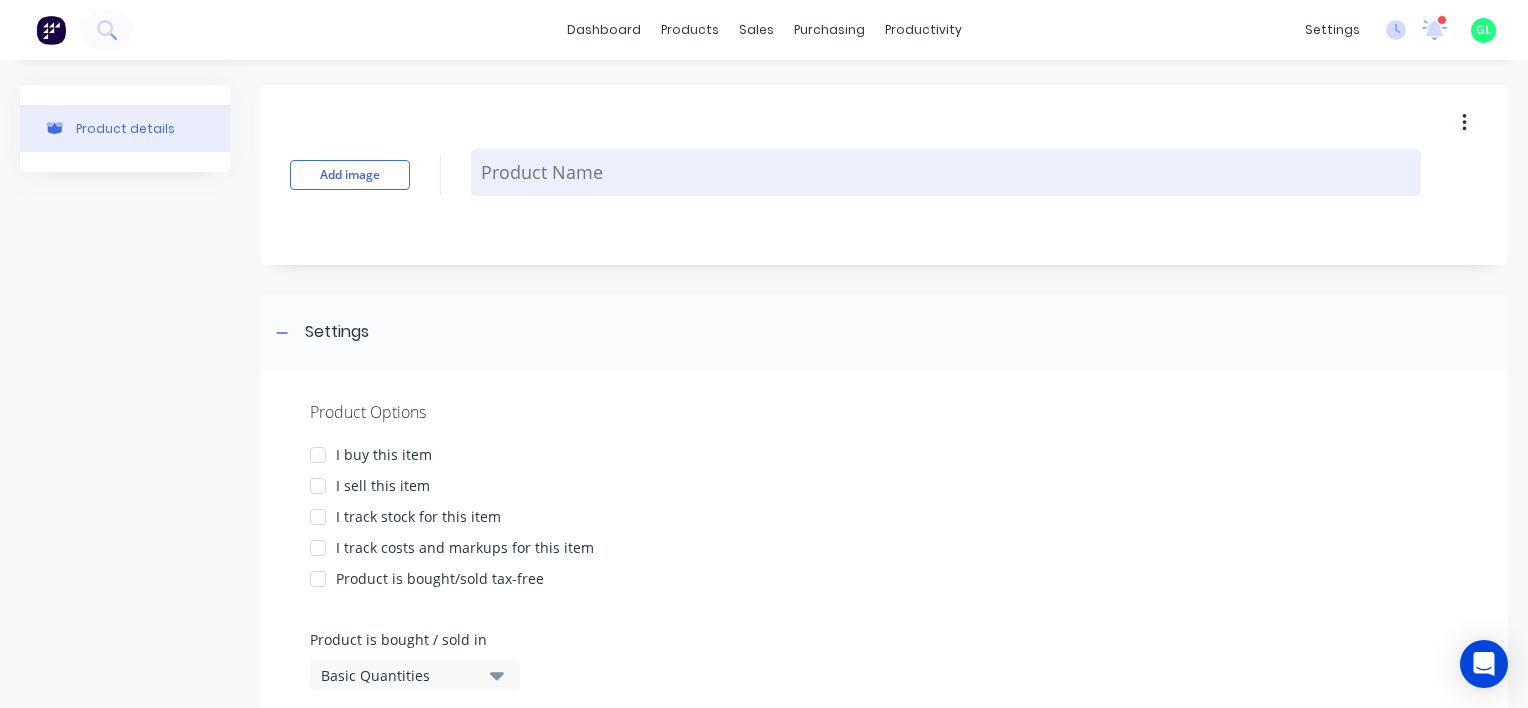 type on "x" 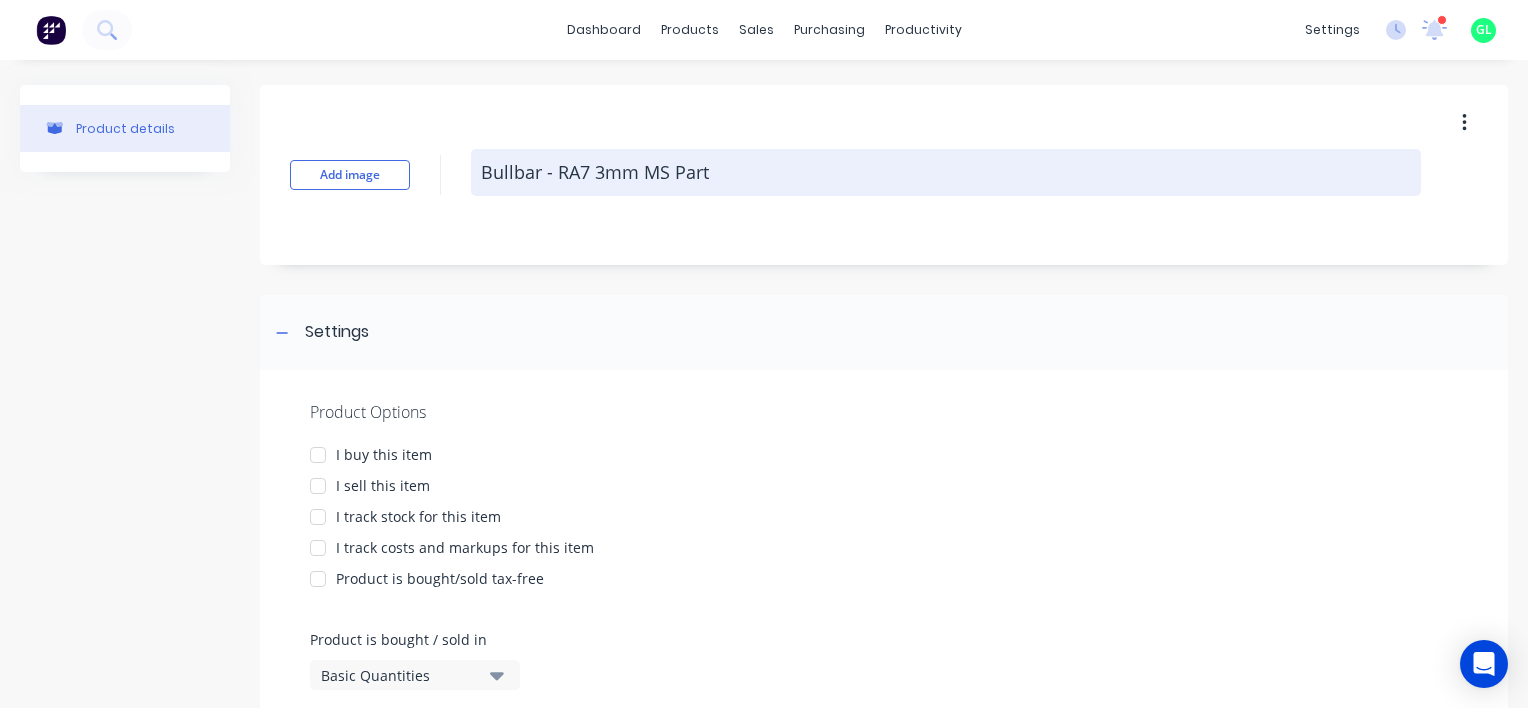 type on "x" 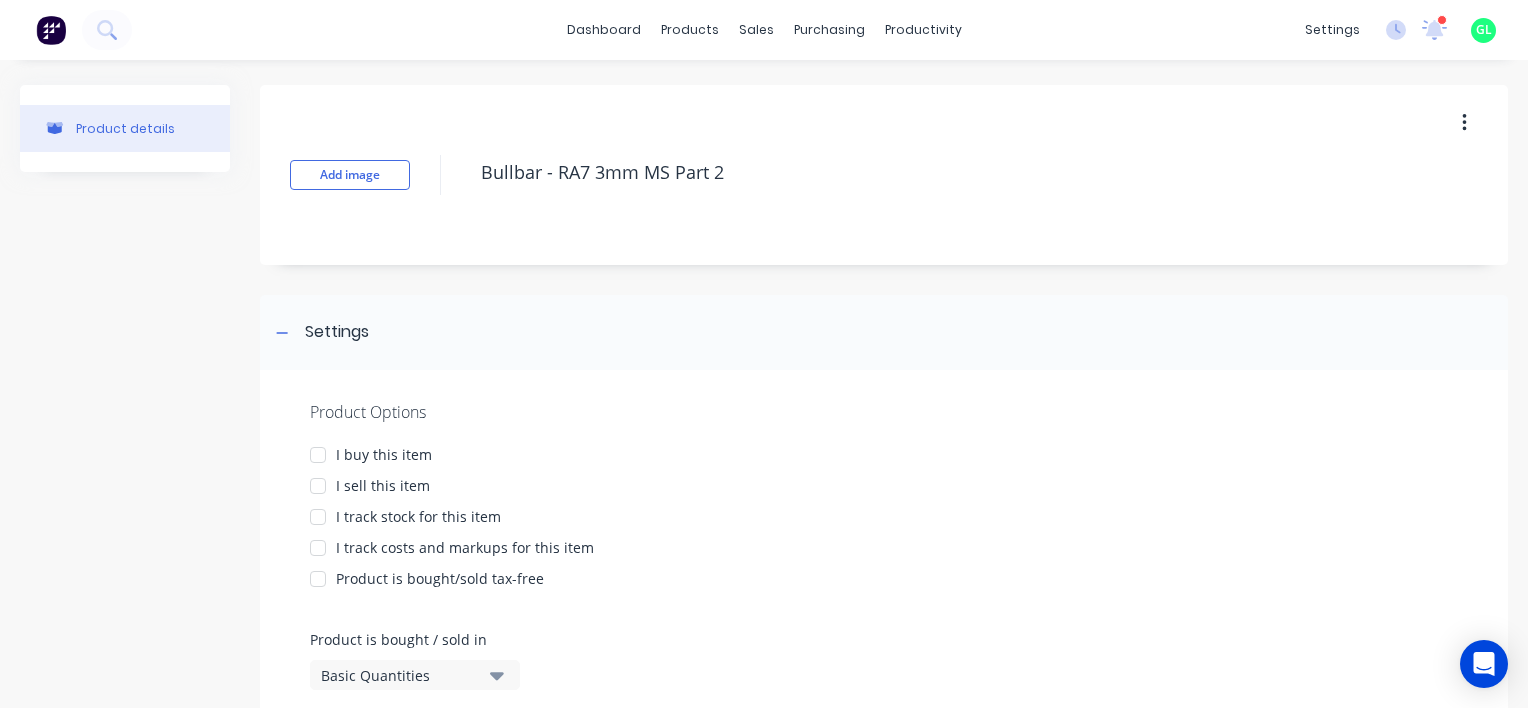 type on "Bullbar - RA7 3mm MS Part 2" 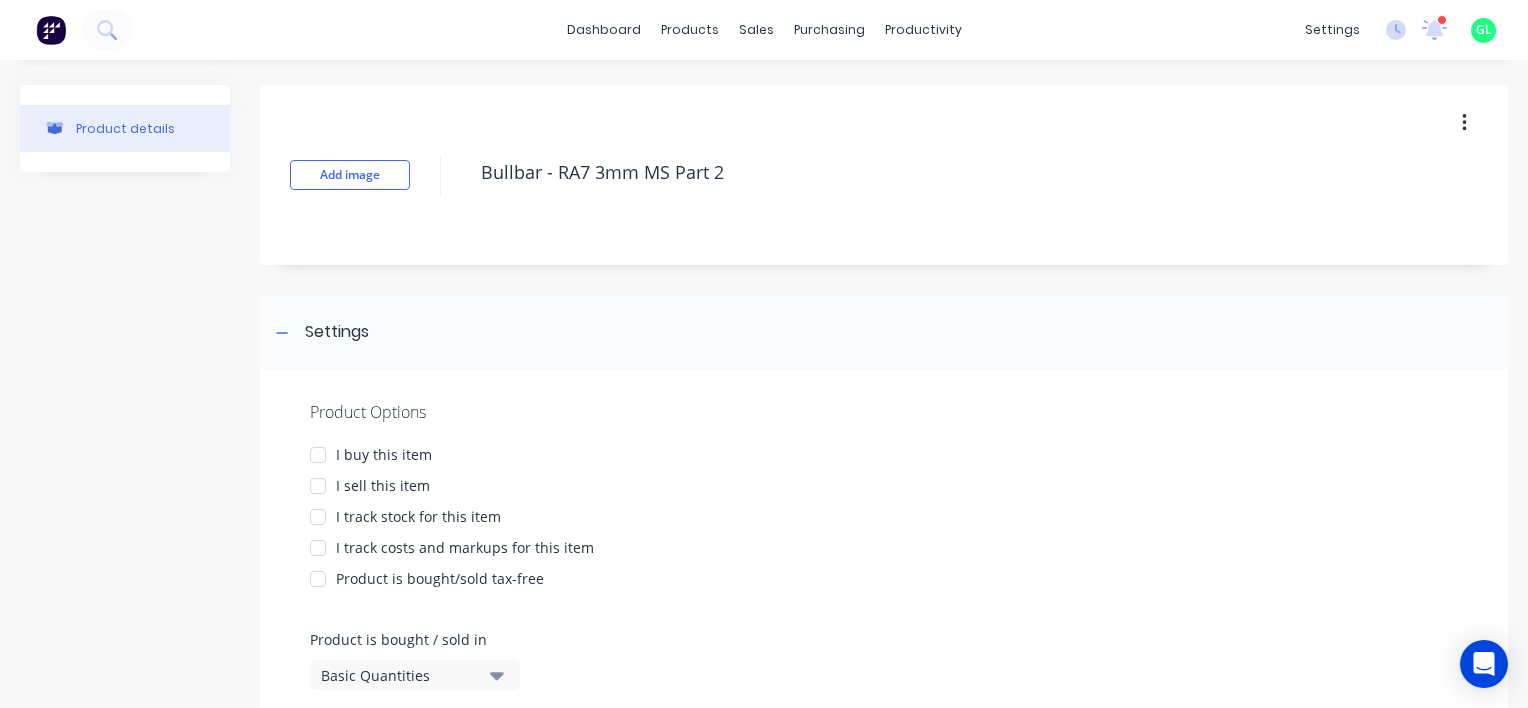 type on "x" 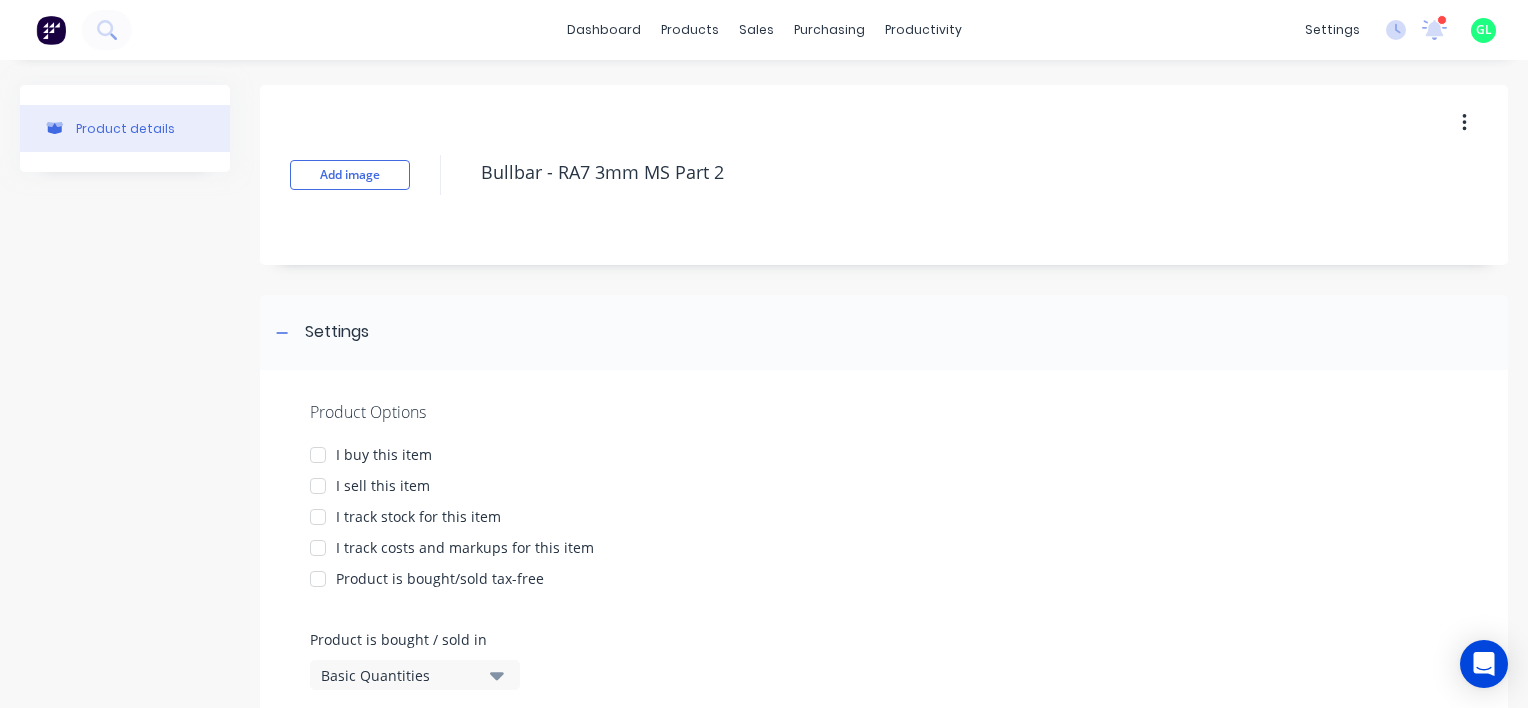 type on "Bullbar - RA7 3mm MS Part 2" 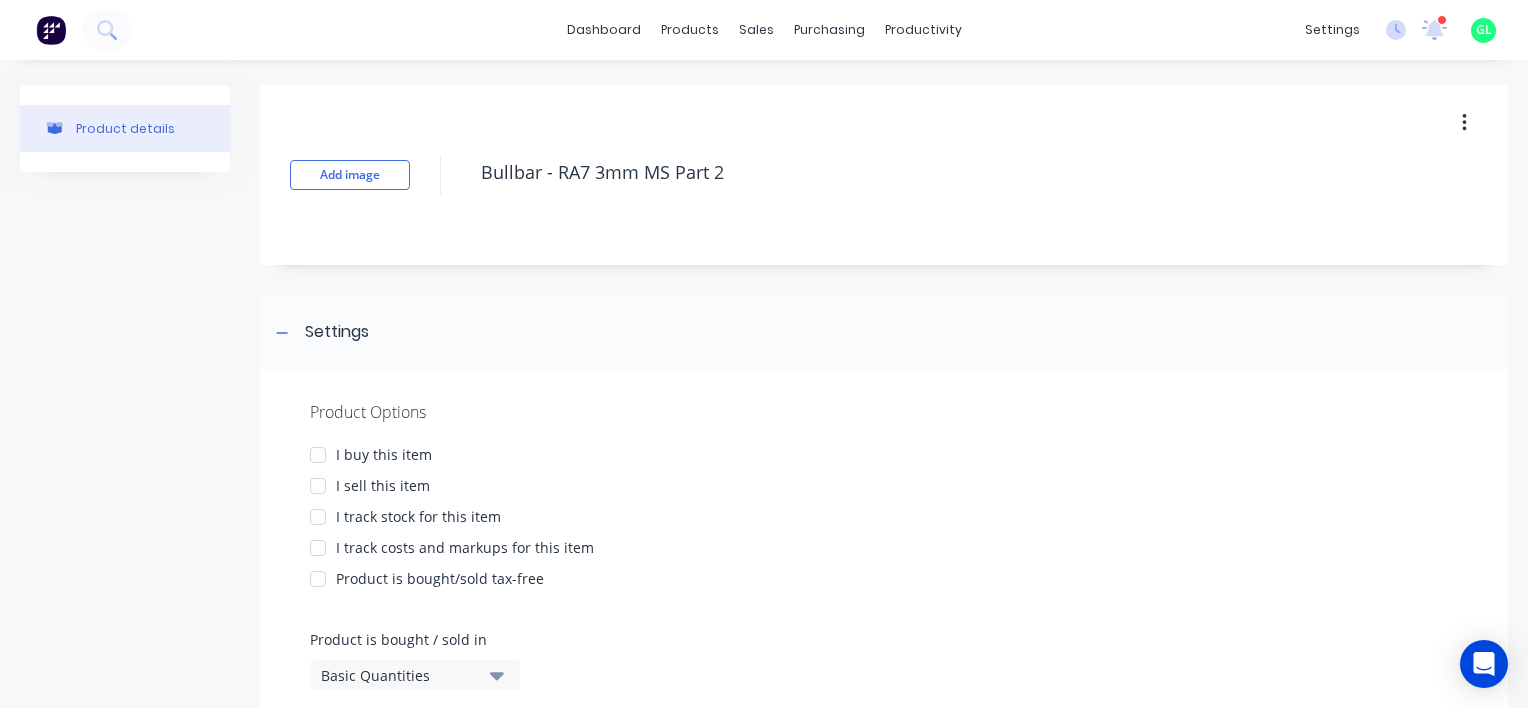 click on "I sell this item" at bounding box center (383, 485) 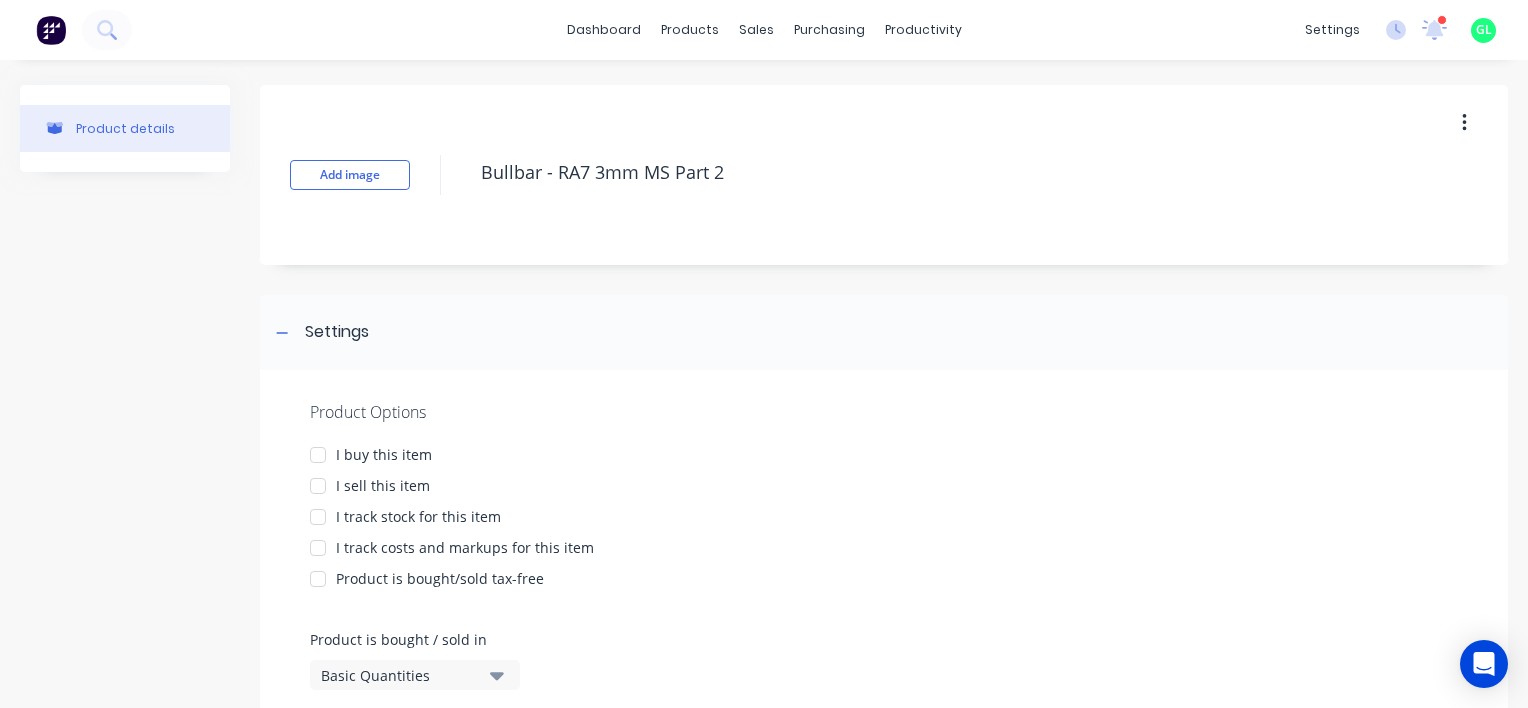 type on "x" 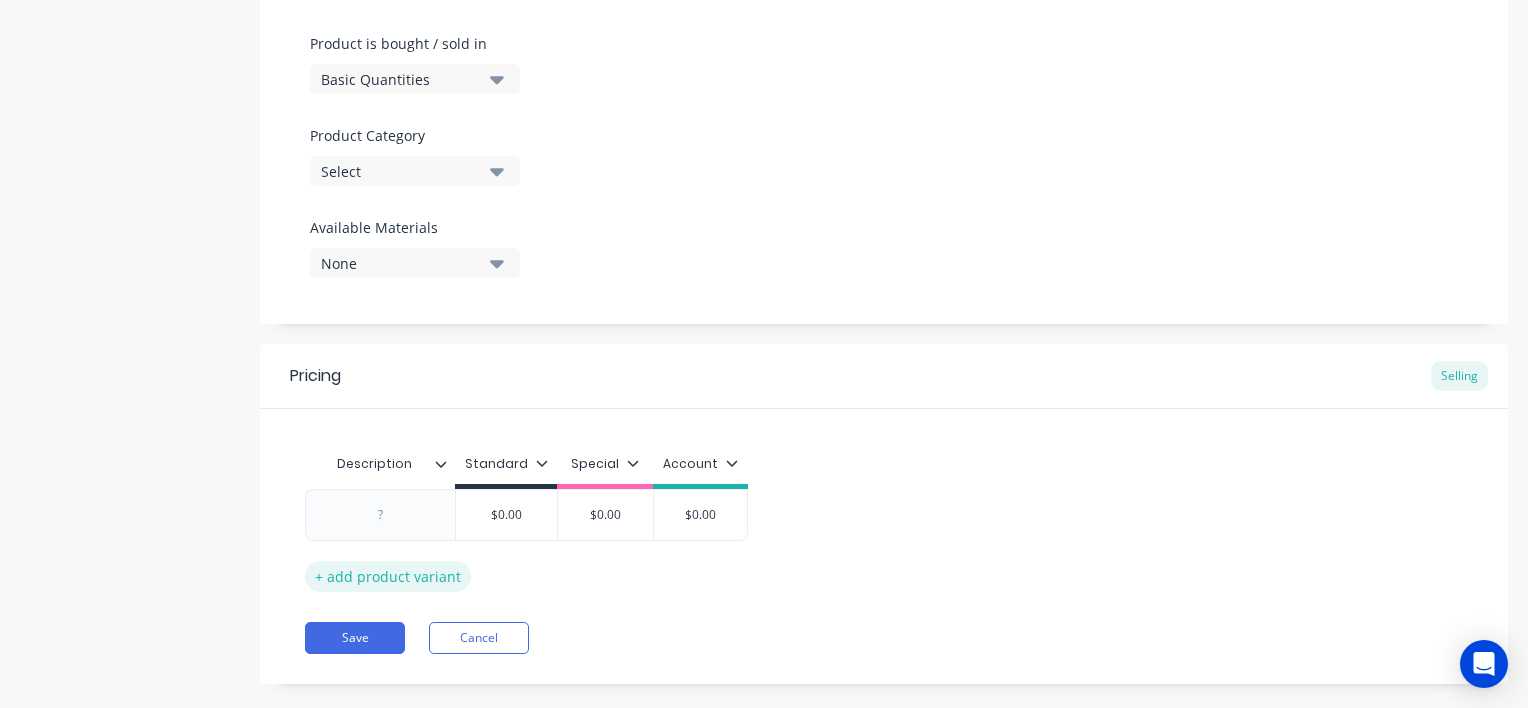 scroll, scrollTop: 600, scrollLeft: 0, axis: vertical 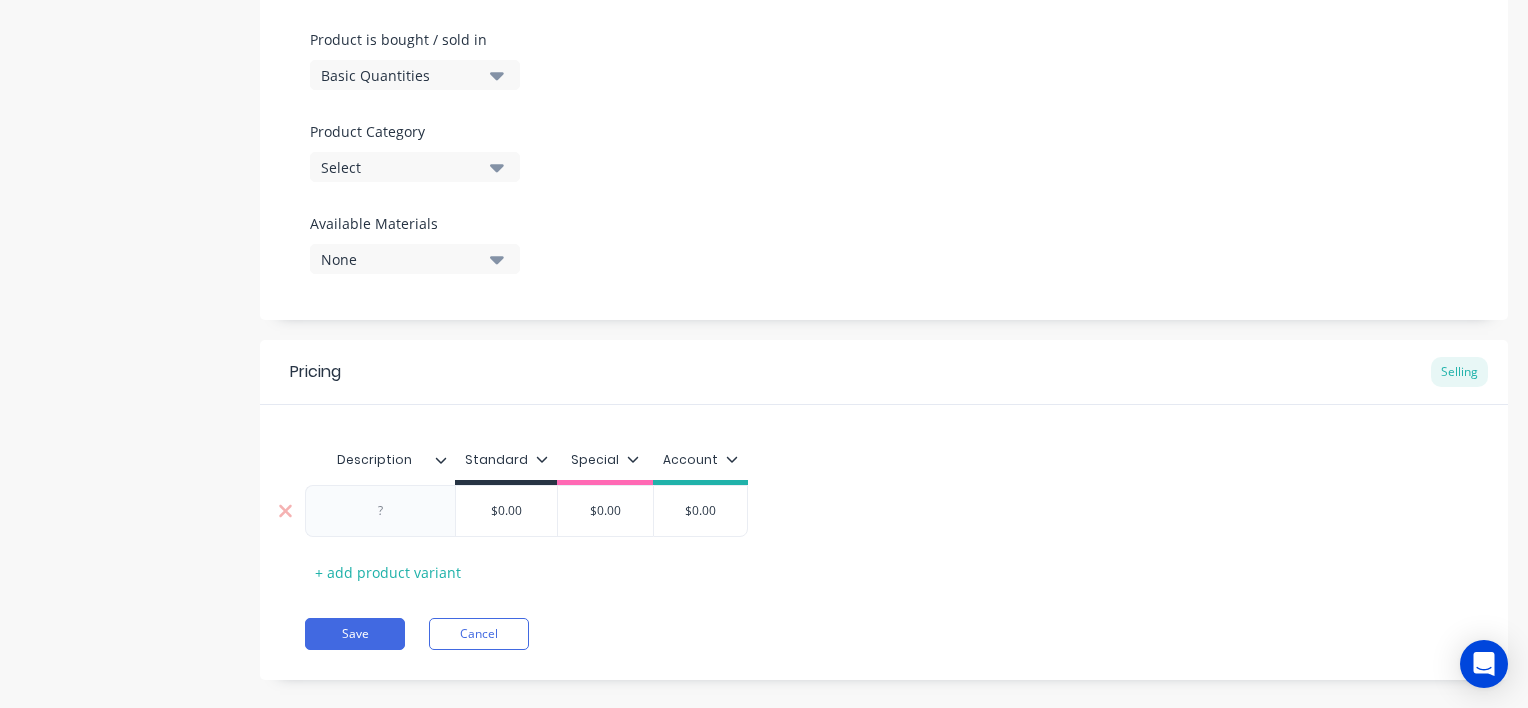 click at bounding box center (381, 511) 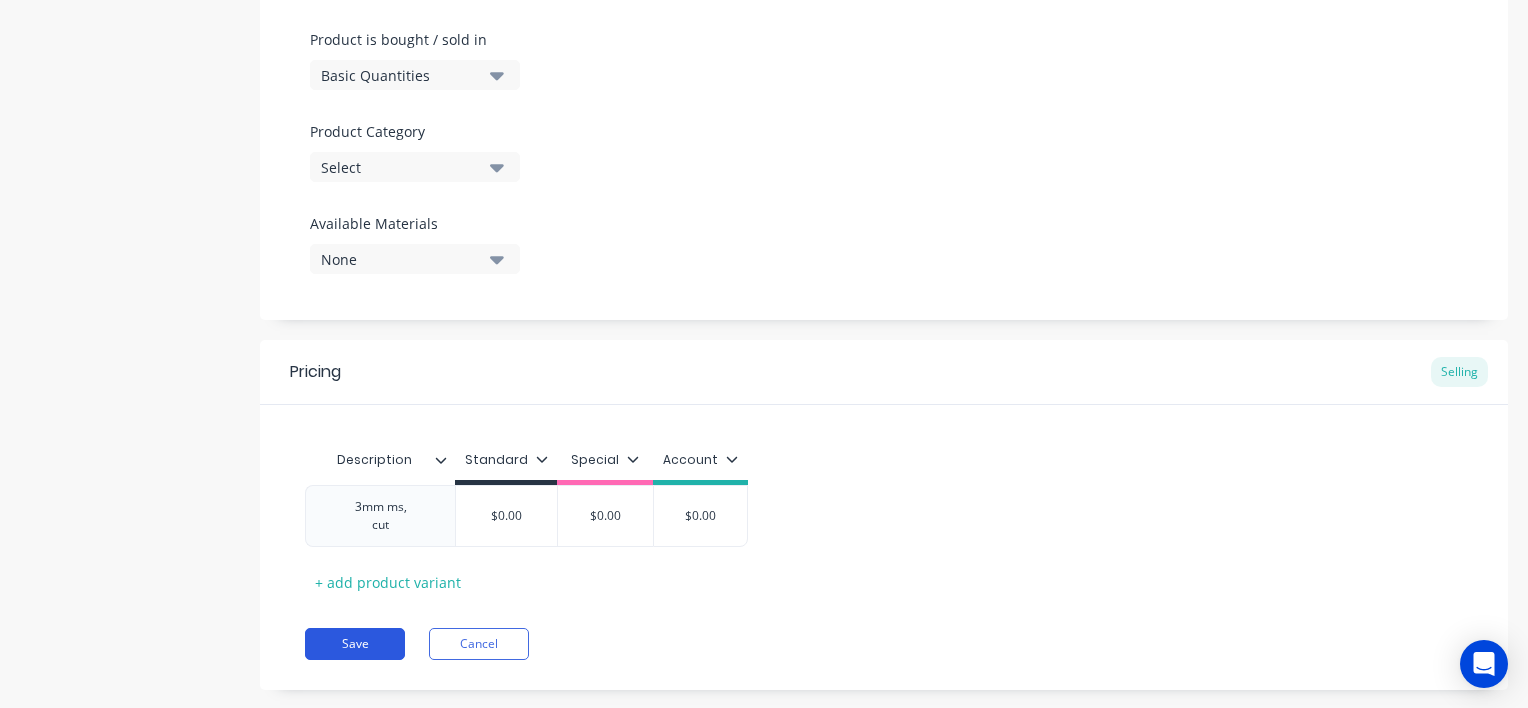 click on "Save" at bounding box center (355, 644) 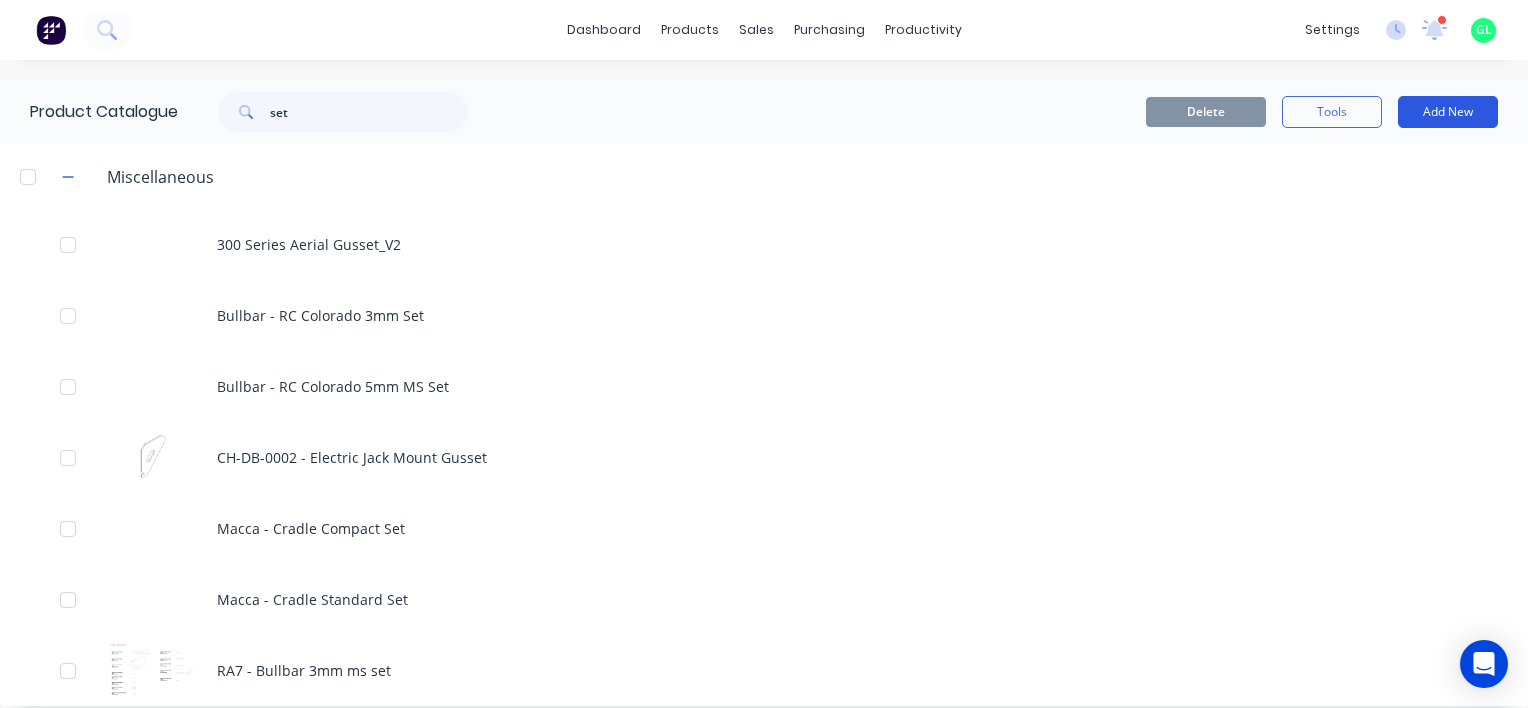 click on "Add New" at bounding box center [1448, 112] 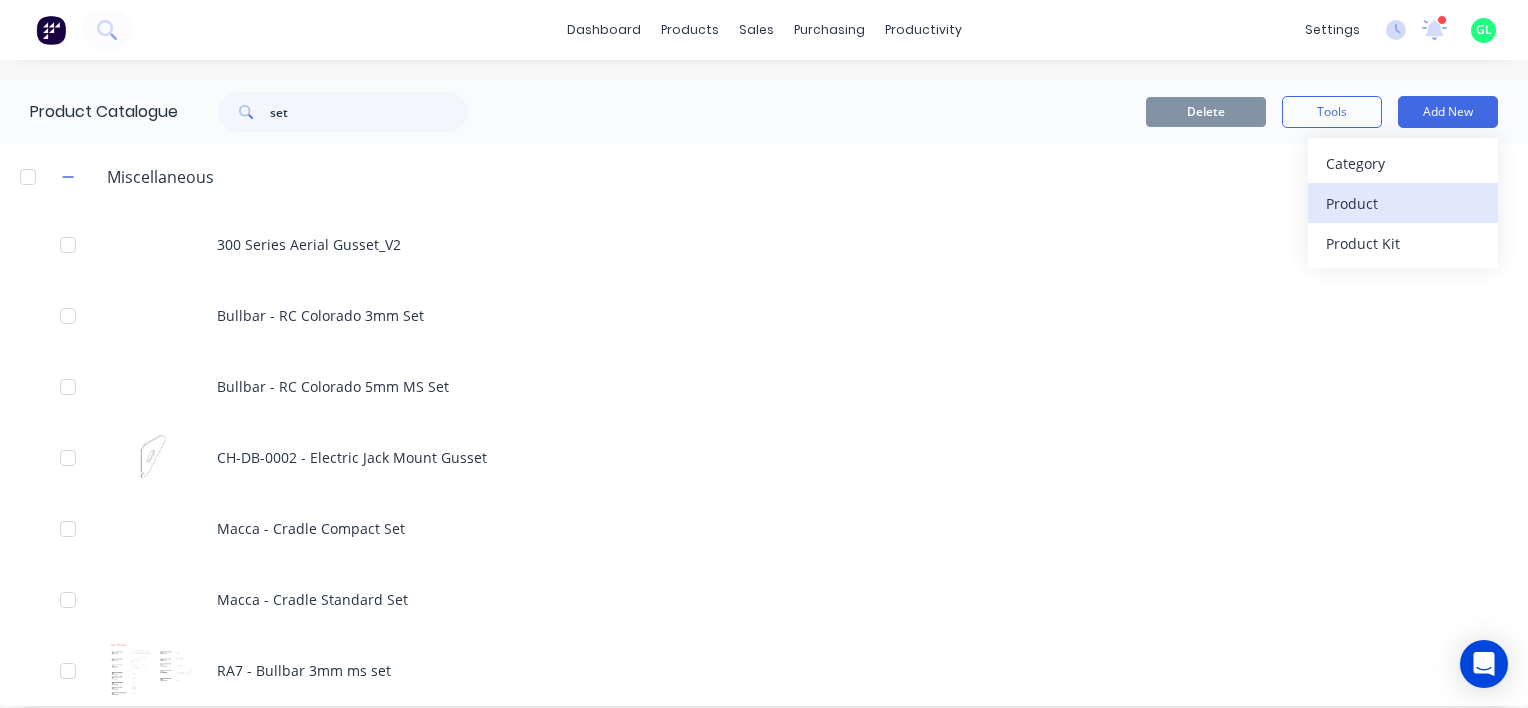click on "Product" at bounding box center (1403, 203) 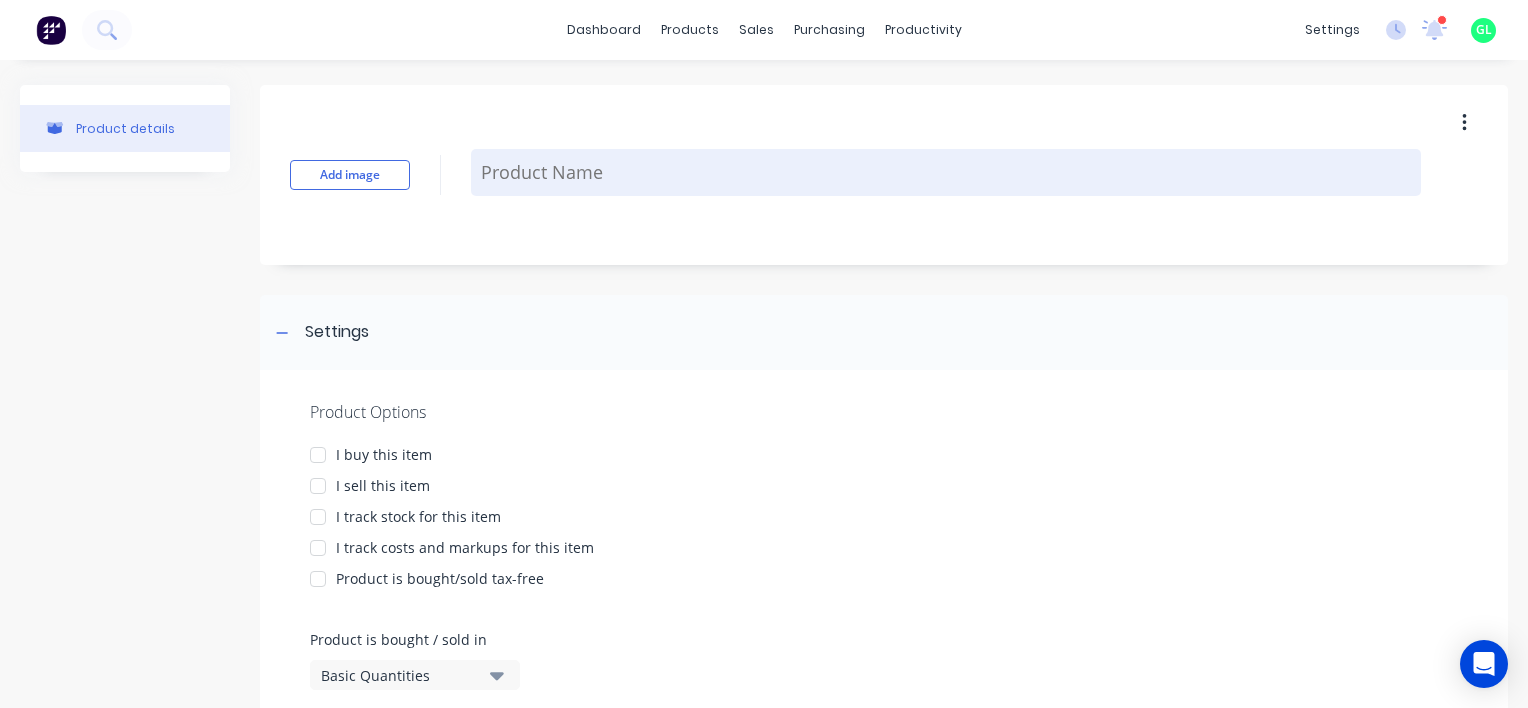 click at bounding box center (946, 172) 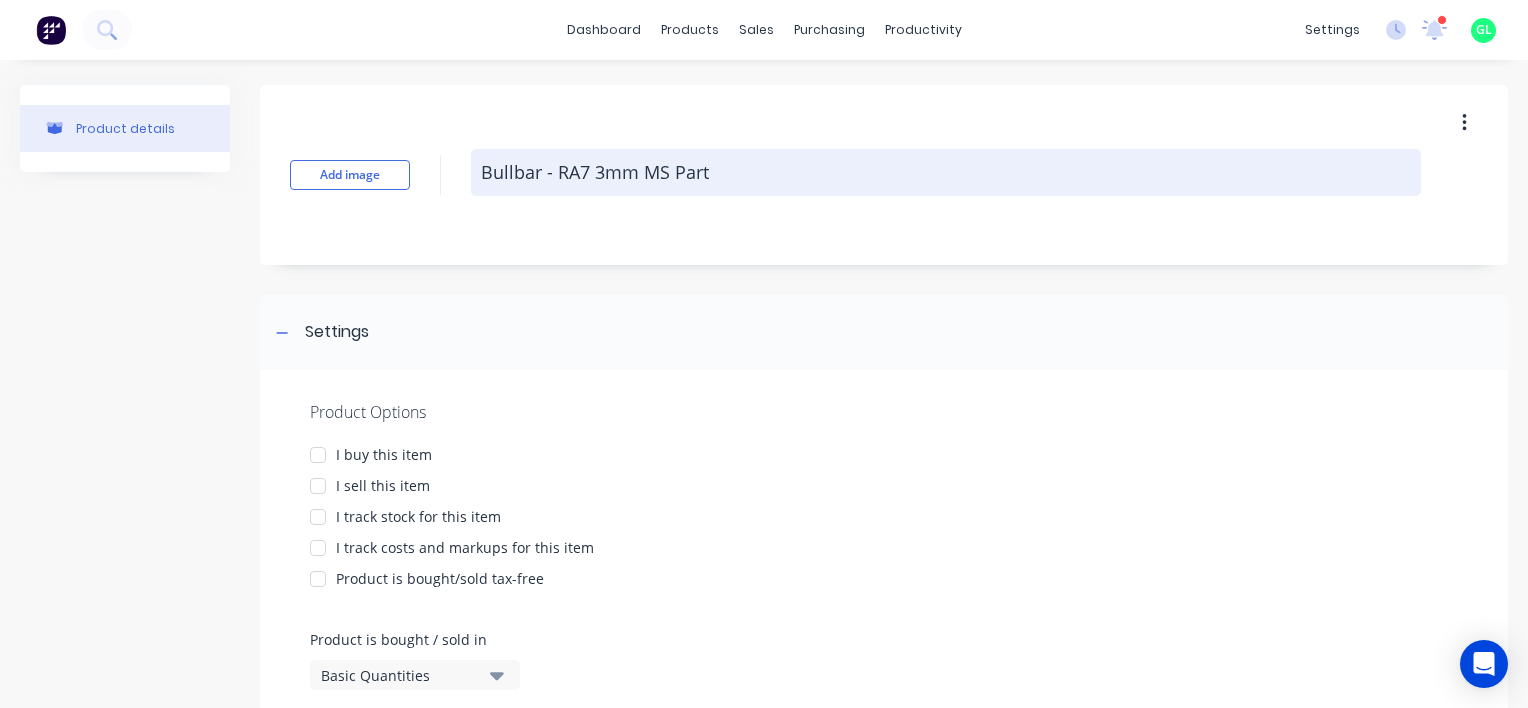 type on "x" 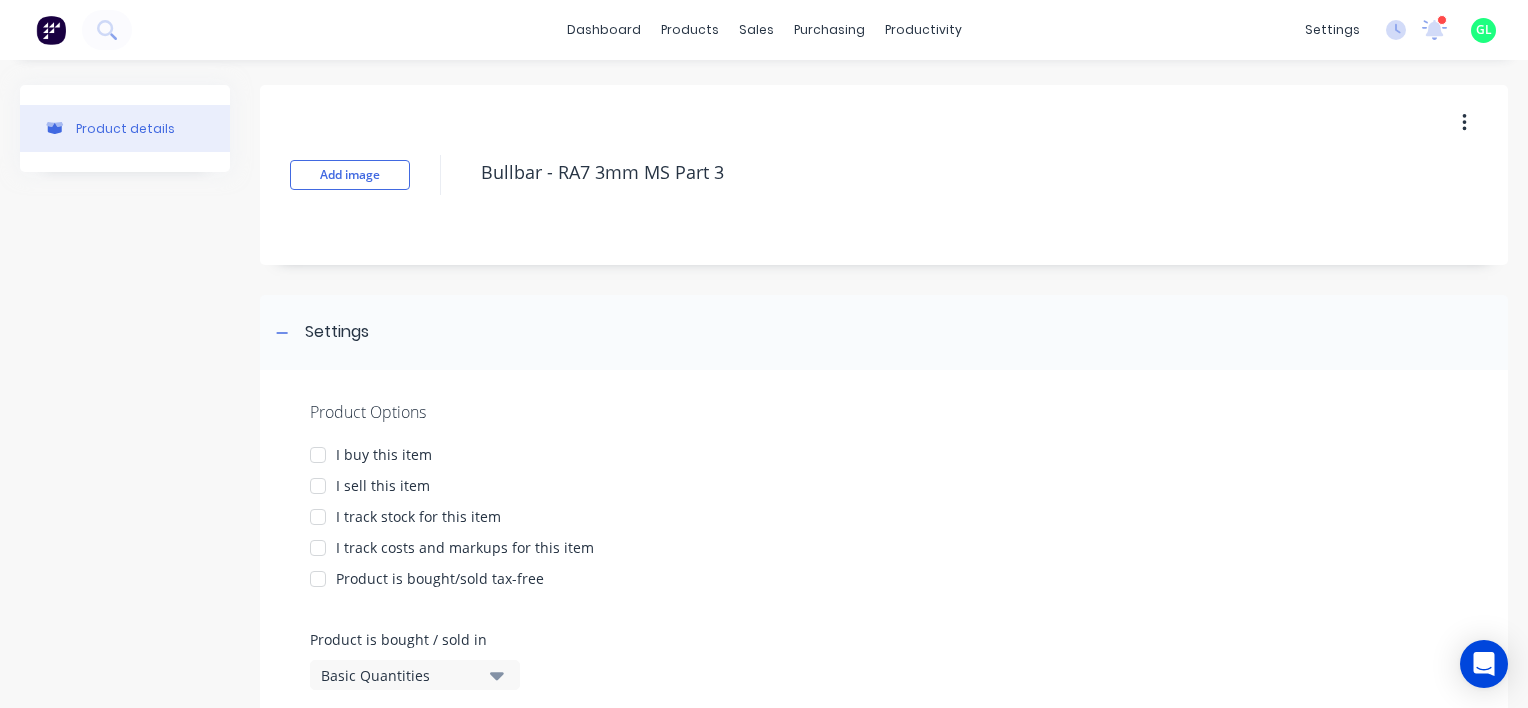 type on "Bullbar - RA7 3mm MS Part 3" 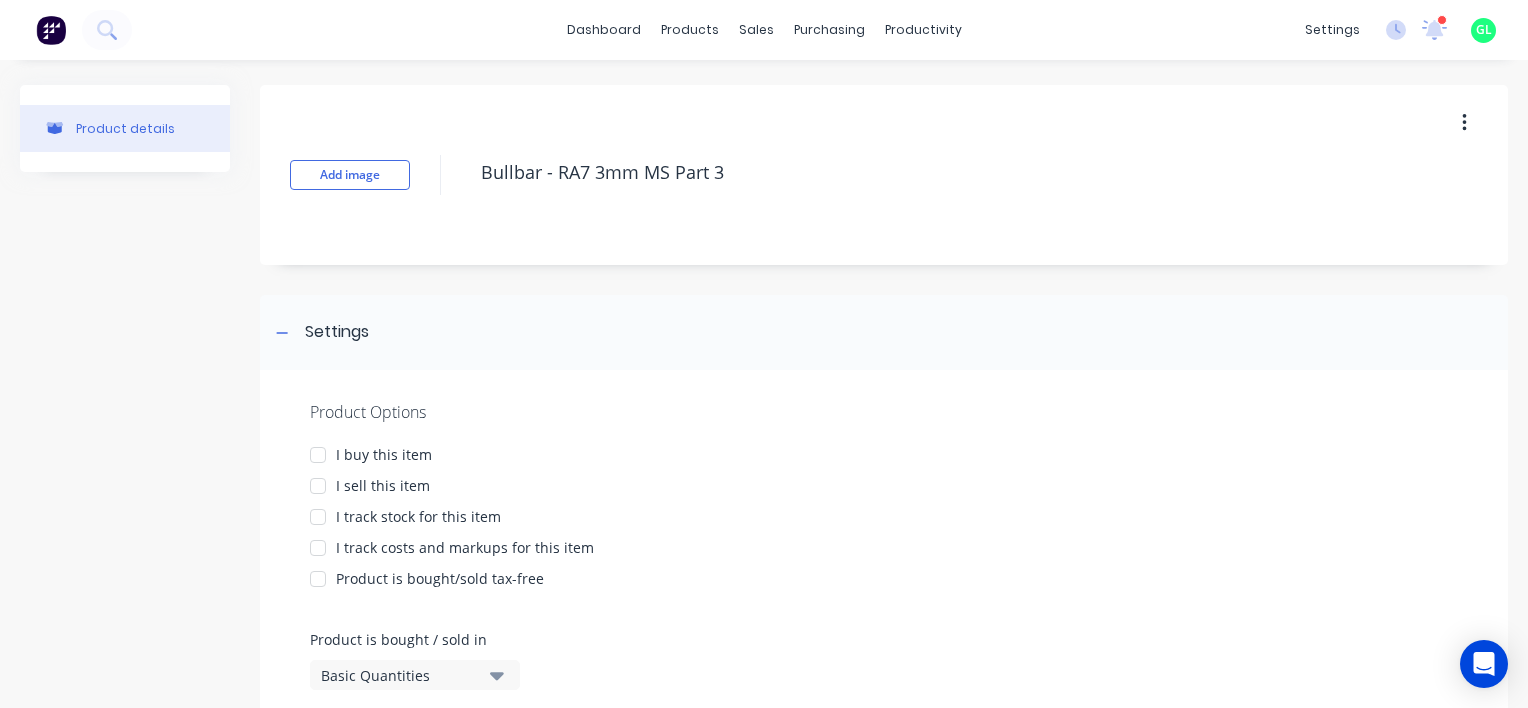 type on "x" 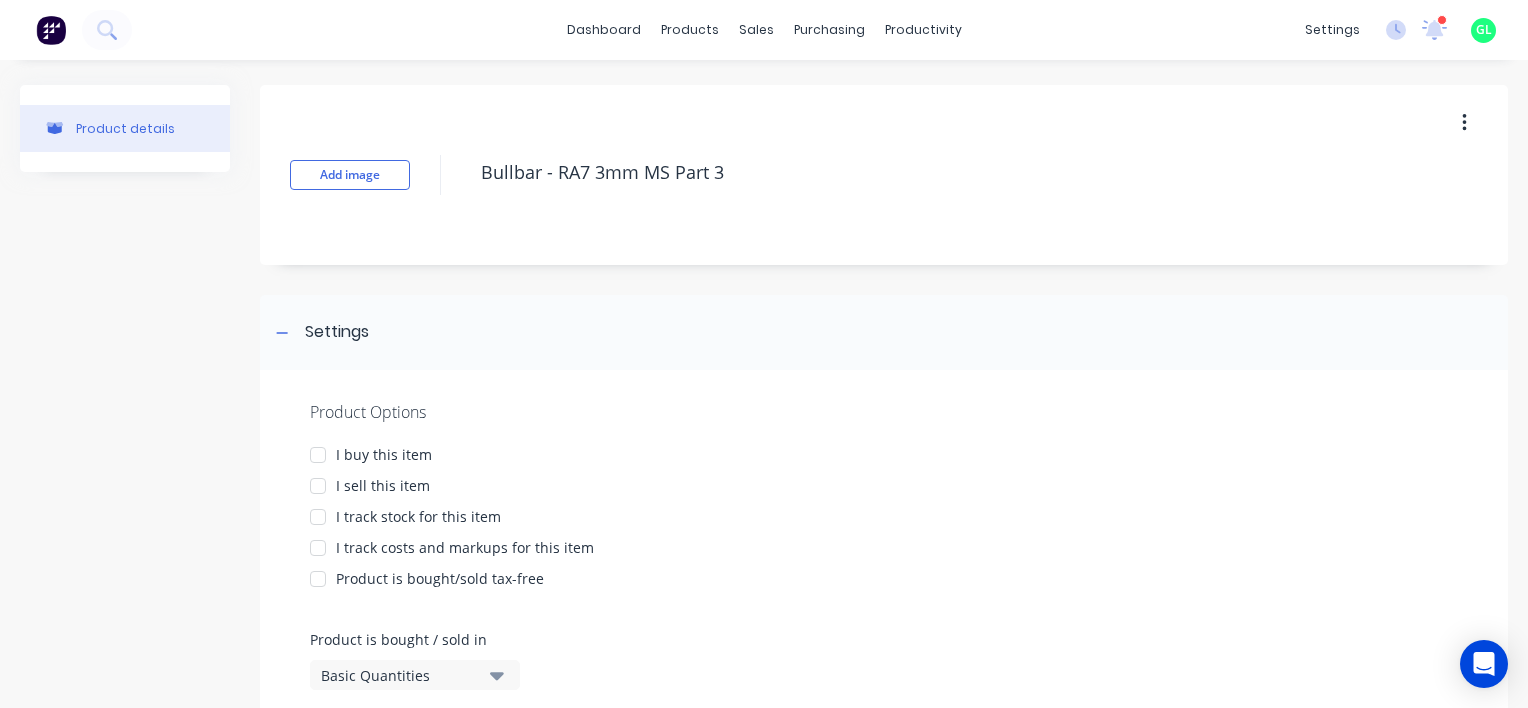 type on "Bullbar - RA7 3mm MS Part 3" 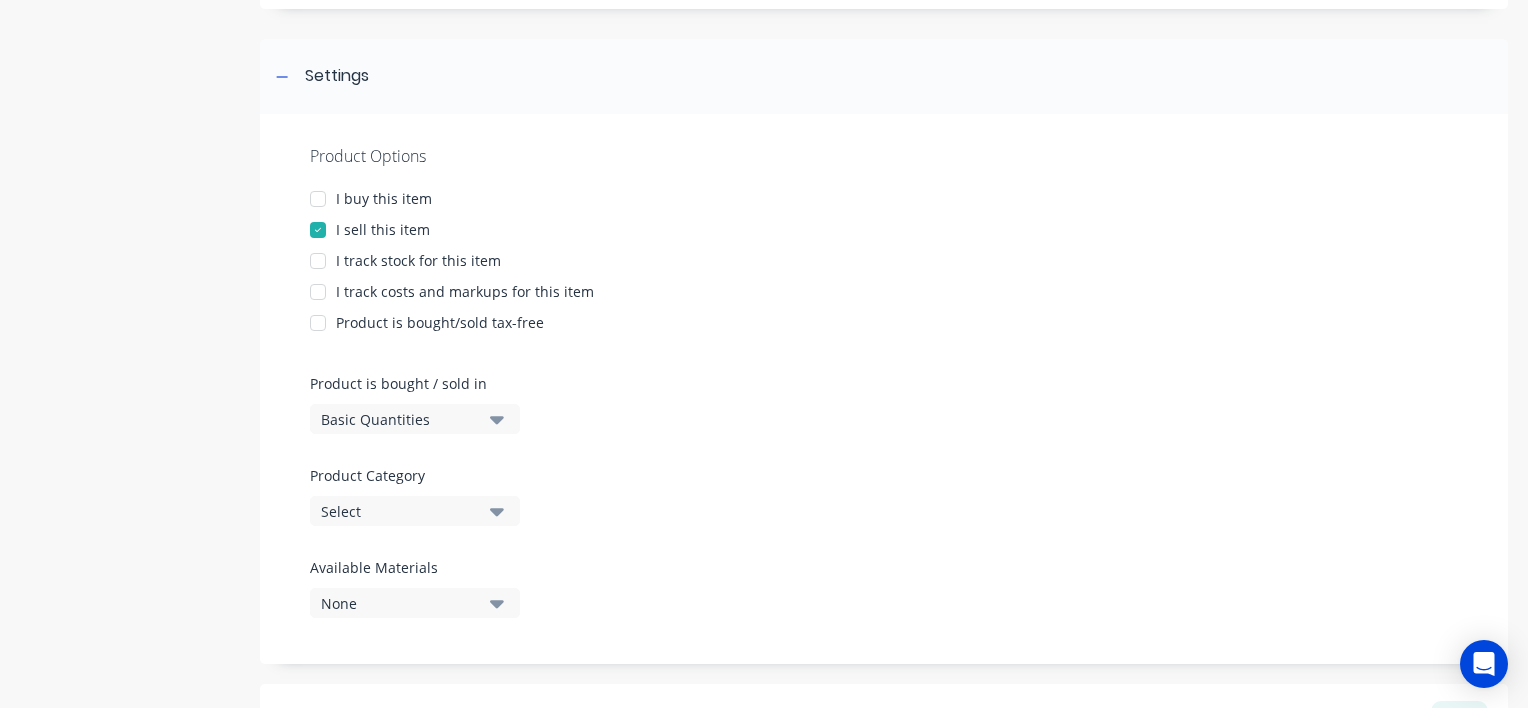 scroll, scrollTop: 626, scrollLeft: 0, axis: vertical 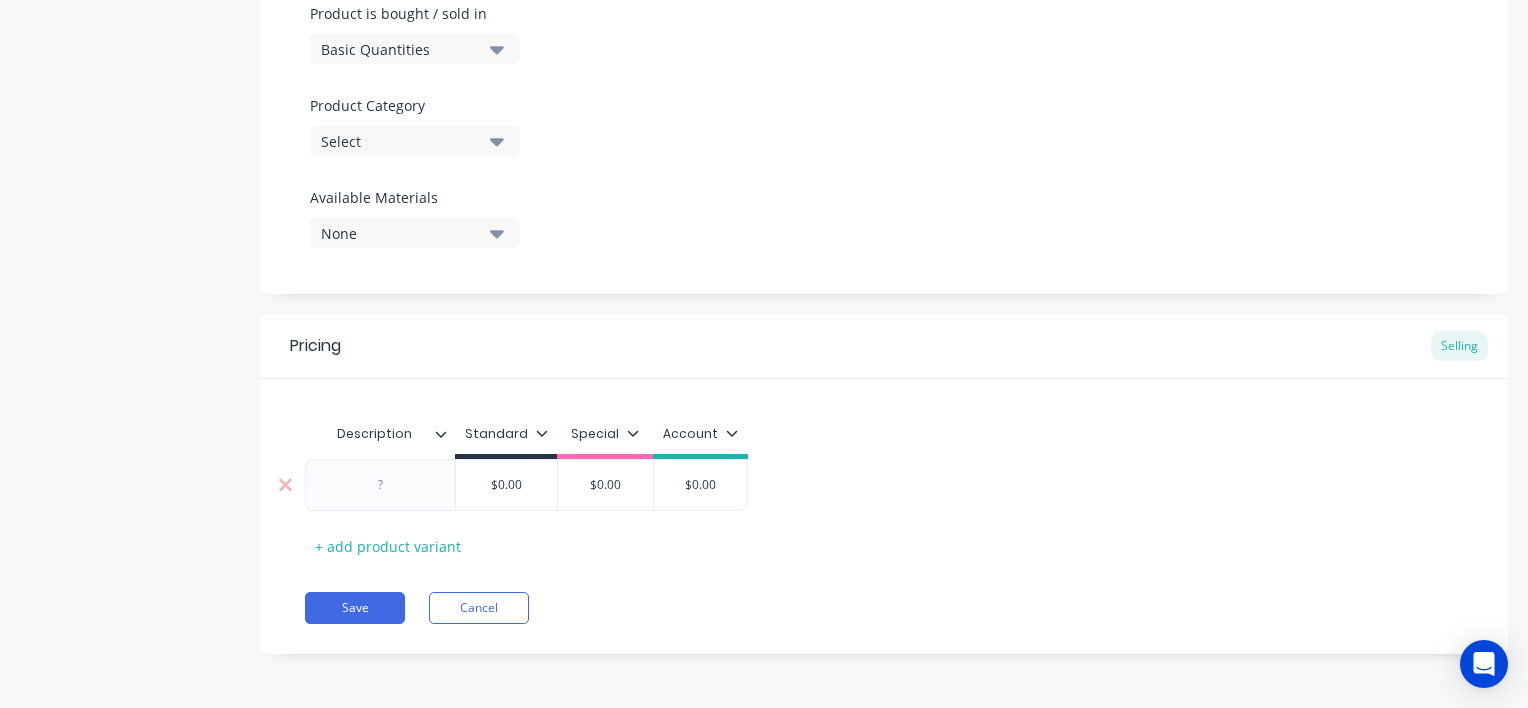click at bounding box center (381, 485) 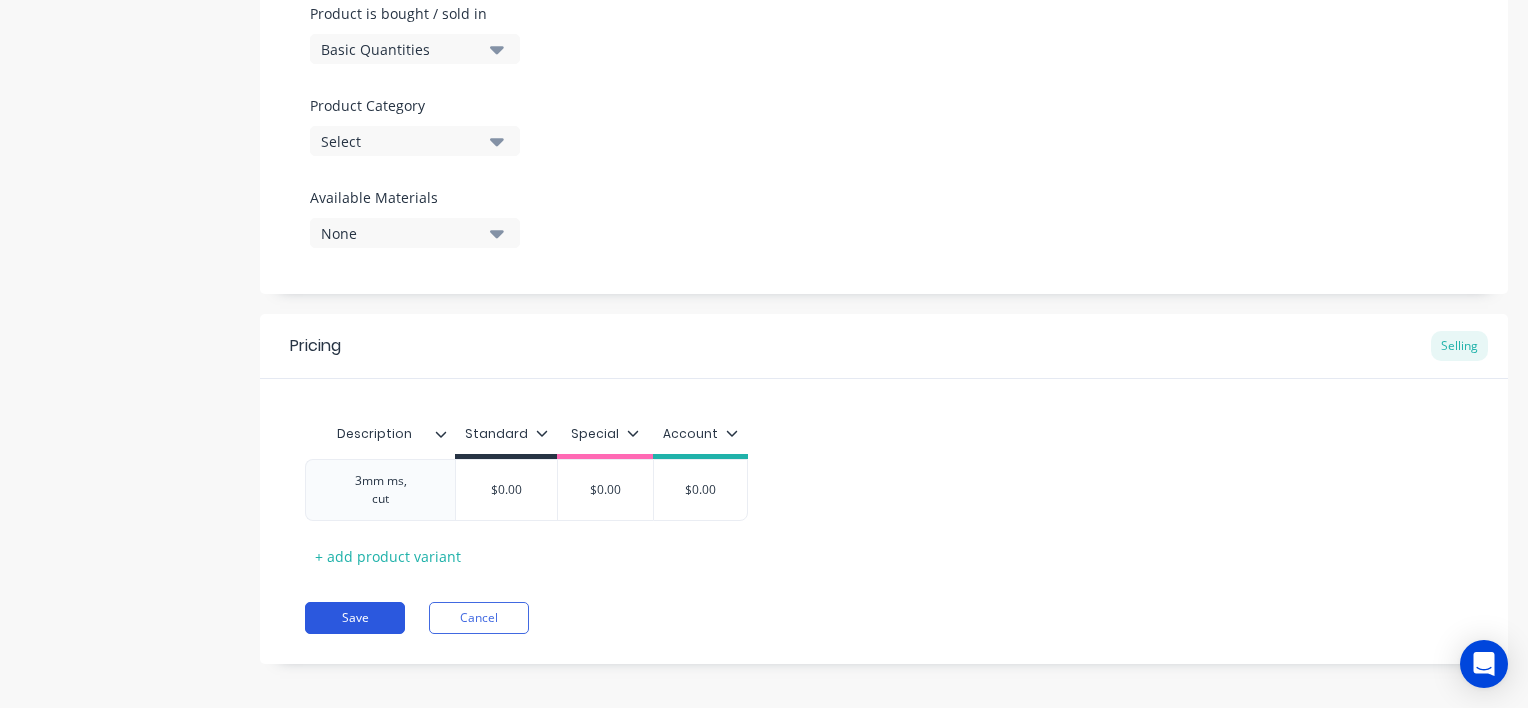 click on "Save" at bounding box center (355, 618) 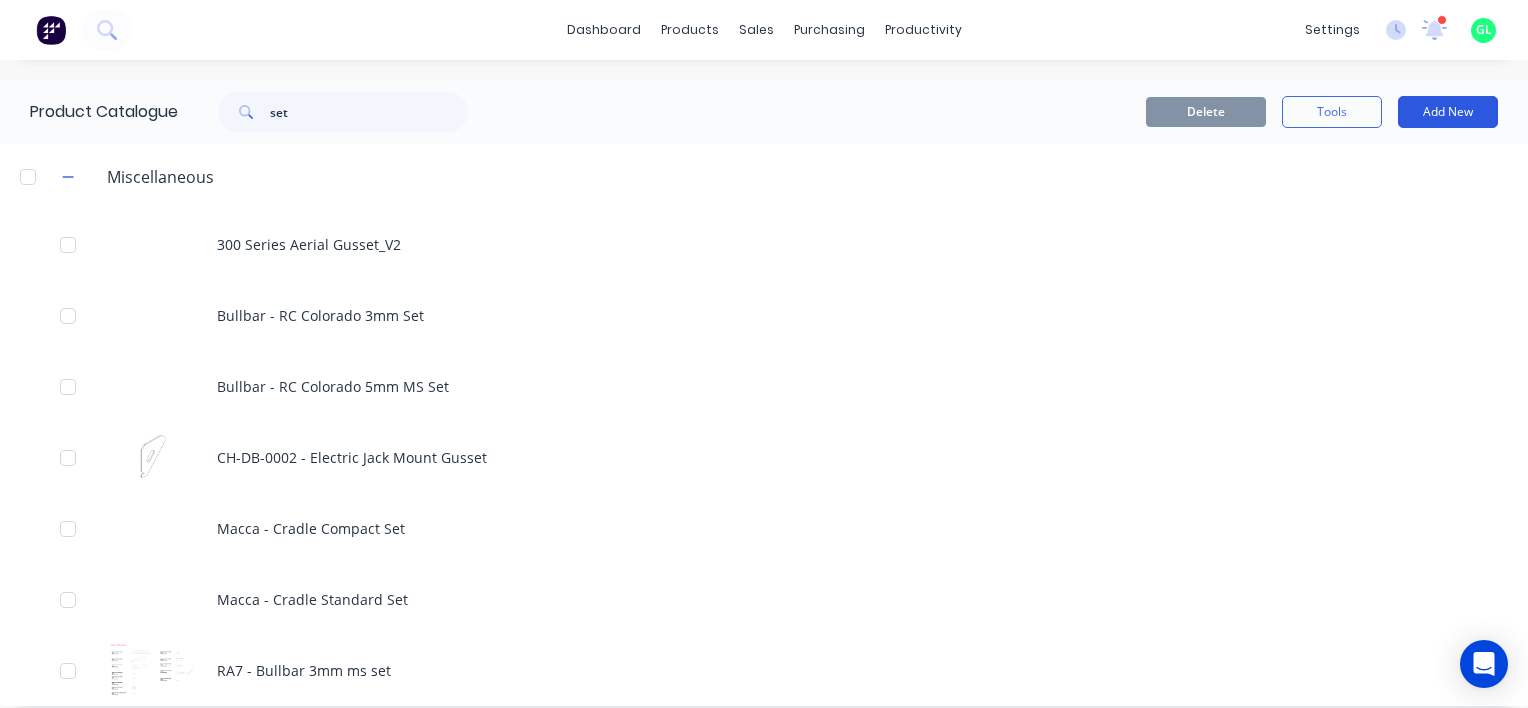 click on "Add New" at bounding box center [1448, 112] 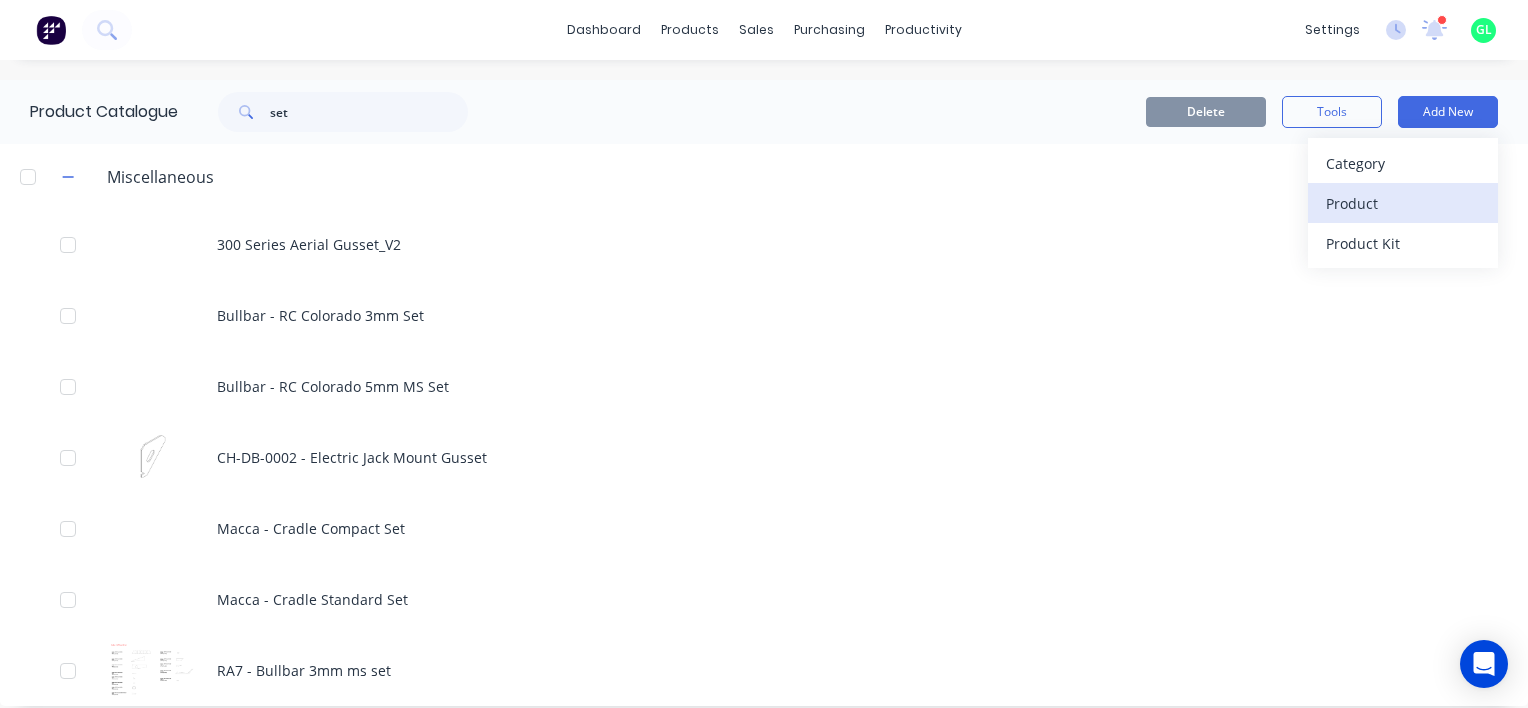click on "Product" at bounding box center (1403, 203) 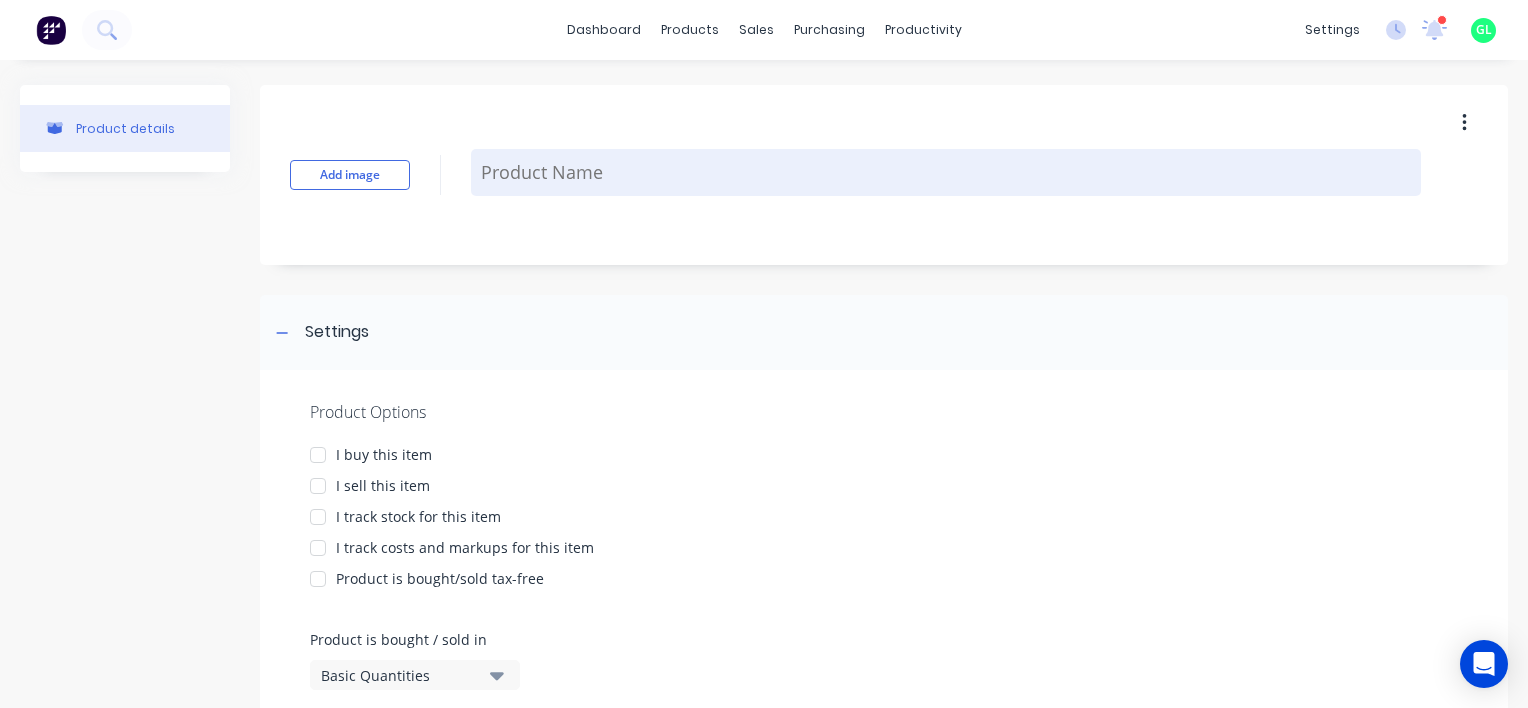click at bounding box center (946, 172) 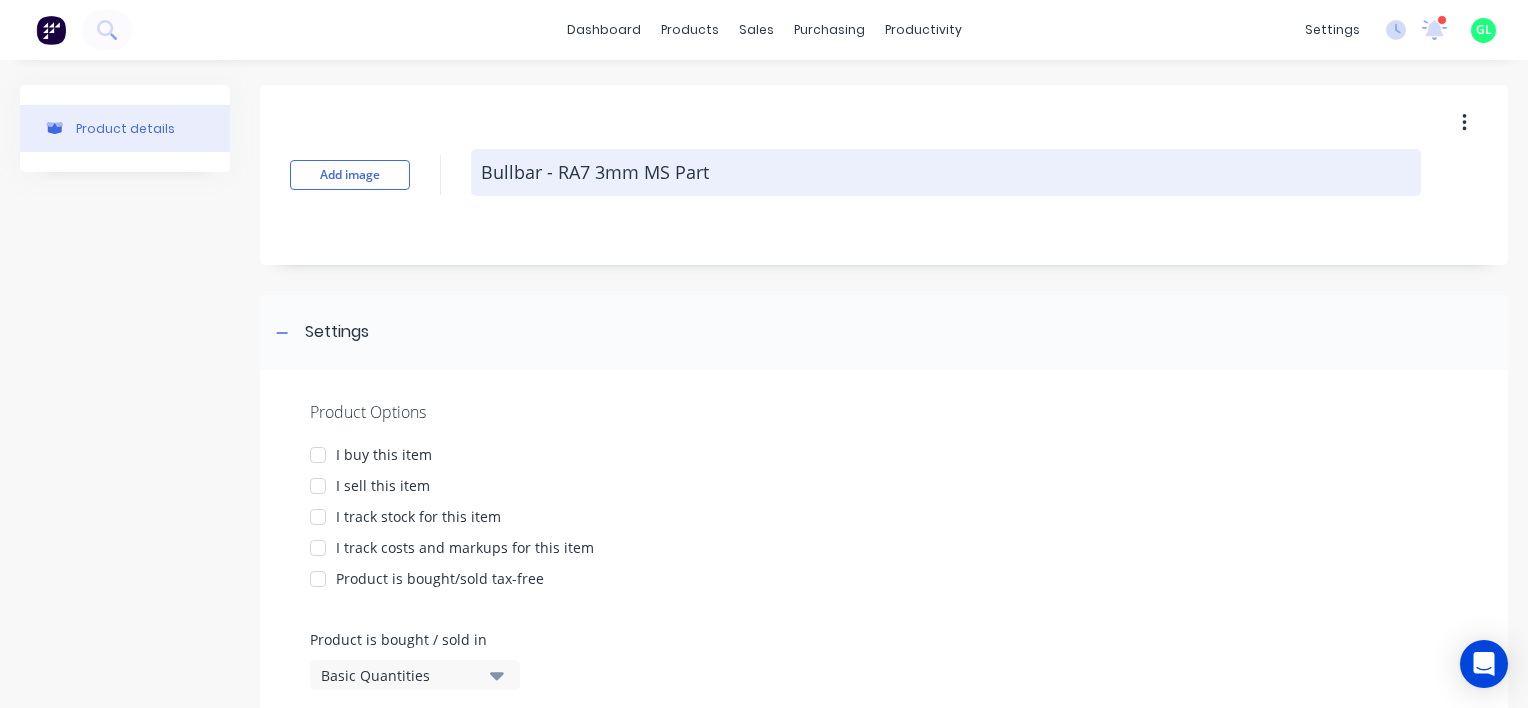 type on "x" 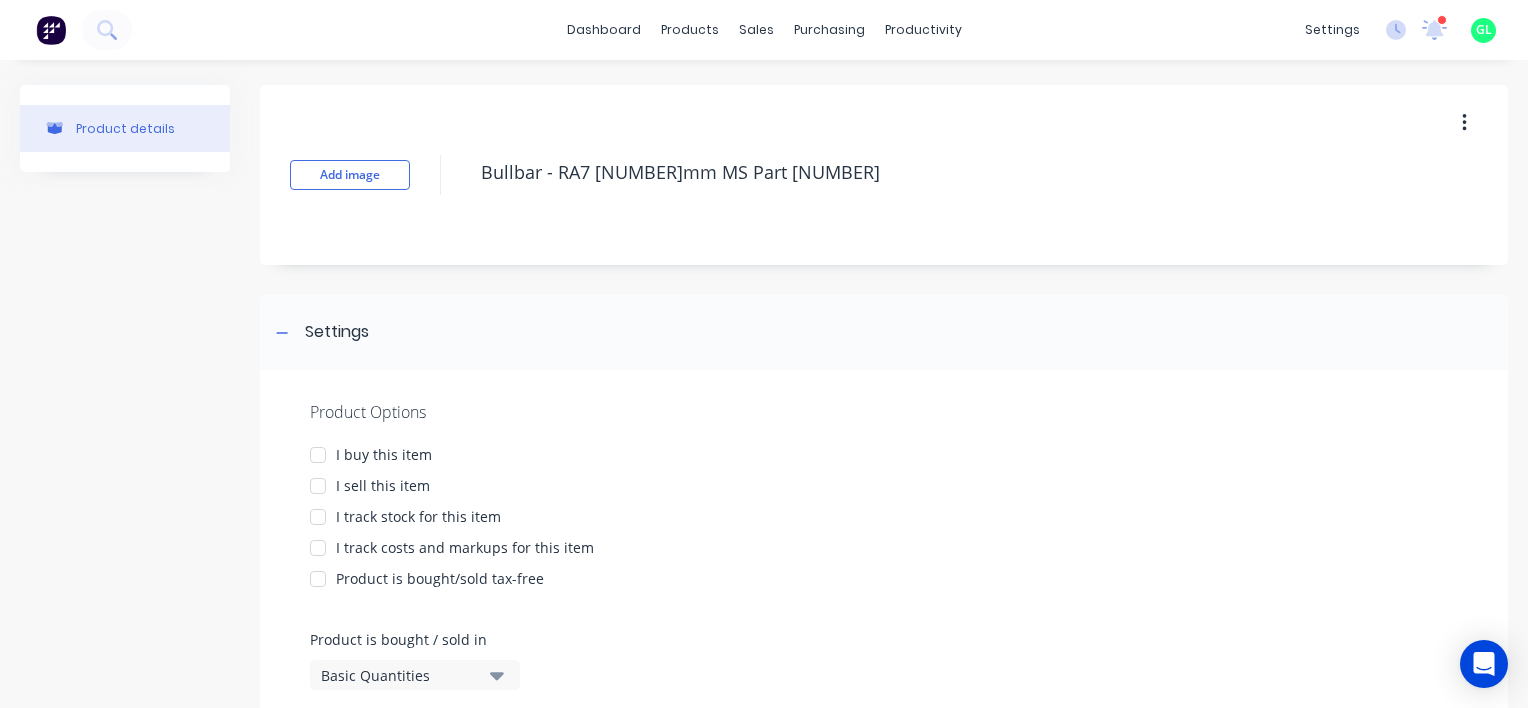 type on "Bullbar - RA7 [NUMBER]mm MS Part [NUMBER]" 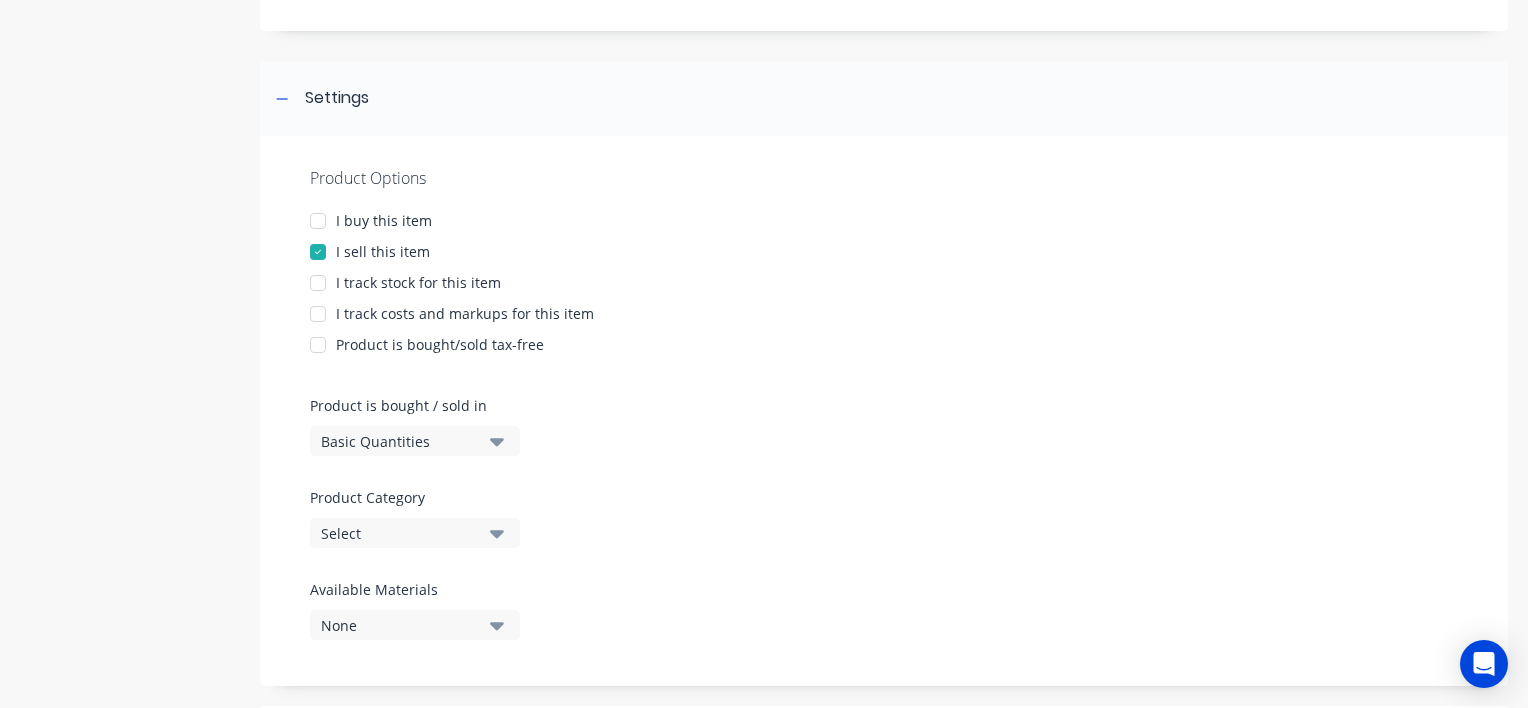 scroll, scrollTop: 500, scrollLeft: 0, axis: vertical 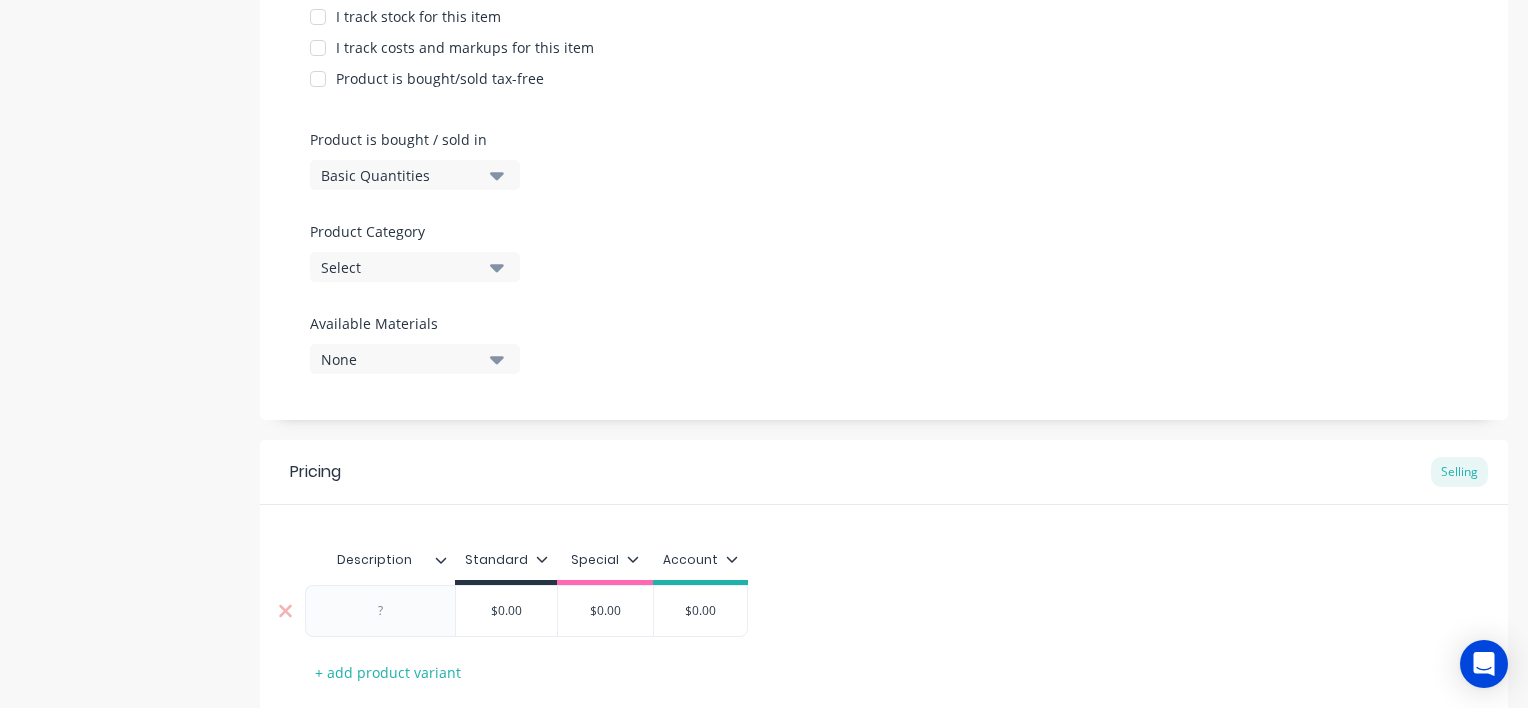 click at bounding box center (381, 611) 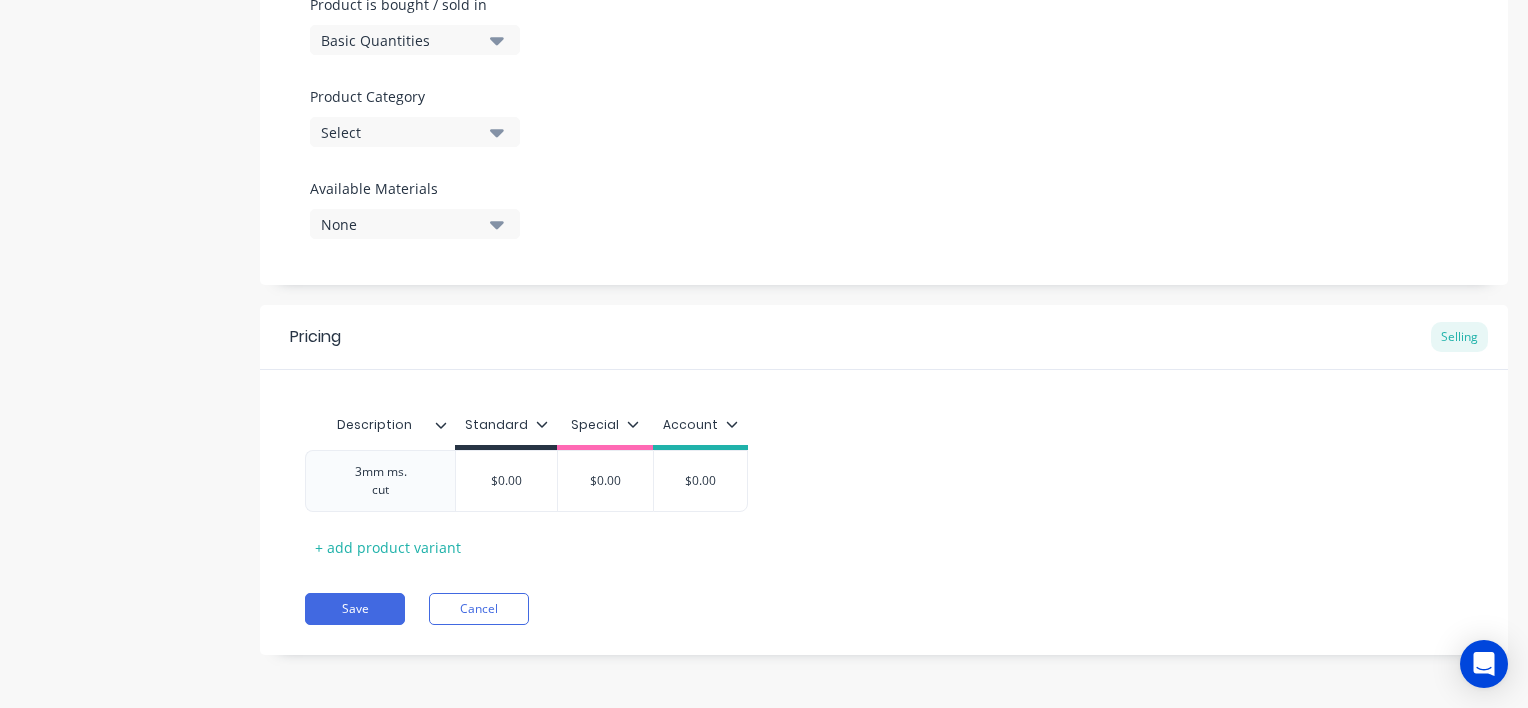 scroll, scrollTop: 636, scrollLeft: 0, axis: vertical 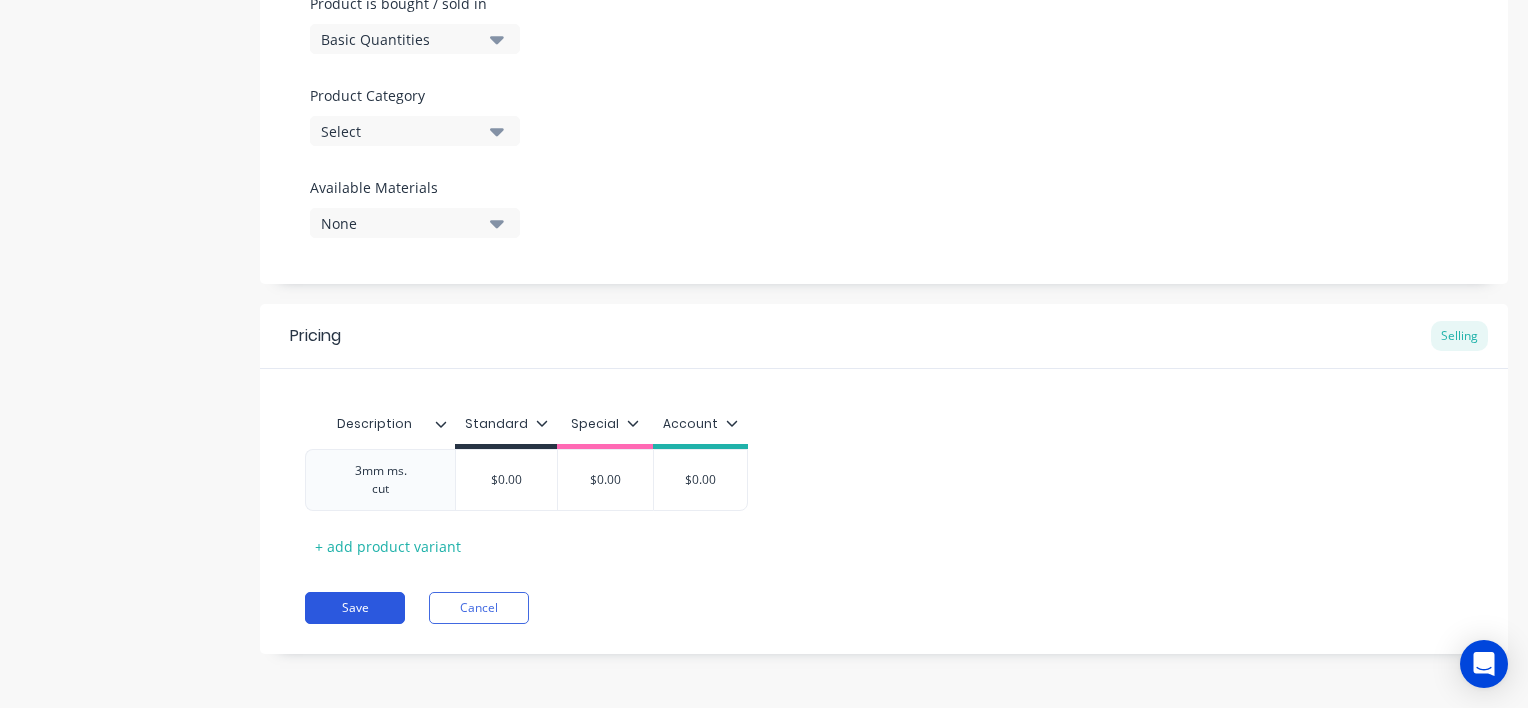 click on "Save" at bounding box center (355, 608) 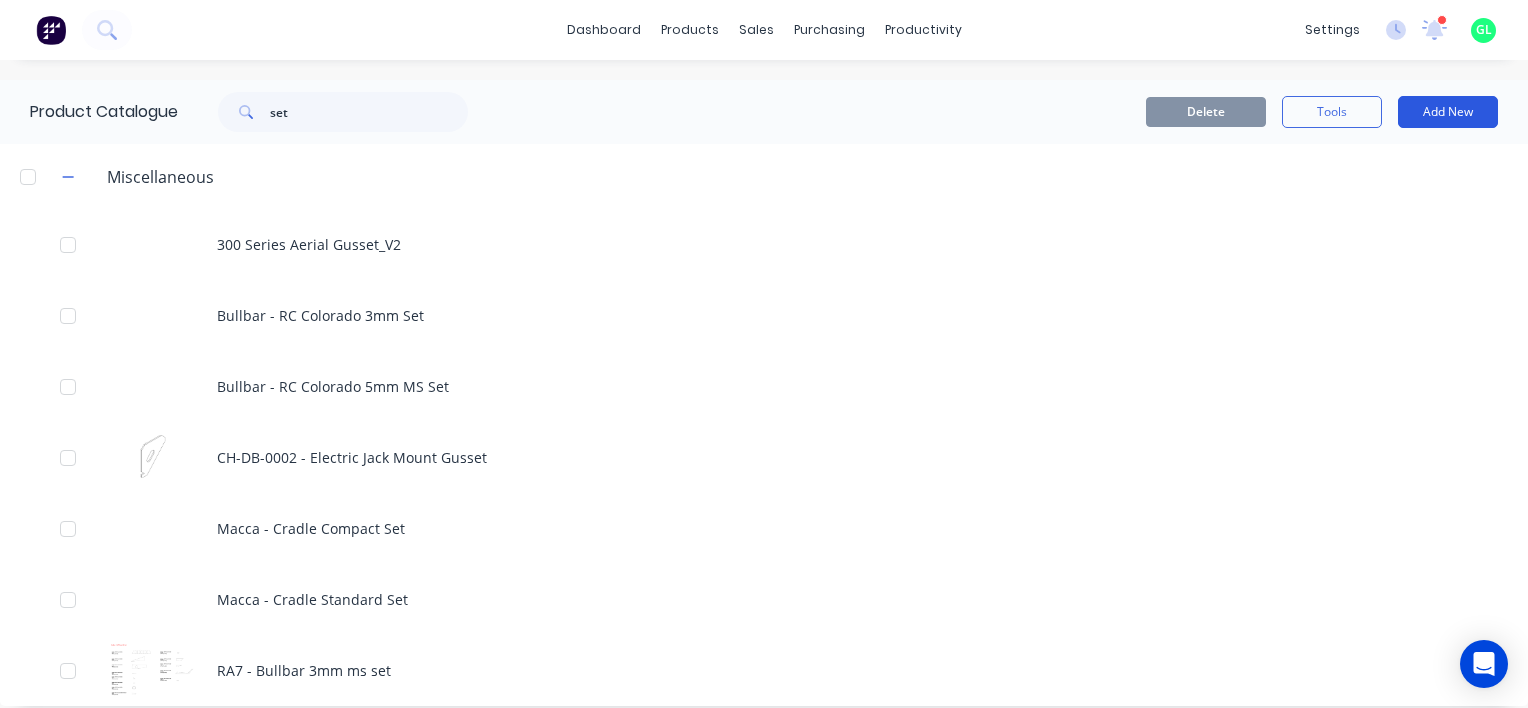 click on "Add New" at bounding box center (1448, 112) 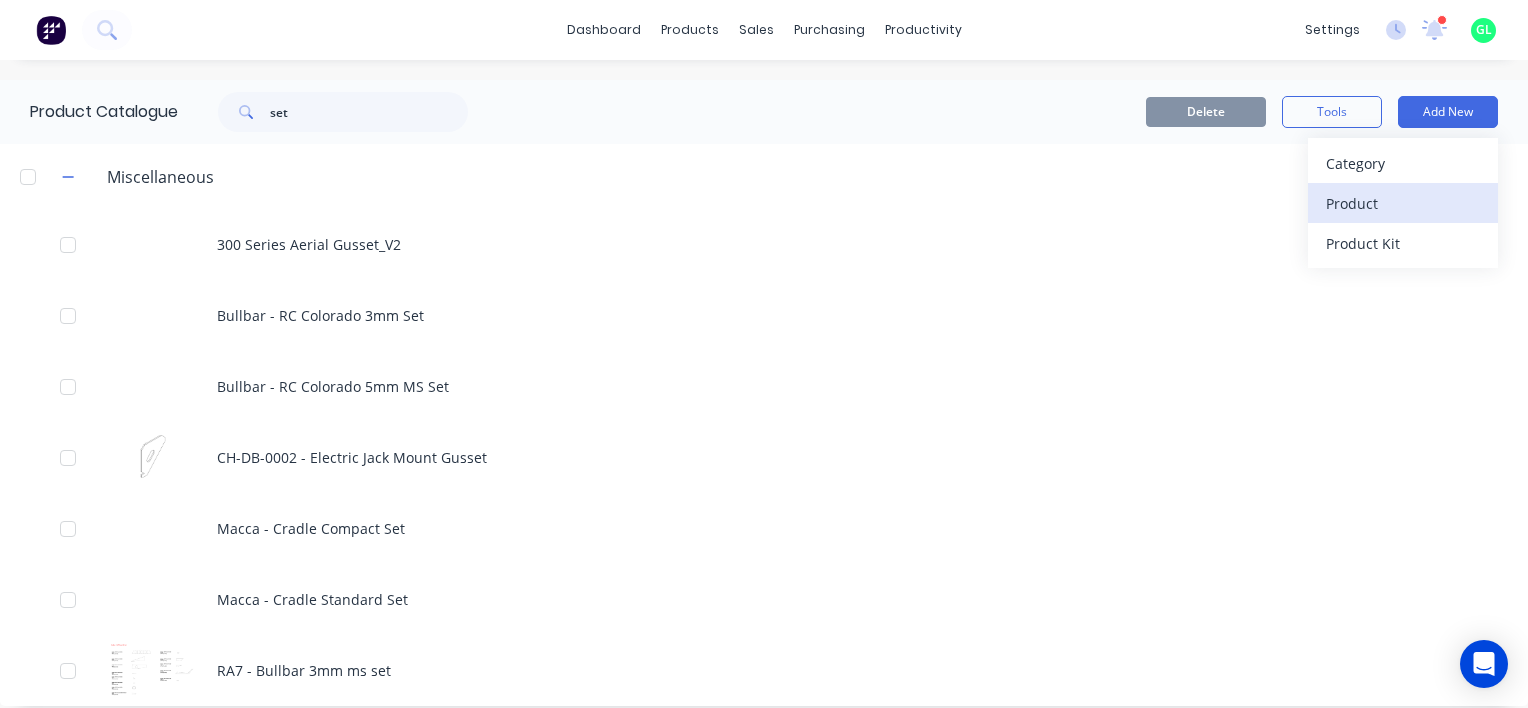 click on "Product" at bounding box center (1403, 203) 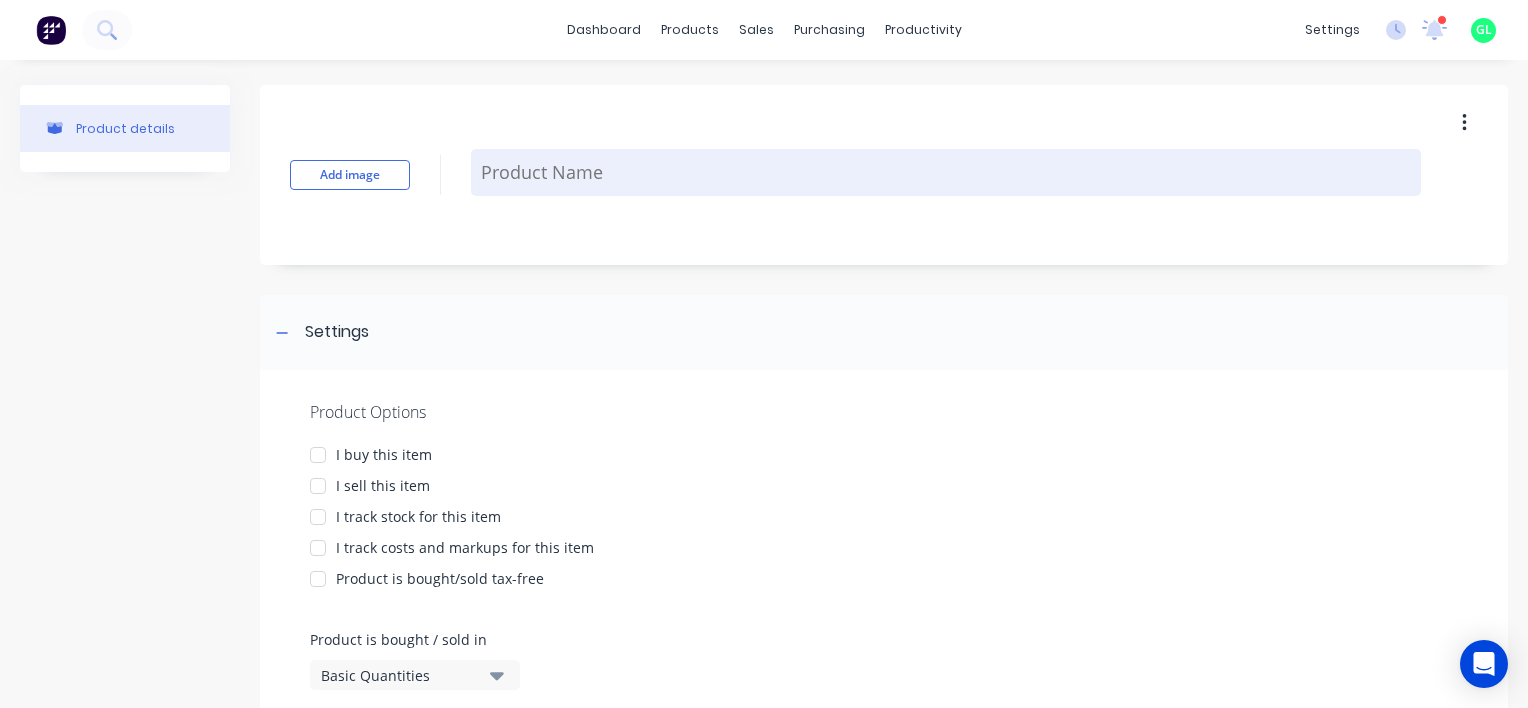 click at bounding box center (946, 172) 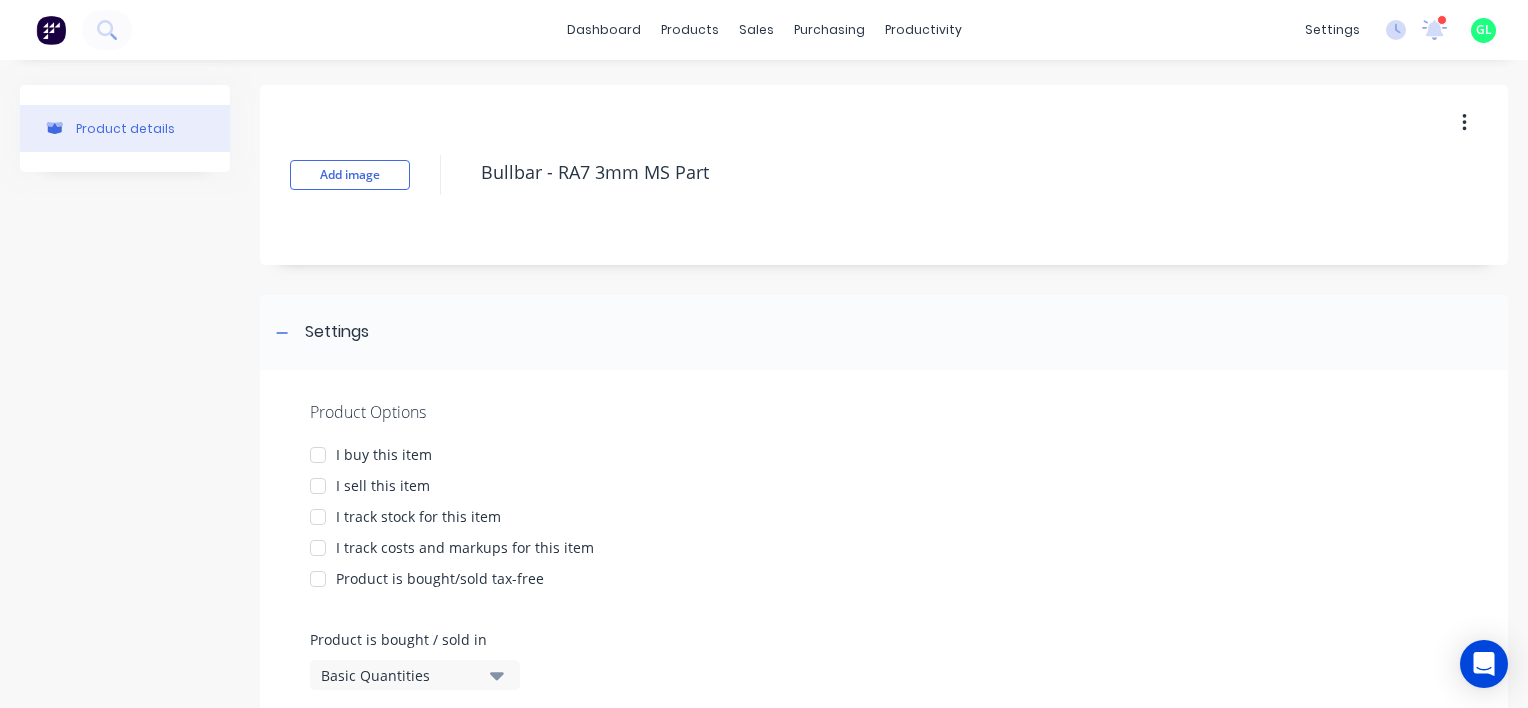 type on "x" 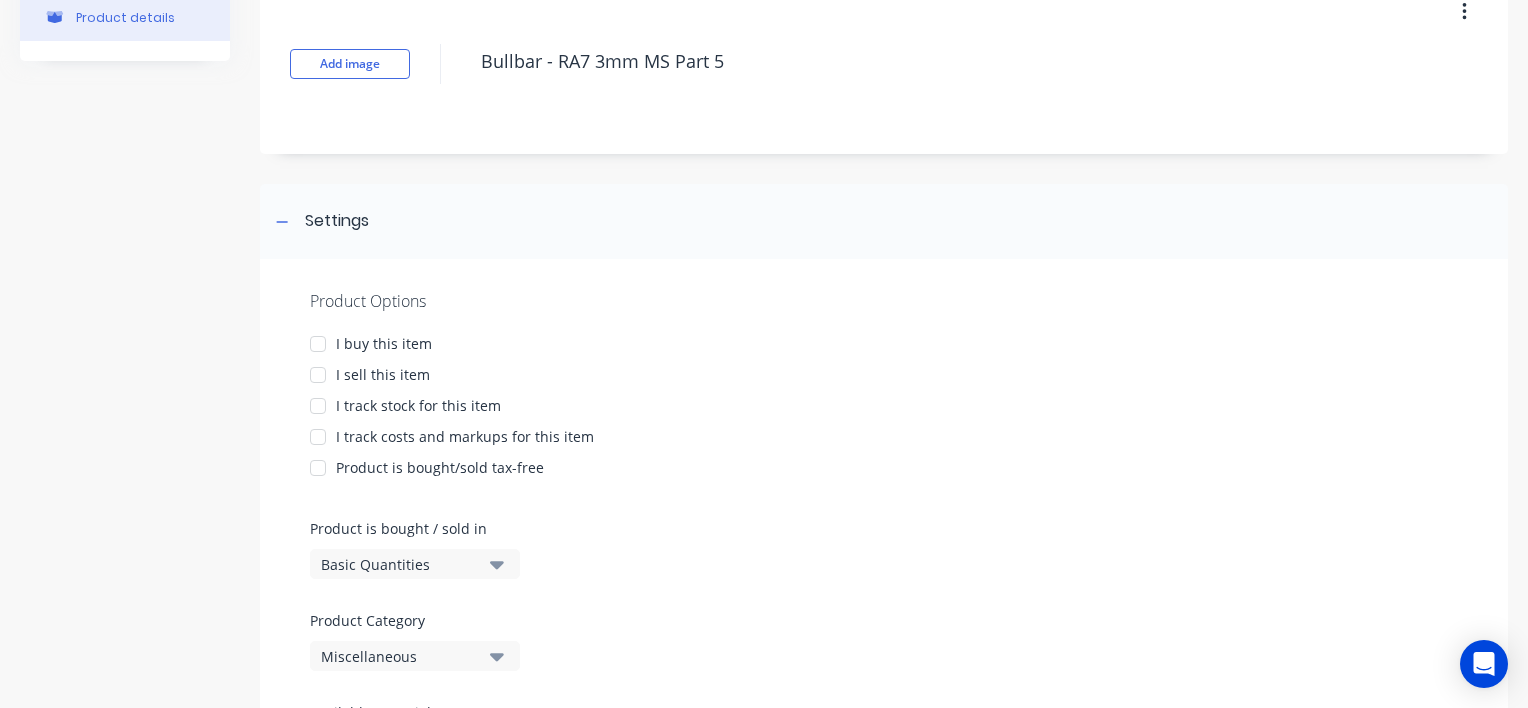 scroll, scrollTop: 256, scrollLeft: 0, axis: vertical 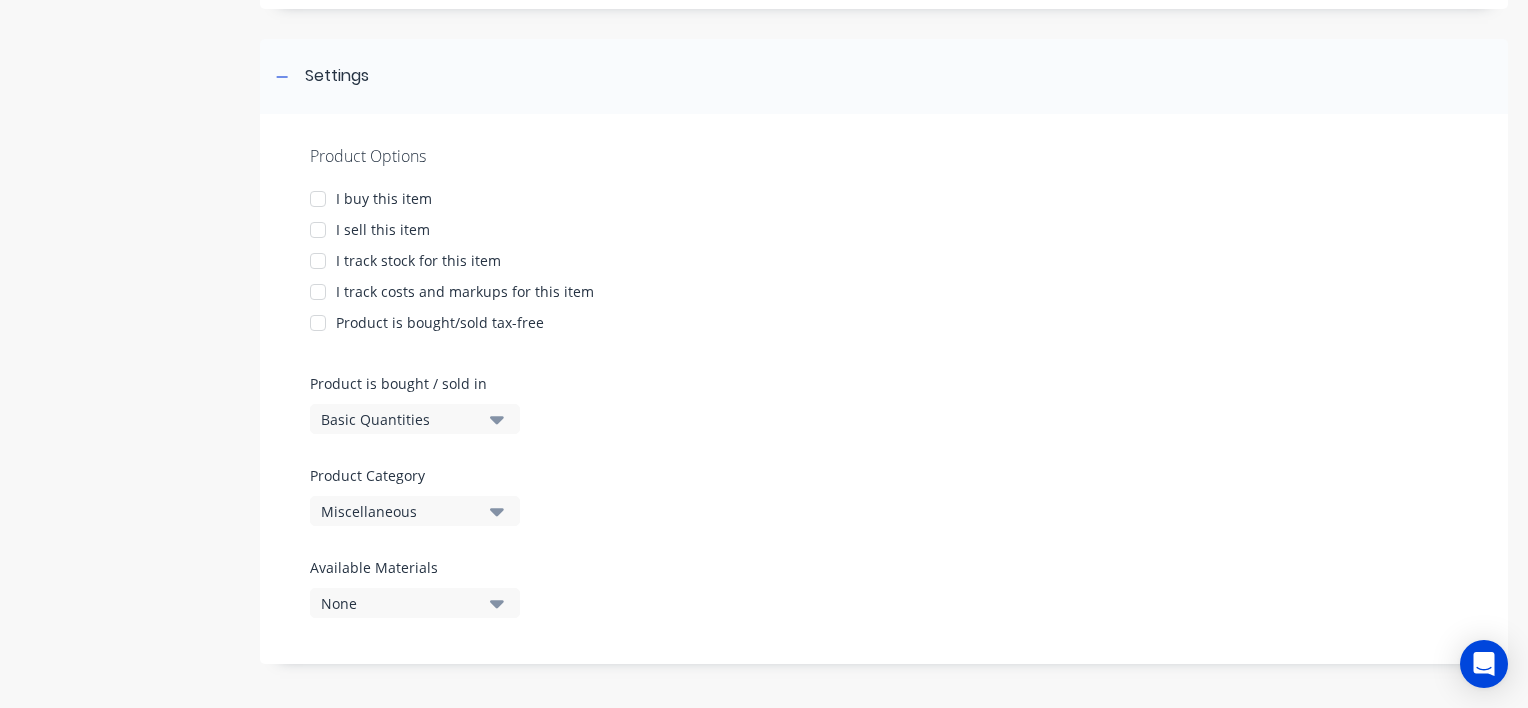 type on "Bullbar - RA7 3mm MS Part 5" 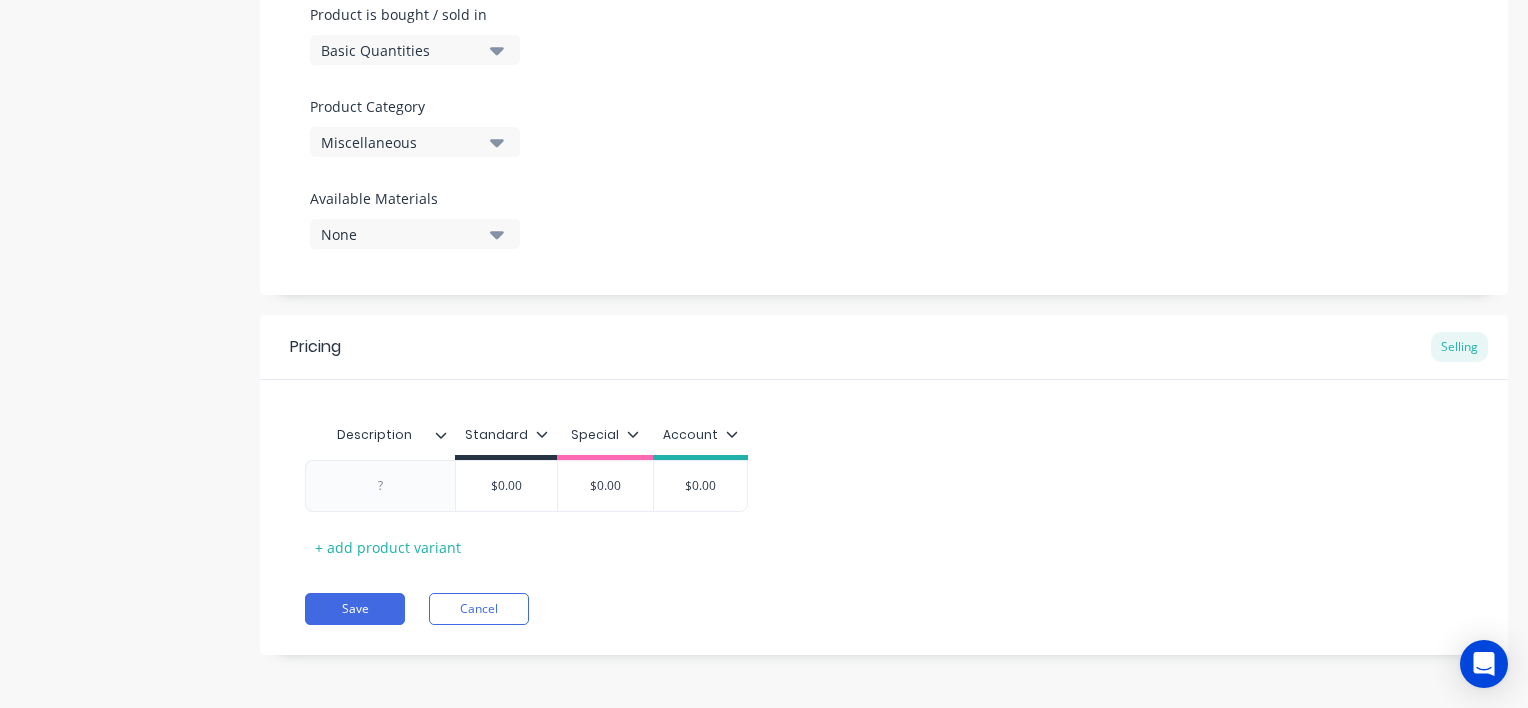 scroll, scrollTop: 626, scrollLeft: 0, axis: vertical 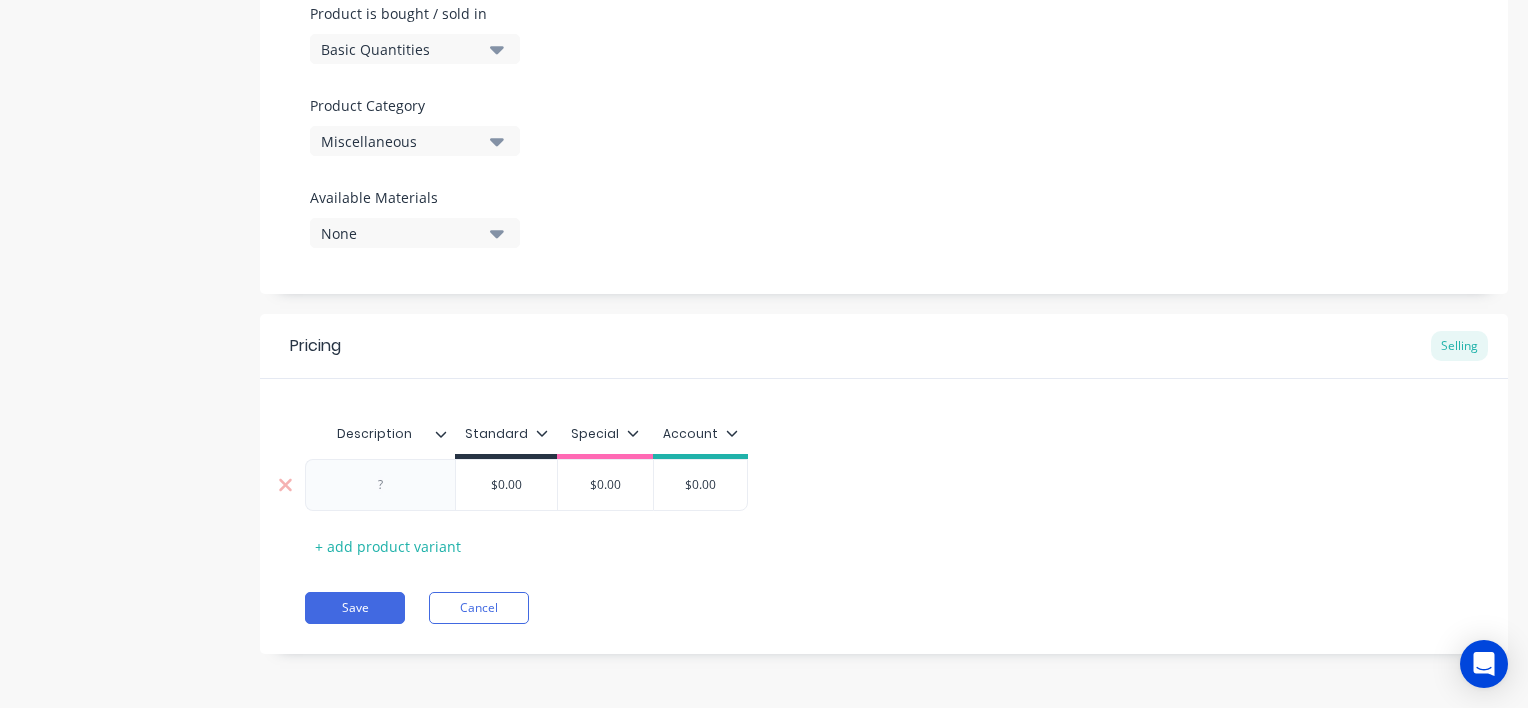 click at bounding box center (381, 485) 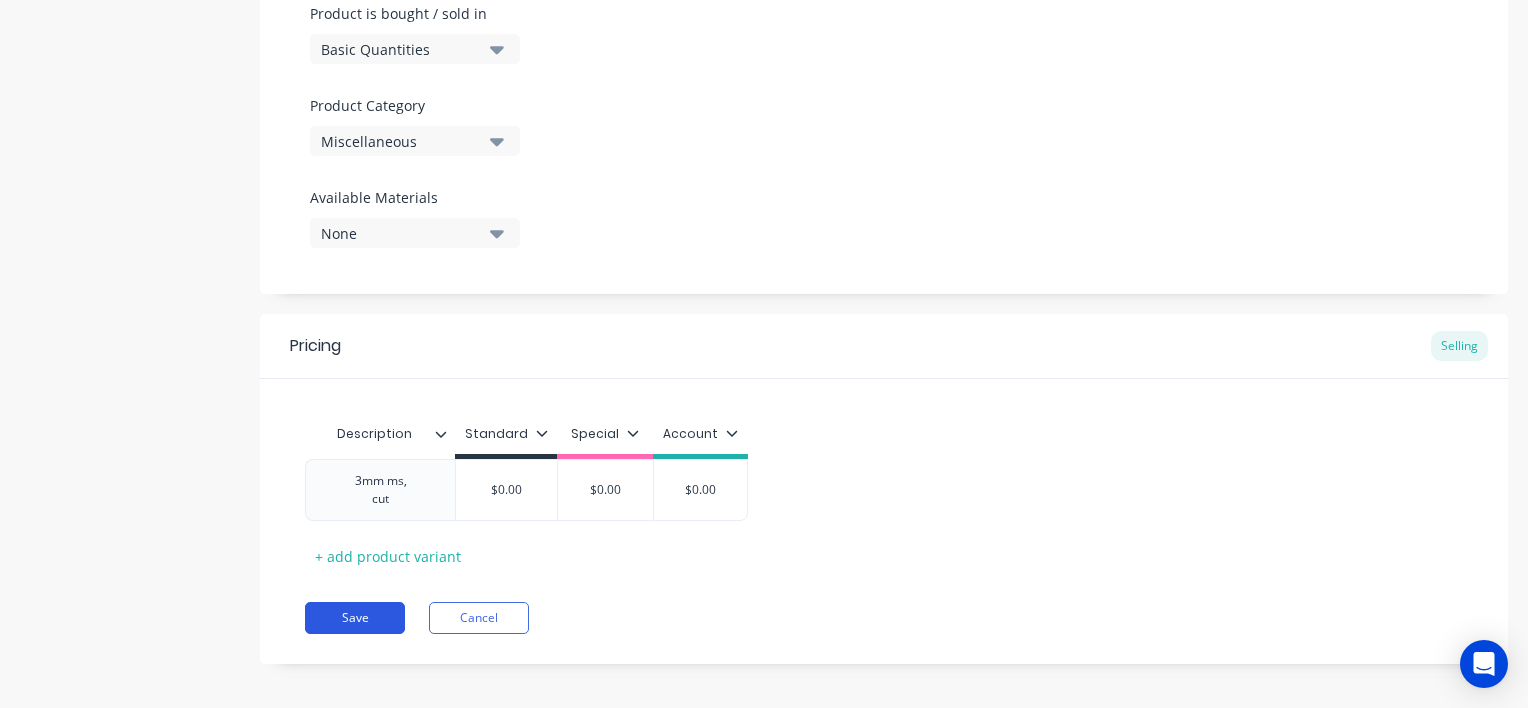 click on "Save" at bounding box center [355, 618] 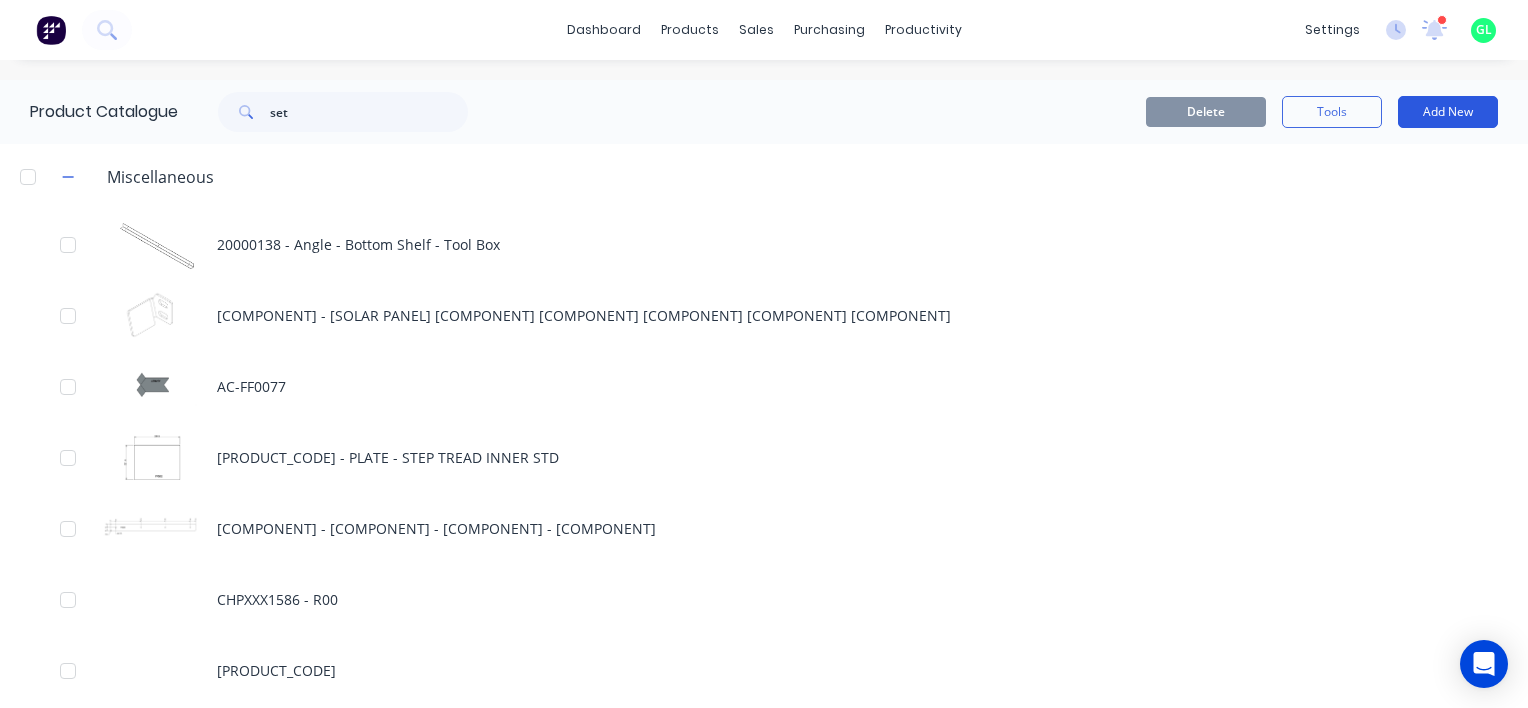 click on "Add New" at bounding box center [1448, 112] 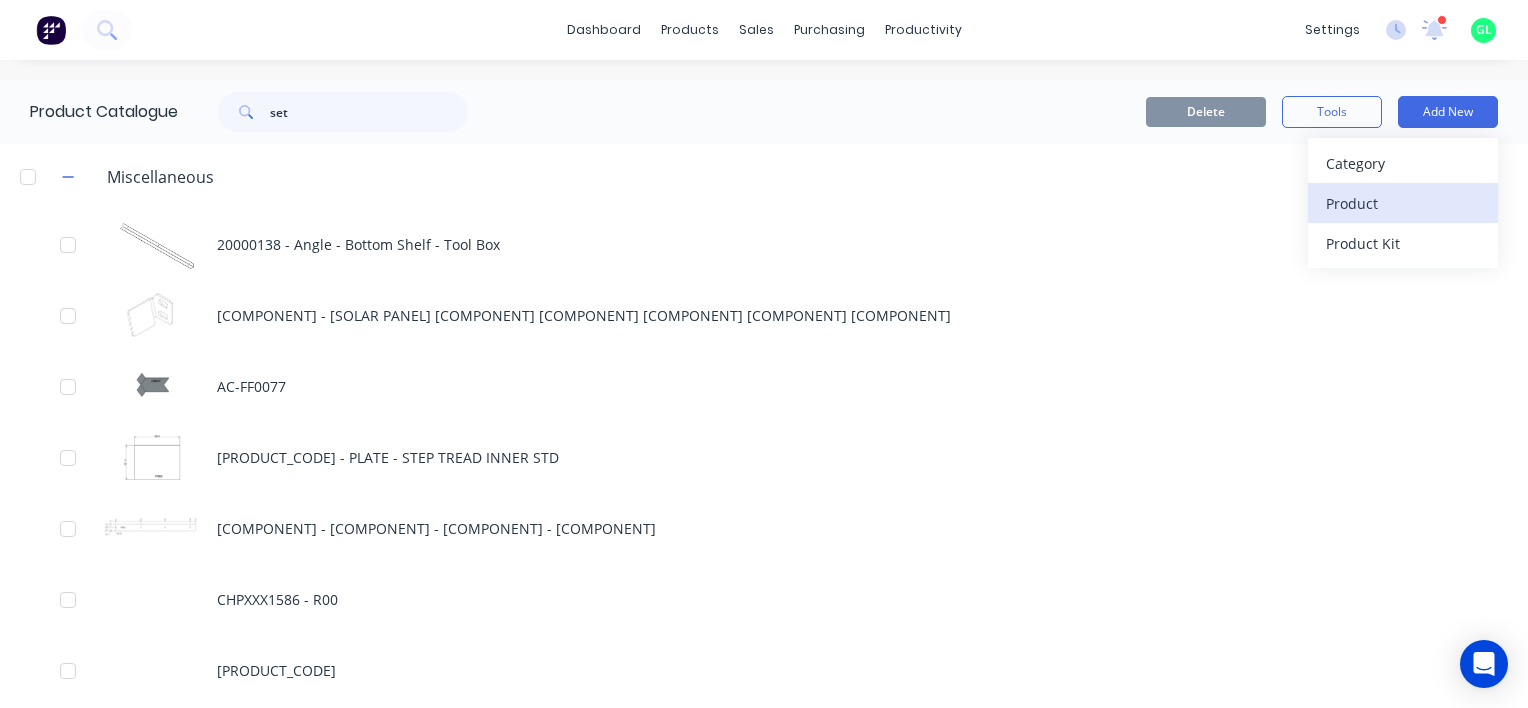 click on "Product" at bounding box center [1403, 203] 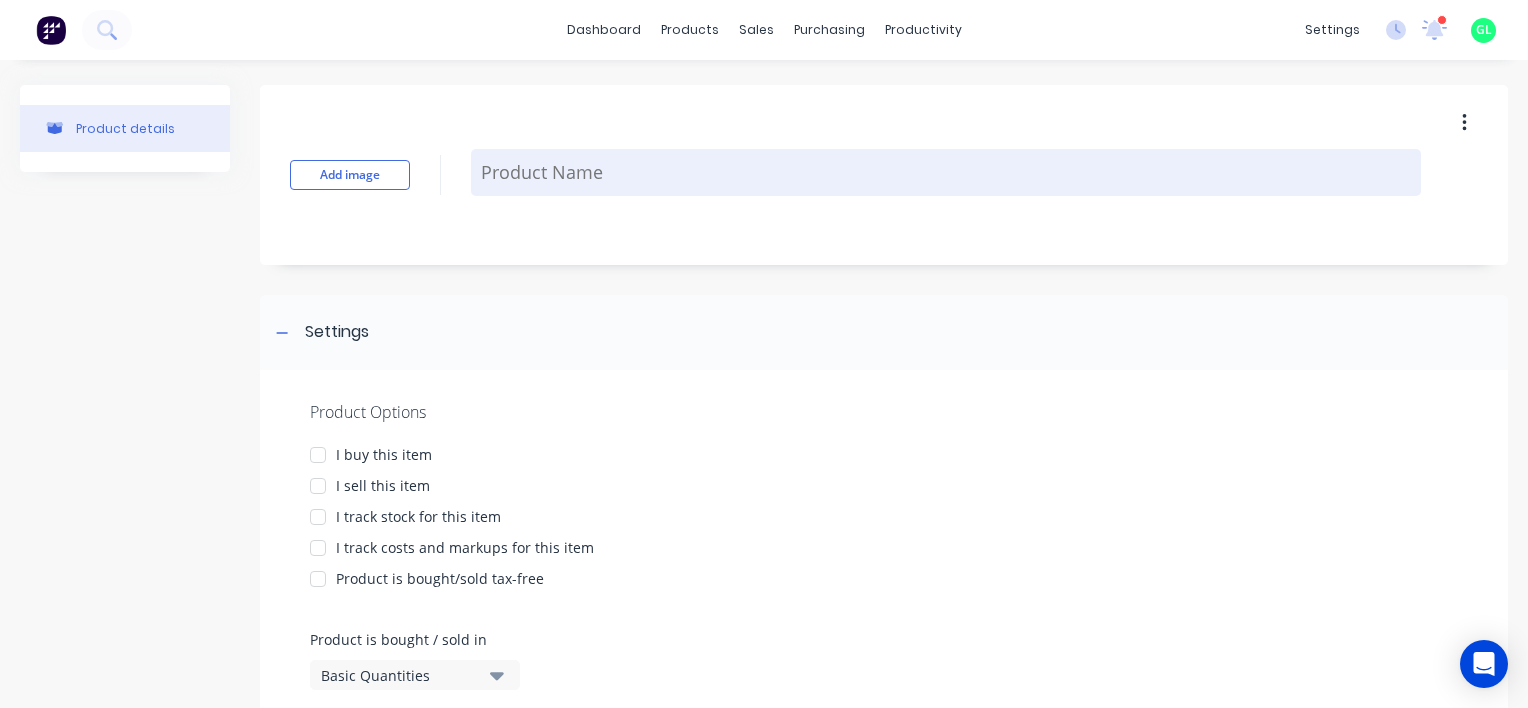 click at bounding box center (946, 172) 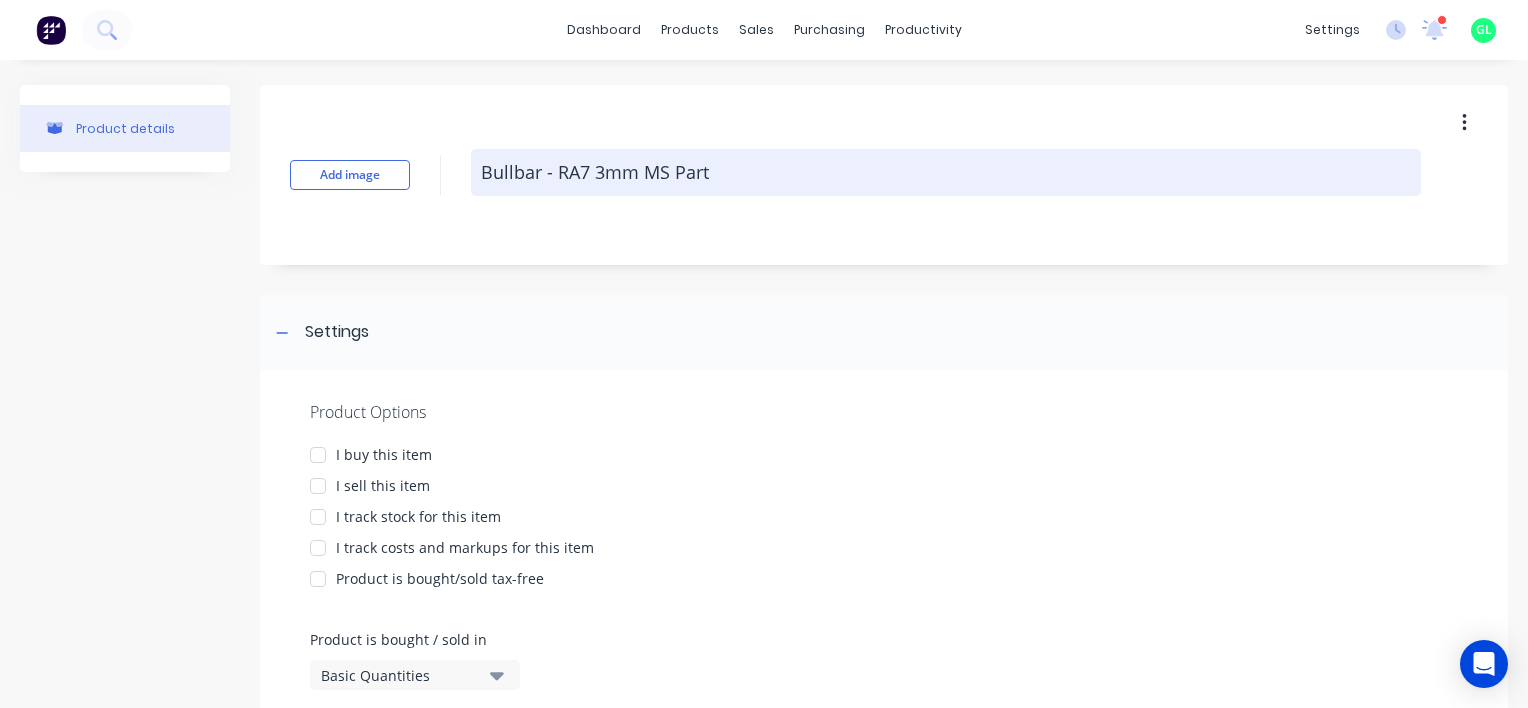 type on "x" 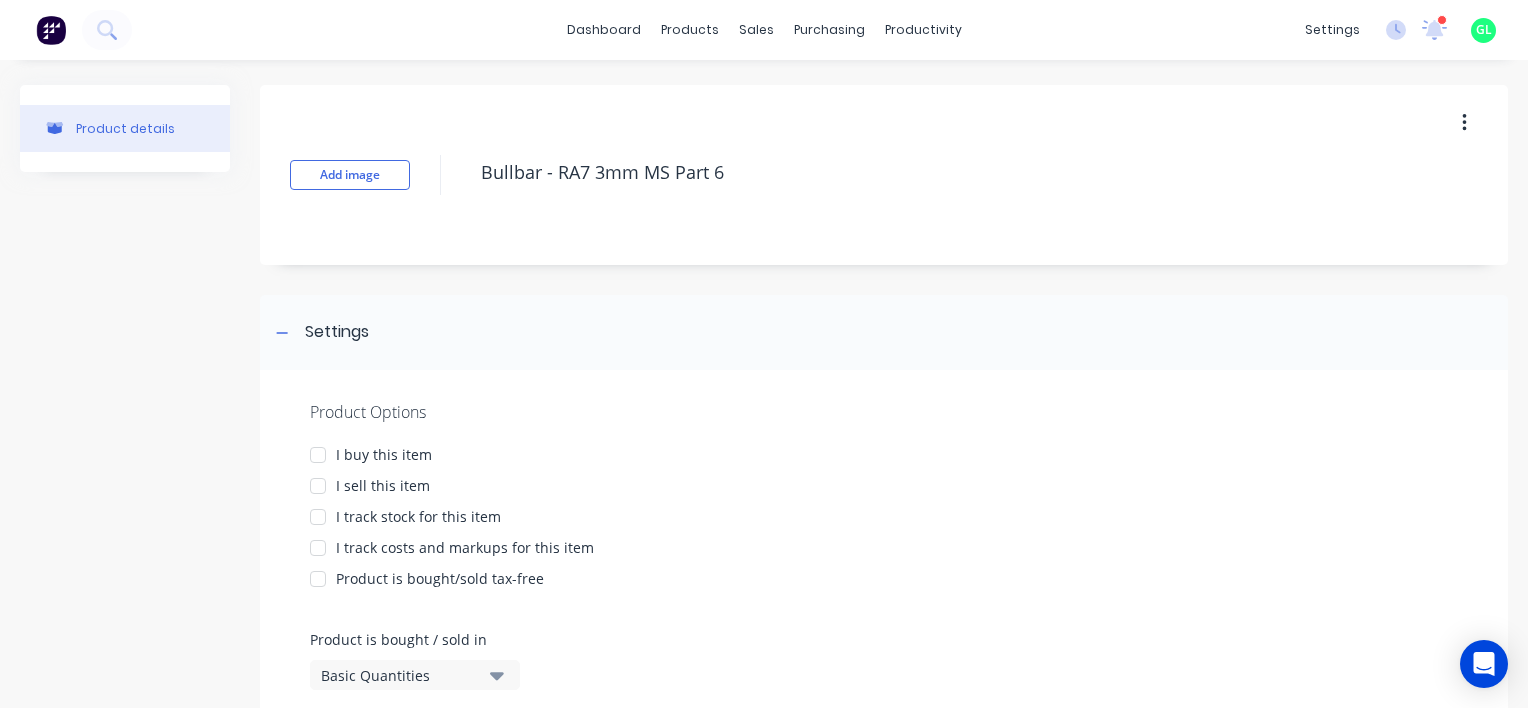 type on "Bullbar - RA7 3mm MS Part 6" 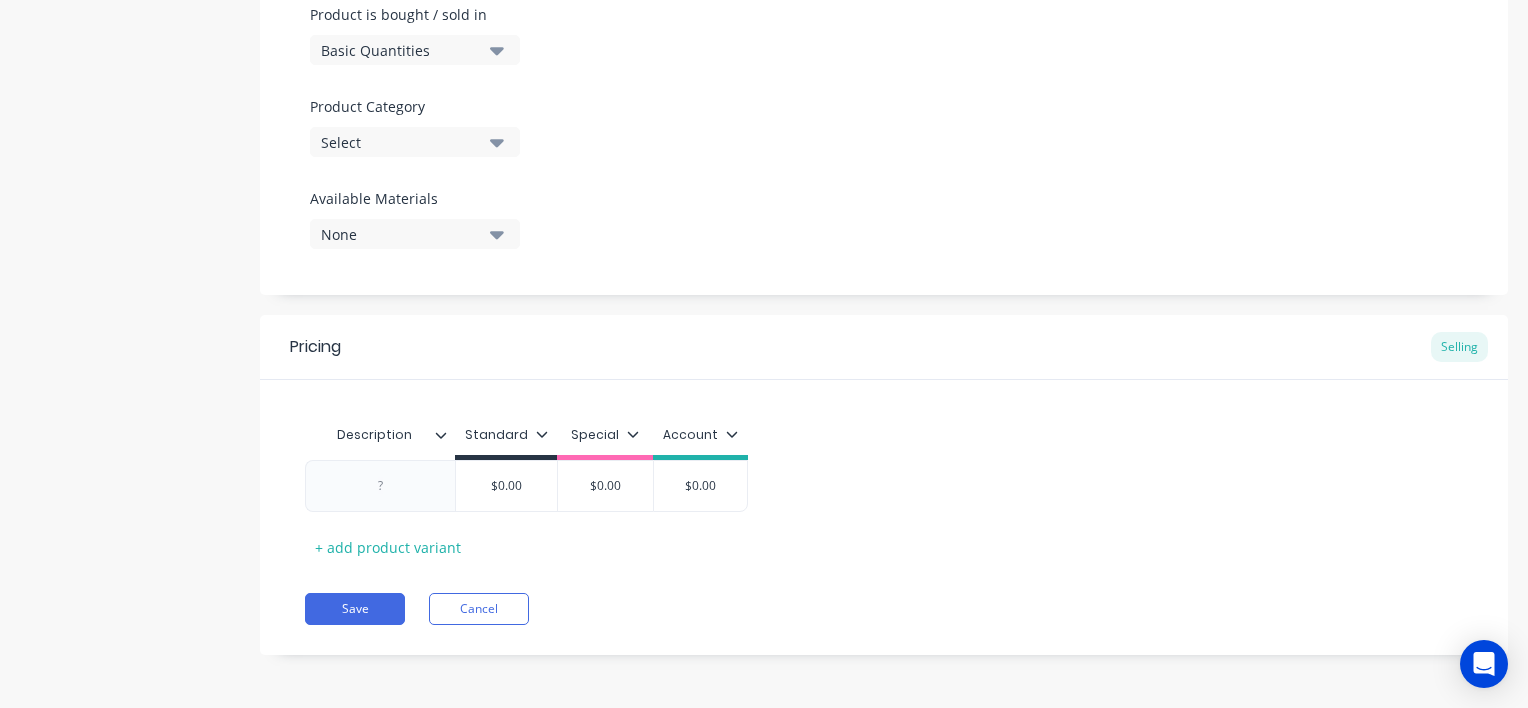 scroll, scrollTop: 626, scrollLeft: 0, axis: vertical 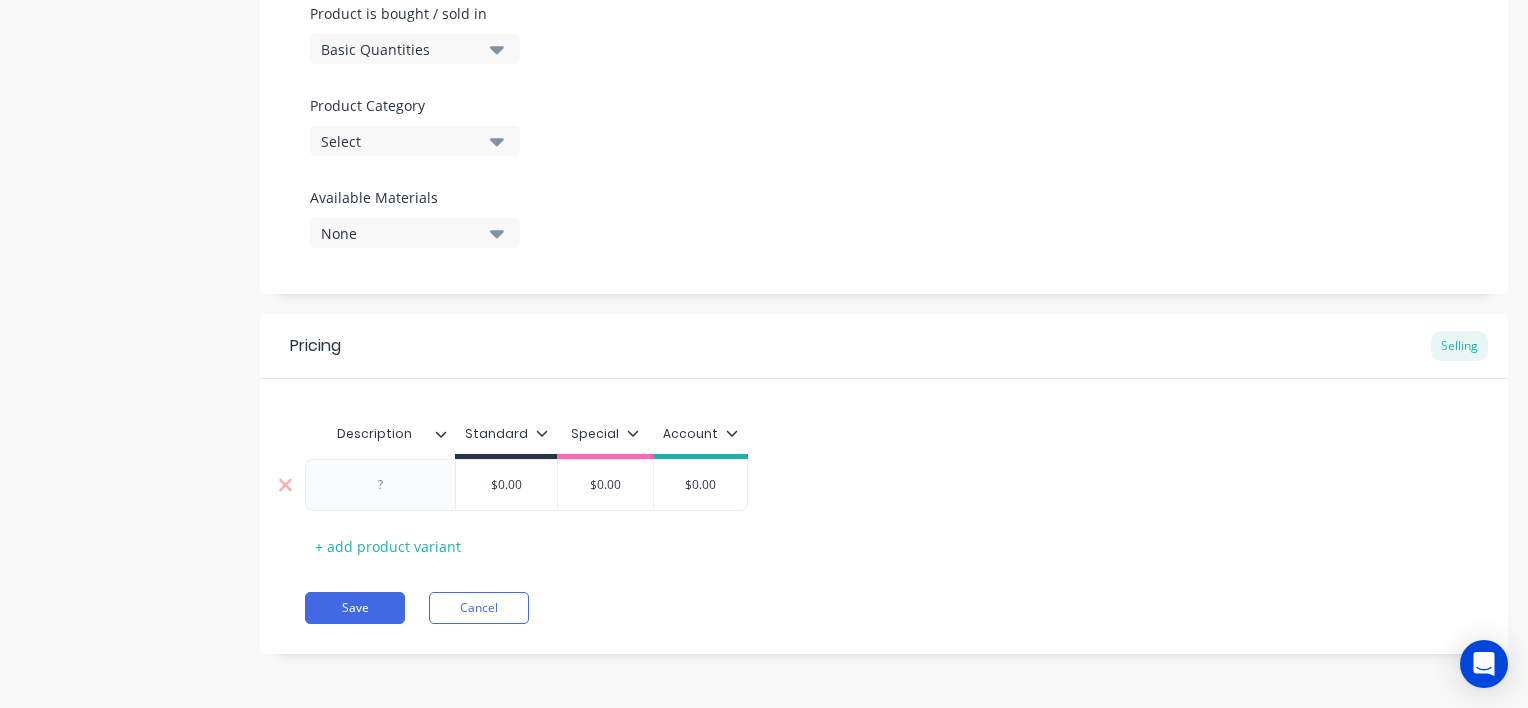 click at bounding box center [381, 485] 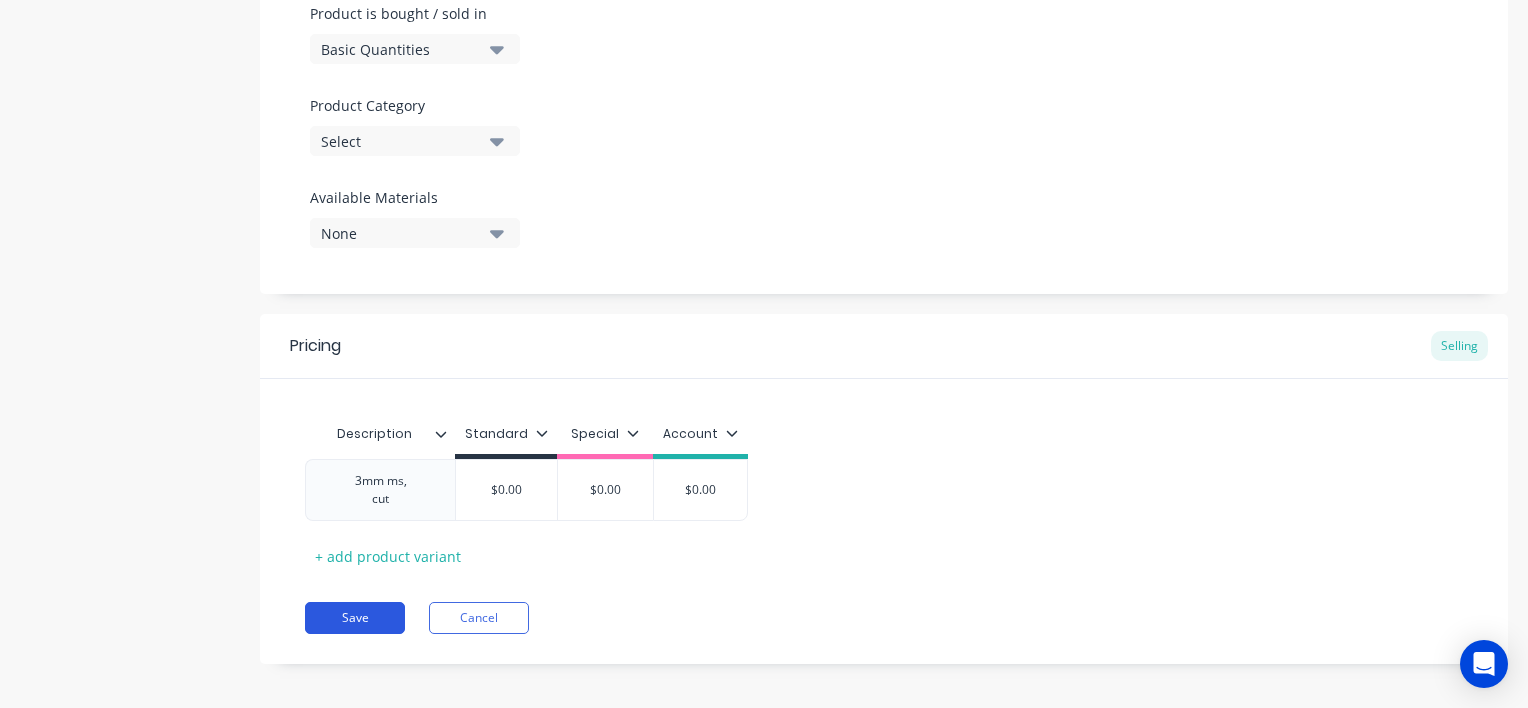 click on "Save" at bounding box center (355, 618) 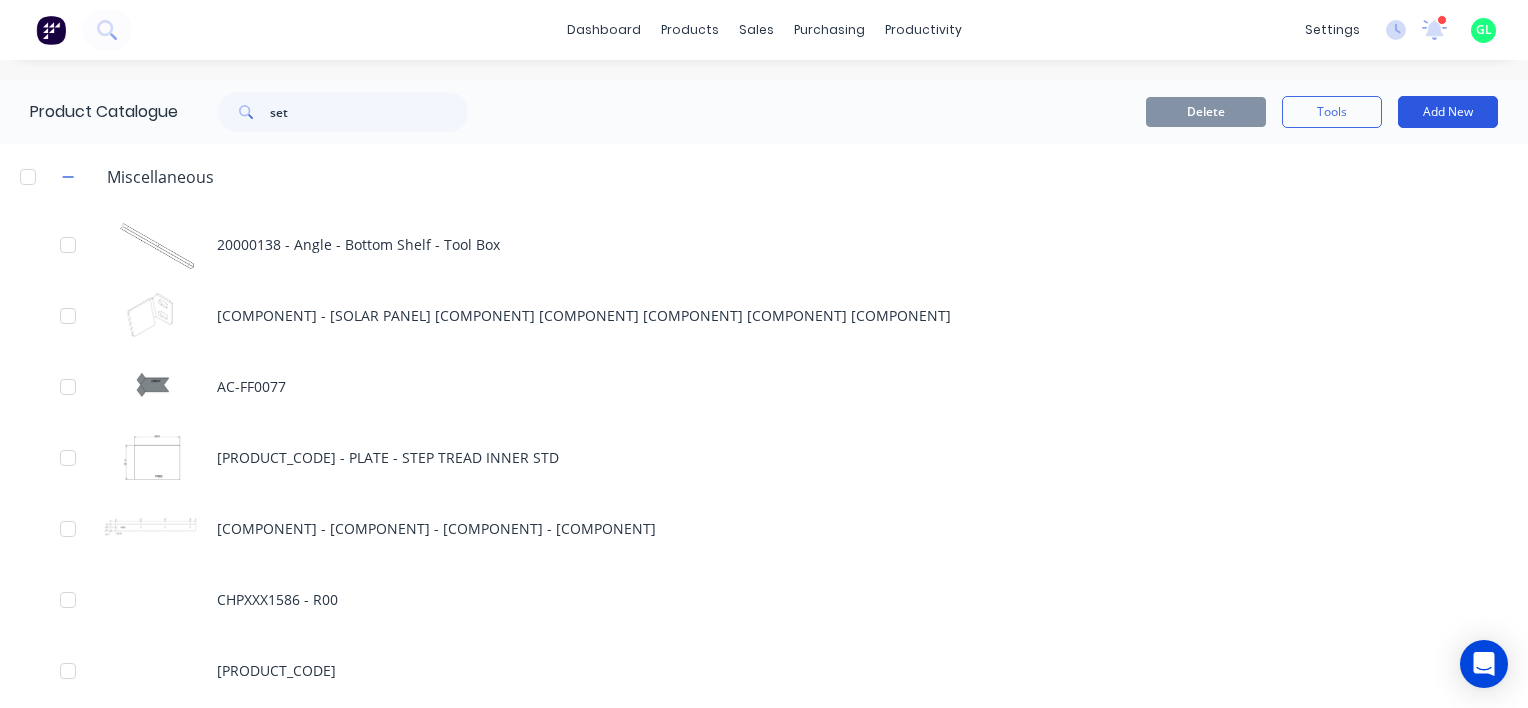 click on "Add New" at bounding box center [1448, 112] 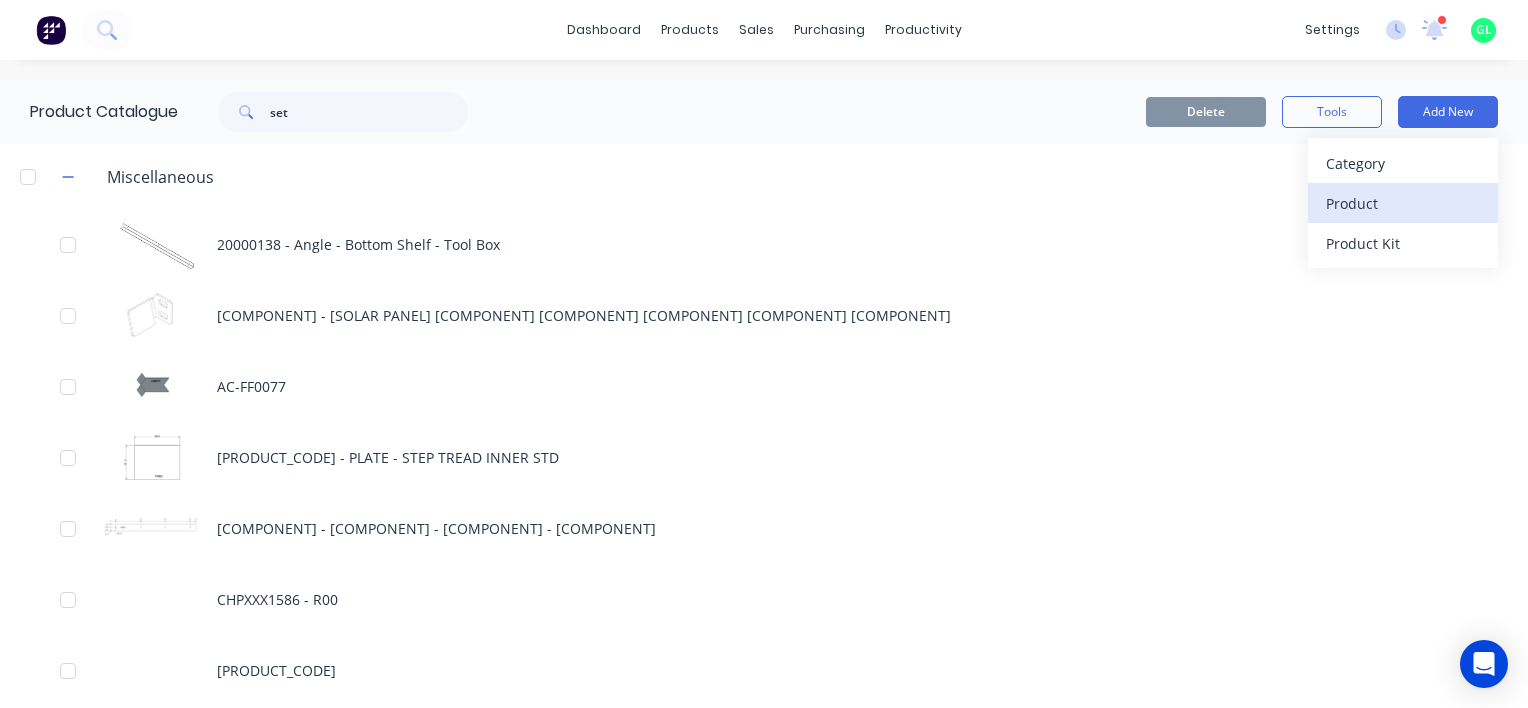 click on "Product" at bounding box center (1403, 203) 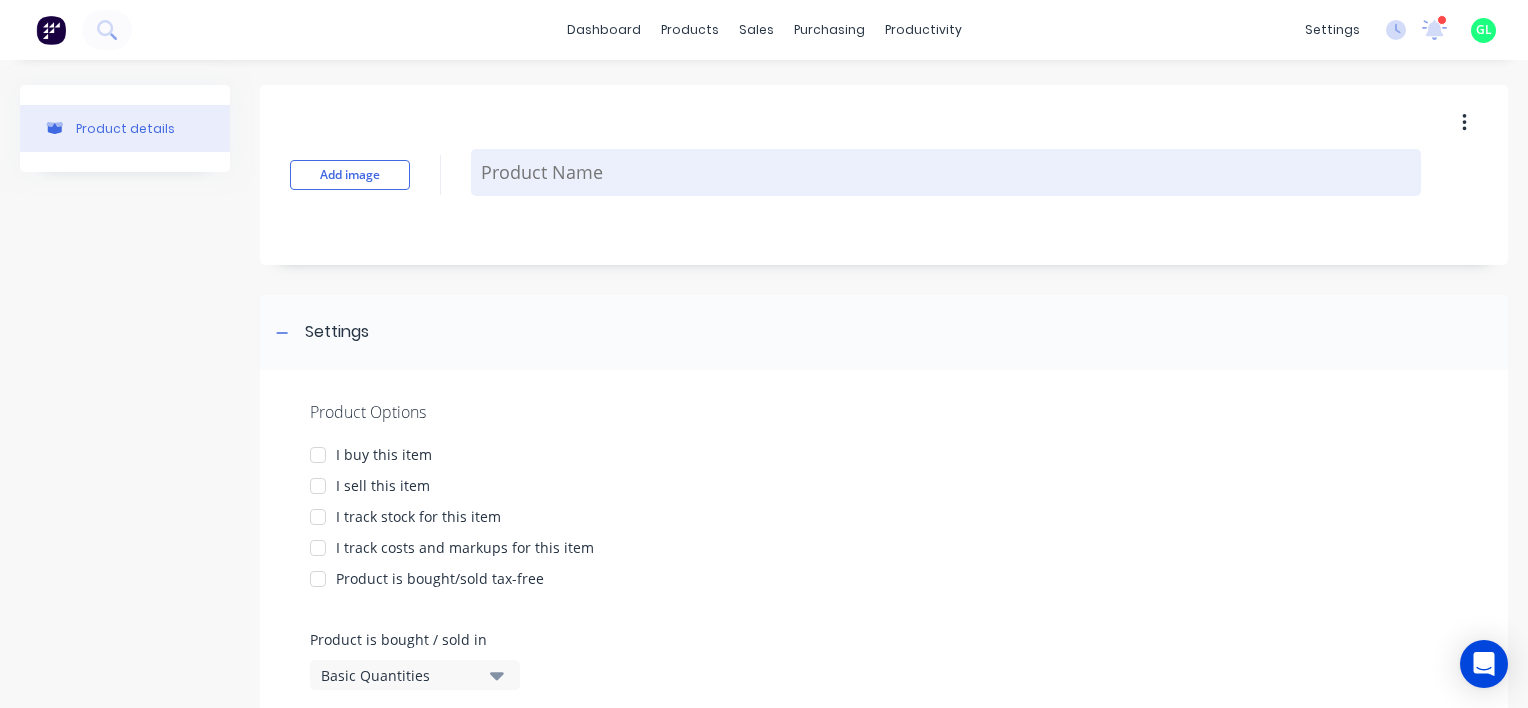 click at bounding box center [946, 172] 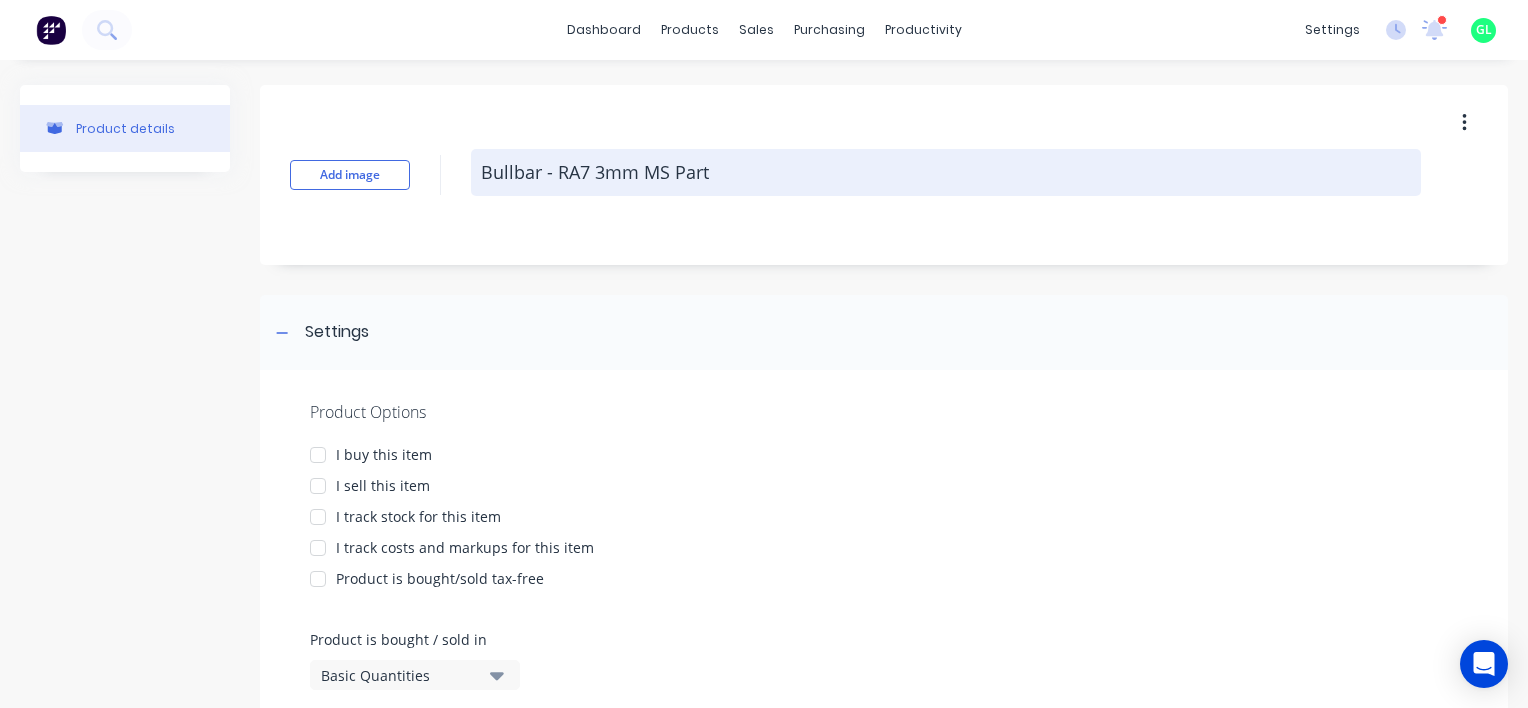 type on "x" 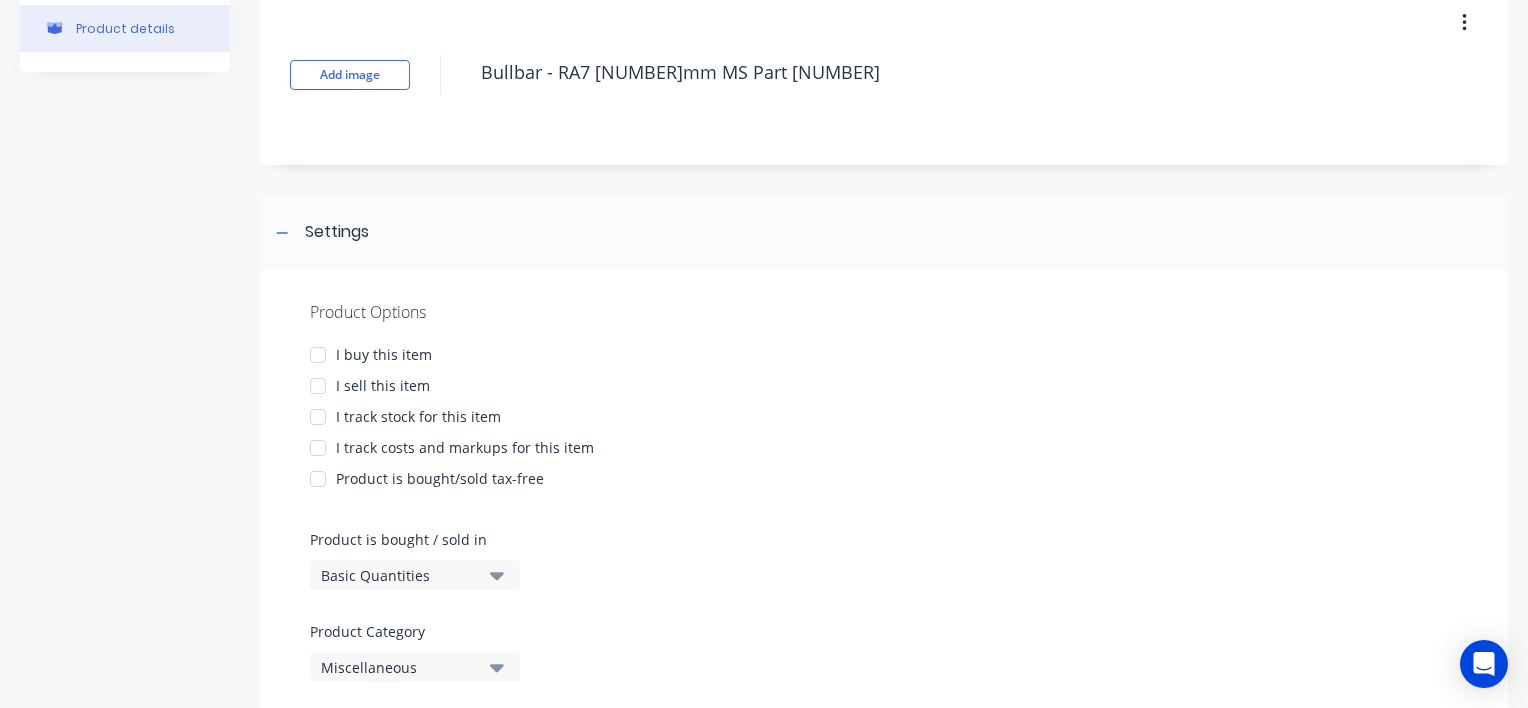type on "Bullbar - RA7 [NUMBER]mm MS Part [NUMBER]" 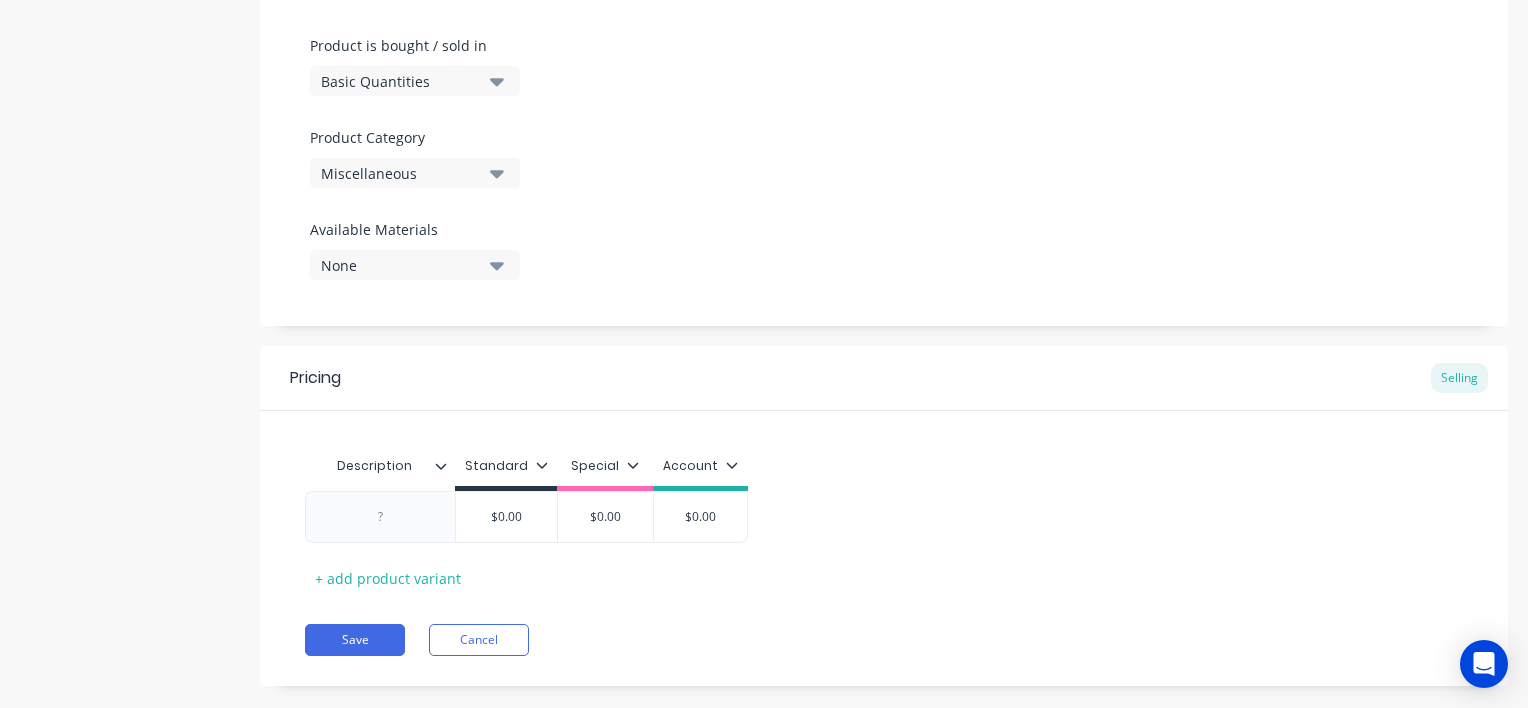 scroll, scrollTop: 600, scrollLeft: 0, axis: vertical 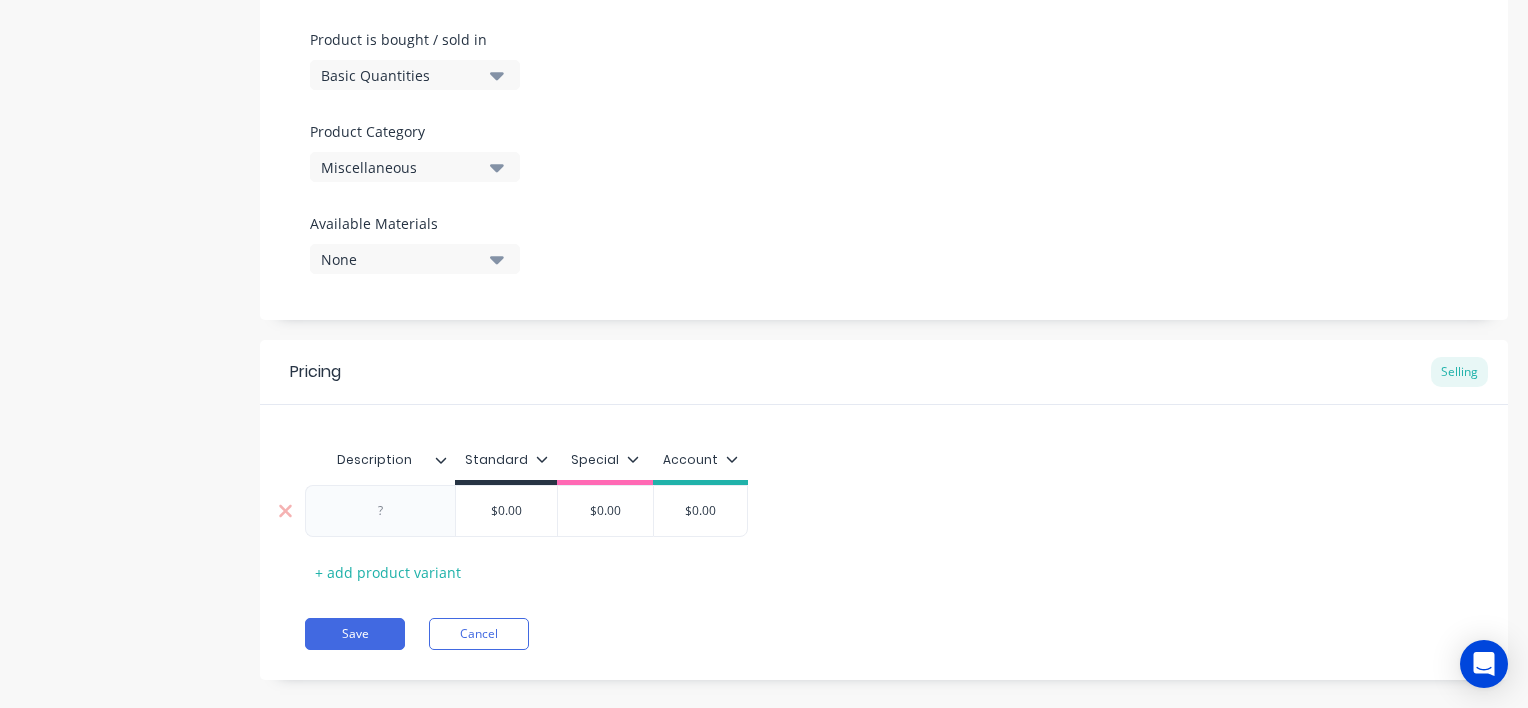 click at bounding box center [381, 511] 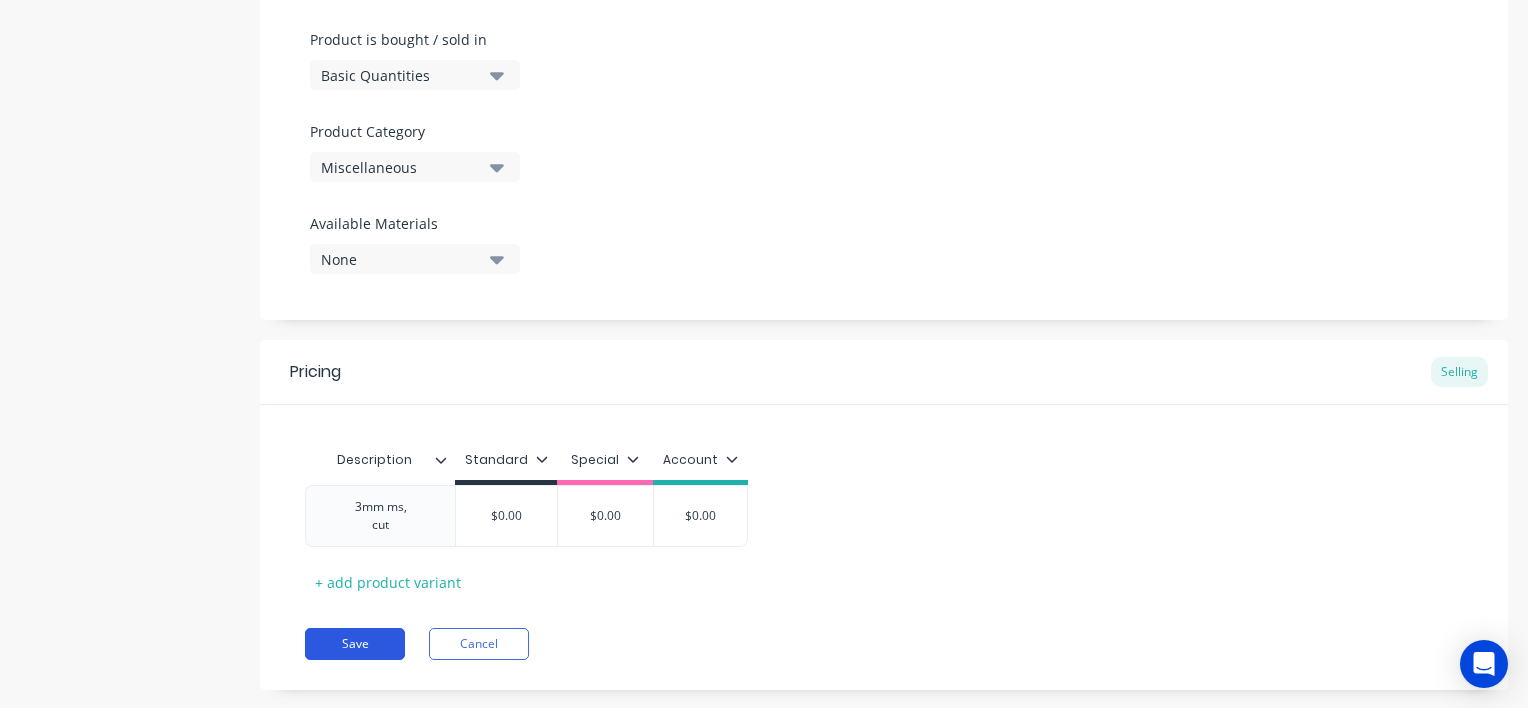 click on "Save" at bounding box center [355, 644] 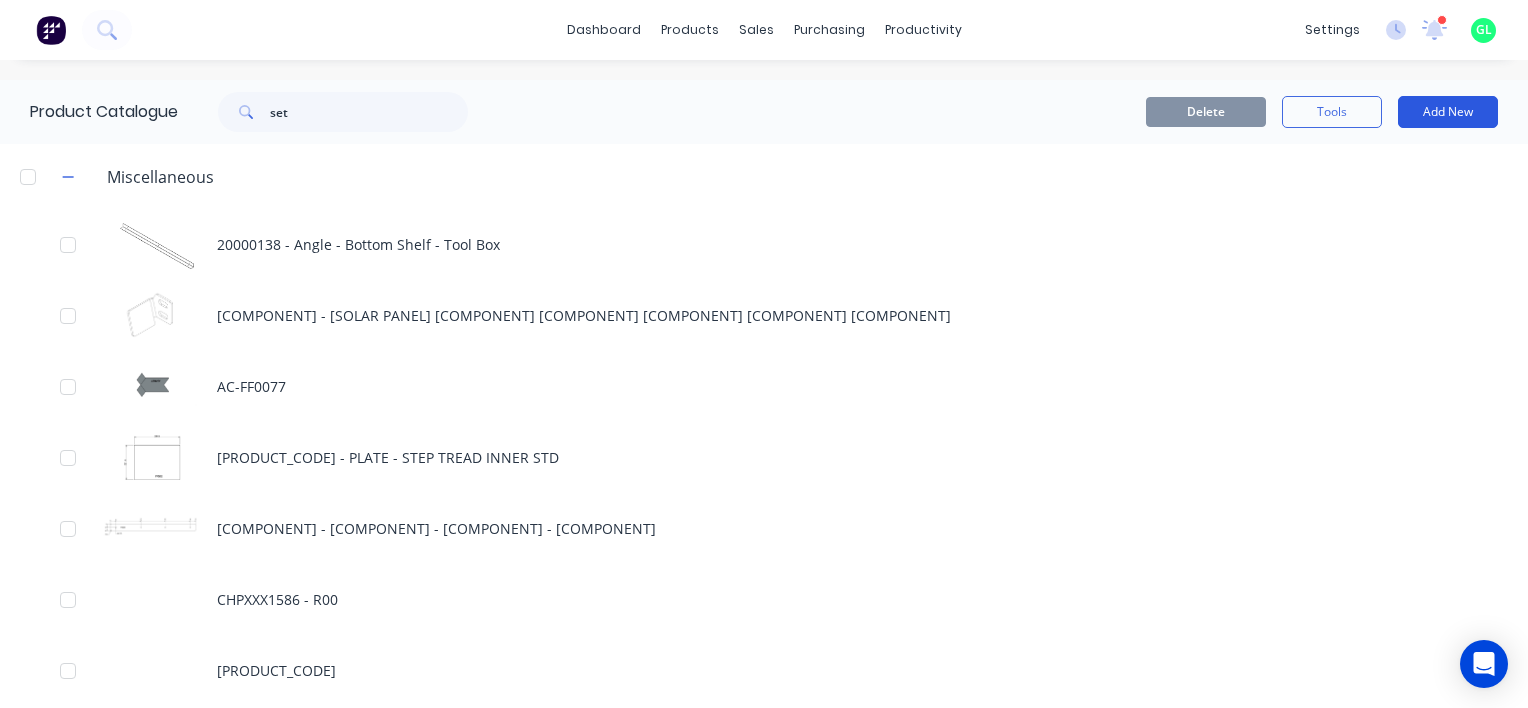 click on "Add New" at bounding box center [1448, 112] 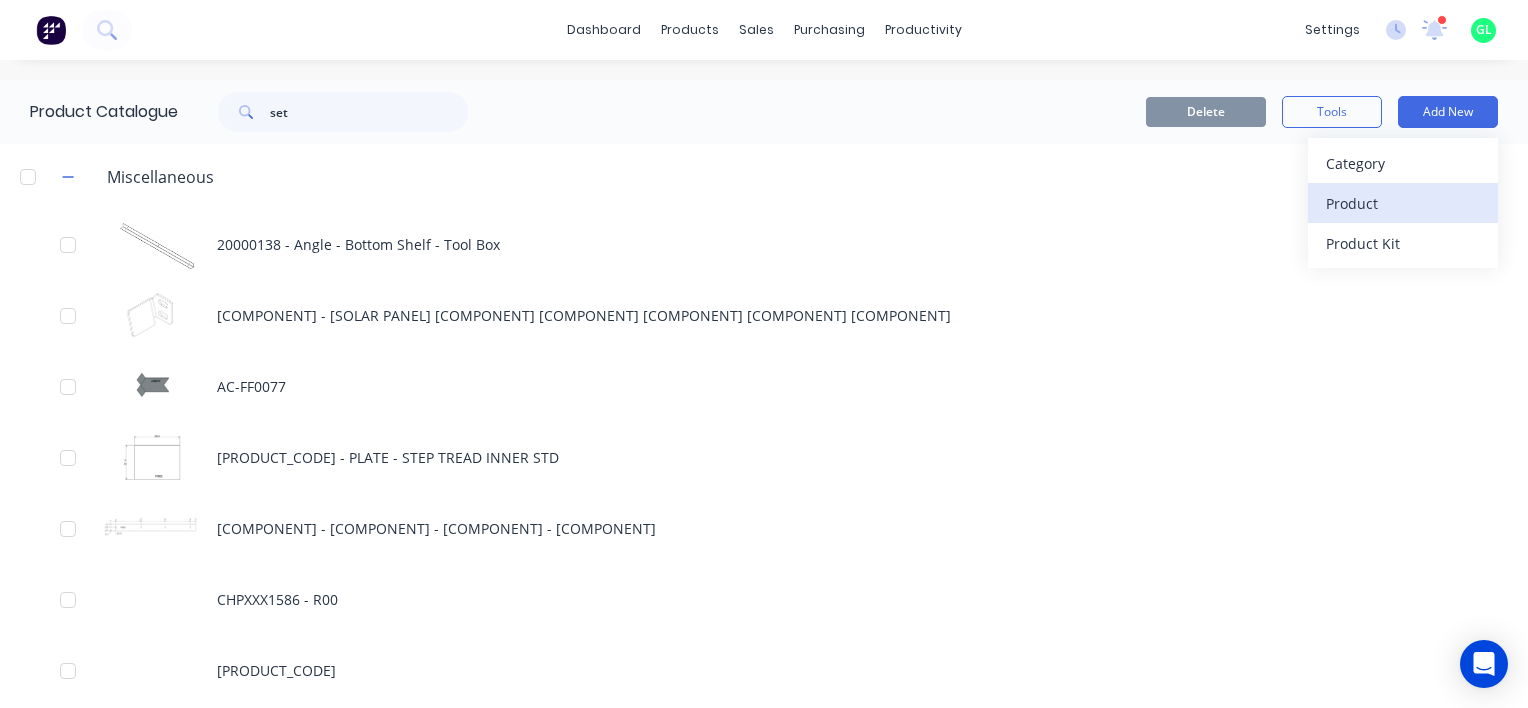 click on "Product" at bounding box center (1403, 203) 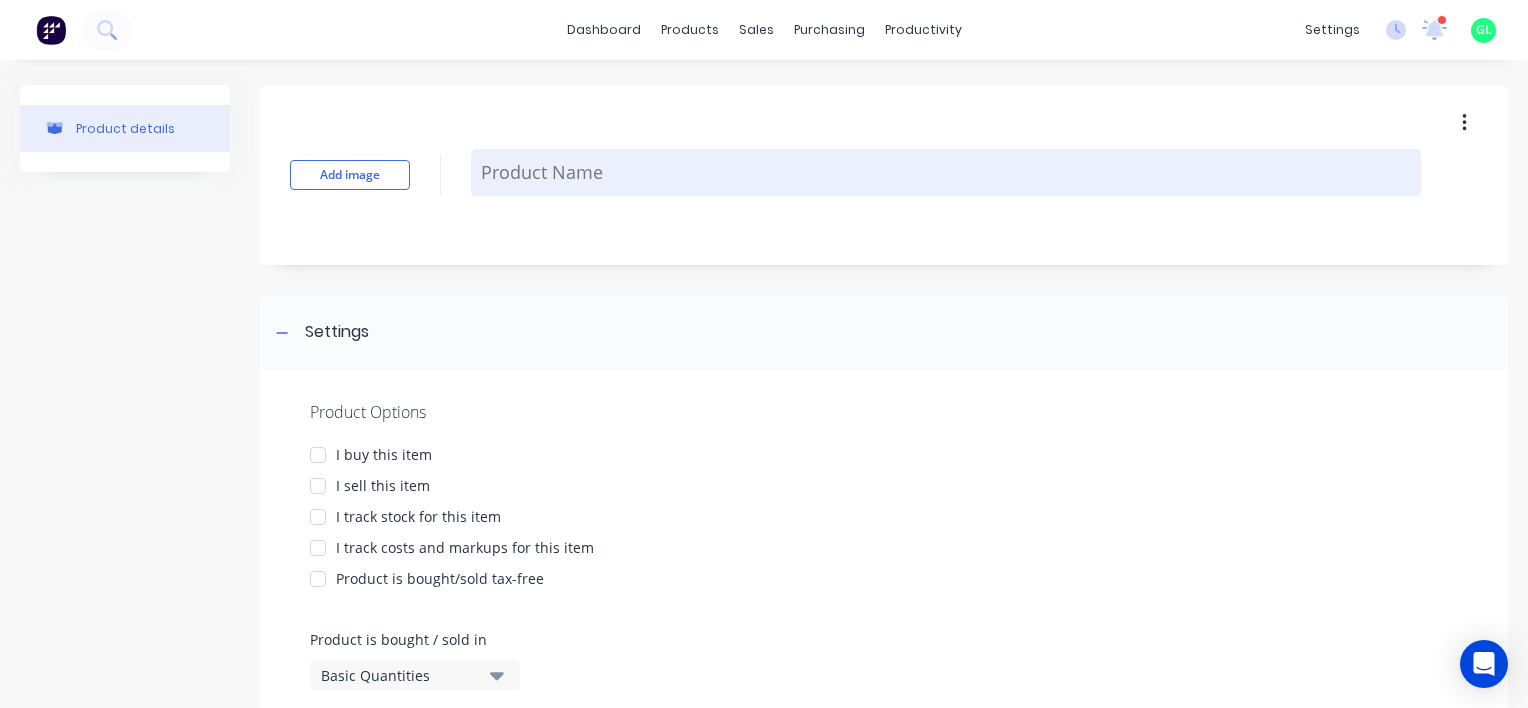 click at bounding box center [946, 172] 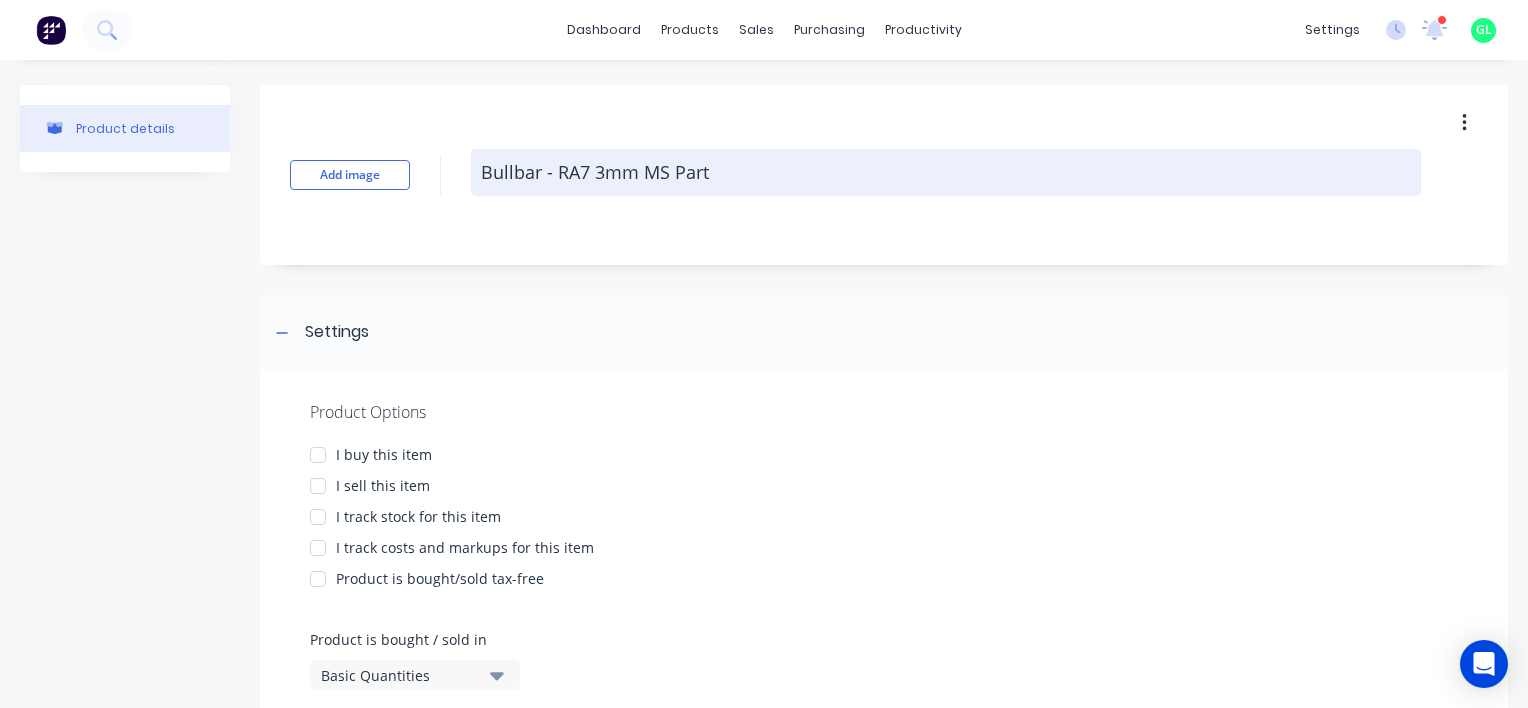 type on "x" 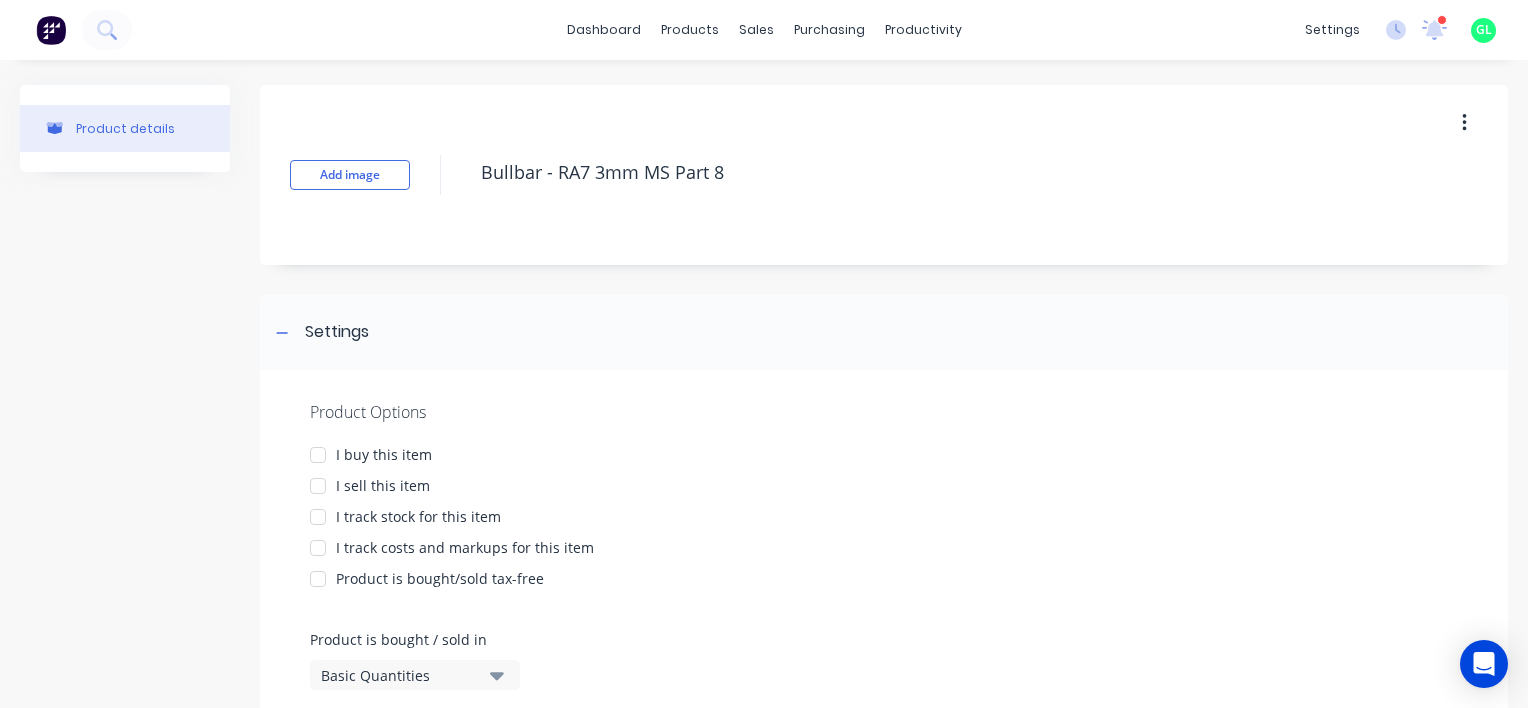 type on "Bullbar - RA7 3mm MS Part 8" 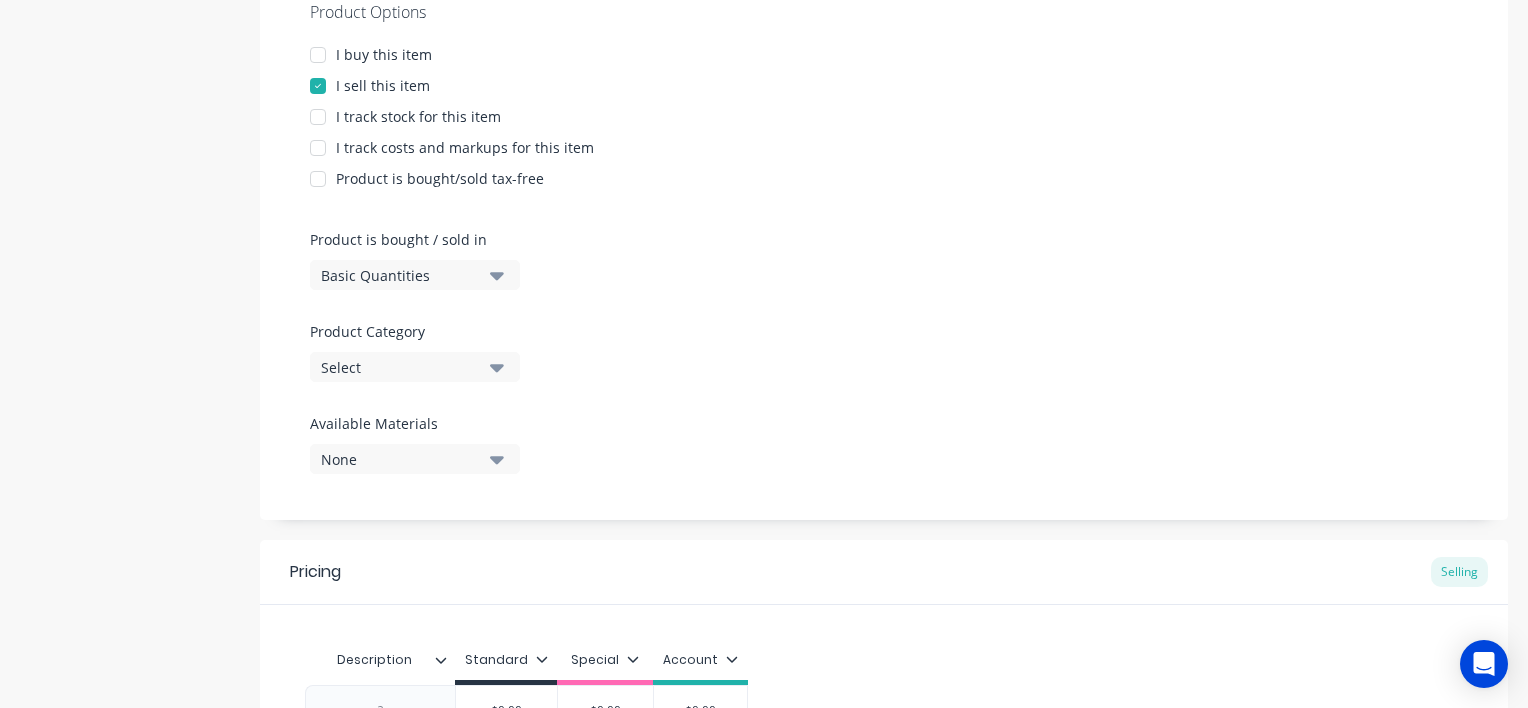 scroll, scrollTop: 600, scrollLeft: 0, axis: vertical 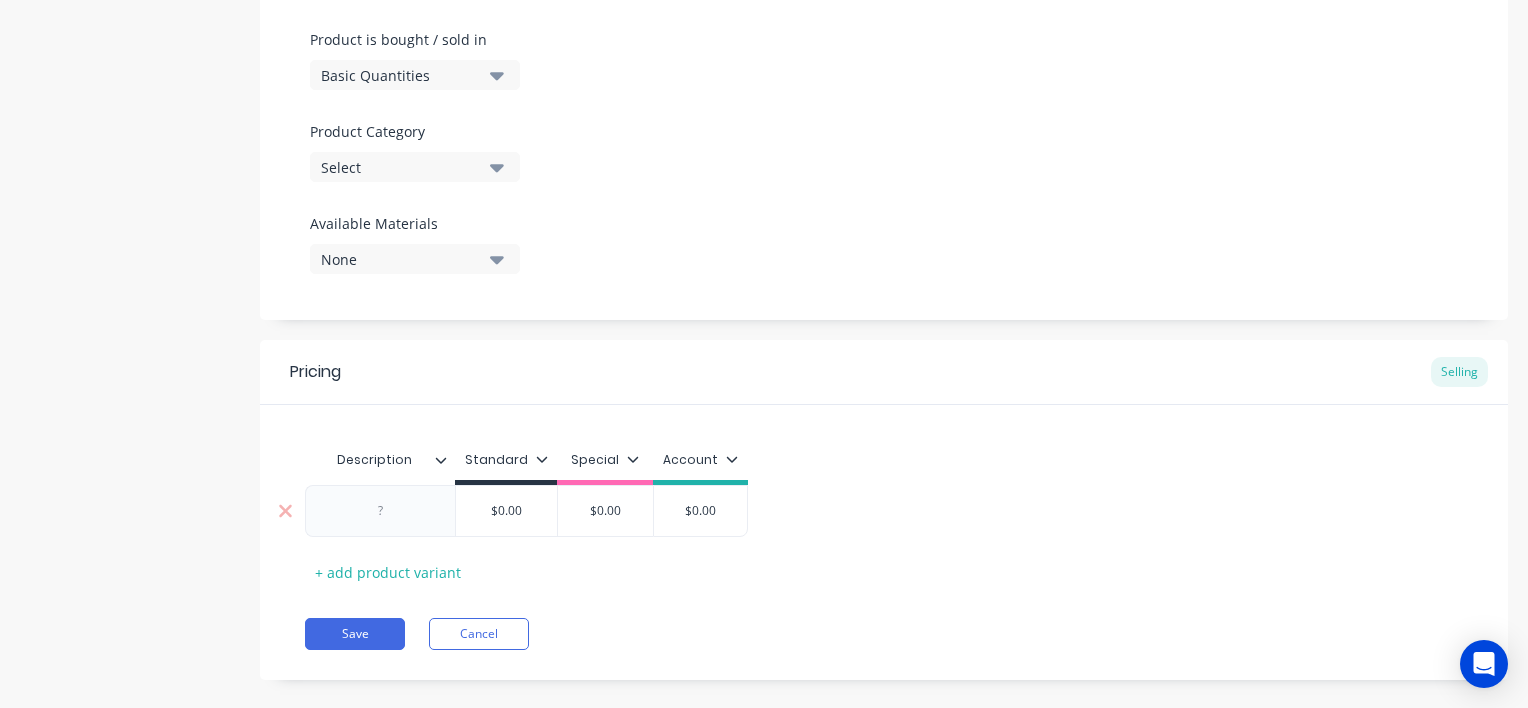 click at bounding box center (381, 511) 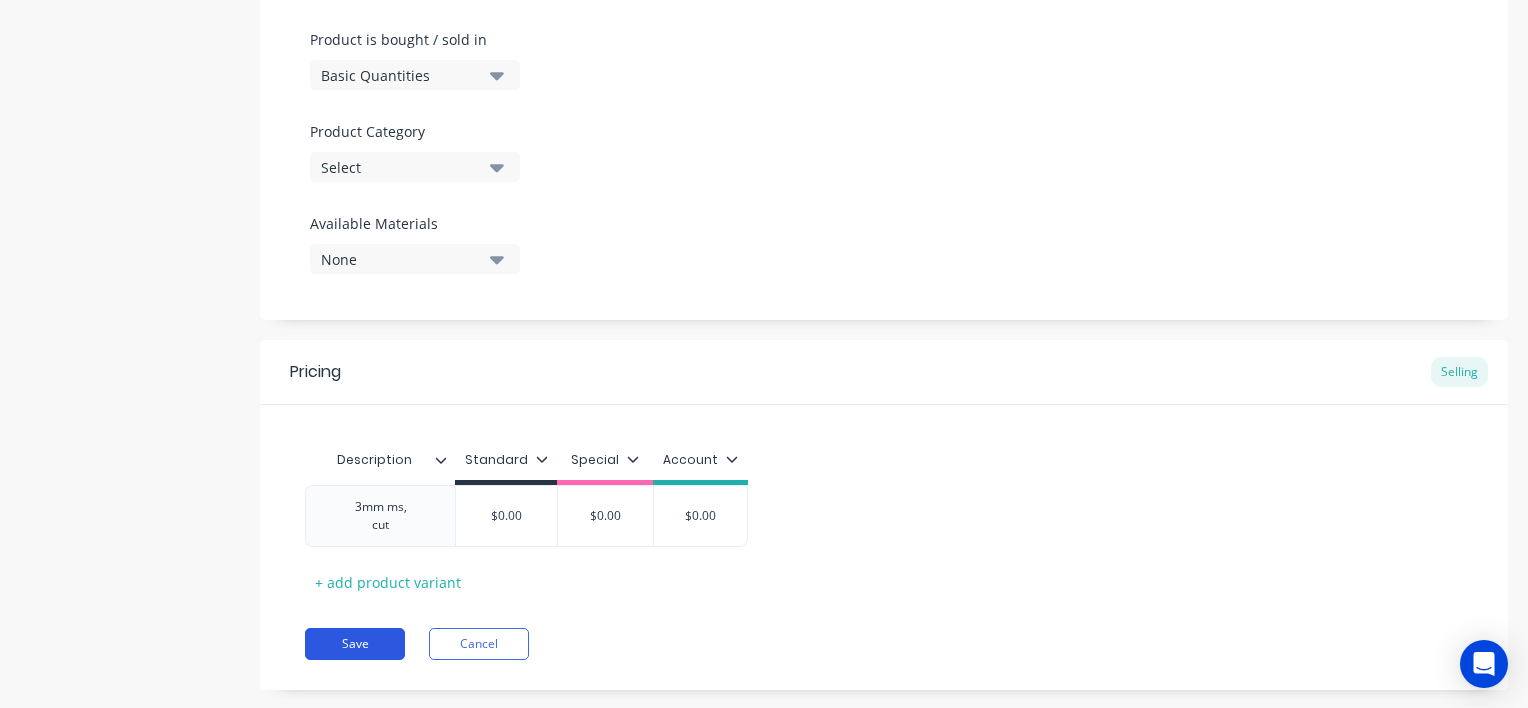 click on "Save" at bounding box center (355, 644) 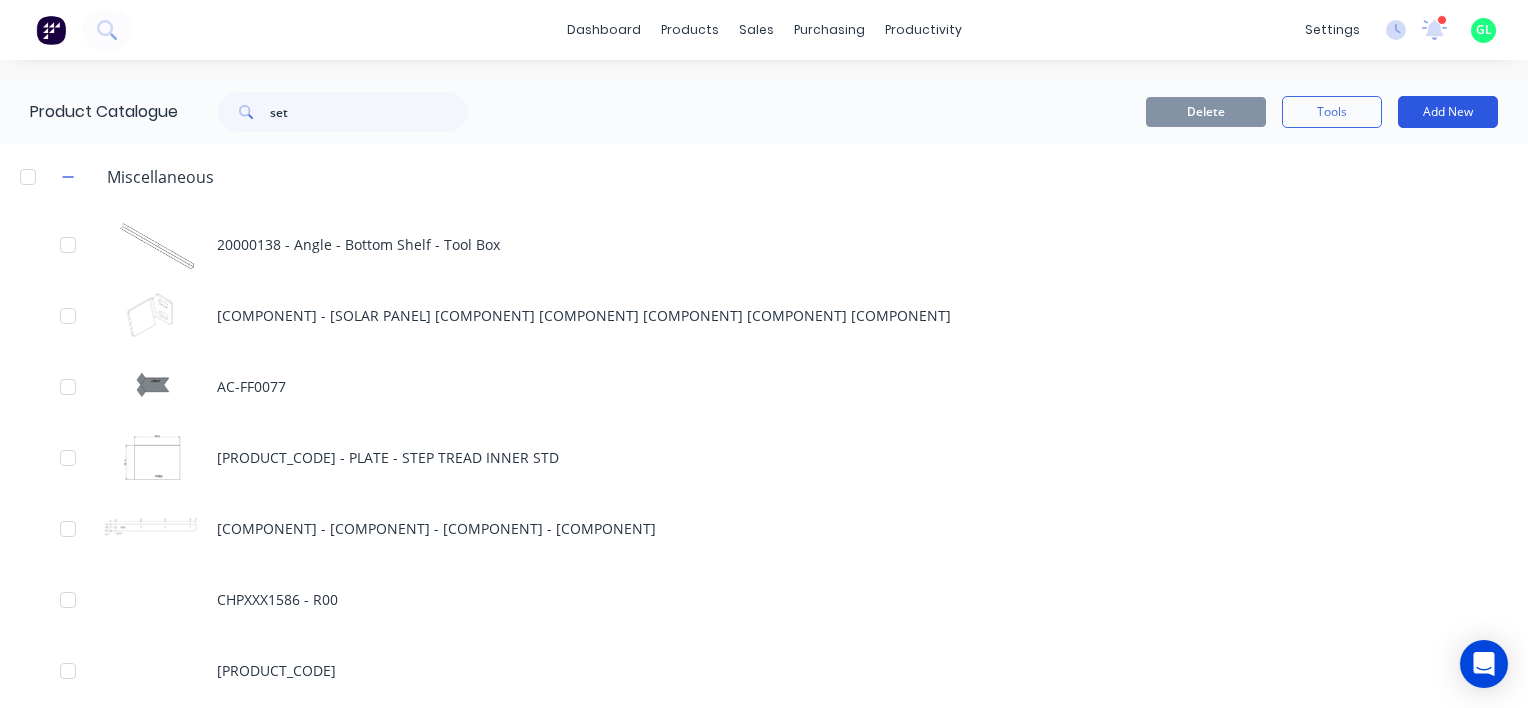 click on "Add New" at bounding box center [1448, 112] 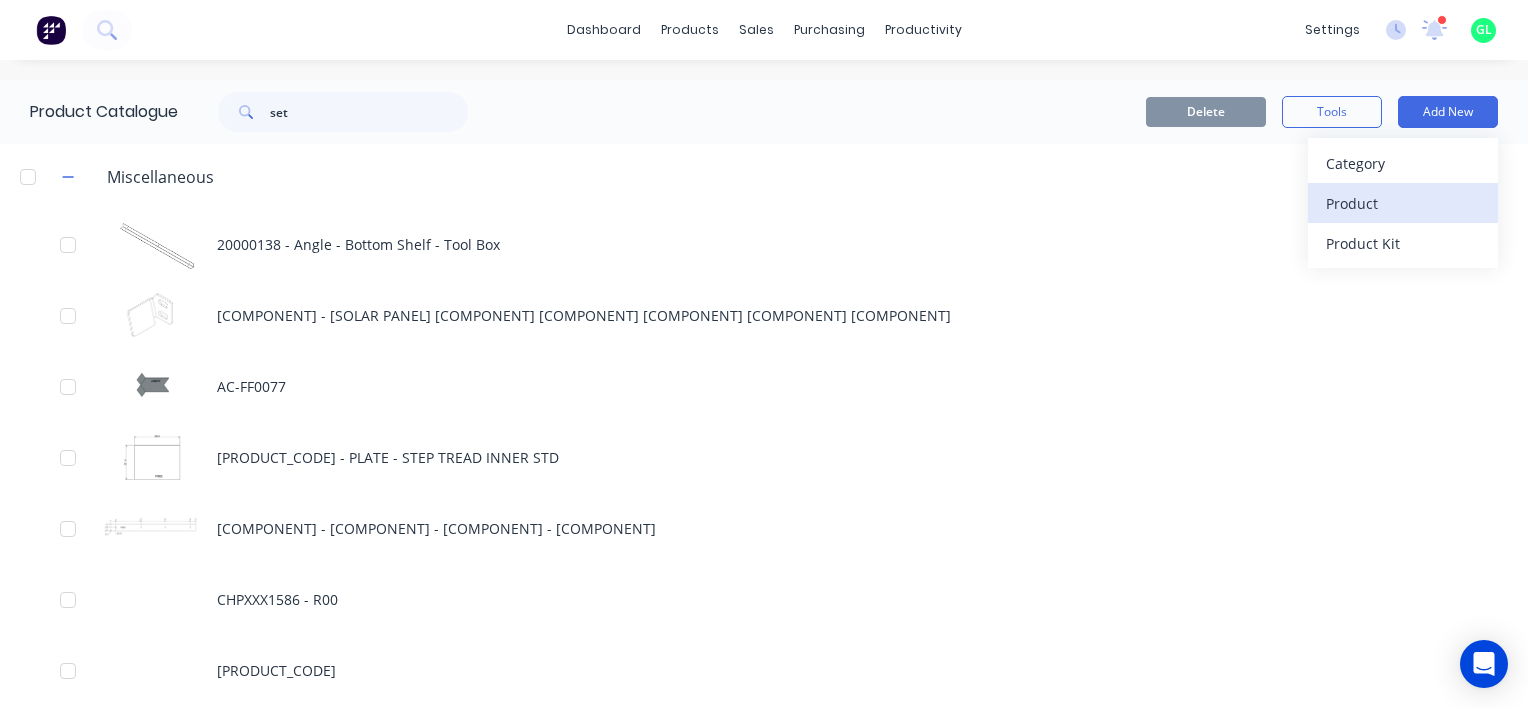 click on "Product" at bounding box center [1403, 203] 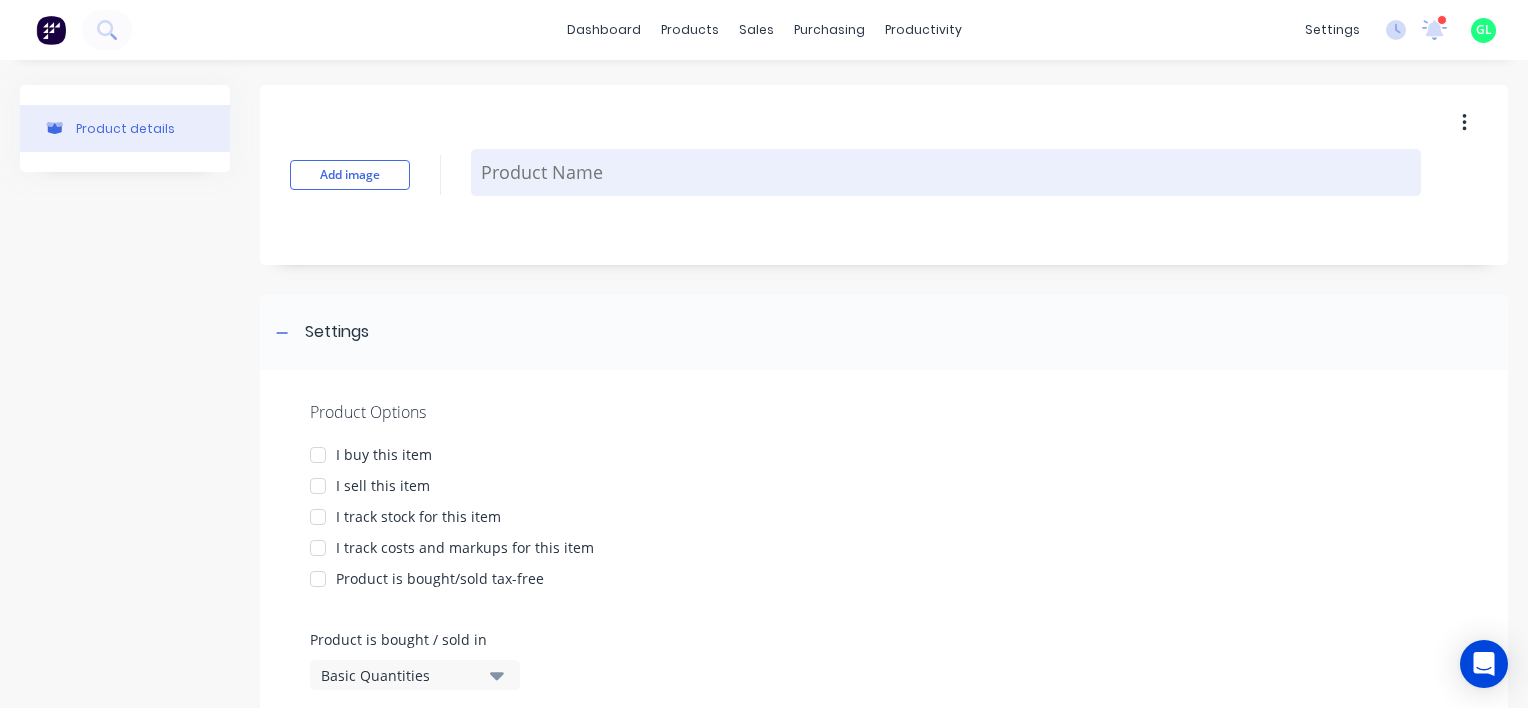 click at bounding box center (946, 172) 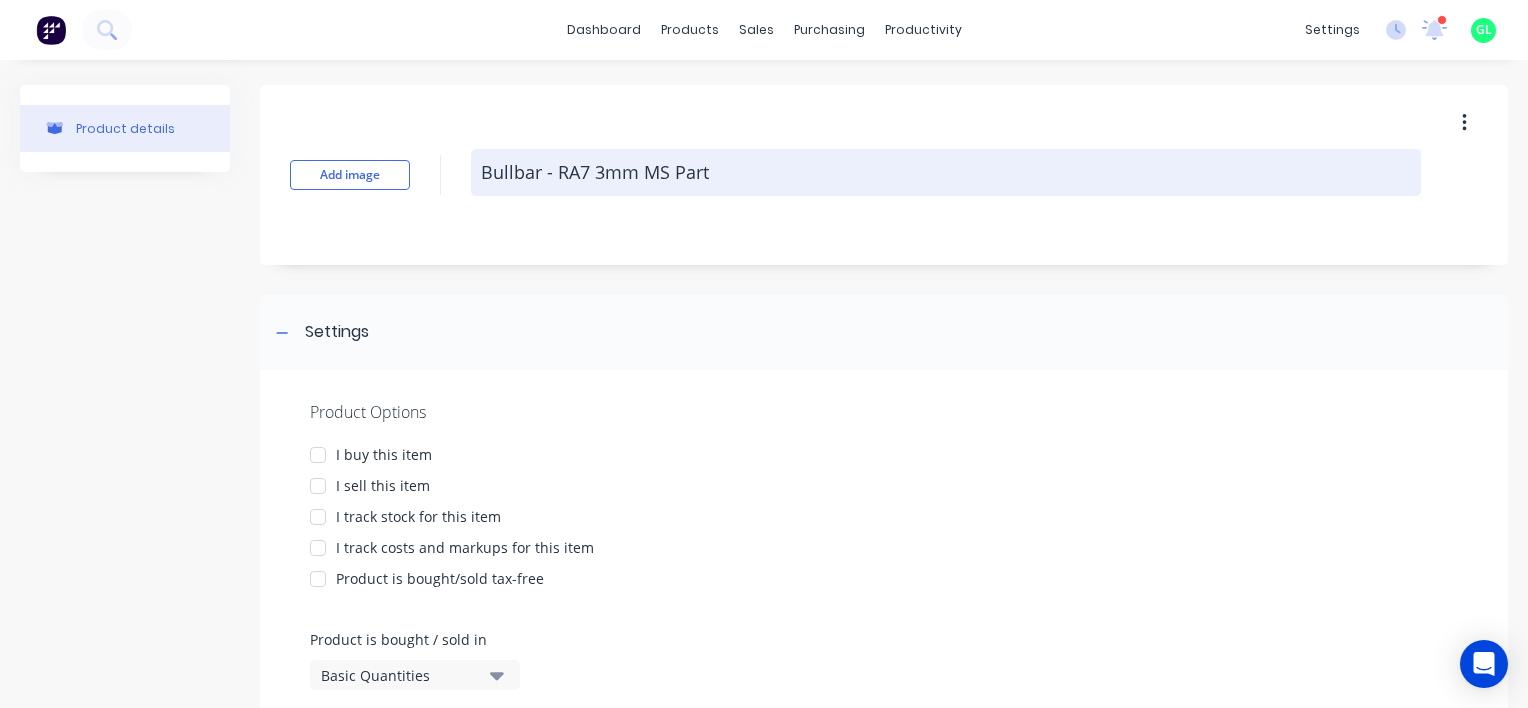 type on "x" 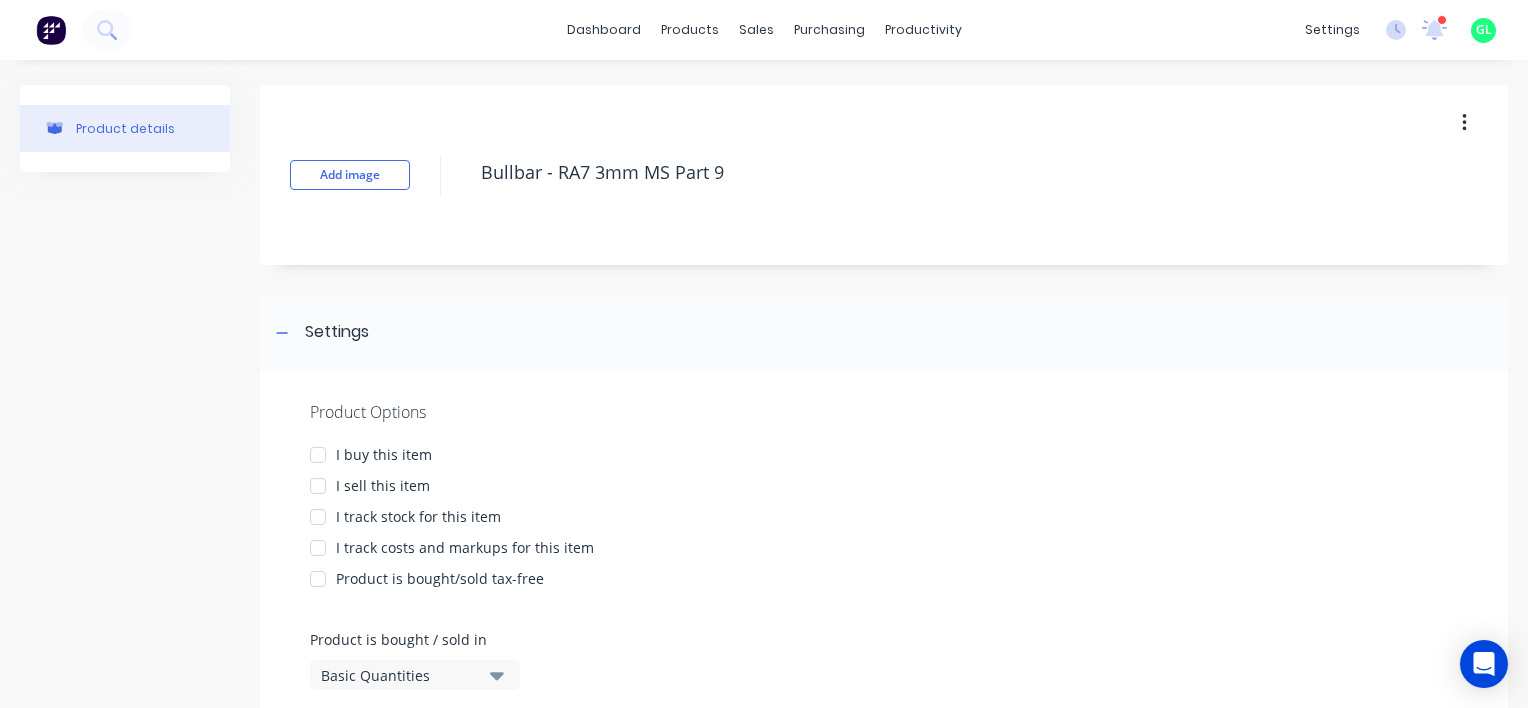type on "Bullbar - RA7 3mm MS Part 9" 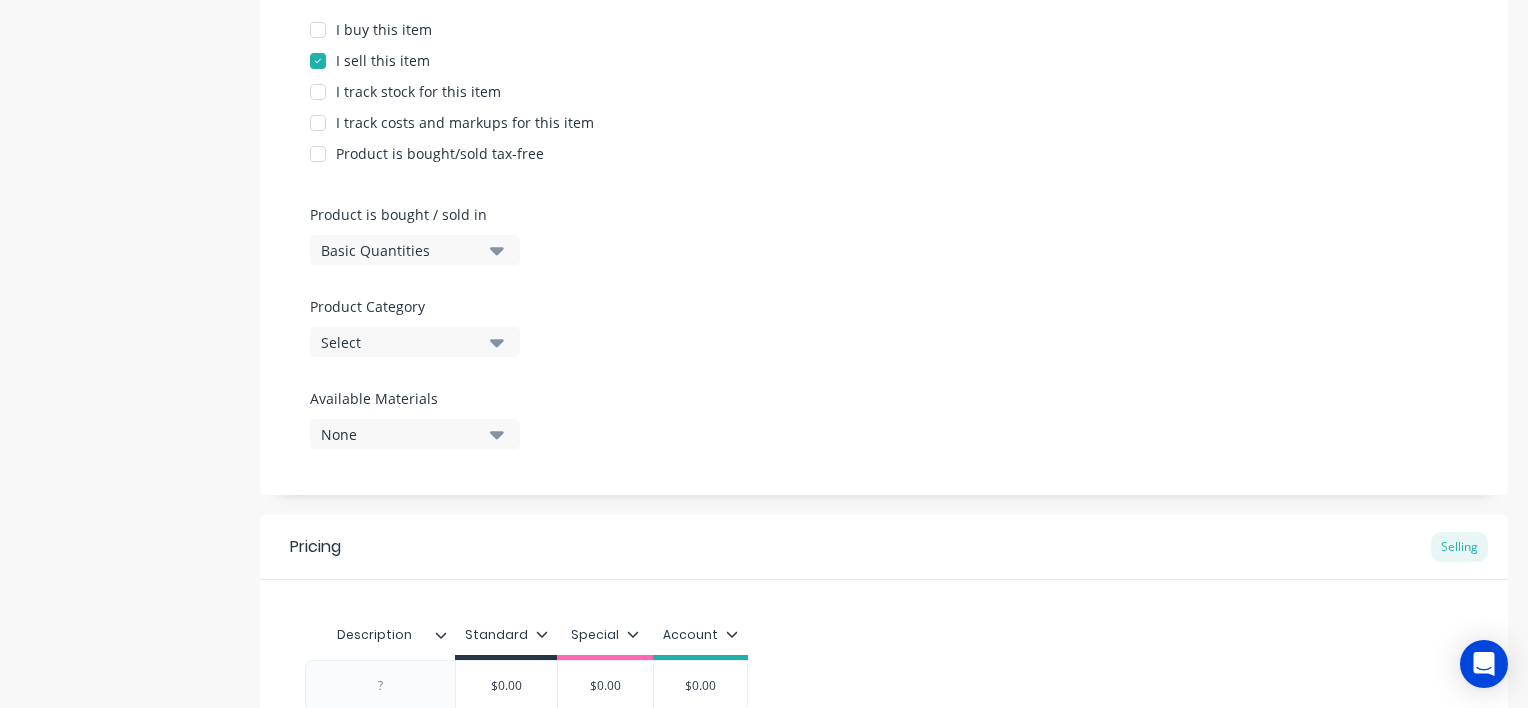 scroll, scrollTop: 600, scrollLeft: 0, axis: vertical 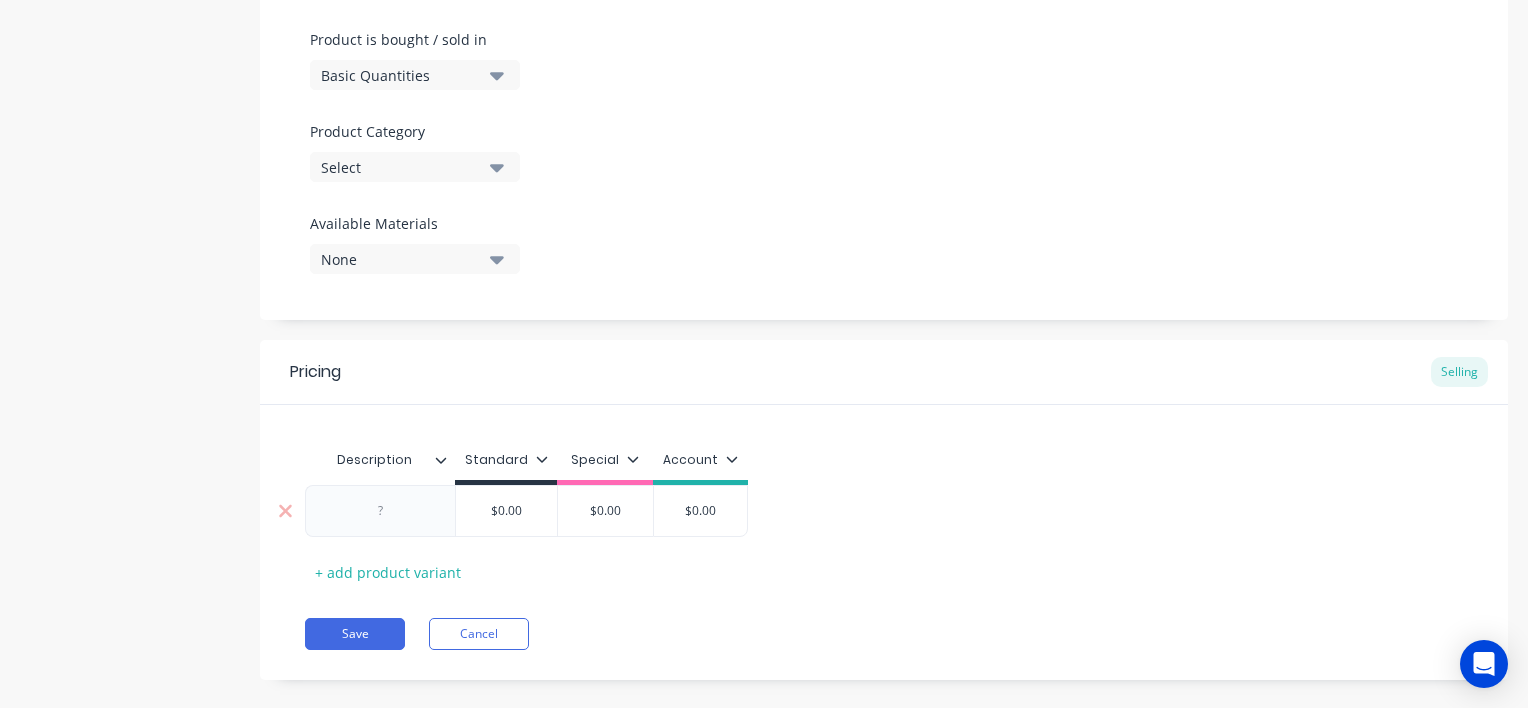 click at bounding box center (381, 511) 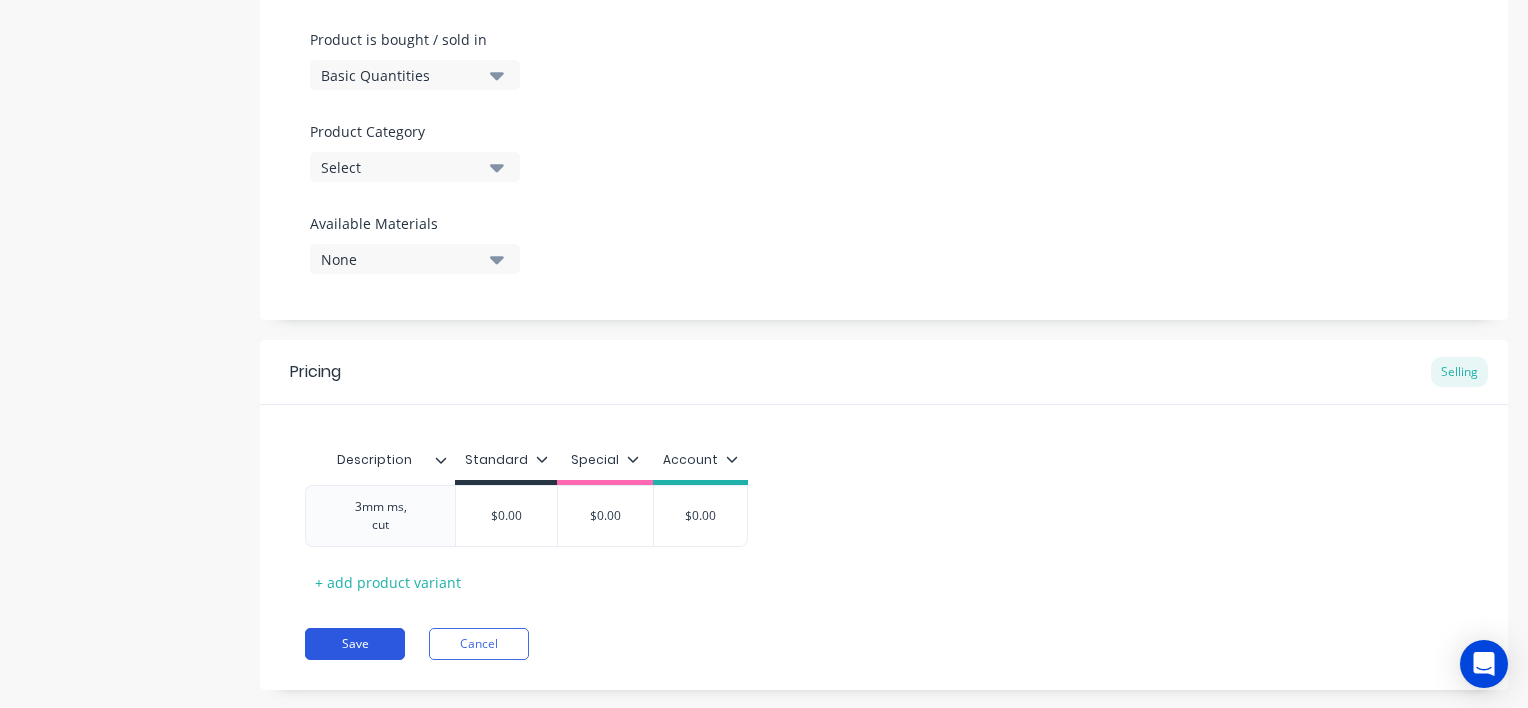 click on "Save" at bounding box center [355, 644] 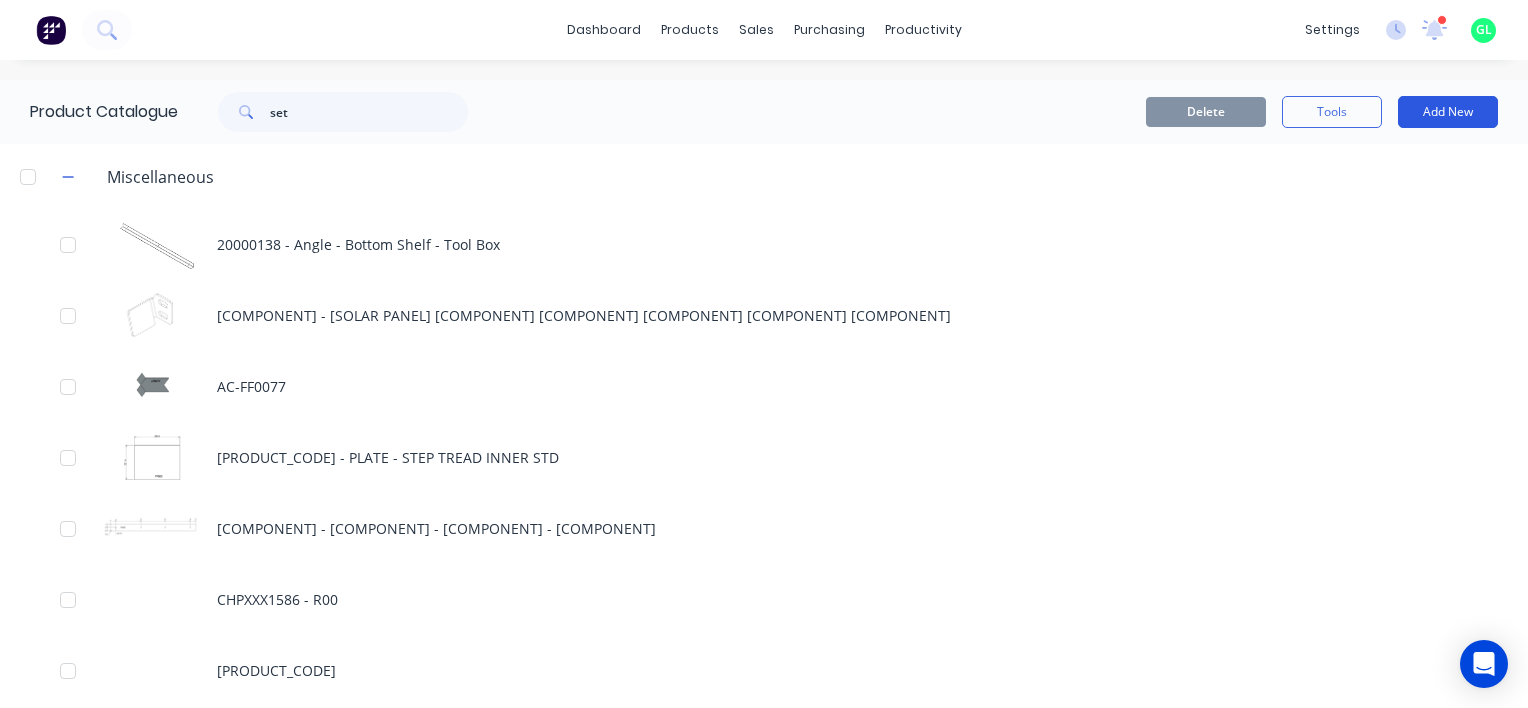 click on "Add New" at bounding box center [1448, 112] 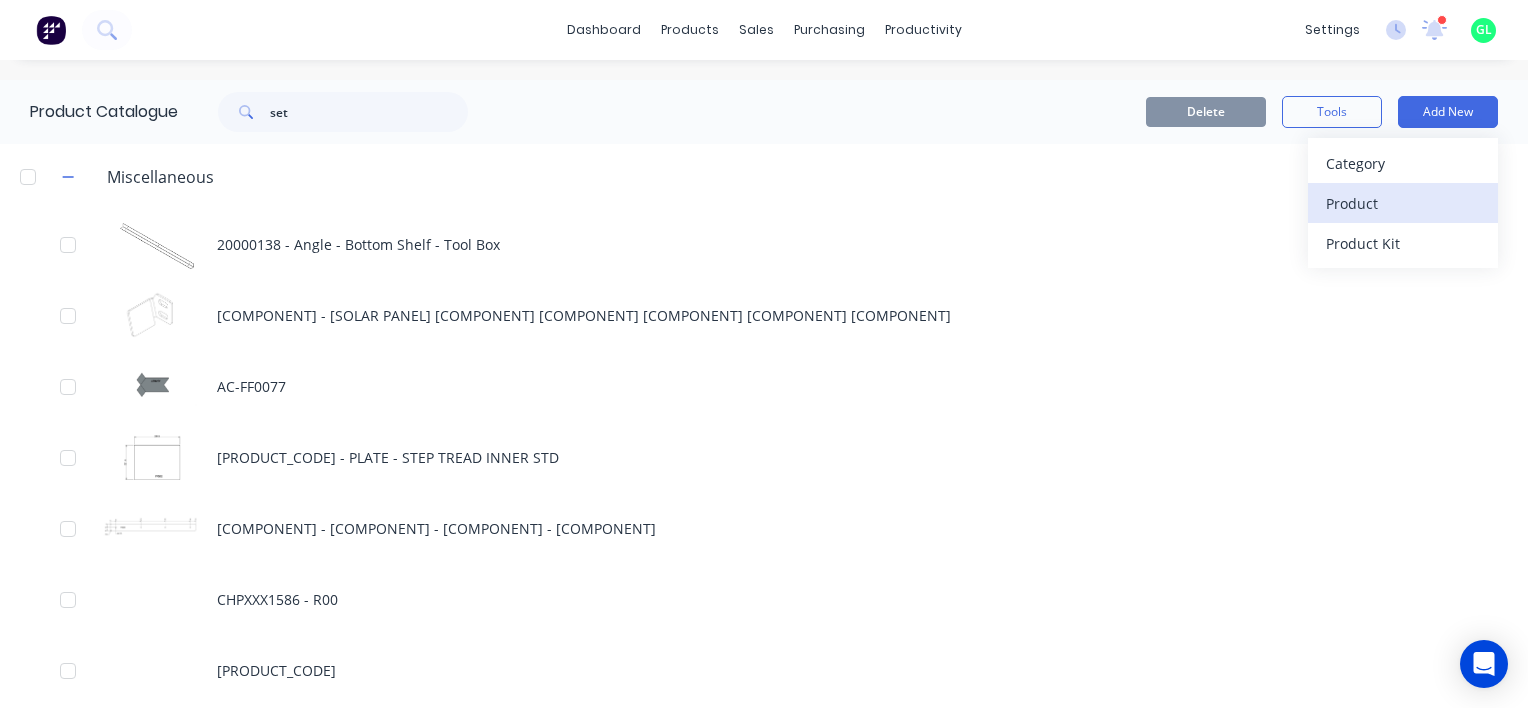 click on "Product" at bounding box center (1403, 203) 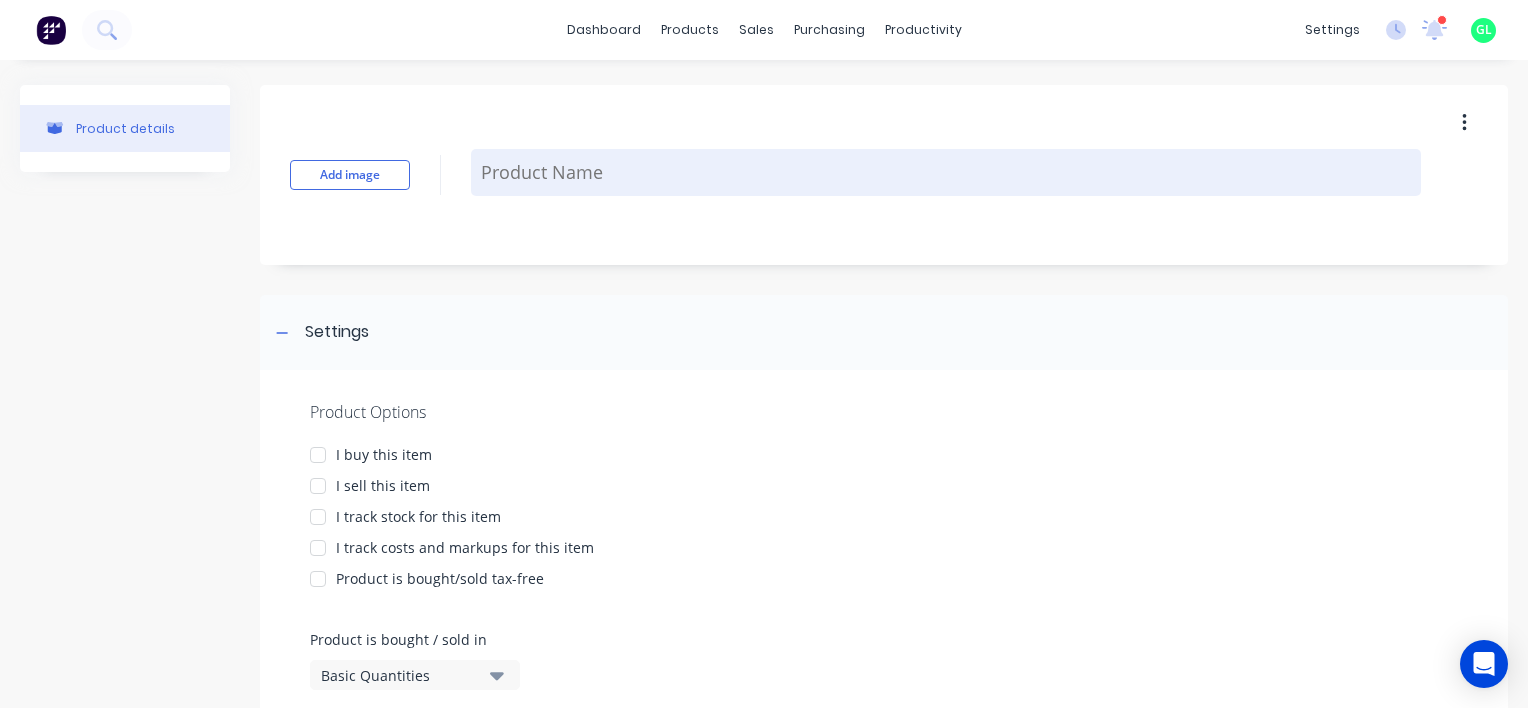 click at bounding box center [946, 172] 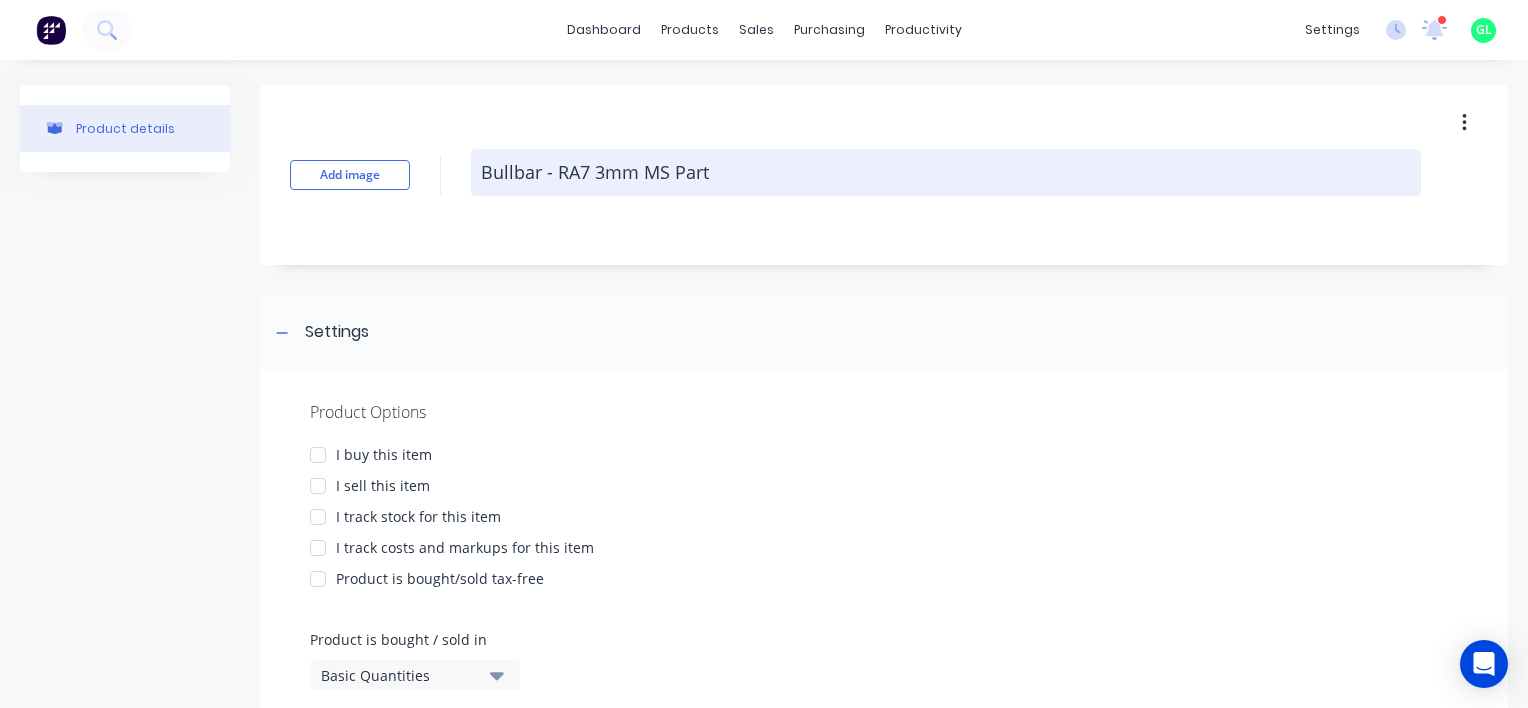 type on "x" 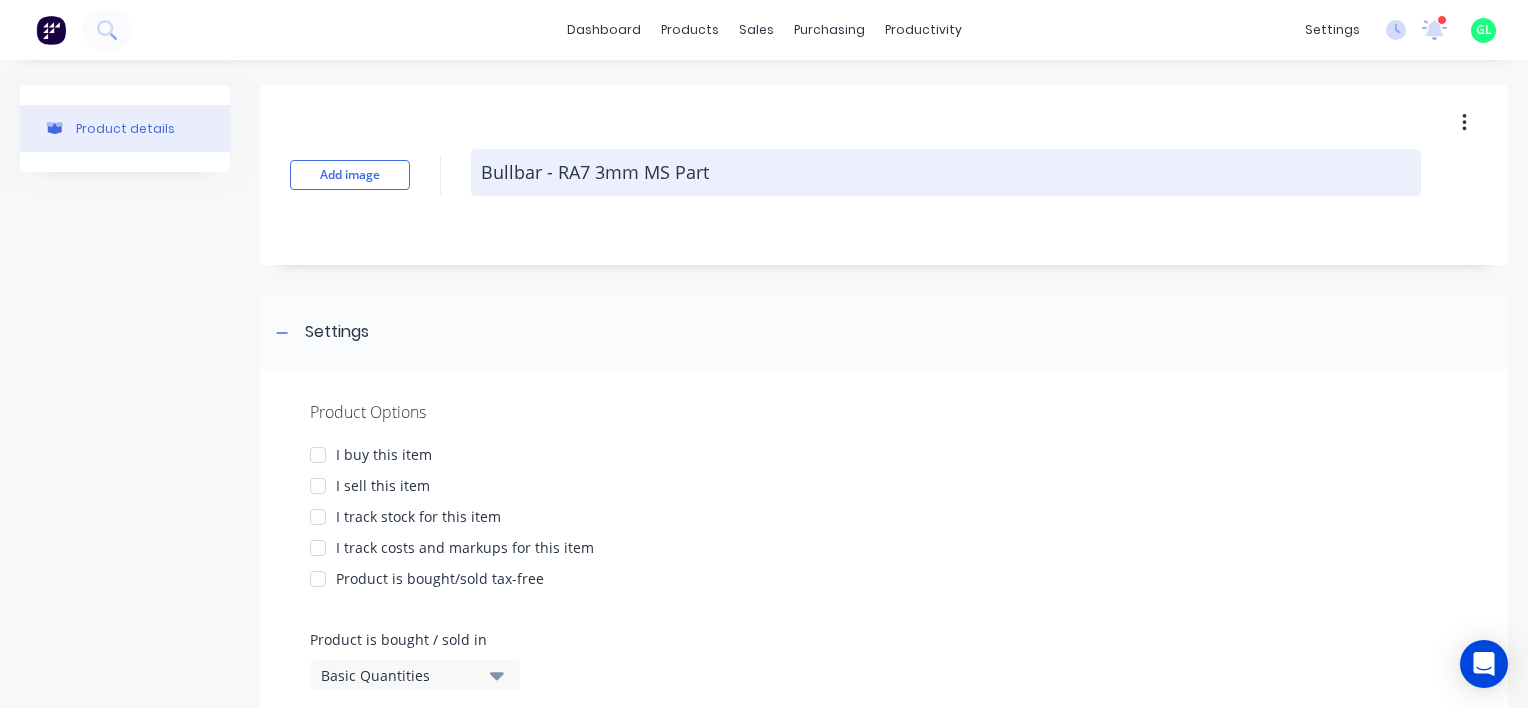 type on "Bullbar - RA7 3mm MS Part 1" 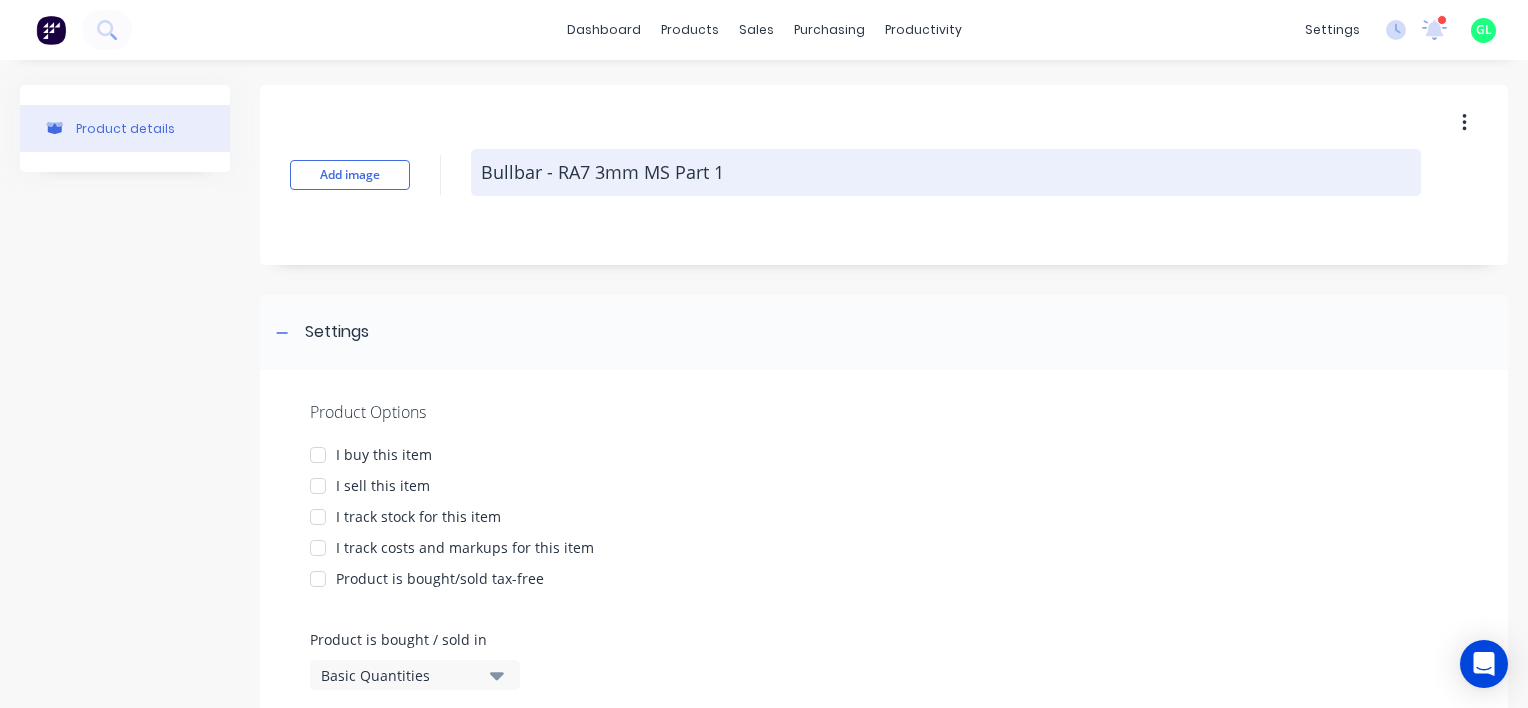 type on "x" 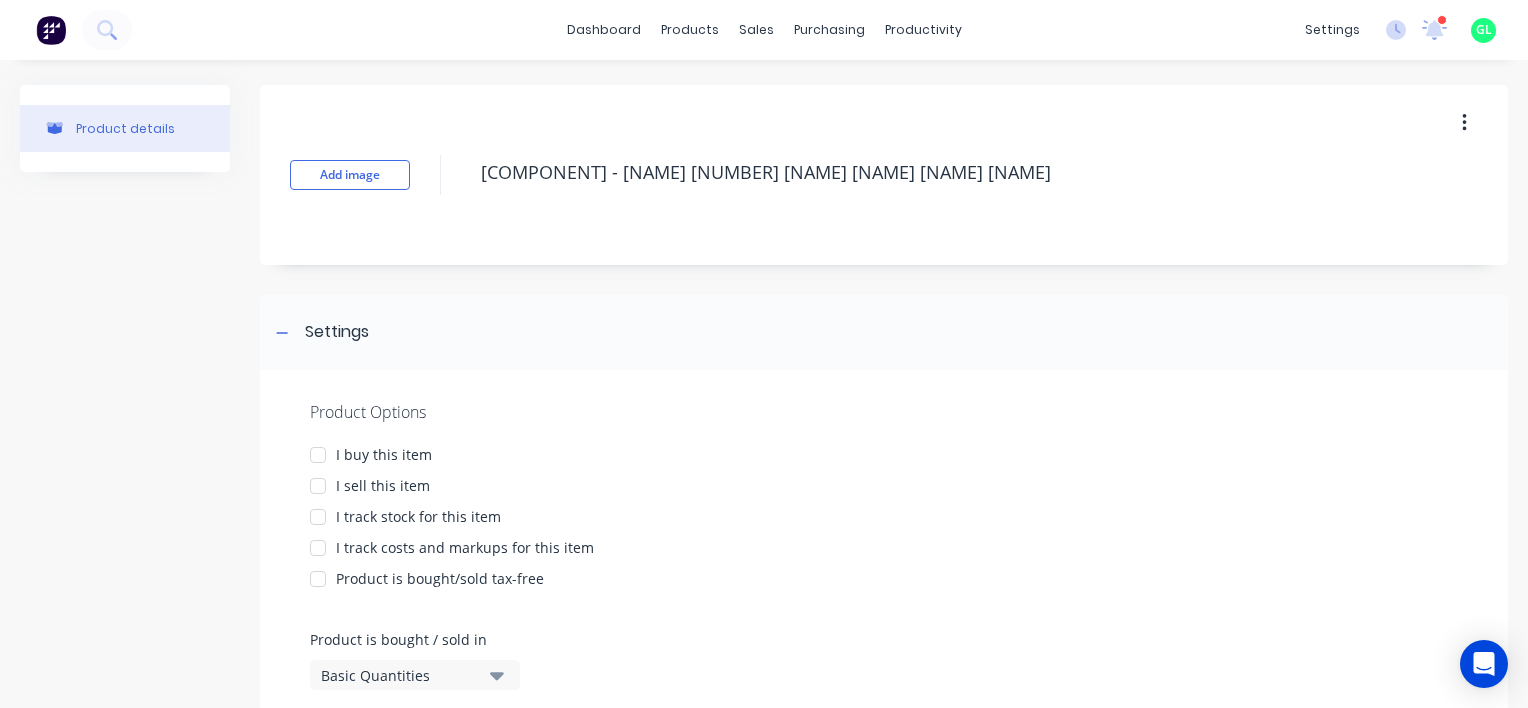 type on "[COMPONENT] - [NAME] [NUMBER] [NAME] [NAME] [NAME] [NAME]" 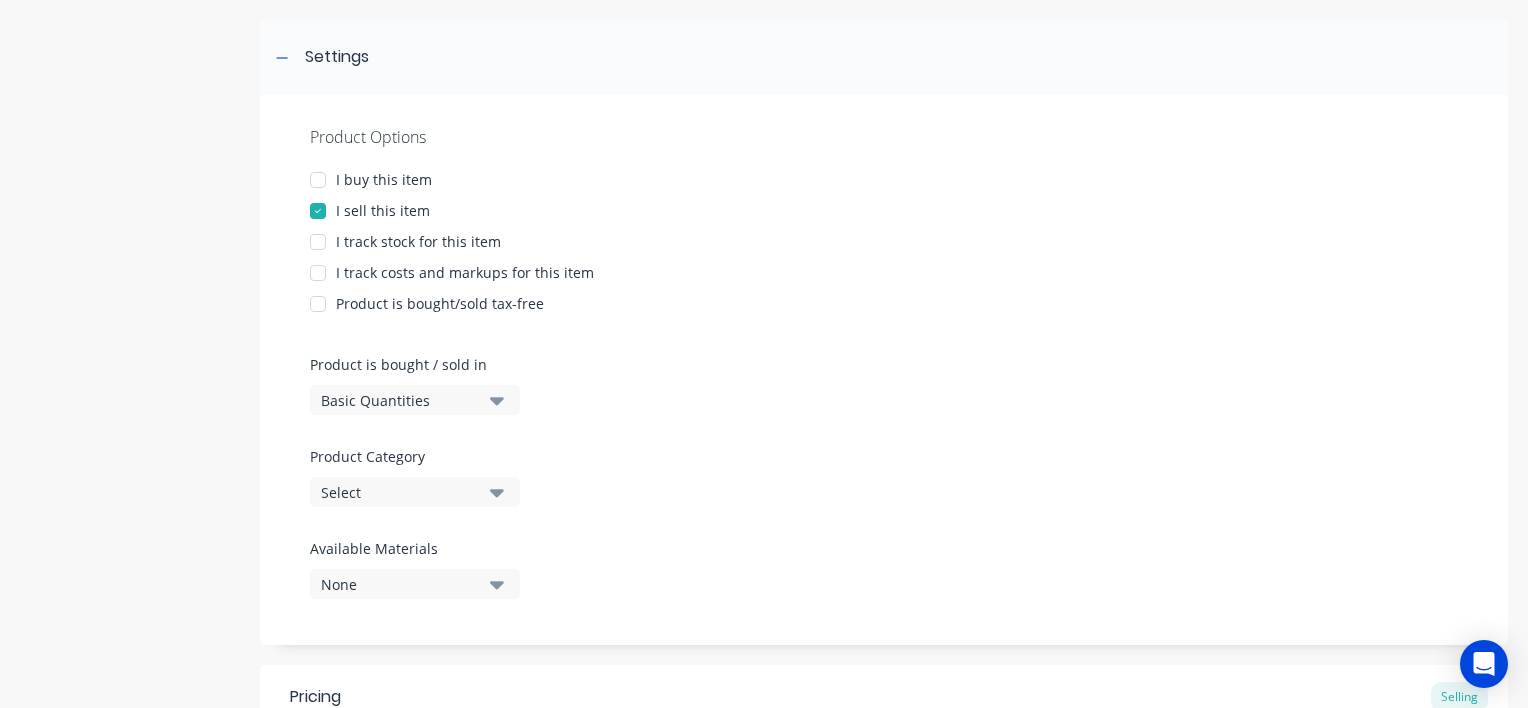 scroll, scrollTop: 500, scrollLeft: 0, axis: vertical 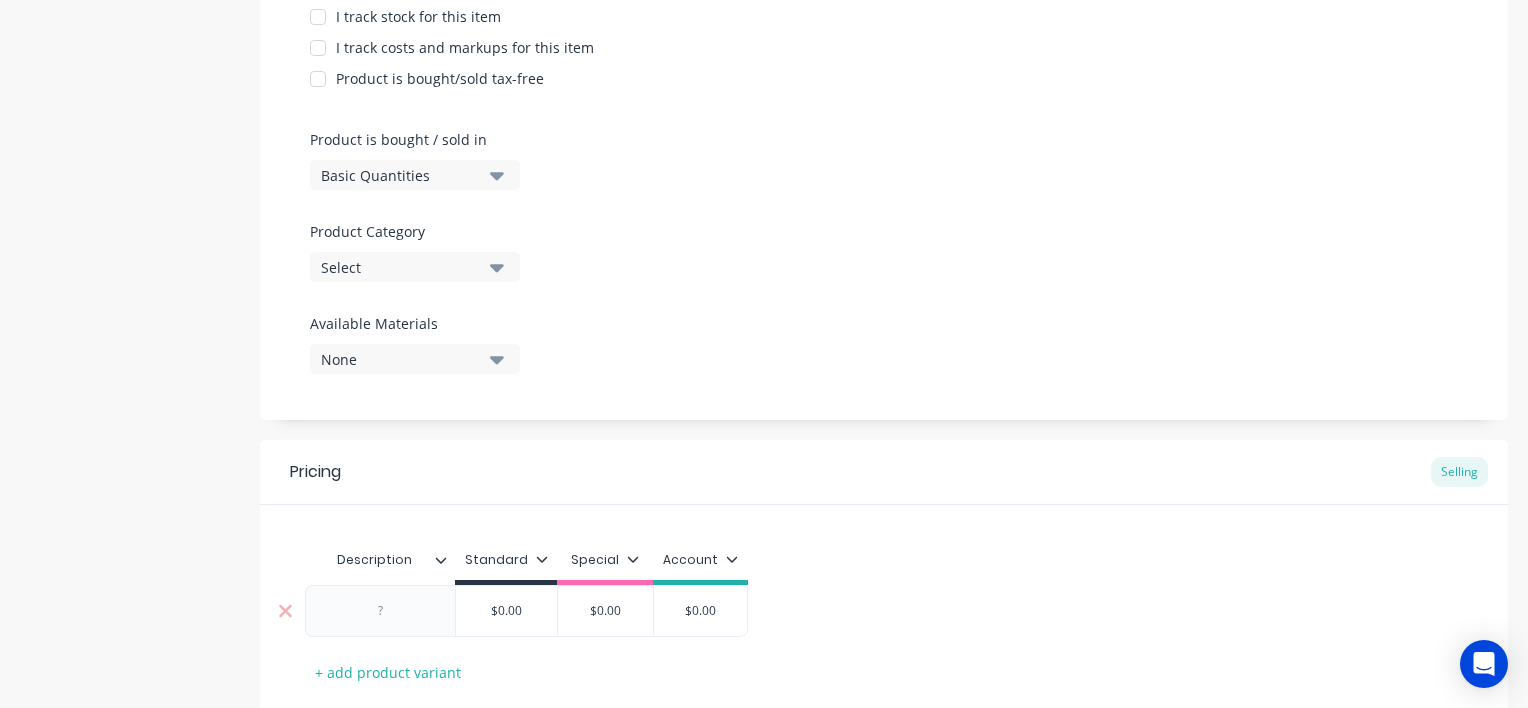 click at bounding box center (381, 611) 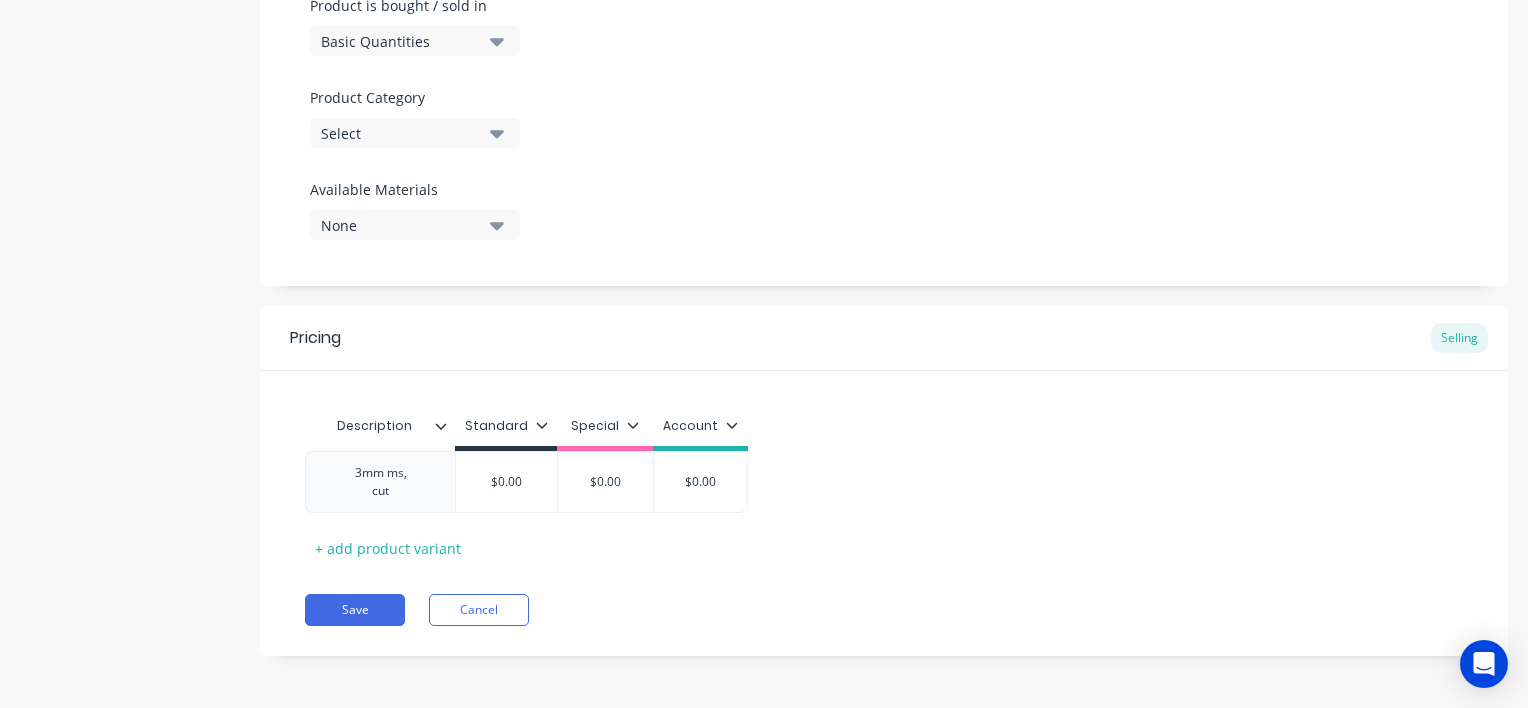 scroll, scrollTop: 636, scrollLeft: 0, axis: vertical 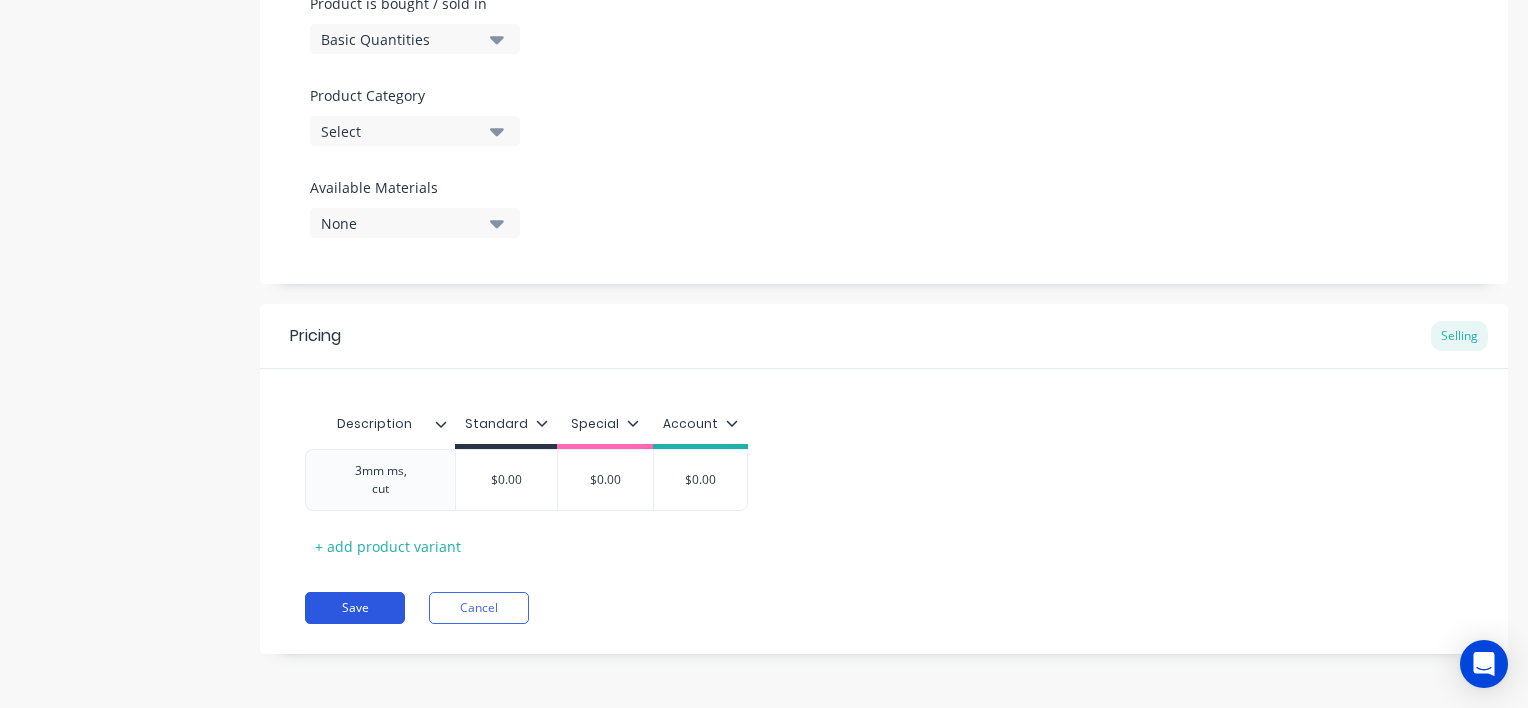 click on "Save" at bounding box center (355, 608) 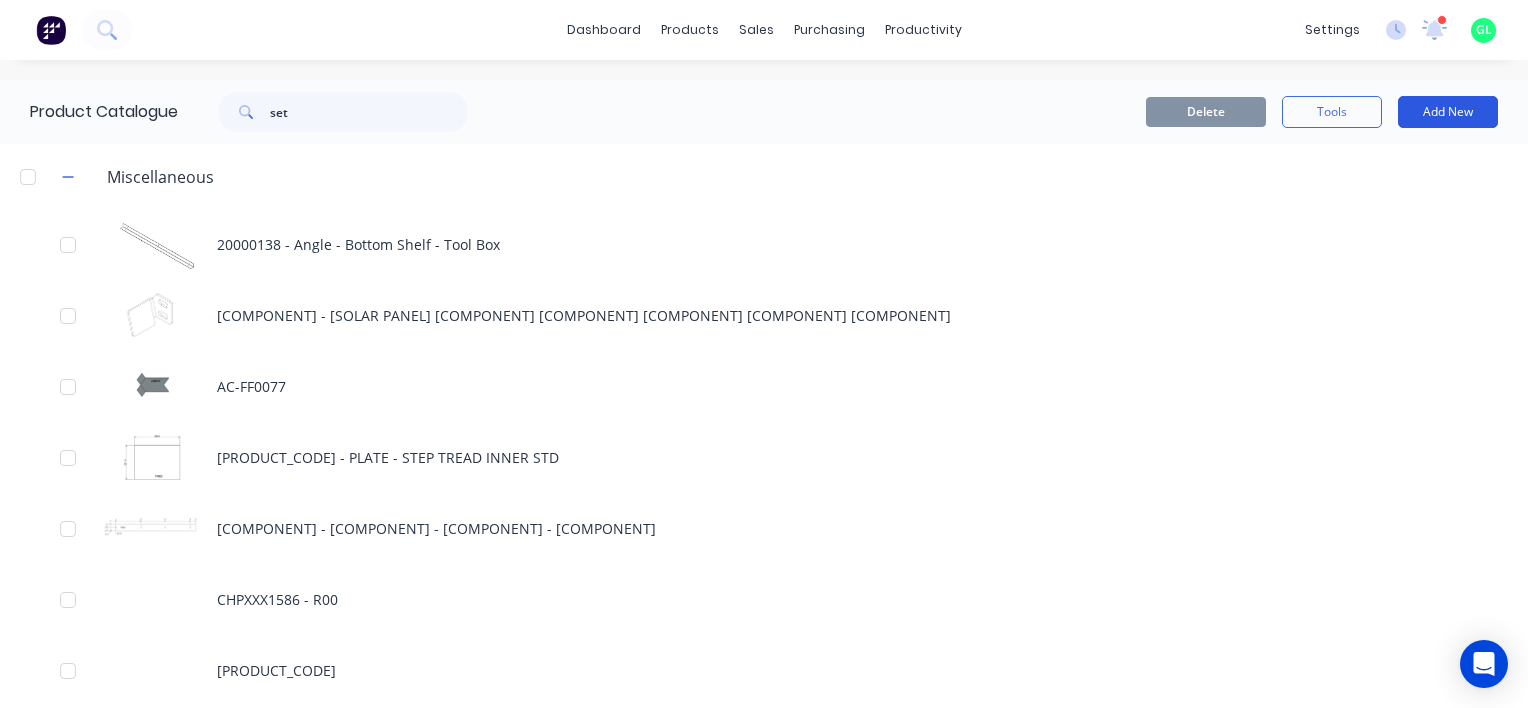 click on "Add New" at bounding box center (1448, 112) 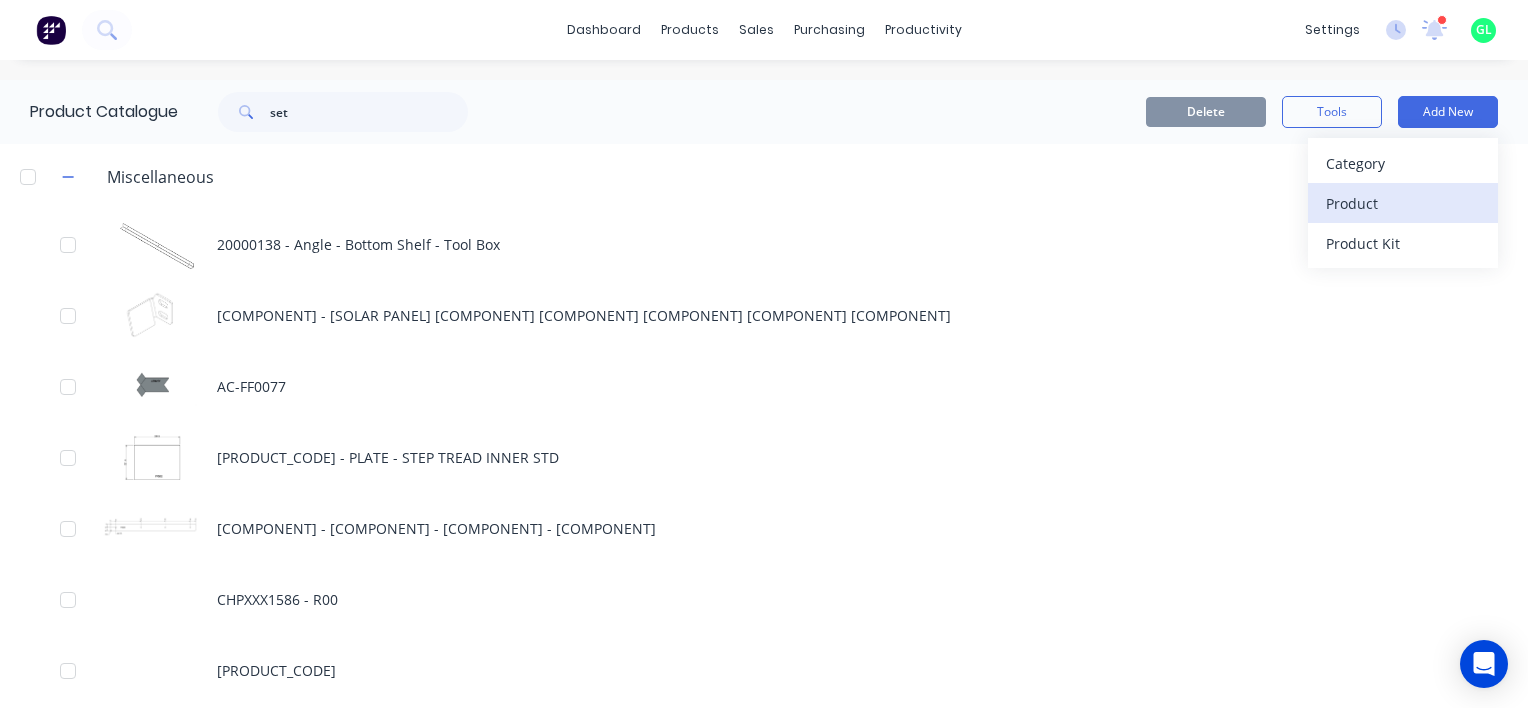 click on "Product" at bounding box center (1403, 203) 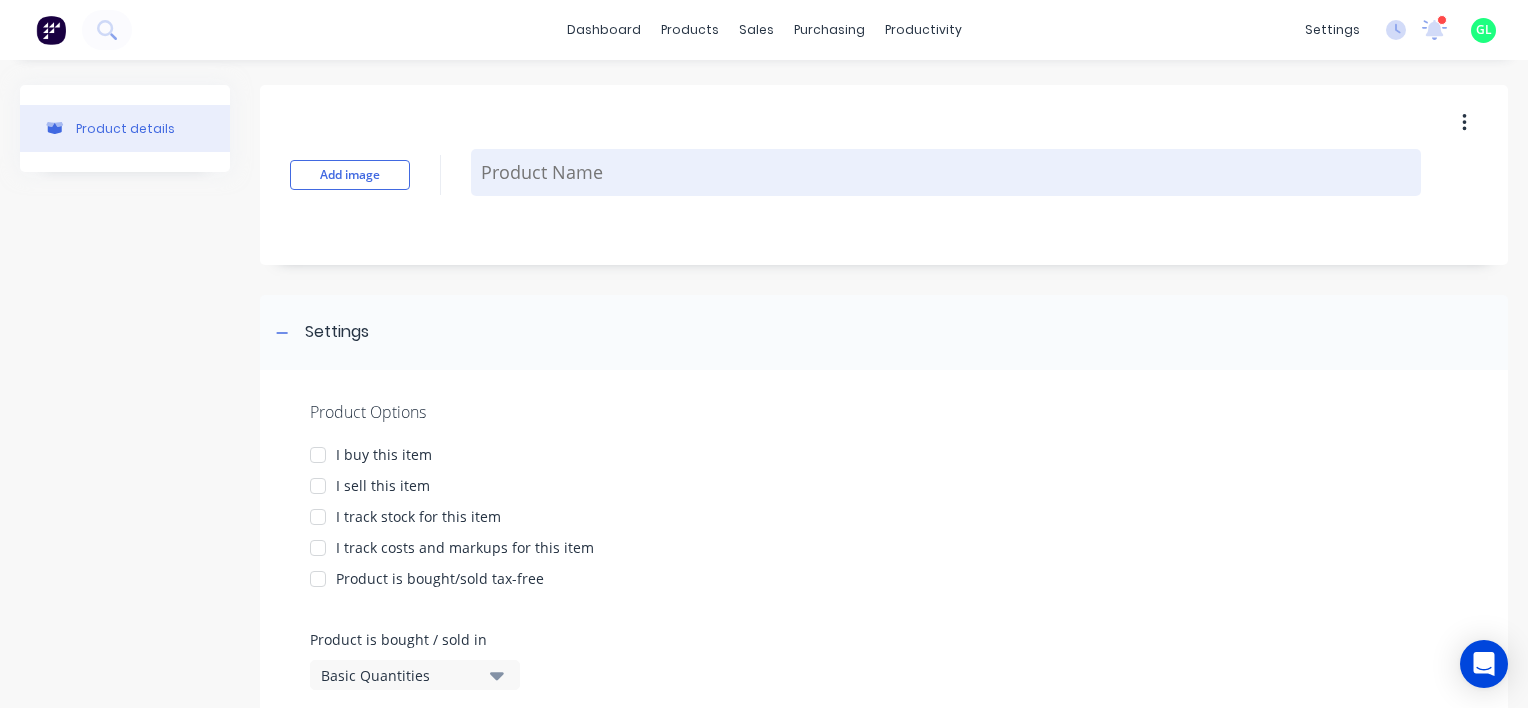 click at bounding box center [946, 172] 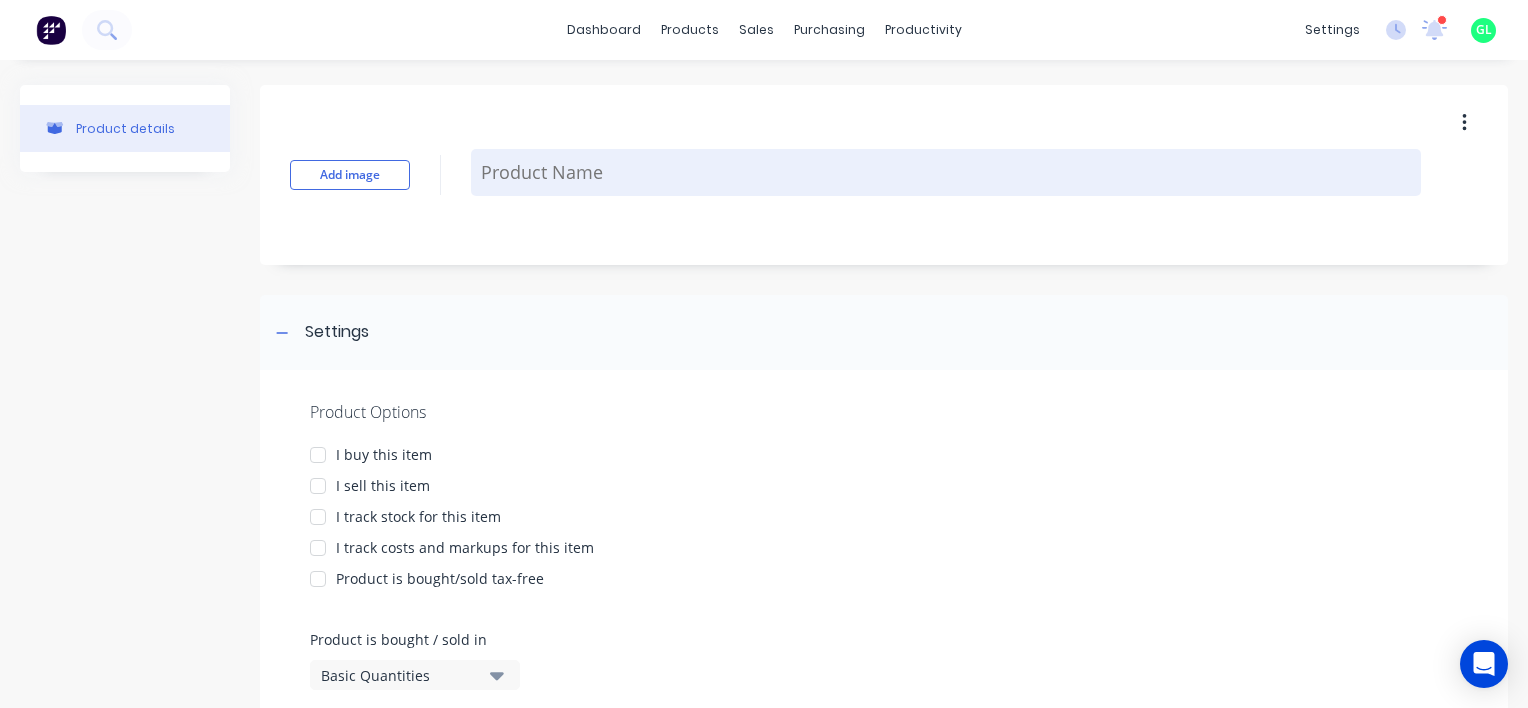 type on "x" 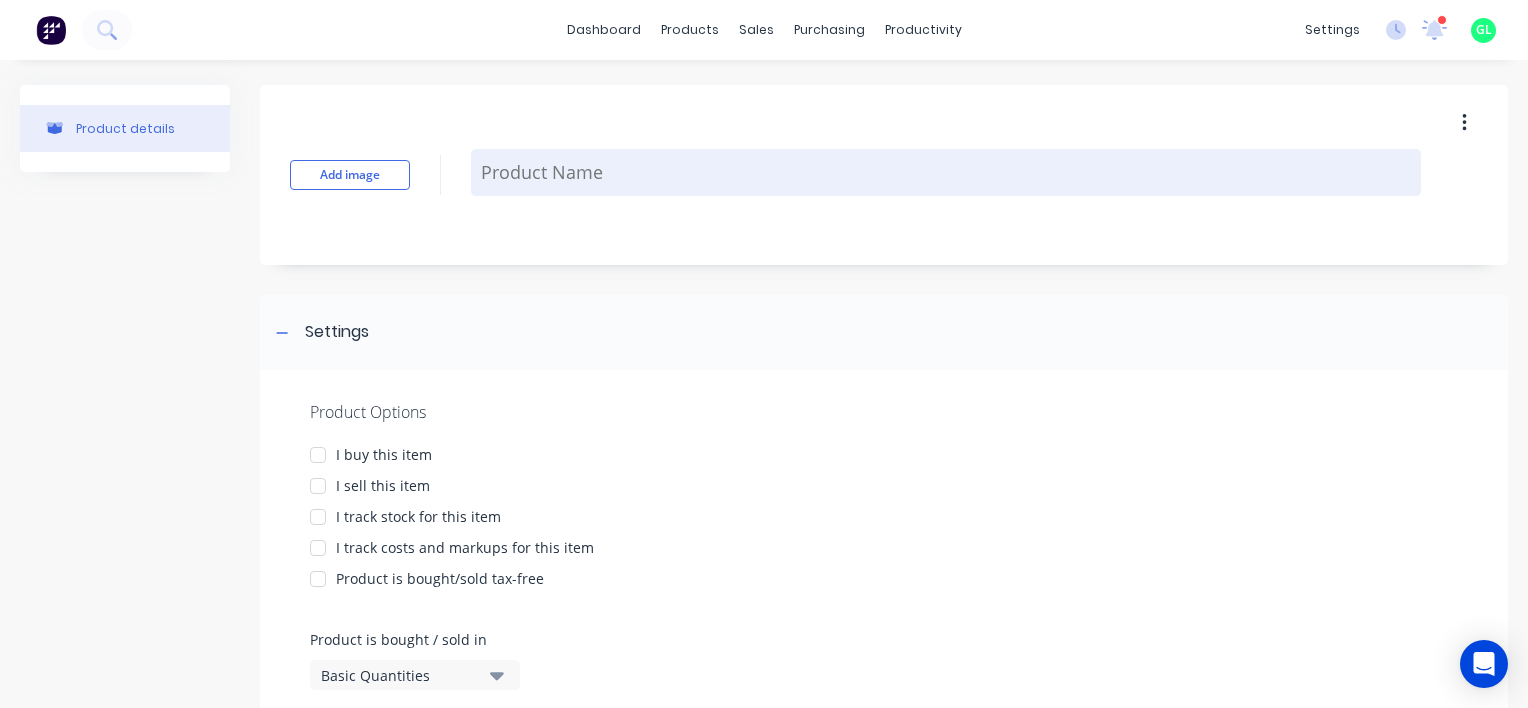 type on "Bullbar - RA7 3mm MS Part" 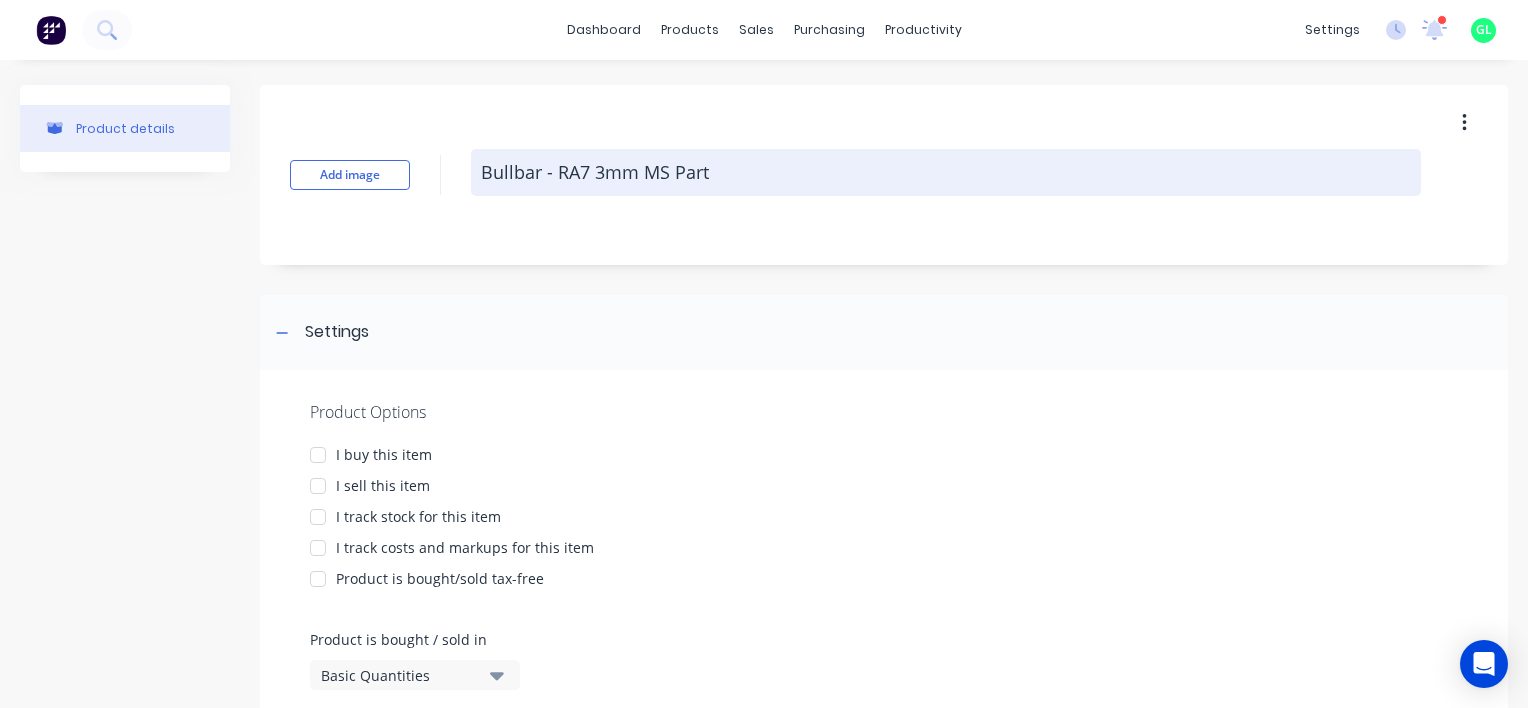 type on "x" 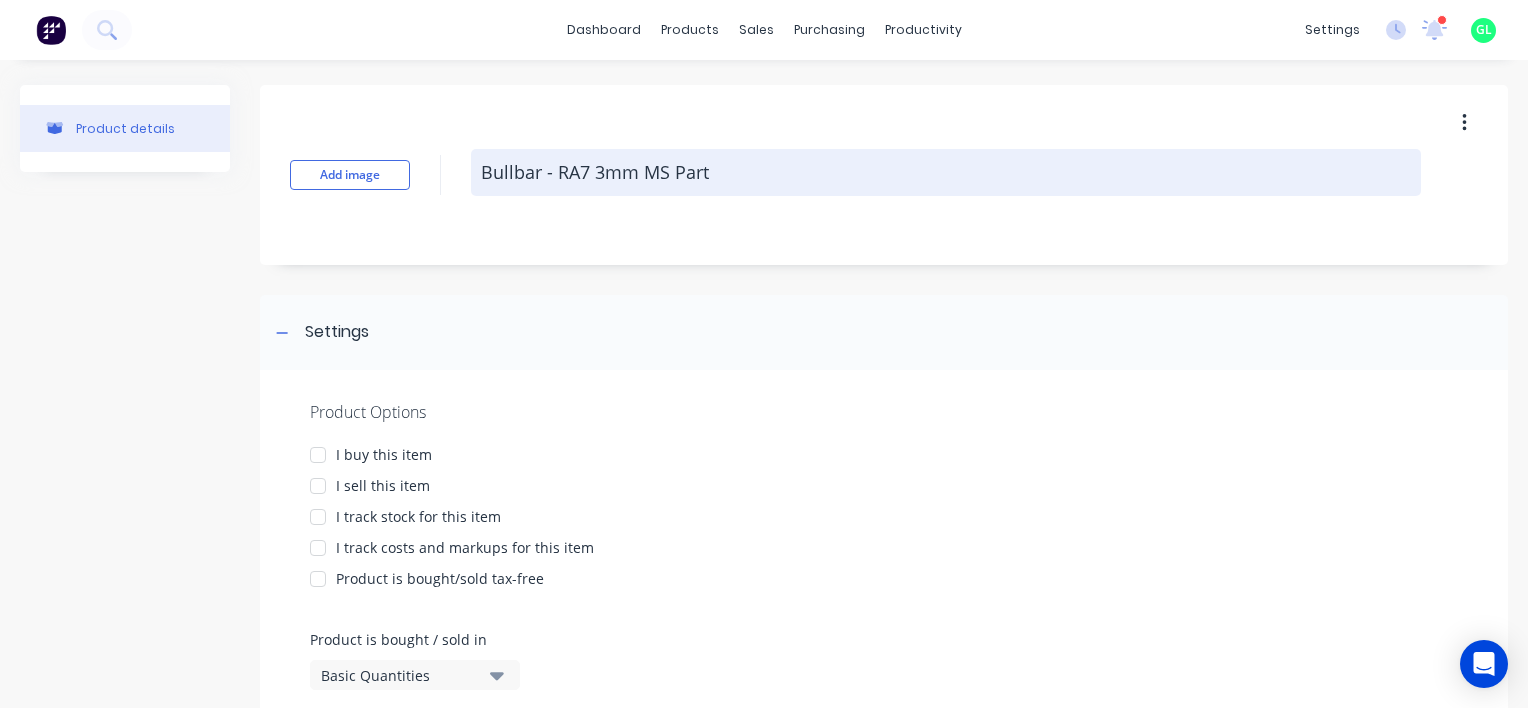 type on "Bullbar - RA7 3mm MS Part 1" 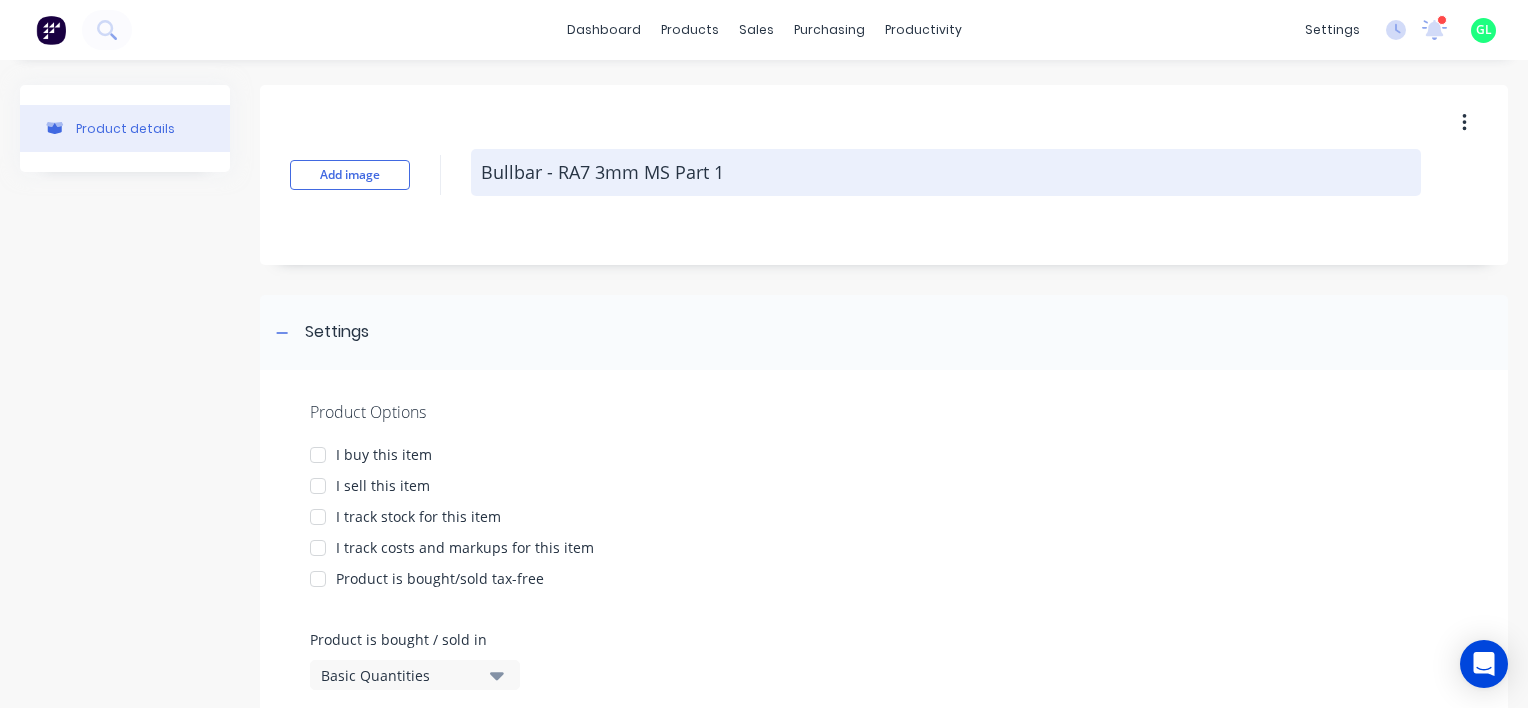 type on "x" 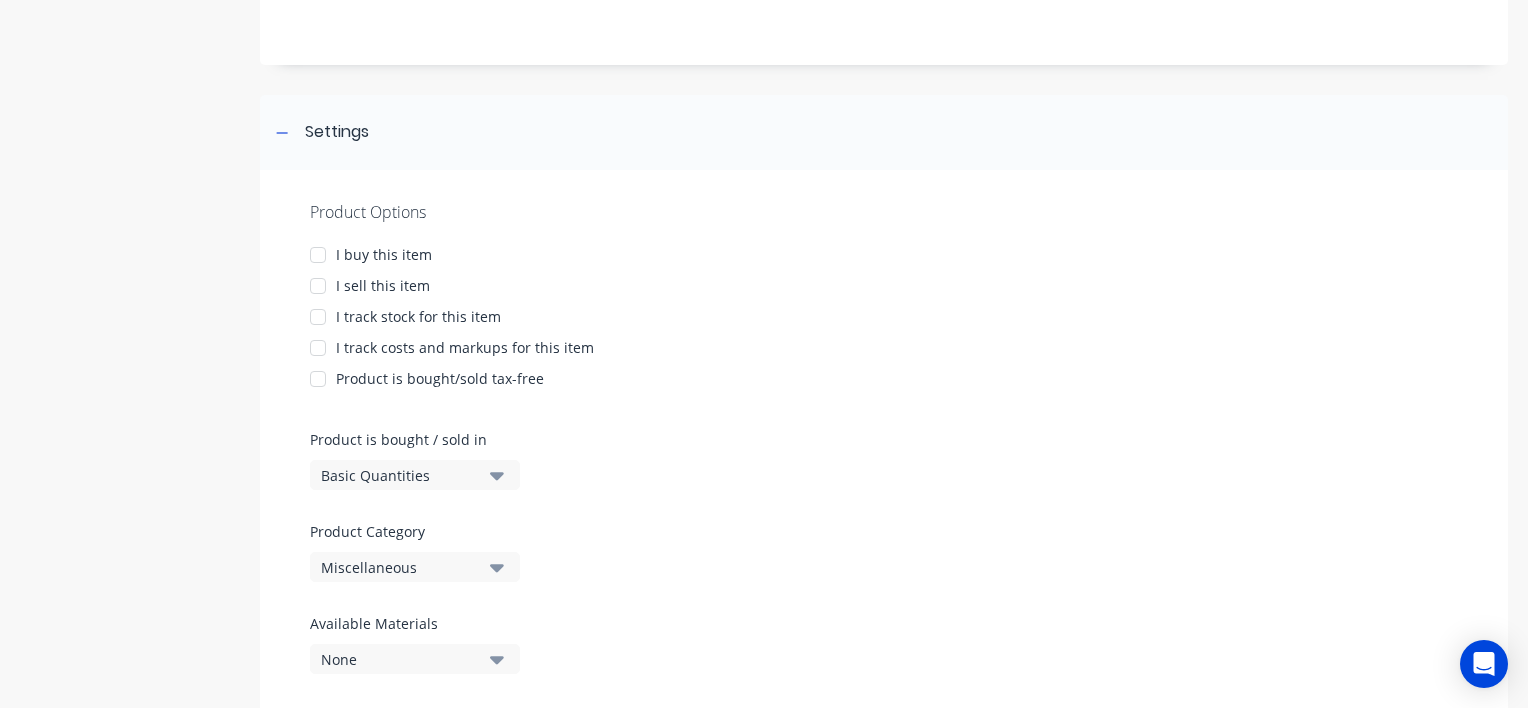 type on "Bullbar - RA7 3mm MS Part 11" 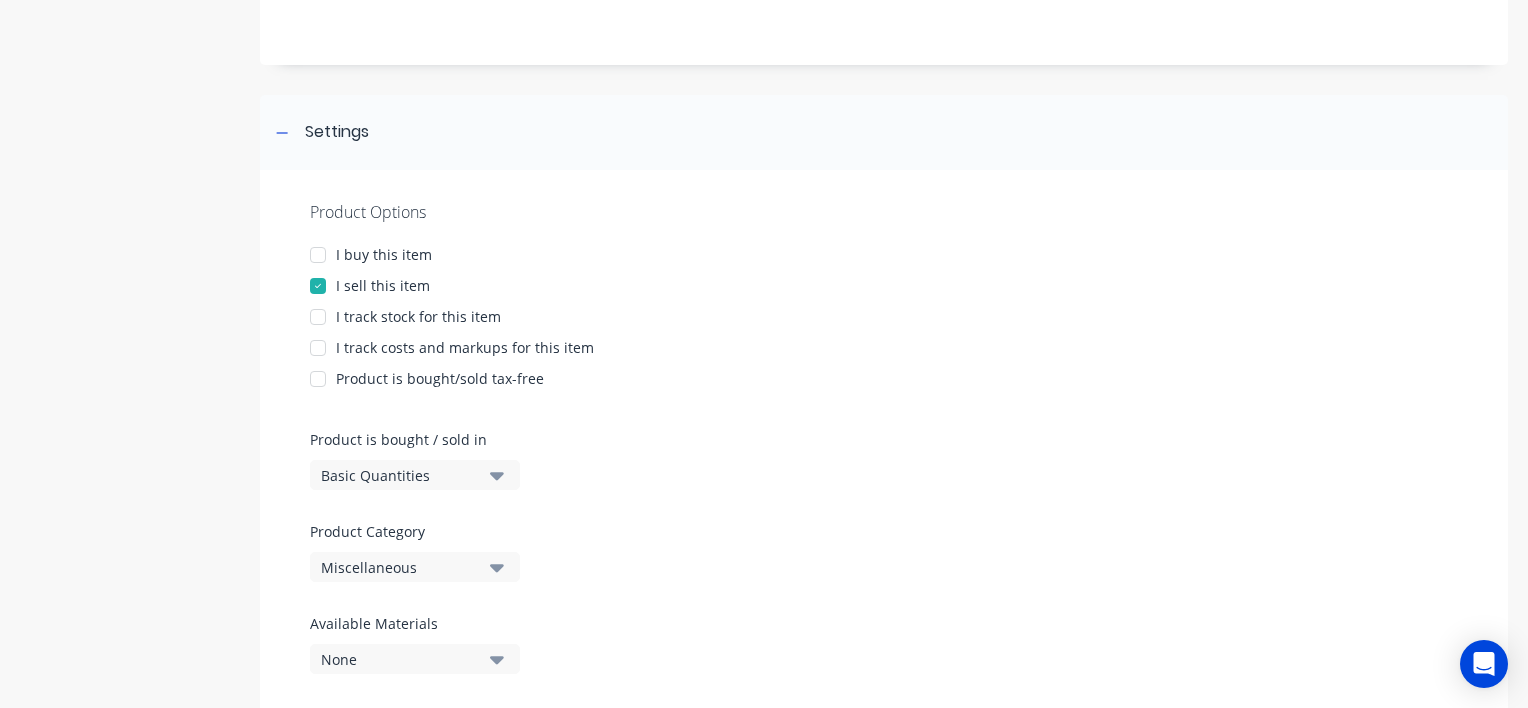 scroll, scrollTop: 600, scrollLeft: 0, axis: vertical 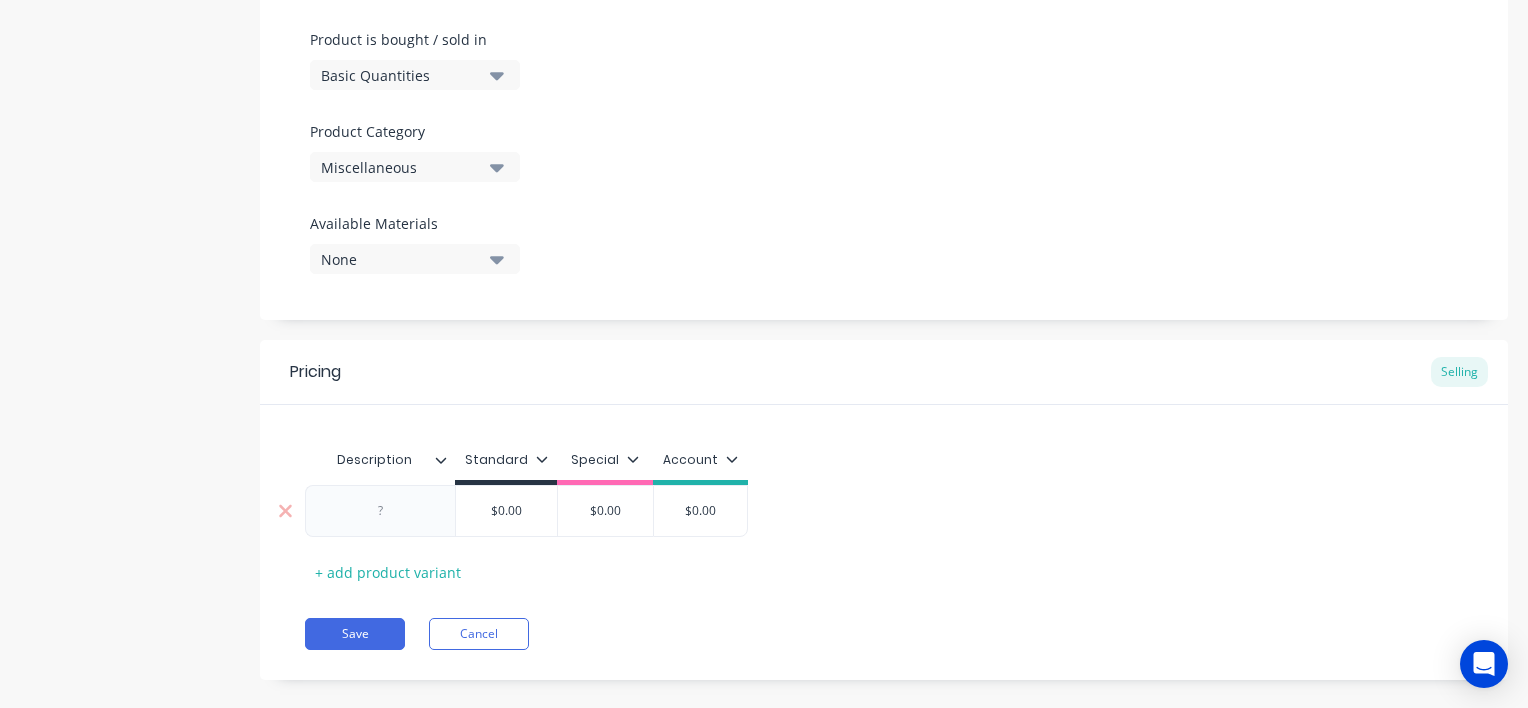 click at bounding box center (381, 511) 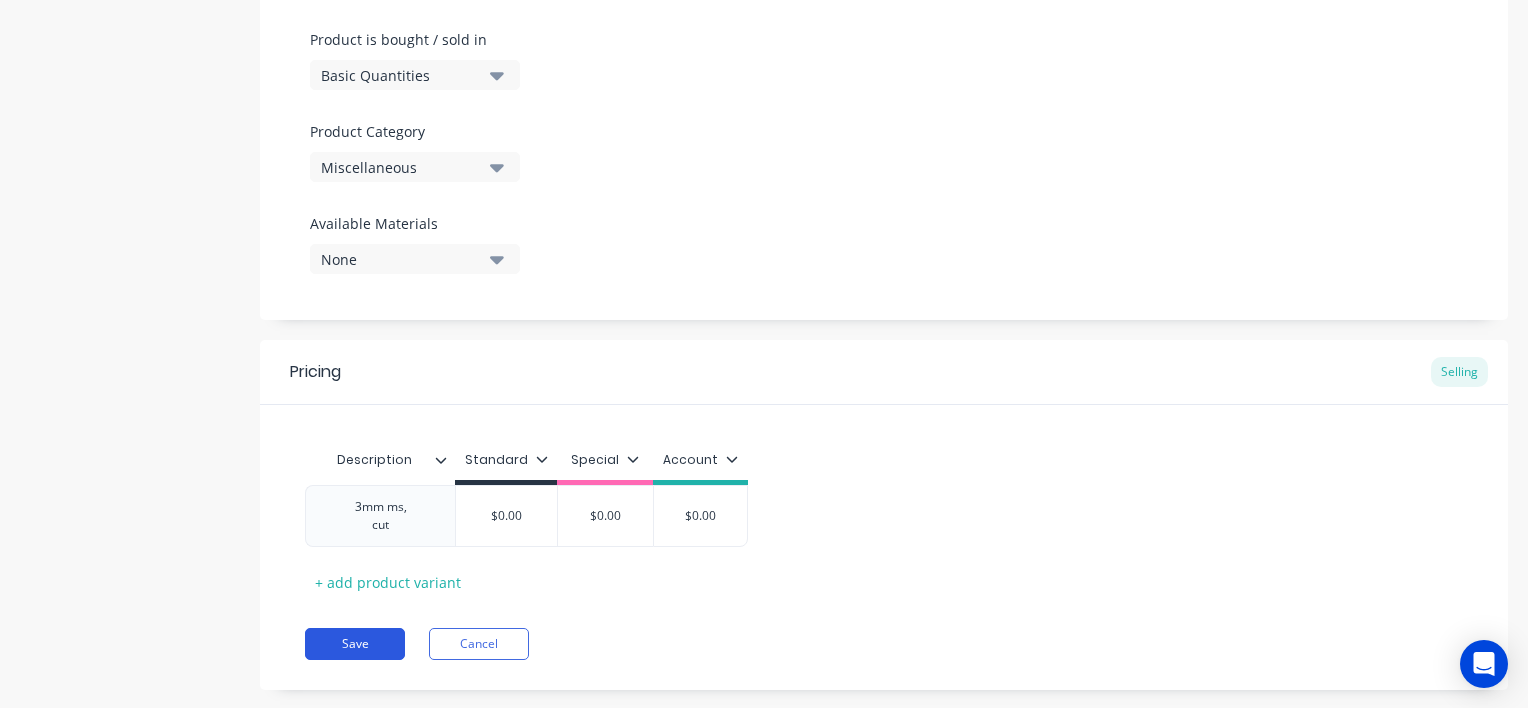 click on "Save" at bounding box center (355, 644) 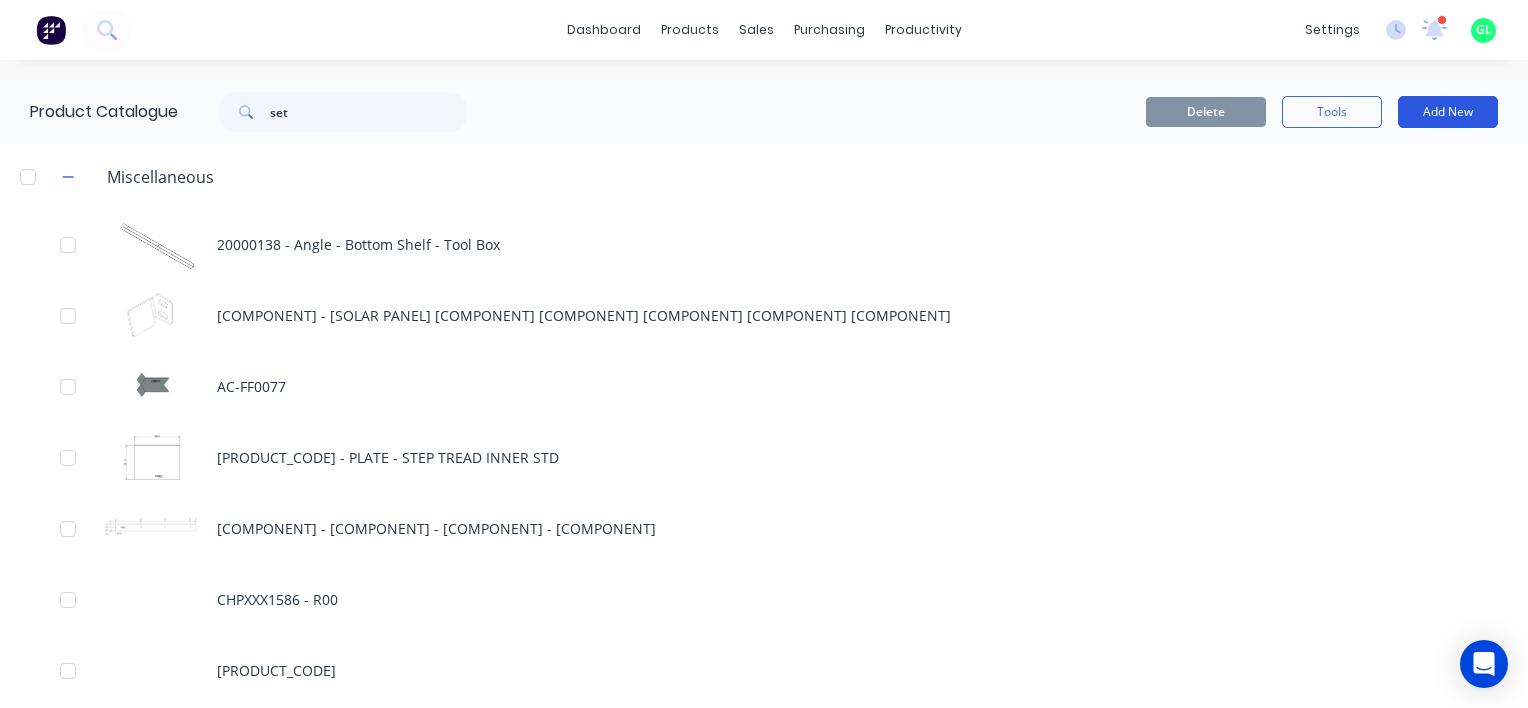 click on "Add New" at bounding box center (1448, 112) 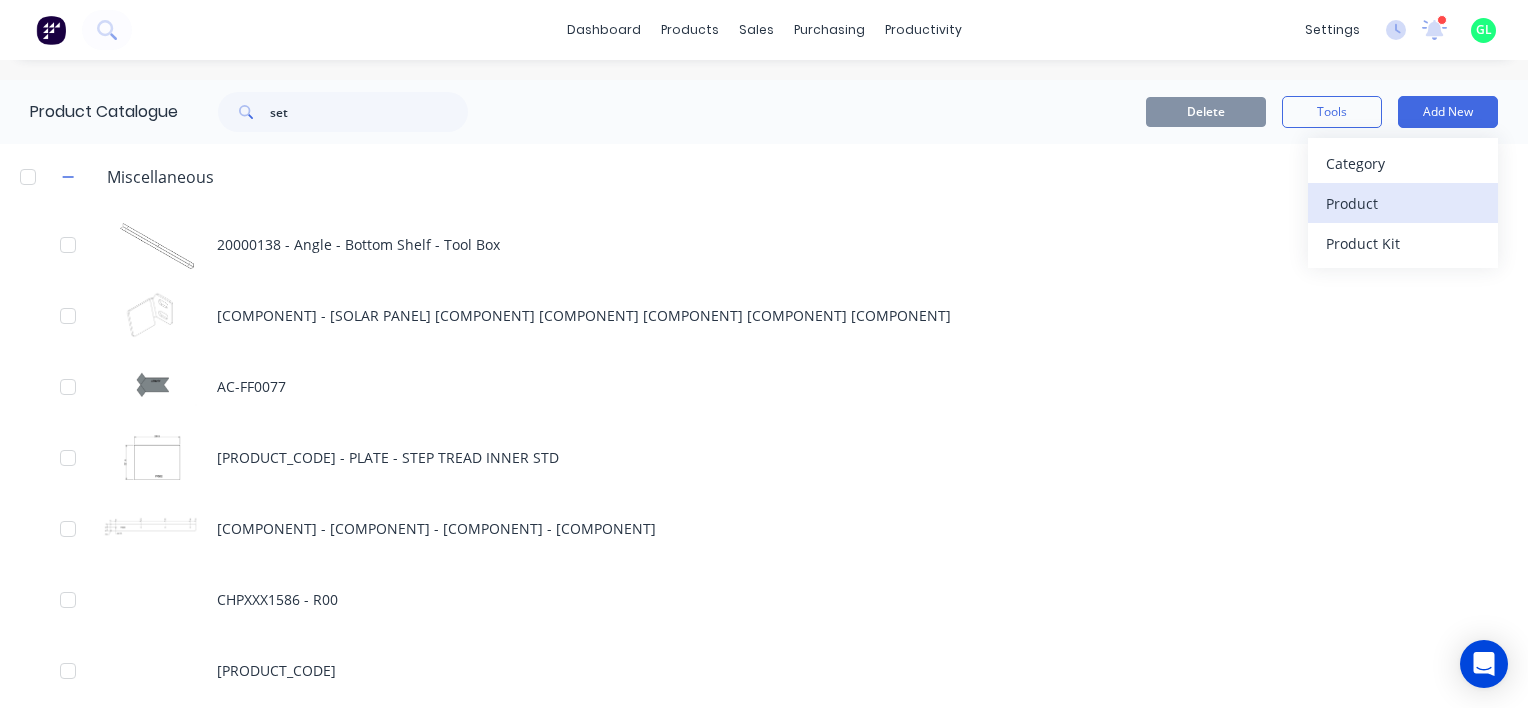 click on "Product" at bounding box center (1403, 203) 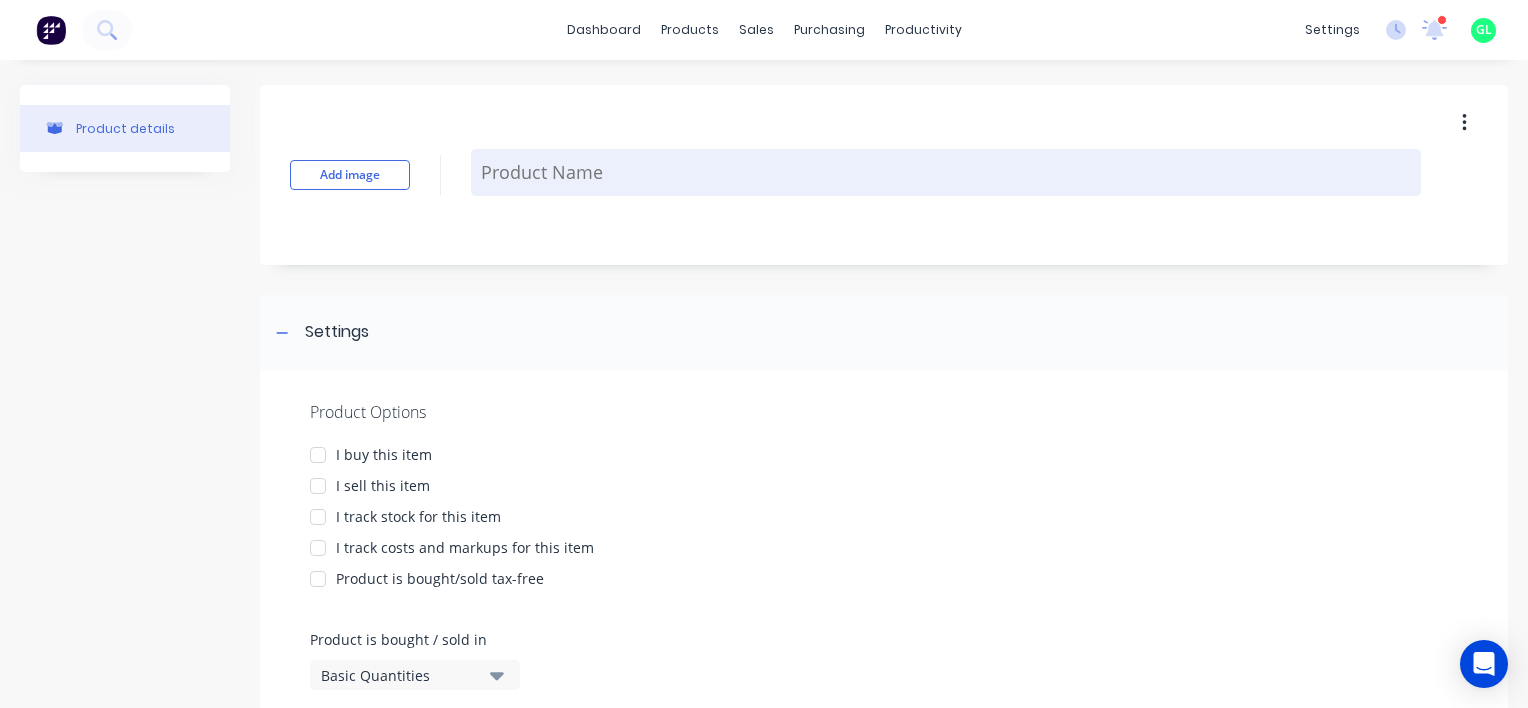 click at bounding box center [946, 172] 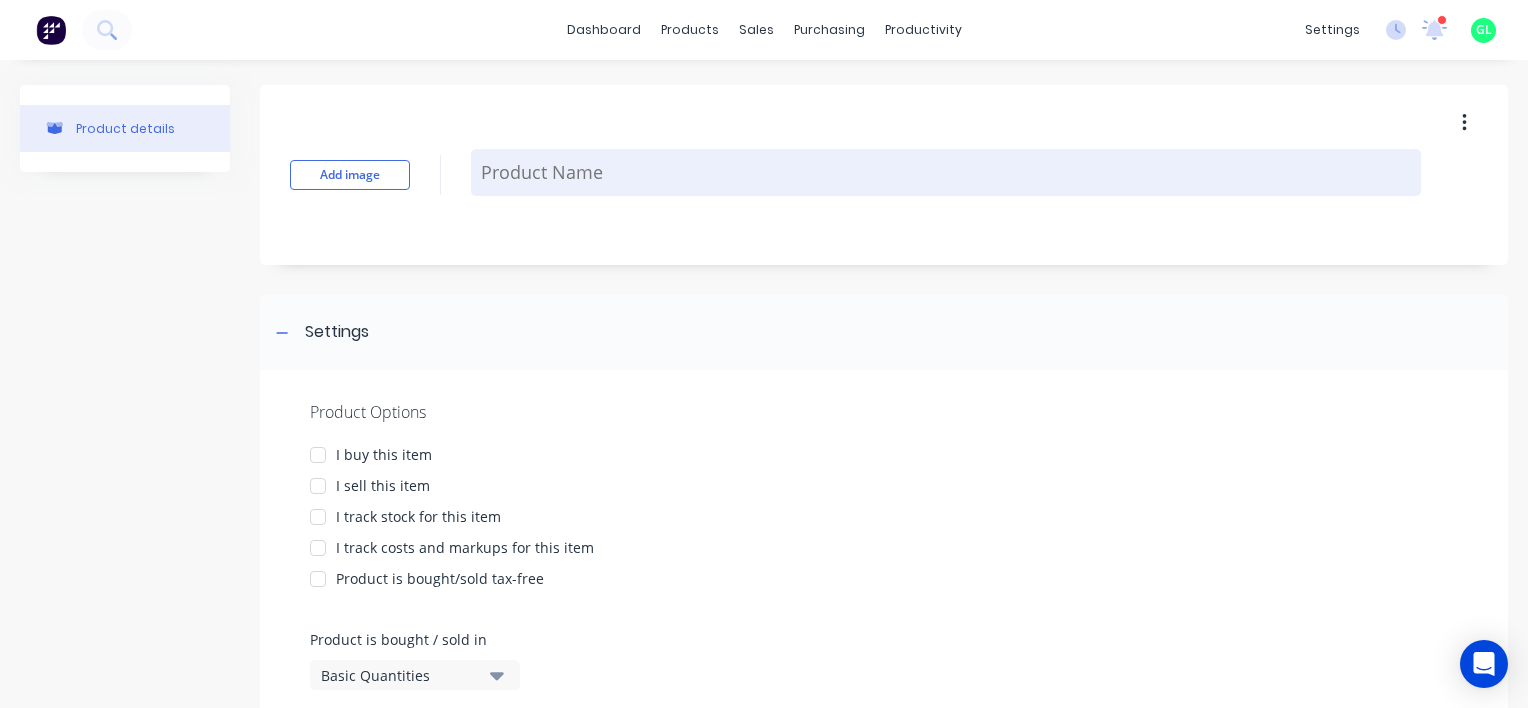 type on "Bullbar - RA7 3mm MS Part" 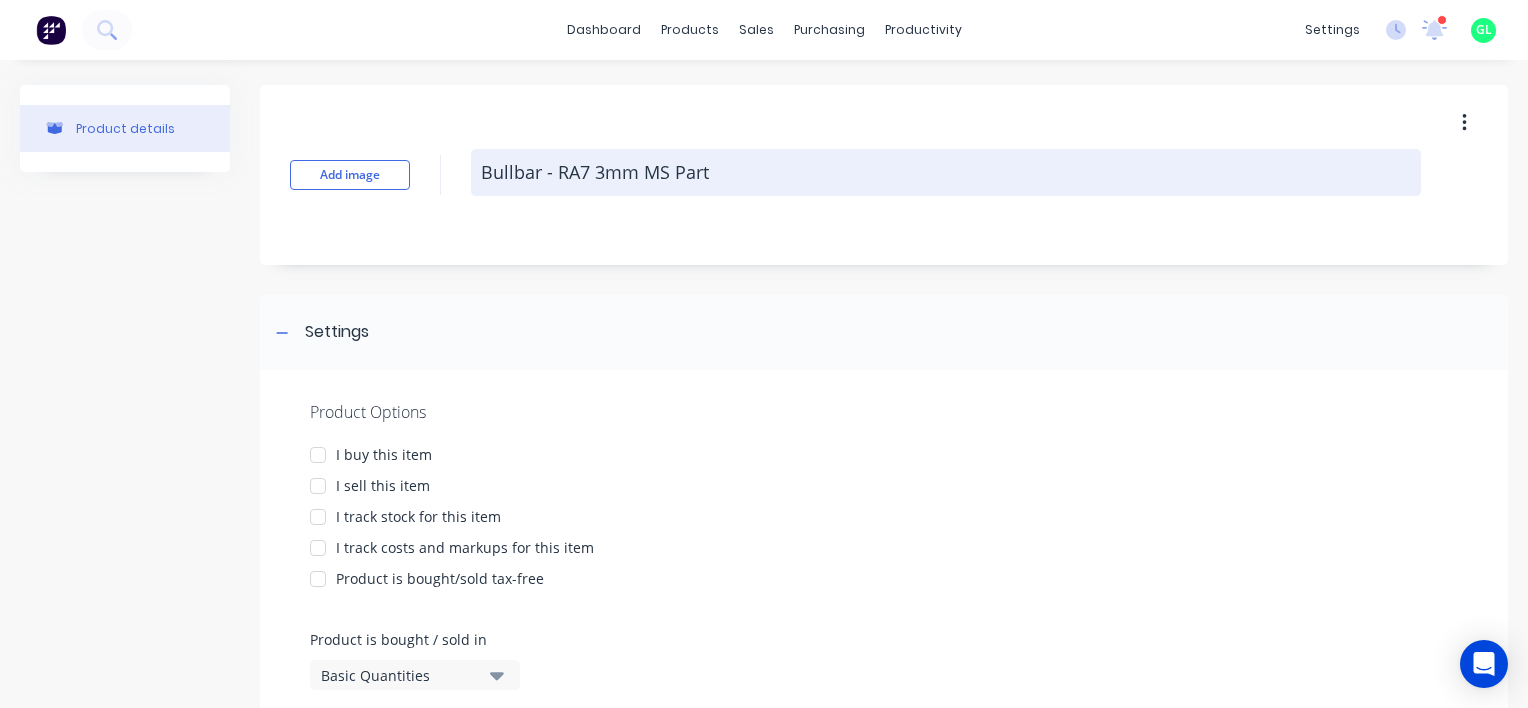 type on "x" 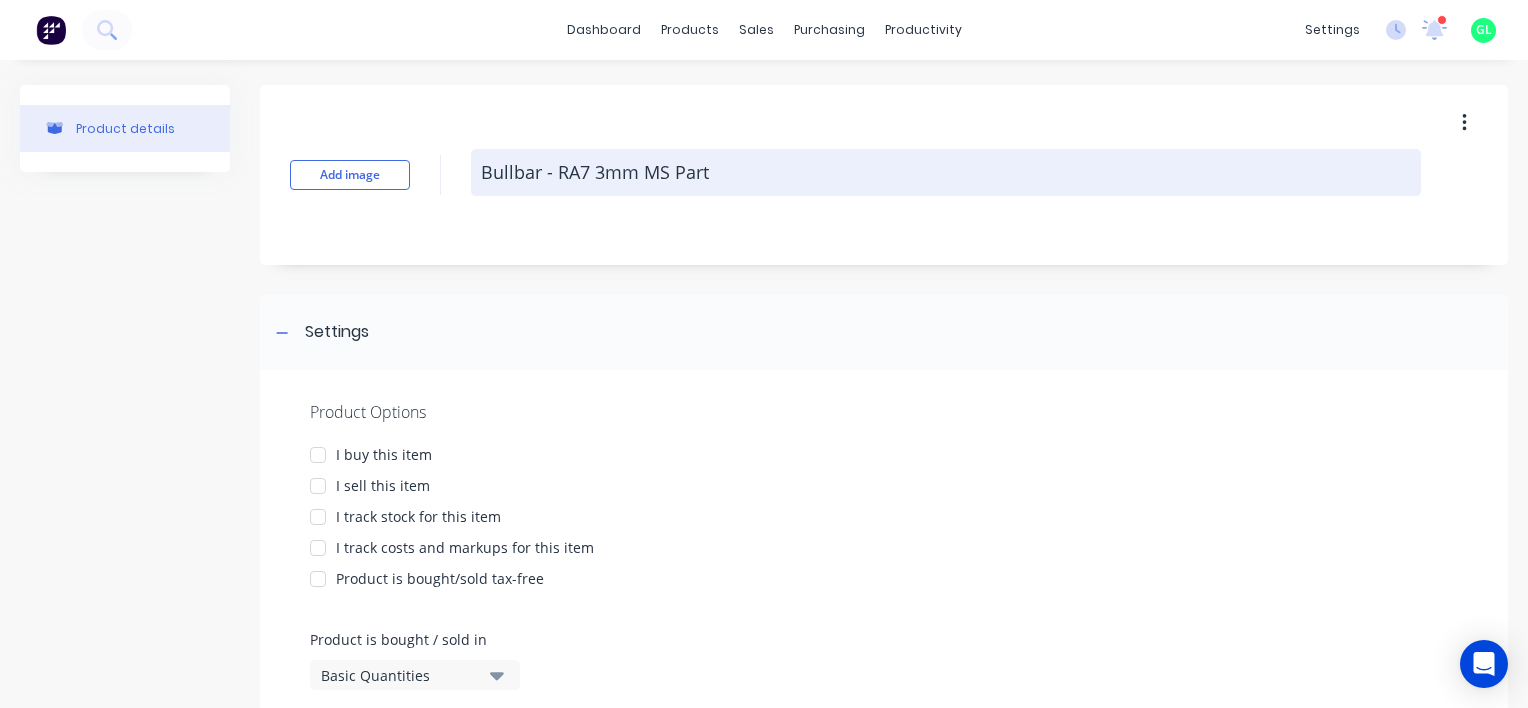type on "Bullbar - RA7 3mm MS Part 1" 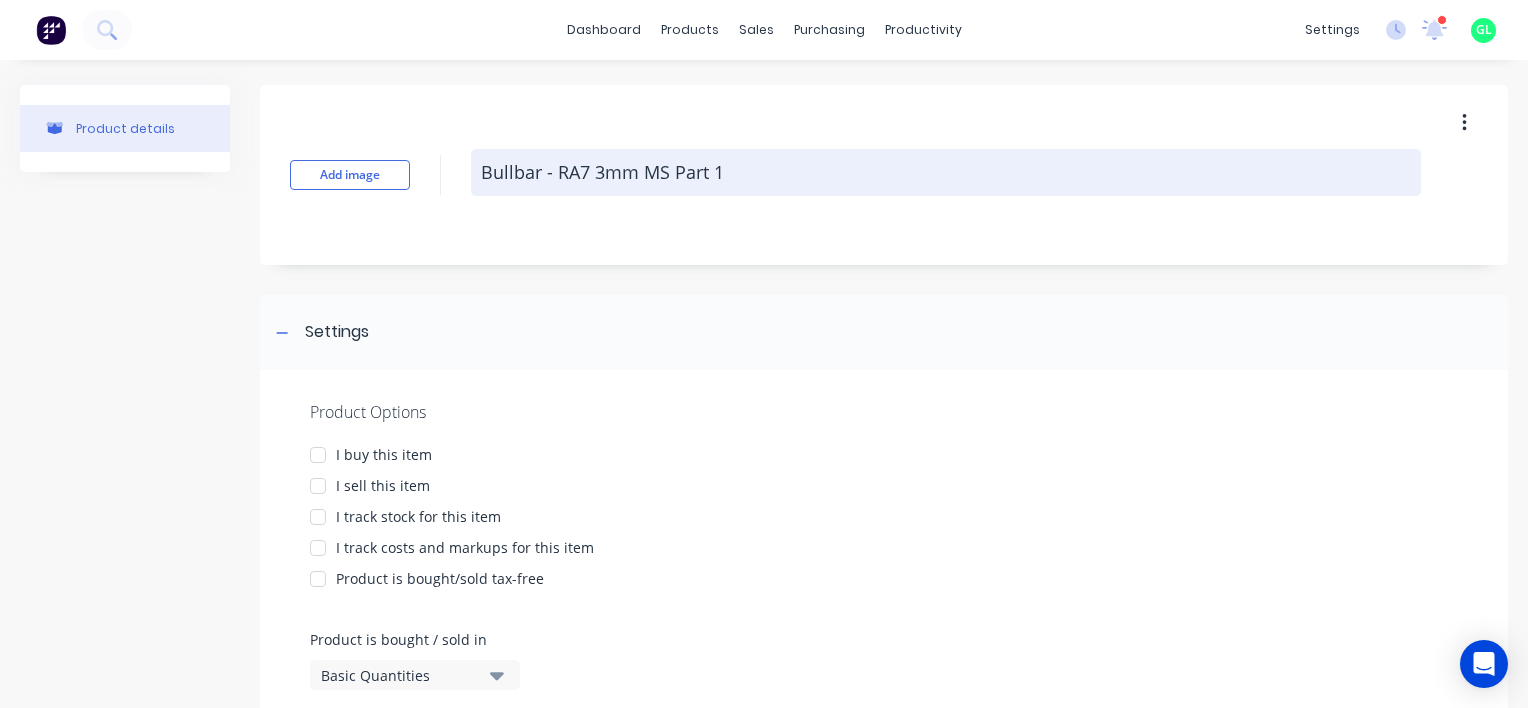 type on "x" 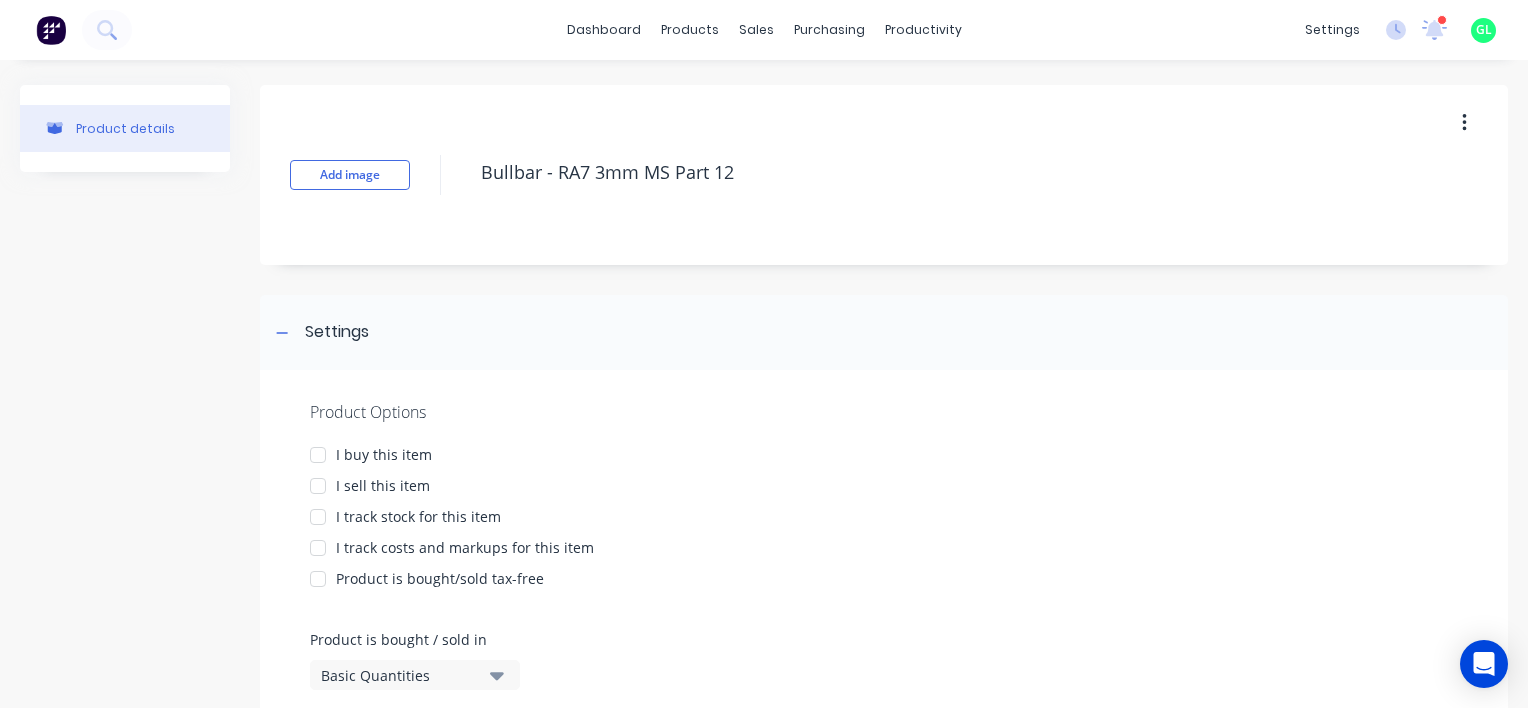 type on "Bullbar - RA7 3mm MS Part 12" 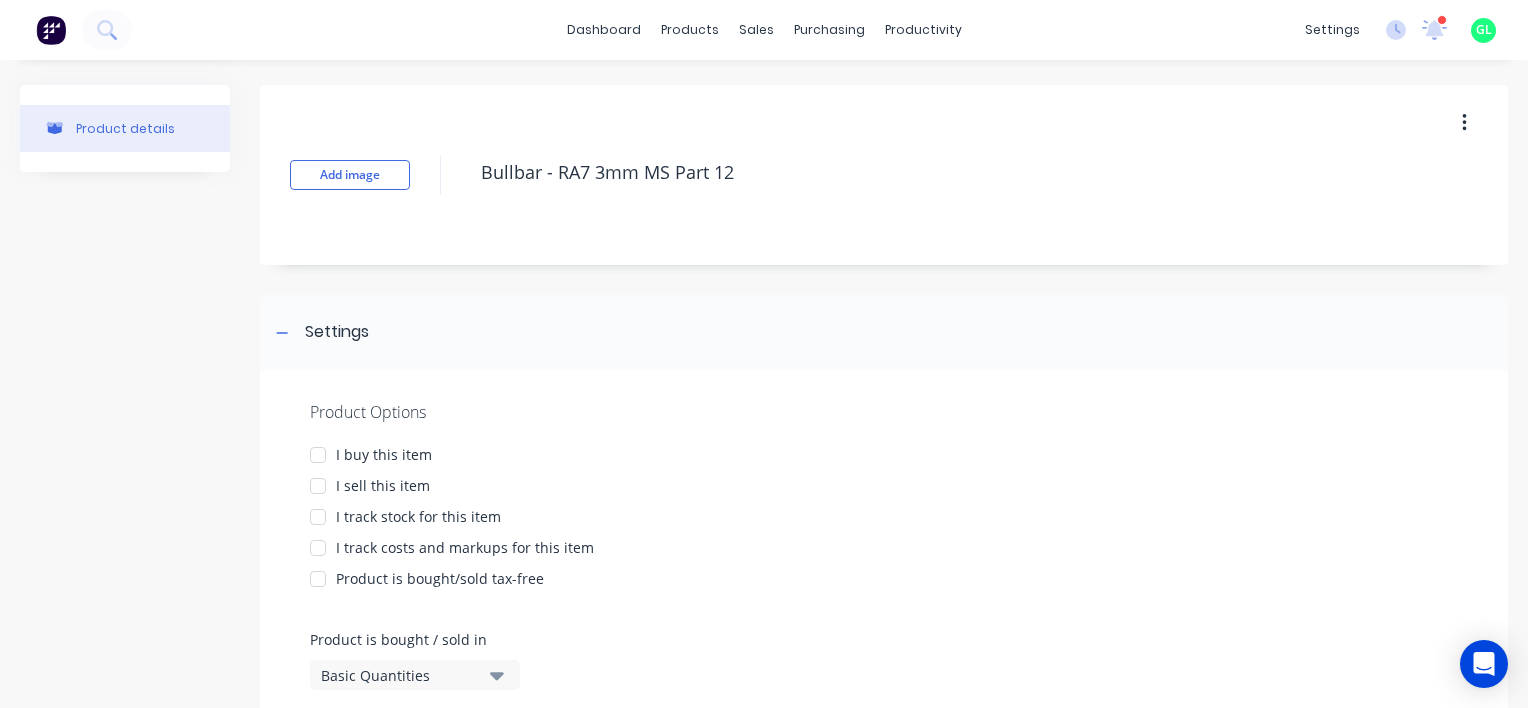 type on "x" 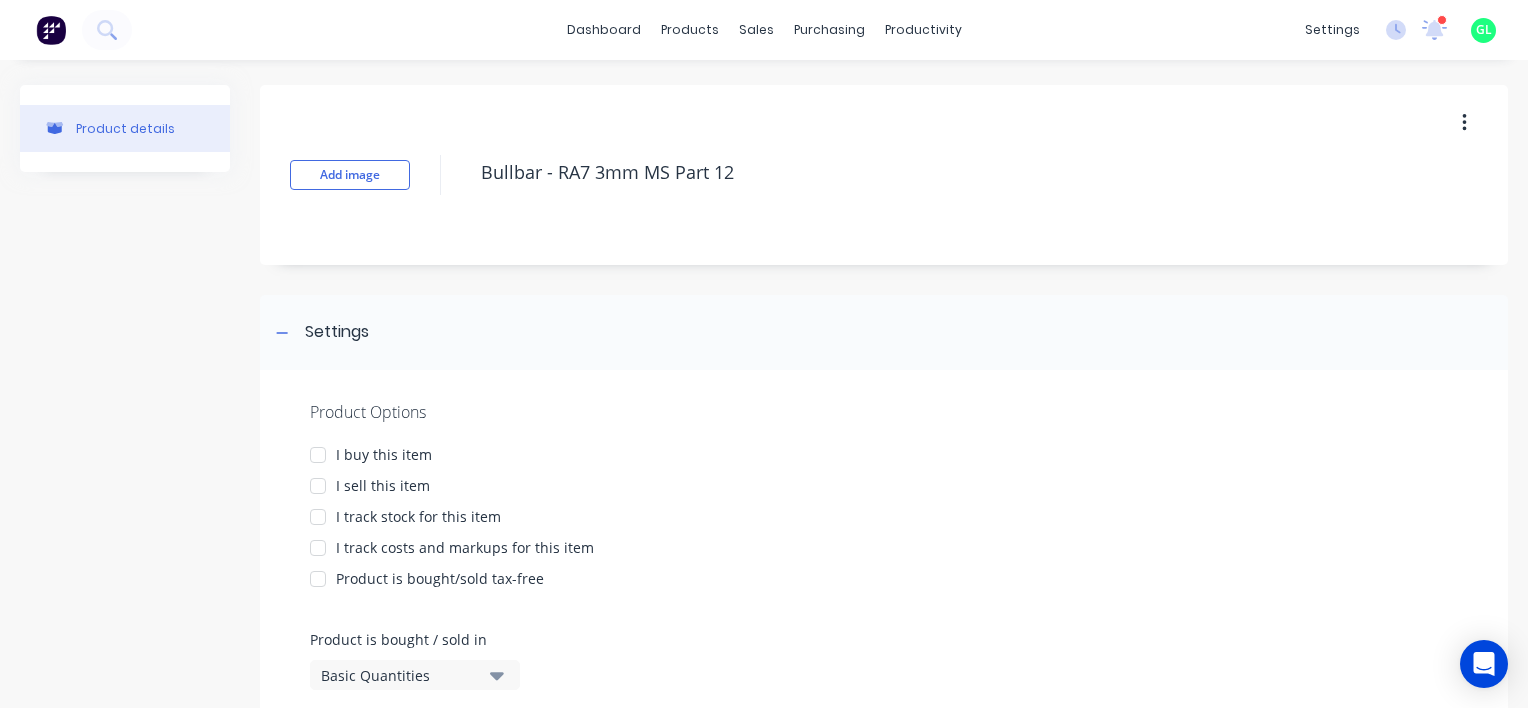 type on "Bullbar - RA7 3mm MS Part 12" 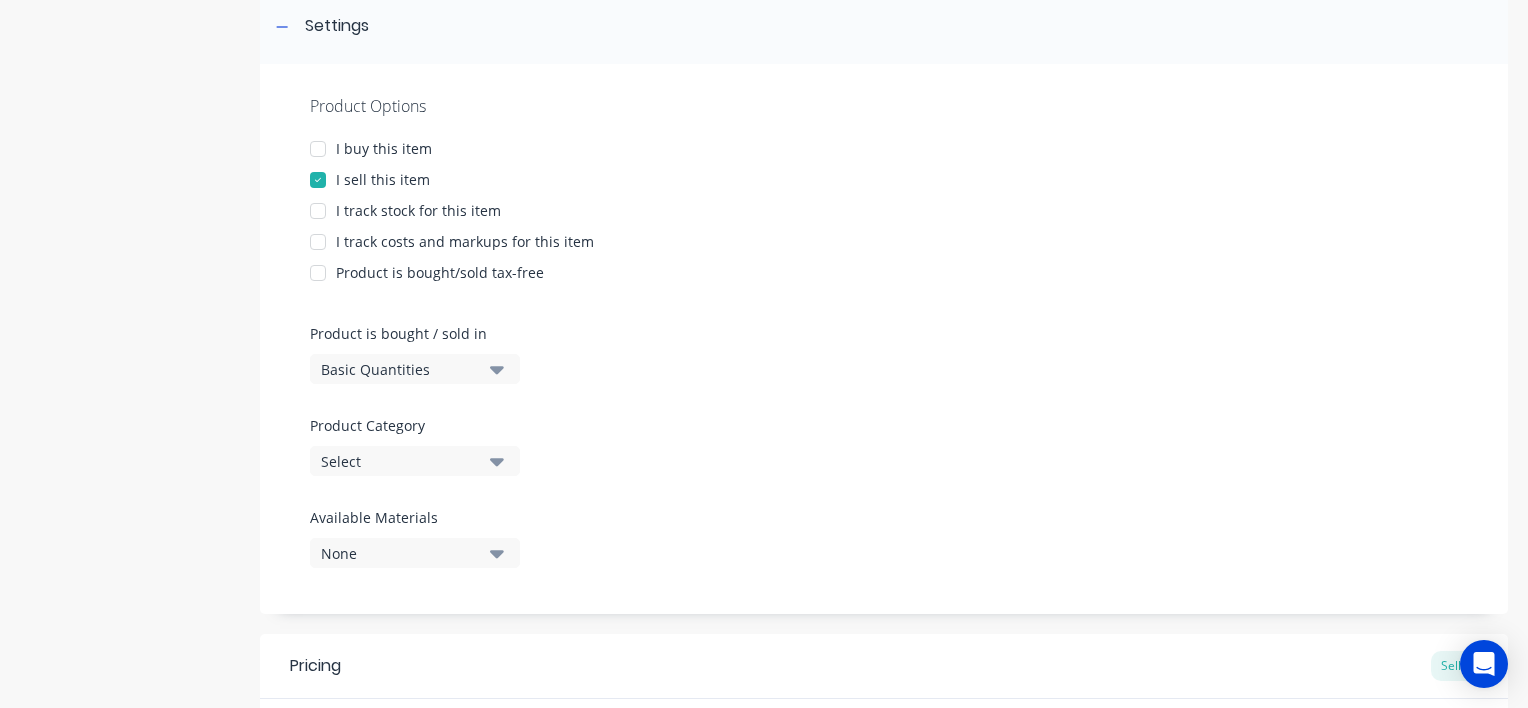 scroll, scrollTop: 626, scrollLeft: 0, axis: vertical 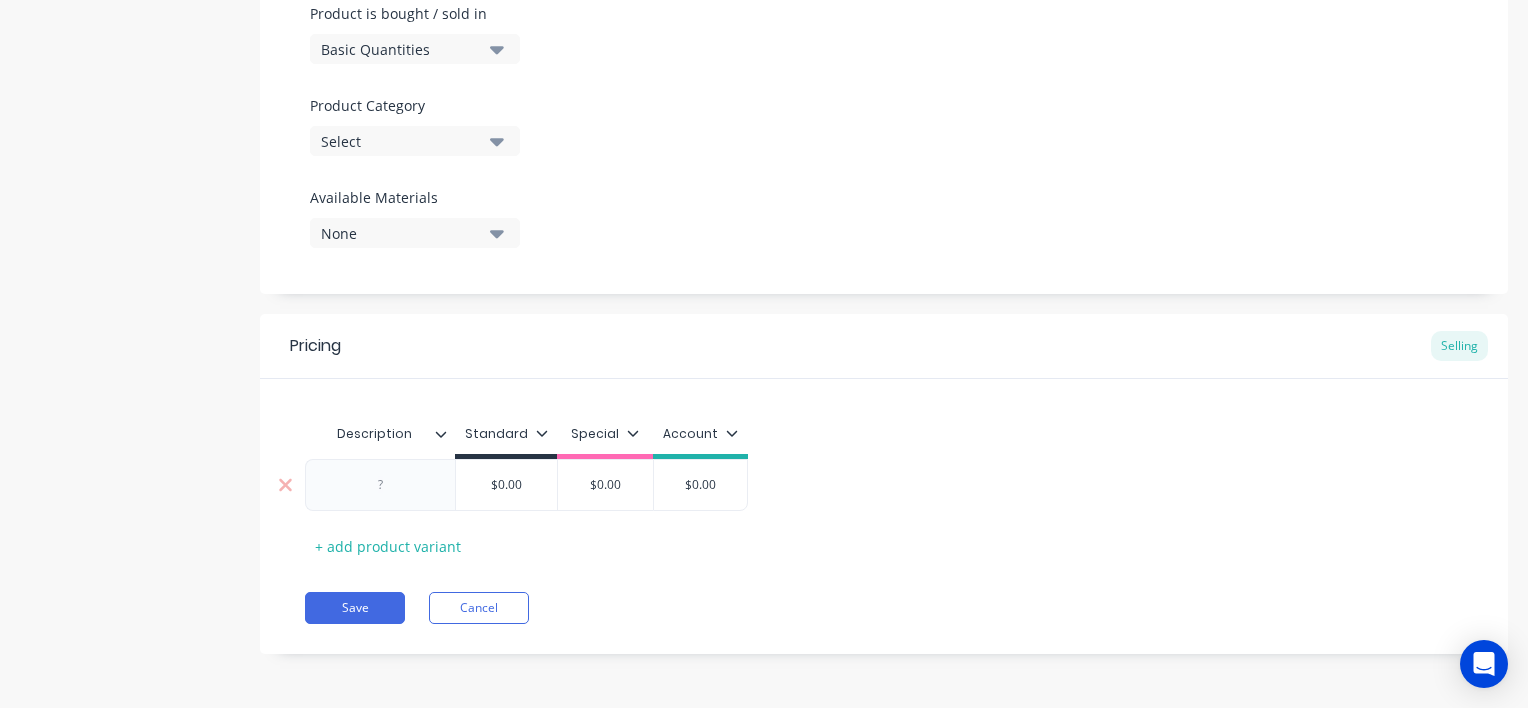 click at bounding box center [380, 485] 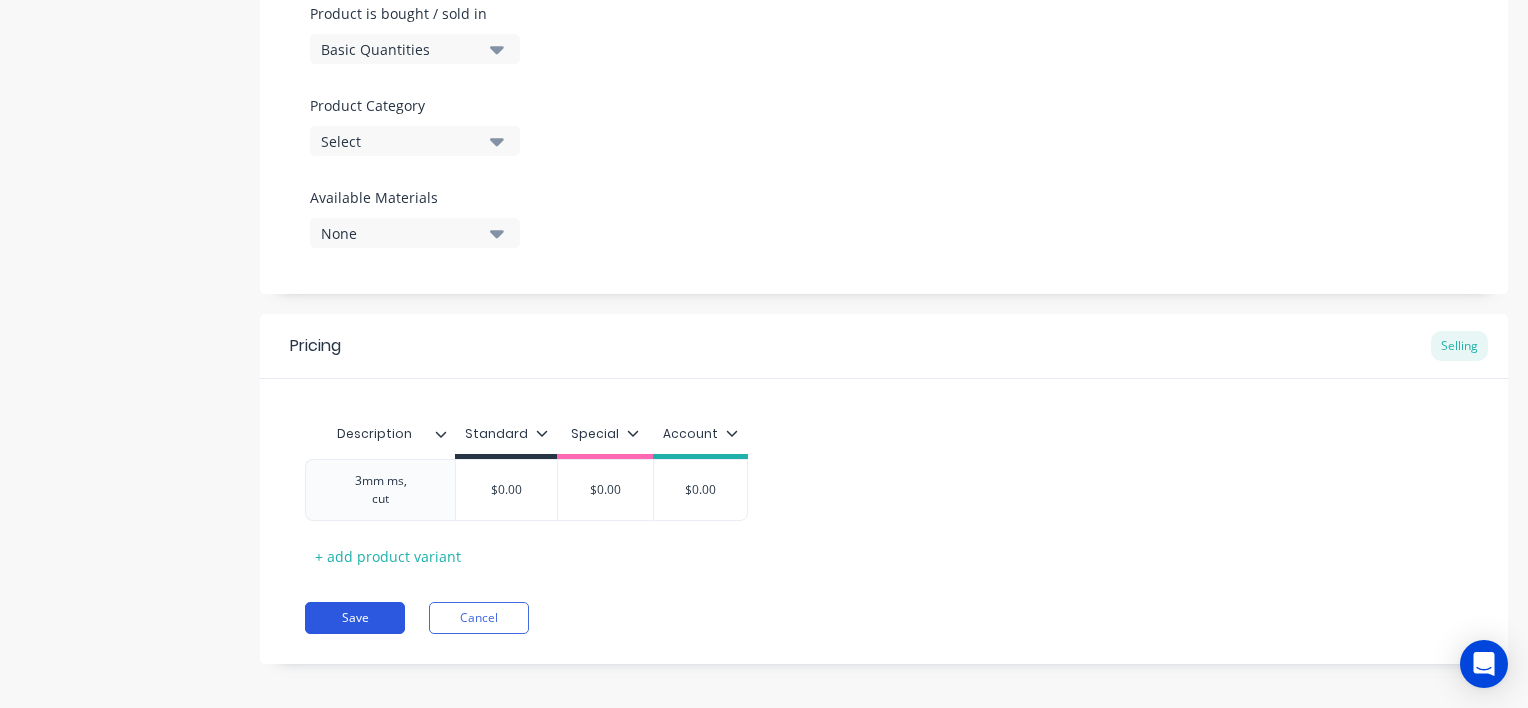 click on "Save" at bounding box center [355, 618] 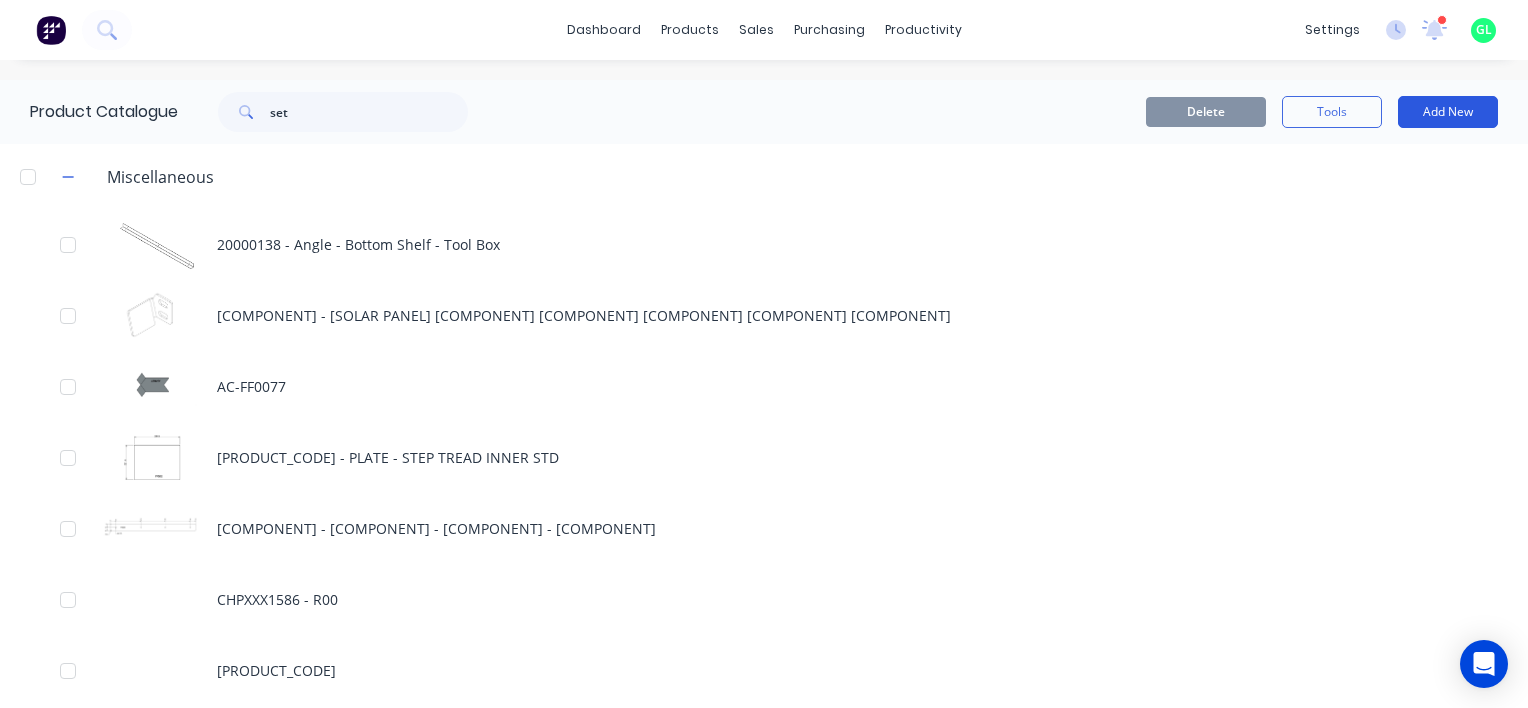 click on "Add New" at bounding box center (1448, 112) 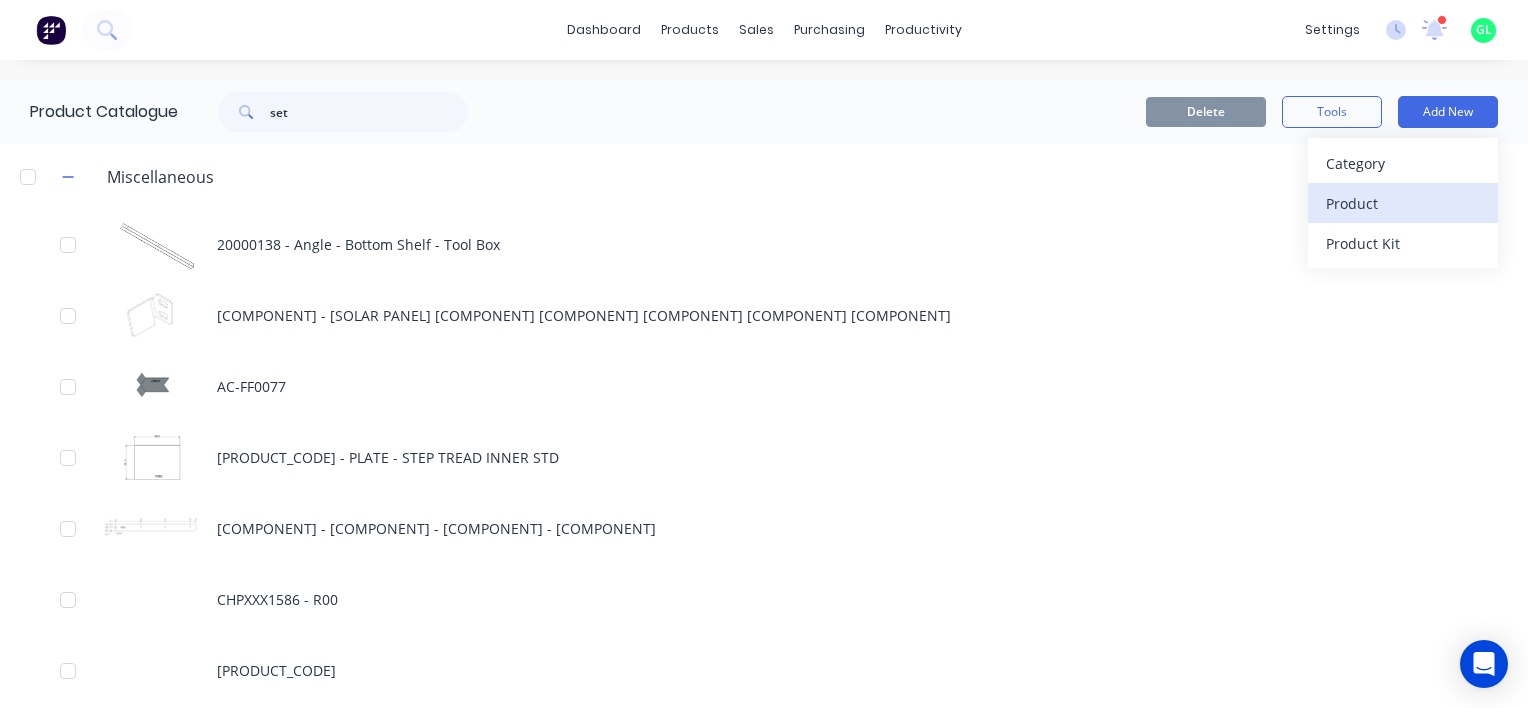 click on "Product" at bounding box center [1403, 203] 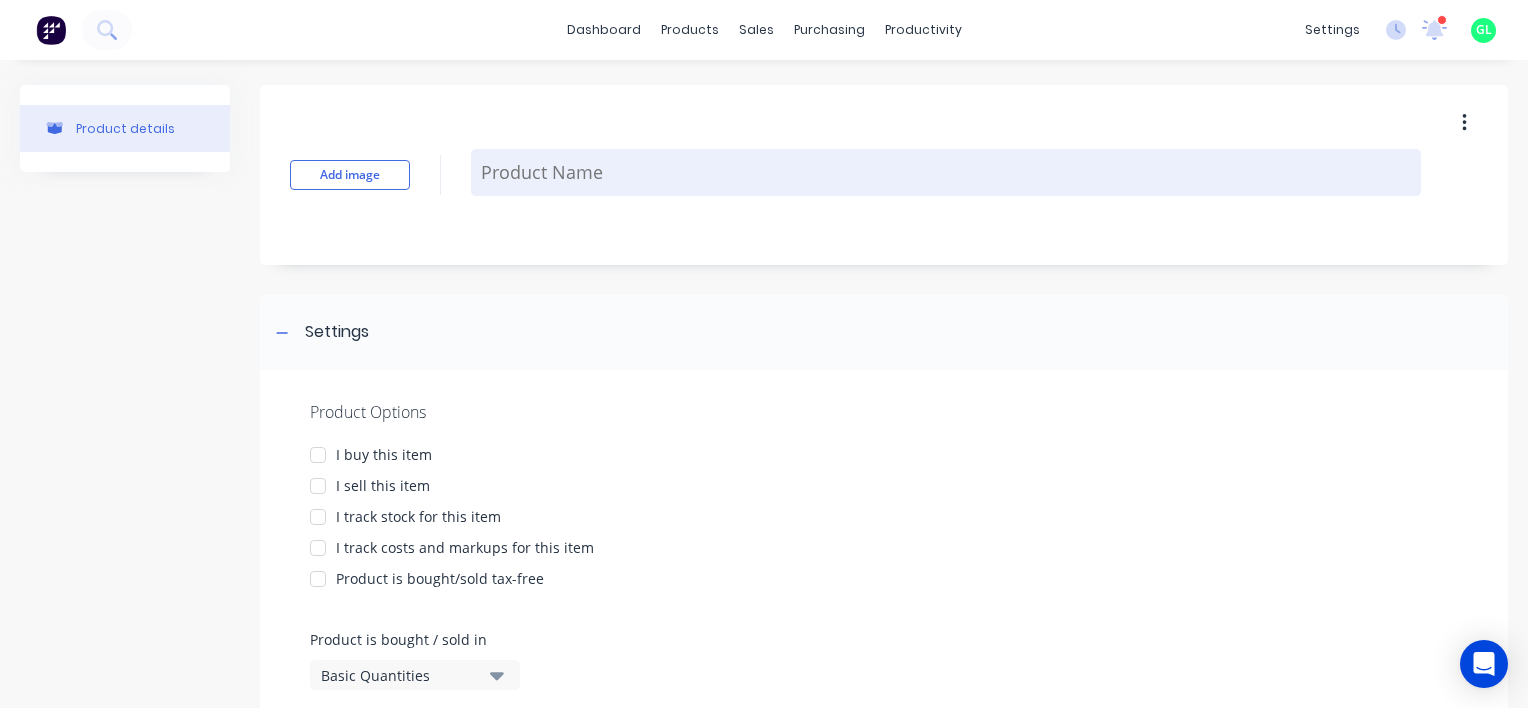 click at bounding box center (946, 172) 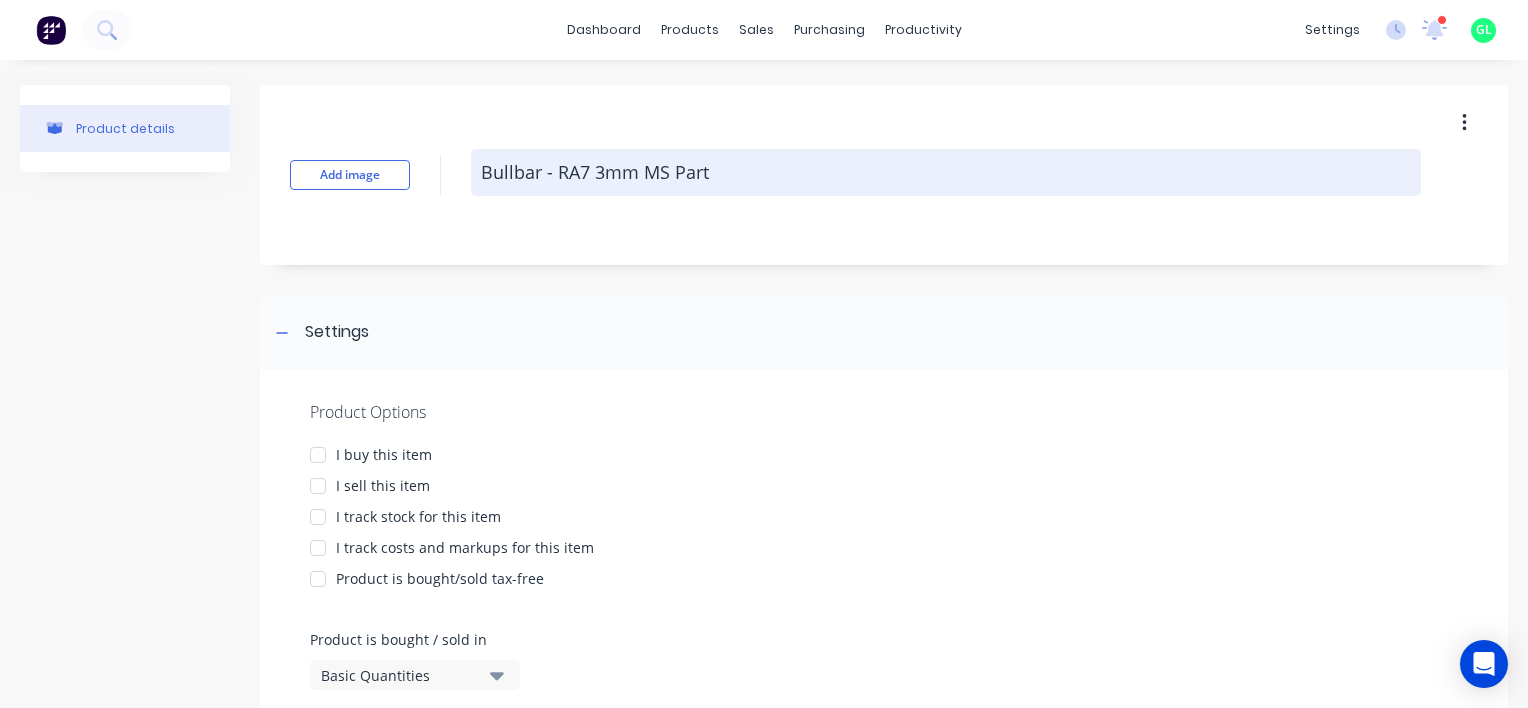 type on "x" 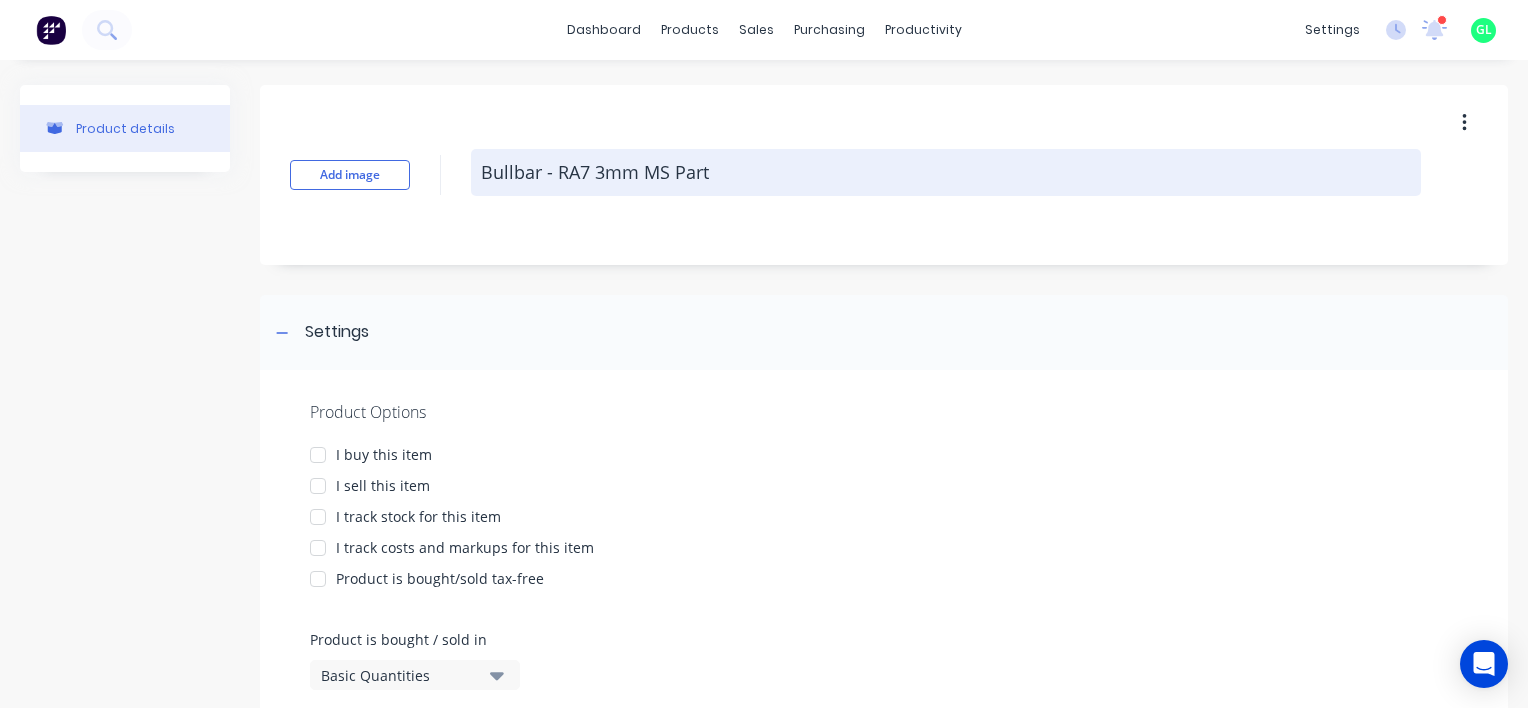 type on "Bullbar - RA7 3mm MS Part" 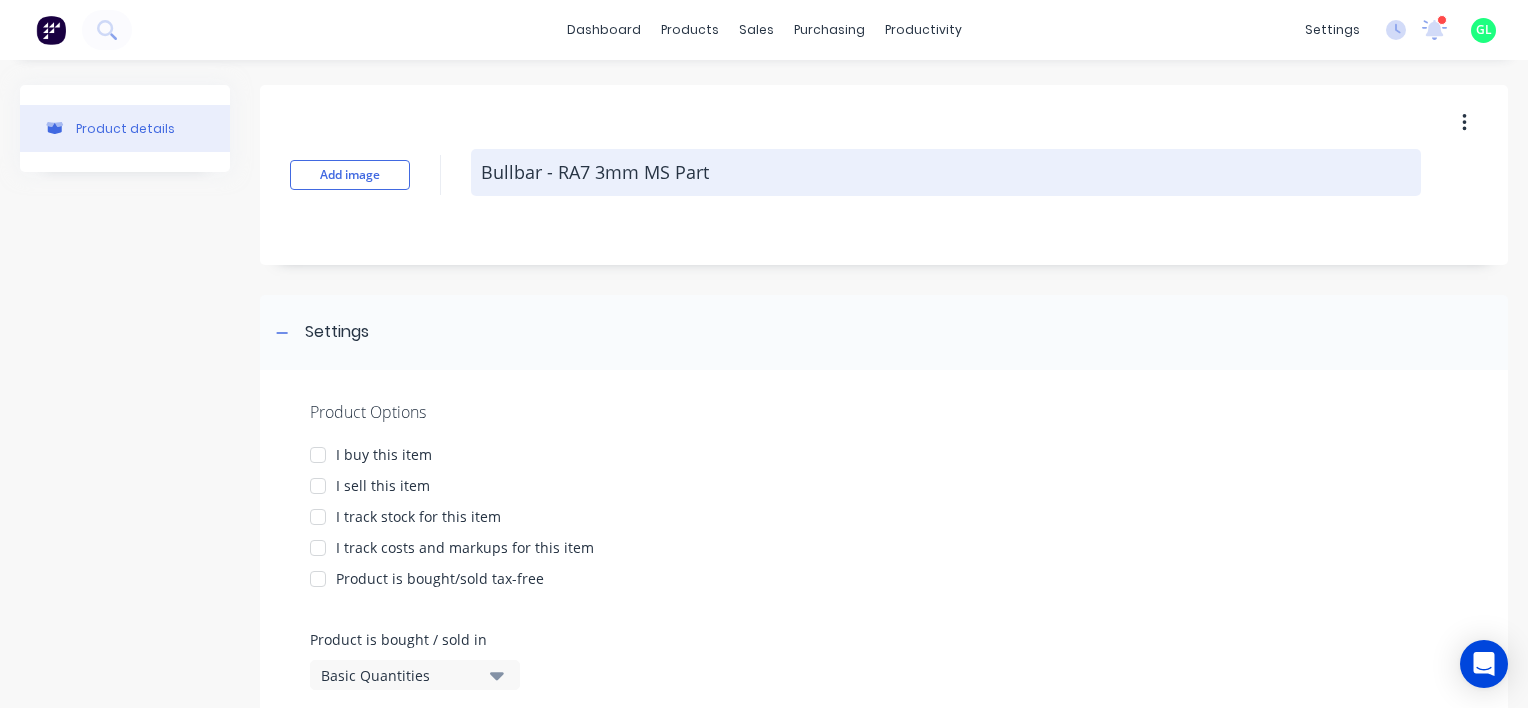 type on "x" 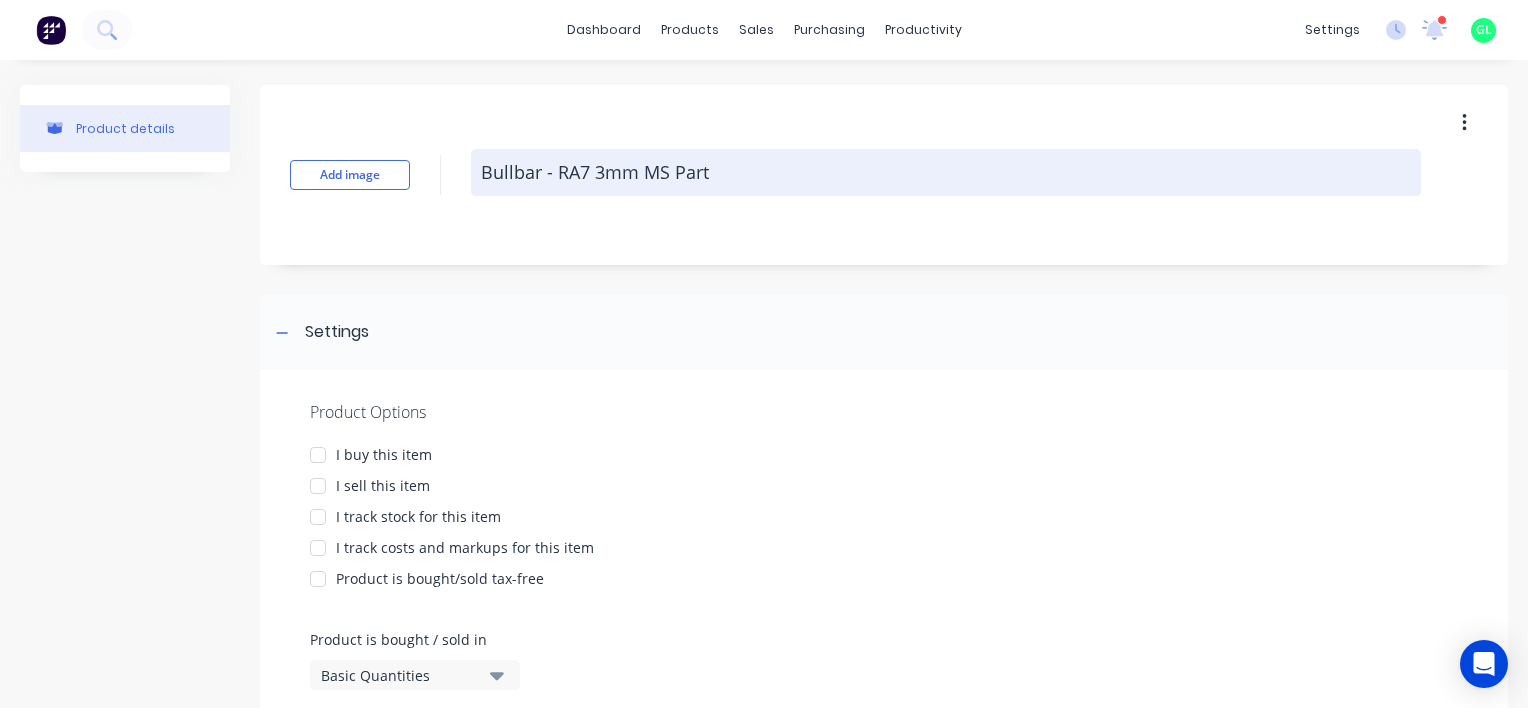 type on "Bullbar - RA7 3mm MS Part 1" 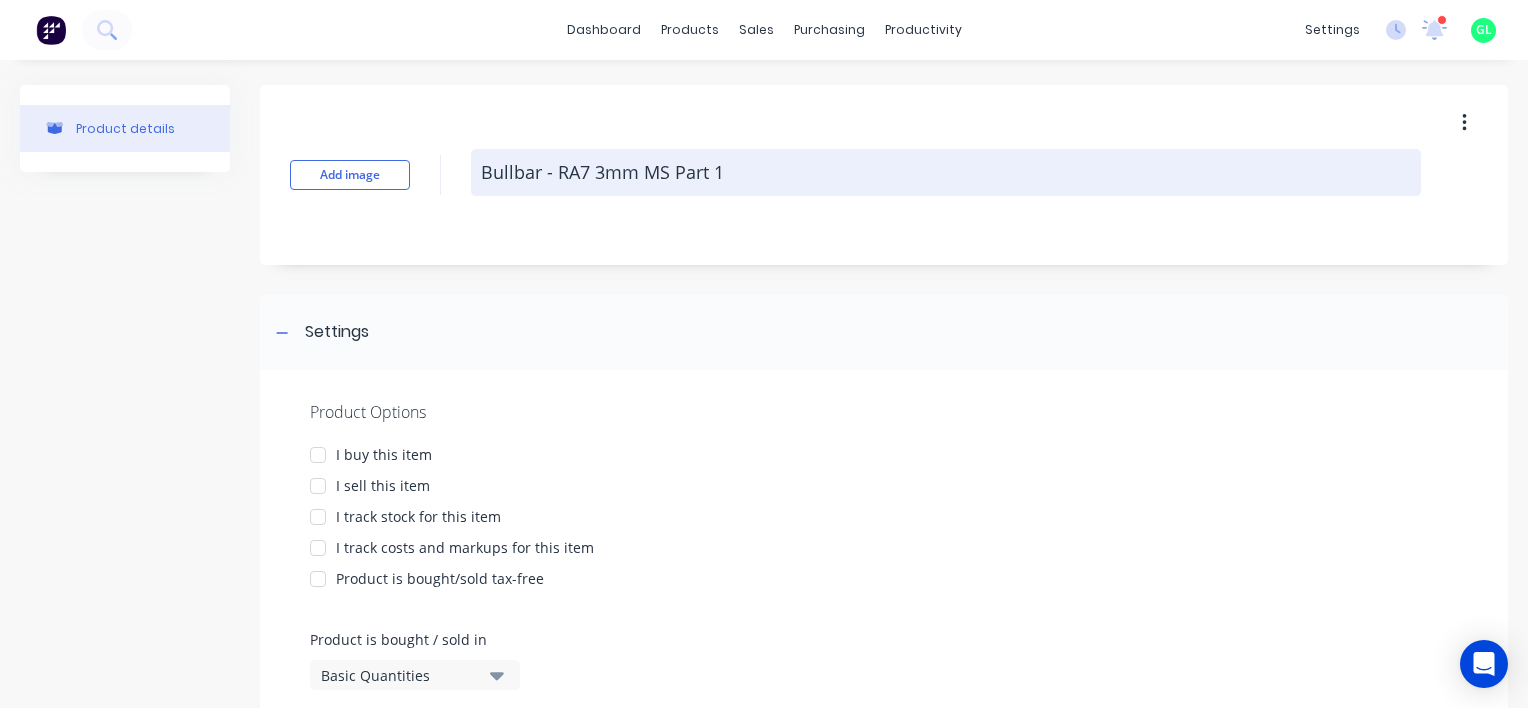 type on "x" 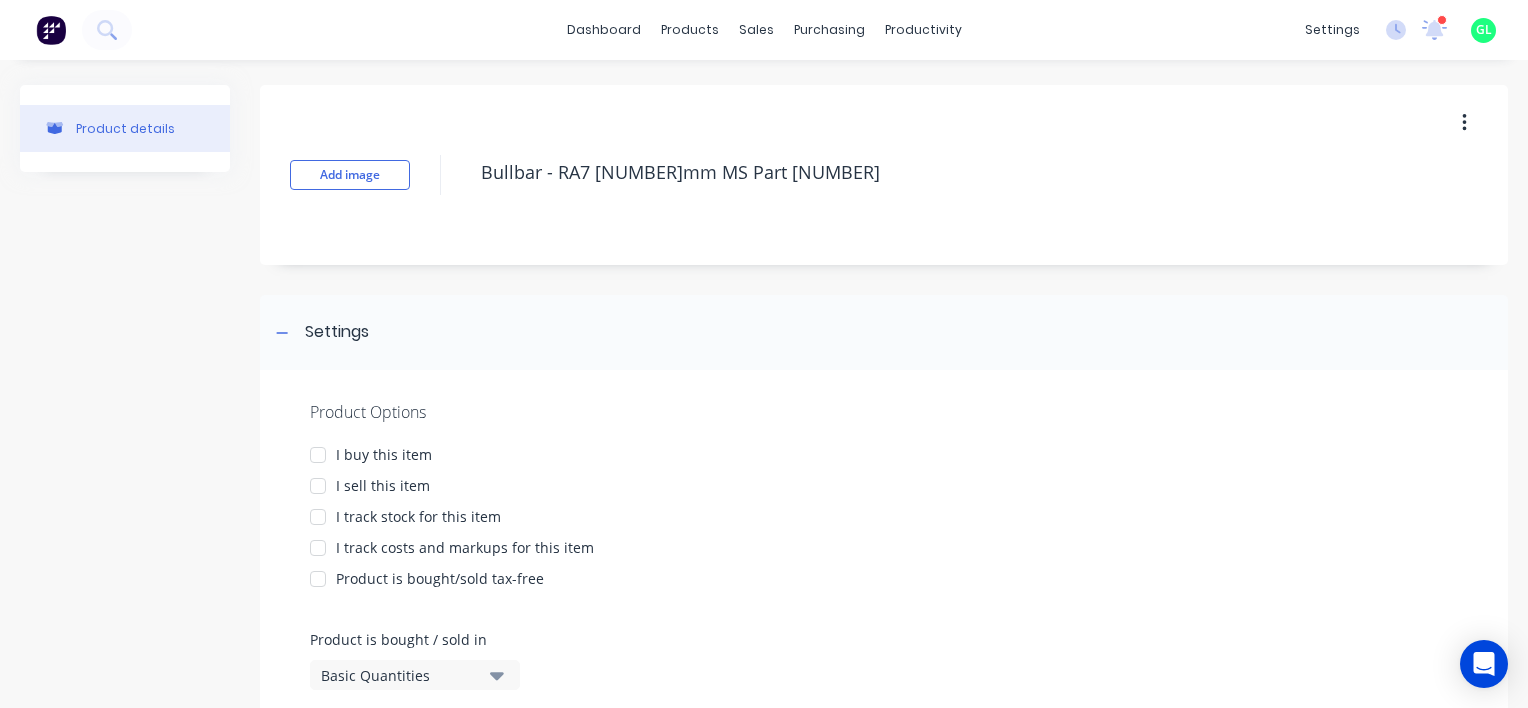 type on "Bullbar - RA7 [NUMBER]mm MS Part [NUMBER]" 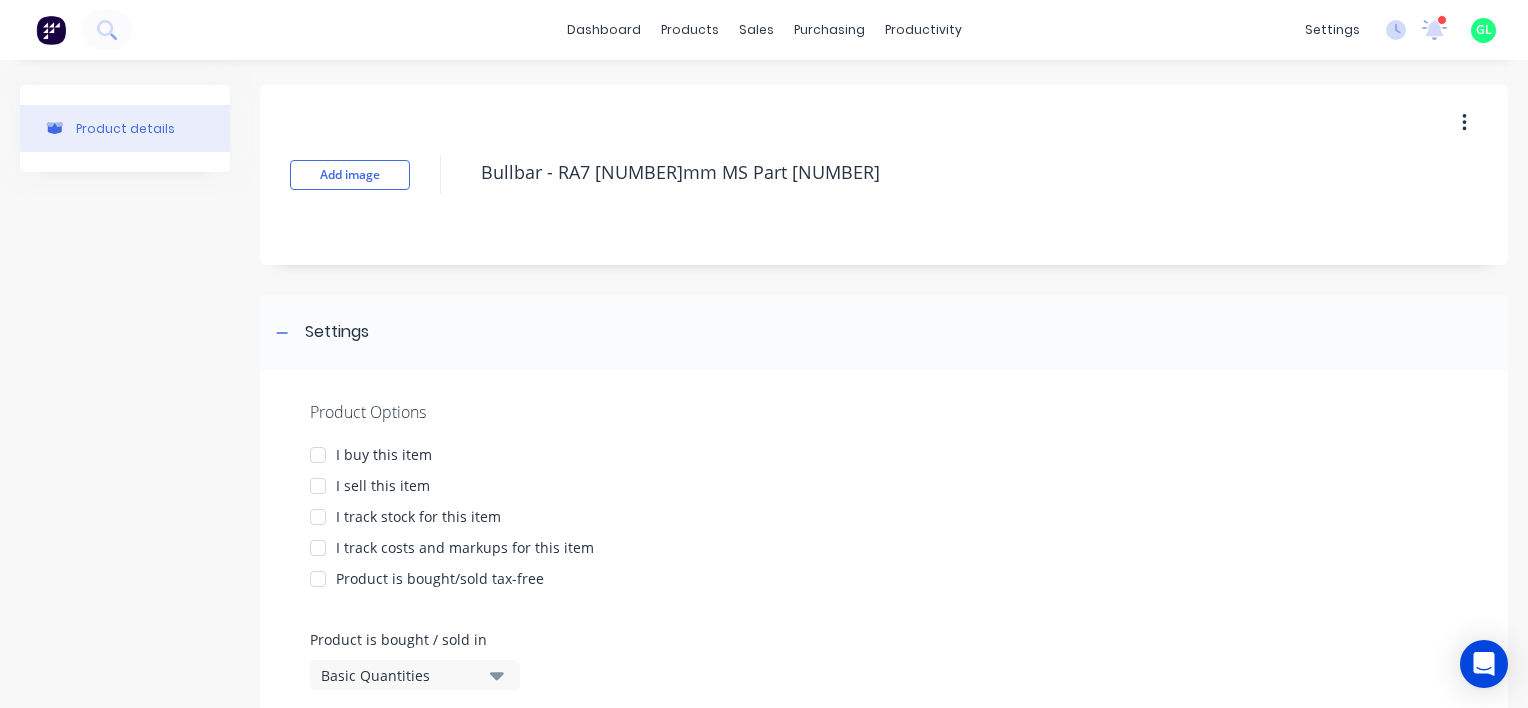 type on "x" 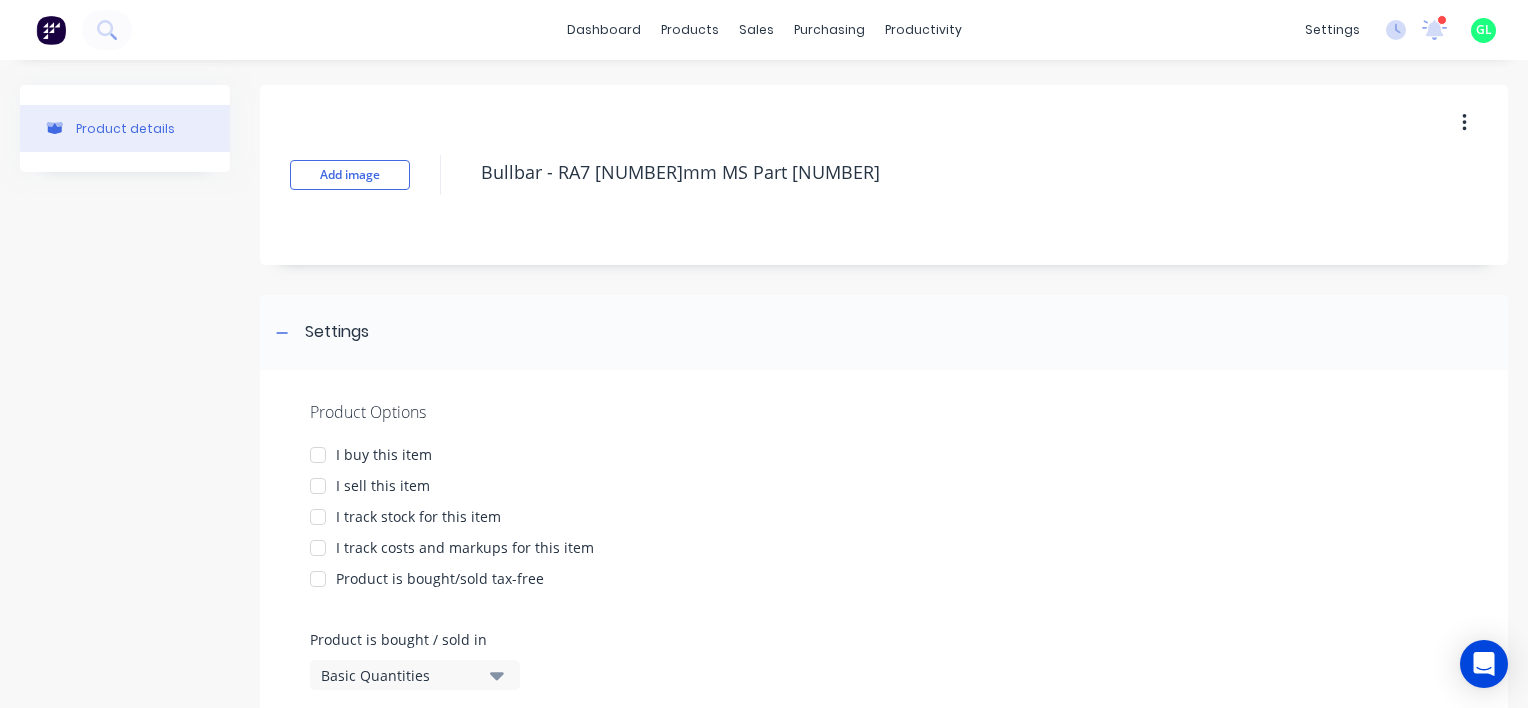 type on "Bullbar - RA7 [NUMBER]mm MS Part [NUMBER]" 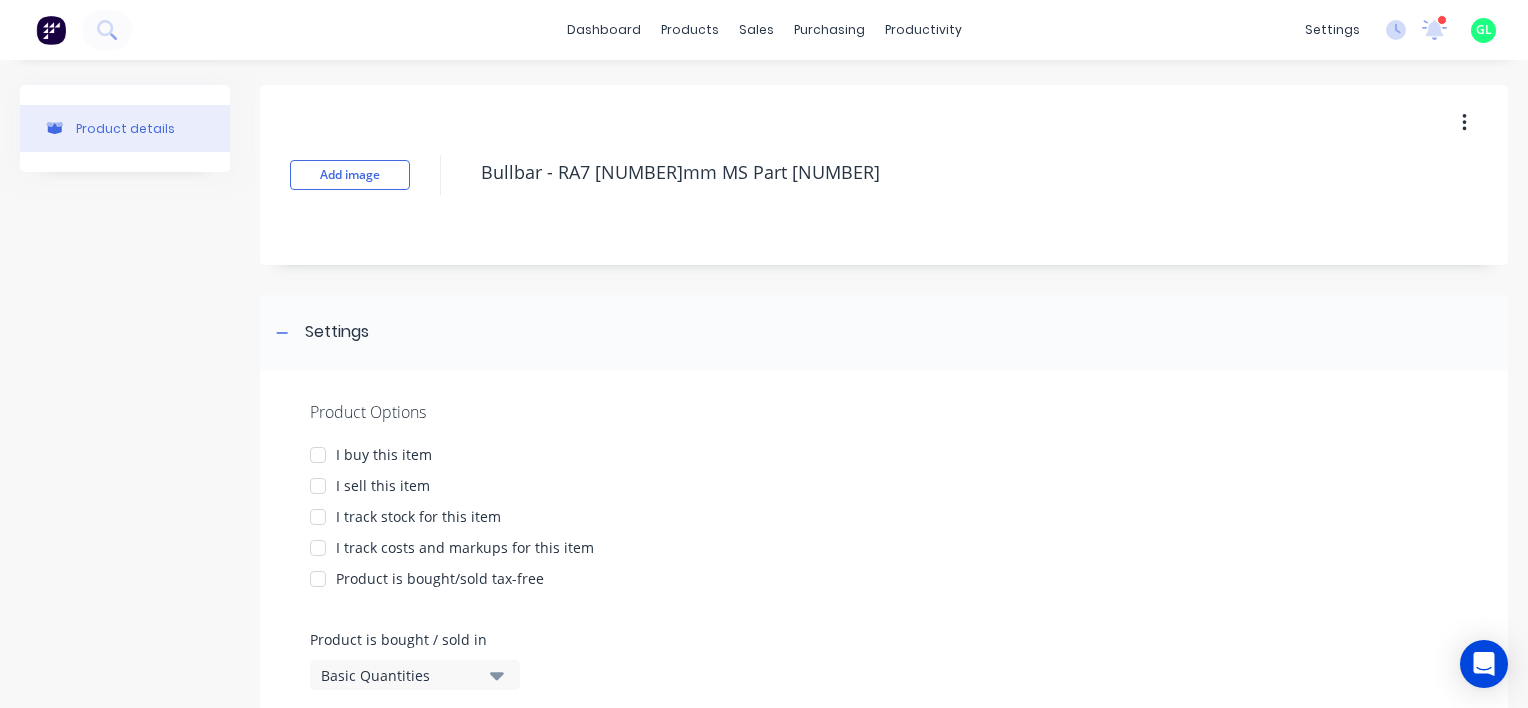 click on "I sell this item" at bounding box center (383, 485) 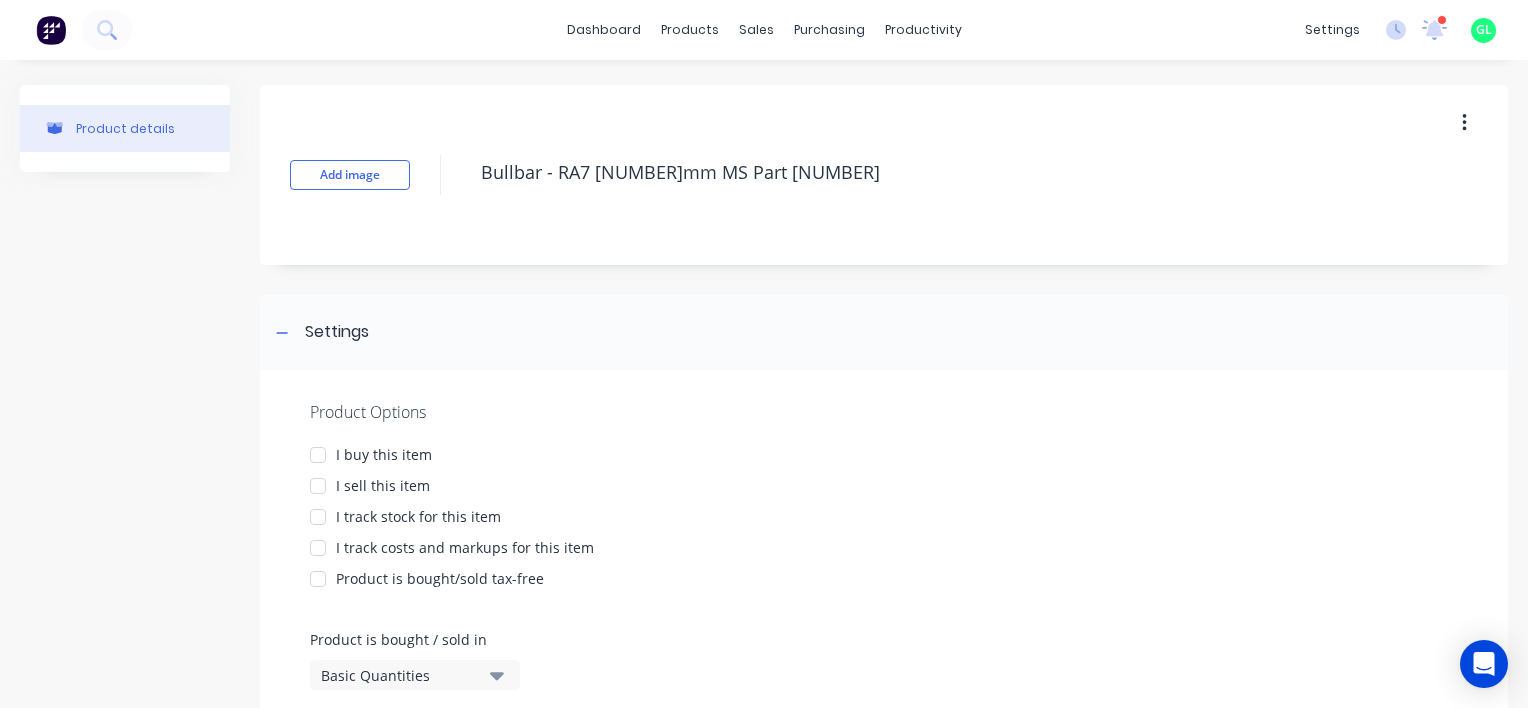 type on "x" 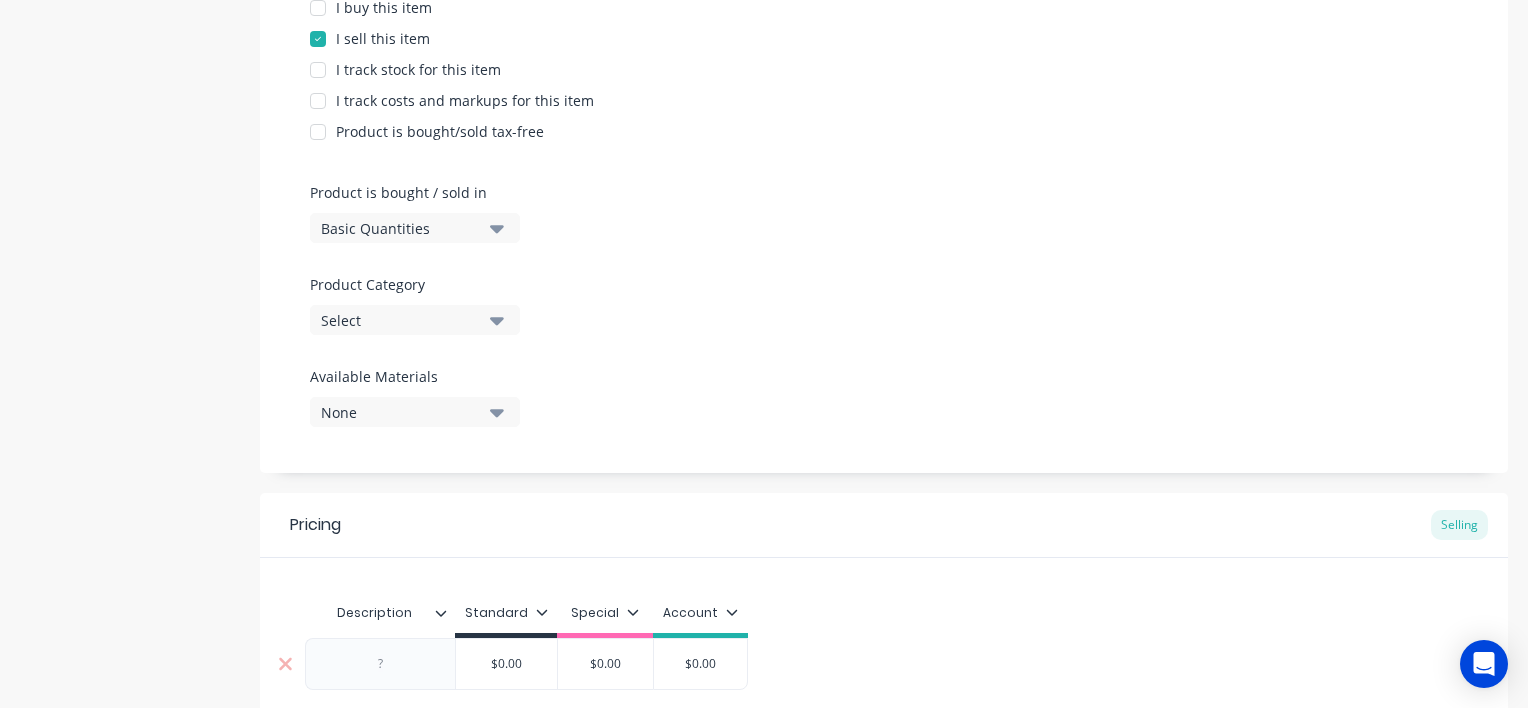 scroll, scrollTop: 600, scrollLeft: 0, axis: vertical 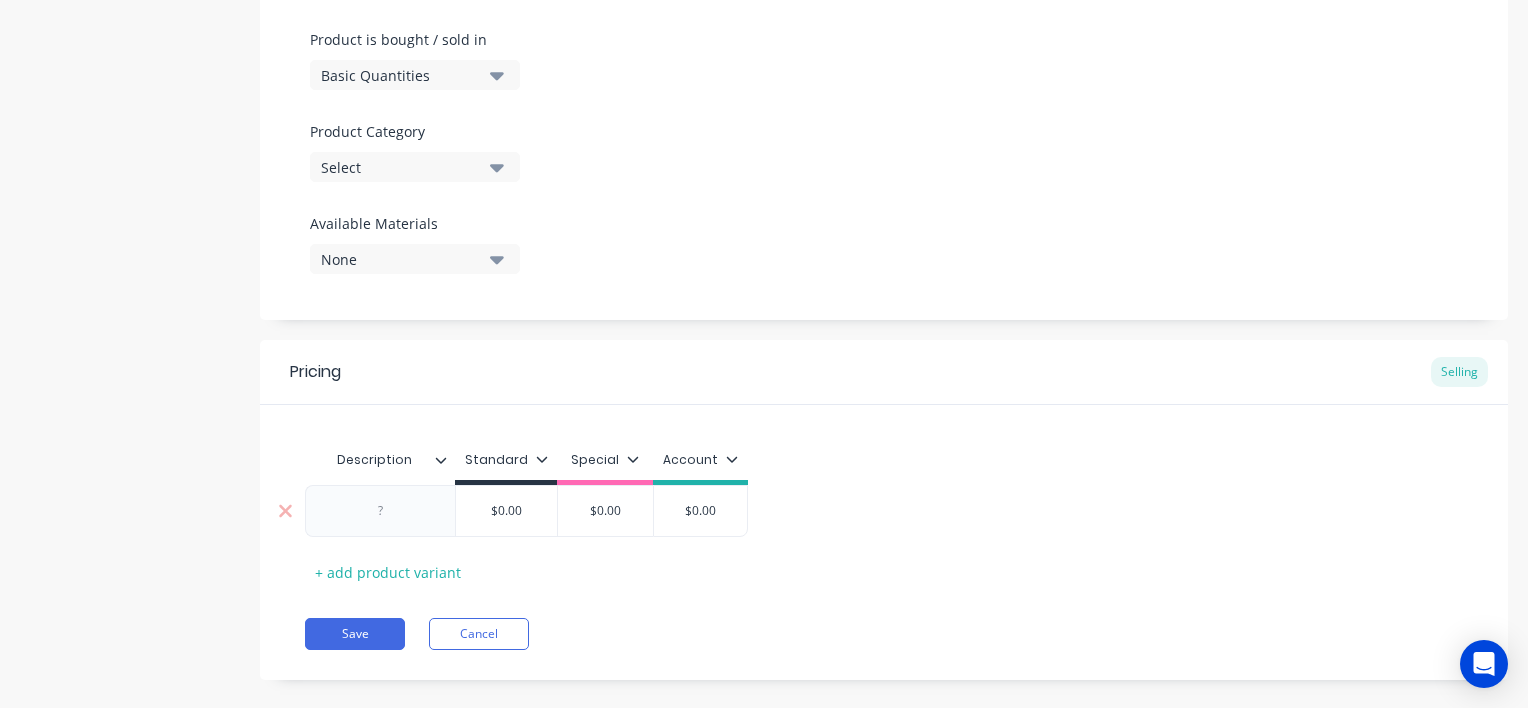 click at bounding box center [380, 511] 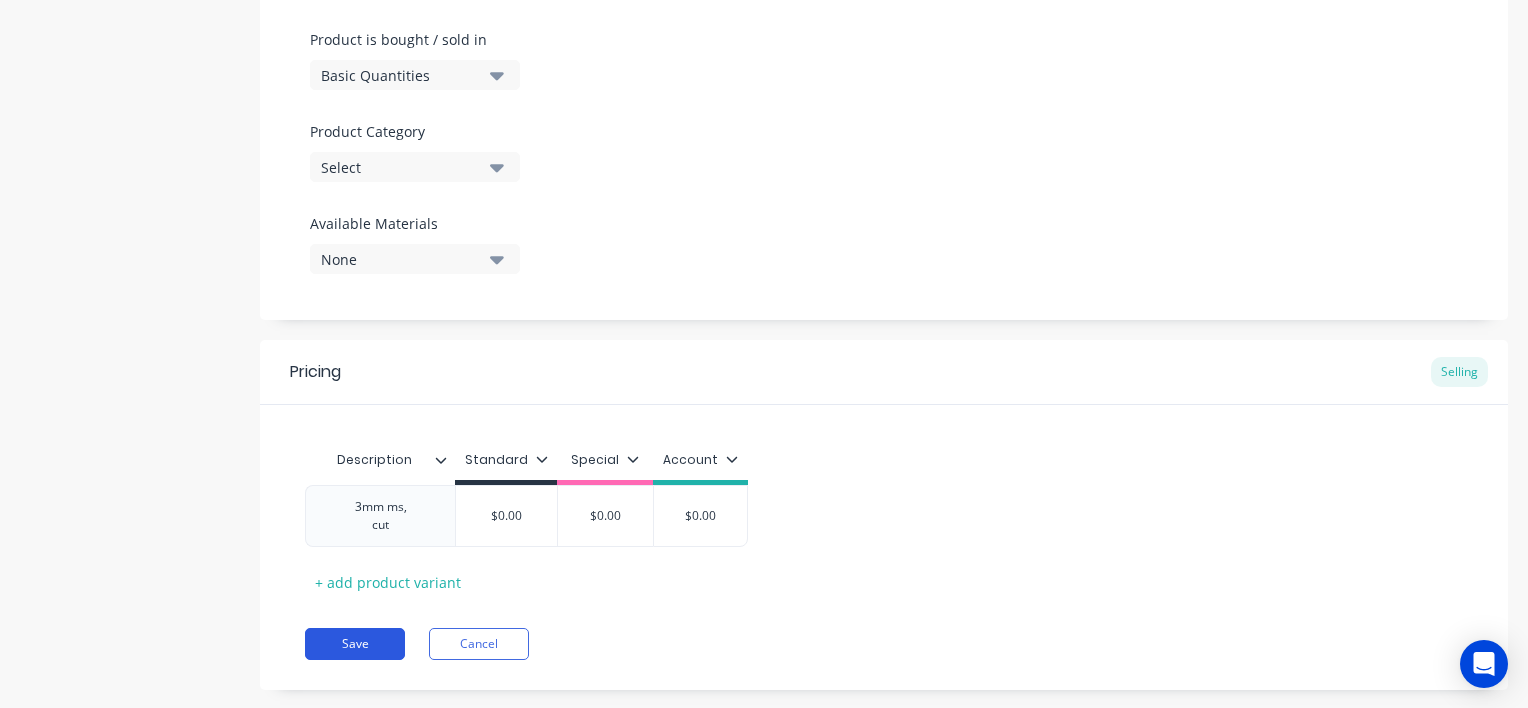 click on "Save" at bounding box center (355, 644) 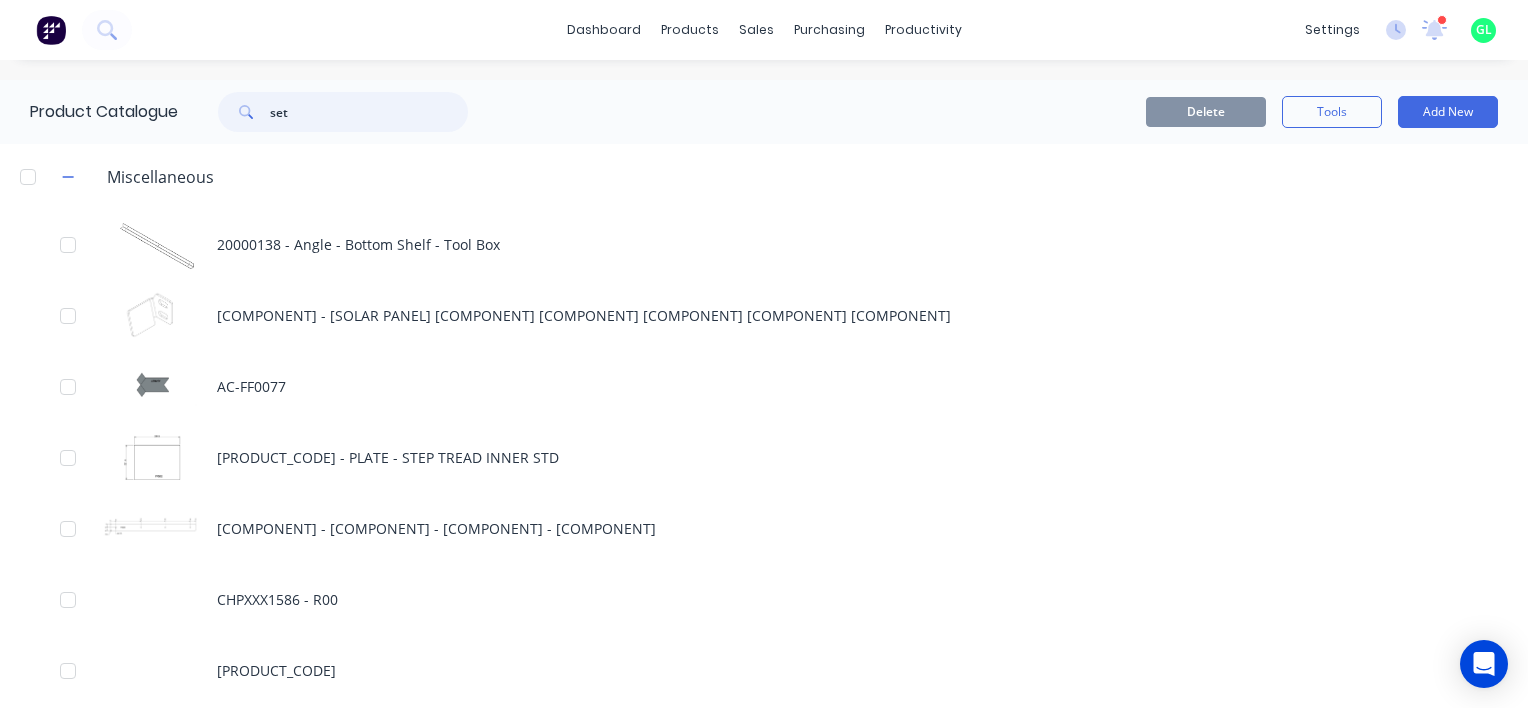 drag, startPoint x: 311, startPoint y: 112, endPoint x: 222, endPoint y: 108, distance: 89.08984 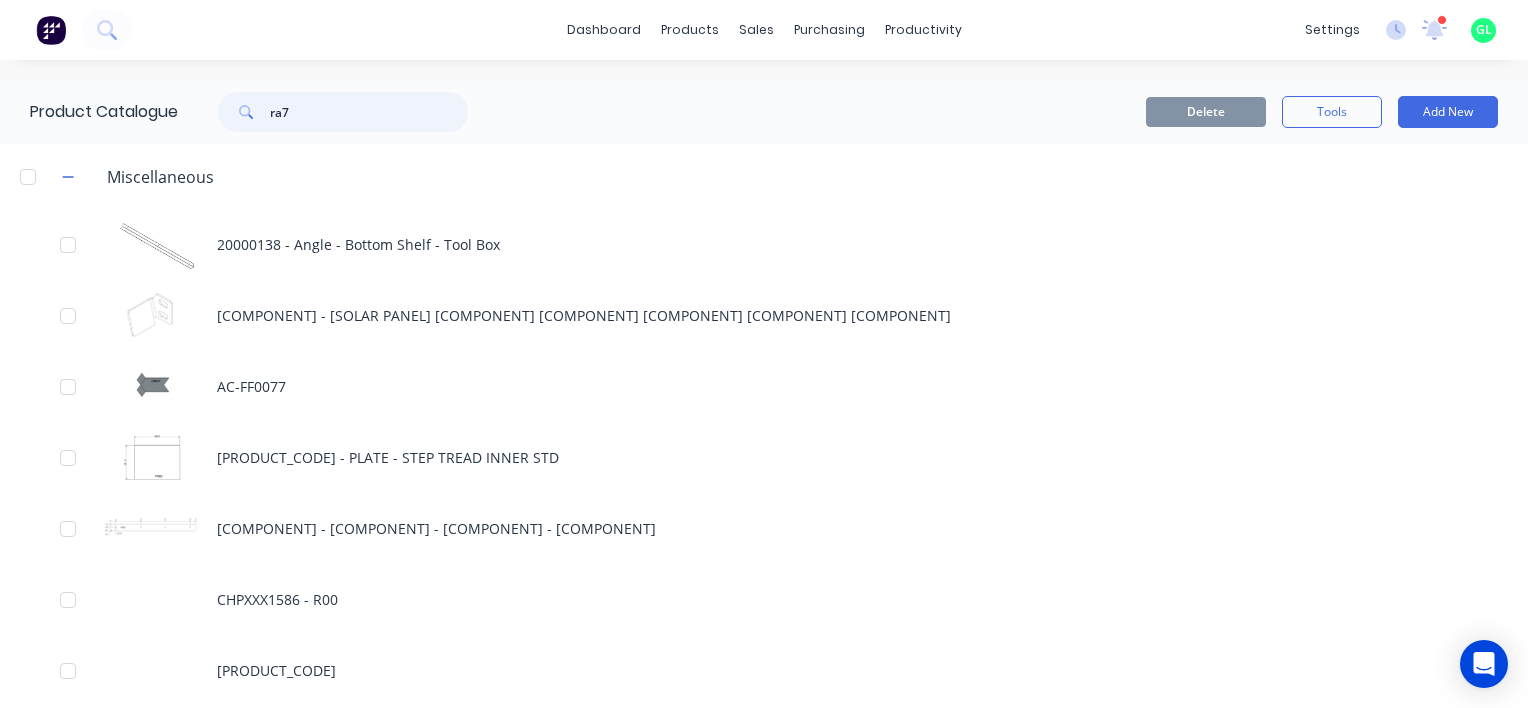 type on "ra7" 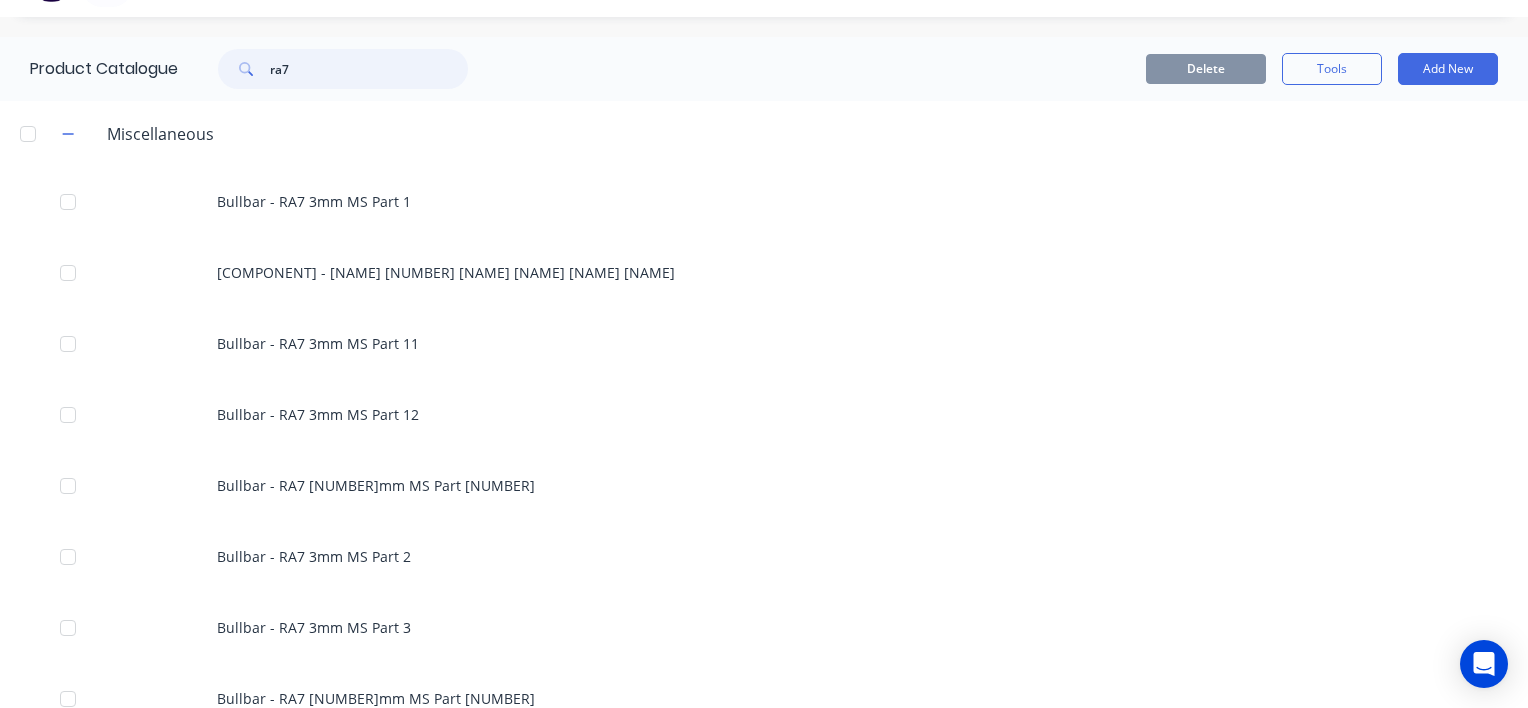scroll, scrollTop: 0, scrollLeft: 0, axis: both 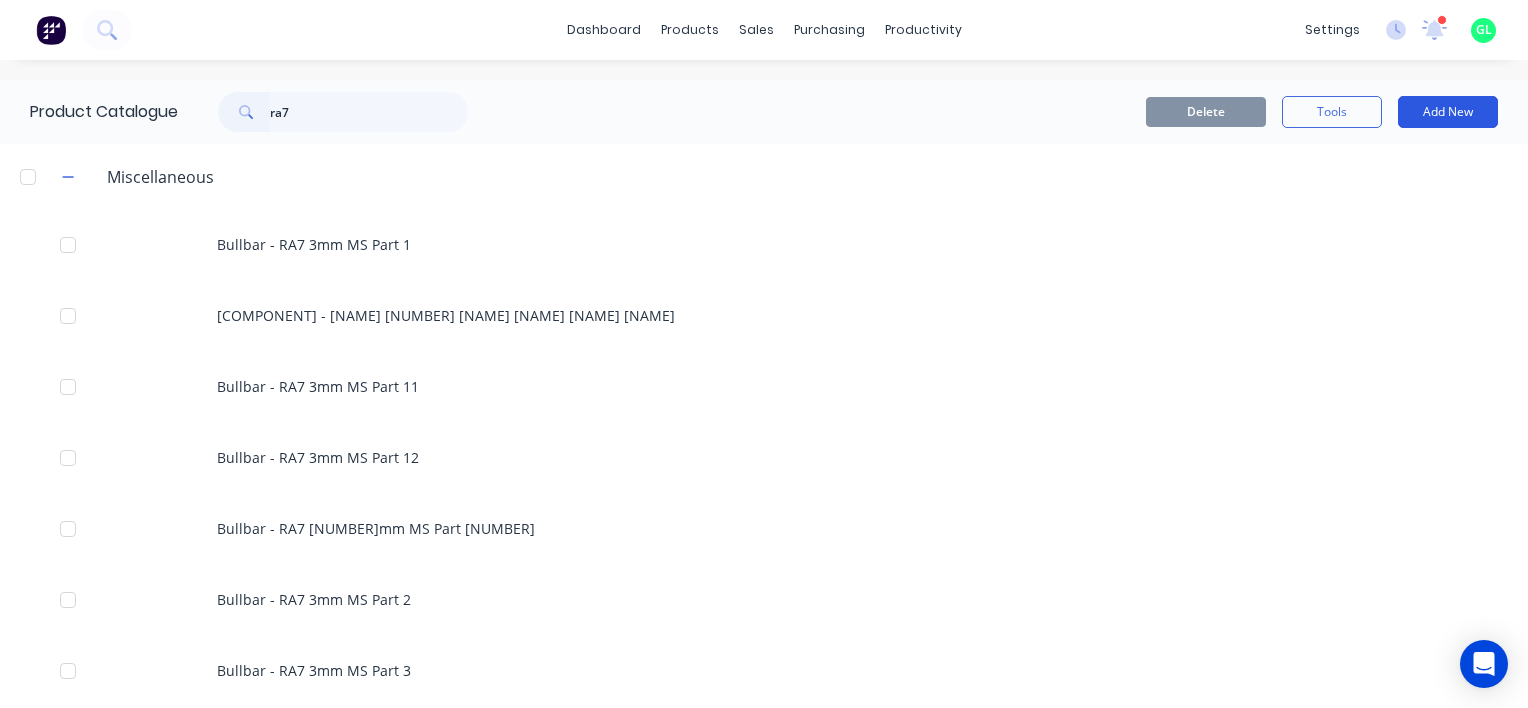 click on "Add New" at bounding box center (1448, 112) 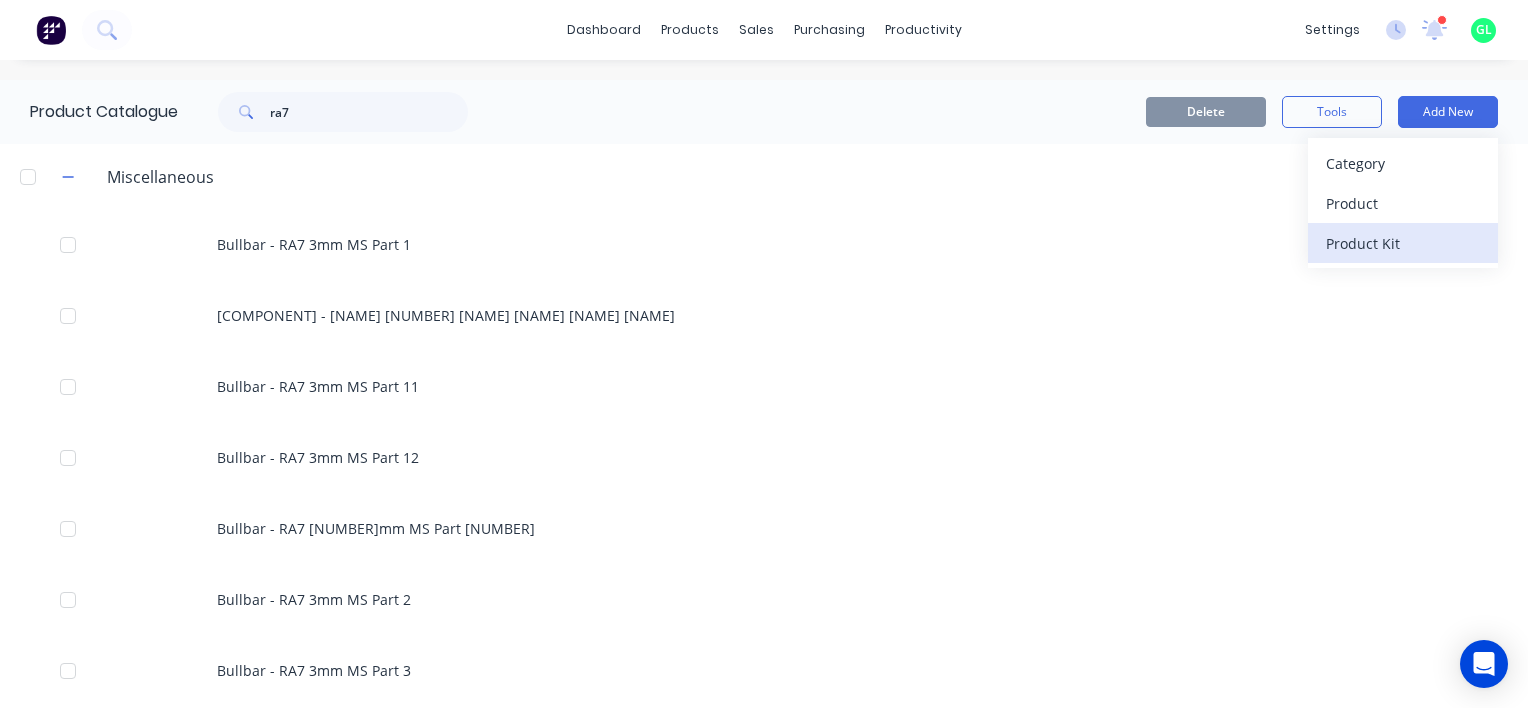 click on "Product Kit" at bounding box center [1403, 243] 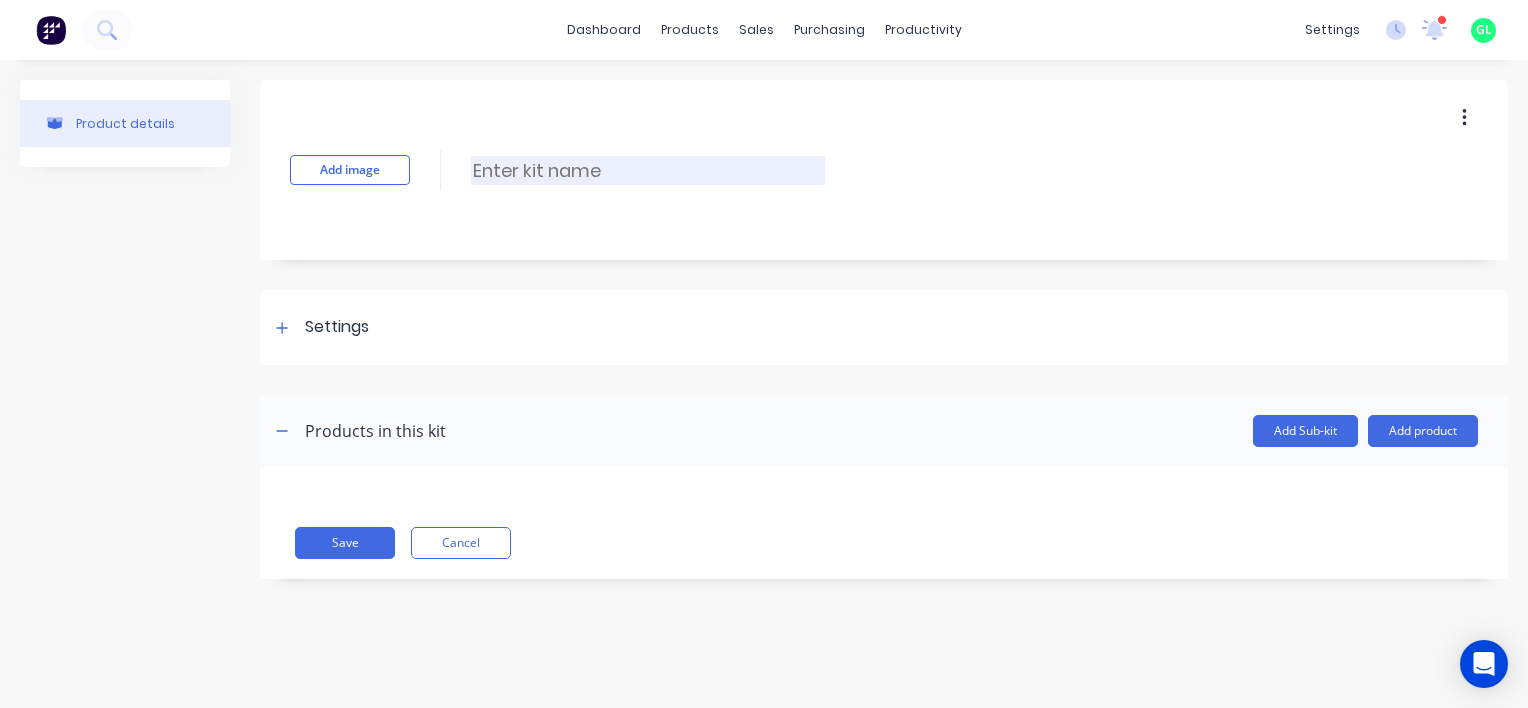 click at bounding box center [648, 170] 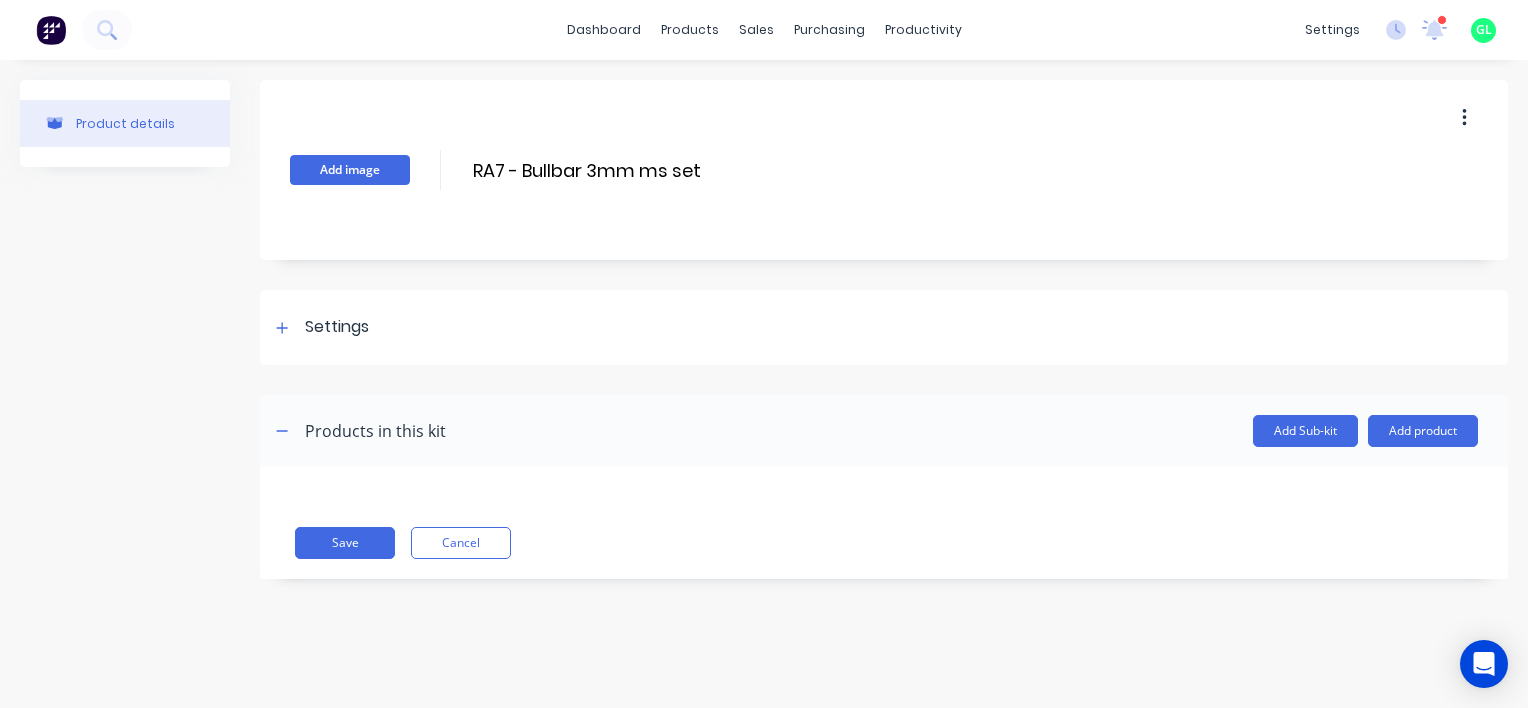 type on "RA7 - Bullbar 3mm ms set" 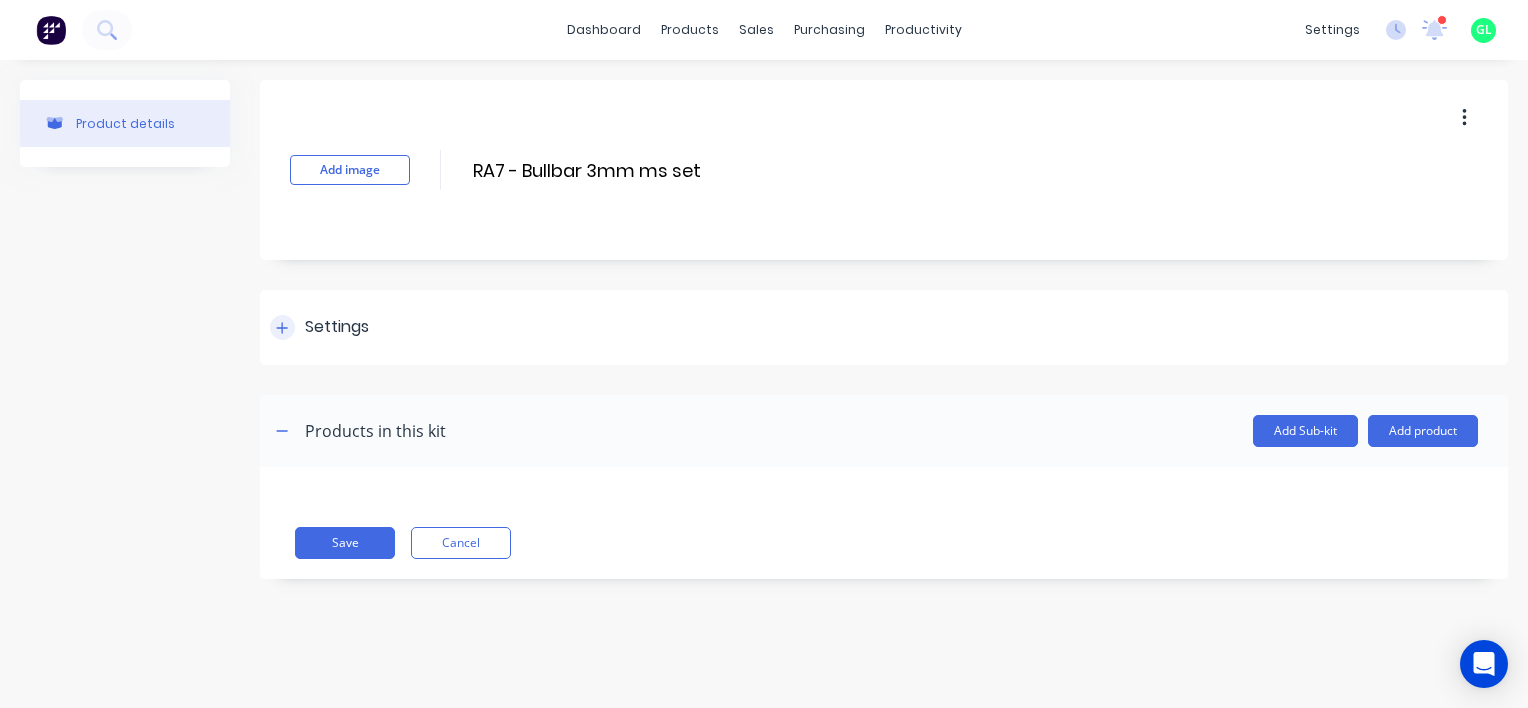 click 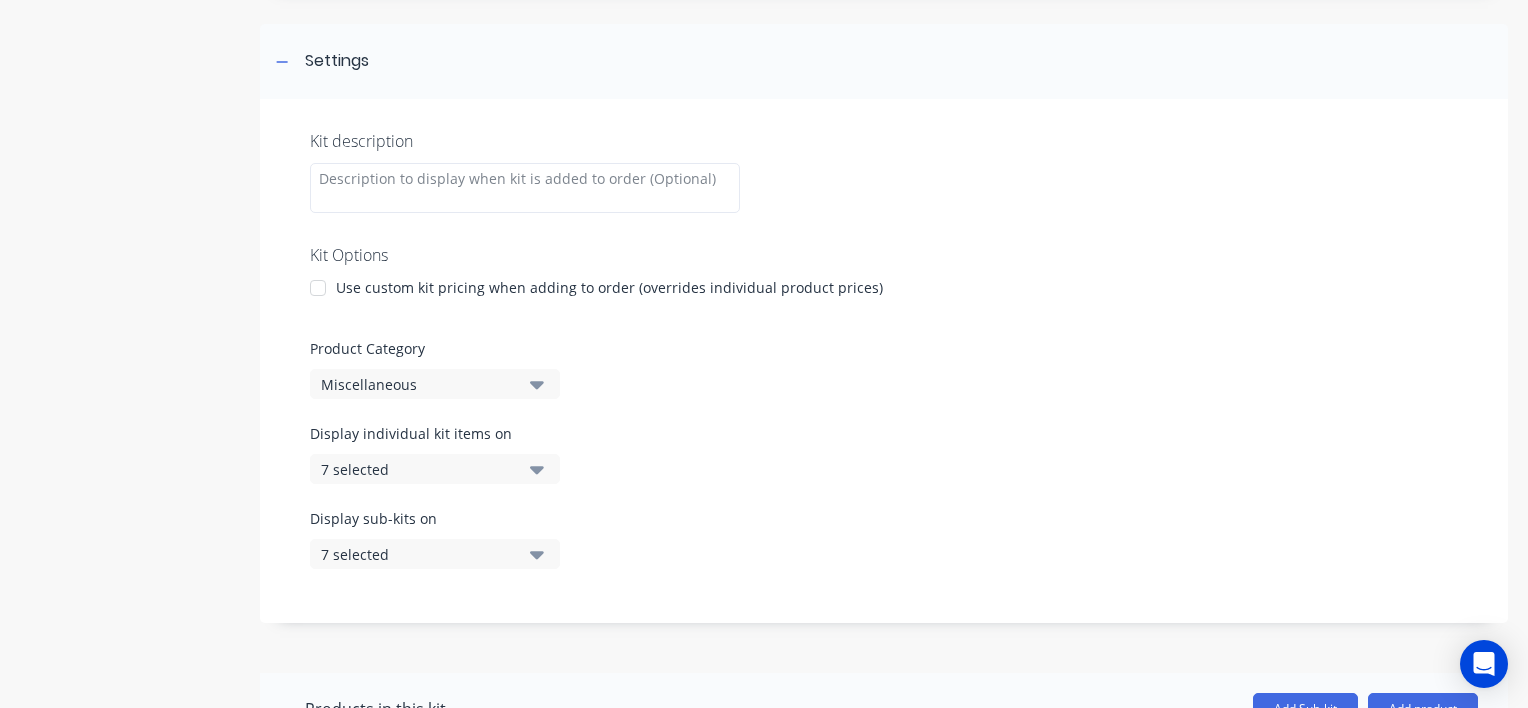 scroll, scrollTop: 300, scrollLeft: 0, axis: vertical 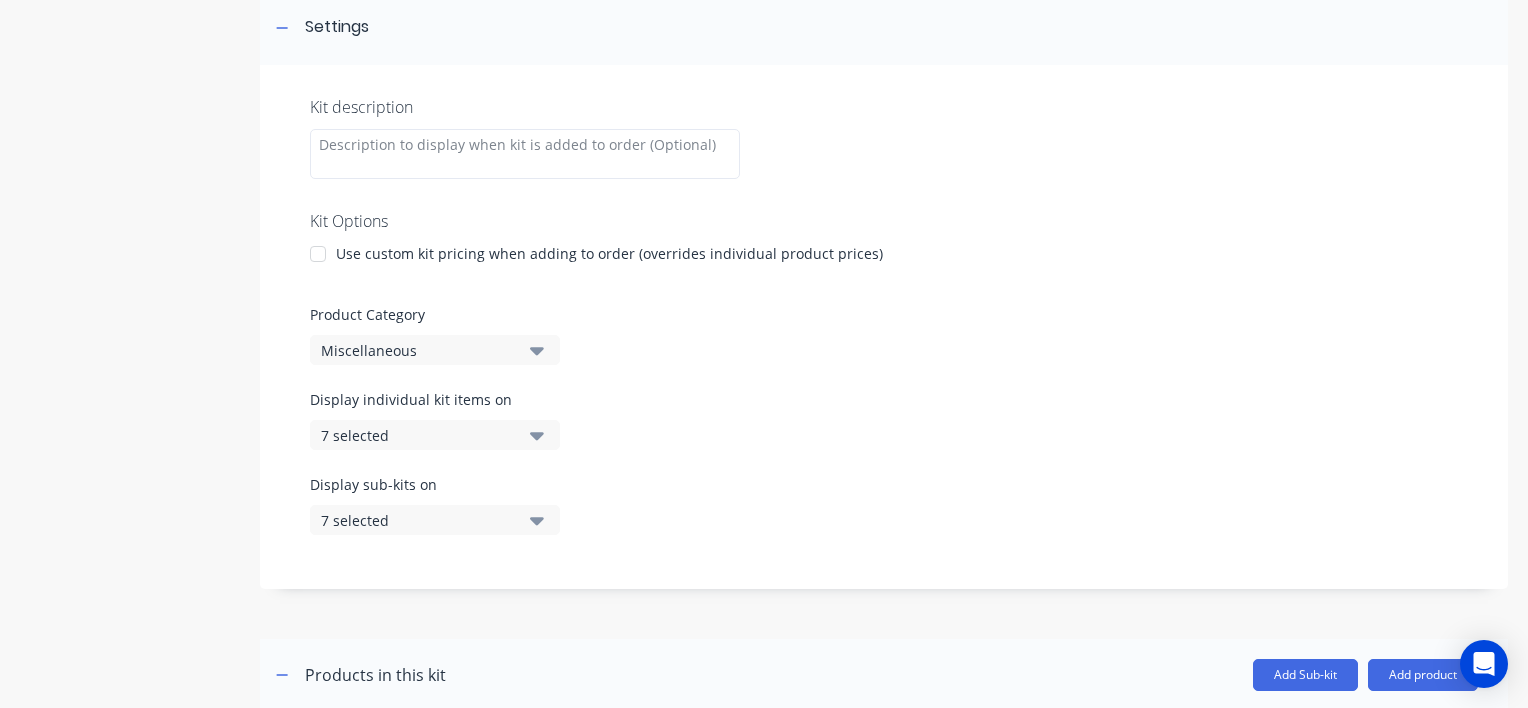 click 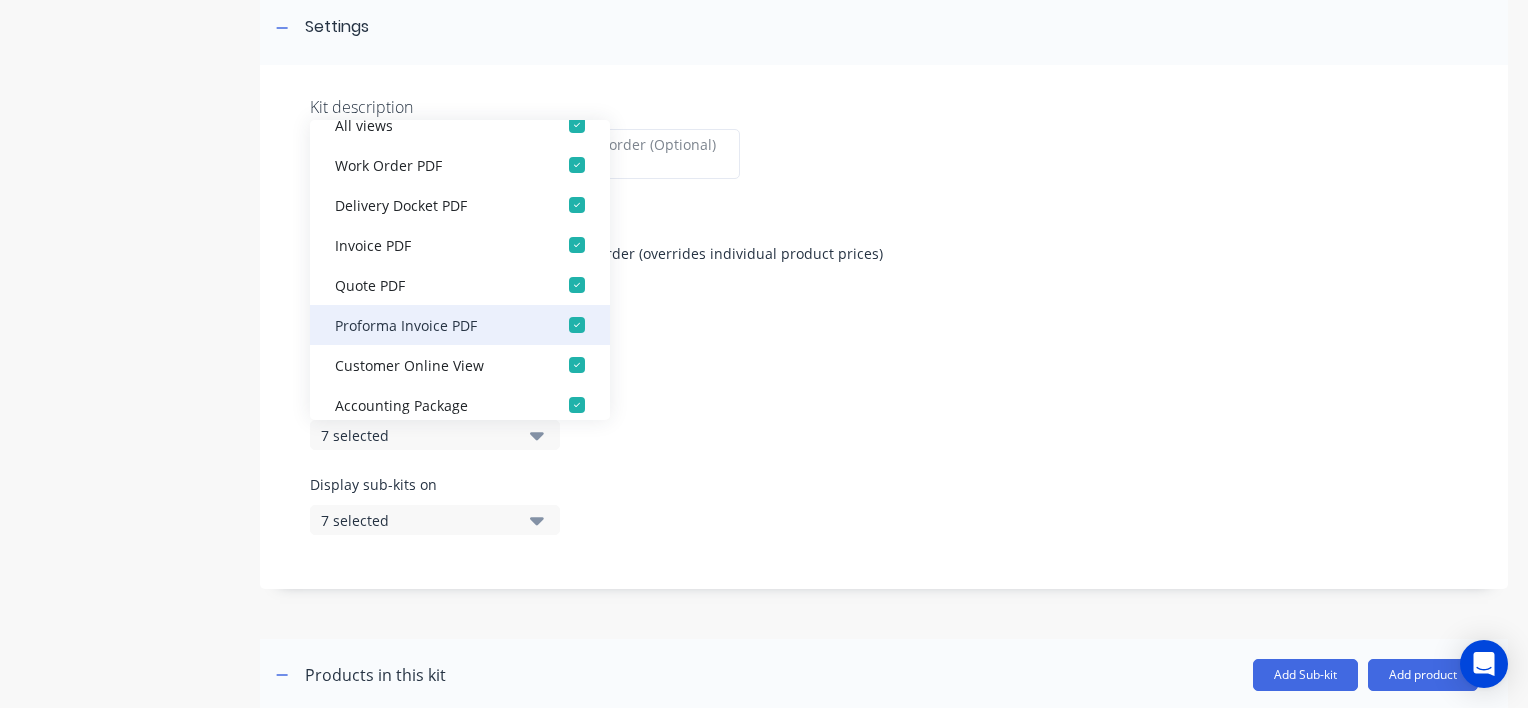 scroll, scrollTop: 40, scrollLeft: 0, axis: vertical 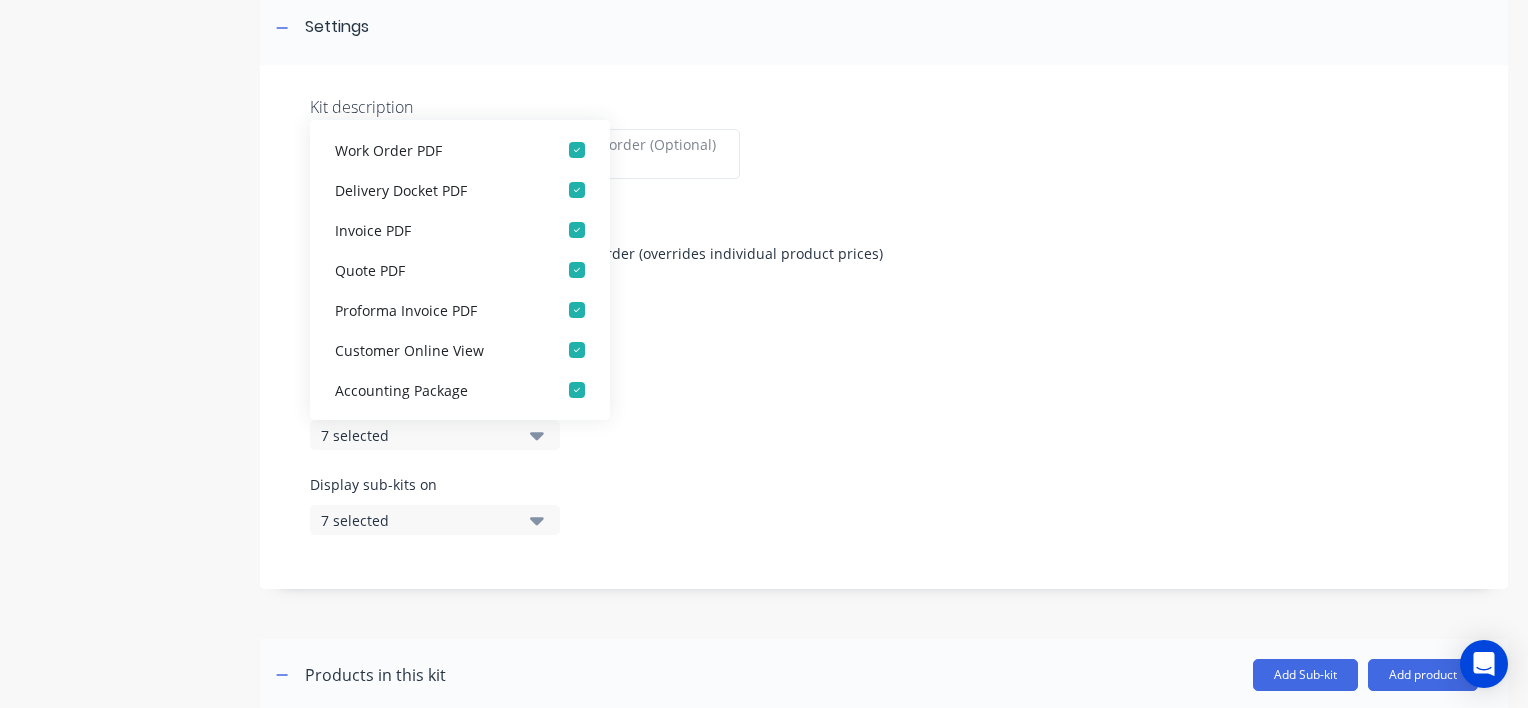 click 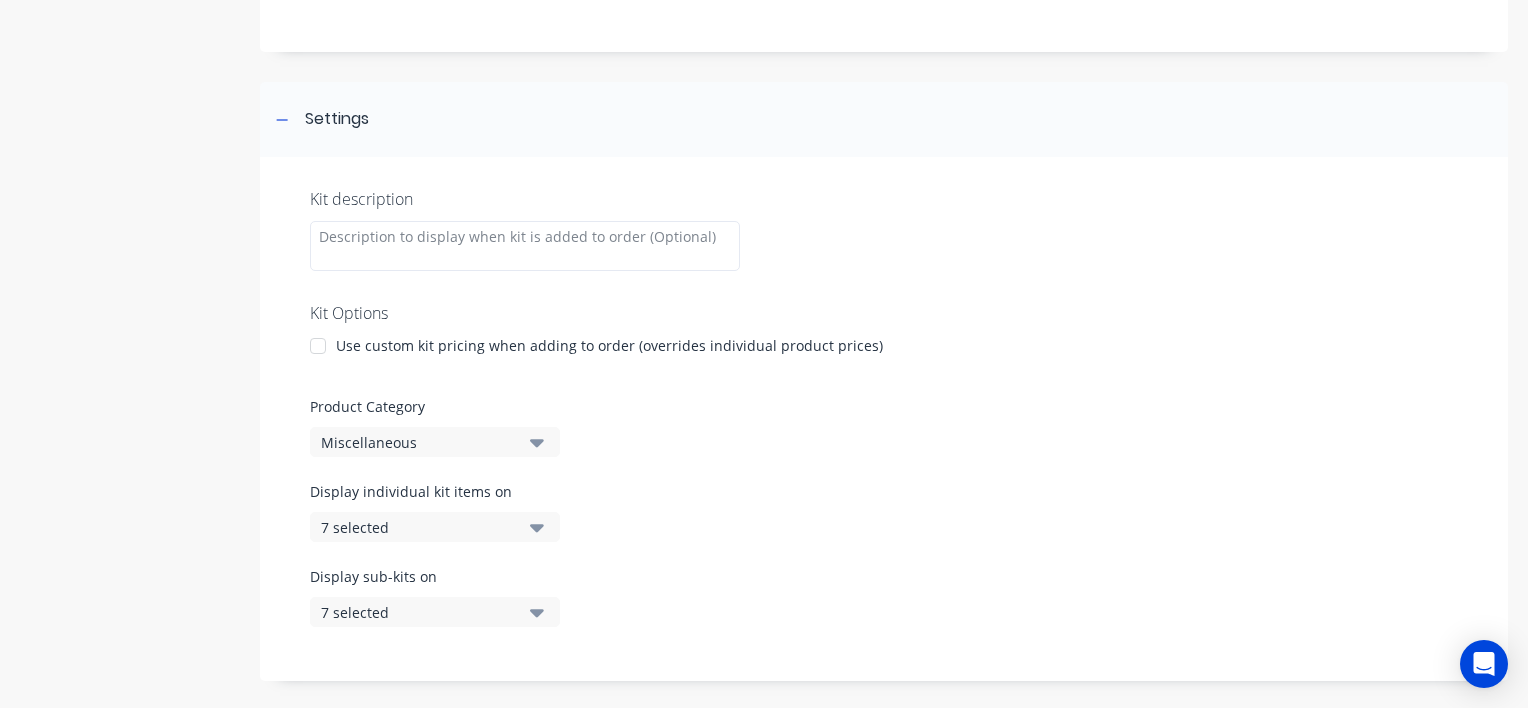 scroll, scrollTop: 0, scrollLeft: 0, axis: both 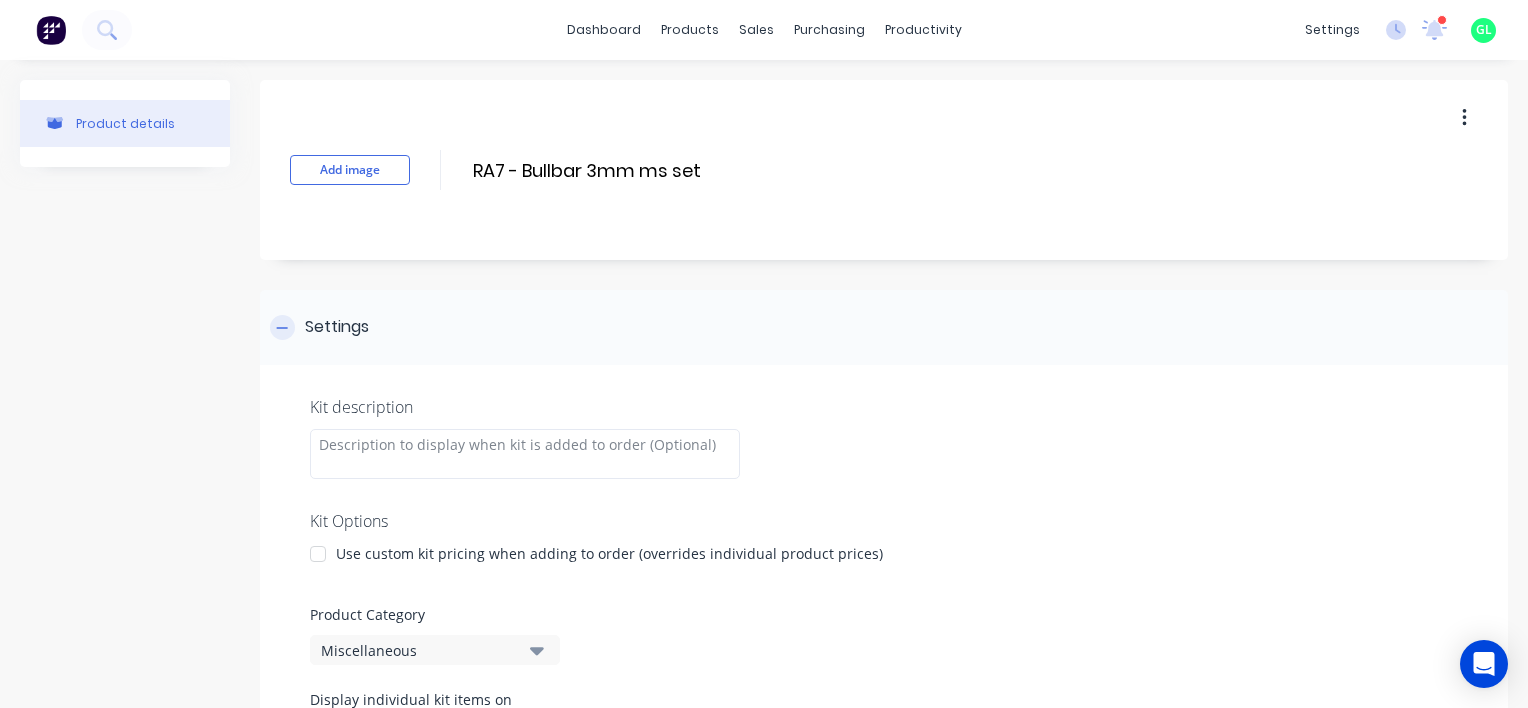 click 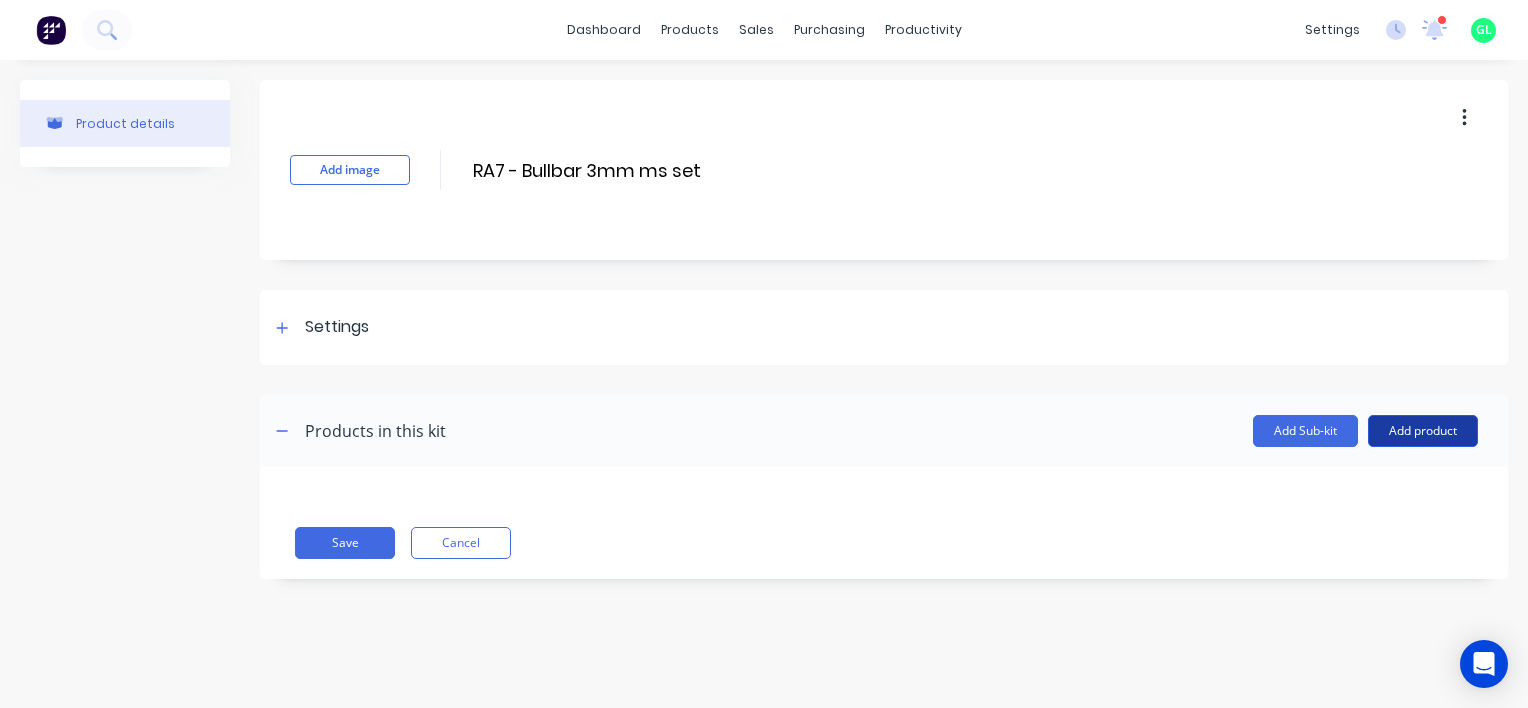 click on "Add product" at bounding box center (1423, 431) 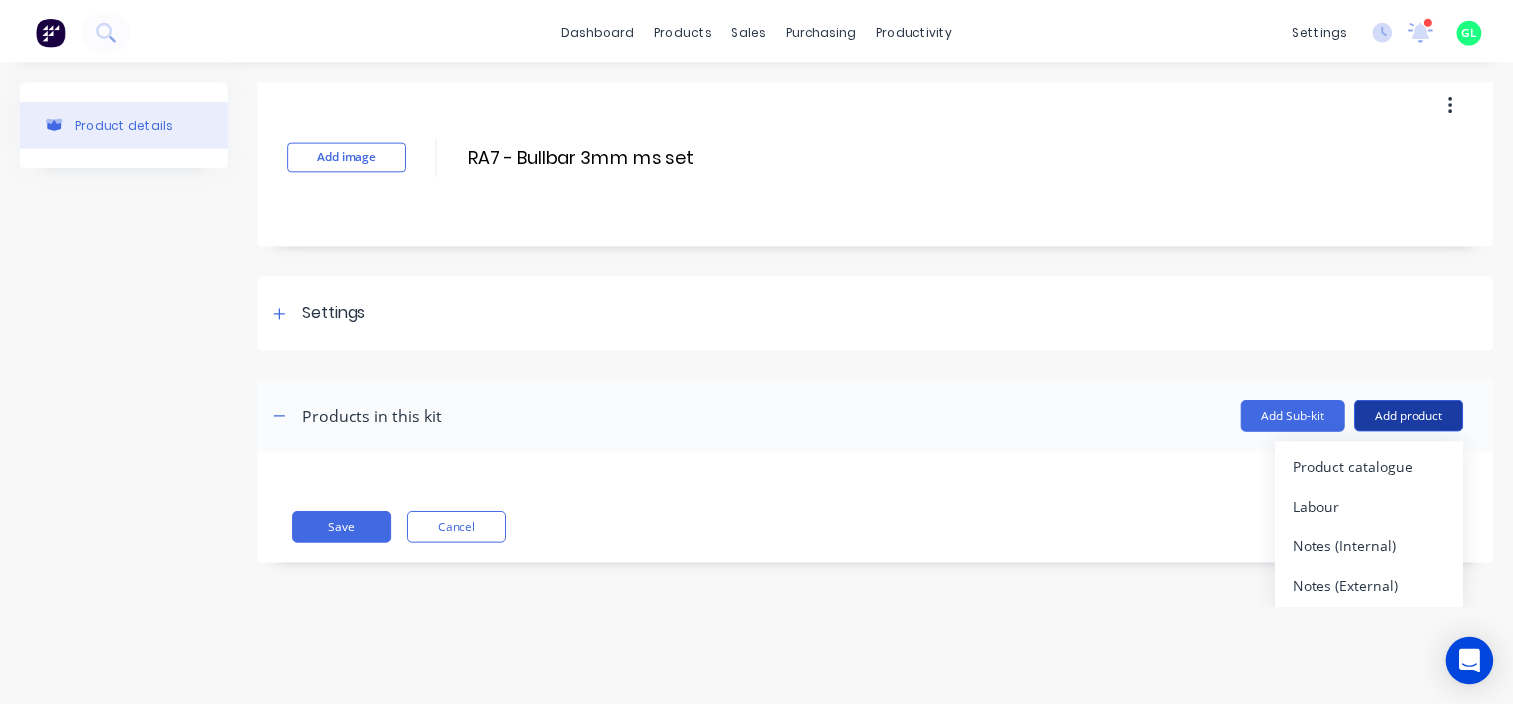 scroll, scrollTop: 18, scrollLeft: 0, axis: vertical 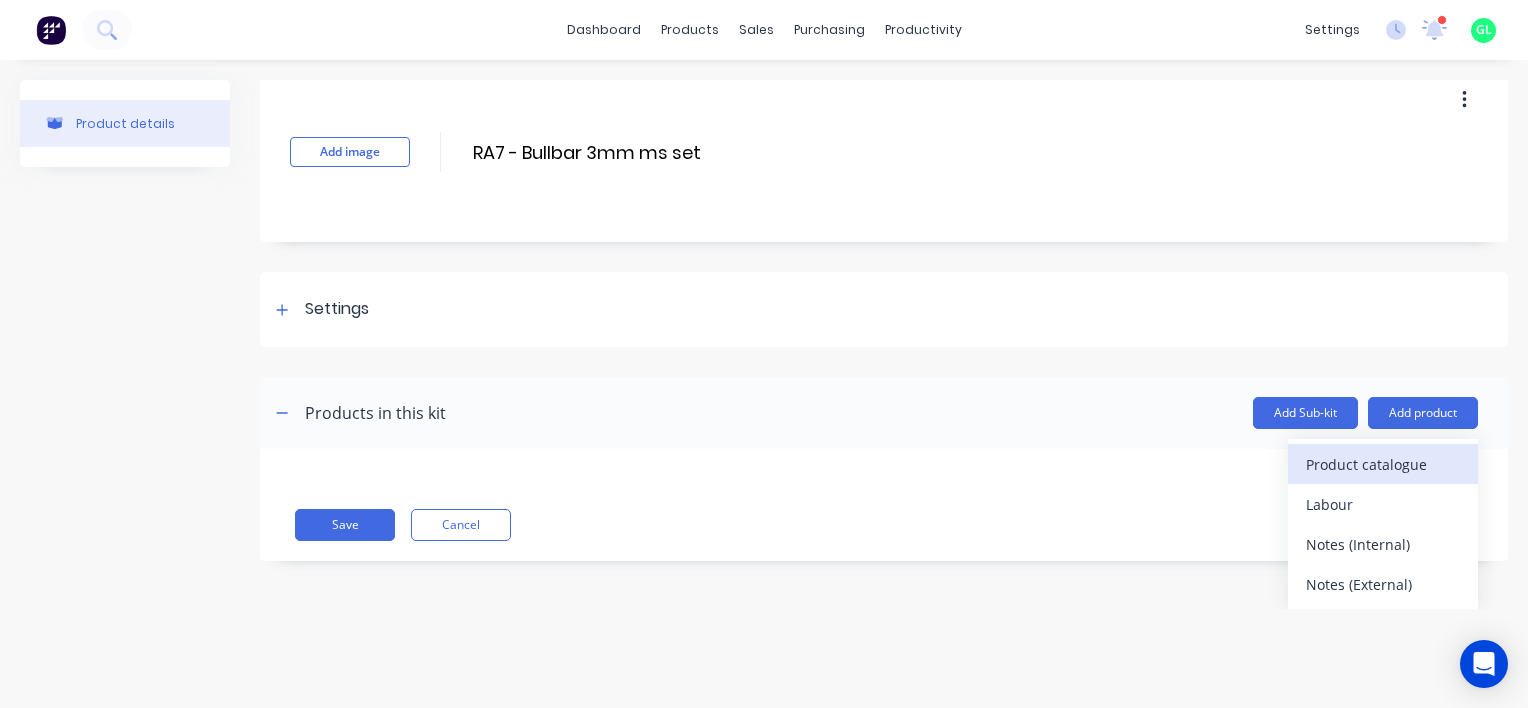click on "Product catalogue" at bounding box center (1383, 464) 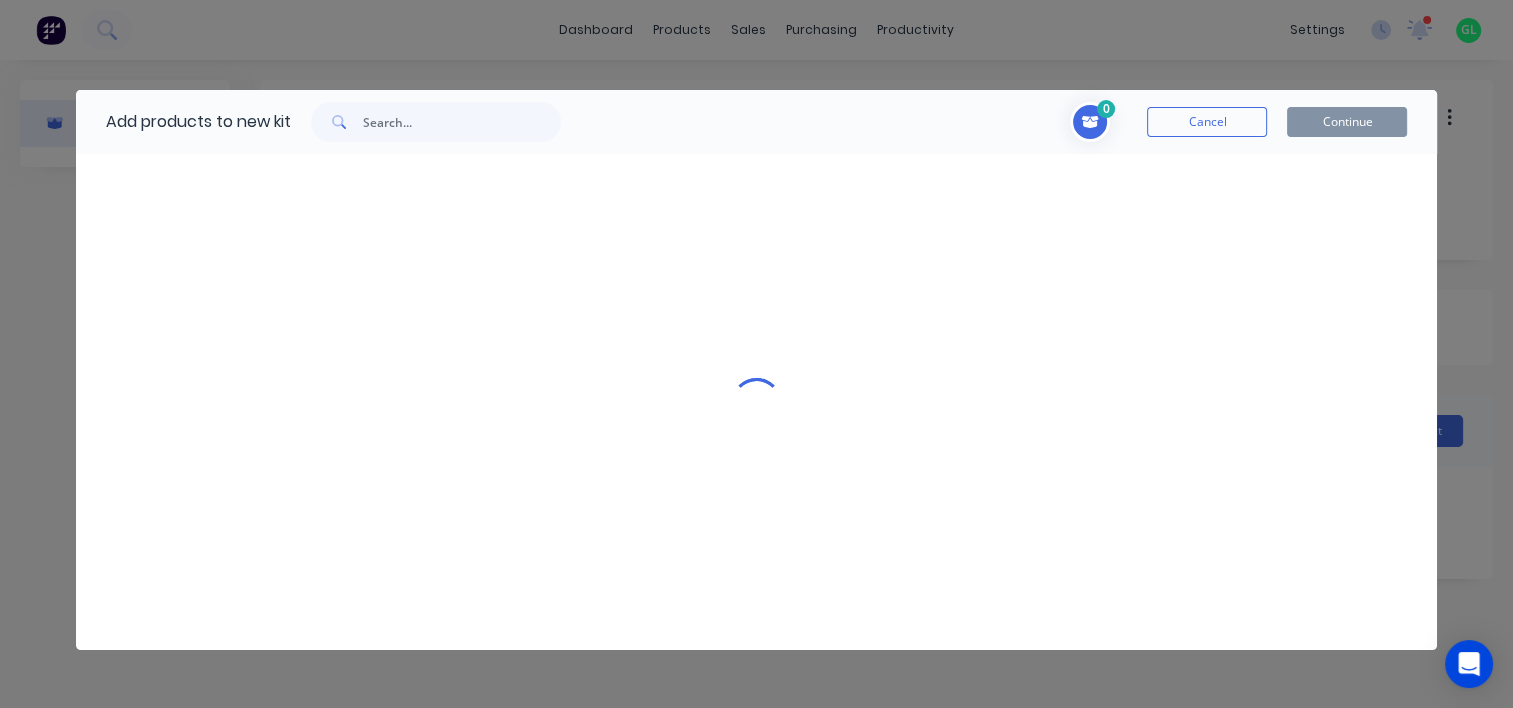scroll, scrollTop: 0, scrollLeft: 0, axis: both 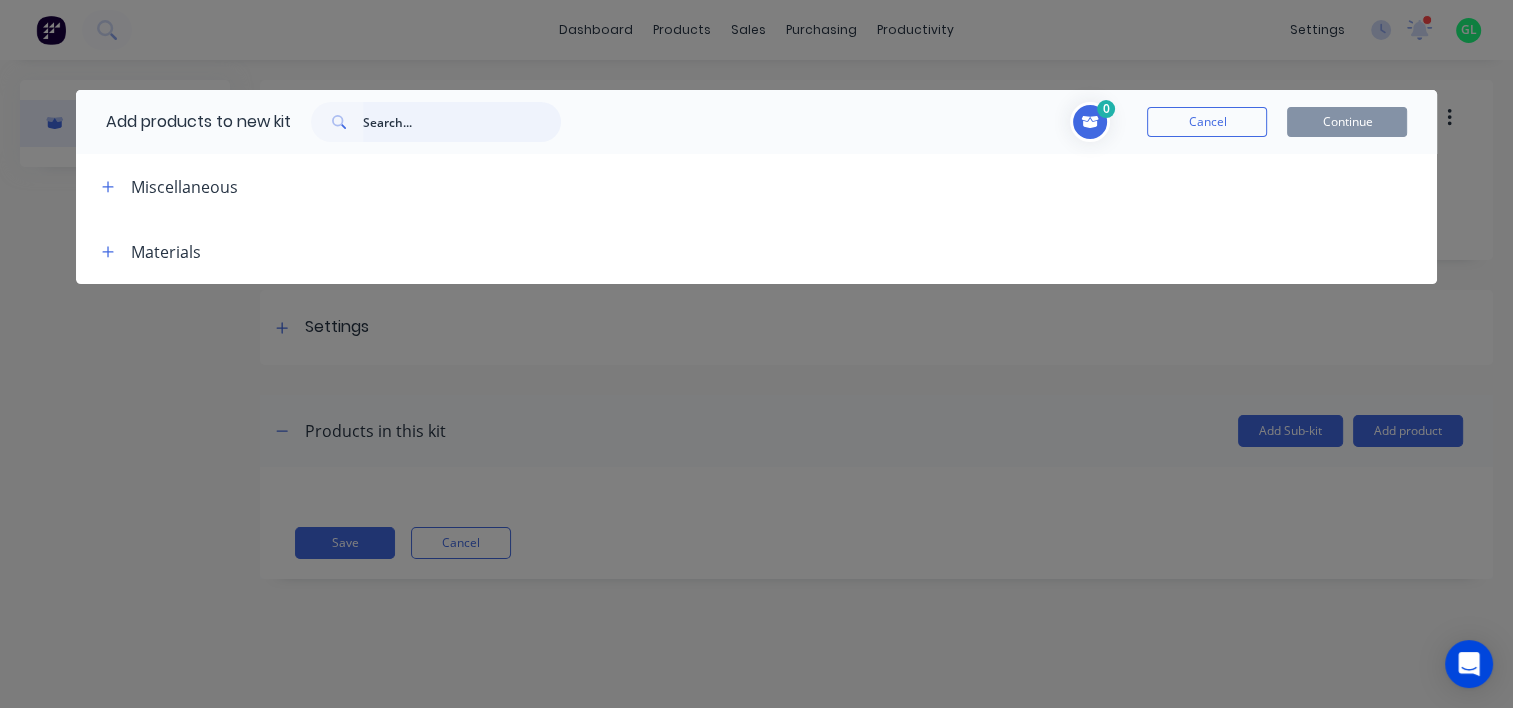 click at bounding box center (462, 122) 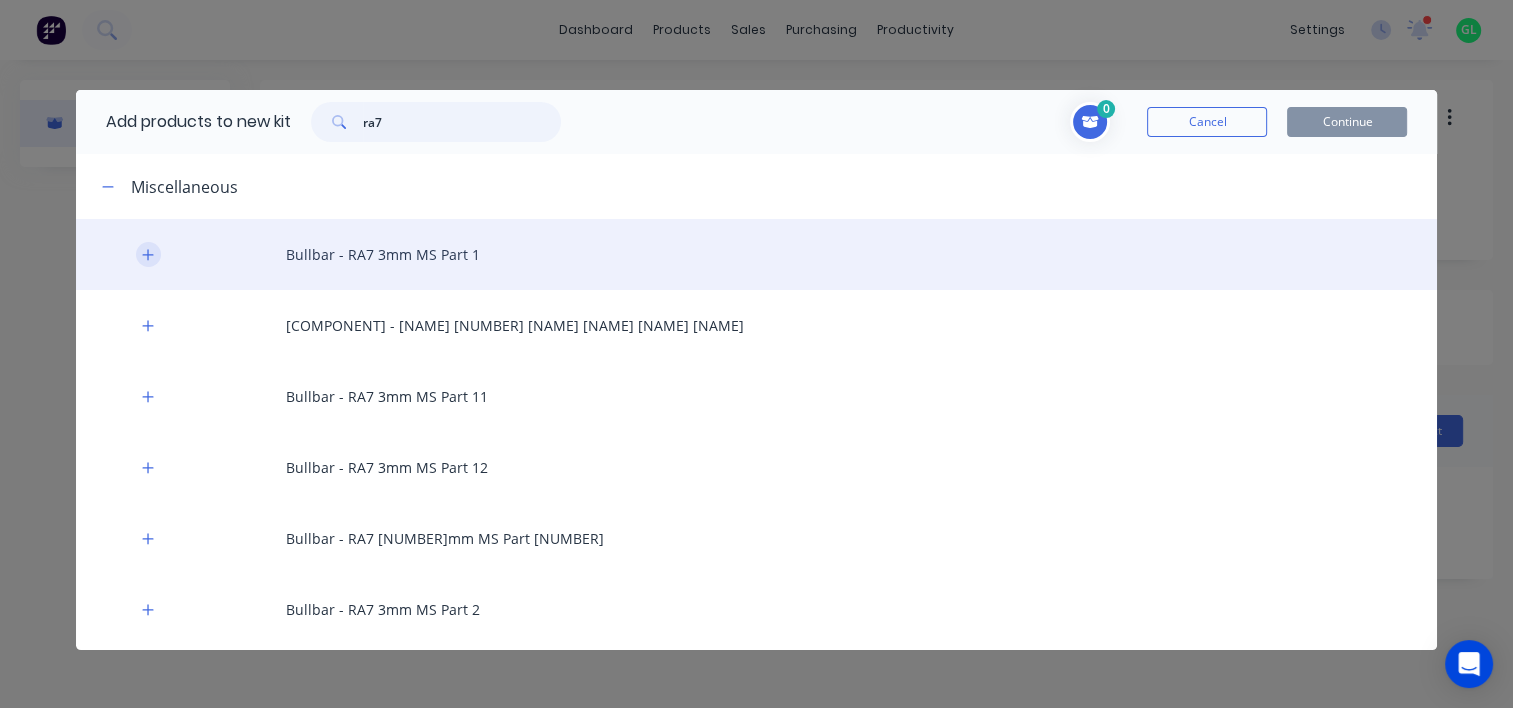 type on "ra7" 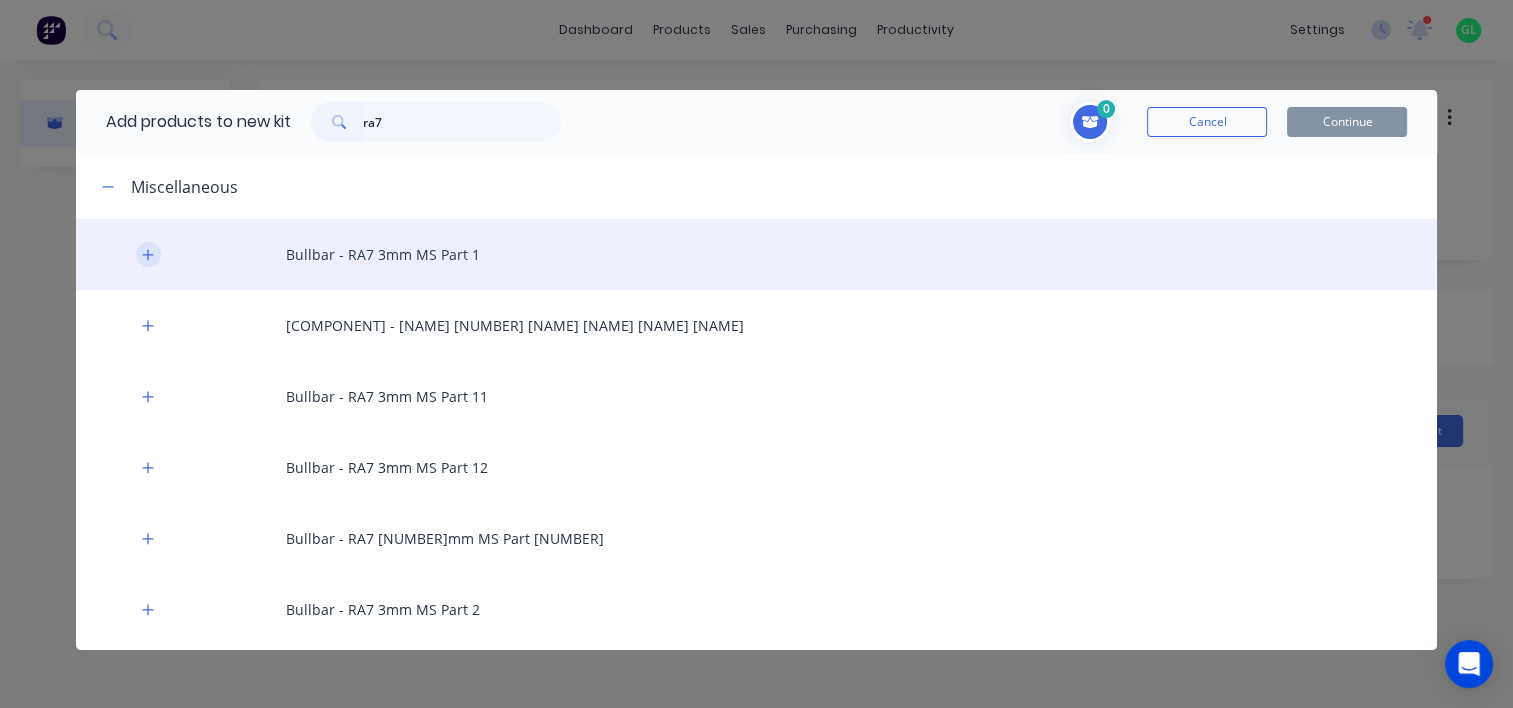 click 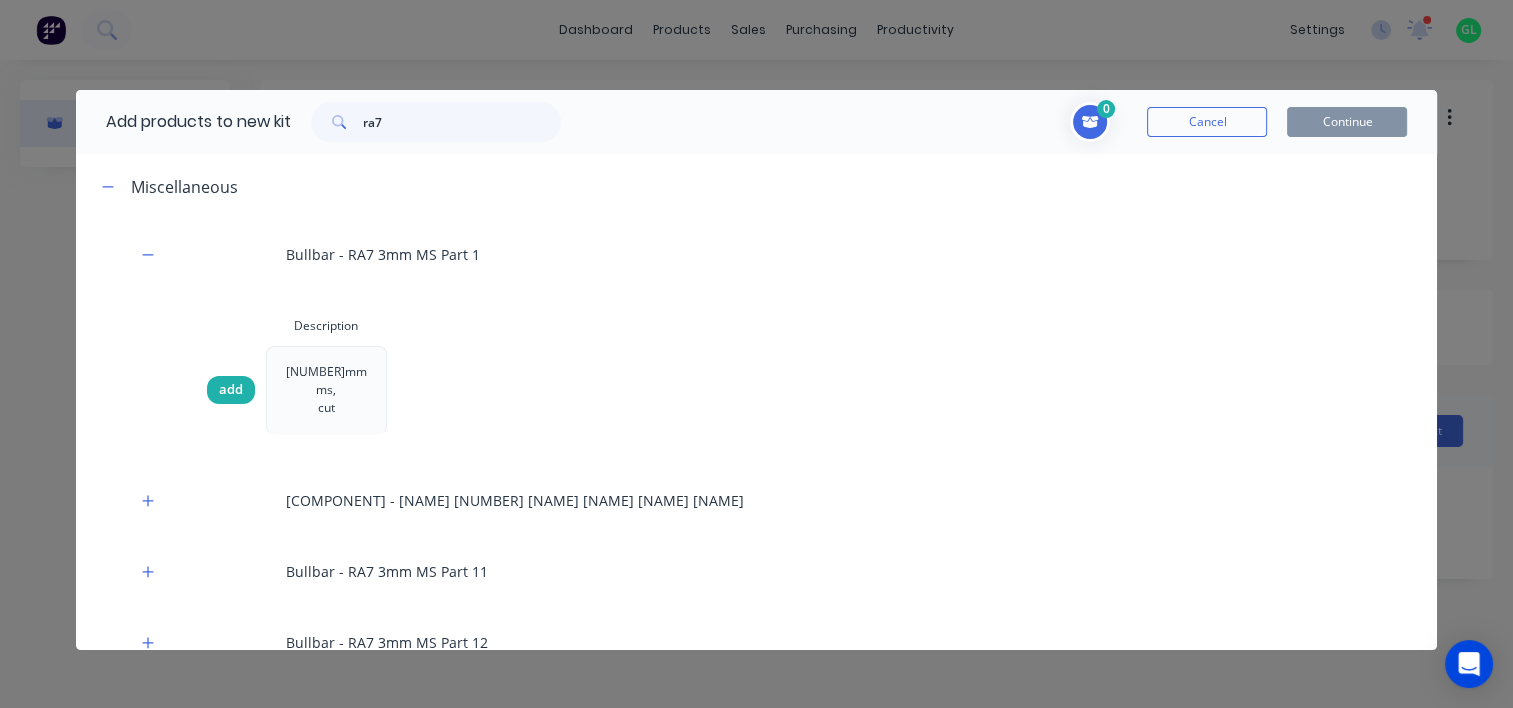 click on "add" at bounding box center [231, 390] 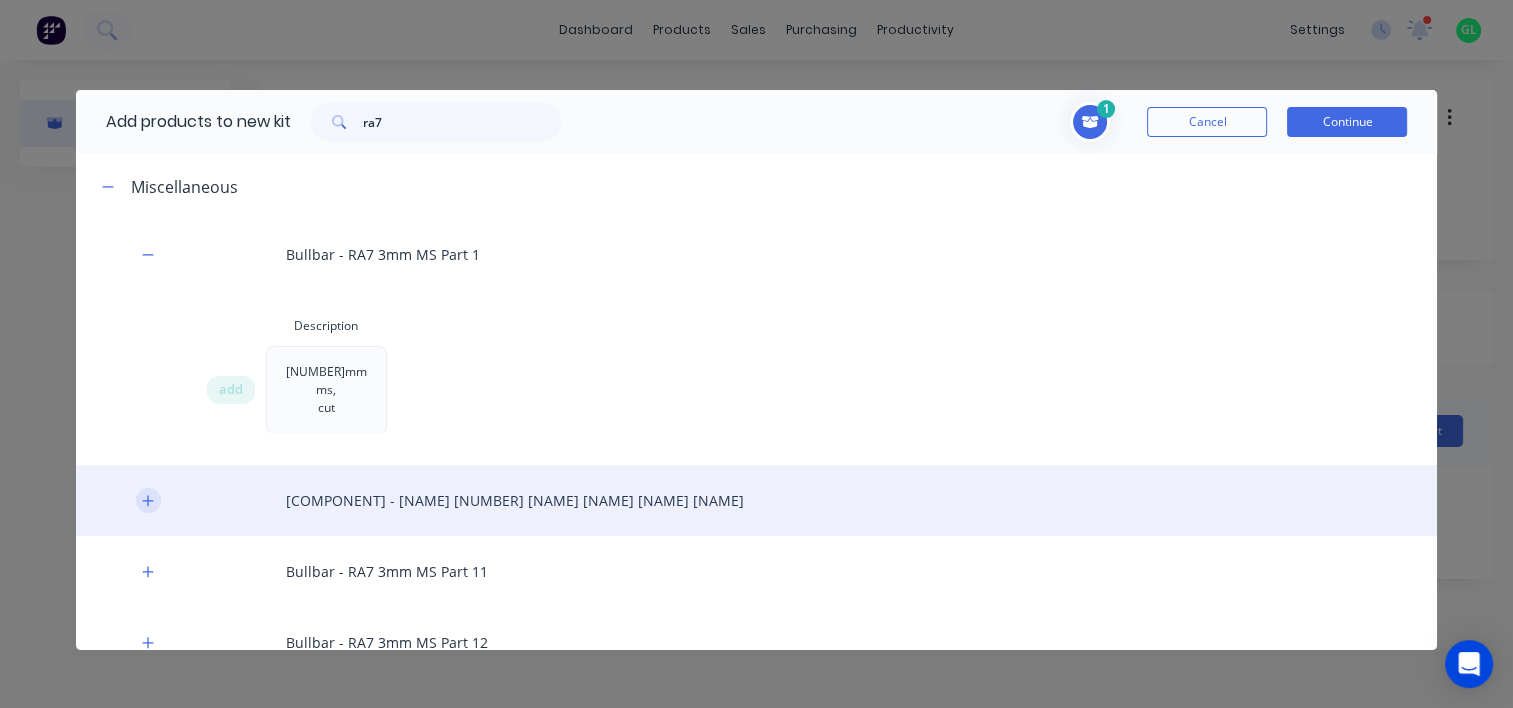 click 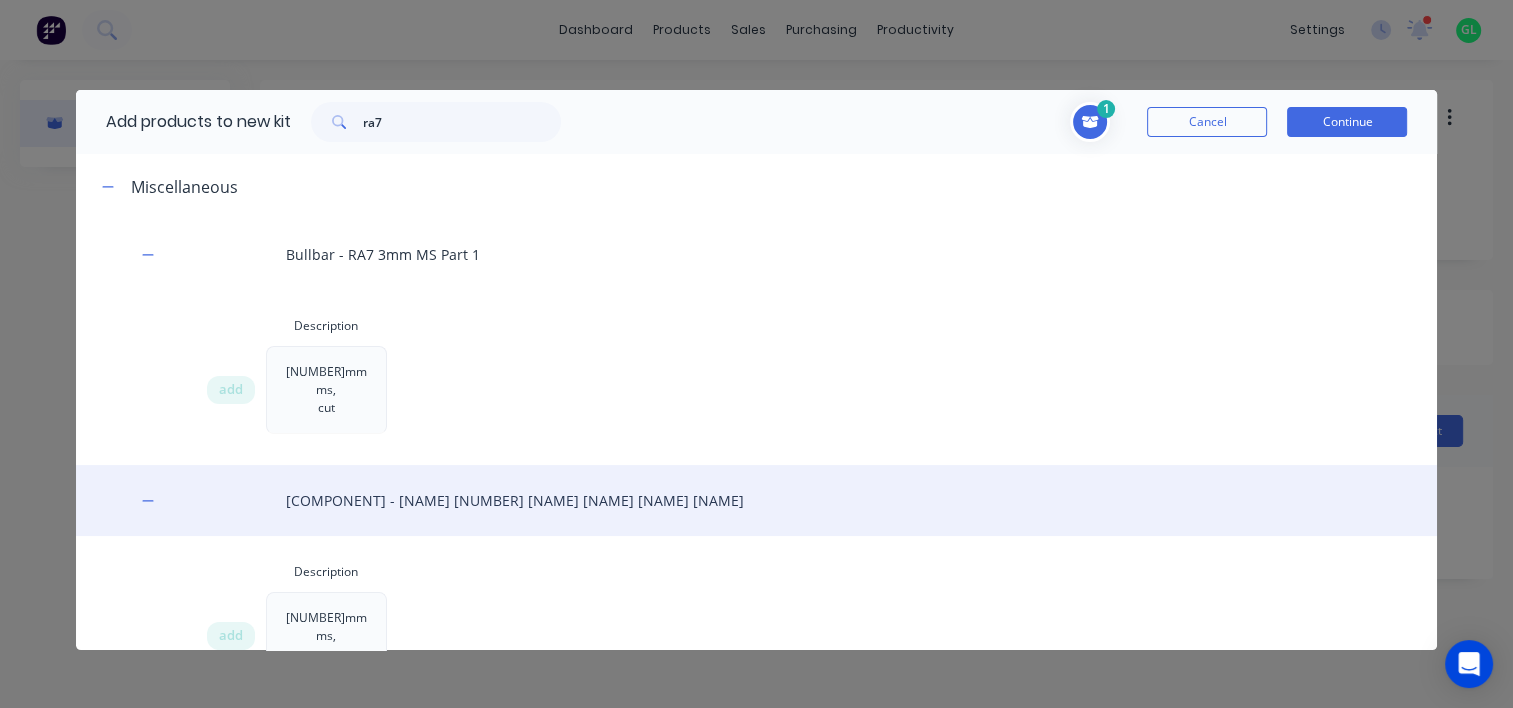 scroll, scrollTop: 200, scrollLeft: 0, axis: vertical 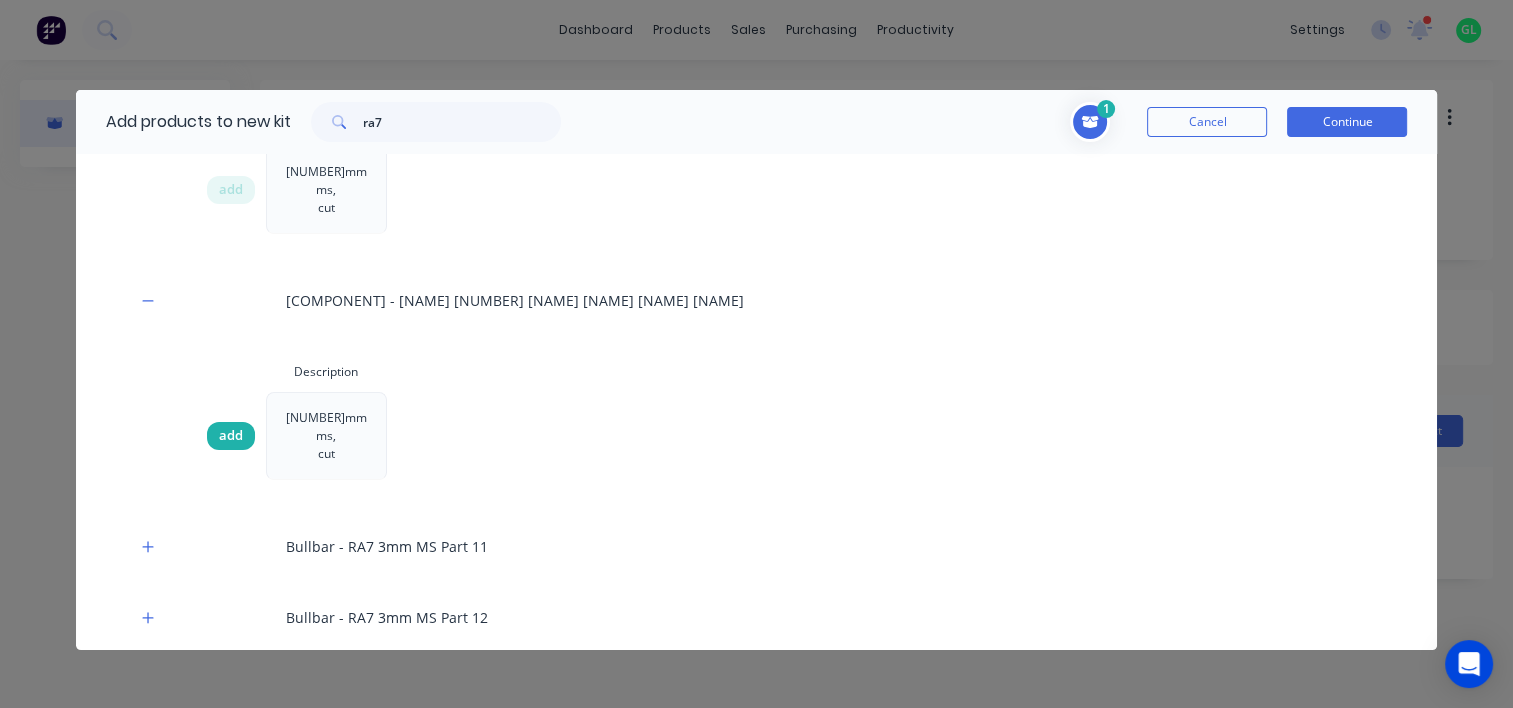 click on "add" at bounding box center (231, 436) 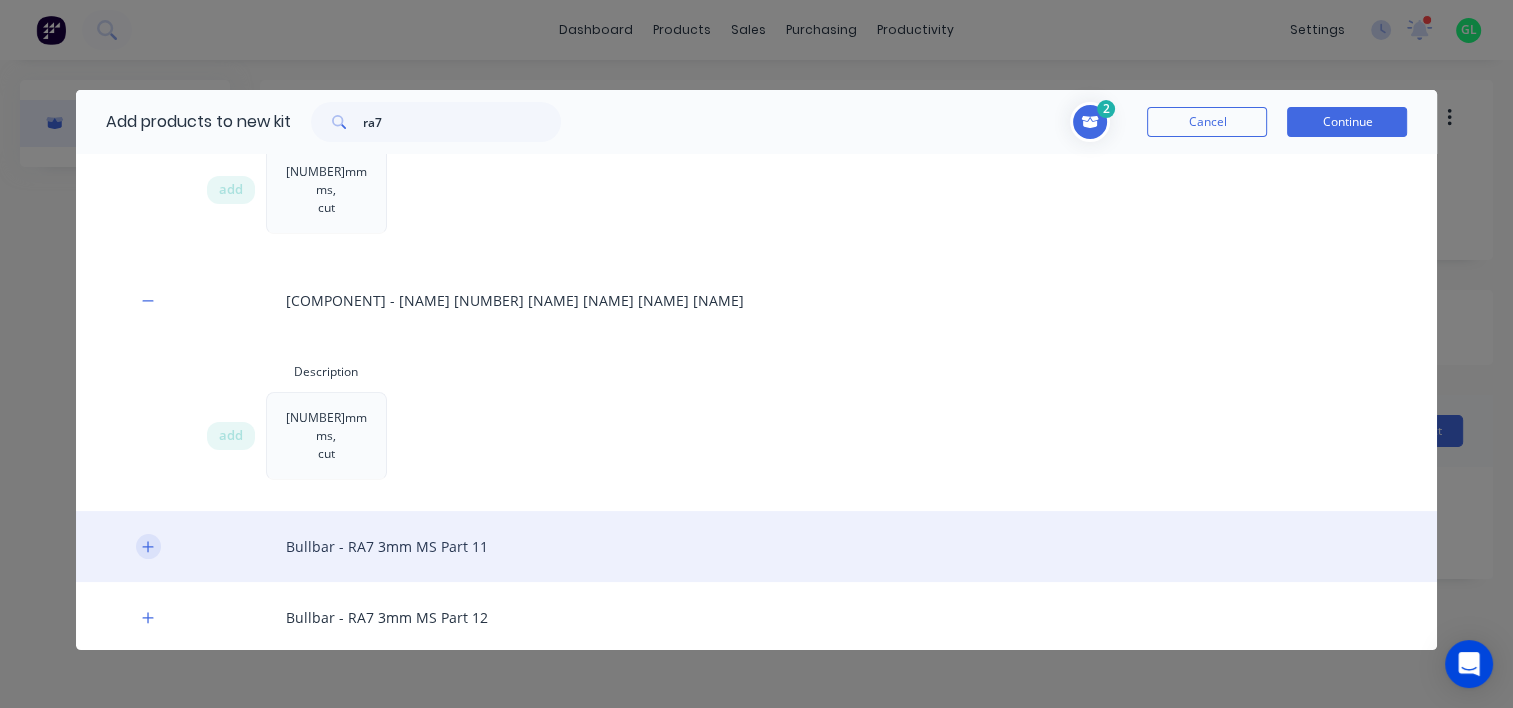 click at bounding box center (148, 546) 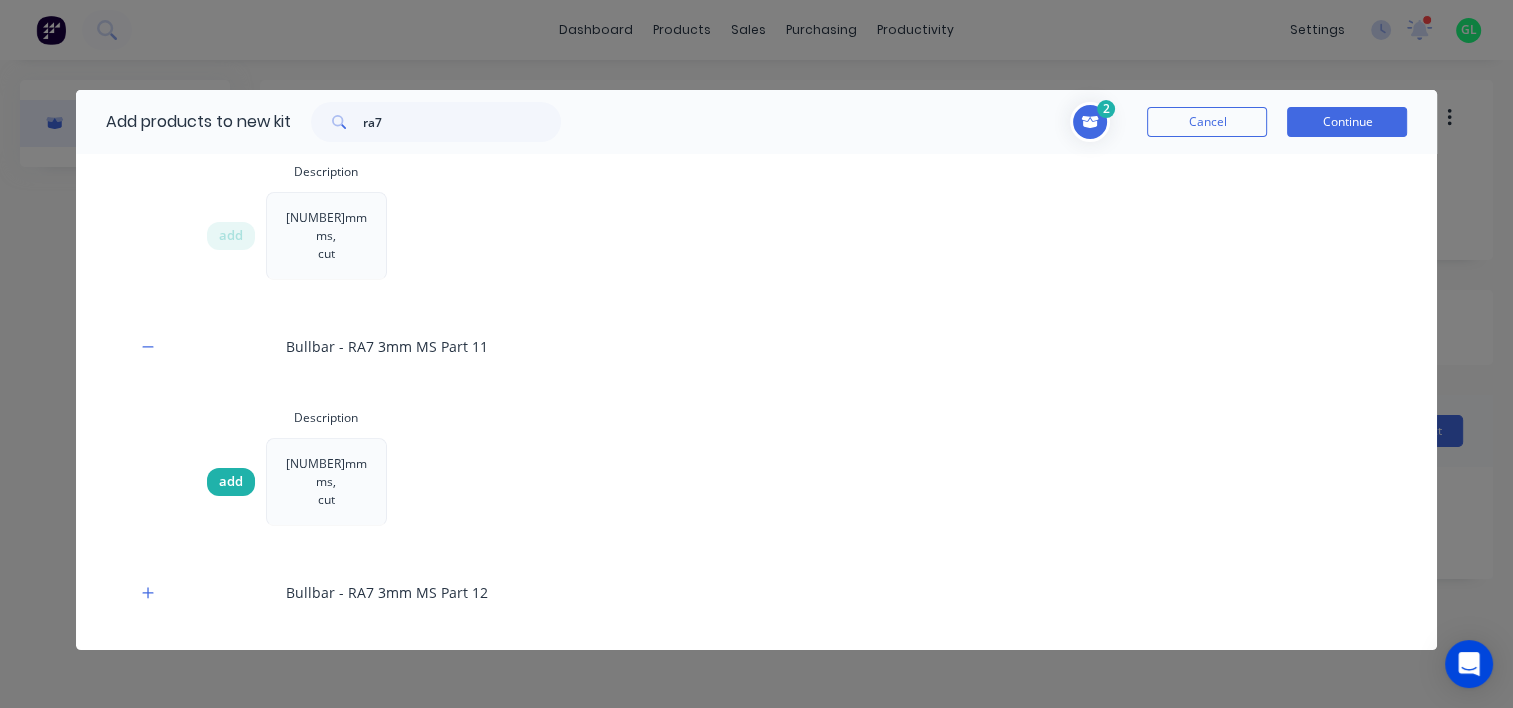 click on "add" at bounding box center [231, 482] 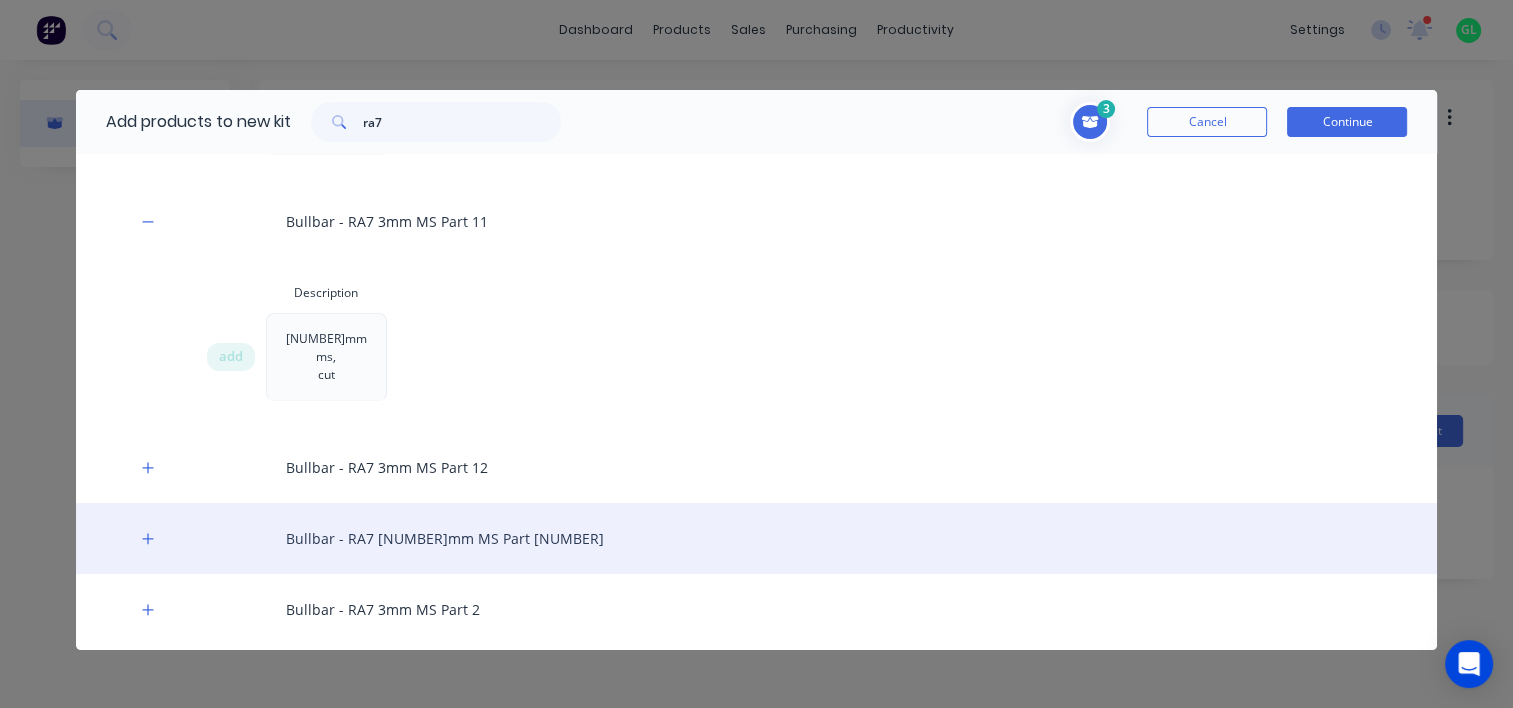 scroll, scrollTop: 600, scrollLeft: 0, axis: vertical 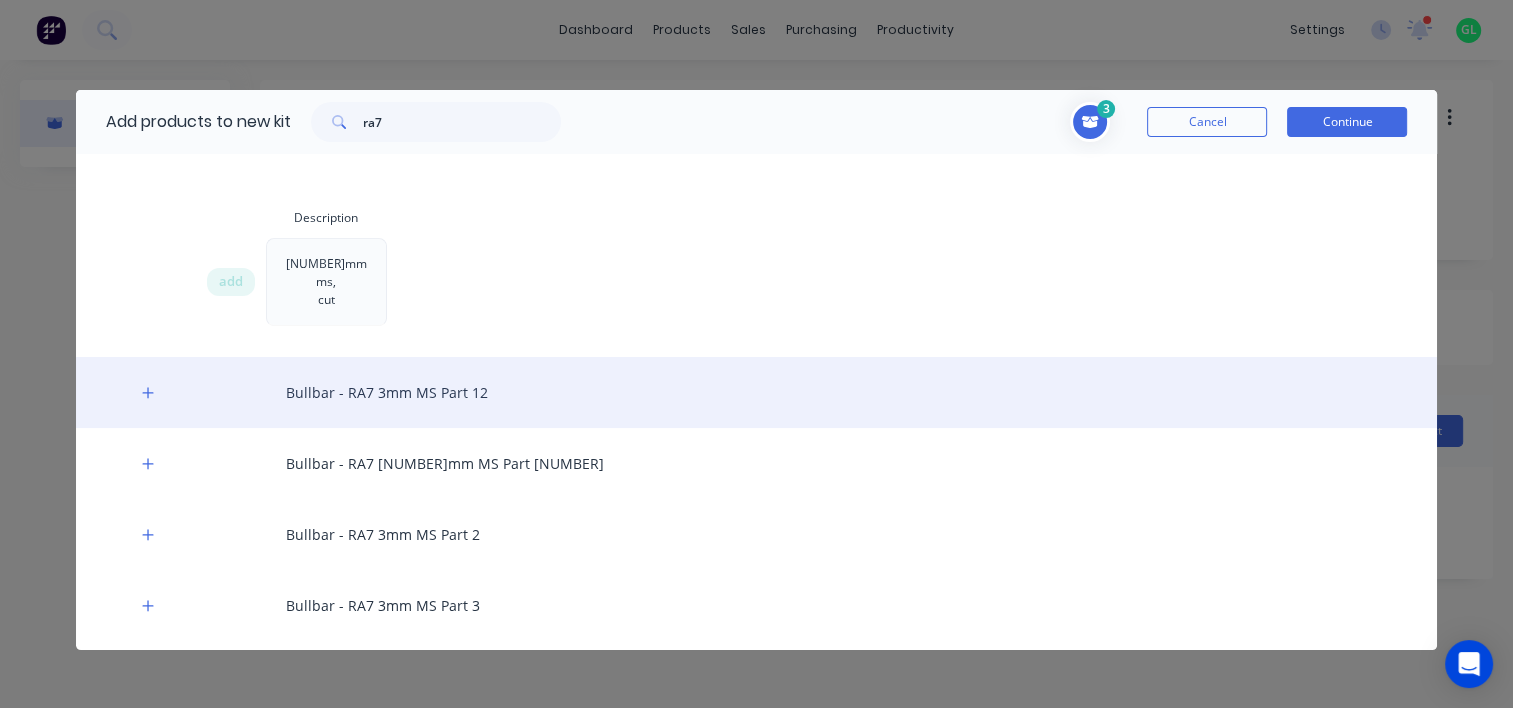 click on "Bullbar - RA7 3mm MS Part 12" at bounding box center (757, 392) 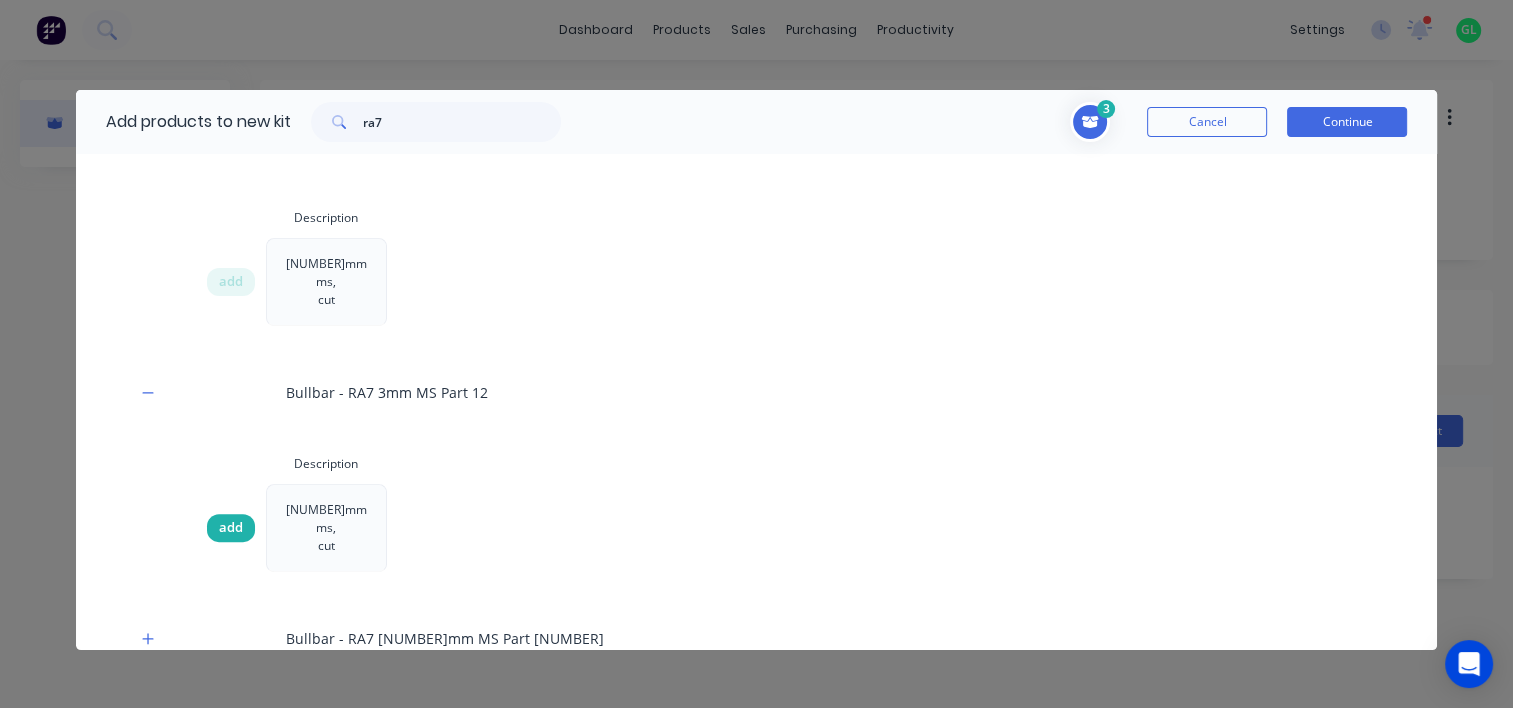 click on "add" at bounding box center [231, 528] 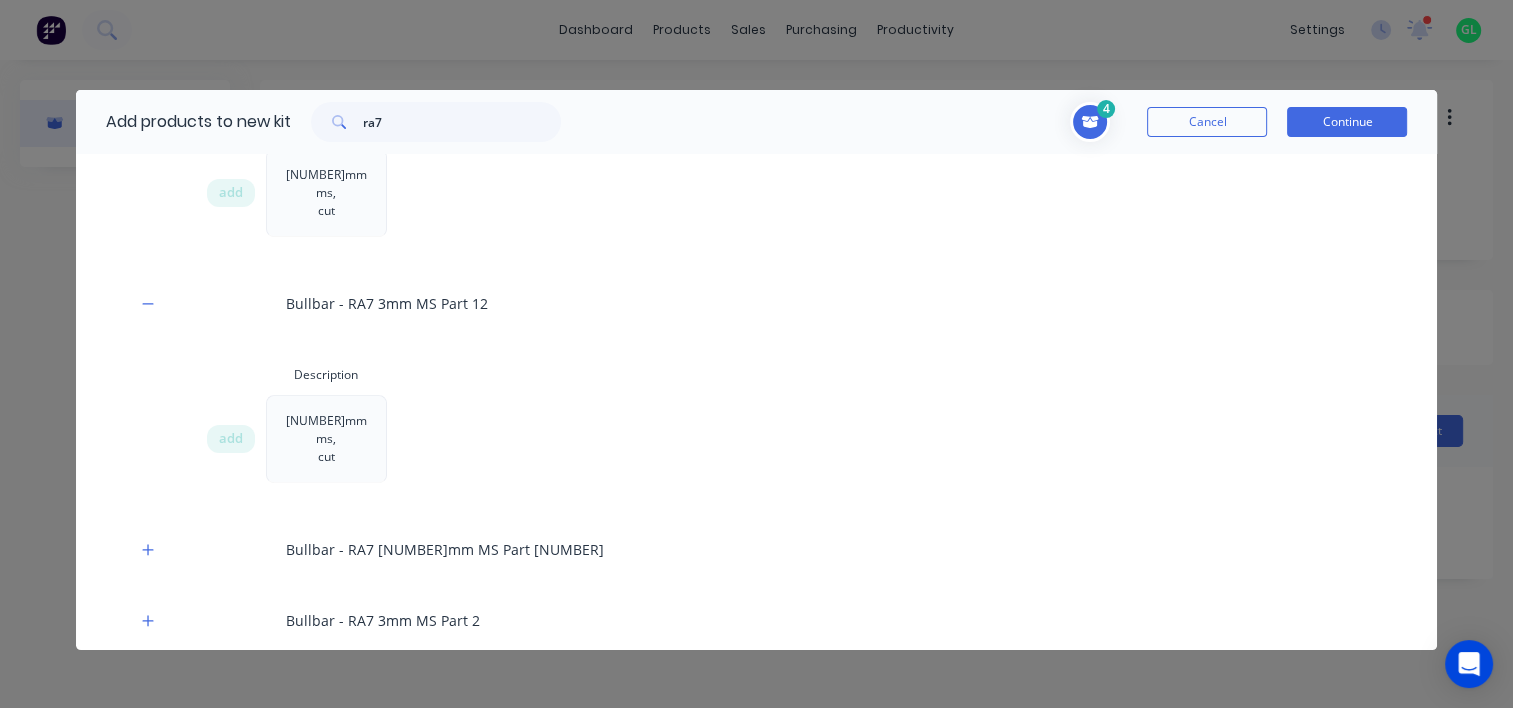 scroll, scrollTop: 900, scrollLeft: 0, axis: vertical 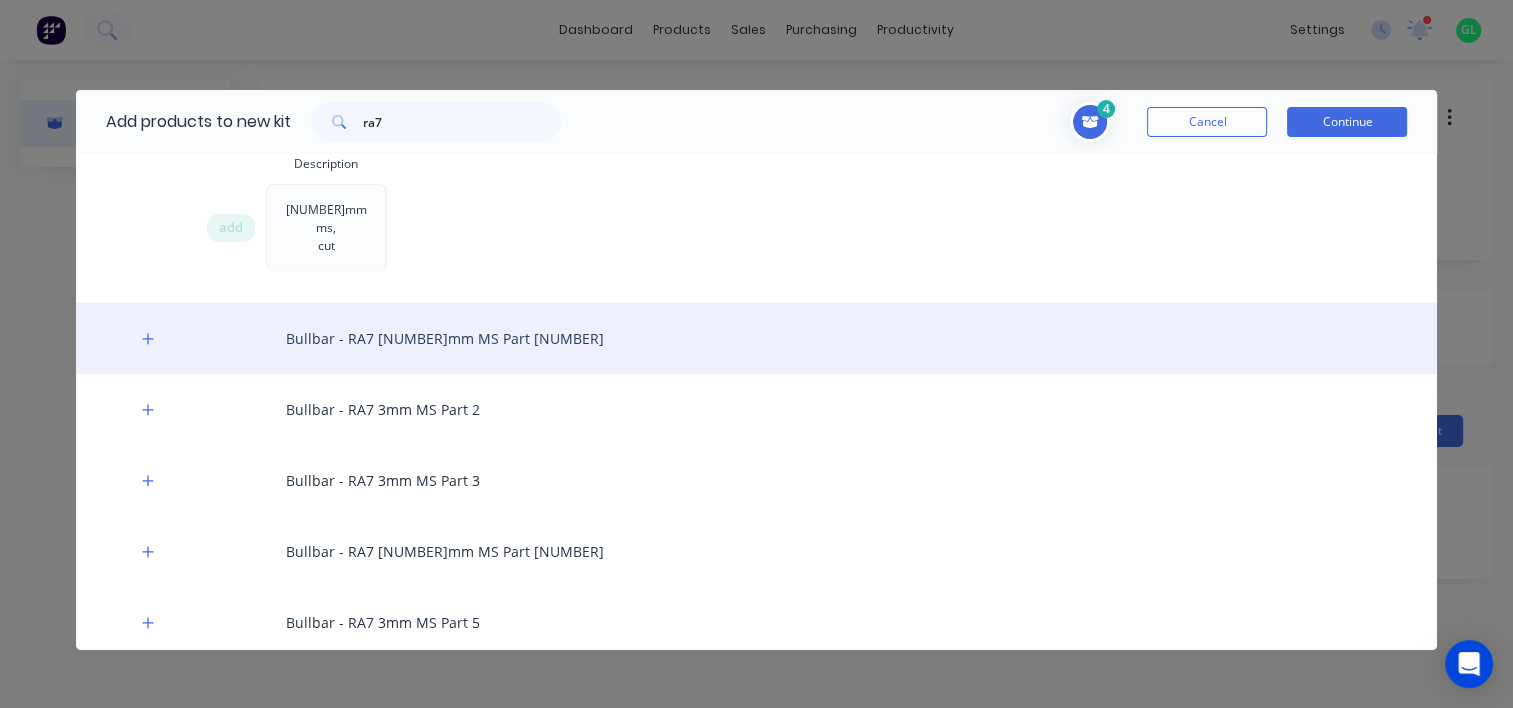 click on "Bullbar - RA7 [NUMBER]mm MS Part [NUMBER]" at bounding box center (757, 338) 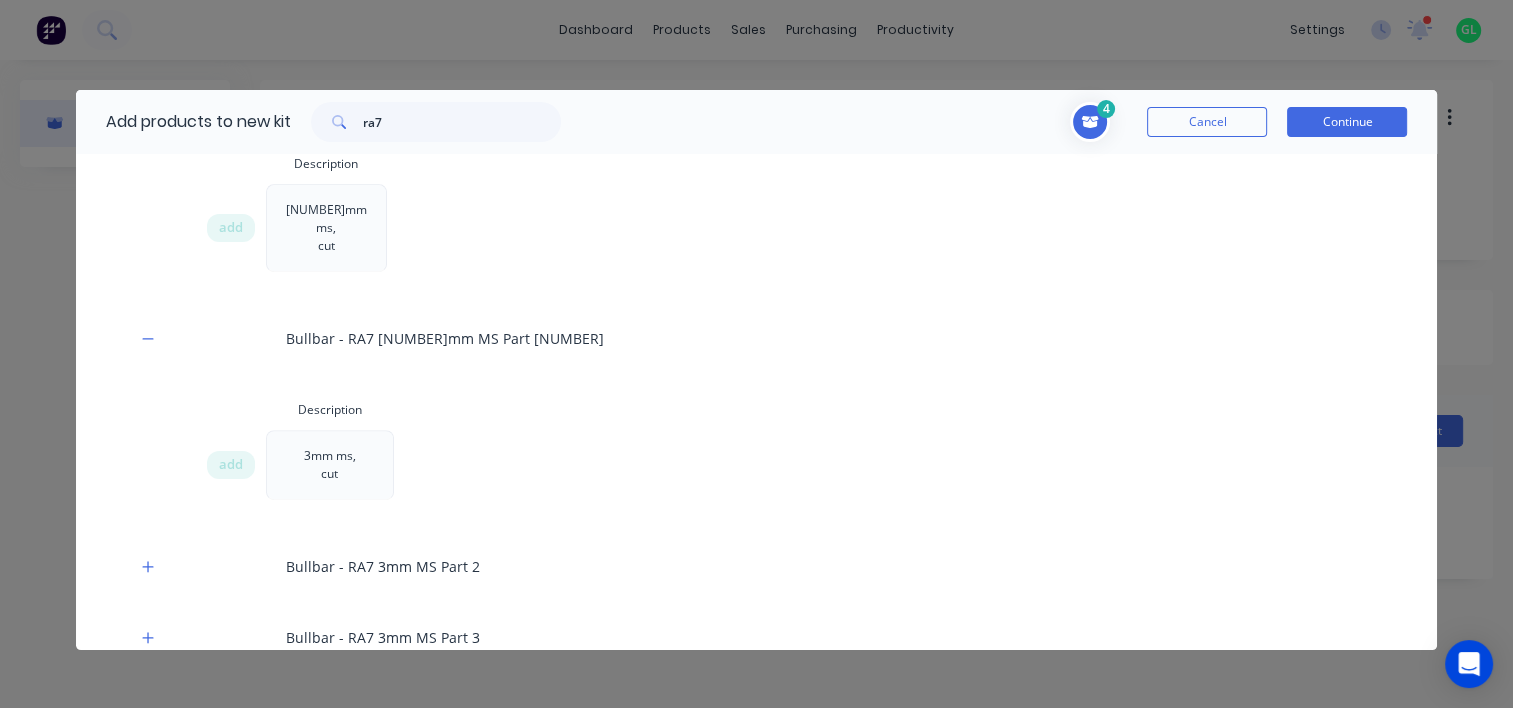 click on "add" at bounding box center [236, 465] 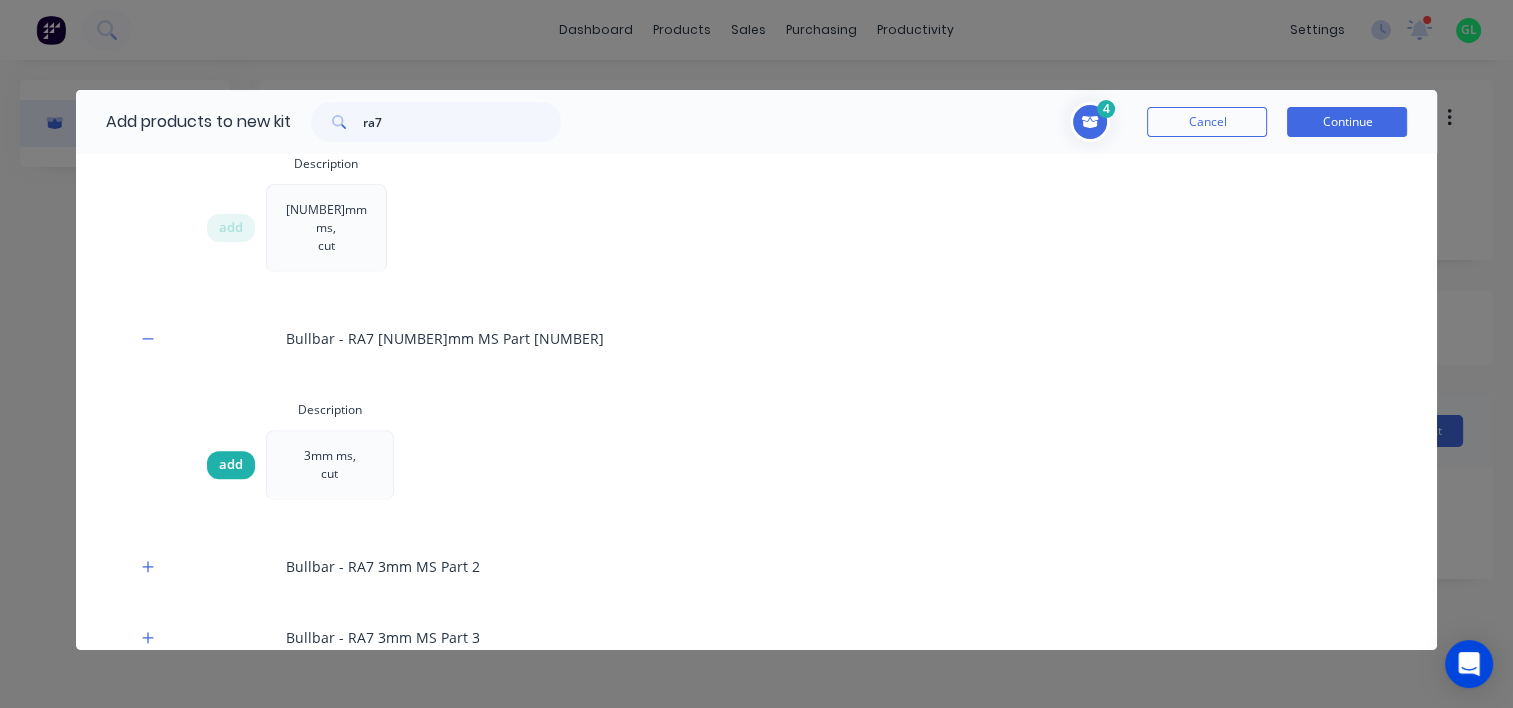 click on "add" at bounding box center (231, 465) 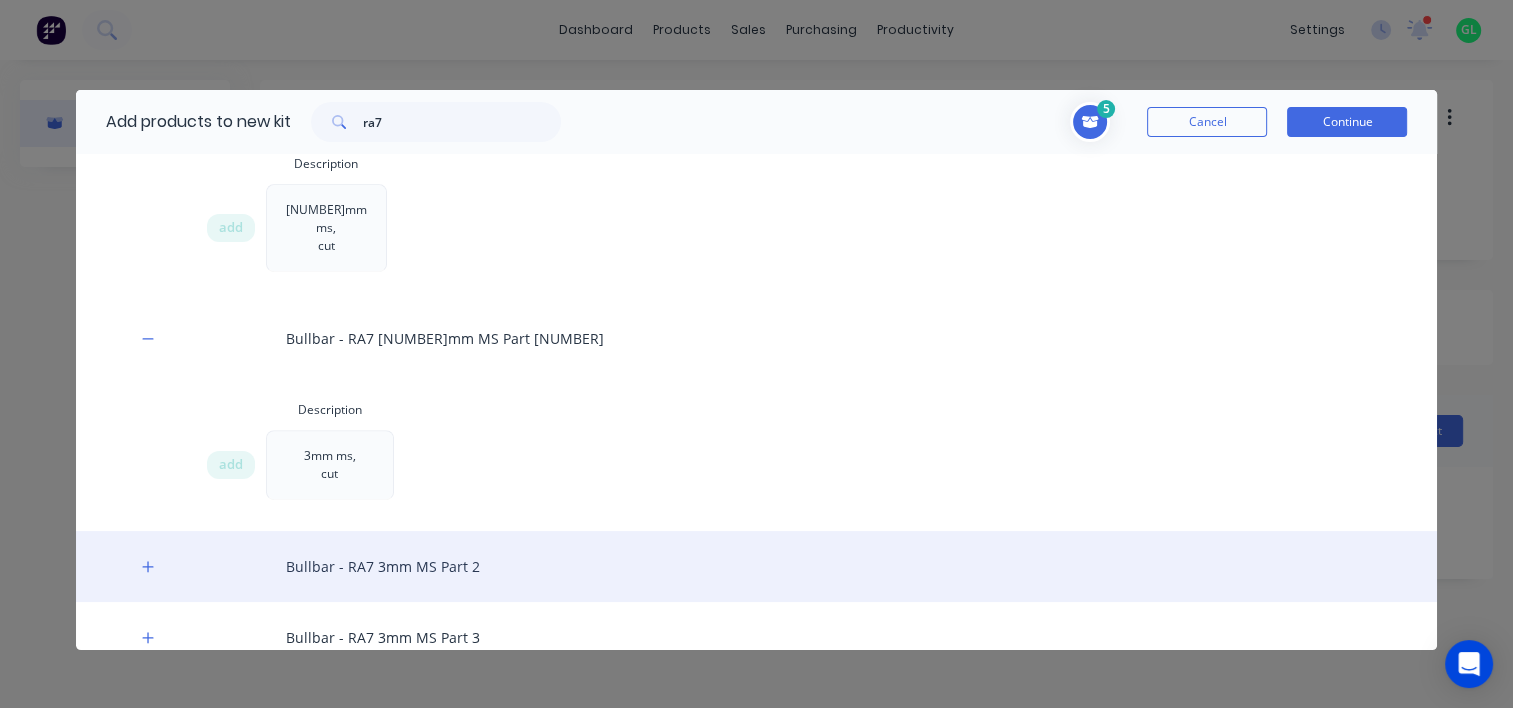 click on "Bullbar - RA7 3mm MS Part 2" at bounding box center [757, 566] 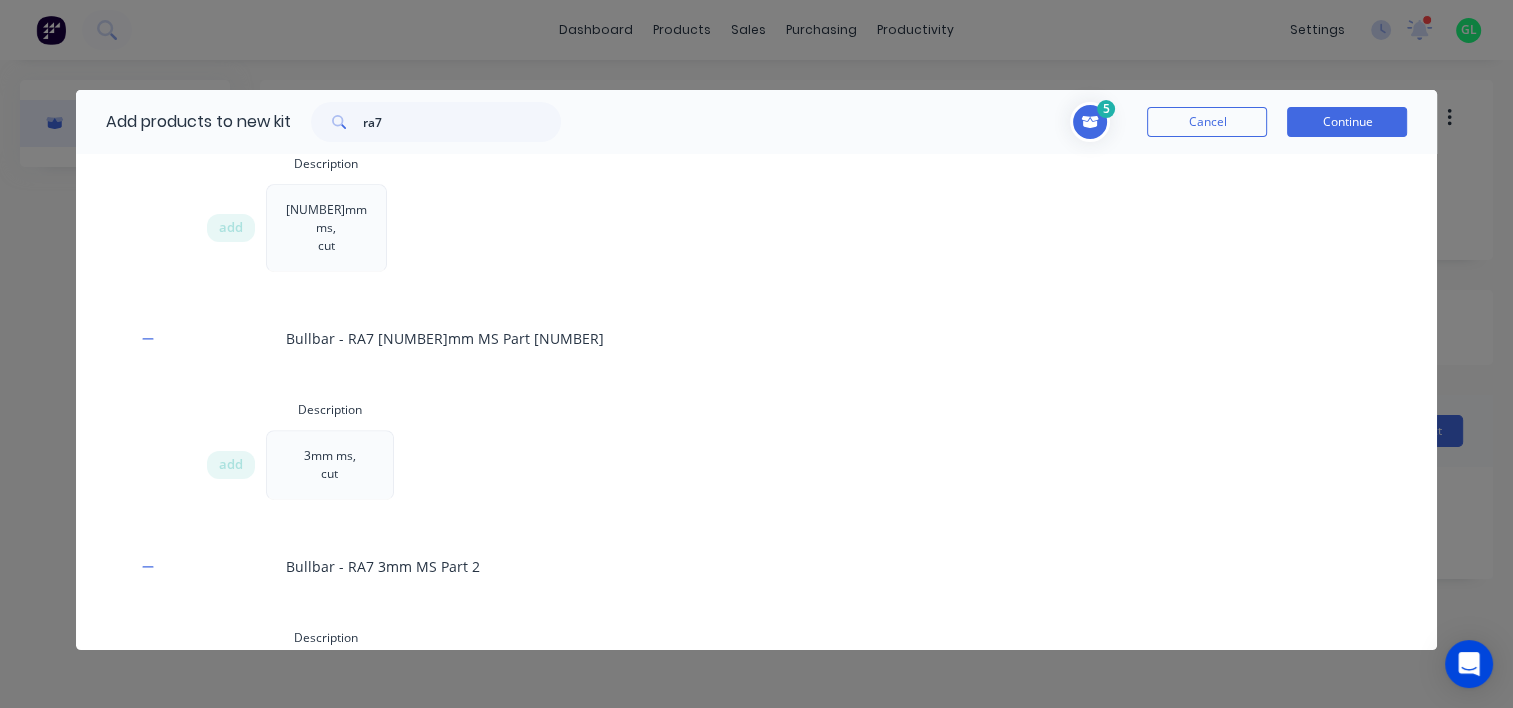 click on "add" at bounding box center [231, 702] 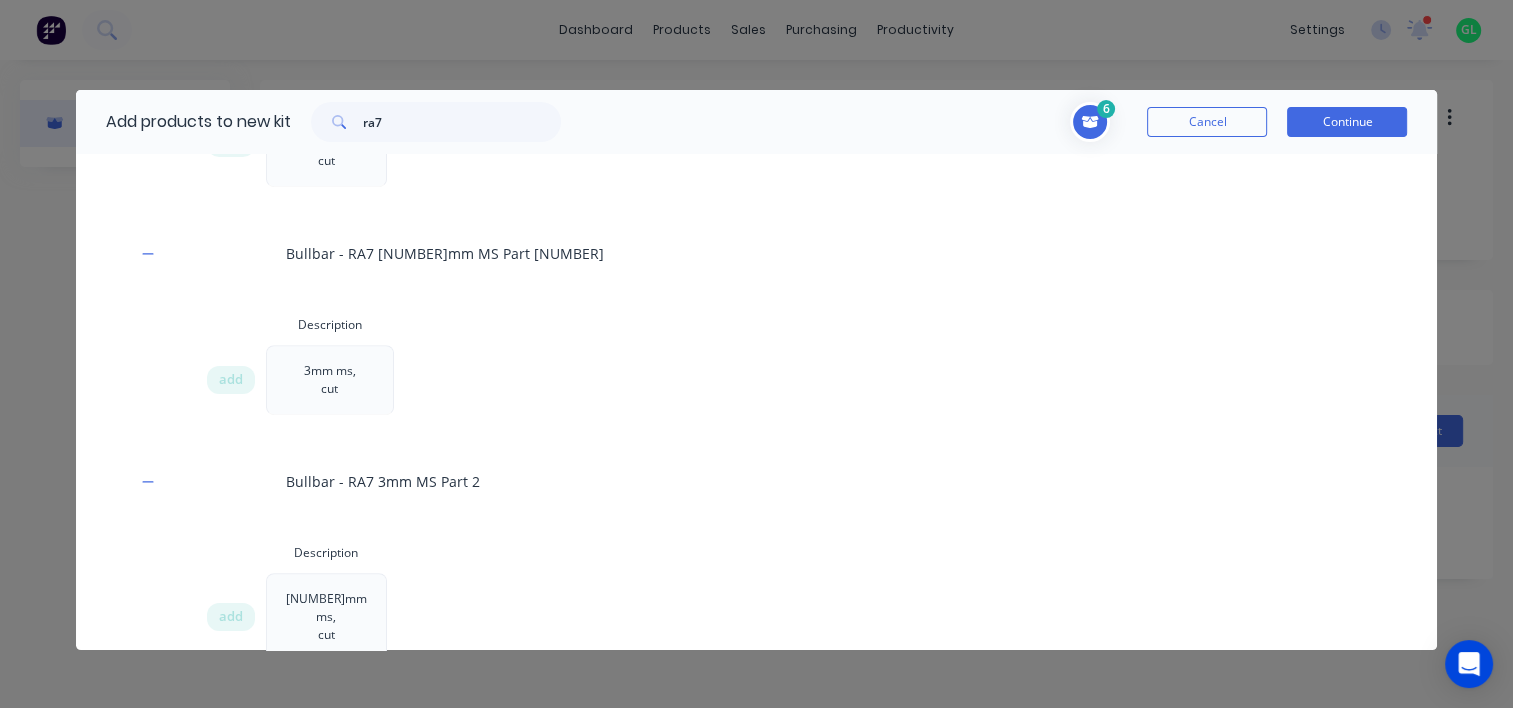 scroll, scrollTop: 1200, scrollLeft: 0, axis: vertical 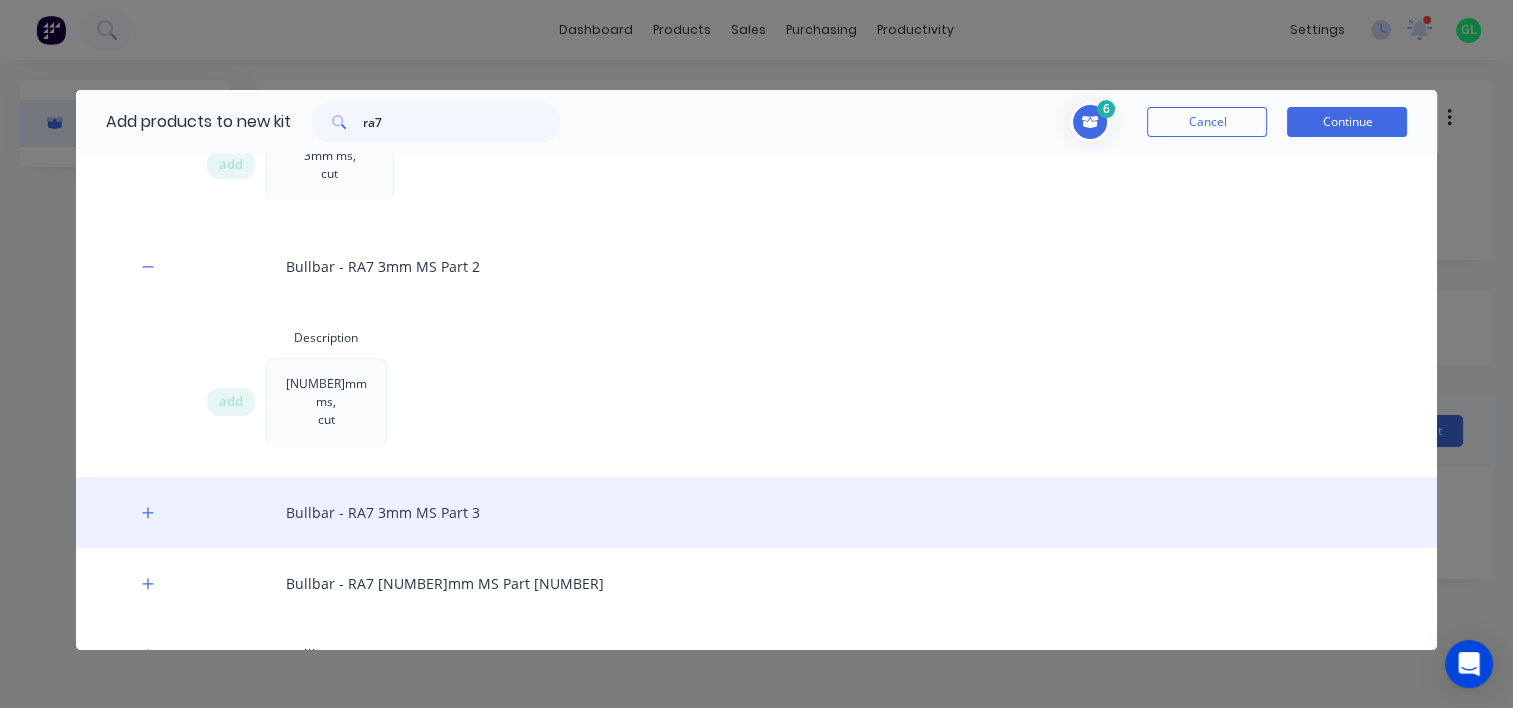 click on "Bullbar - RA7 3mm MS Part 3" at bounding box center [757, 512] 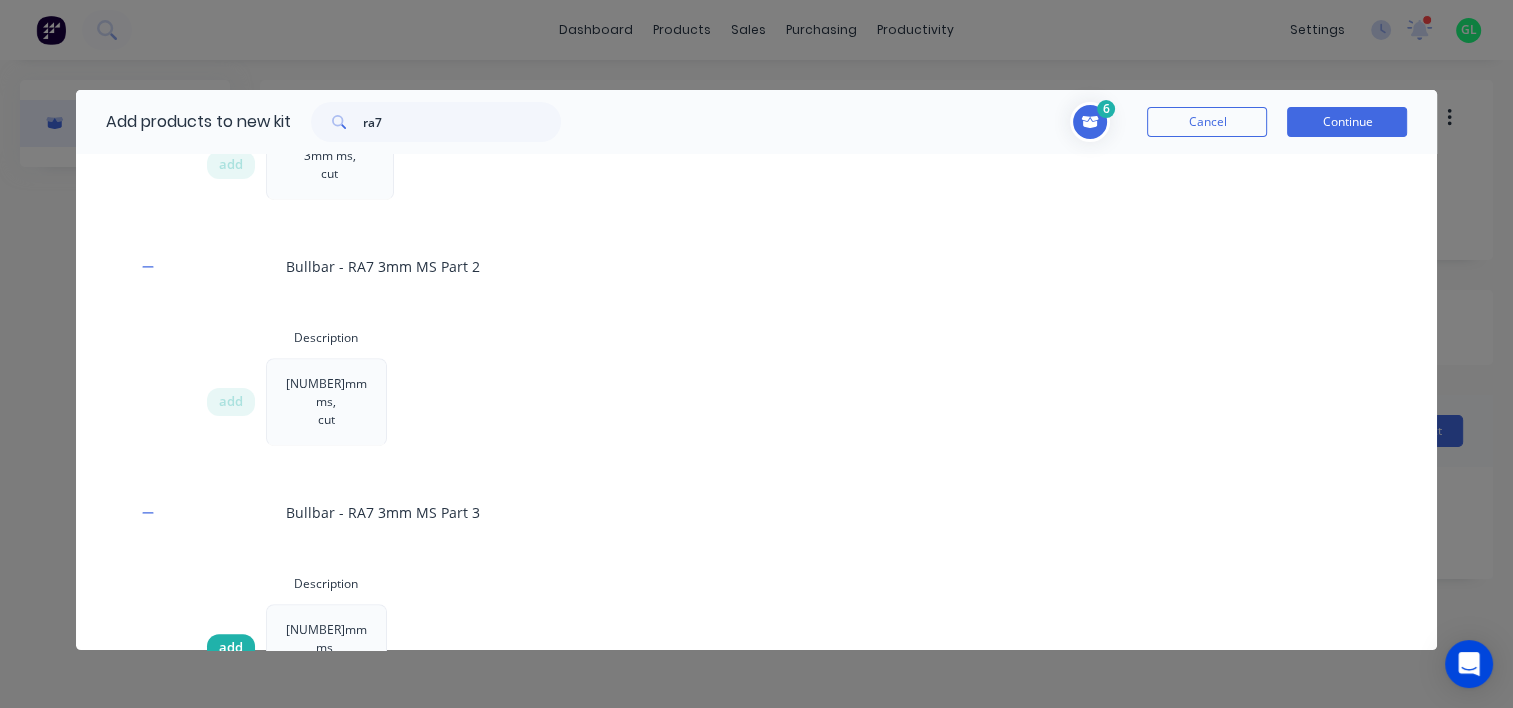 click on "add" at bounding box center (231, 648) 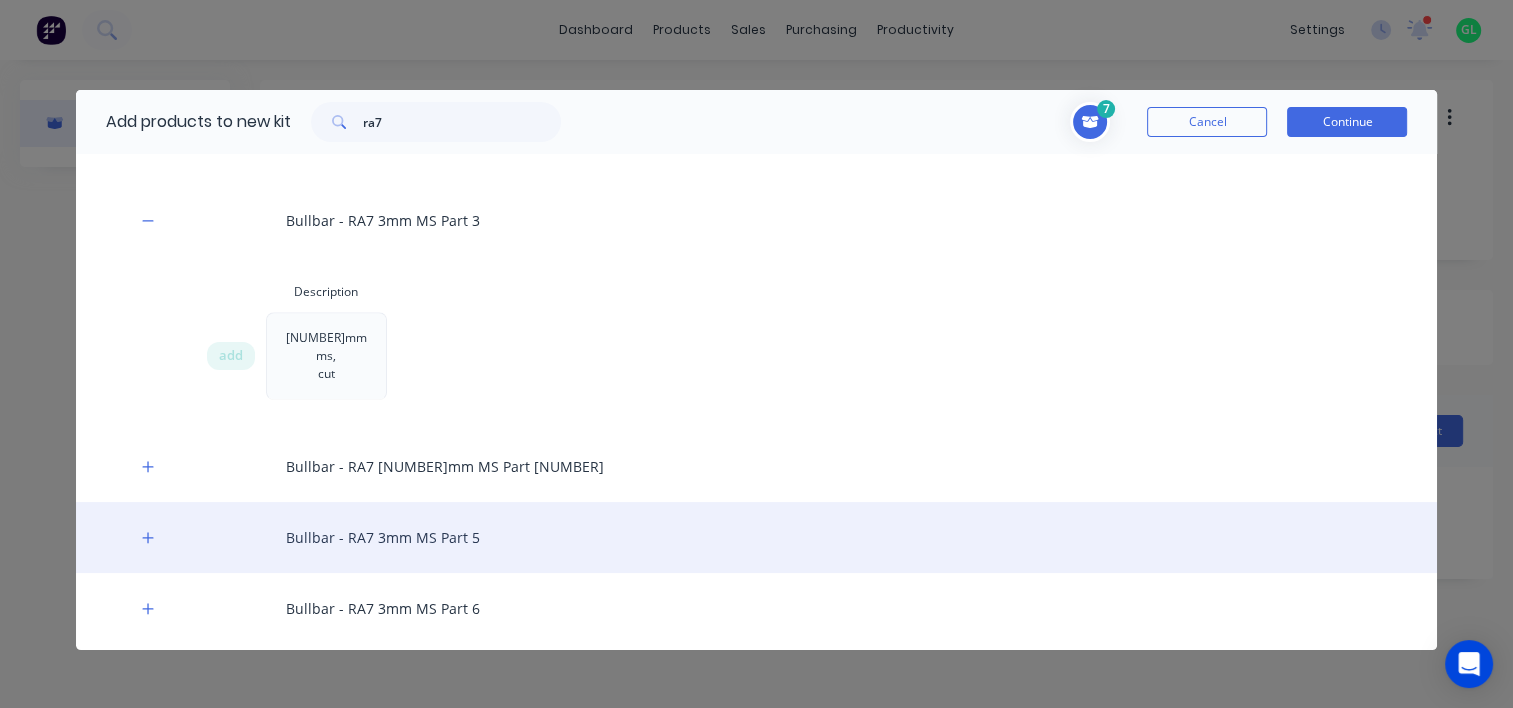 scroll, scrollTop: 1500, scrollLeft: 0, axis: vertical 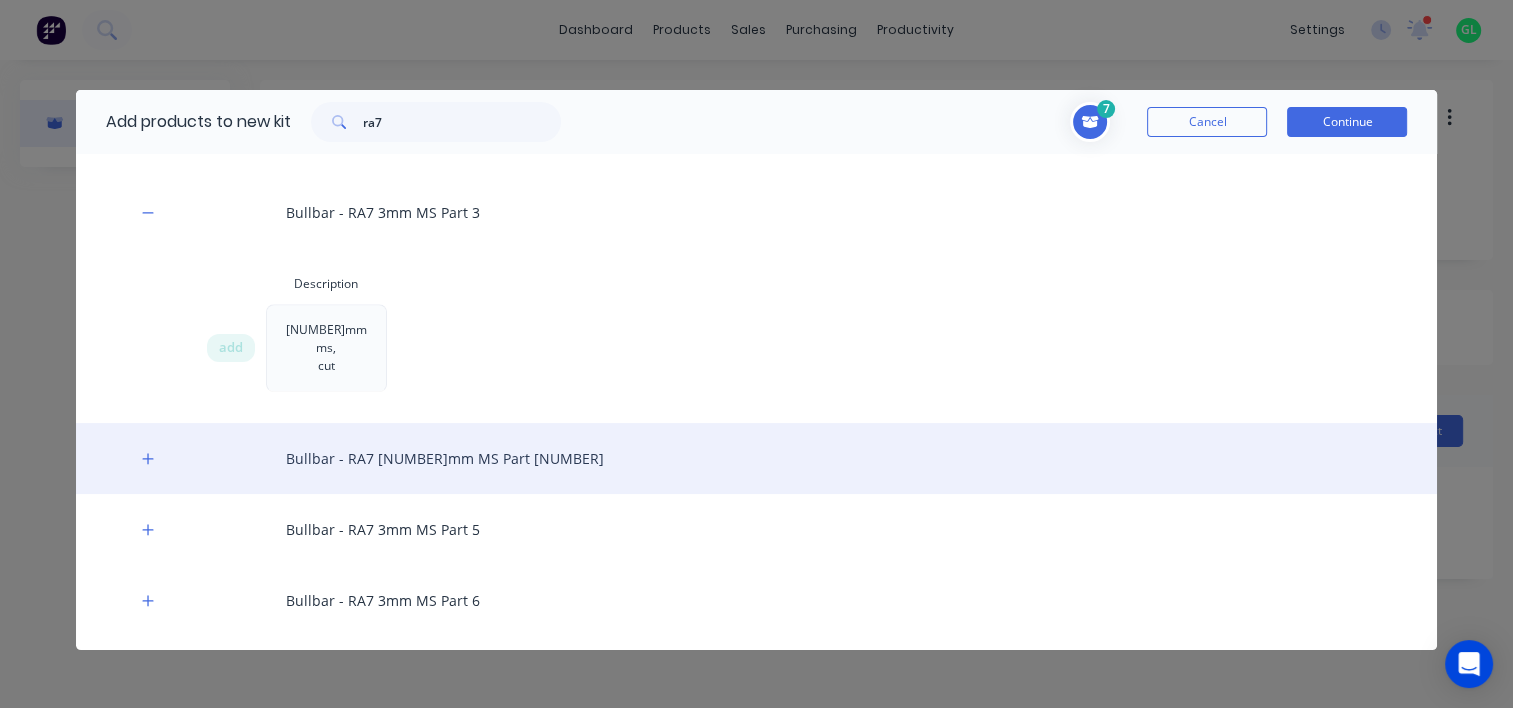 click on "Bullbar - RA7 [NUMBER]mm MS Part [NUMBER]" at bounding box center (757, 458) 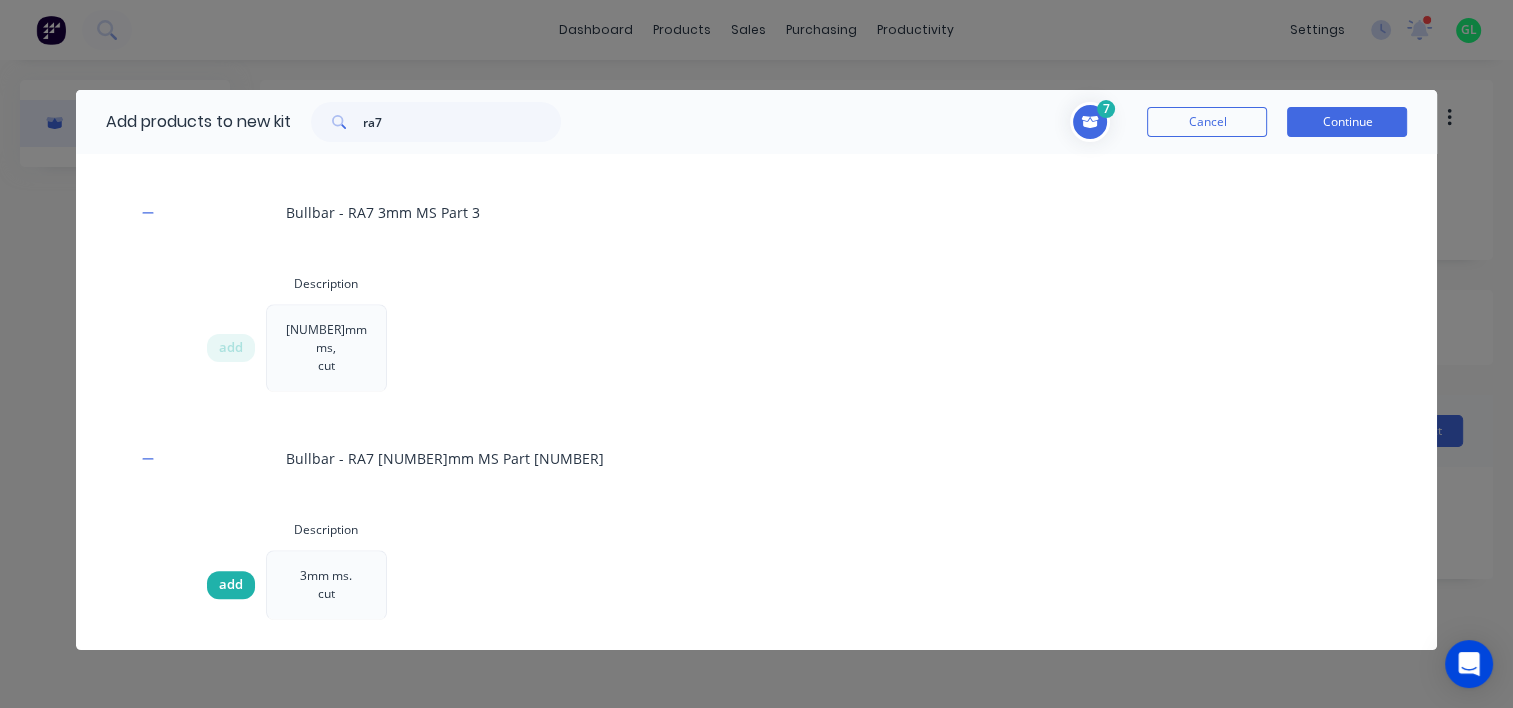 click on "add" at bounding box center [231, 585] 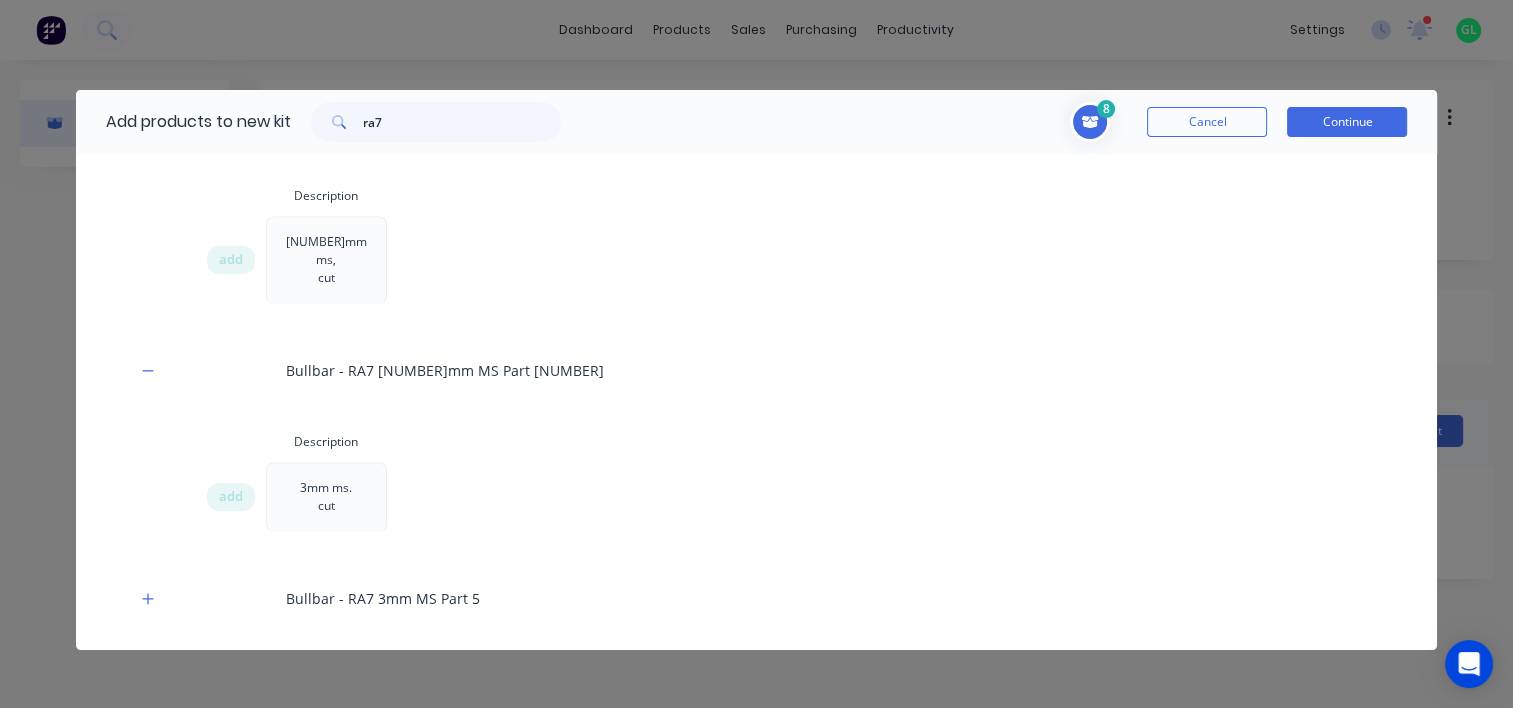 scroll, scrollTop: 1700, scrollLeft: 0, axis: vertical 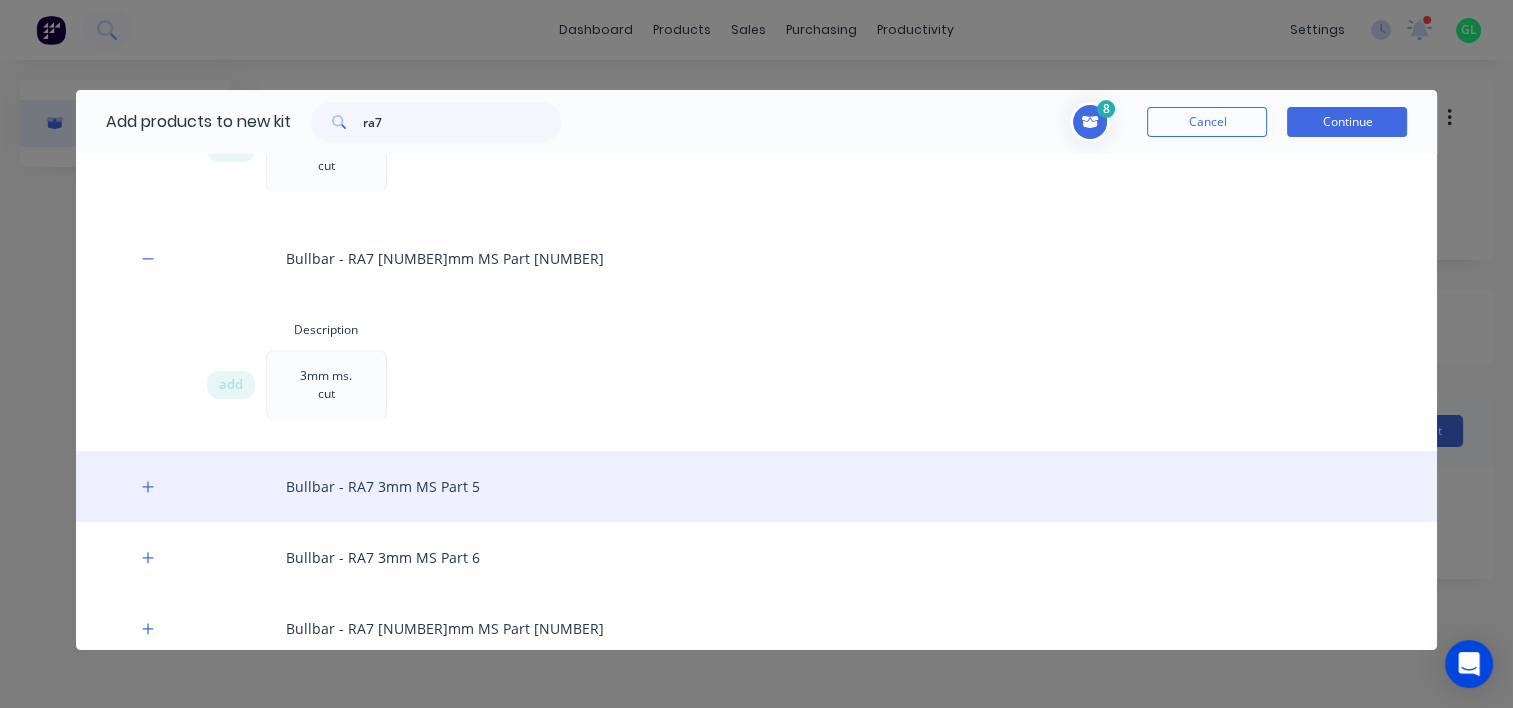click on "Bullbar - RA7 3mm MS Part 5" at bounding box center (757, 486) 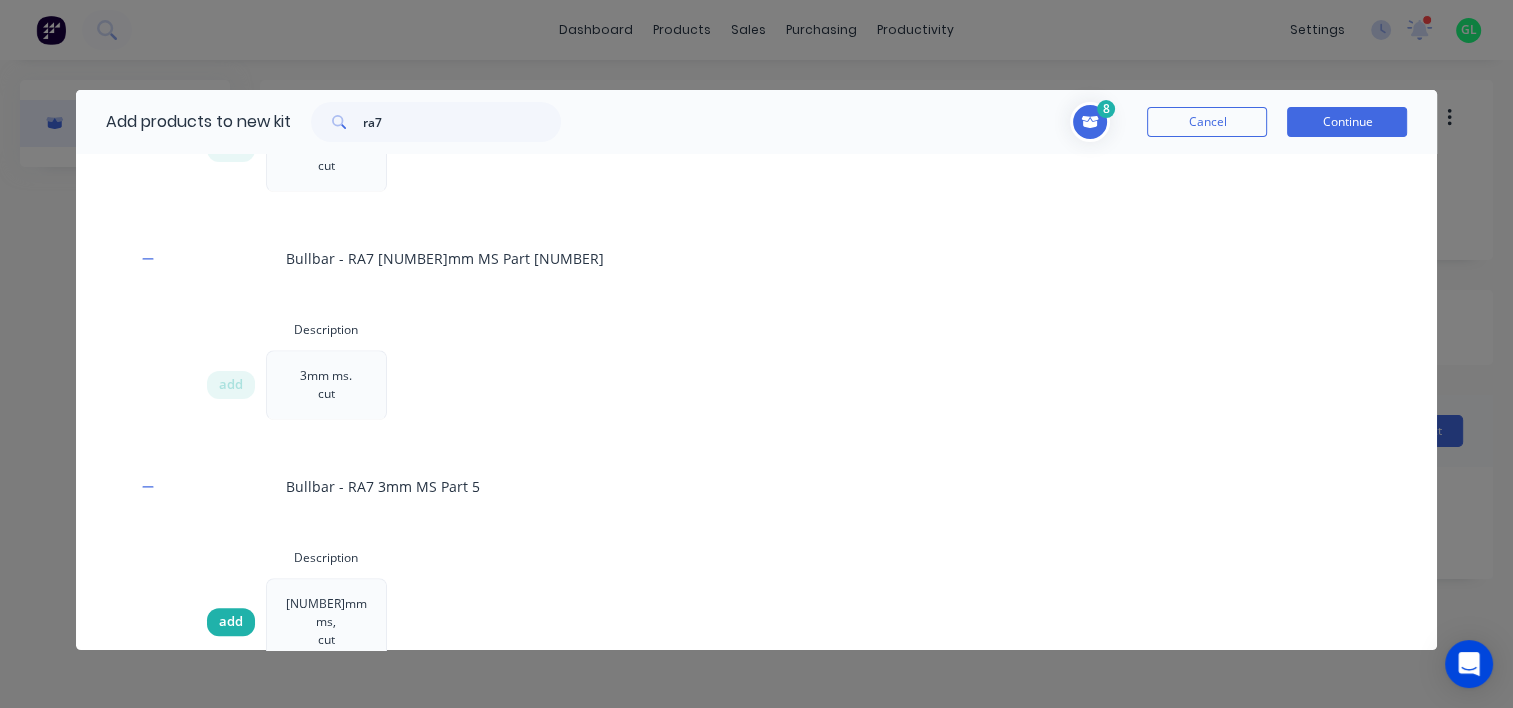 click on "add" at bounding box center (231, 622) 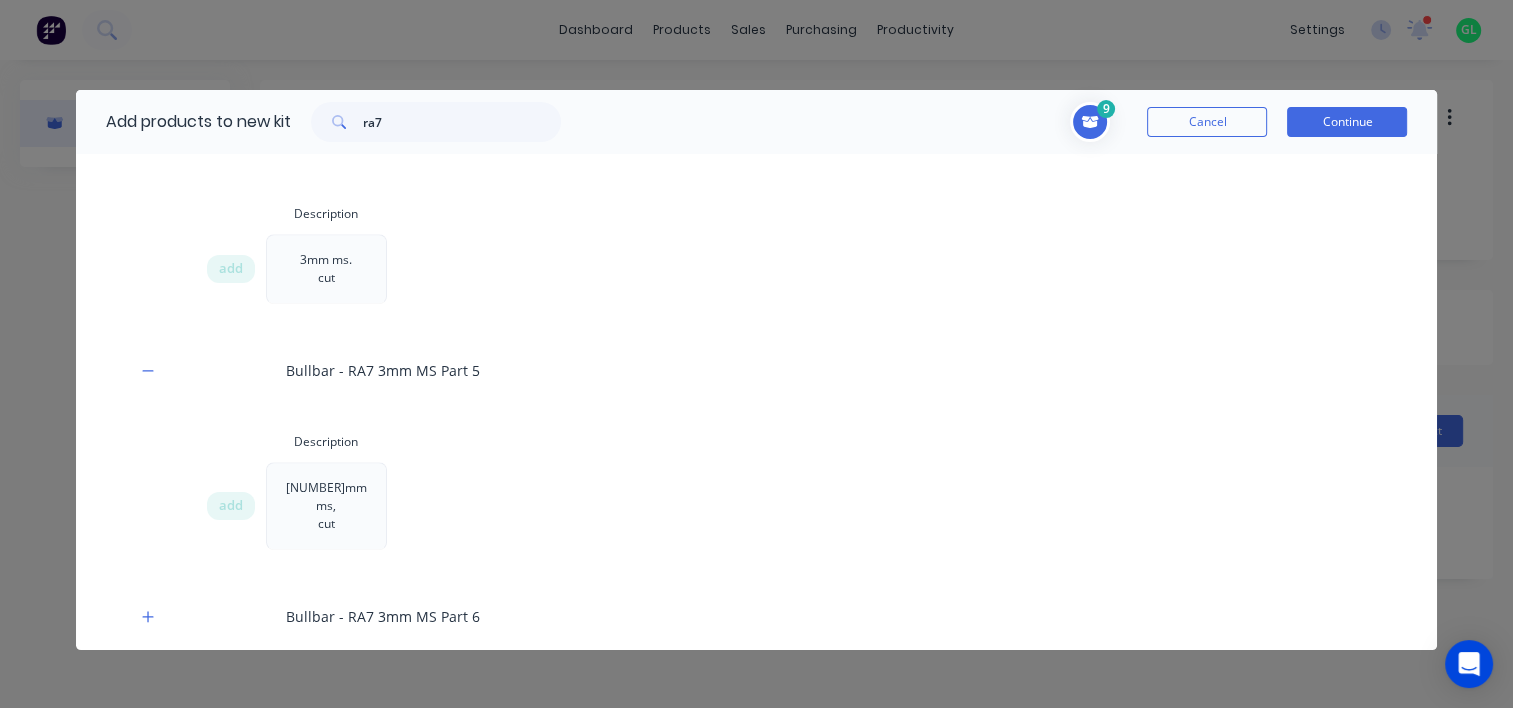 scroll, scrollTop: 1972, scrollLeft: 0, axis: vertical 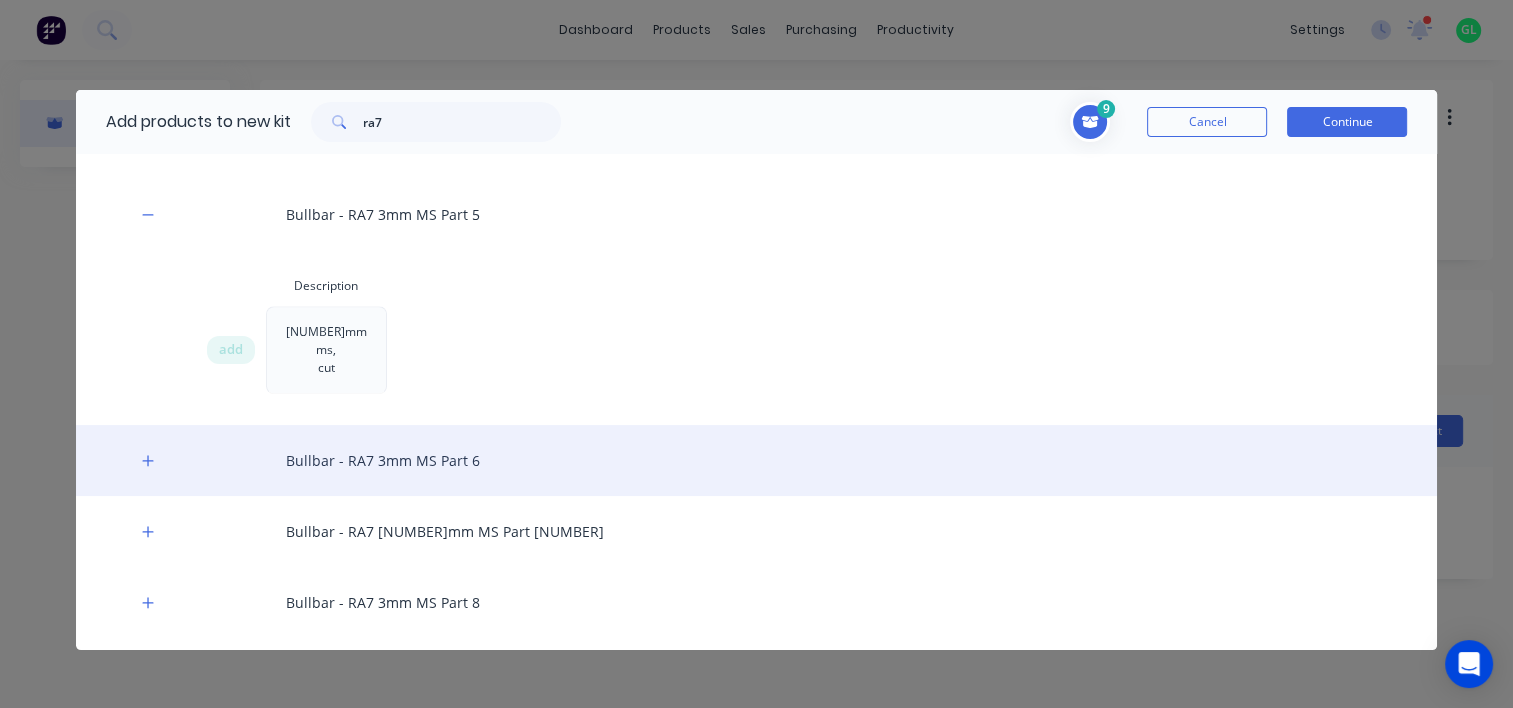 click on "Bullbar - RA7 3mm MS Part 6" at bounding box center (757, 460) 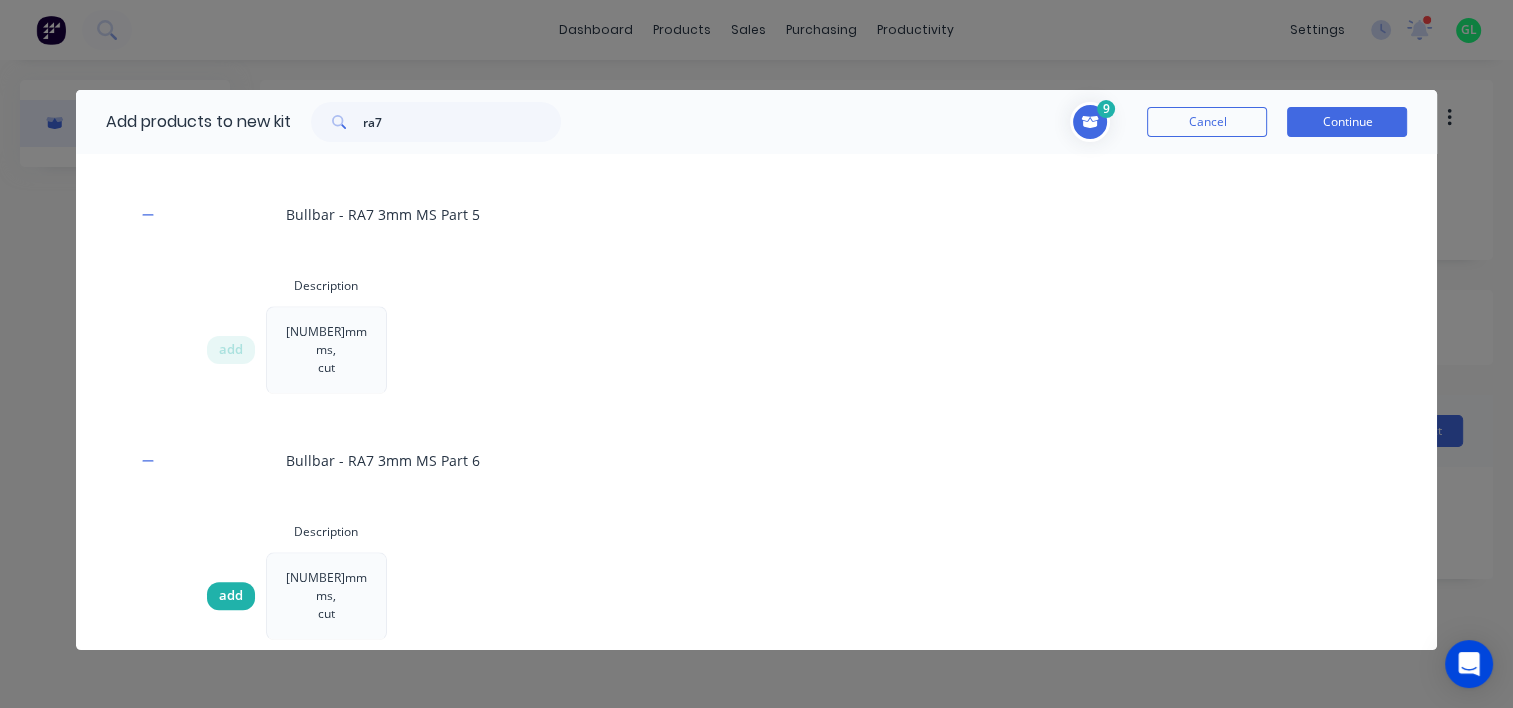 click on "add" at bounding box center [231, 596] 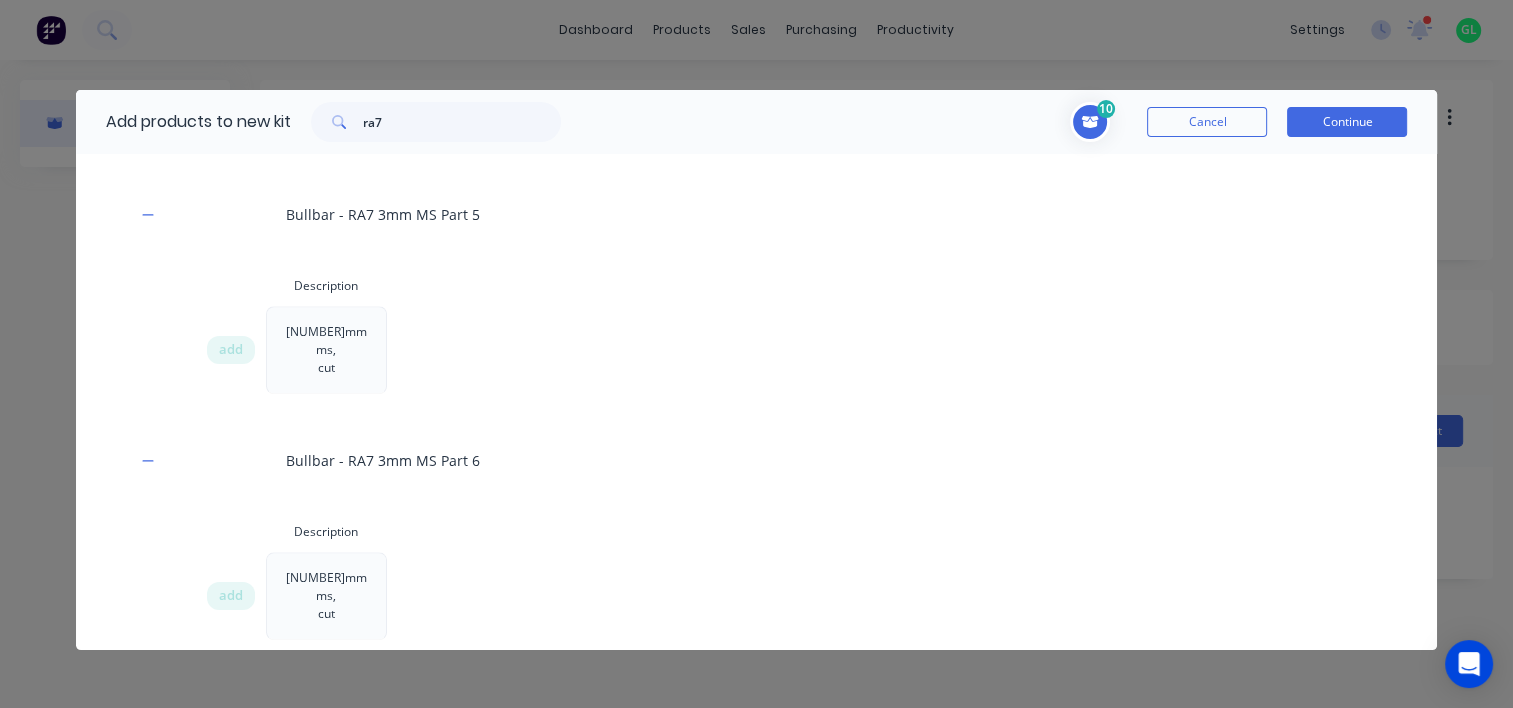 scroll, scrollTop: 2128, scrollLeft: 0, axis: vertical 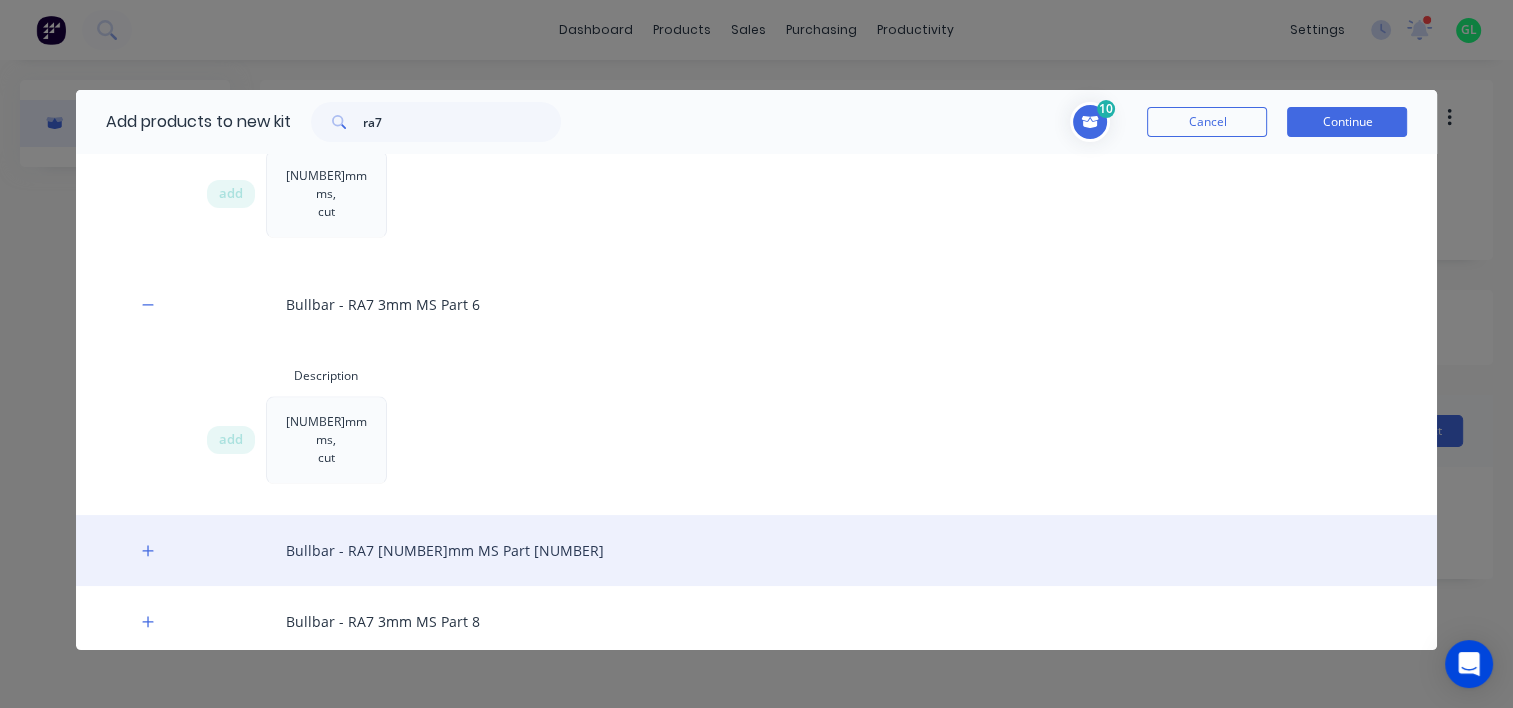click on "Bullbar - RA7 [NUMBER]mm MS Part [NUMBER]" at bounding box center (757, 550) 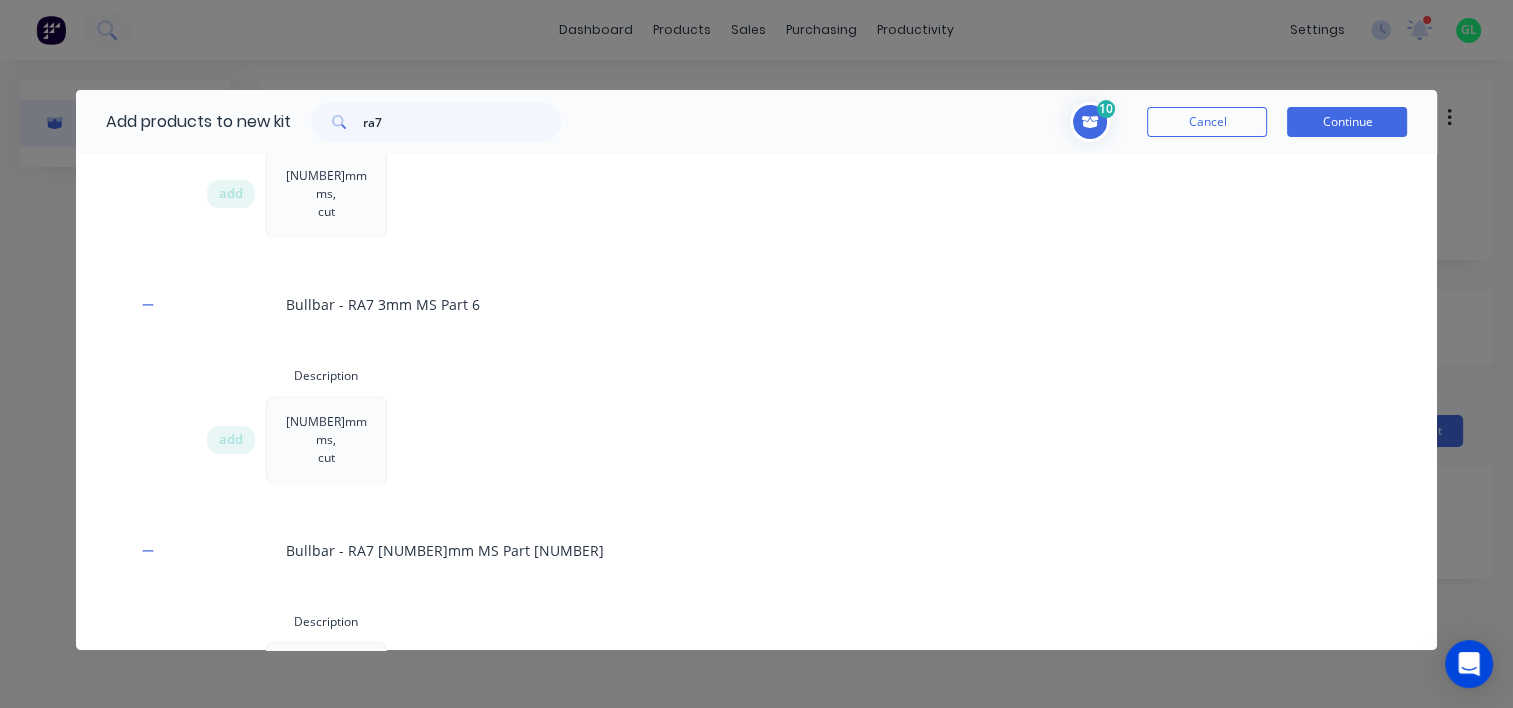 click on "add" at bounding box center (231, 686) 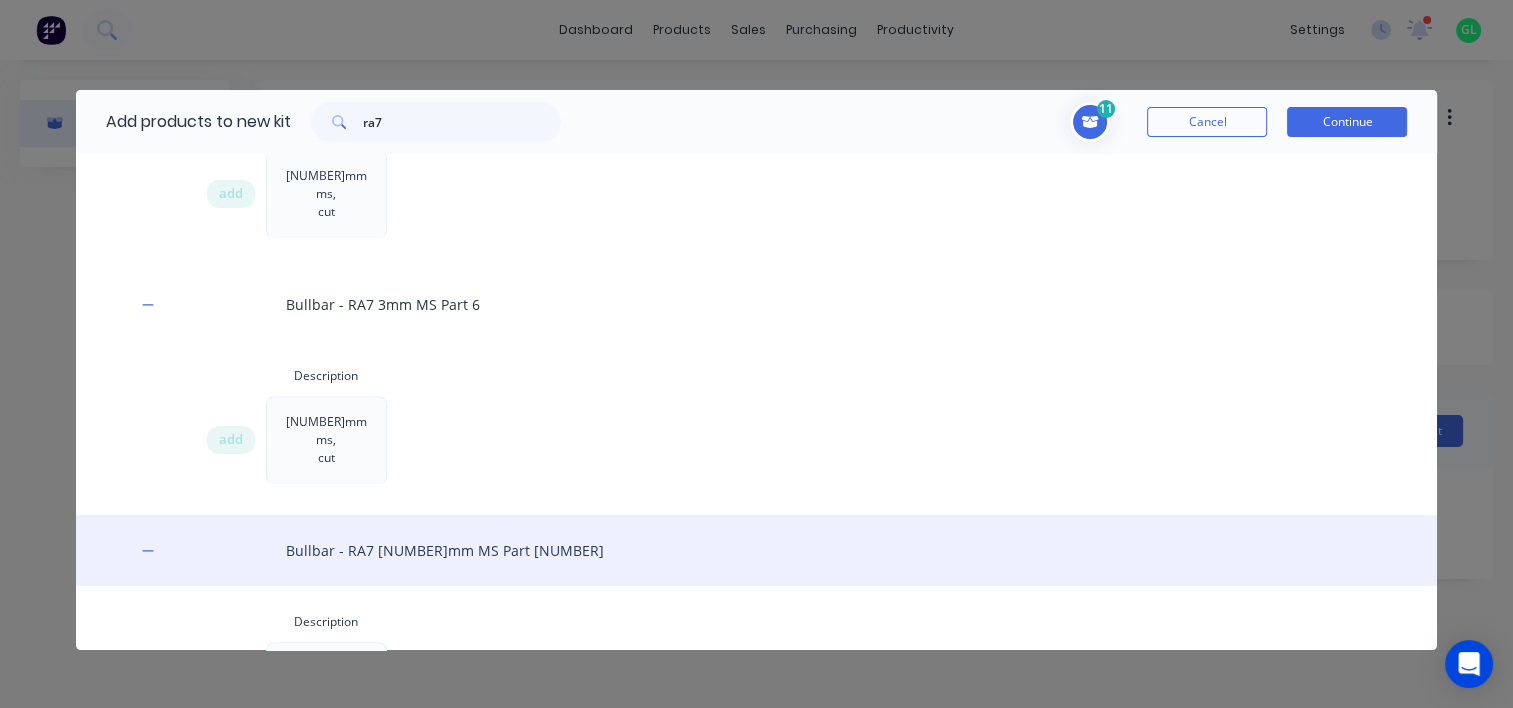 scroll, scrollTop: 2285, scrollLeft: 0, axis: vertical 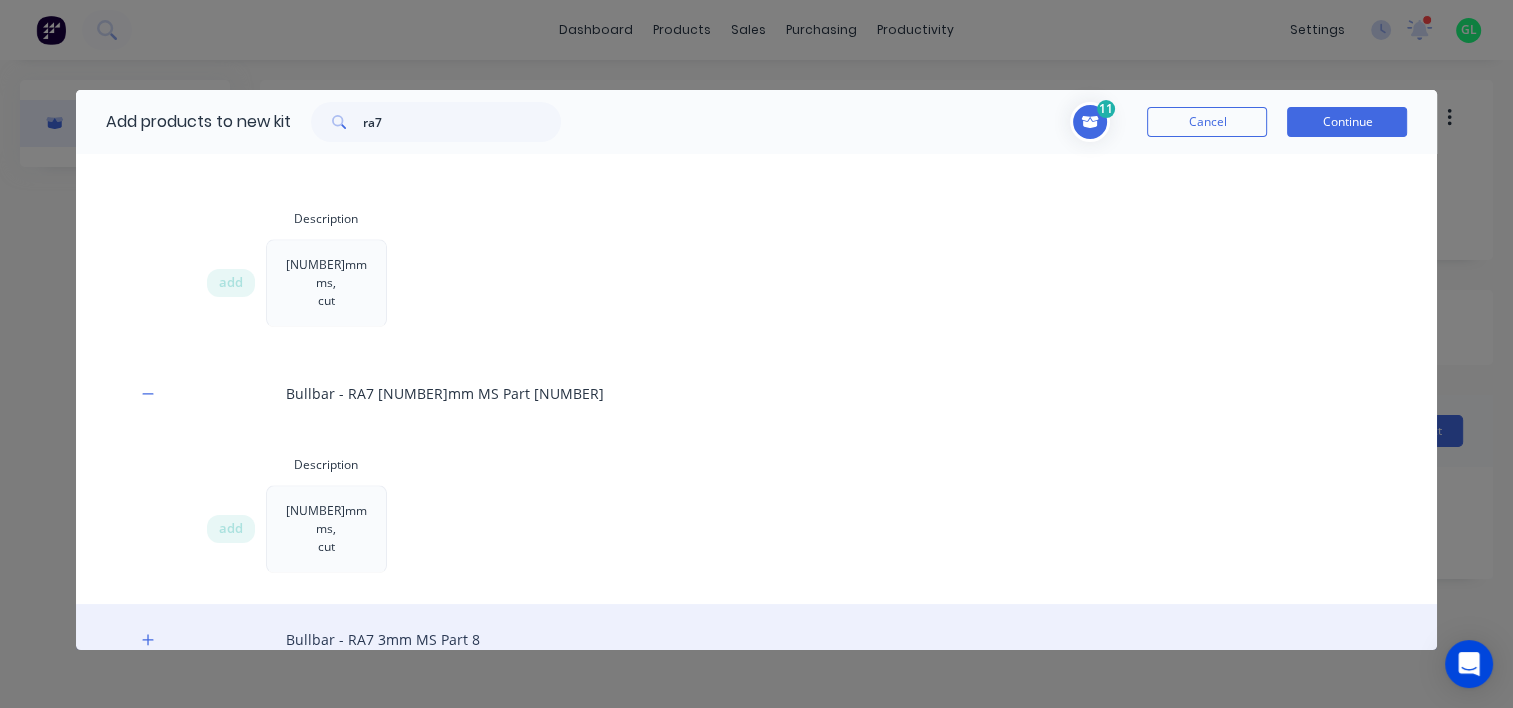 click on "Bullbar - RA7 3mm MS Part 8" at bounding box center (757, 639) 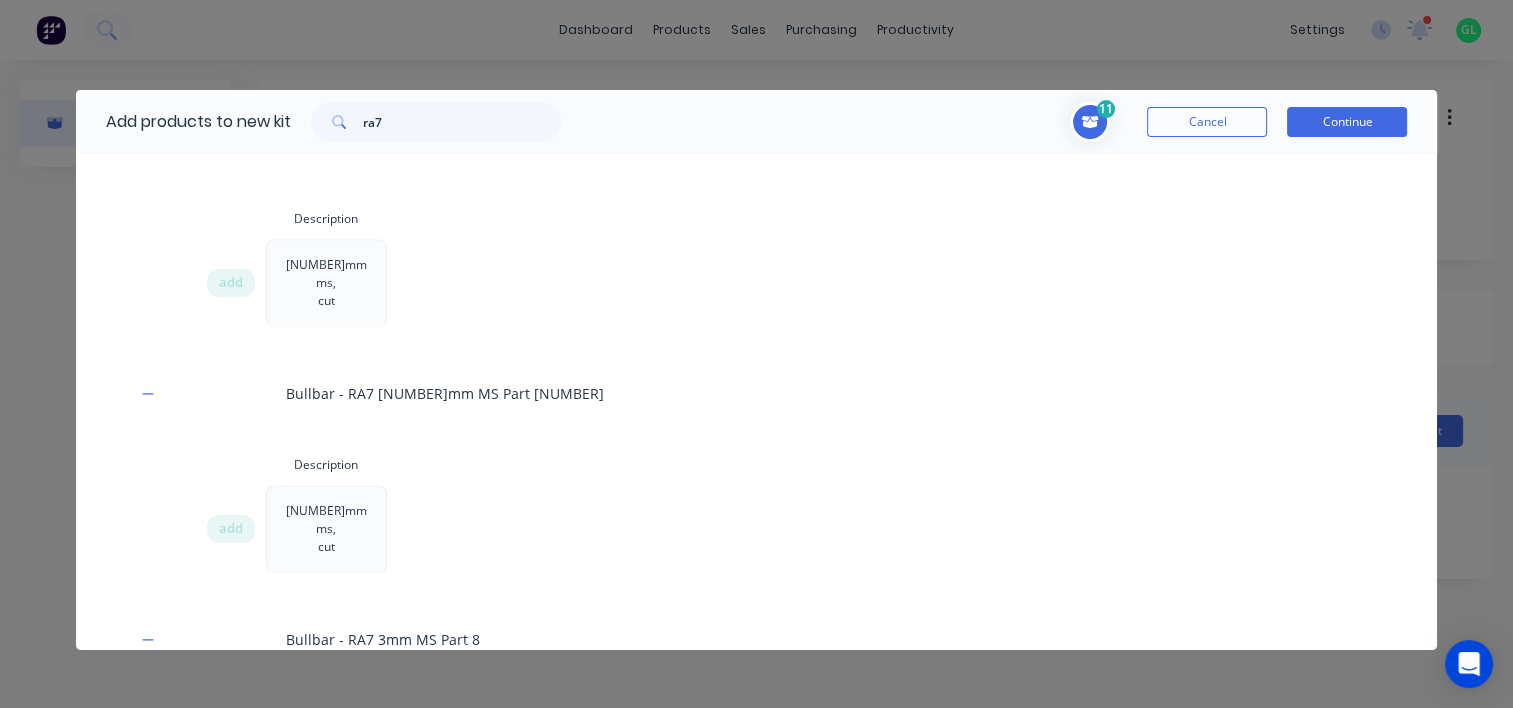 click on "add" at bounding box center [231, 775] 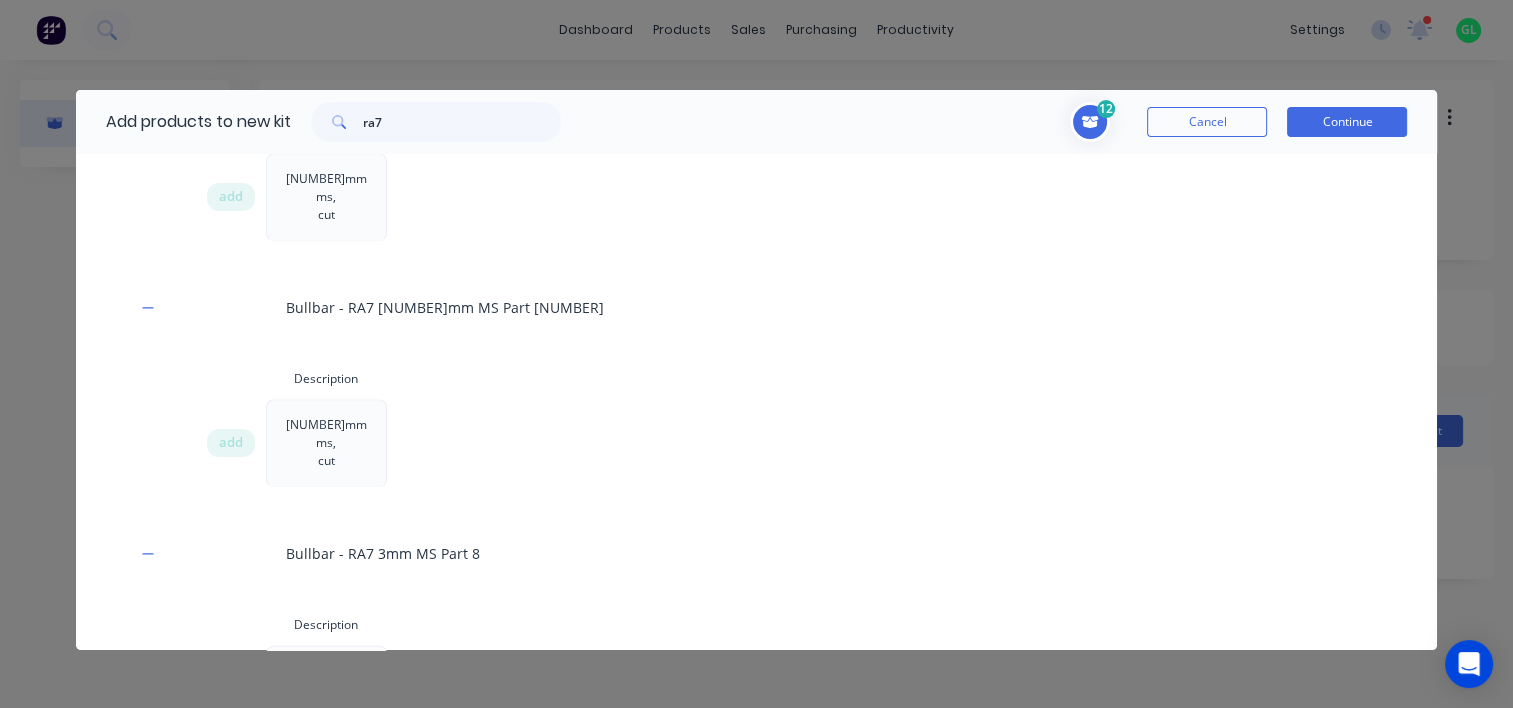 scroll, scrollTop: 2442, scrollLeft: 0, axis: vertical 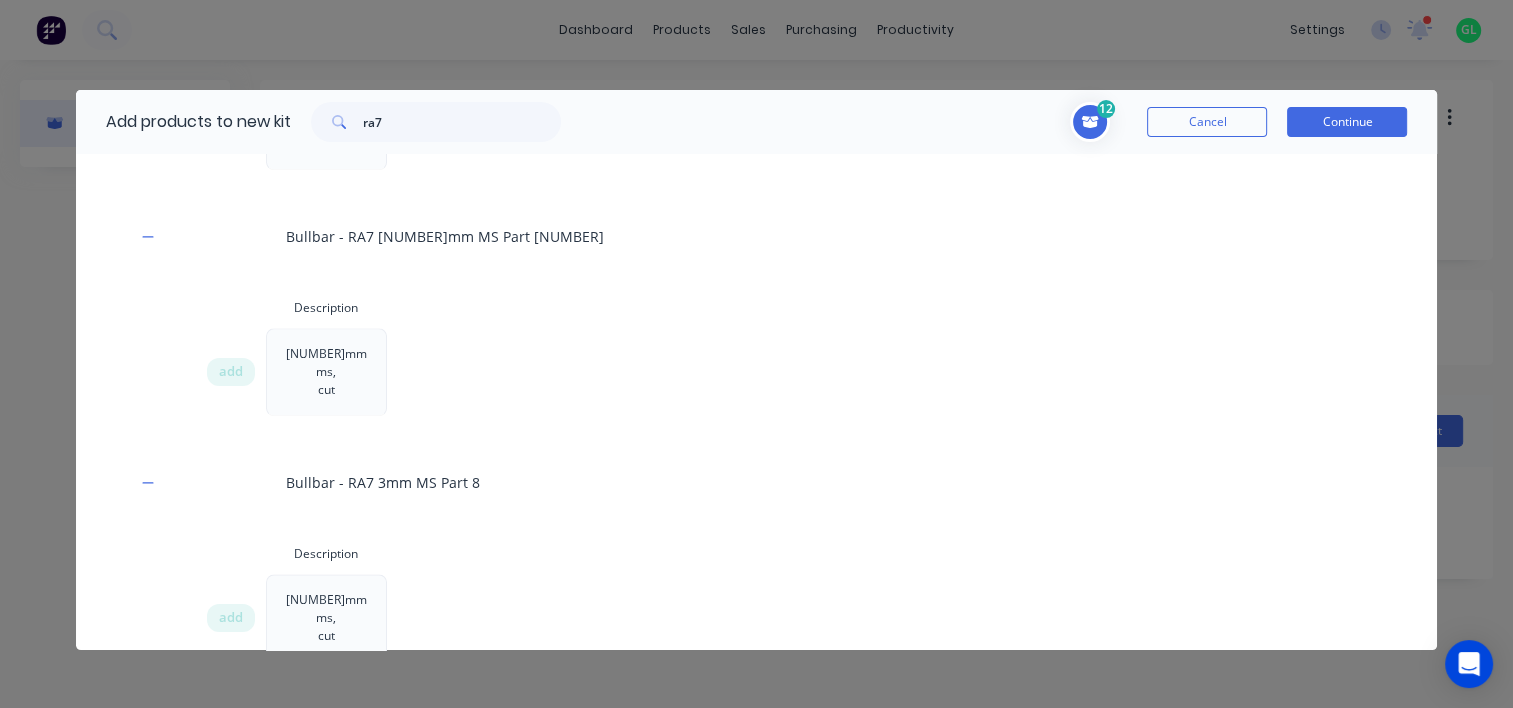 click on "Bullbar - RA7 3mm MS Part 9" at bounding box center [757, 728] 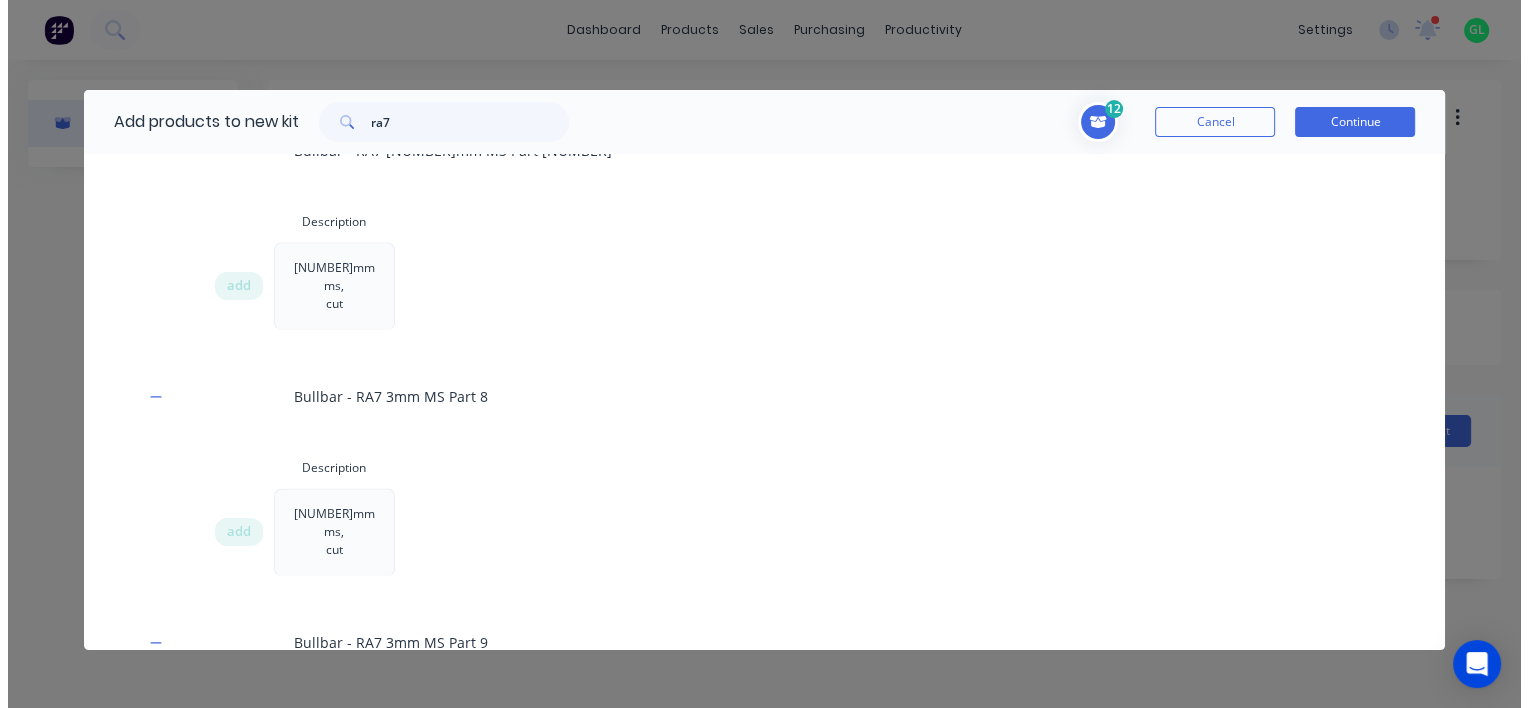 scroll, scrollTop: 2599, scrollLeft: 0, axis: vertical 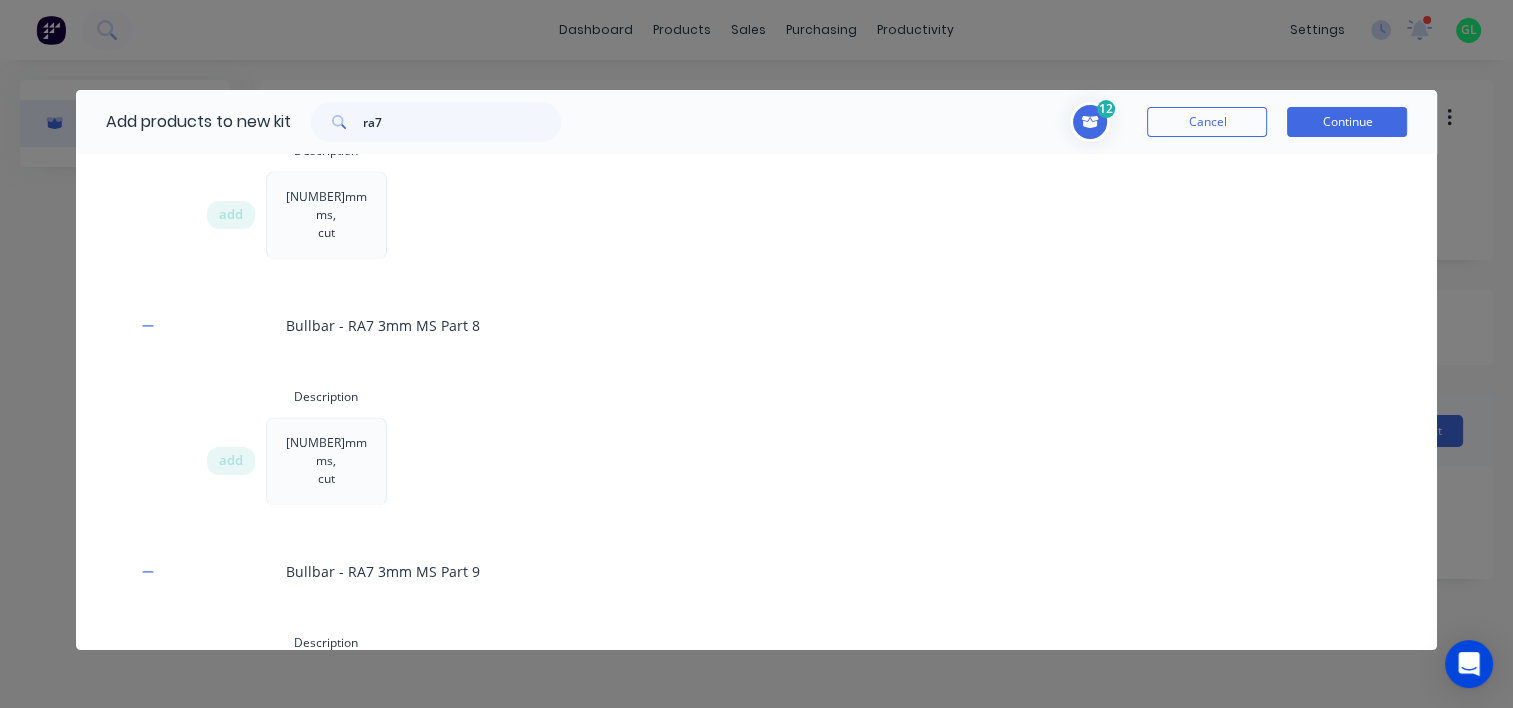 click on "add" at bounding box center (231, 707) 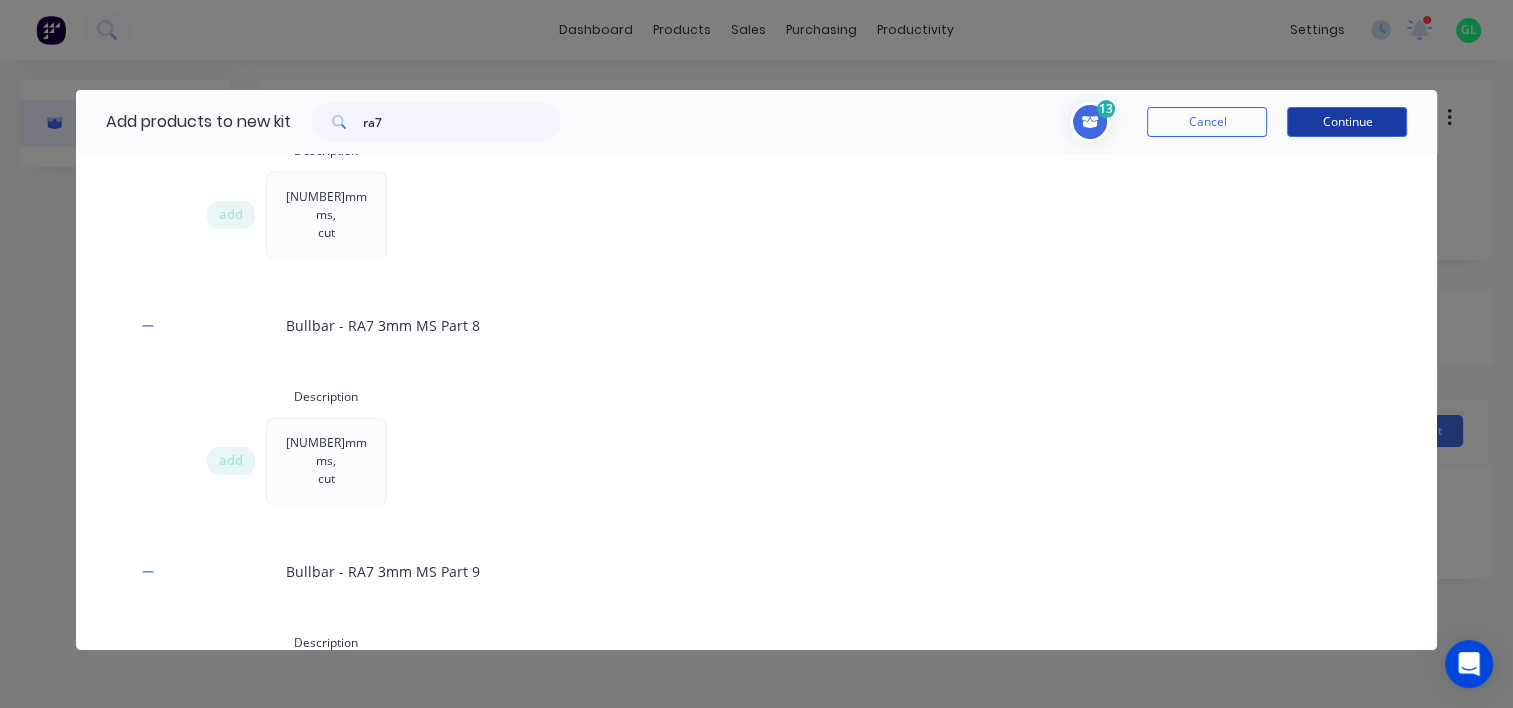 click on "Continue" at bounding box center [1347, 122] 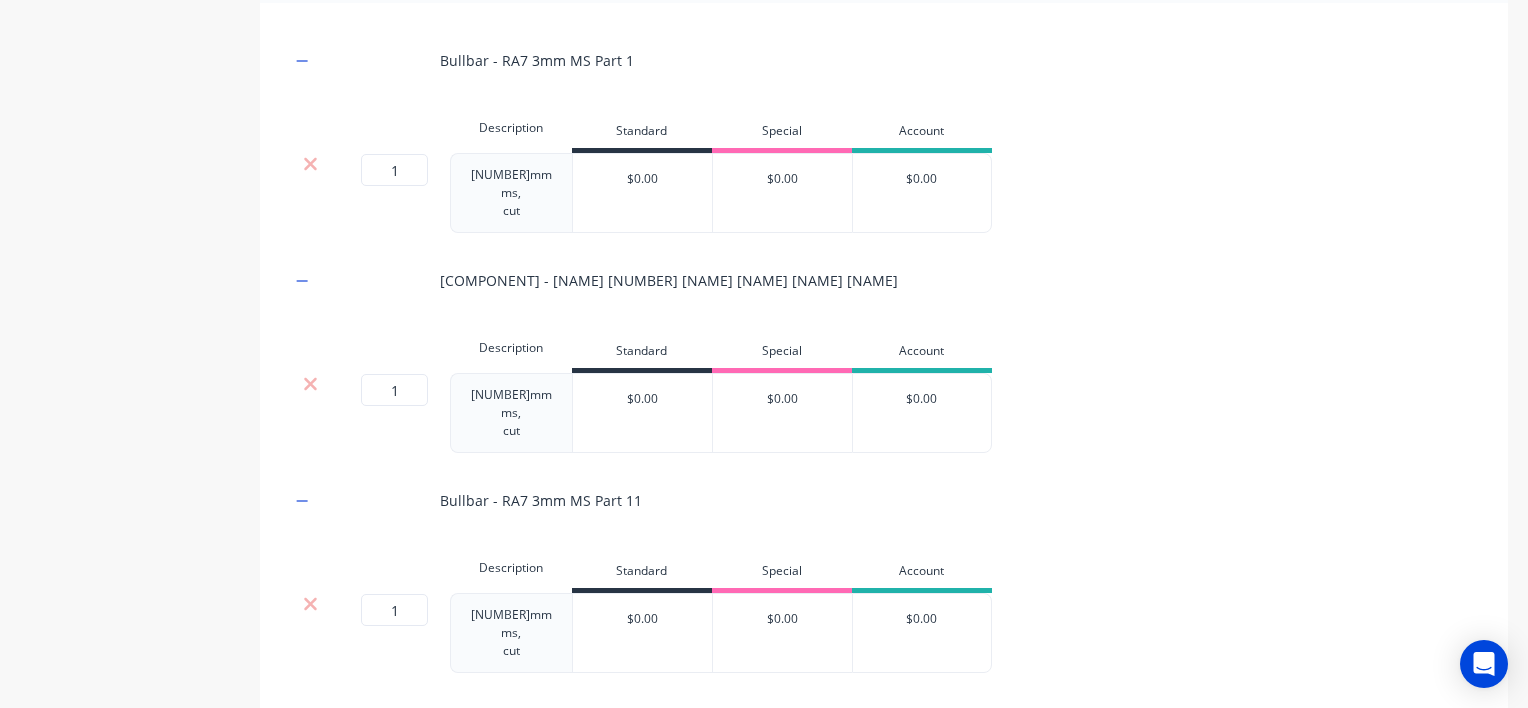 scroll, scrollTop: 400, scrollLeft: 0, axis: vertical 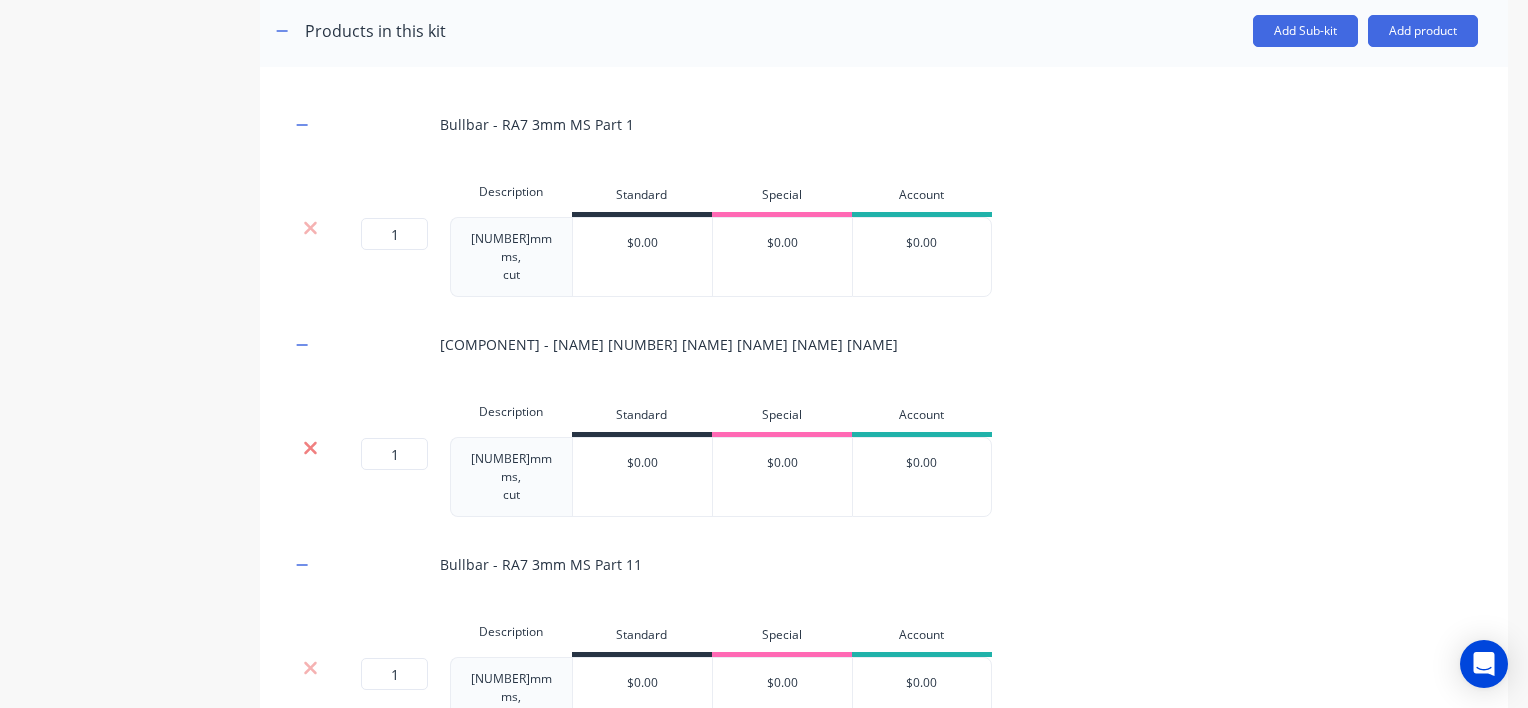 click 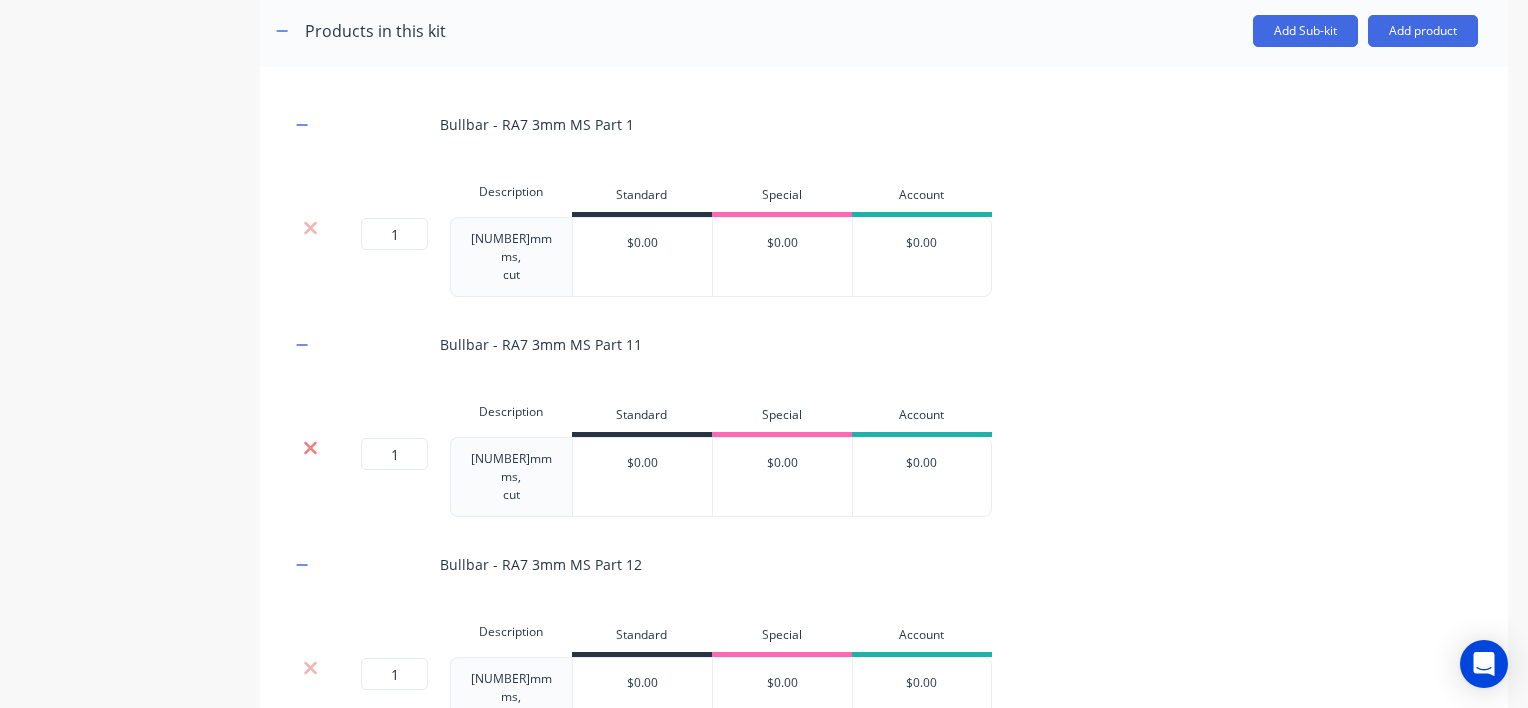click 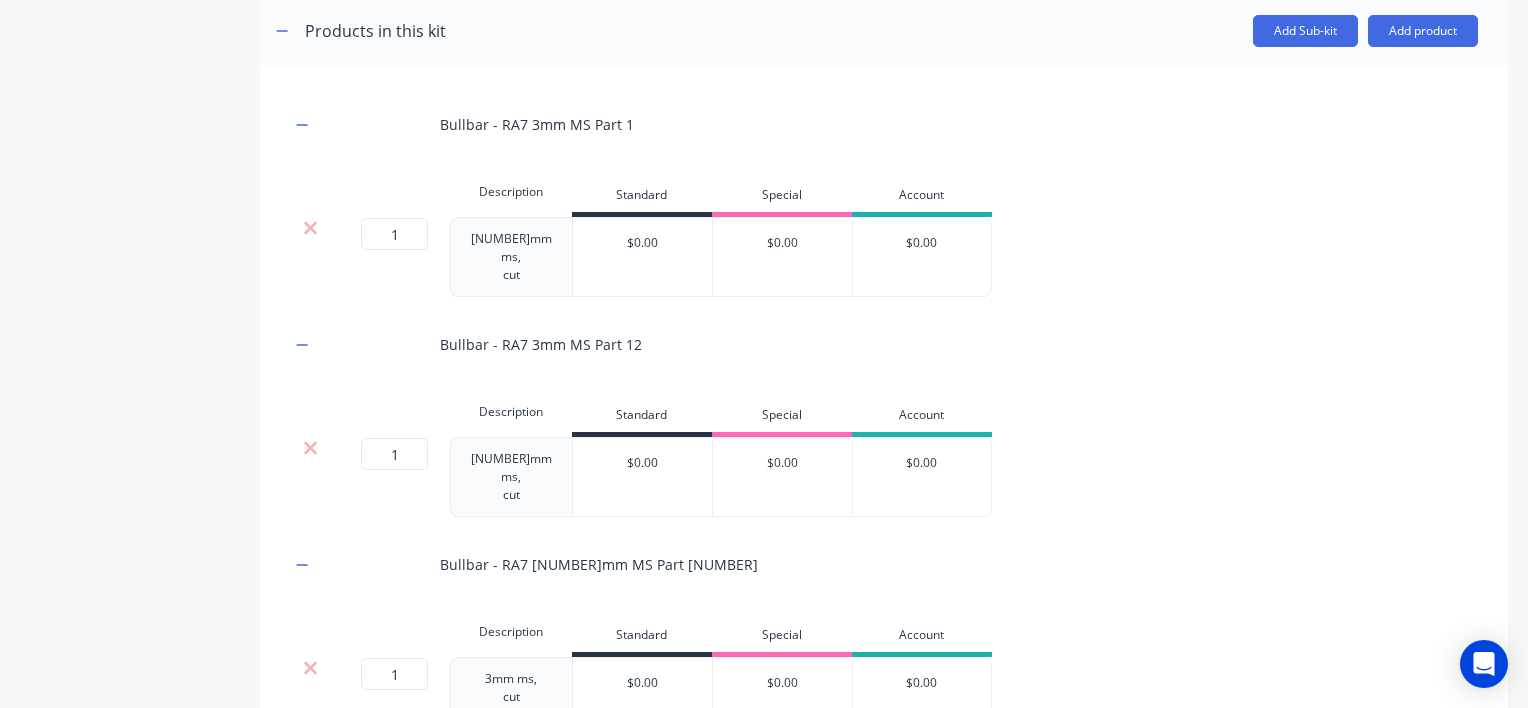 click 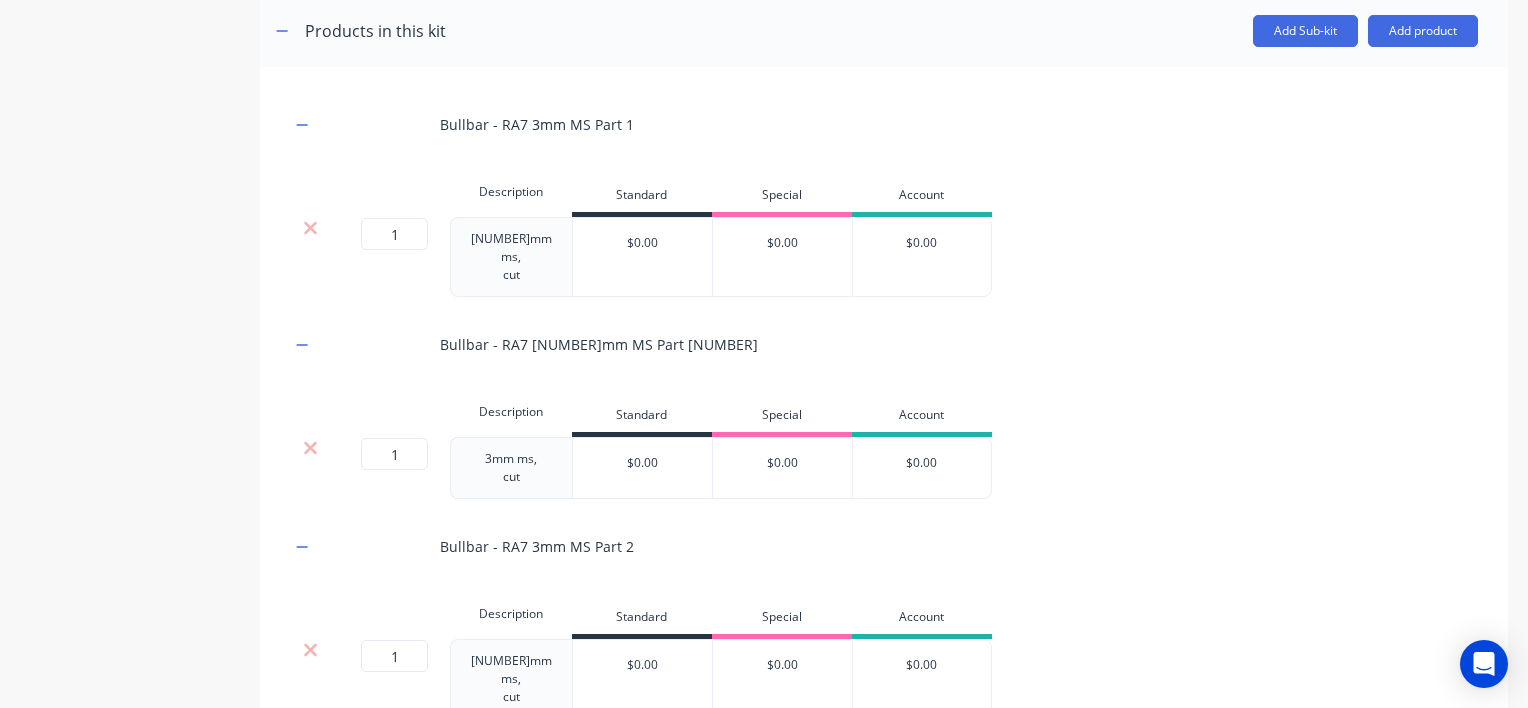 click 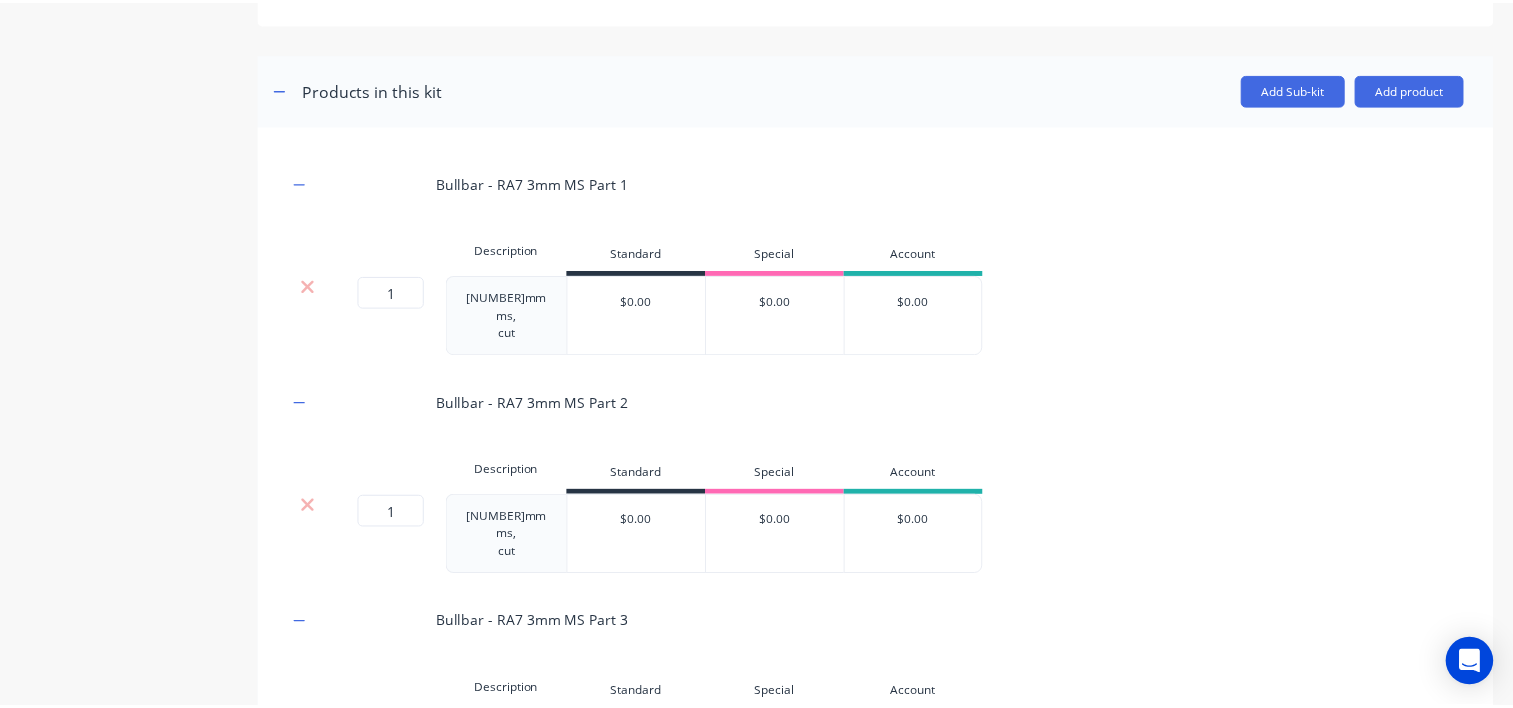 scroll, scrollTop: 234, scrollLeft: 0, axis: vertical 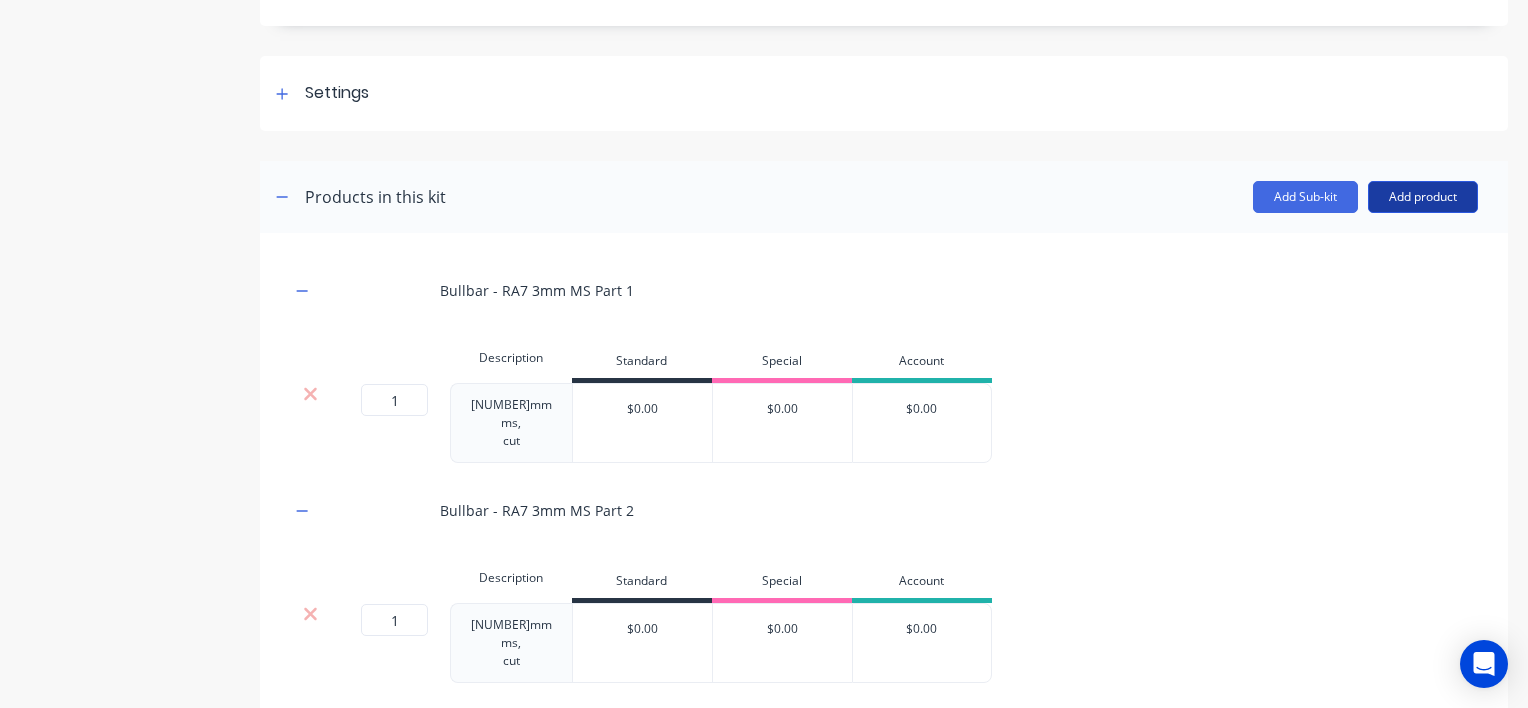 click on "Add product" at bounding box center [1423, 197] 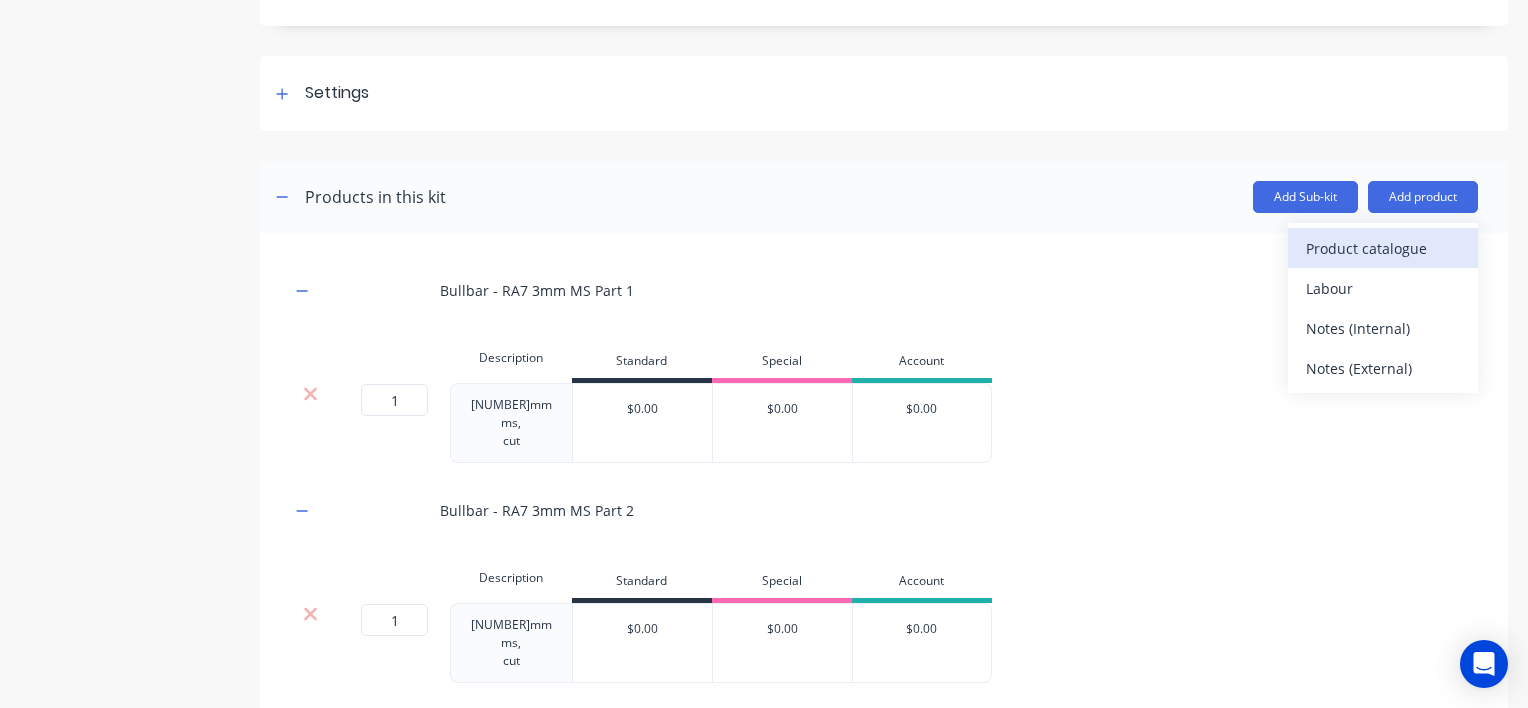 click on "Product catalogue" at bounding box center [1383, 248] 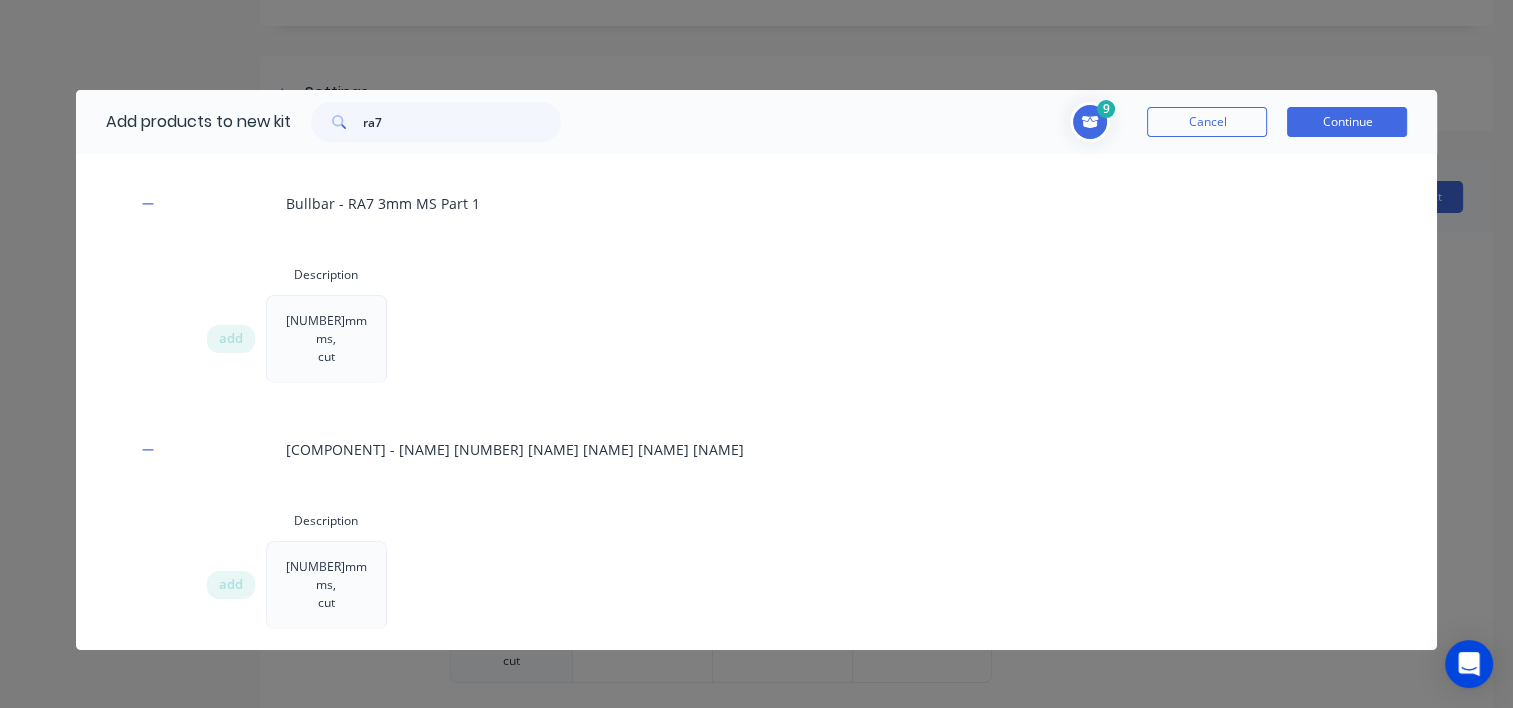 scroll, scrollTop: 100, scrollLeft: 0, axis: vertical 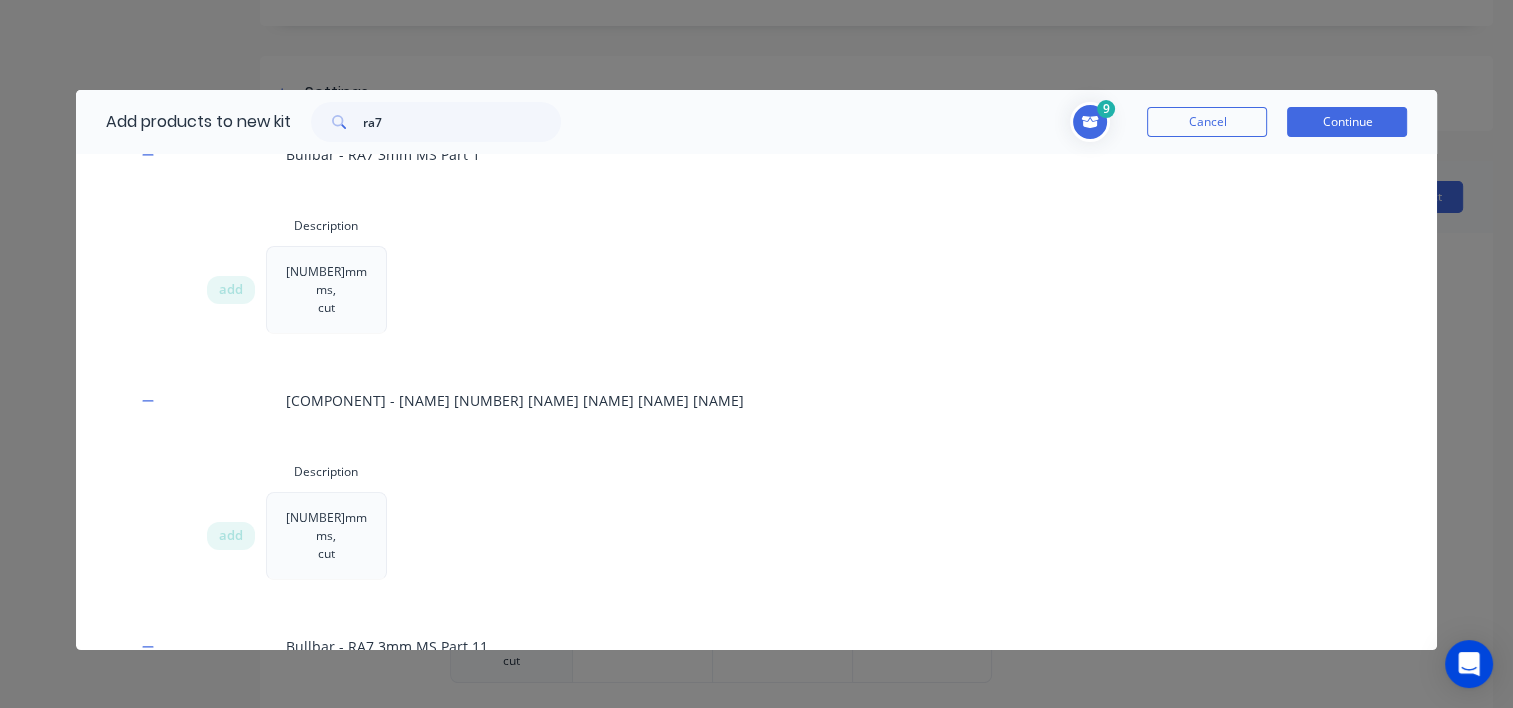 click on "add" at bounding box center (231, 536) 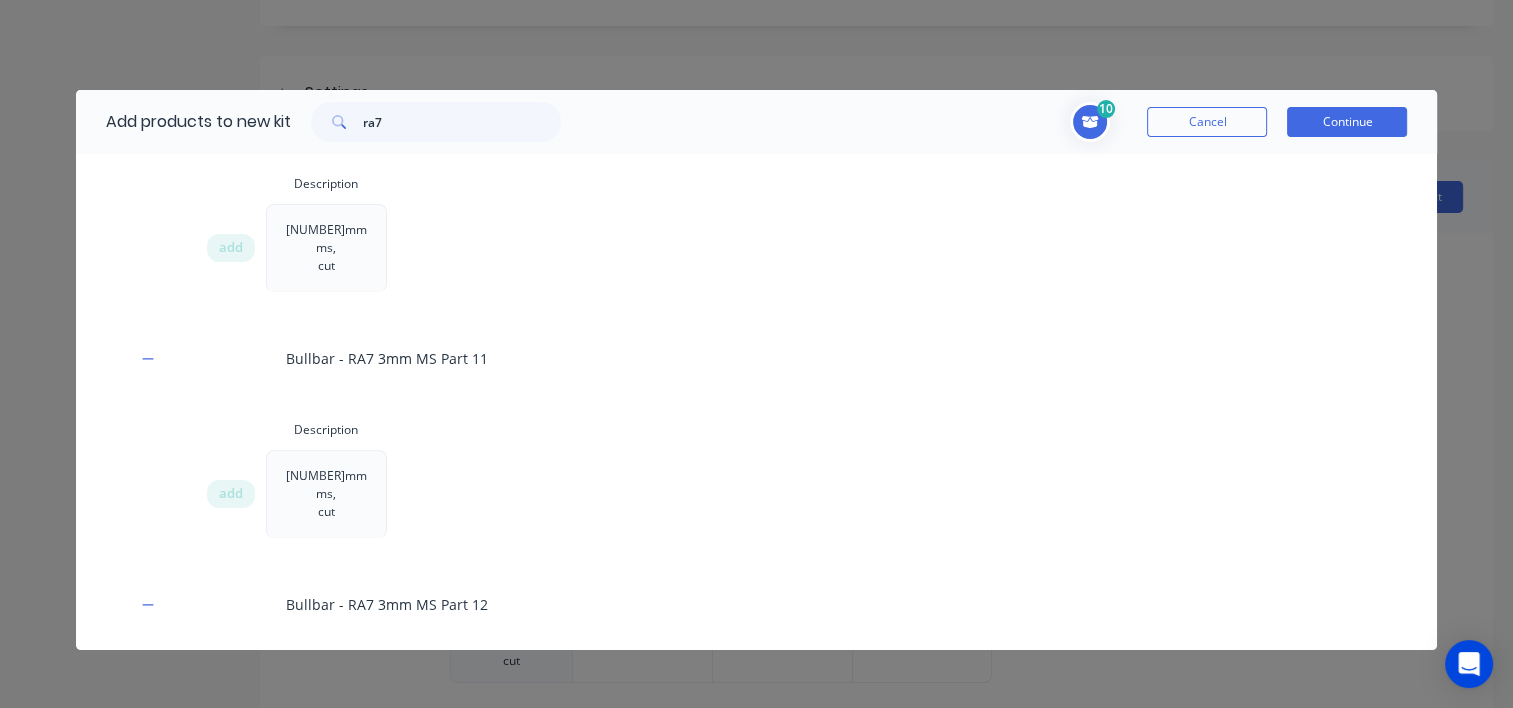 scroll, scrollTop: 400, scrollLeft: 0, axis: vertical 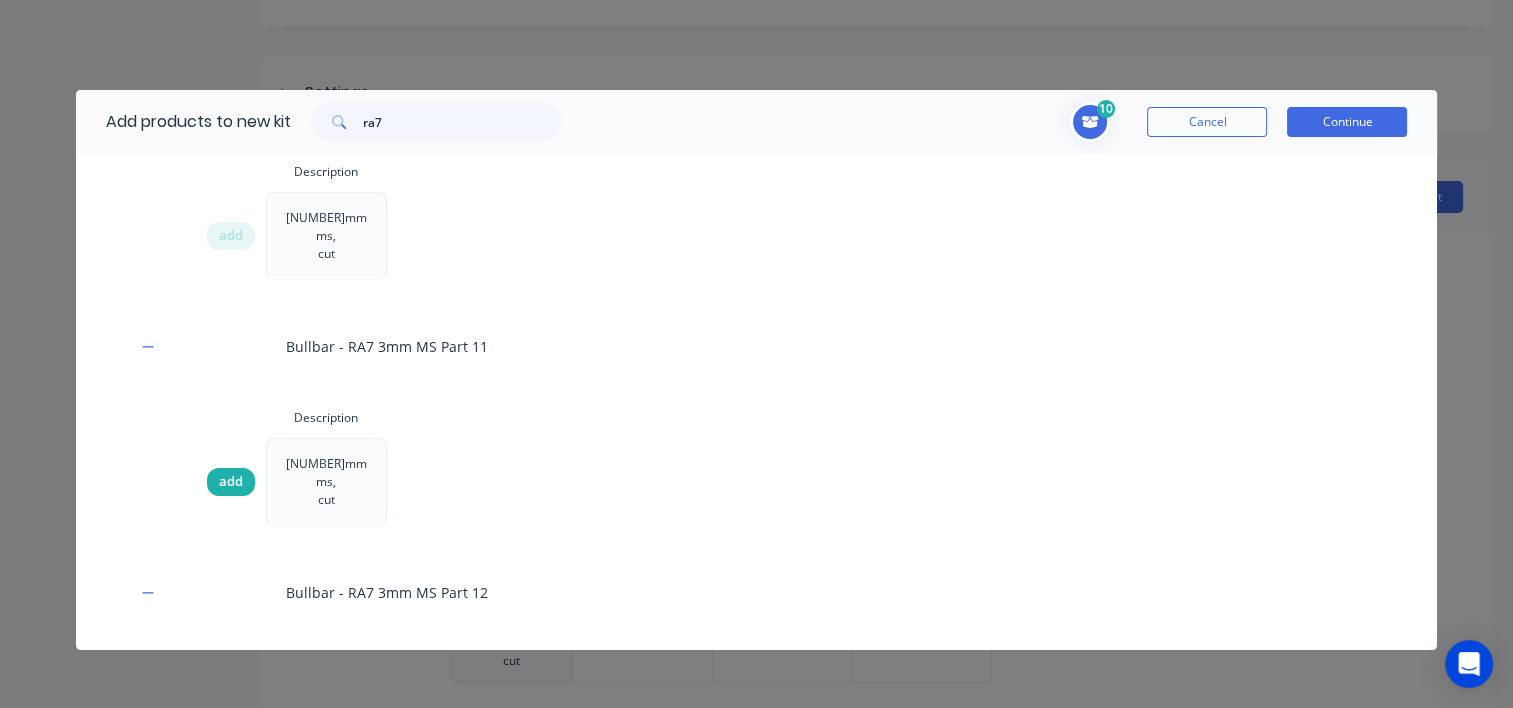 click on "add" at bounding box center [231, 482] 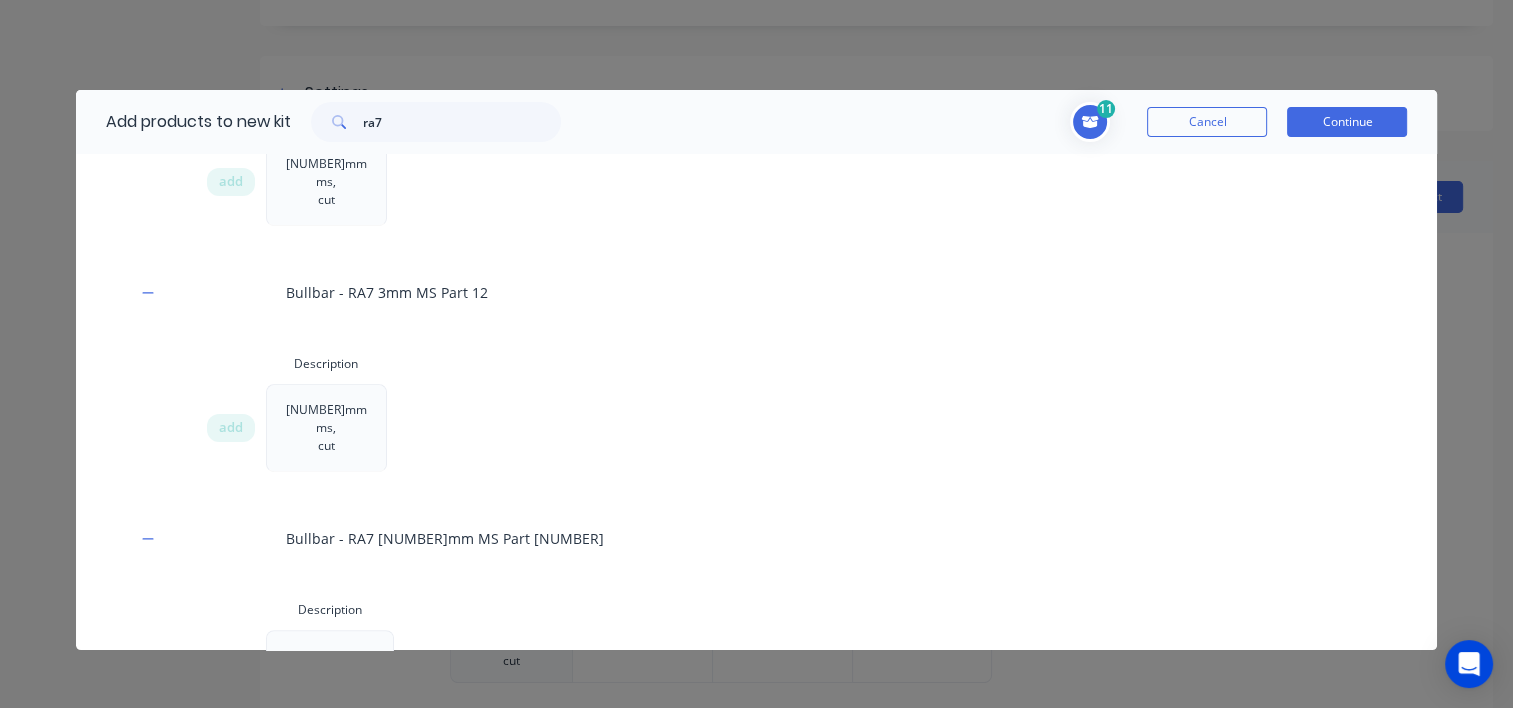 drag, startPoint x: 228, startPoint y: 365, endPoint x: 276, endPoint y: 358, distance: 48.507732 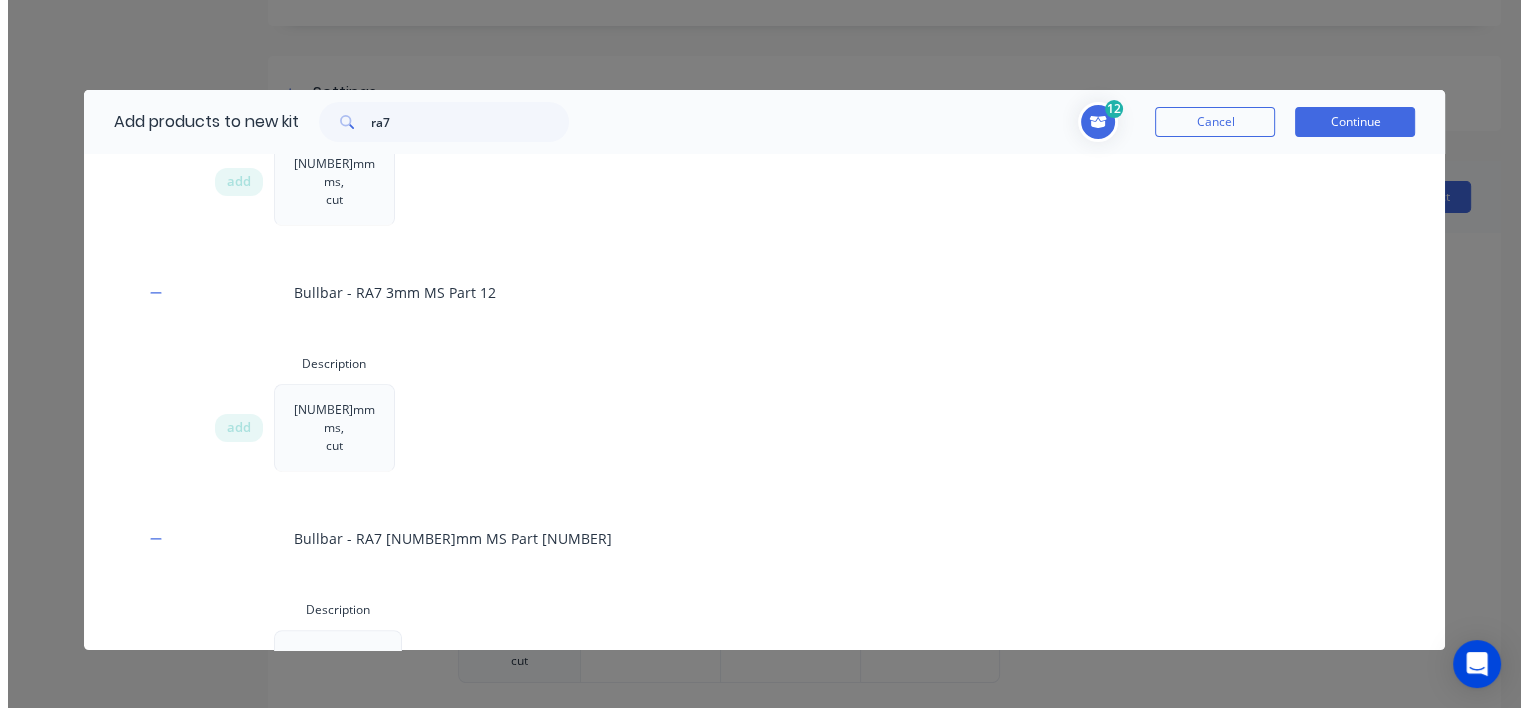 scroll, scrollTop: 900, scrollLeft: 0, axis: vertical 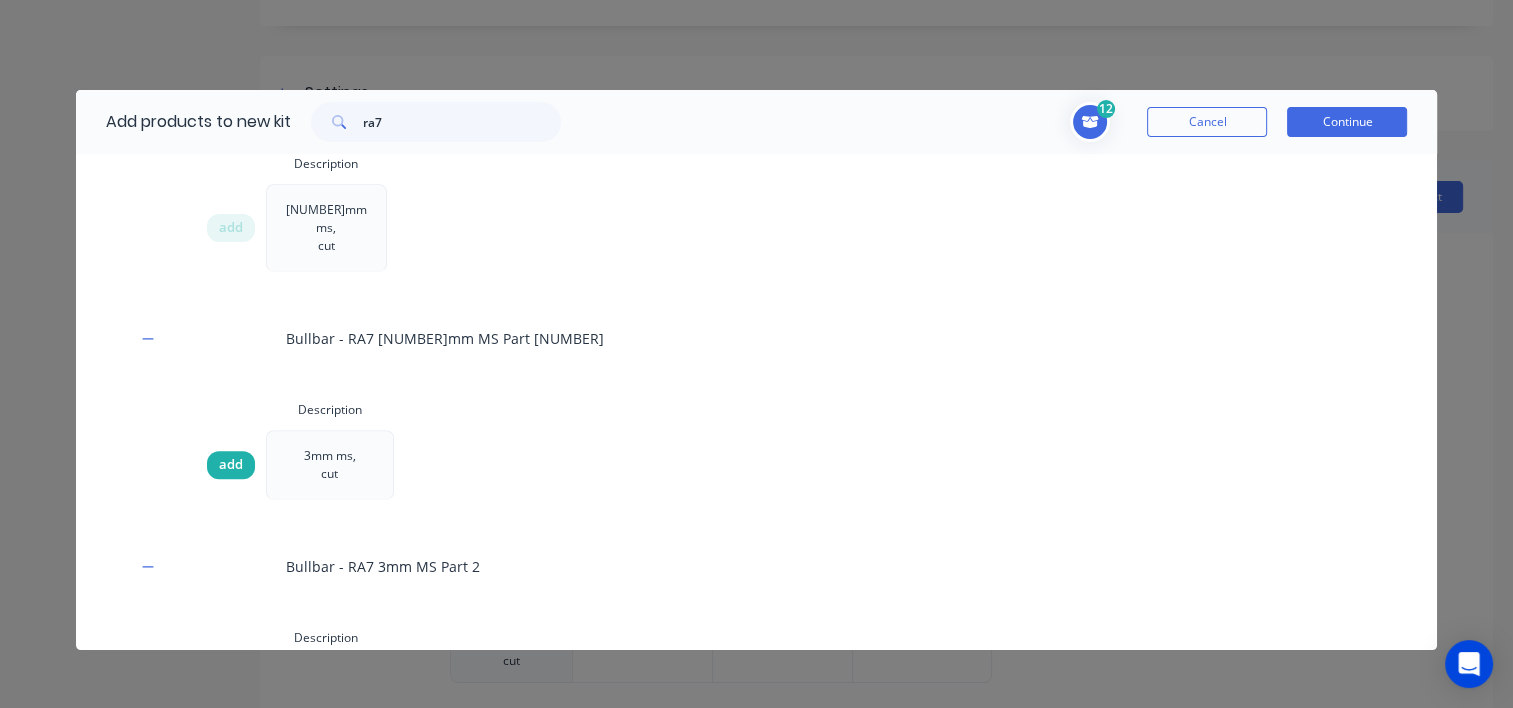 click on "add" at bounding box center [231, 465] 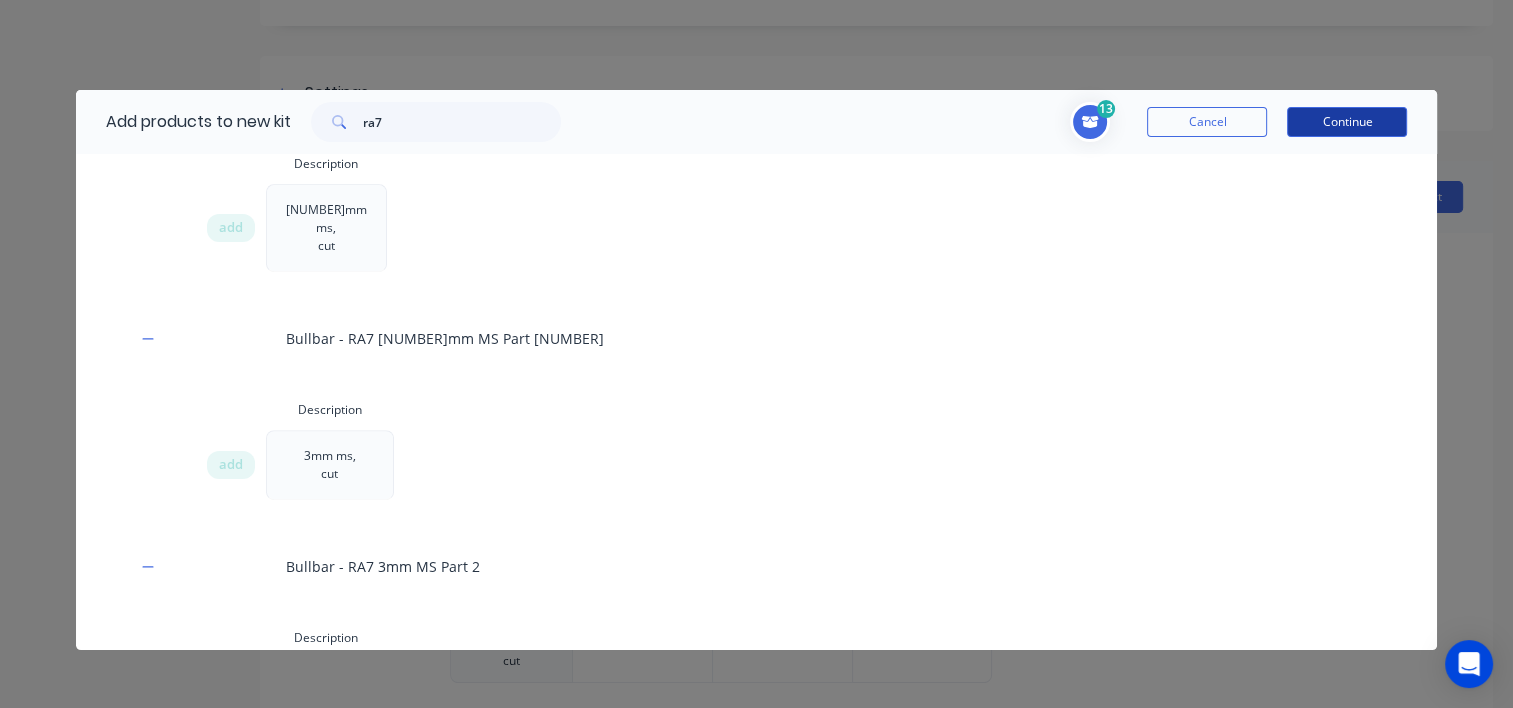 click on "Continue" at bounding box center [1347, 122] 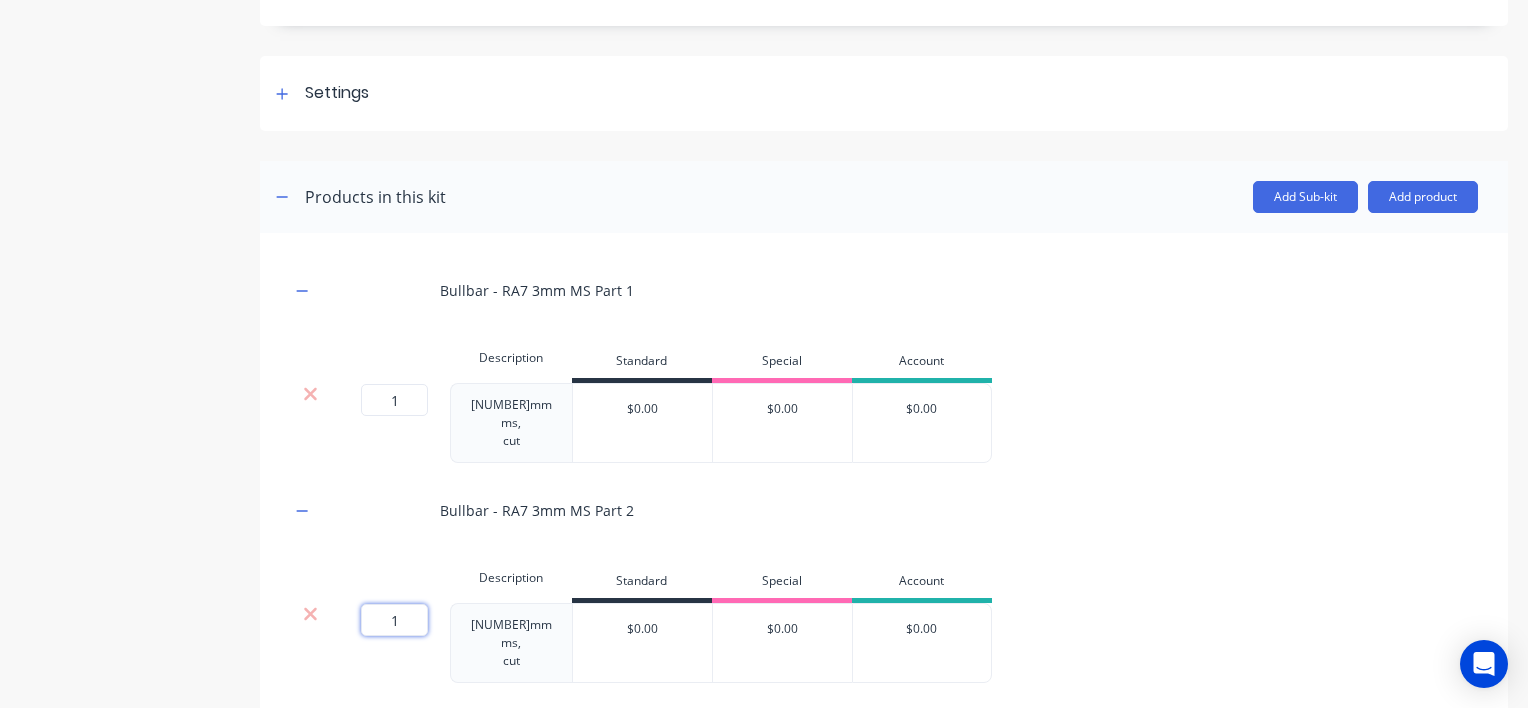 drag, startPoint x: 404, startPoint y: 589, endPoint x: 380, endPoint y: 591, distance: 24.083189 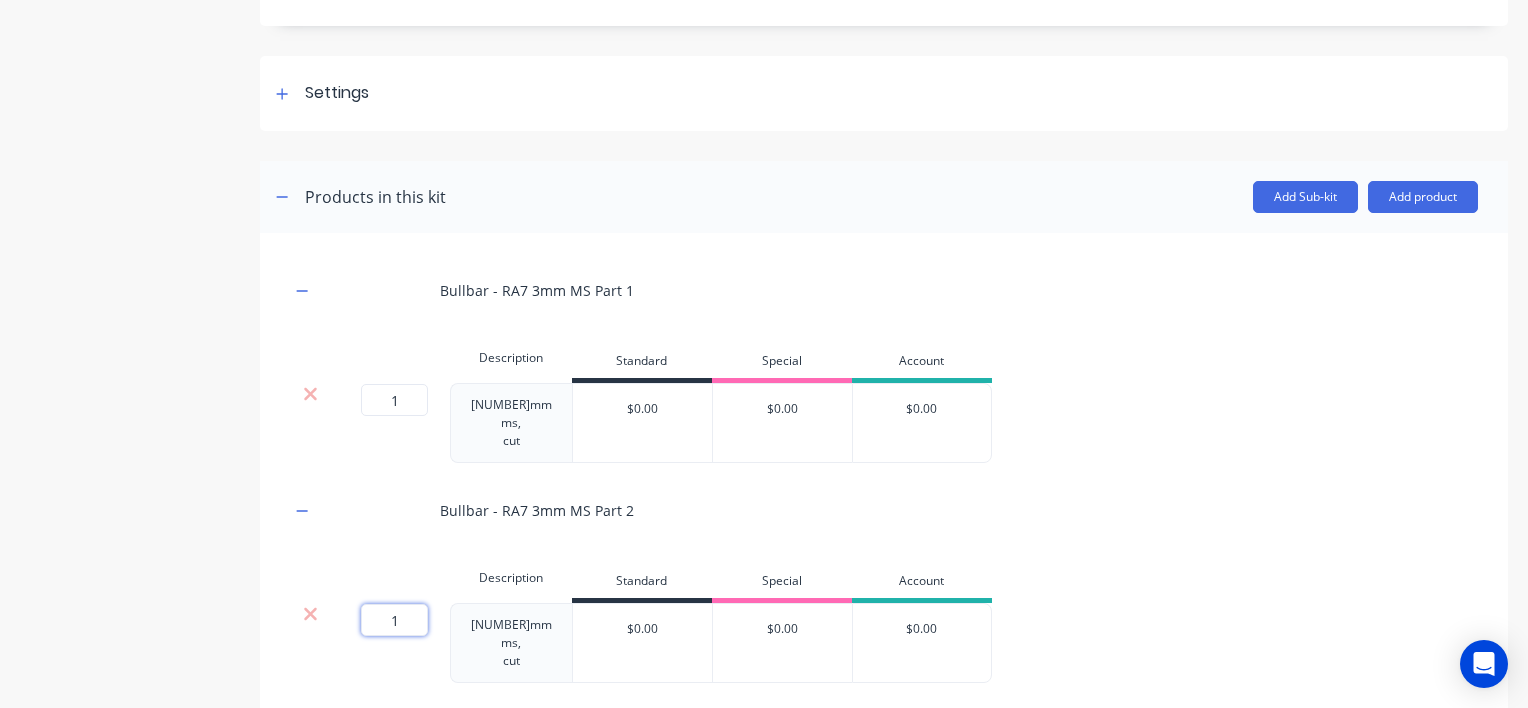 type on "2" 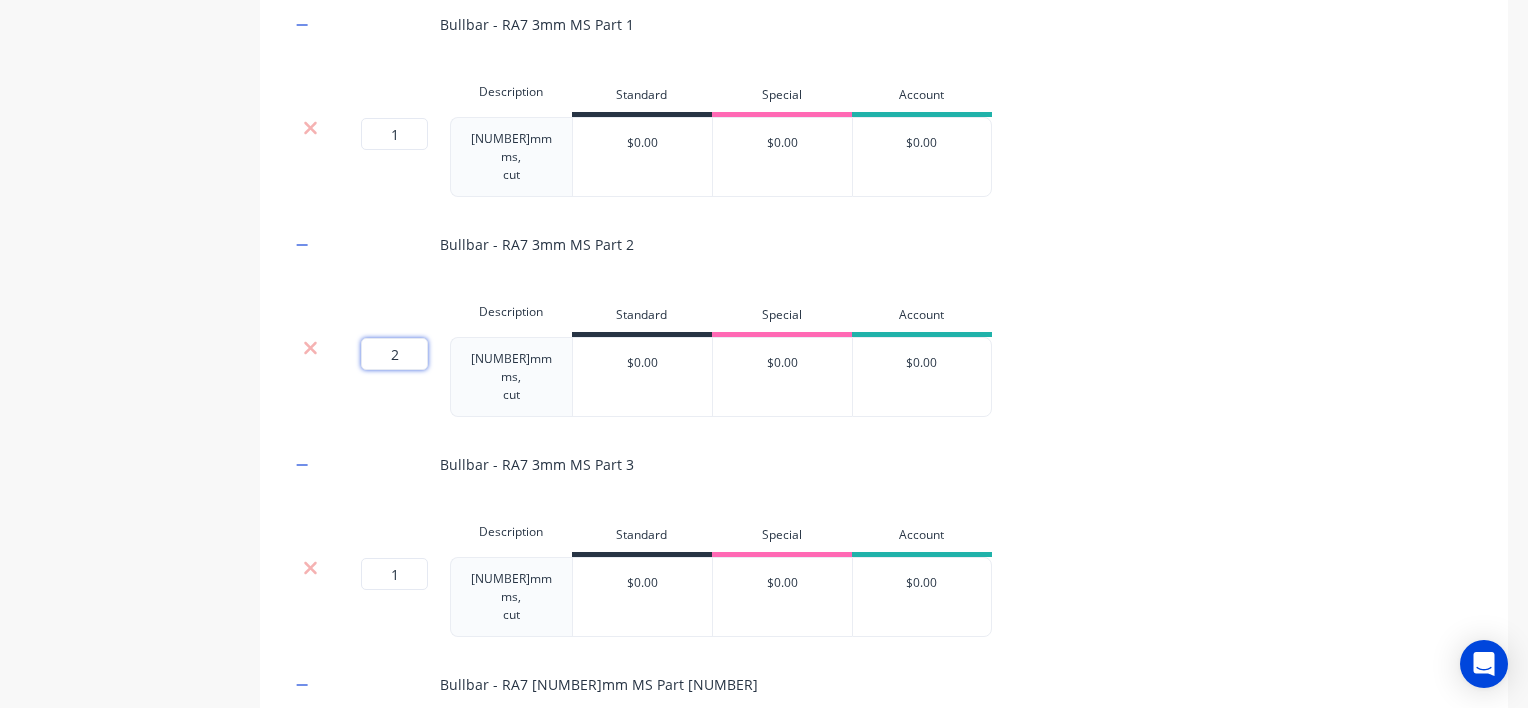 scroll, scrollTop: 534, scrollLeft: 0, axis: vertical 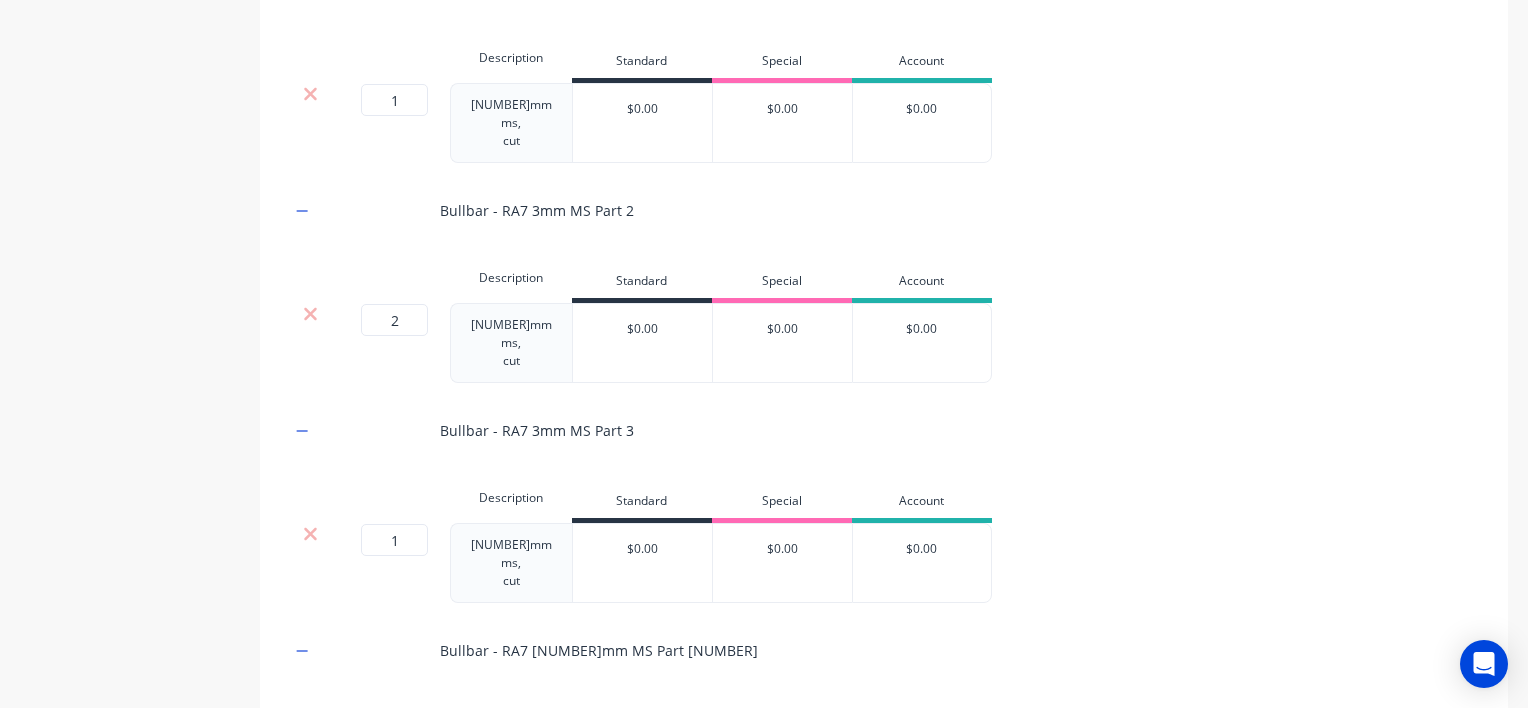 drag, startPoint x: 408, startPoint y: 510, endPoint x: 375, endPoint y: 505, distance: 33.37664 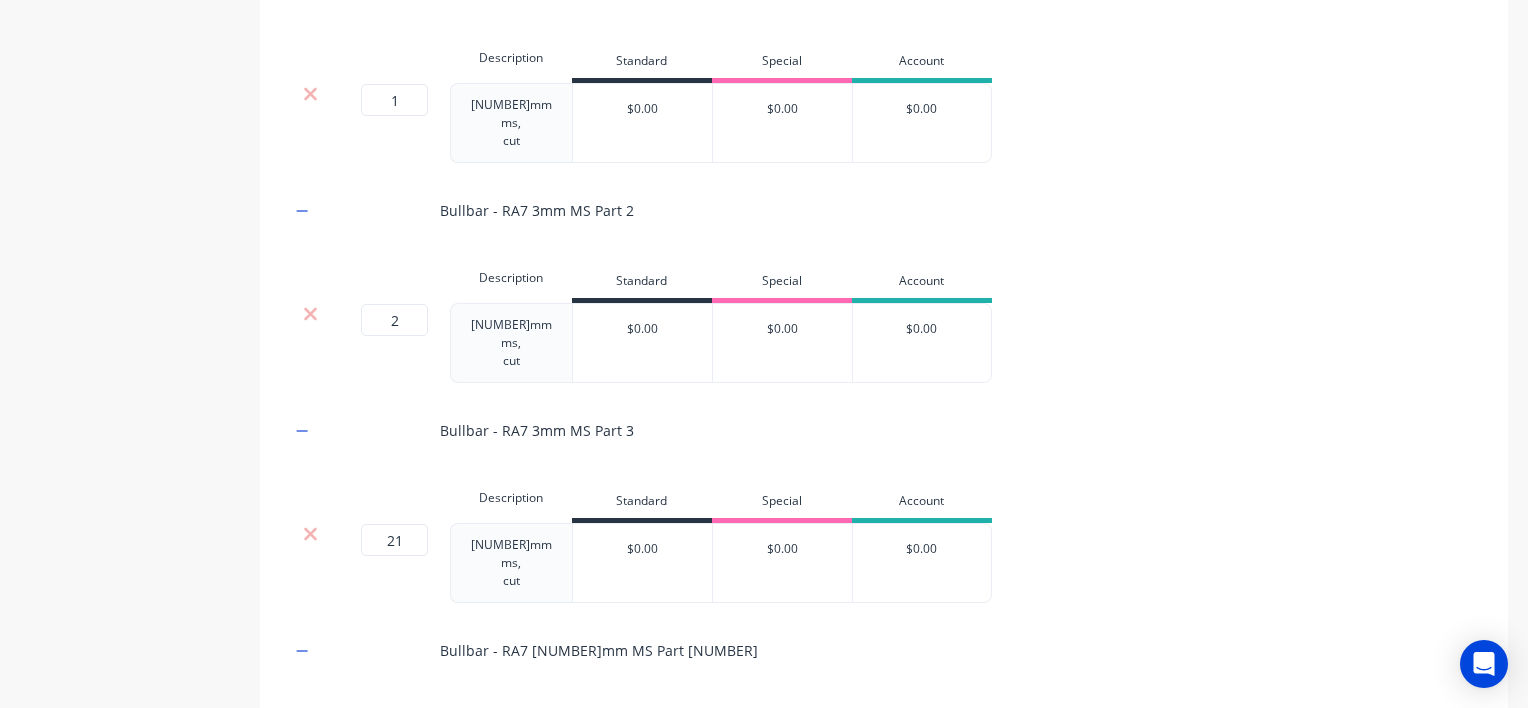 drag, startPoint x: 411, startPoint y: 495, endPoint x: 359, endPoint y: 496, distance: 52.009613 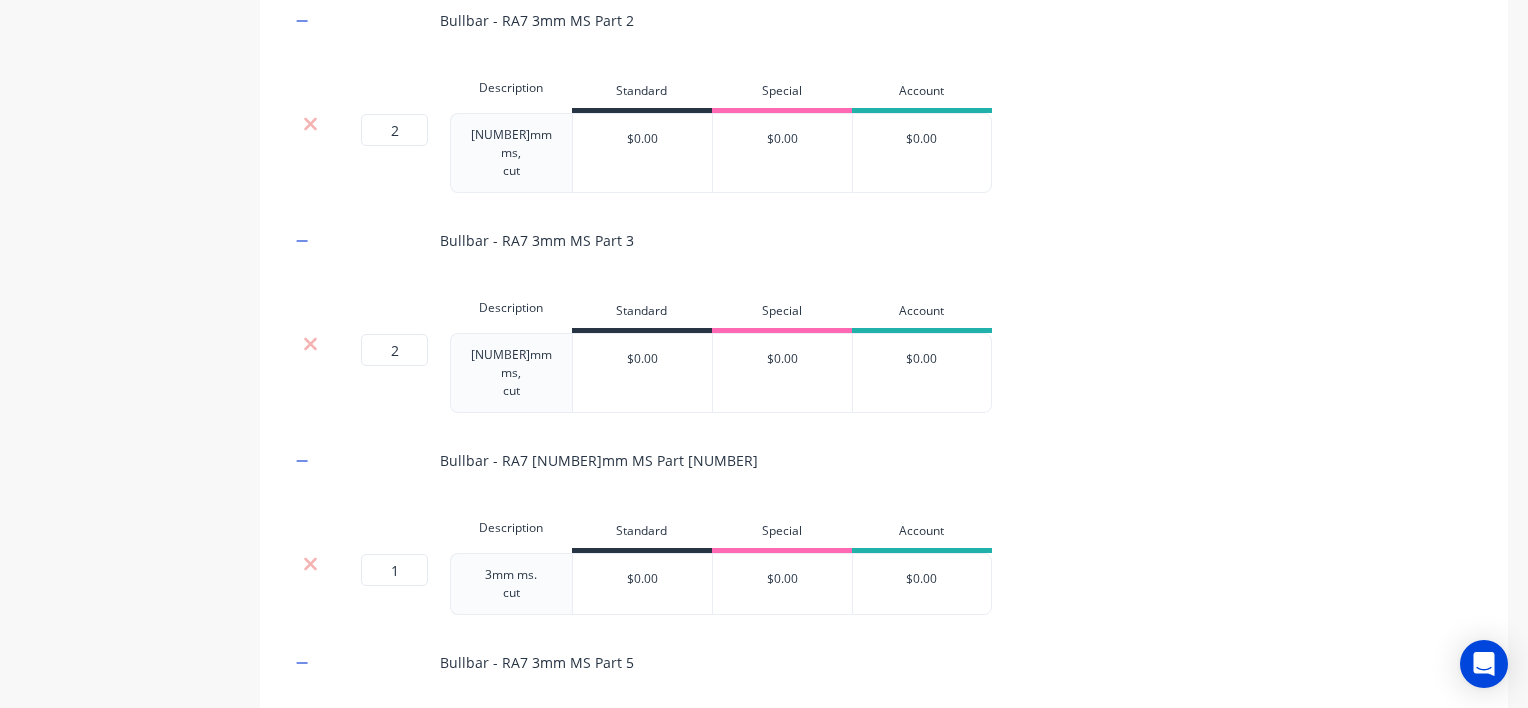scroll, scrollTop: 734, scrollLeft: 0, axis: vertical 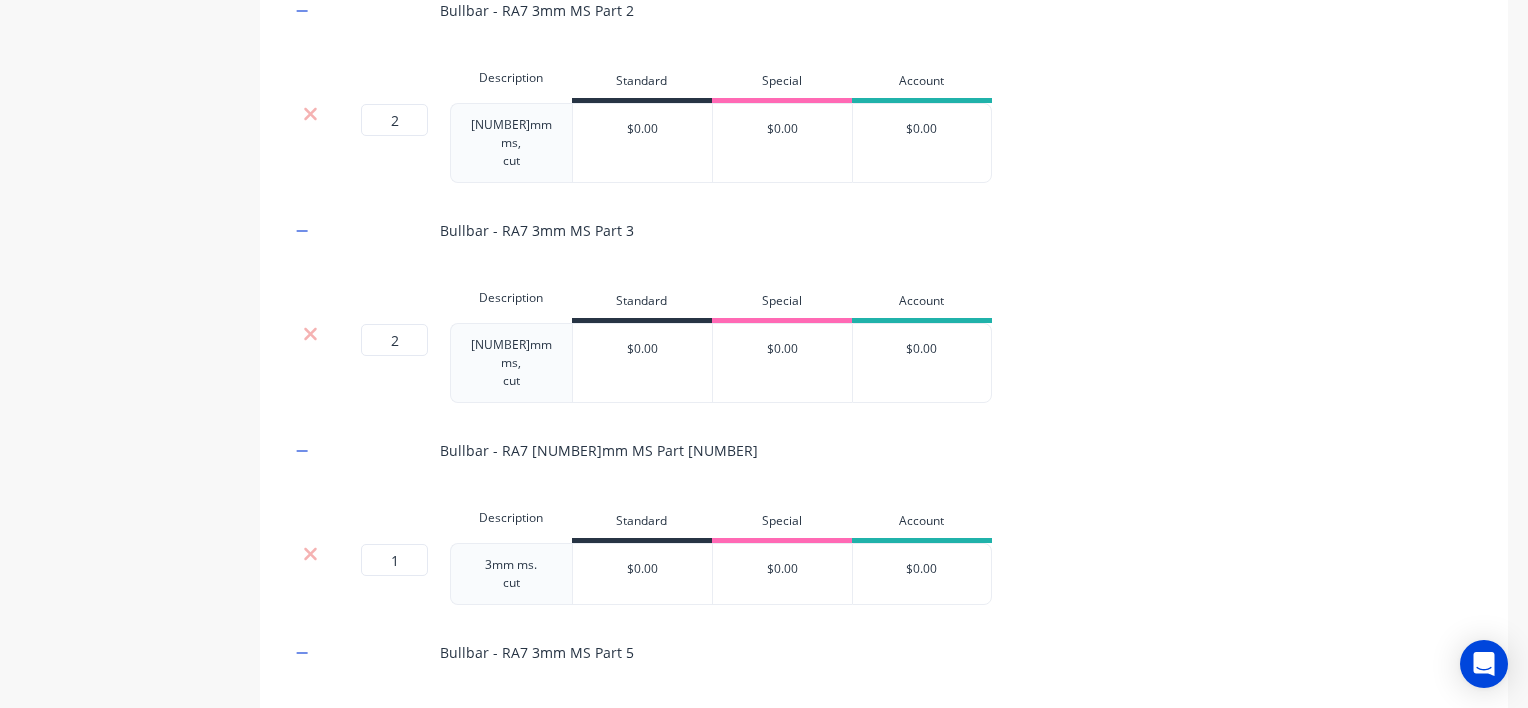 drag, startPoint x: 405, startPoint y: 505, endPoint x: 348, endPoint y: 507, distance: 57.035076 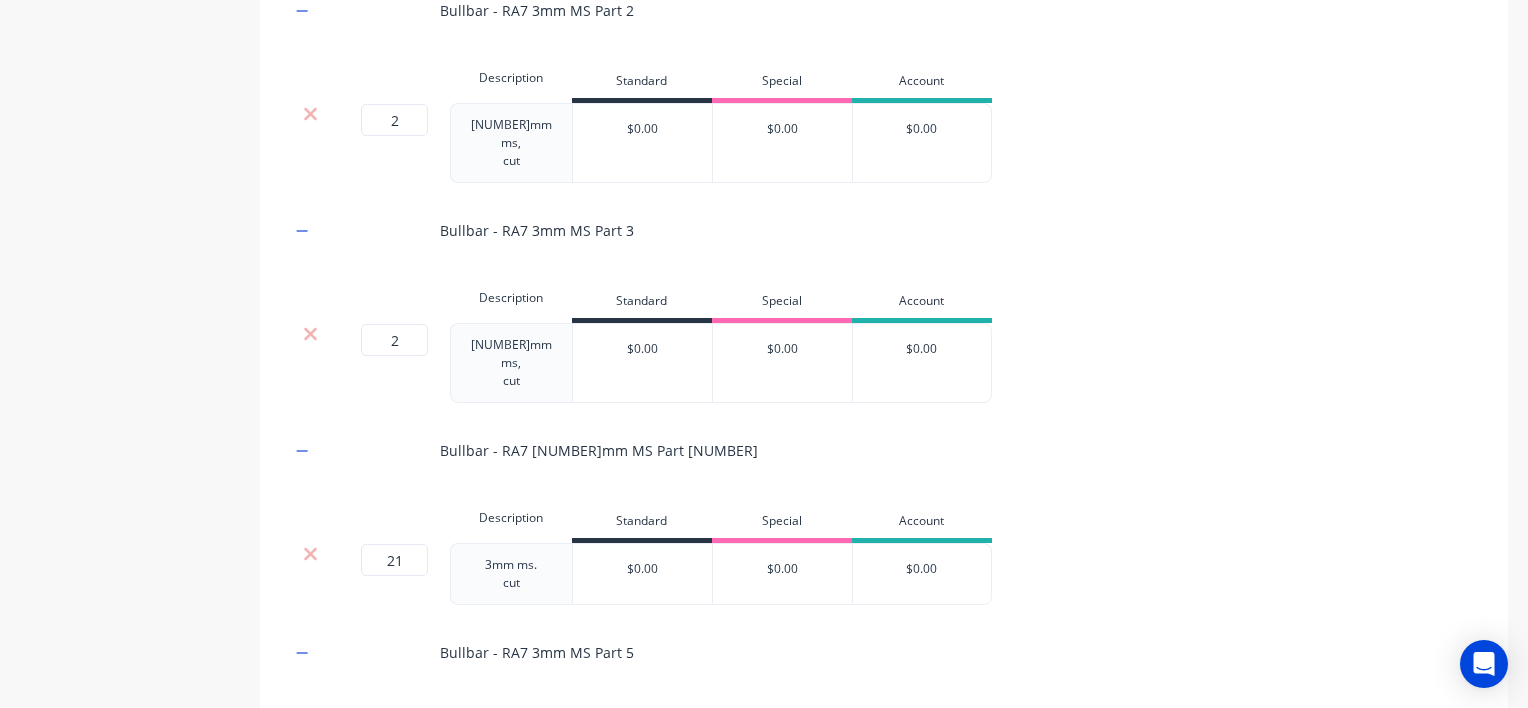 drag, startPoint x: 410, startPoint y: 502, endPoint x: 375, endPoint y: 502, distance: 35 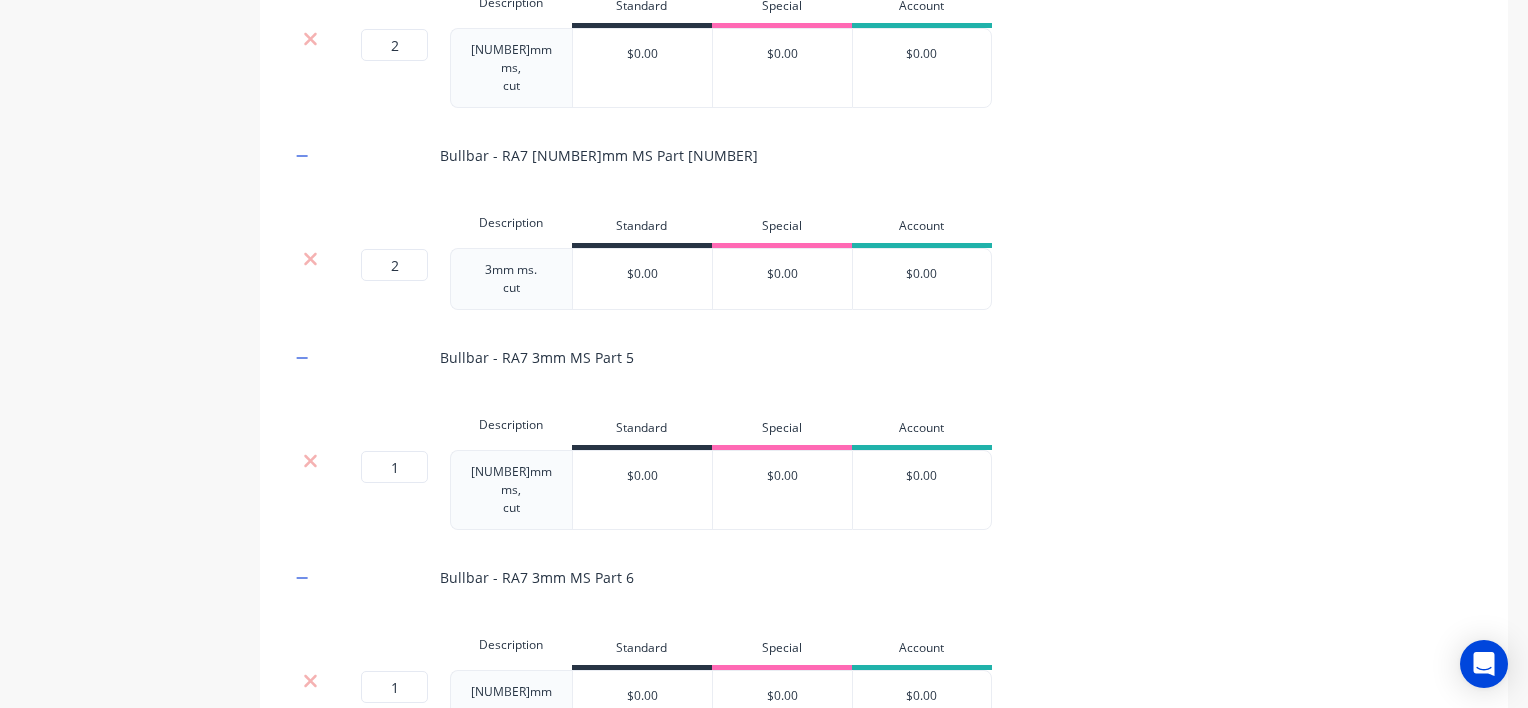 scroll, scrollTop: 1034, scrollLeft: 0, axis: vertical 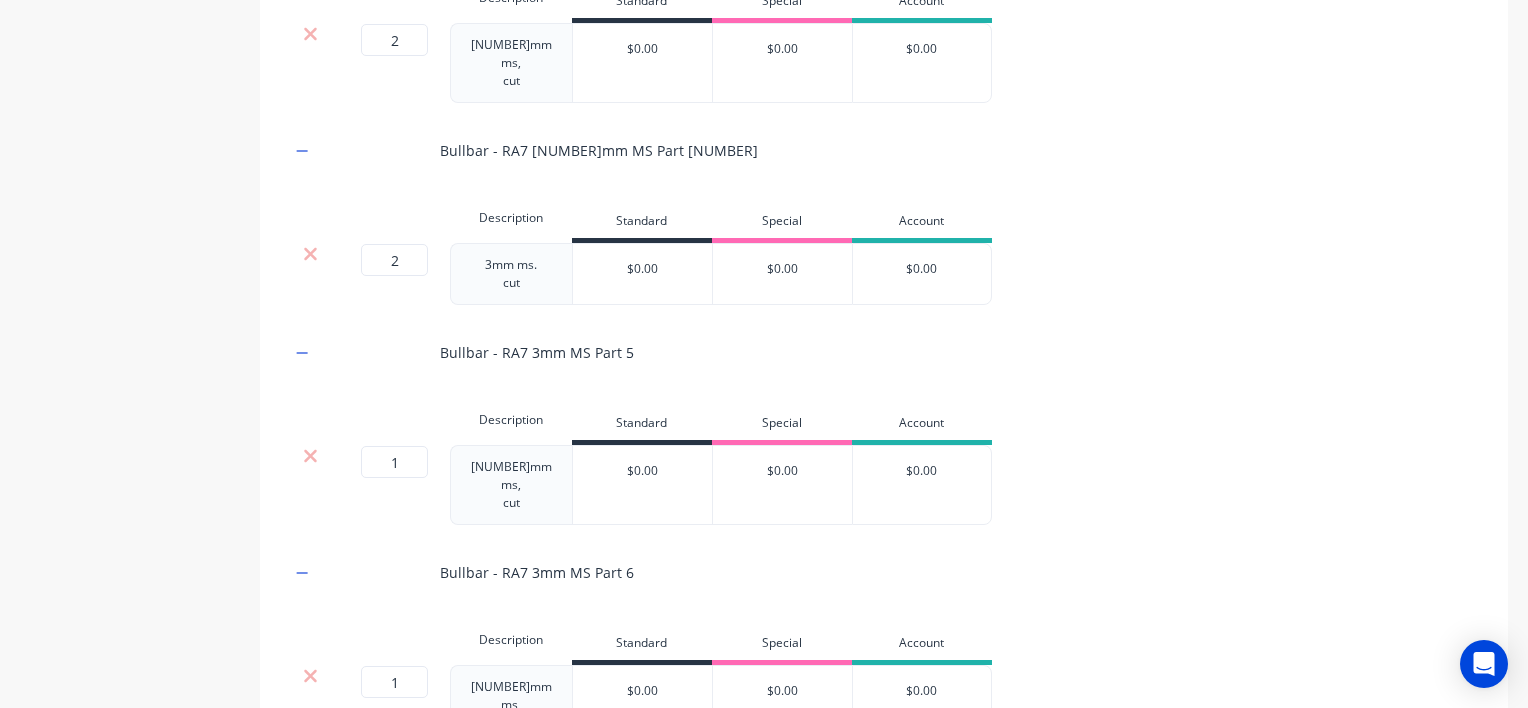 click on "1" at bounding box center [394, 462] 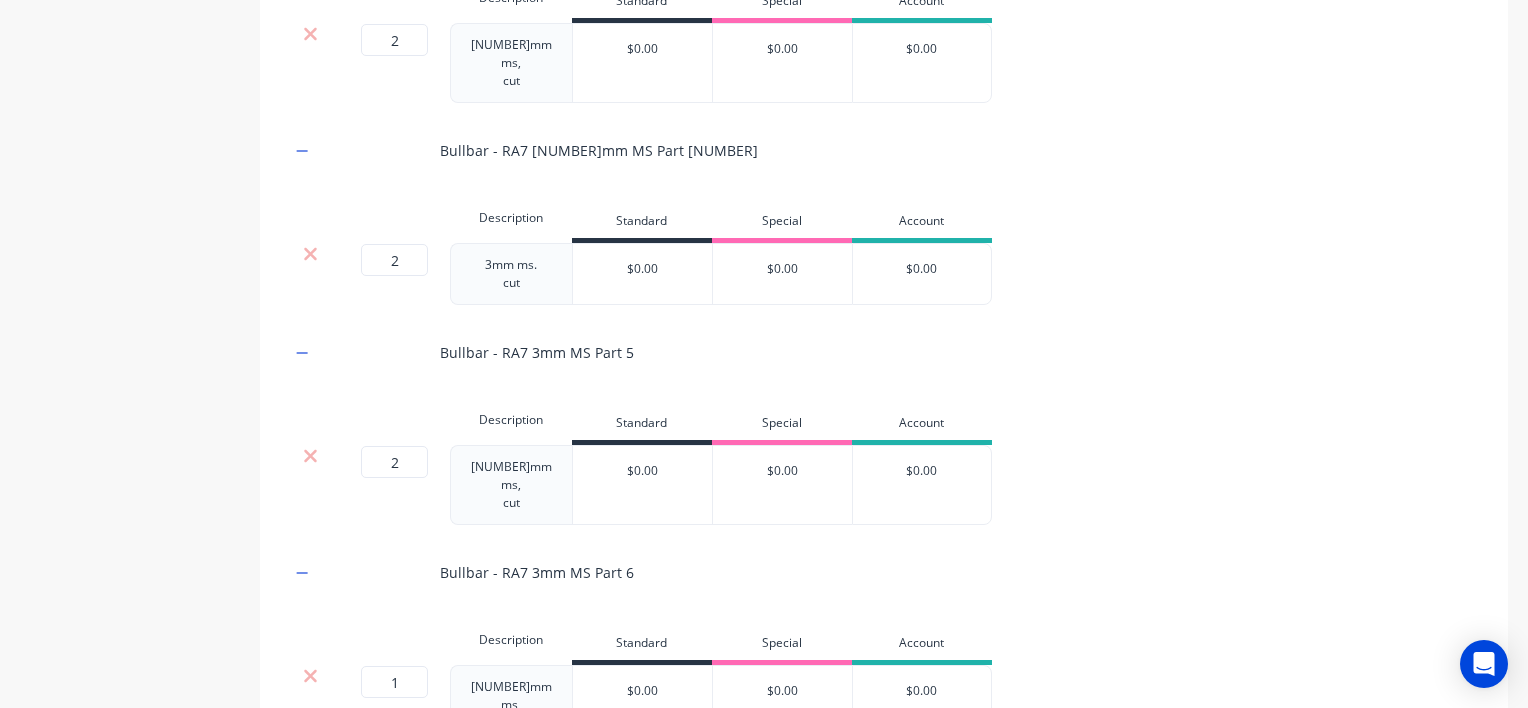 drag, startPoint x: 403, startPoint y: 604, endPoint x: 365, endPoint y: 604, distance: 38 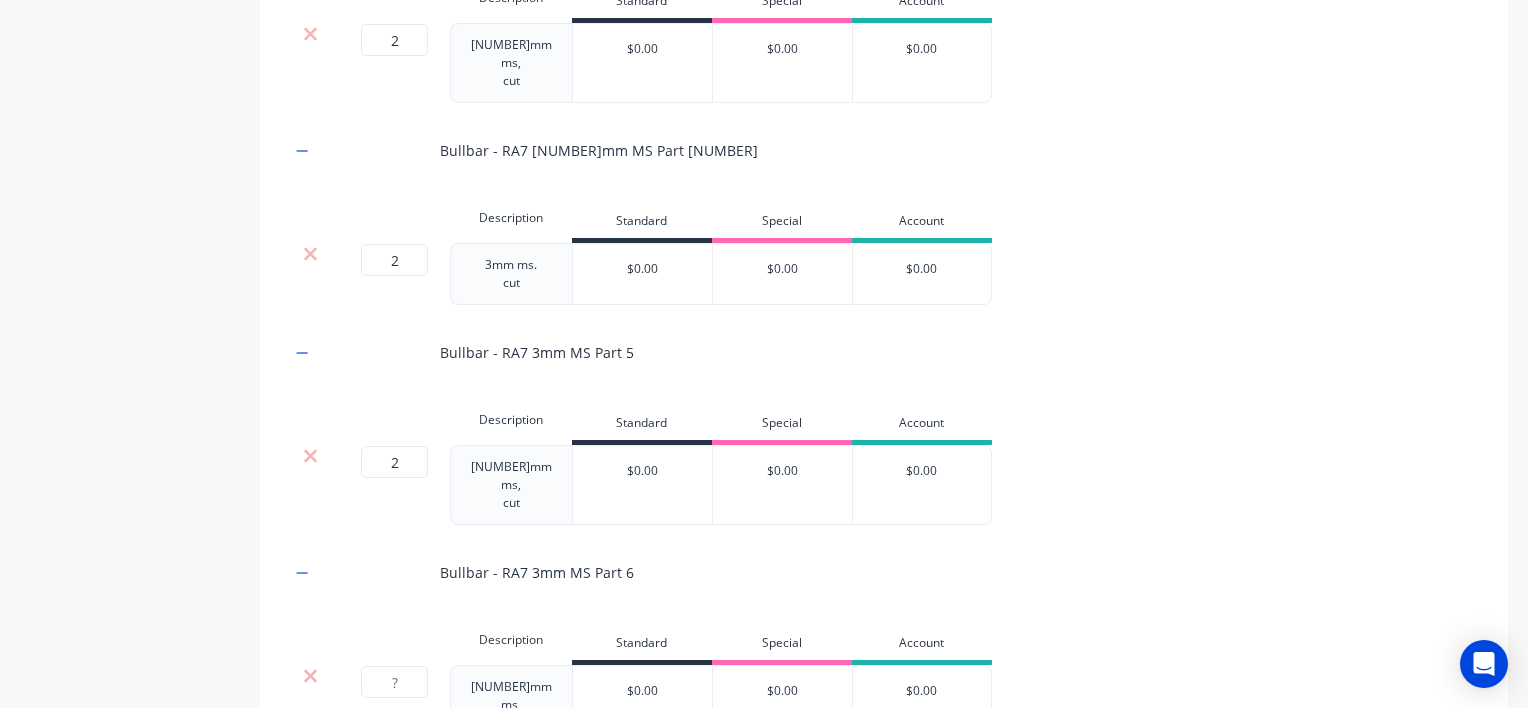 type on "4" 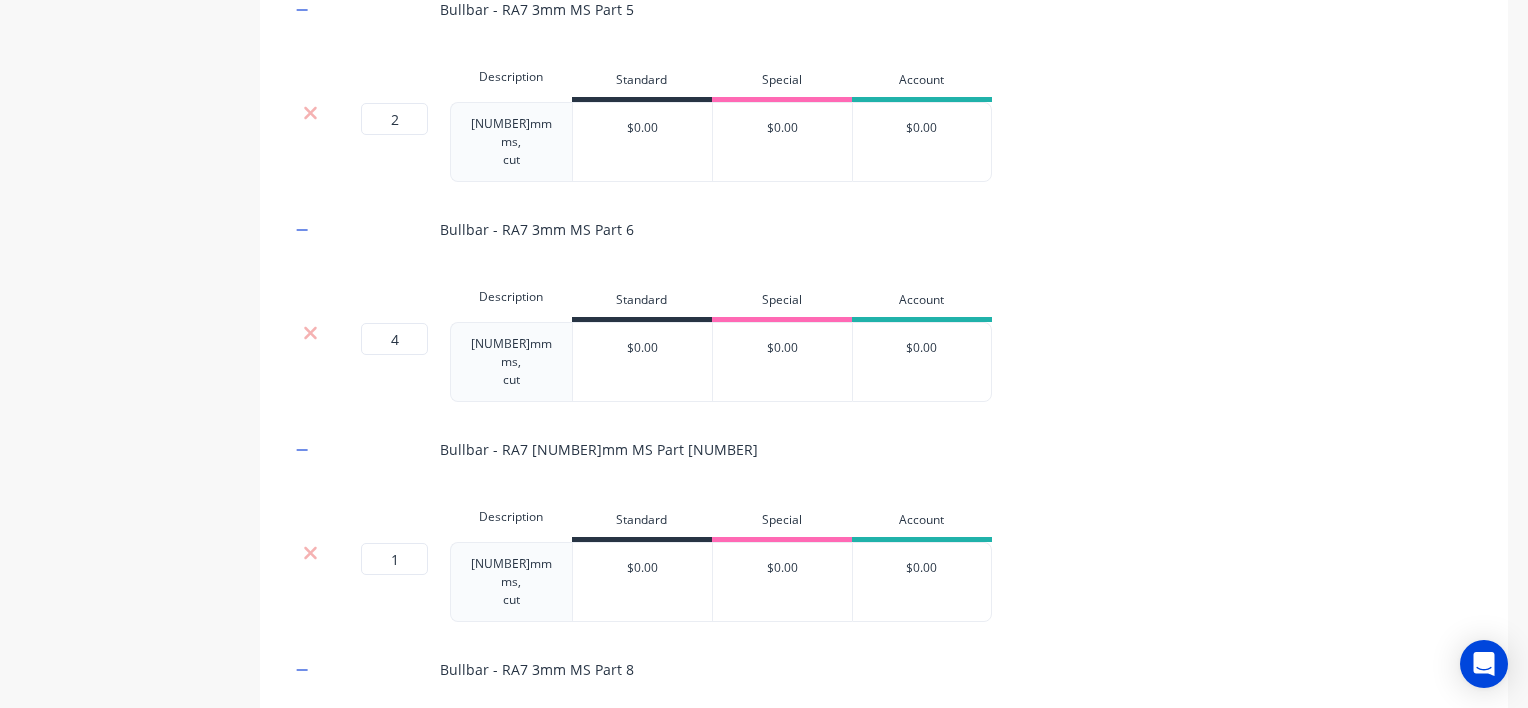 scroll, scrollTop: 1434, scrollLeft: 0, axis: vertical 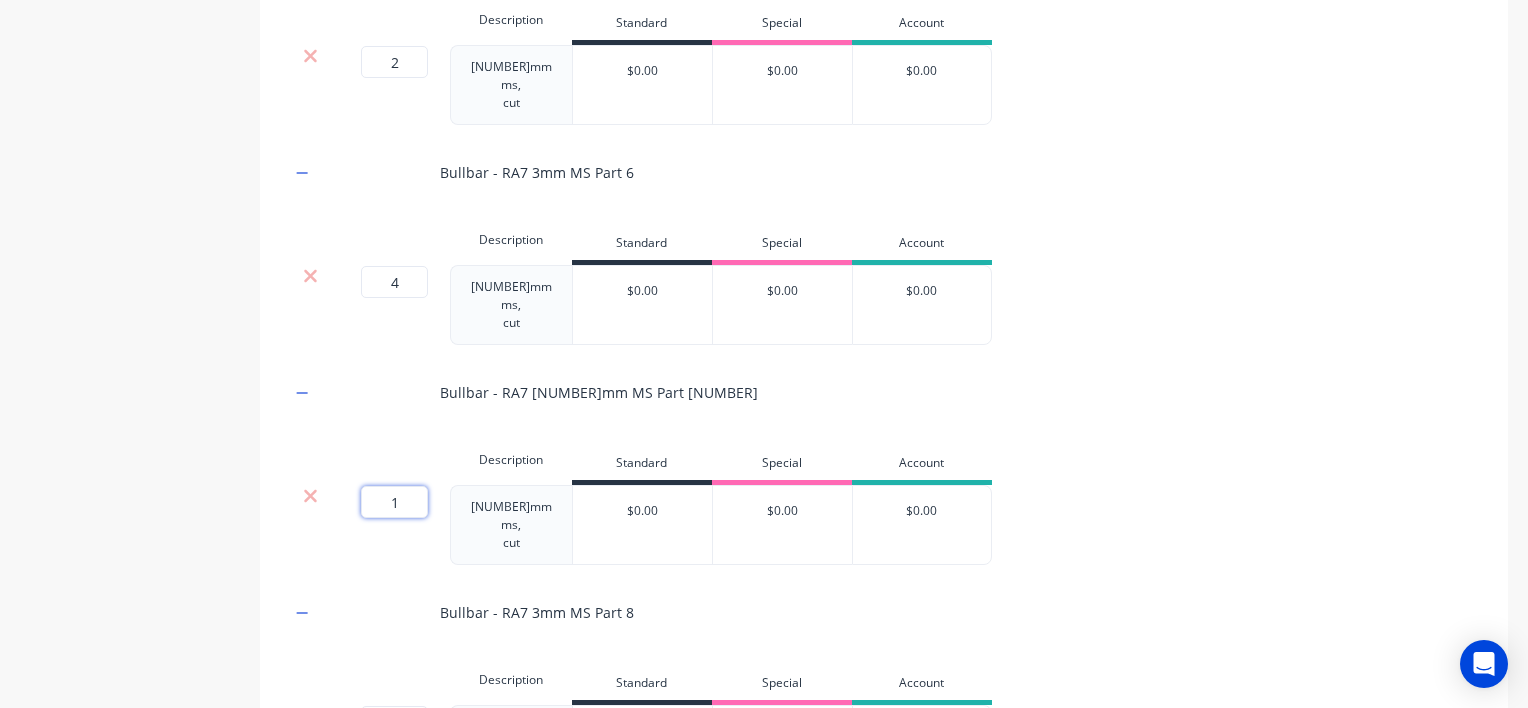 click on "1" at bounding box center (394, 502) 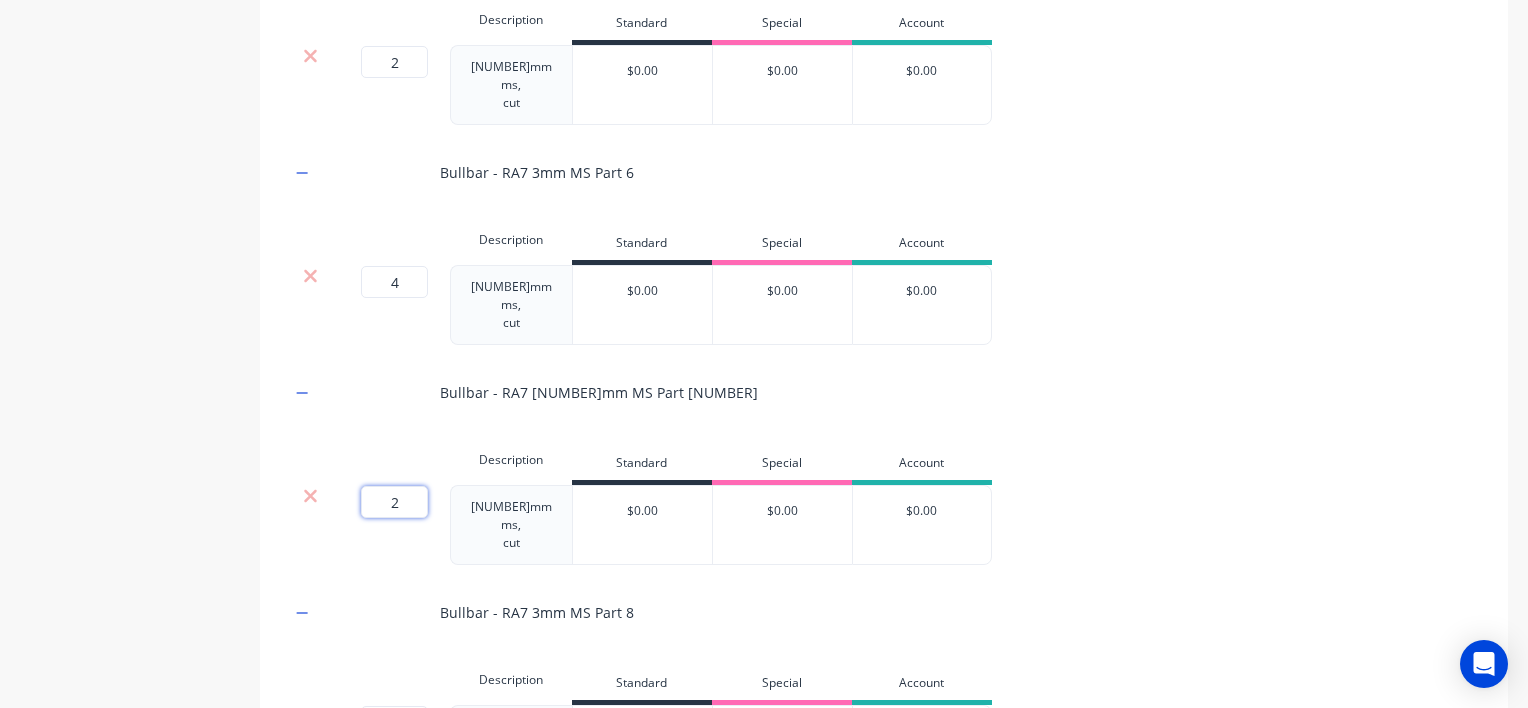scroll, scrollTop: 1534, scrollLeft: 0, axis: vertical 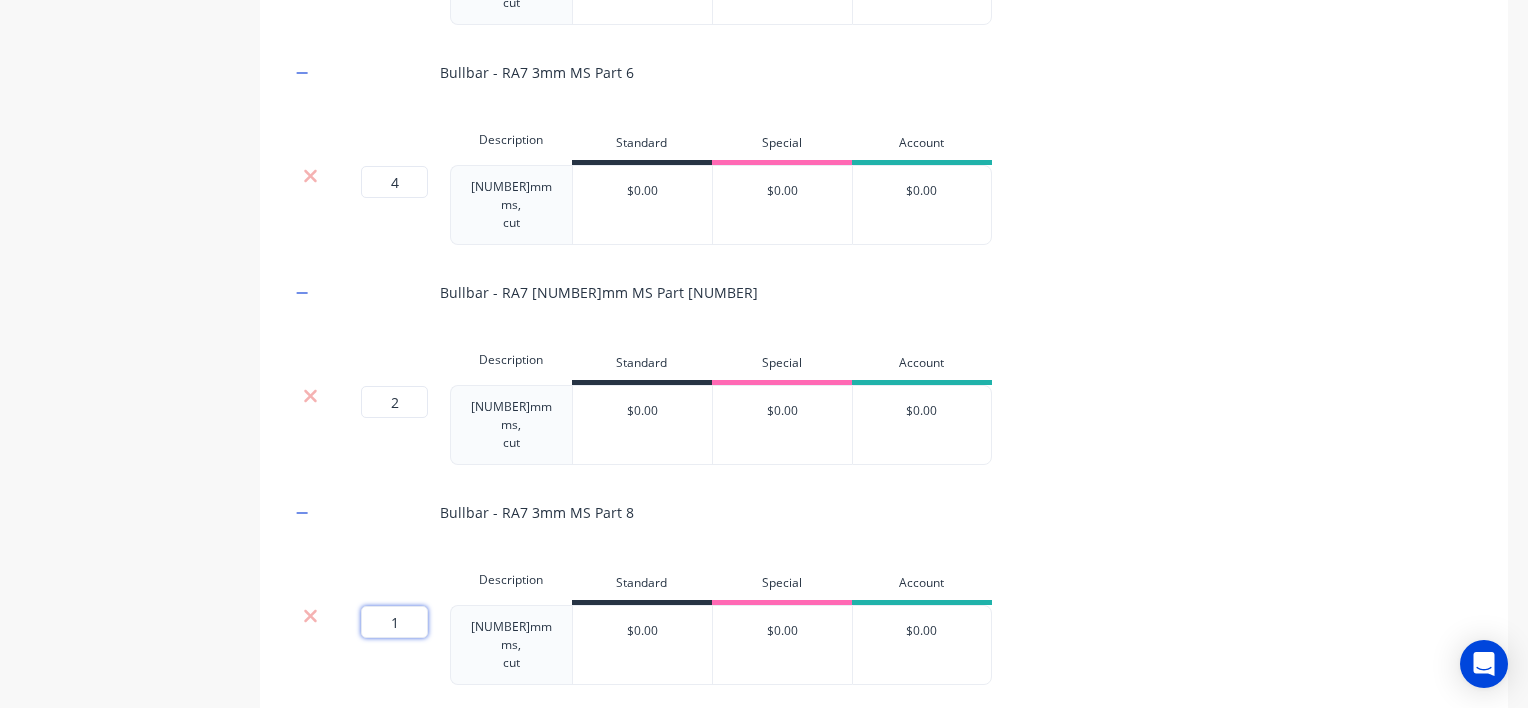 click on "1" at bounding box center [394, 622] 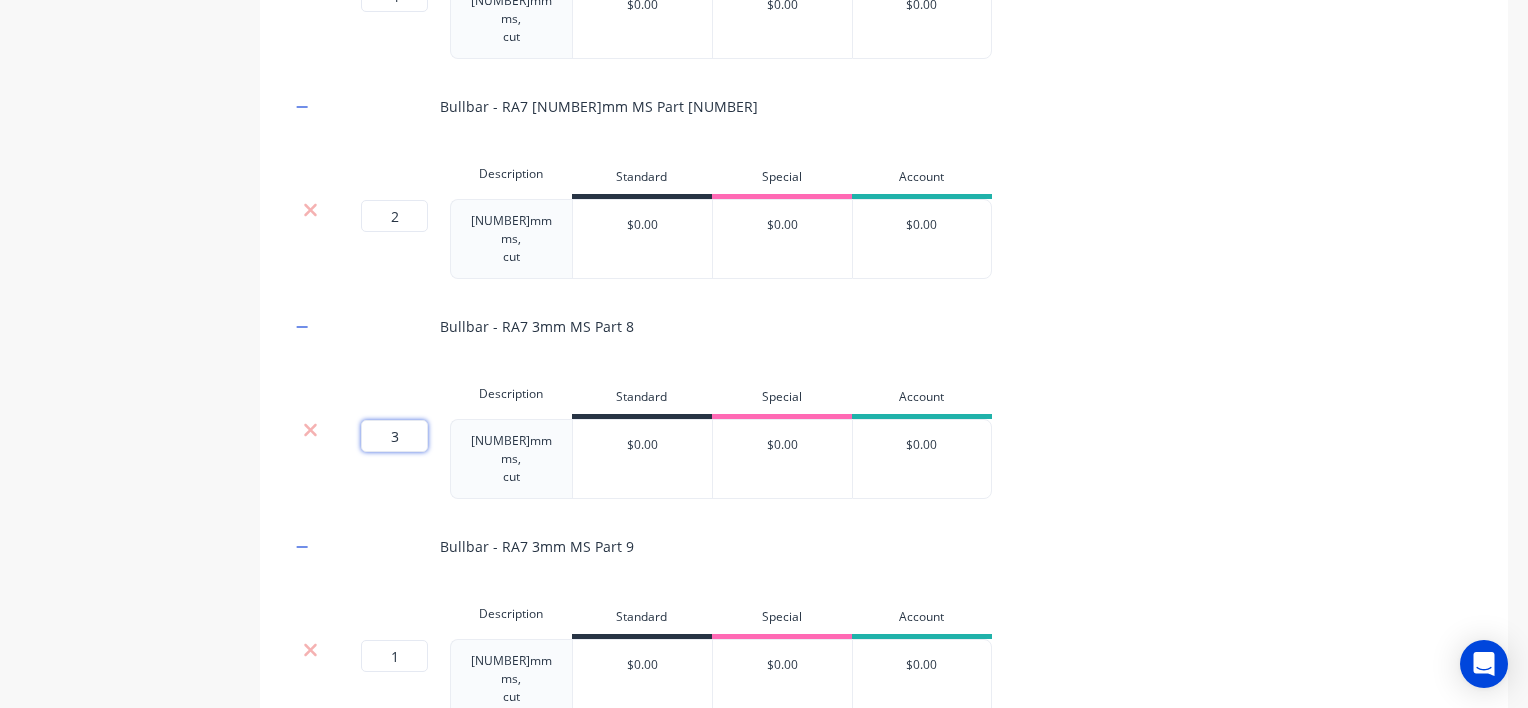 scroll, scrollTop: 1834, scrollLeft: 0, axis: vertical 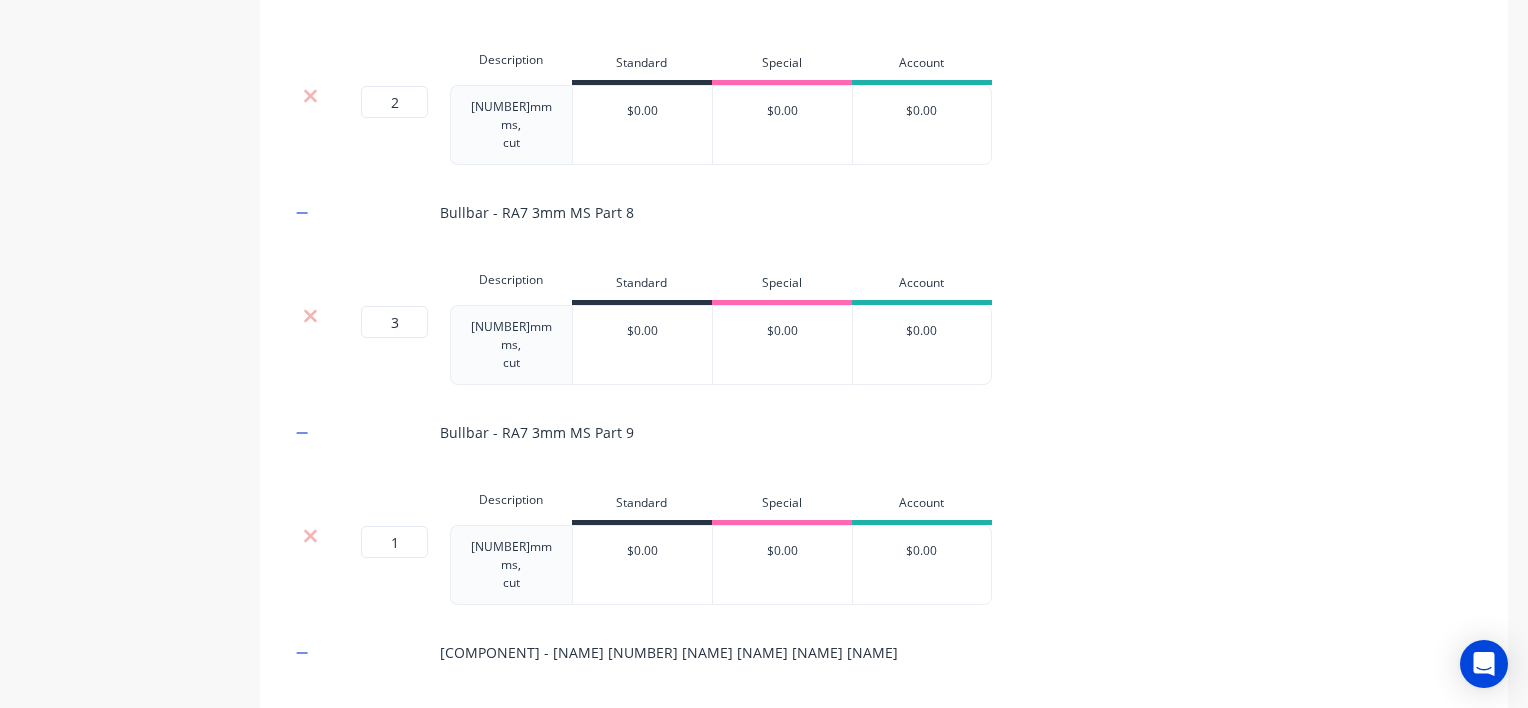 type on "2" 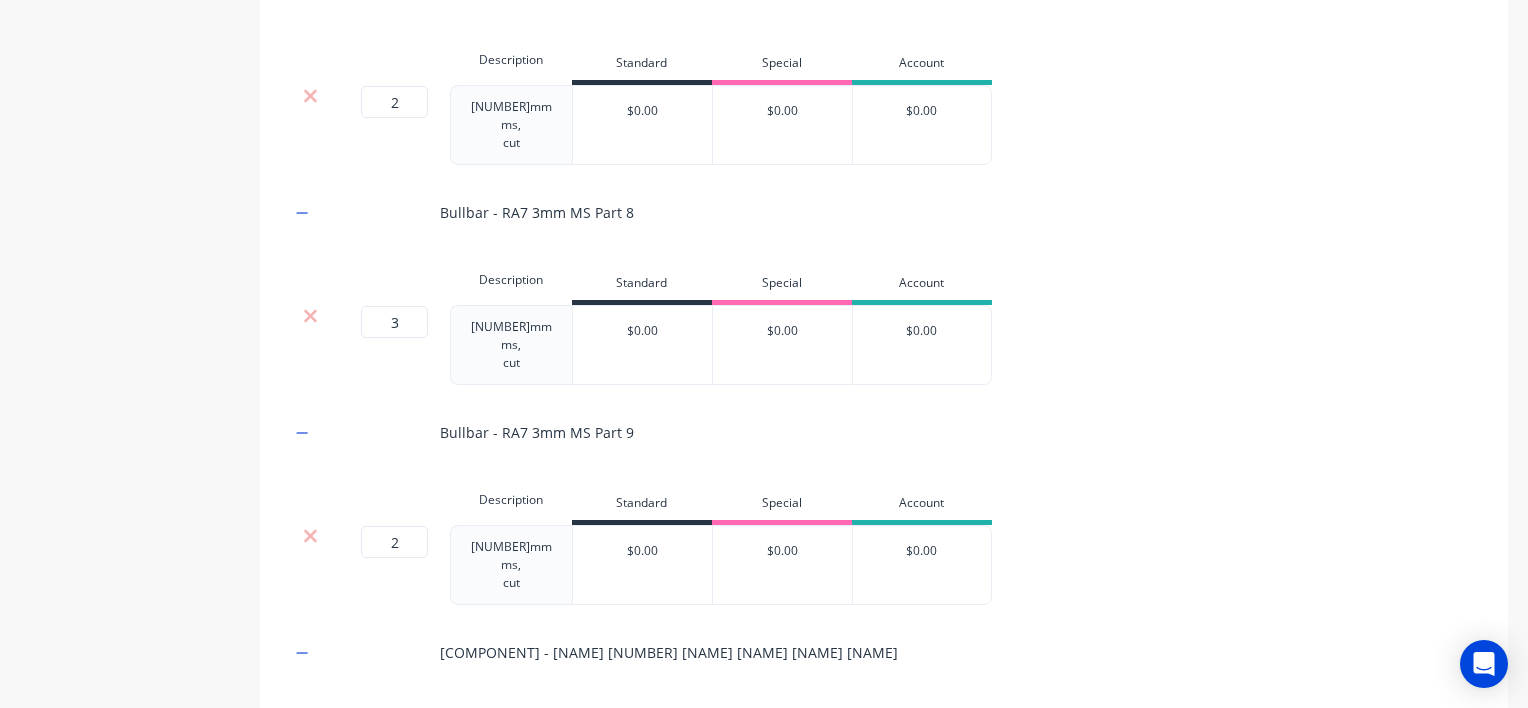 click on "1" at bounding box center [394, 762] 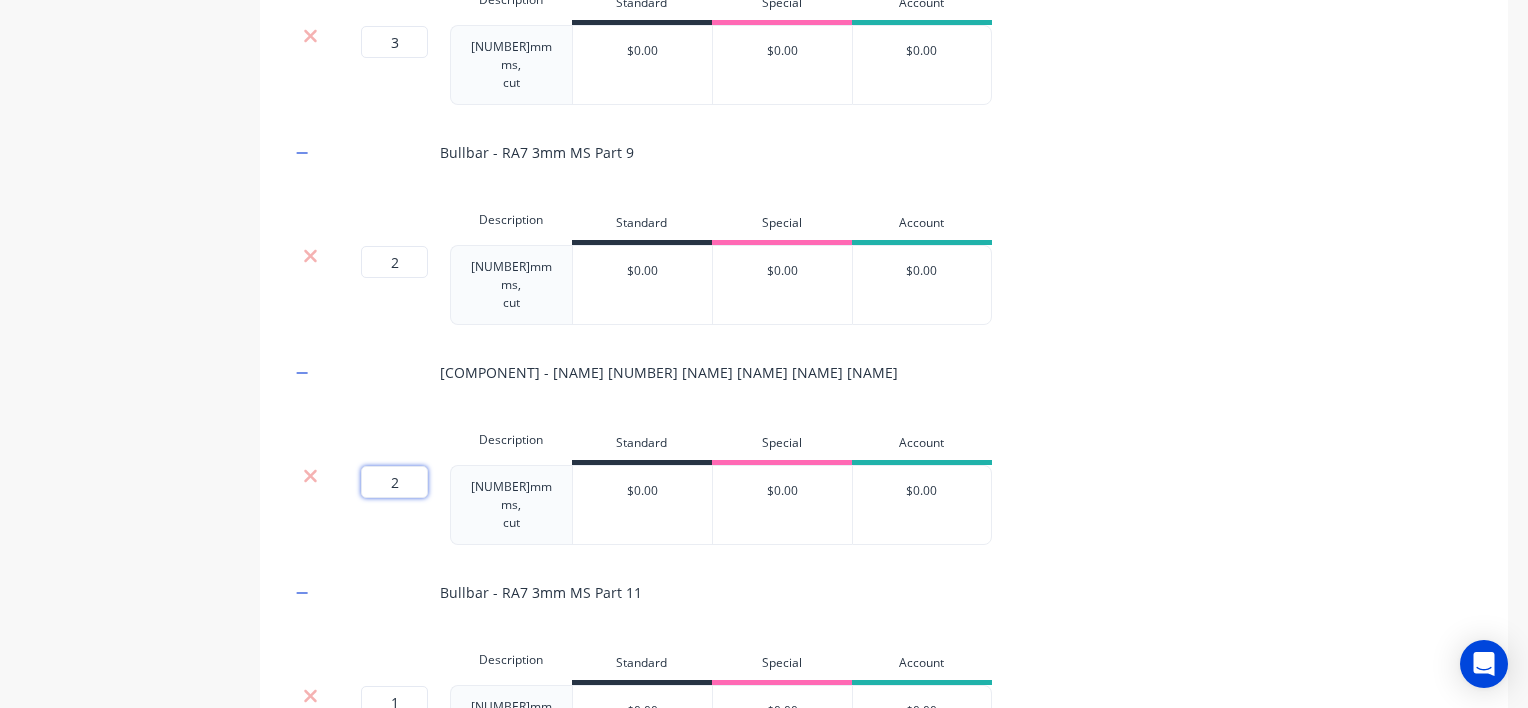 scroll, scrollTop: 2134, scrollLeft: 0, axis: vertical 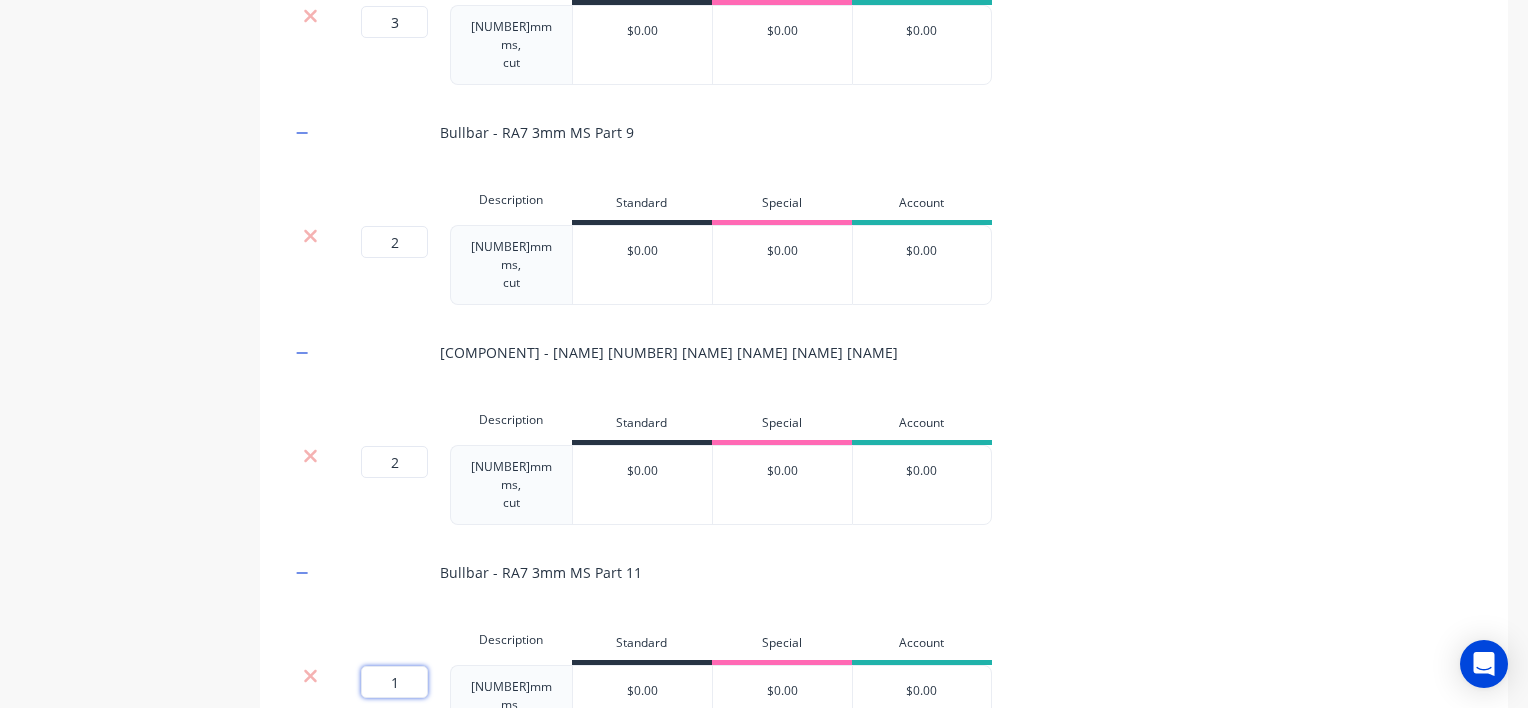 click on "1" at bounding box center [394, 682] 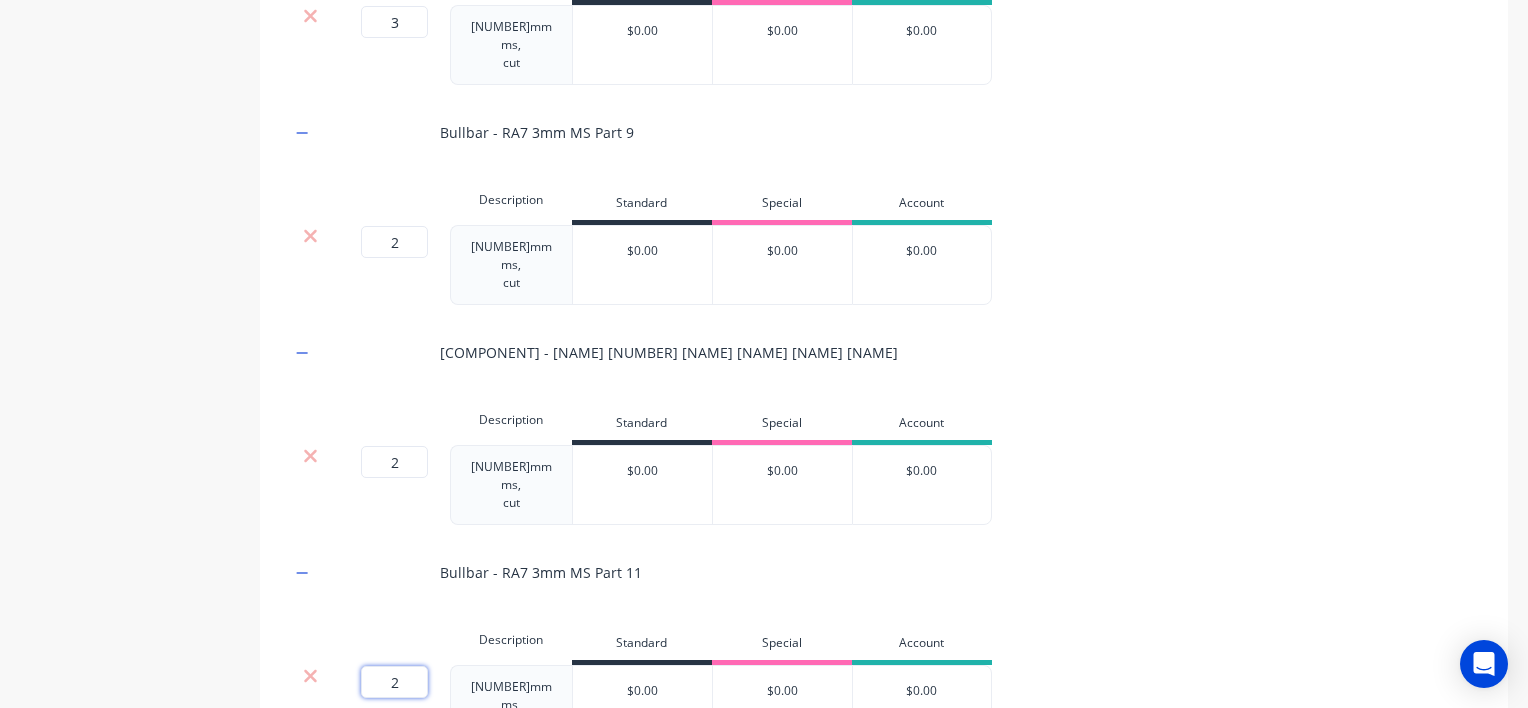 scroll, scrollTop: 2234, scrollLeft: 0, axis: vertical 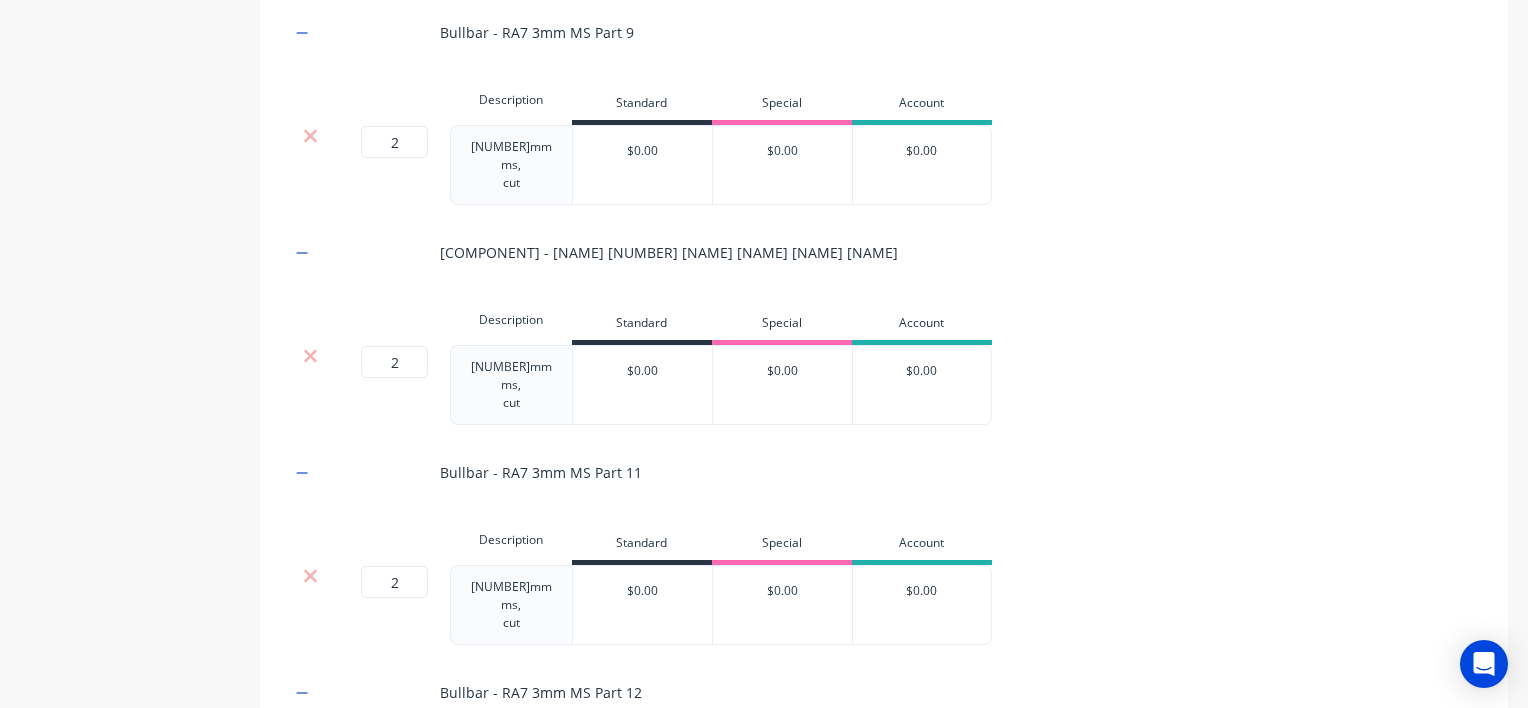 click on "1" at bounding box center (394, 802) 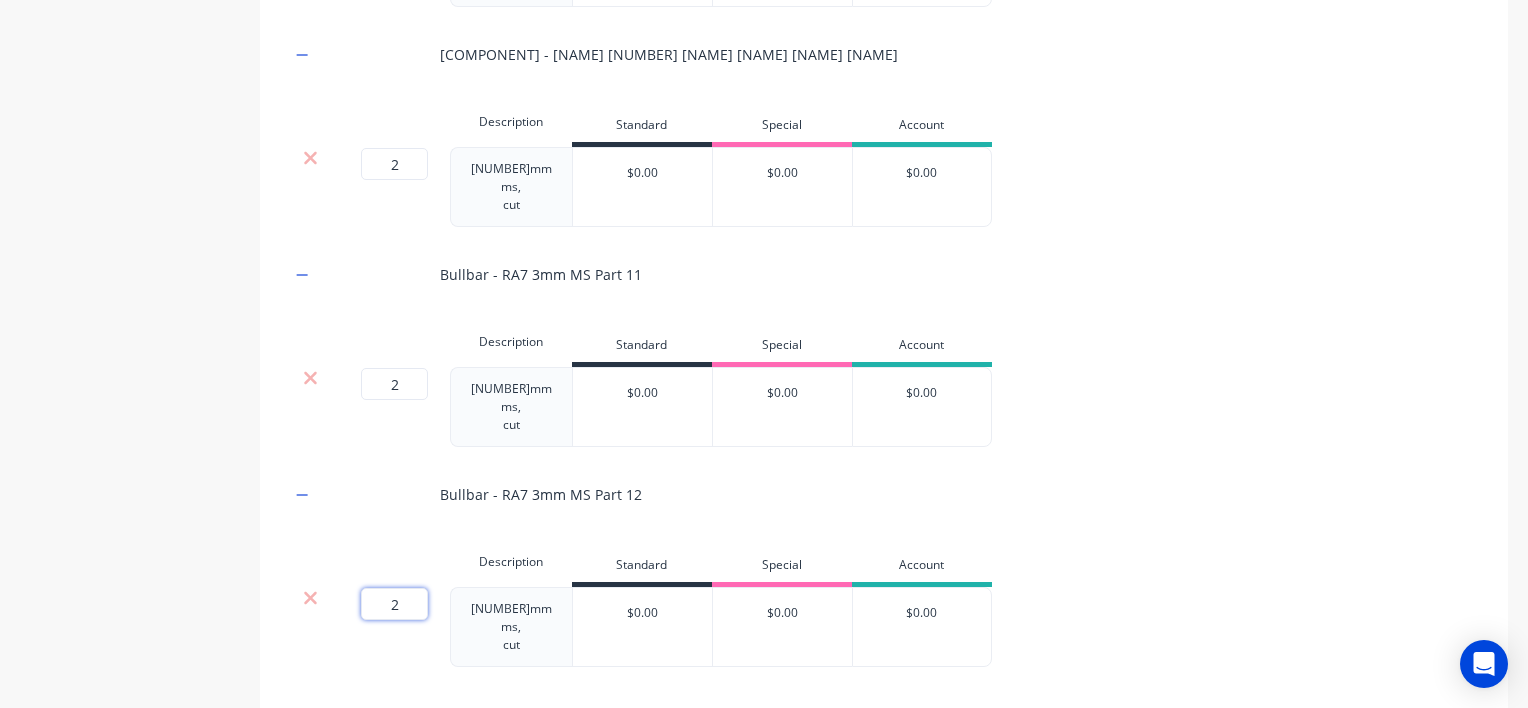 scroll, scrollTop: 2434, scrollLeft: 0, axis: vertical 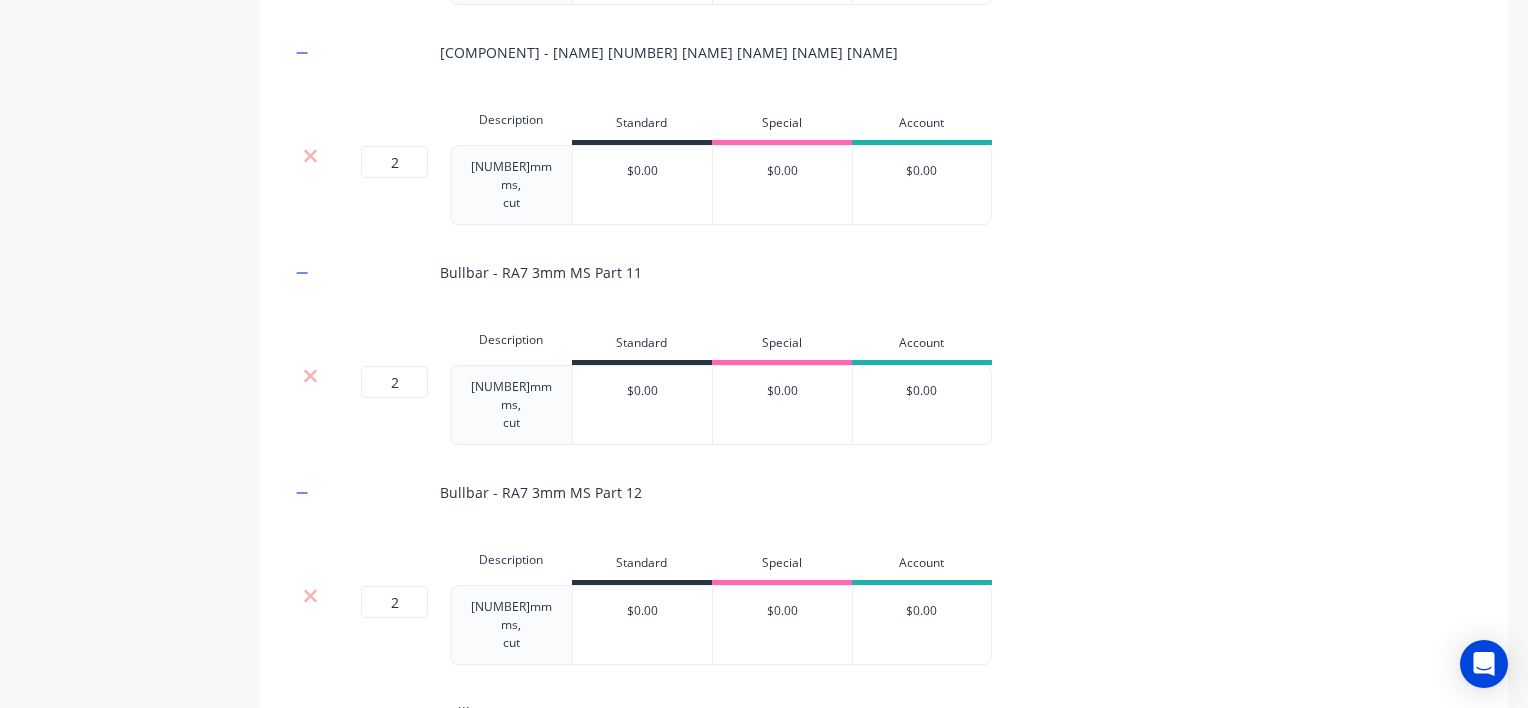 click on "1" at bounding box center [394, 822] 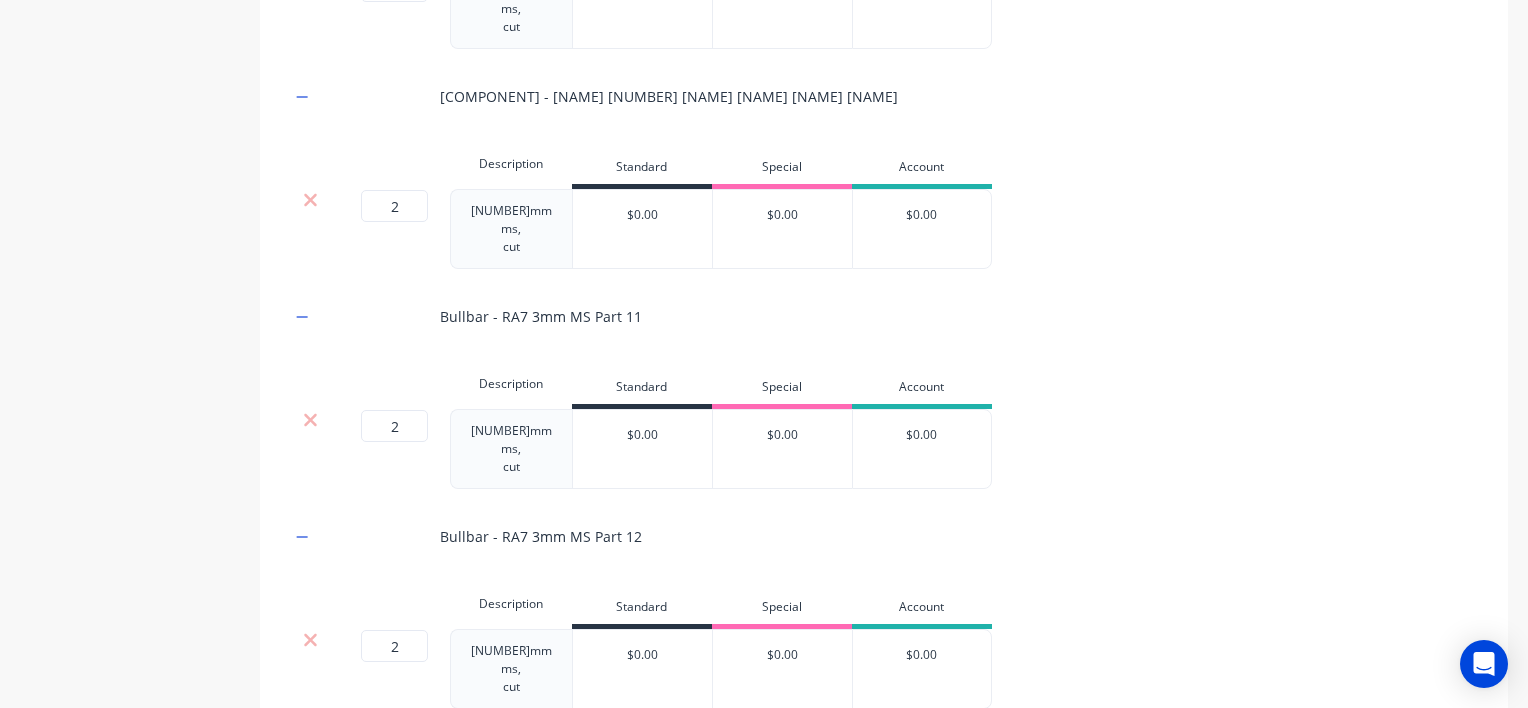 scroll, scrollTop: 2540, scrollLeft: 0, axis: vertical 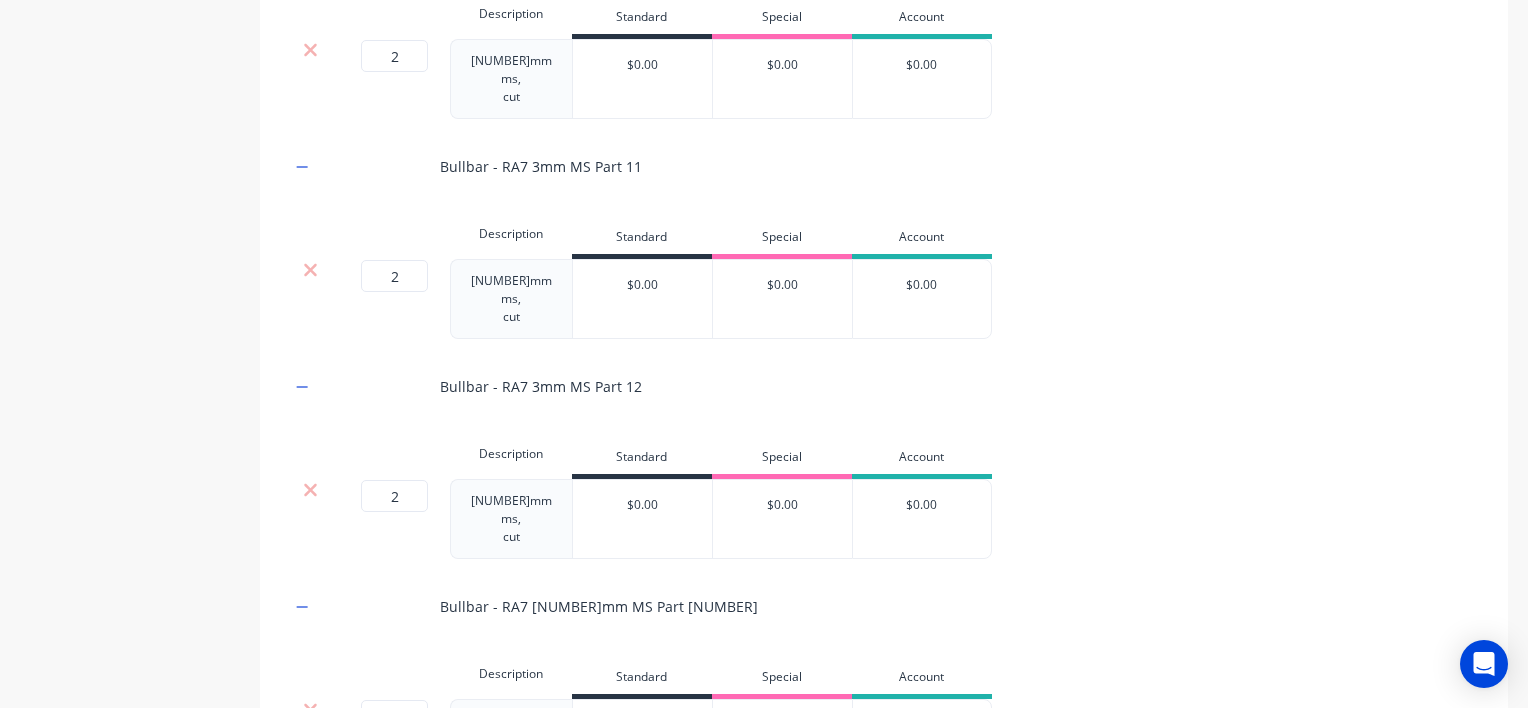 click on "Save" at bounding box center [345, 827] 